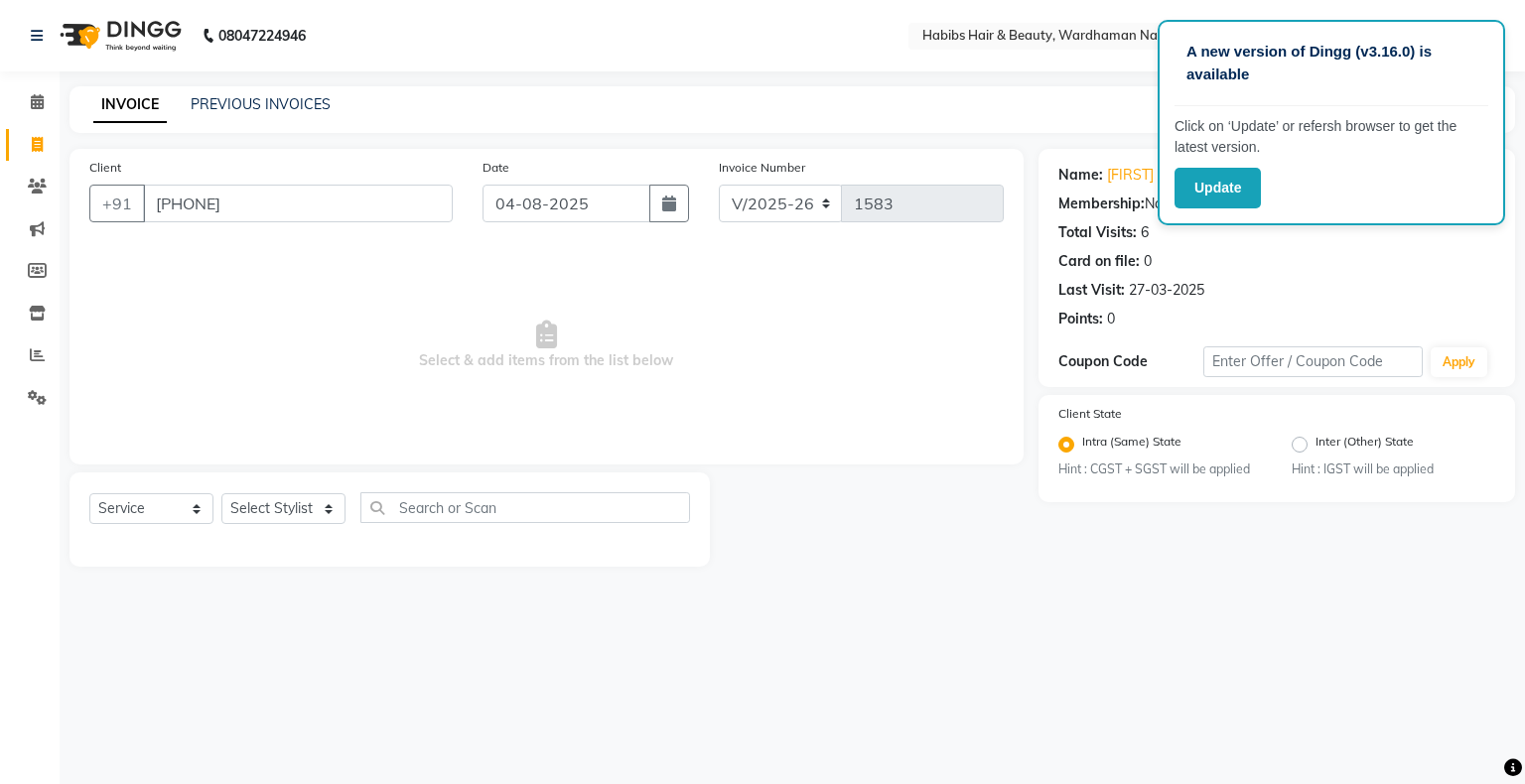 select on "3714" 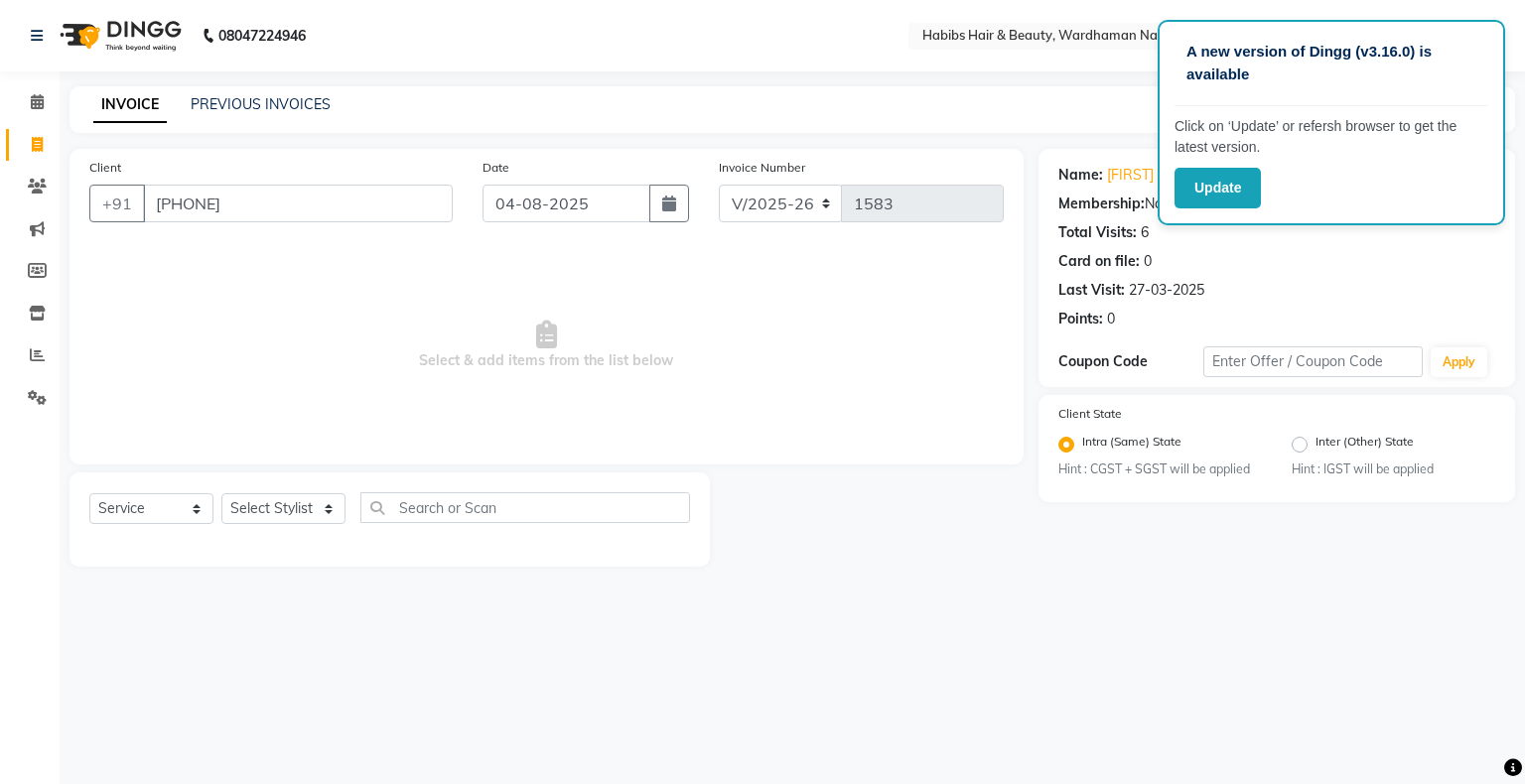 scroll, scrollTop: 0, scrollLeft: 0, axis: both 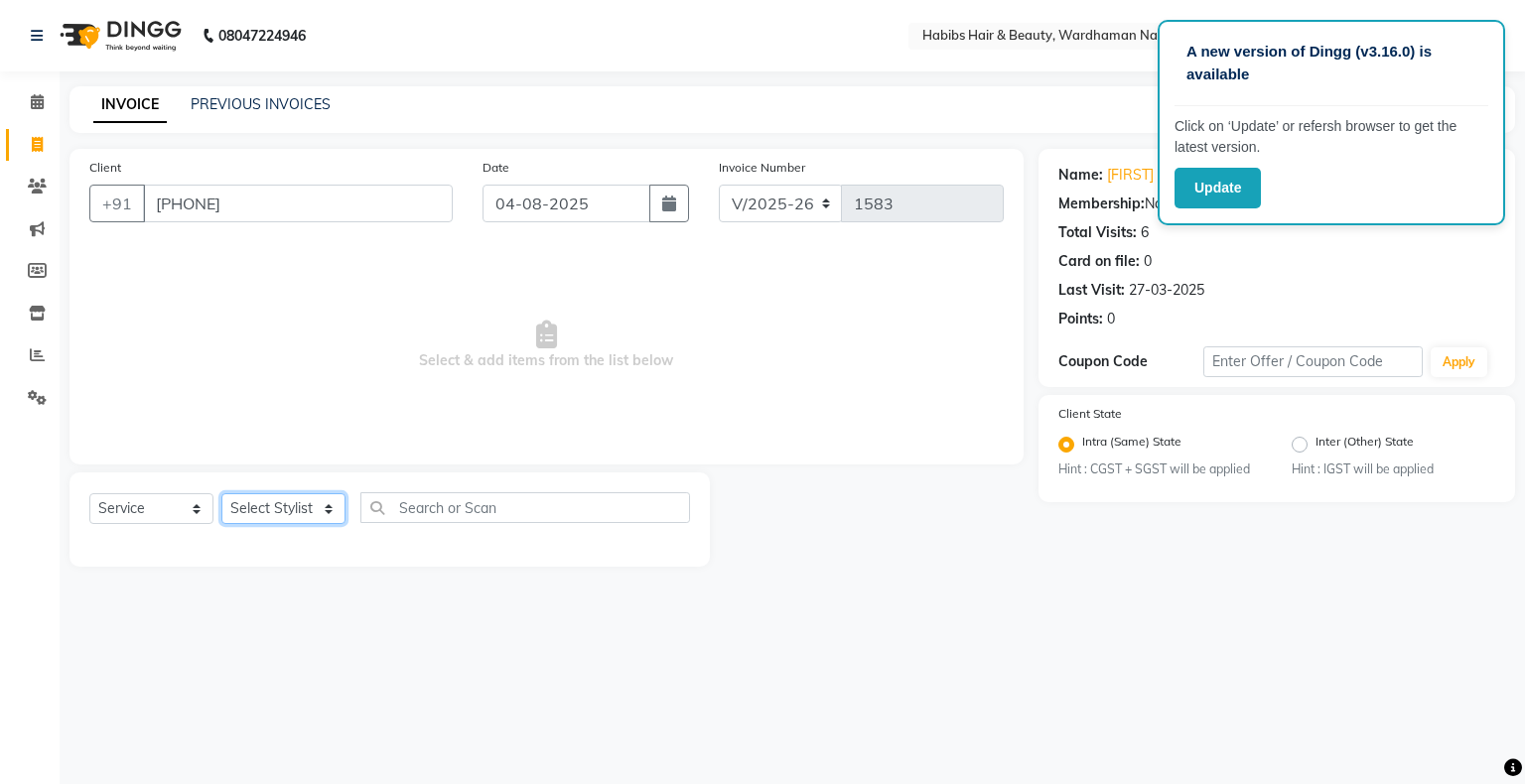 click on "Select Stylist Admin Aman Gayatri Jeetu Mick Raj Rashmi Rasika Sarang" 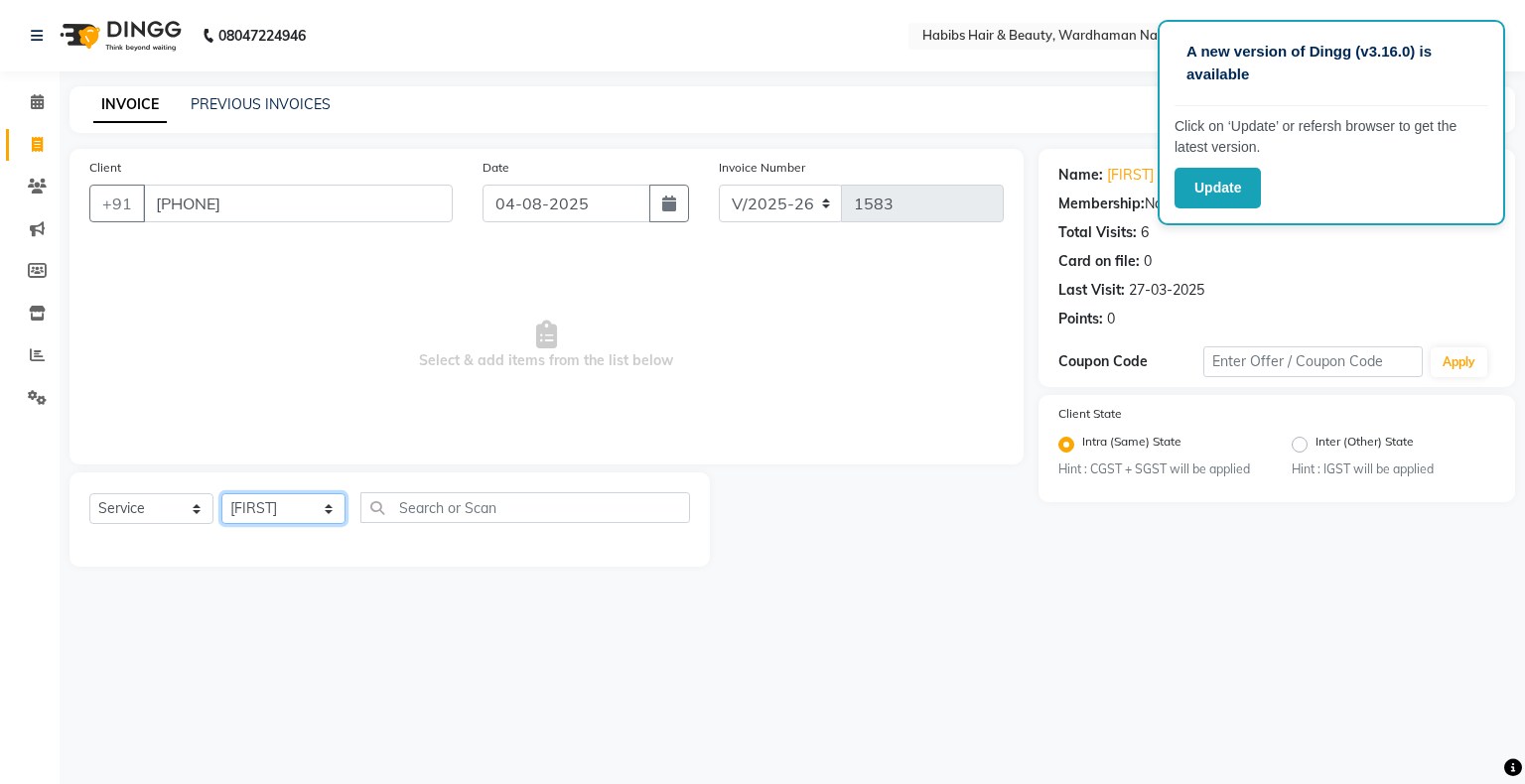 click on "Select Stylist Admin Aman Gayatri Jeetu Mick Raj Rashmi Rasika Sarang" 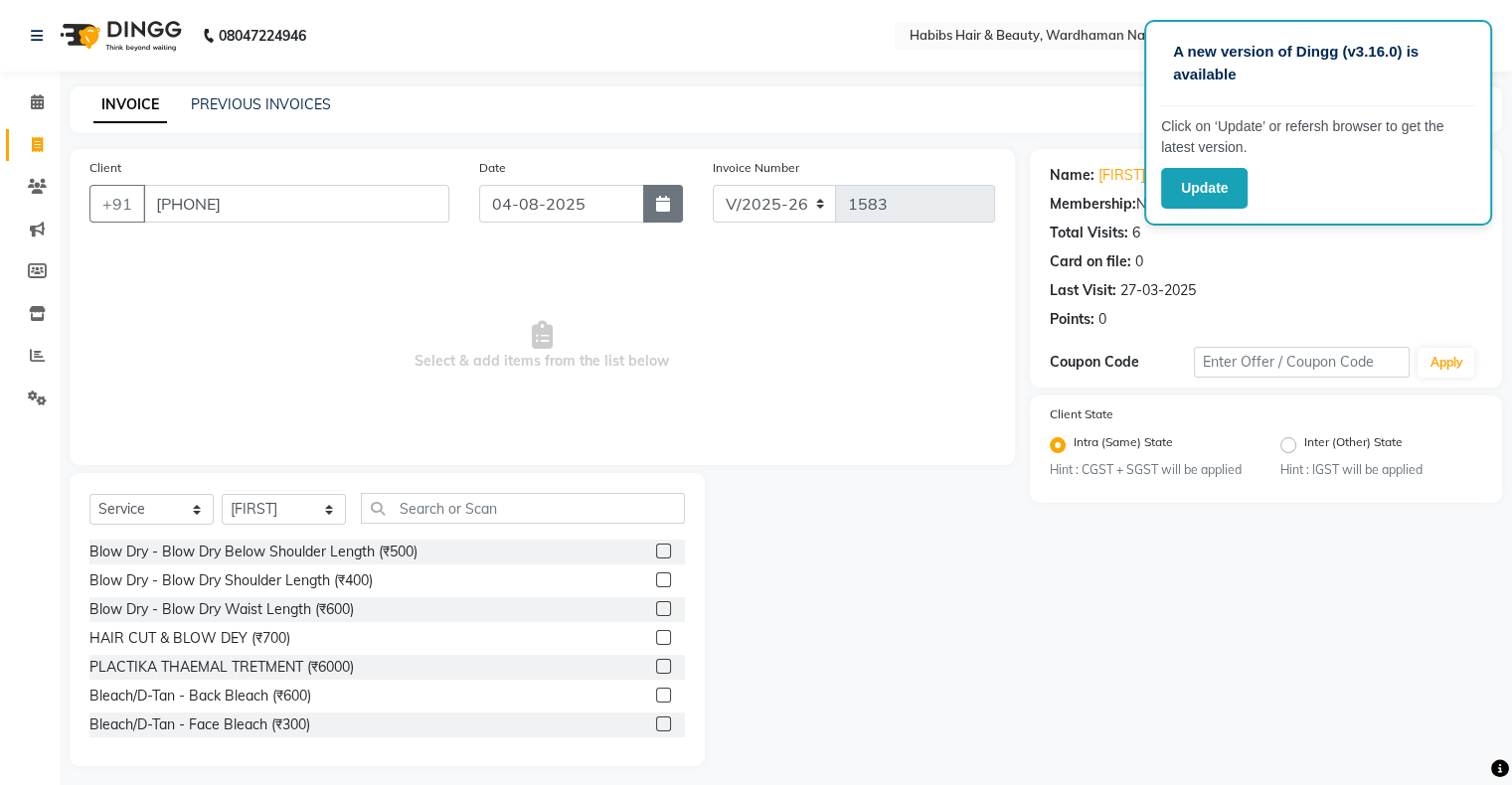 click 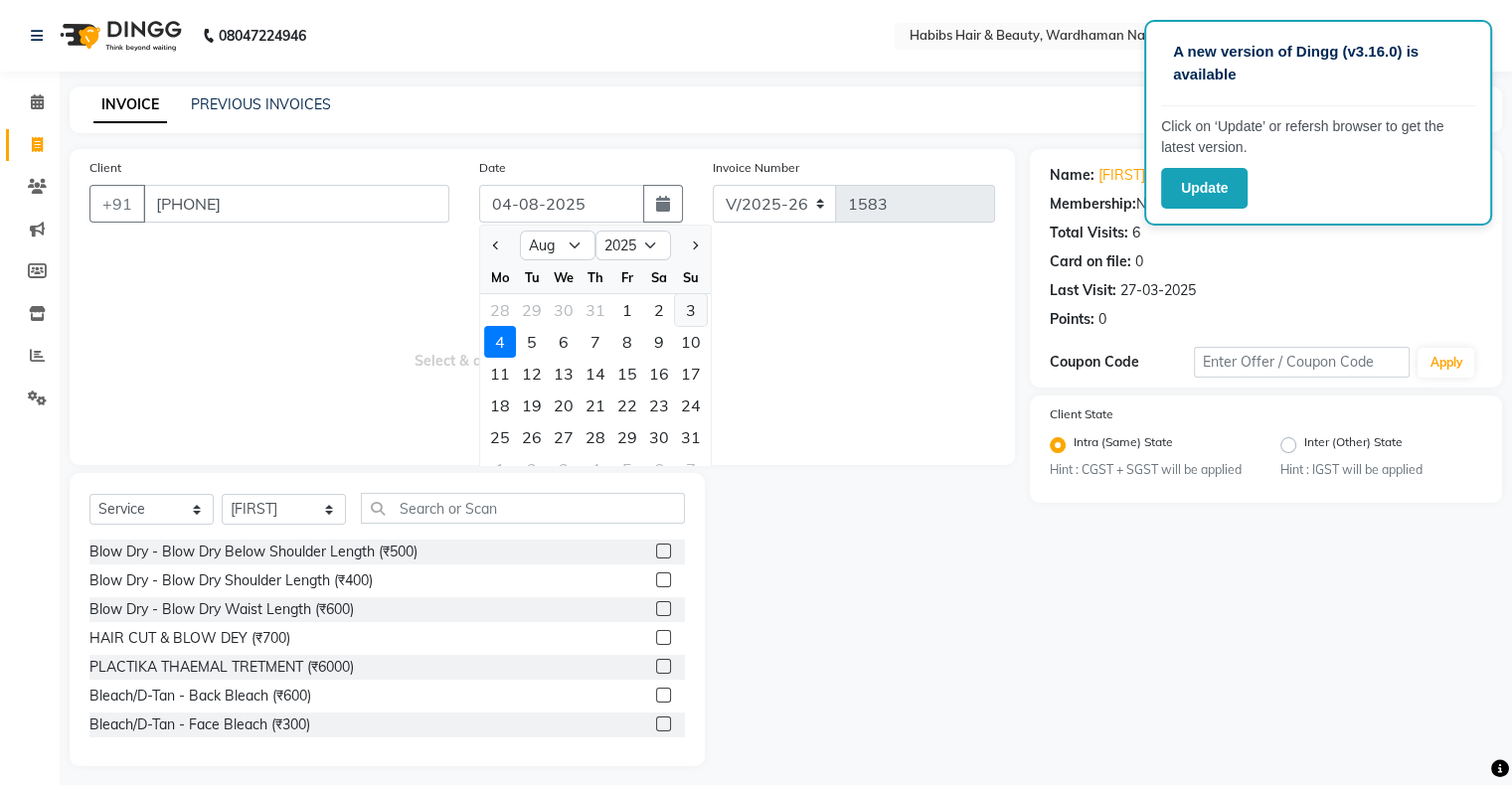 click on "3" 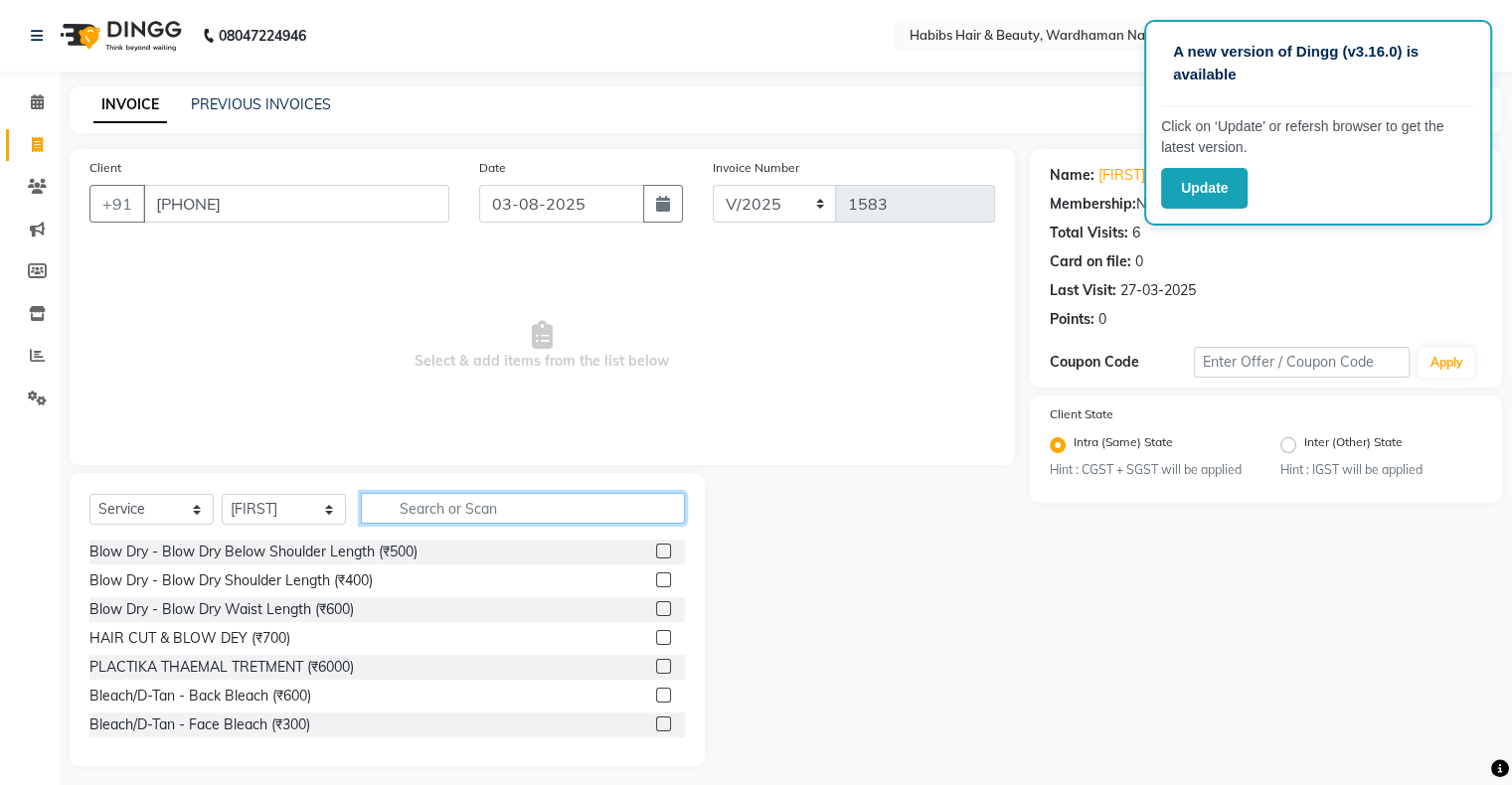 click 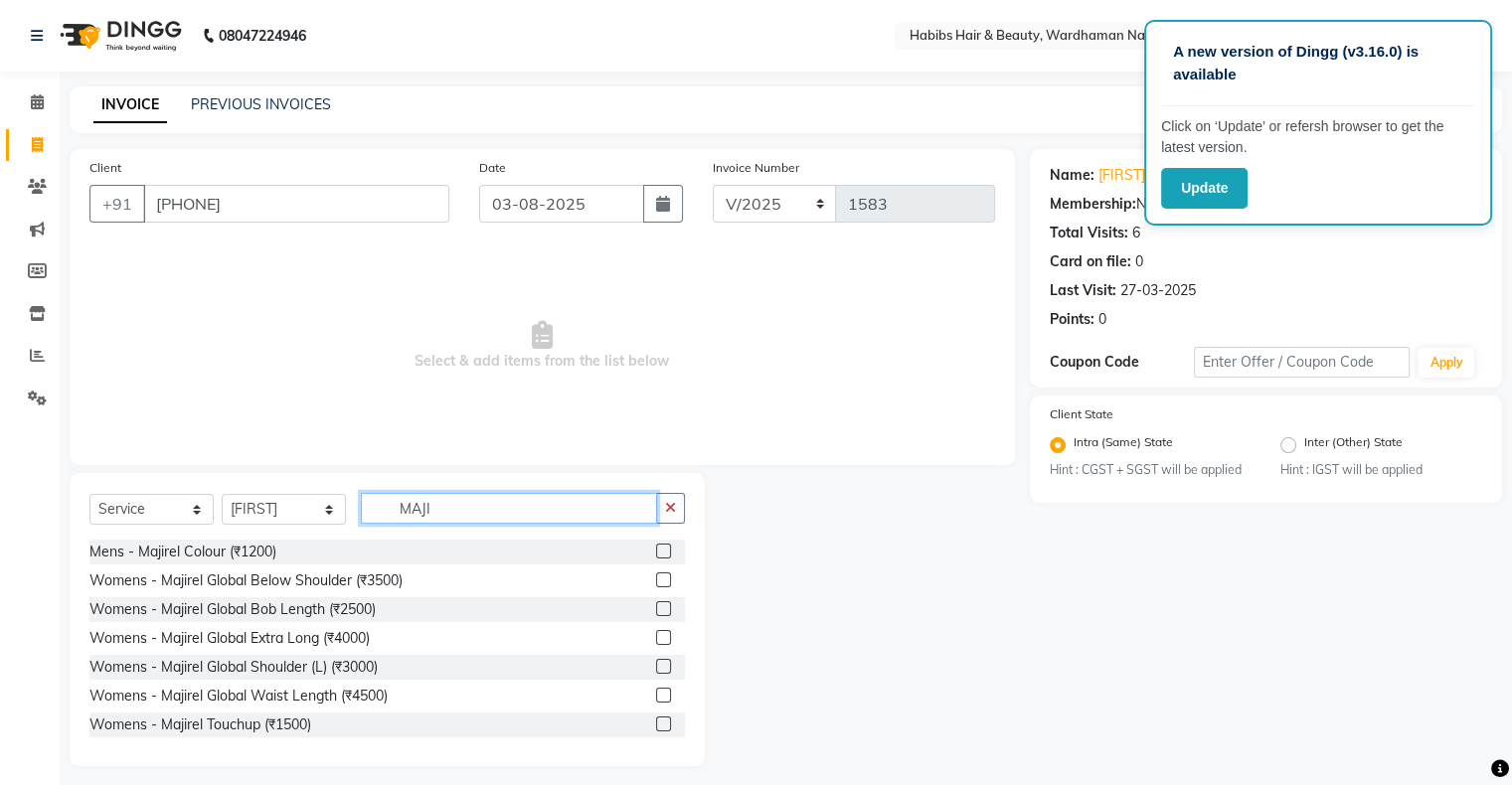 type on "MAJI" 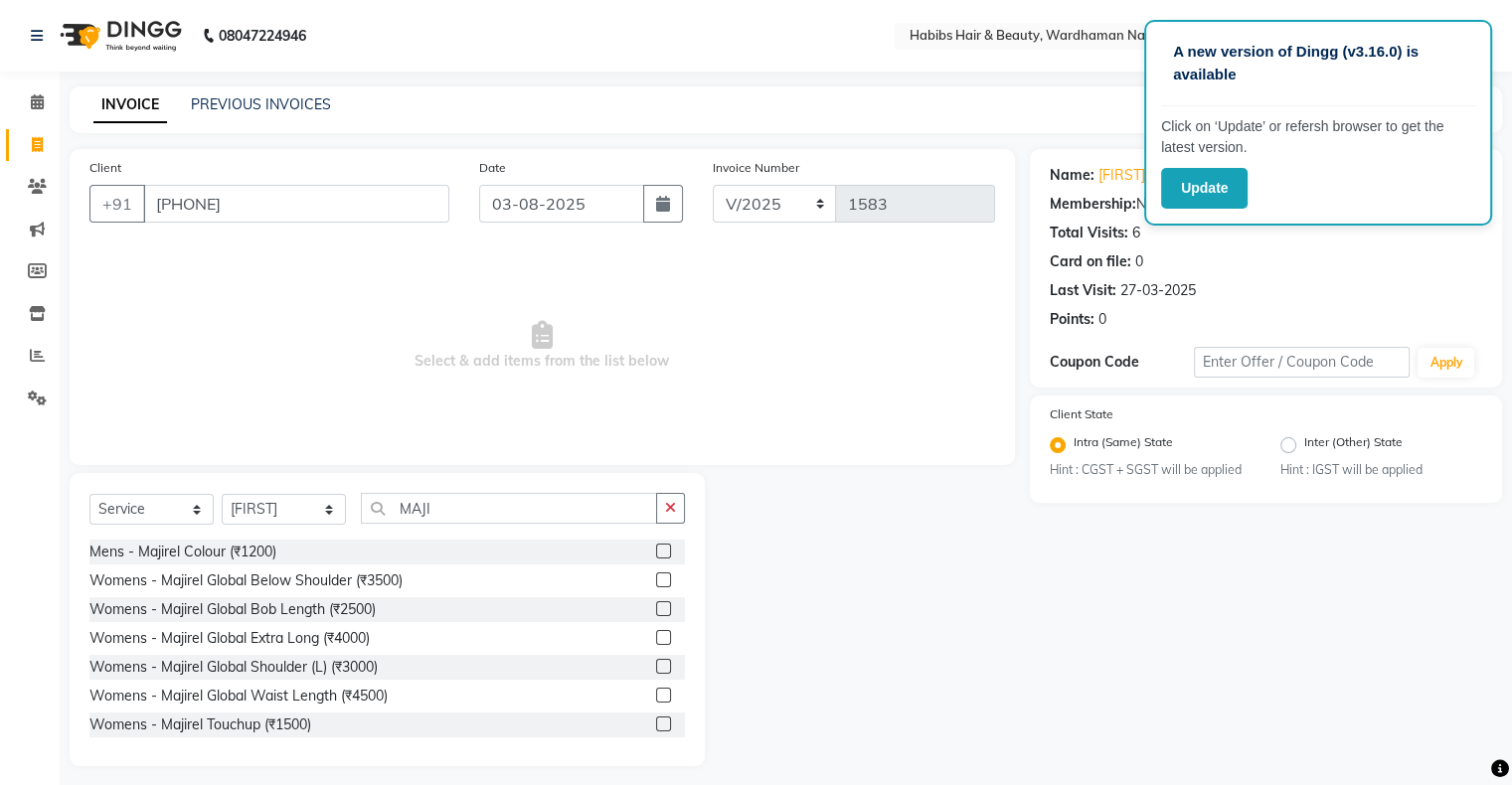 click 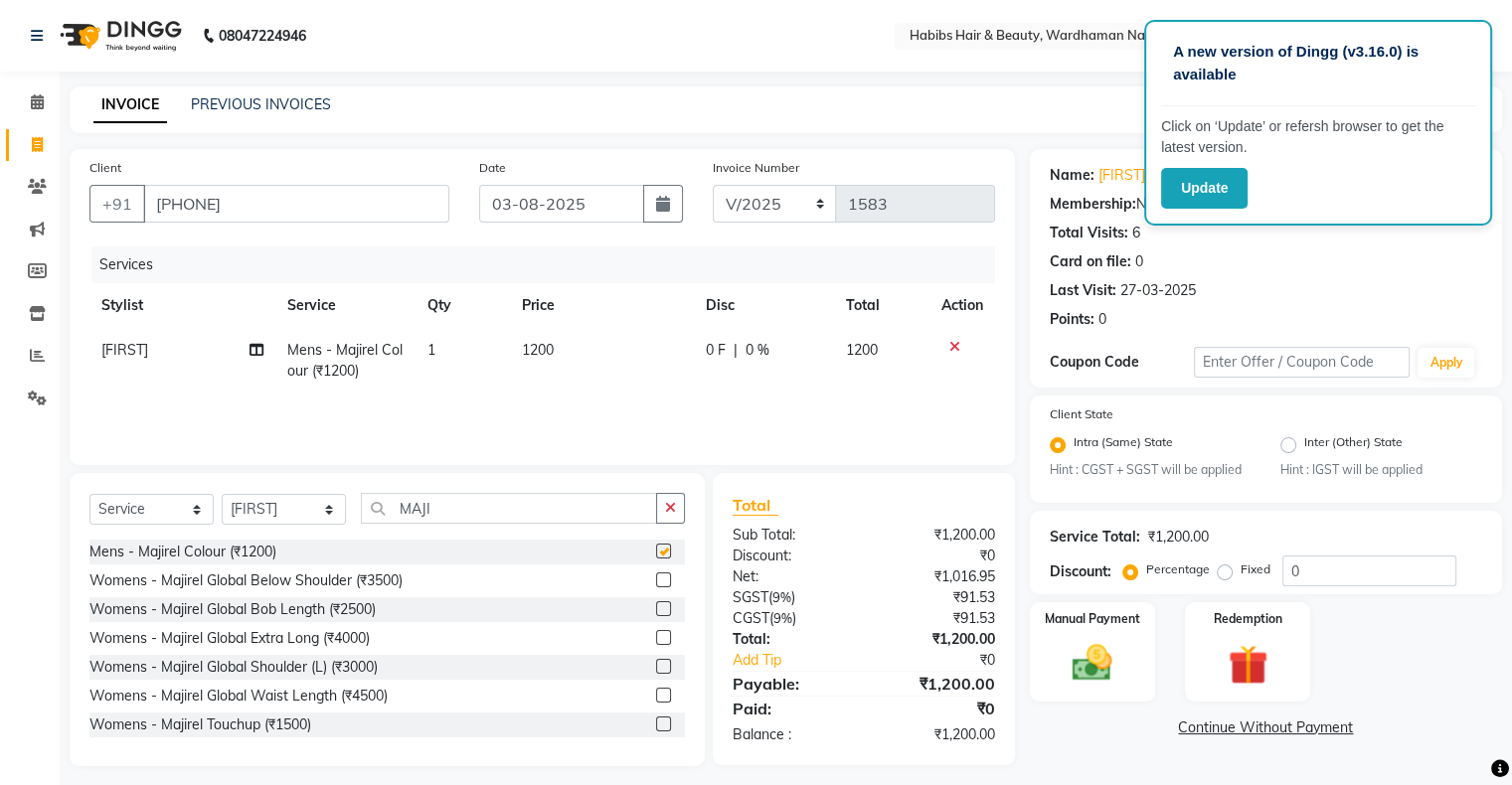 checkbox on "false" 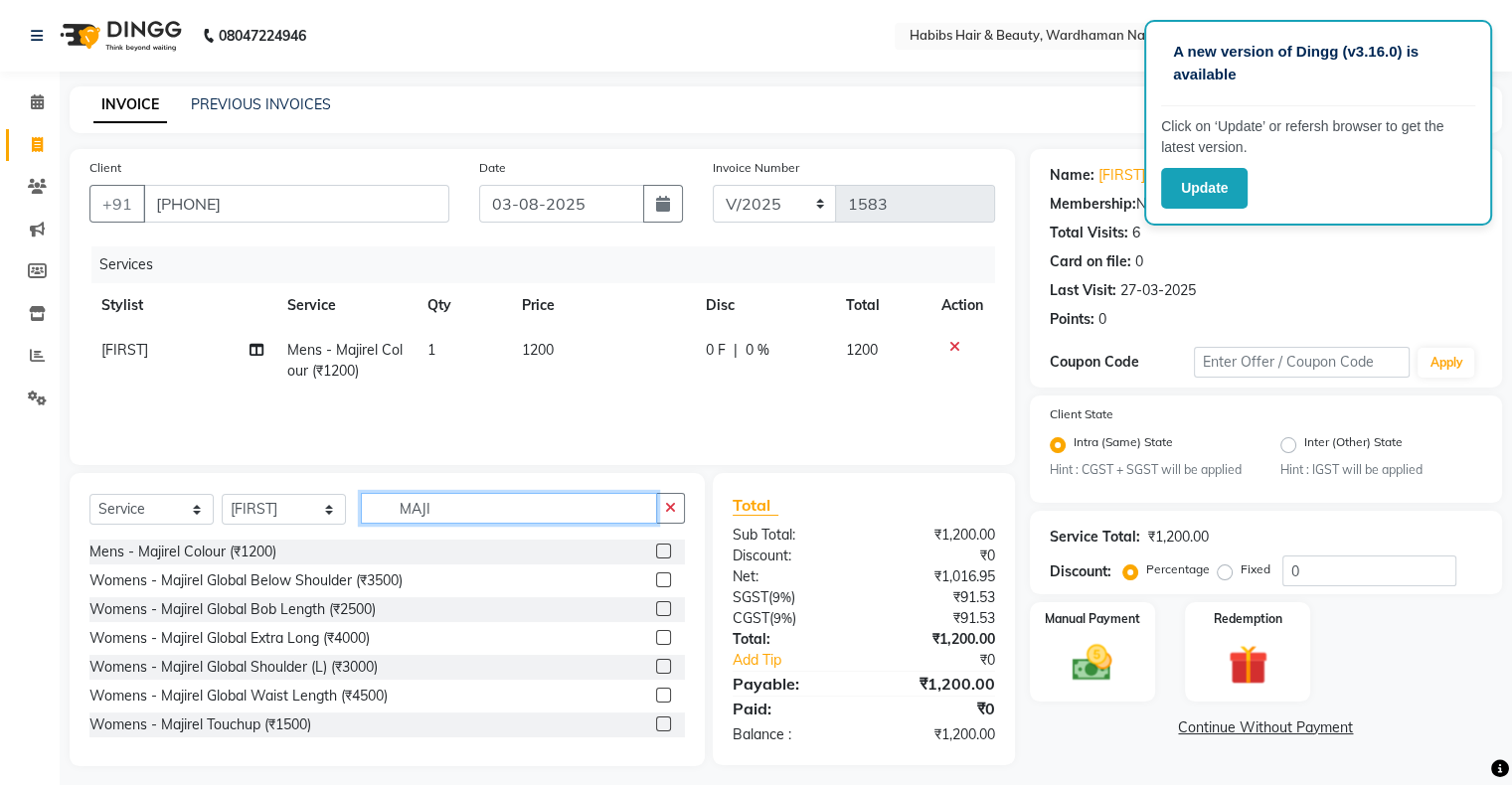 click on "MAJI" 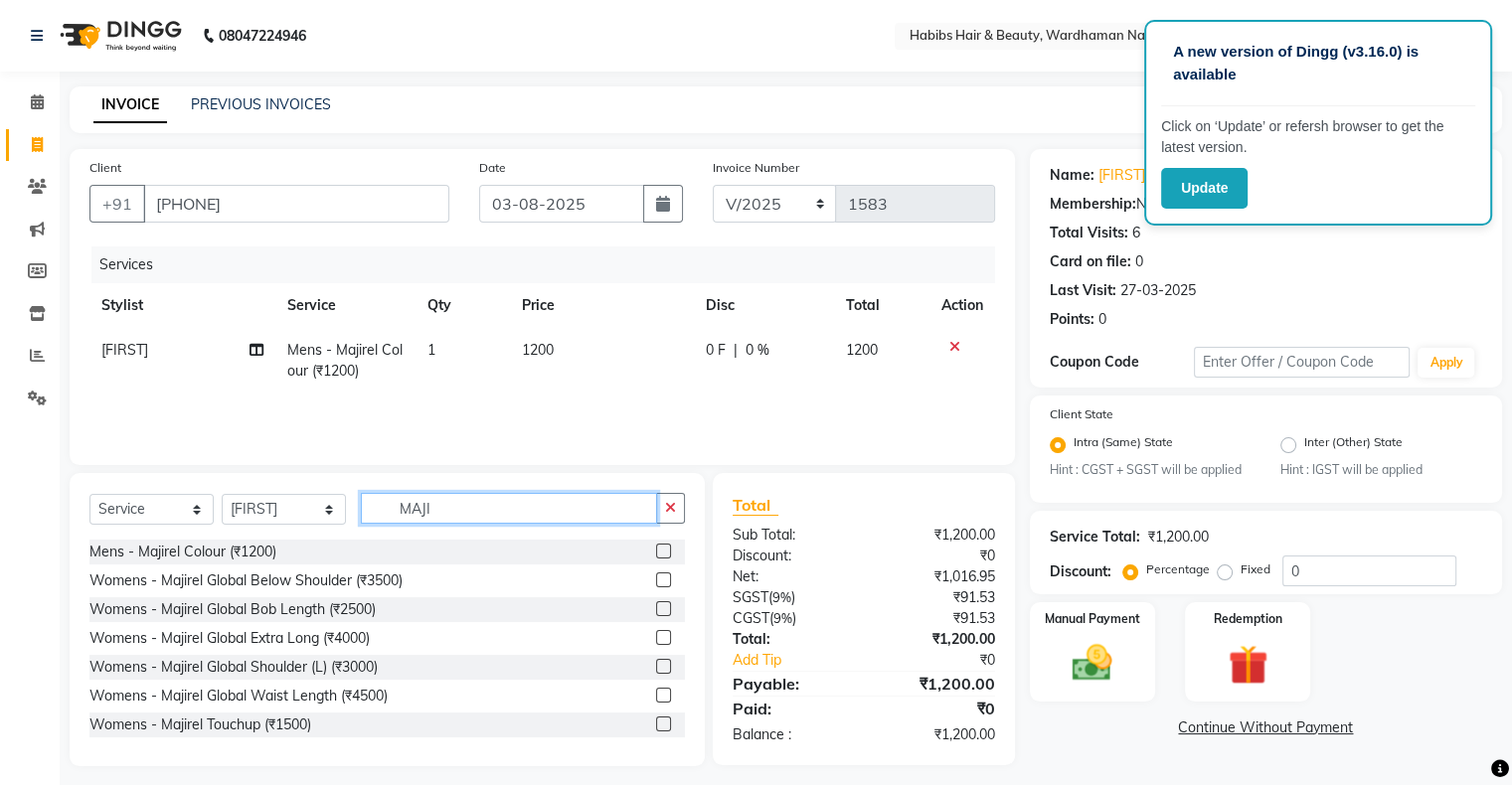 click on "MAJI" 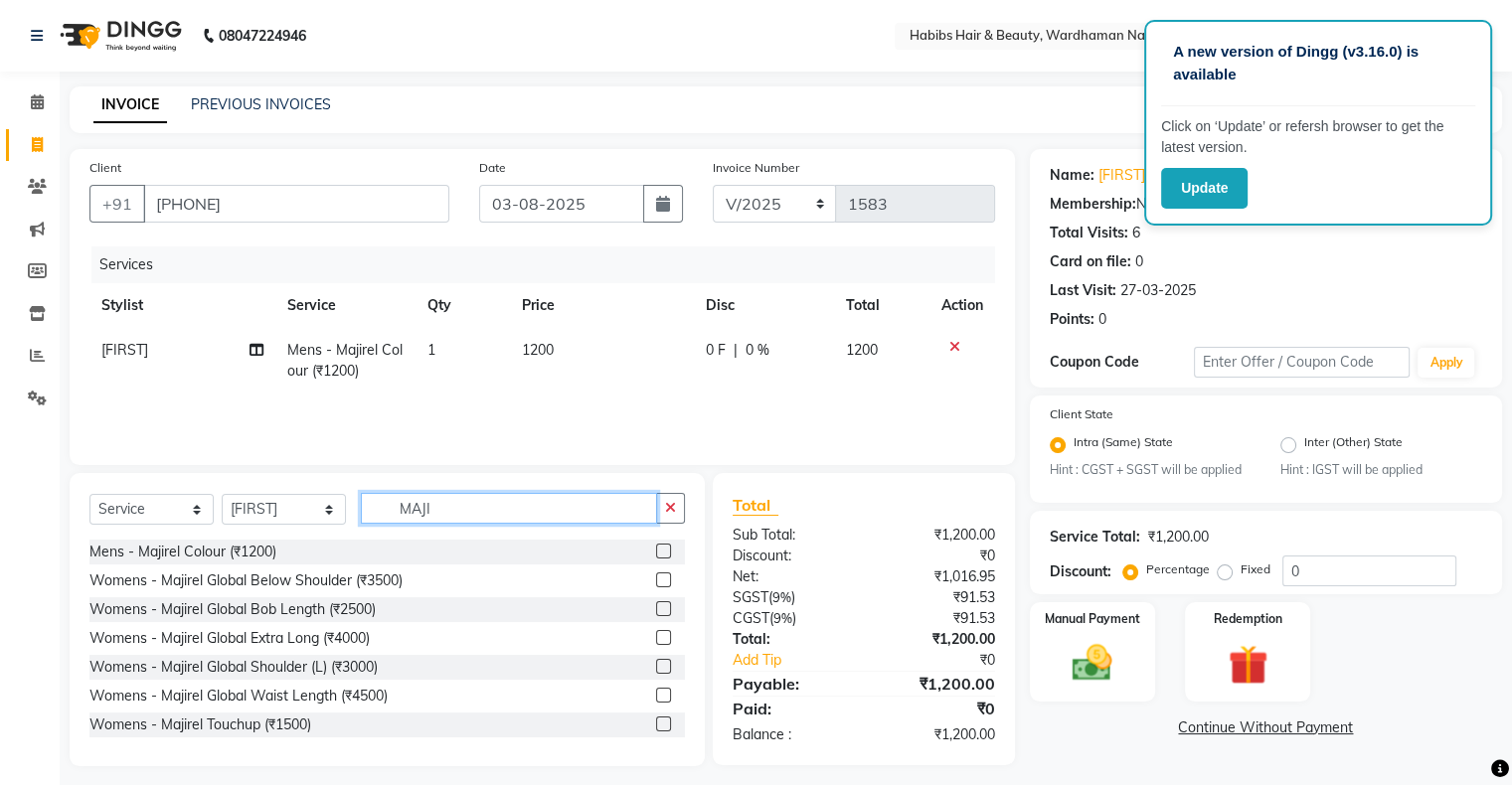 click on "MAJI" 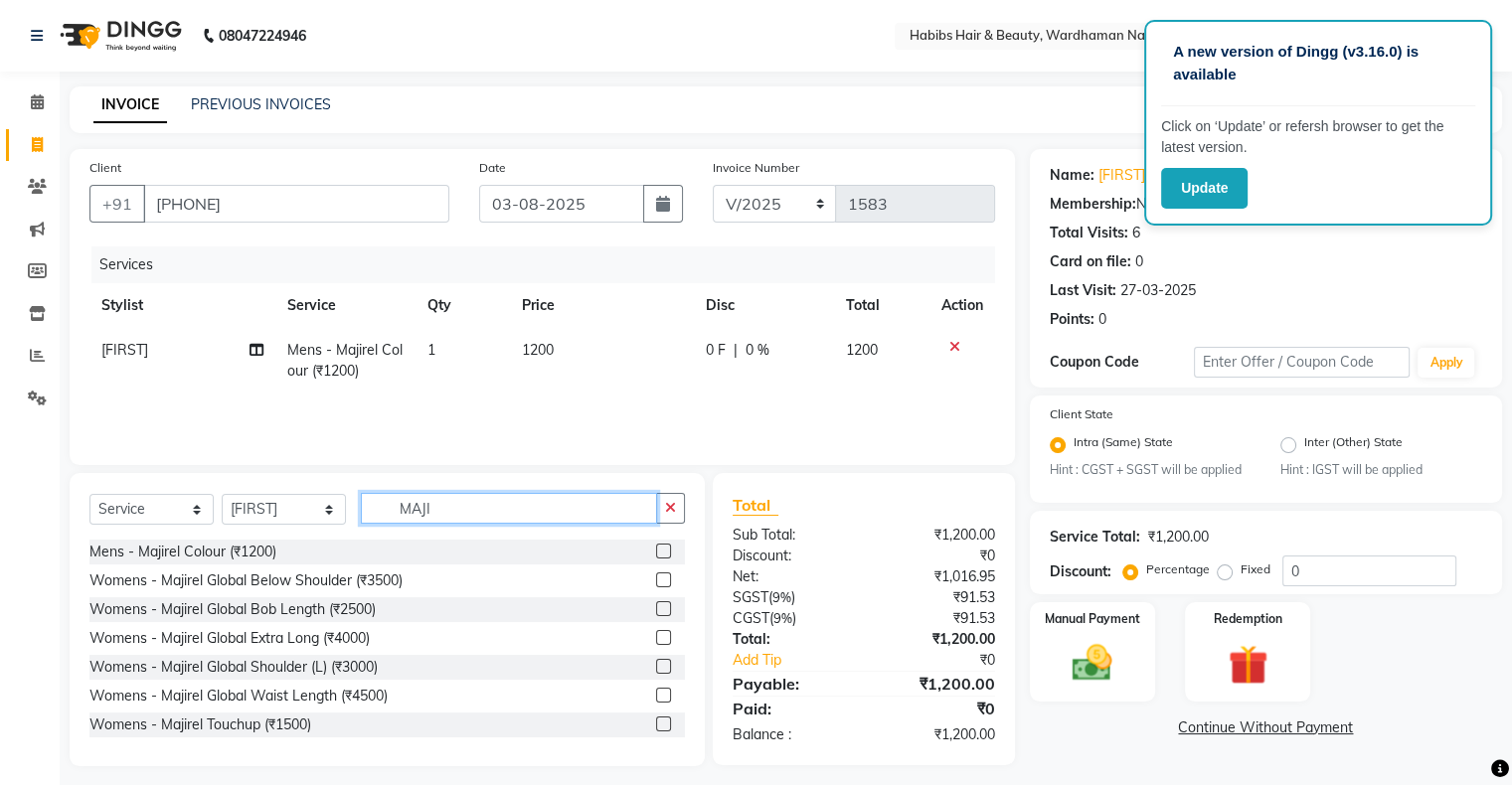click on "MAJI" 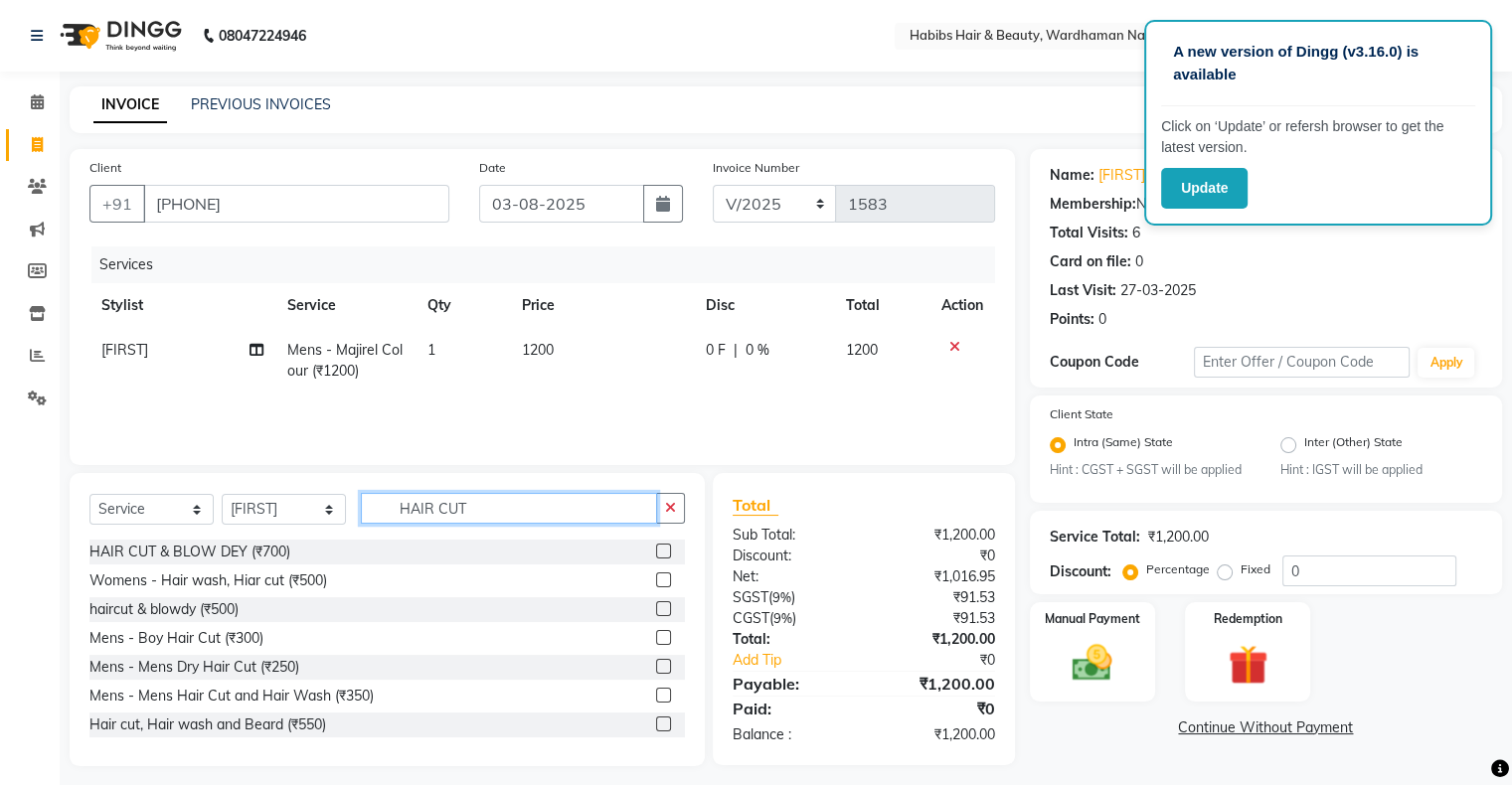 scroll, scrollTop: 11, scrollLeft: 0, axis: vertical 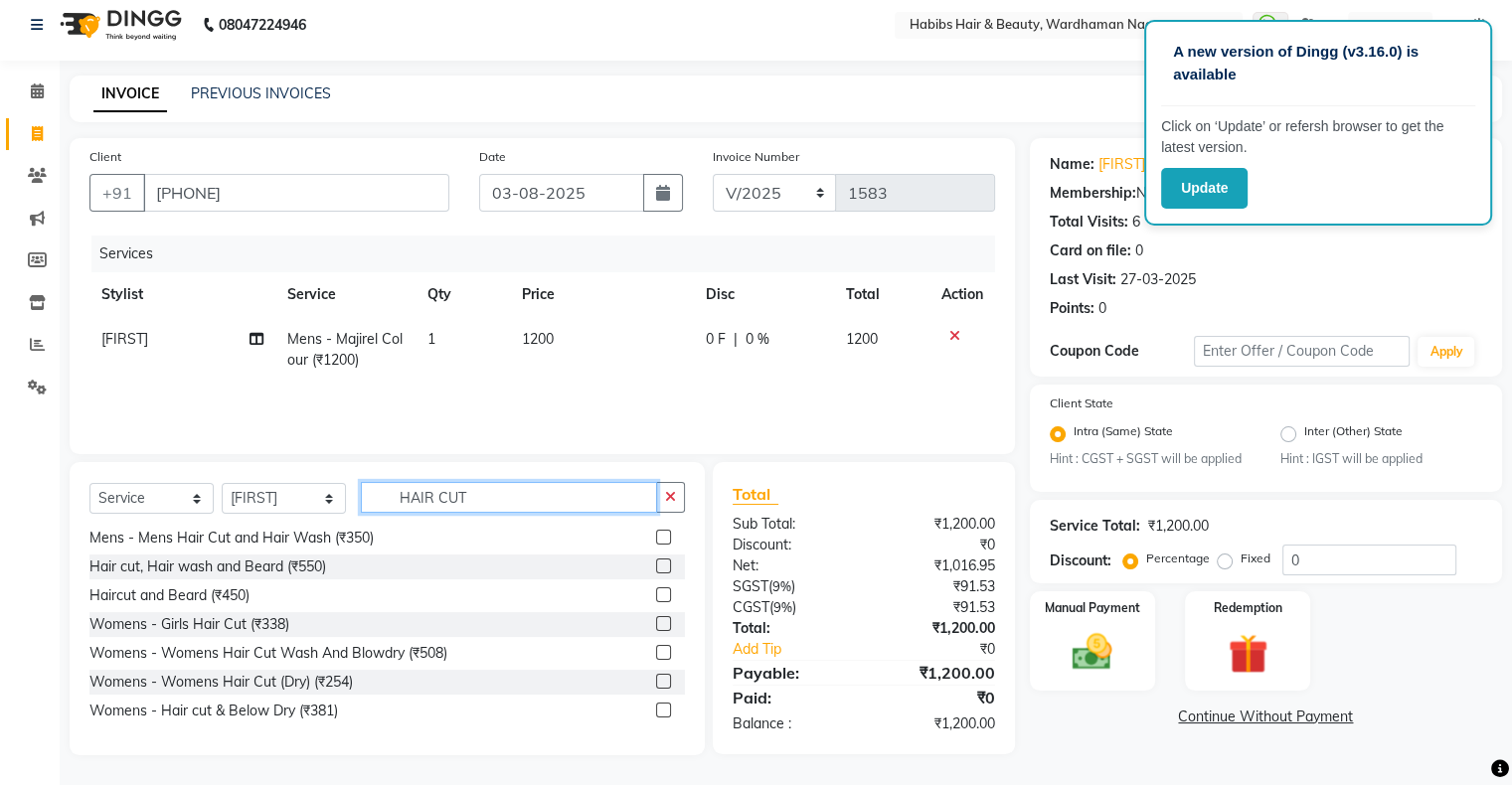 type on "HAIR CUT" 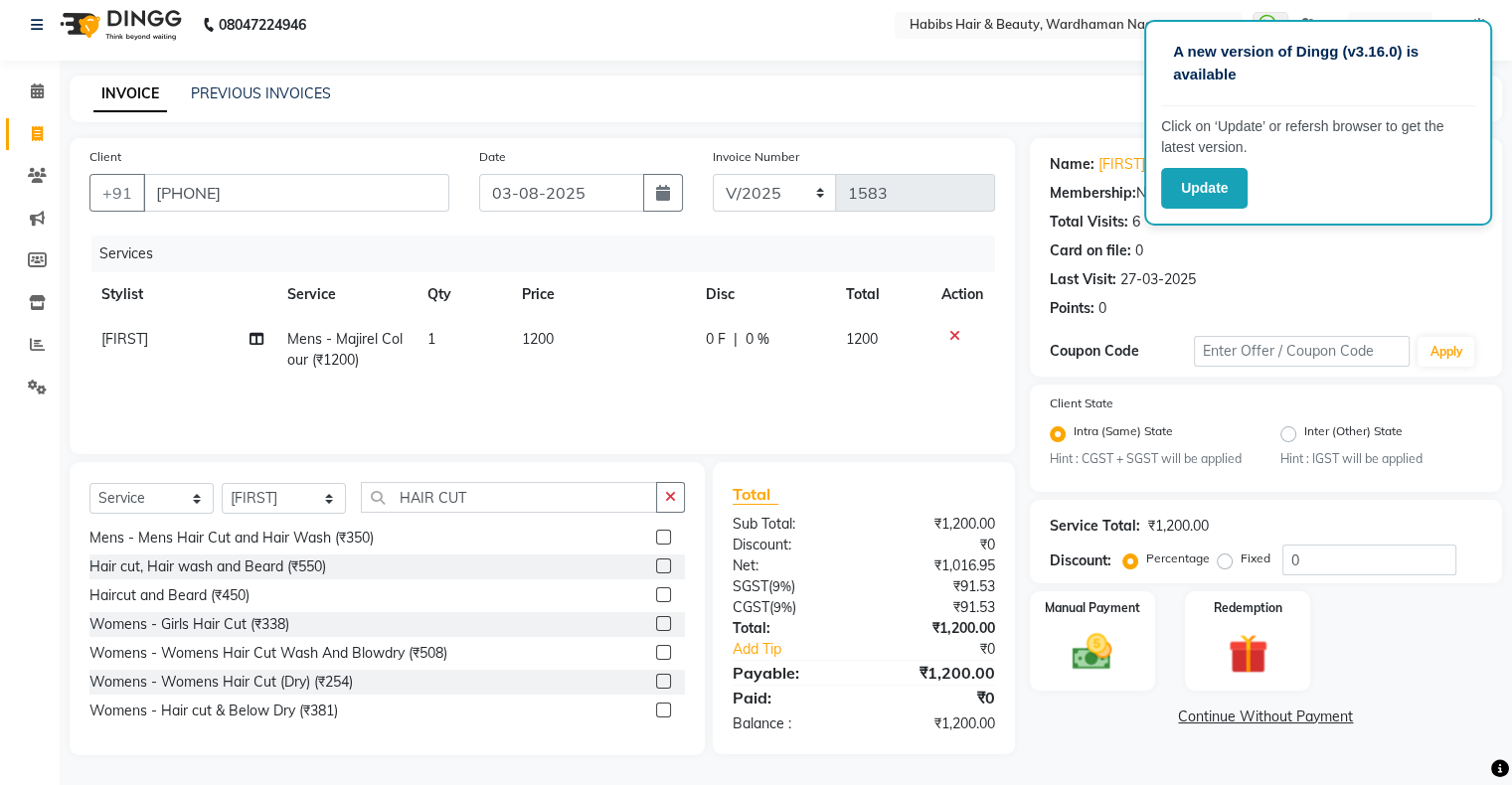 click 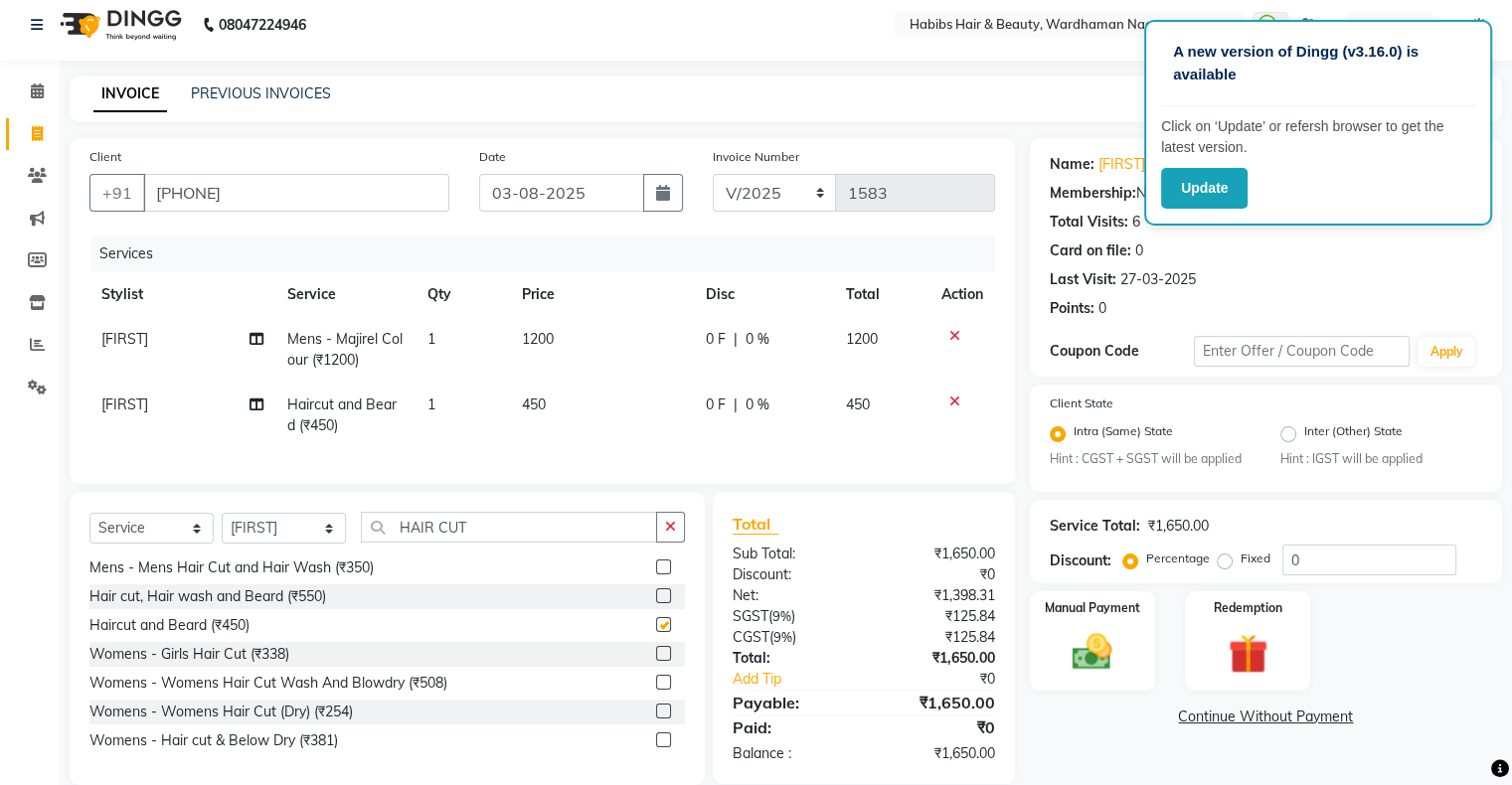 checkbox on "false" 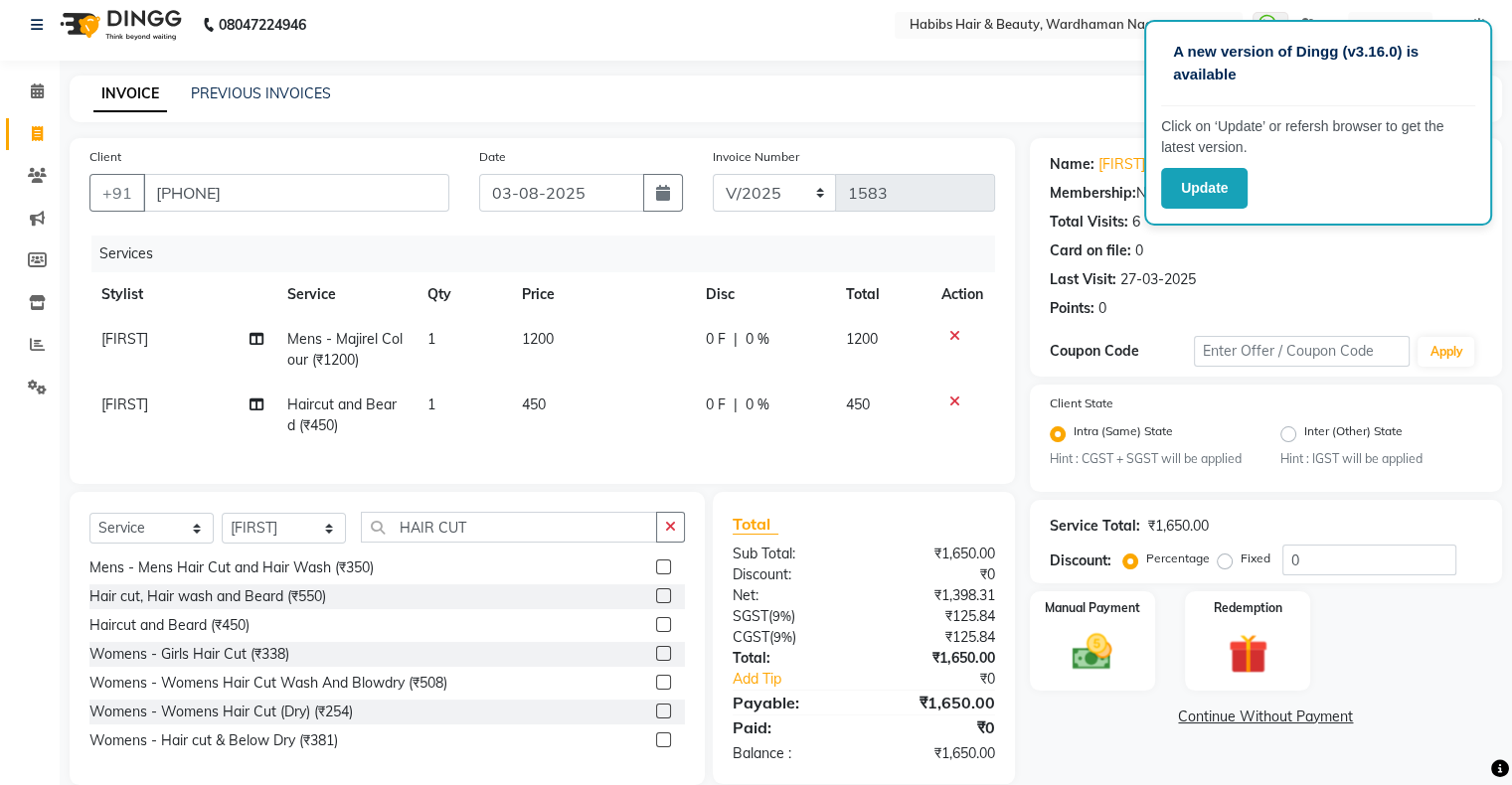 click on "0 %" 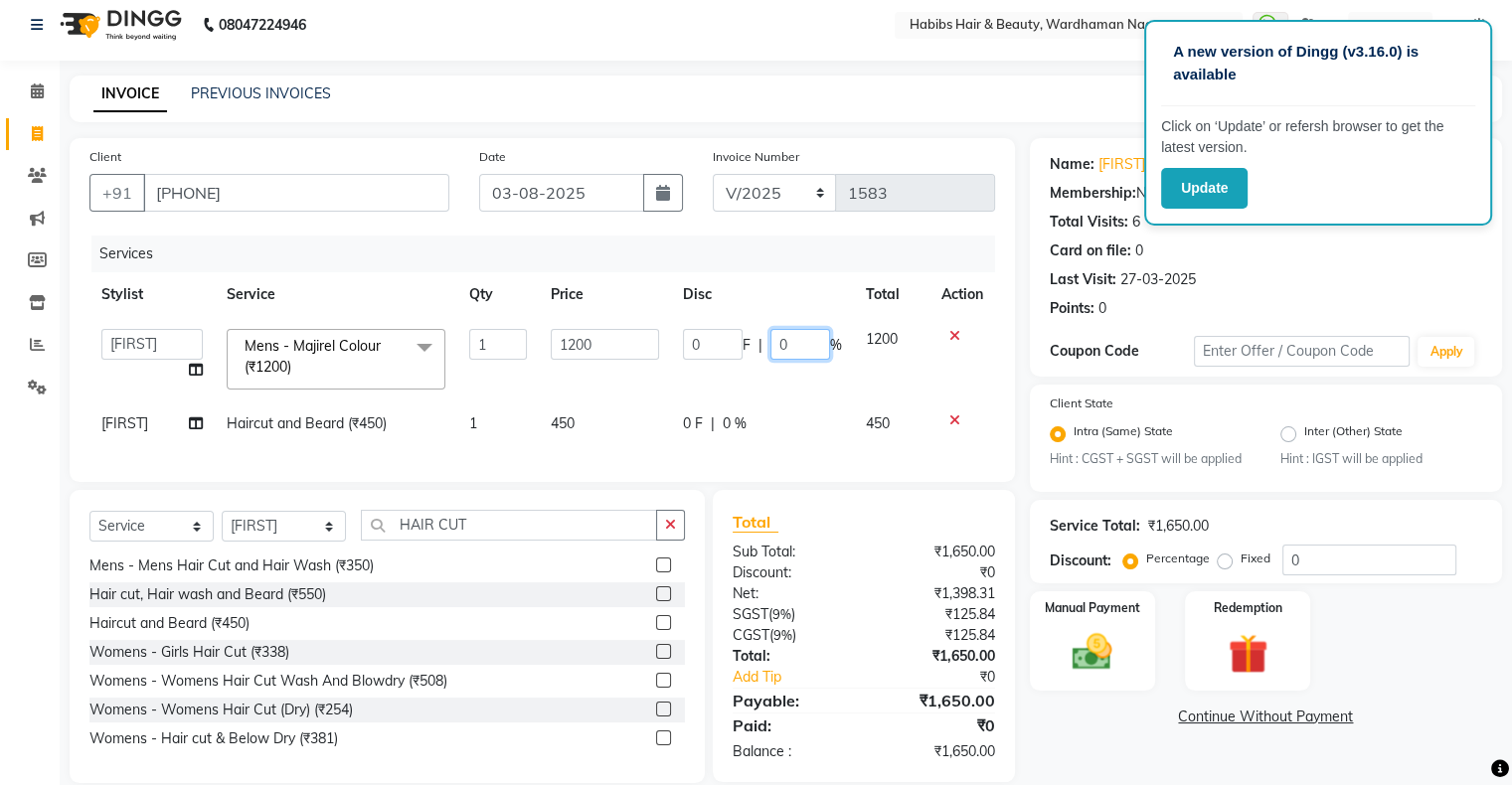 click on "0" 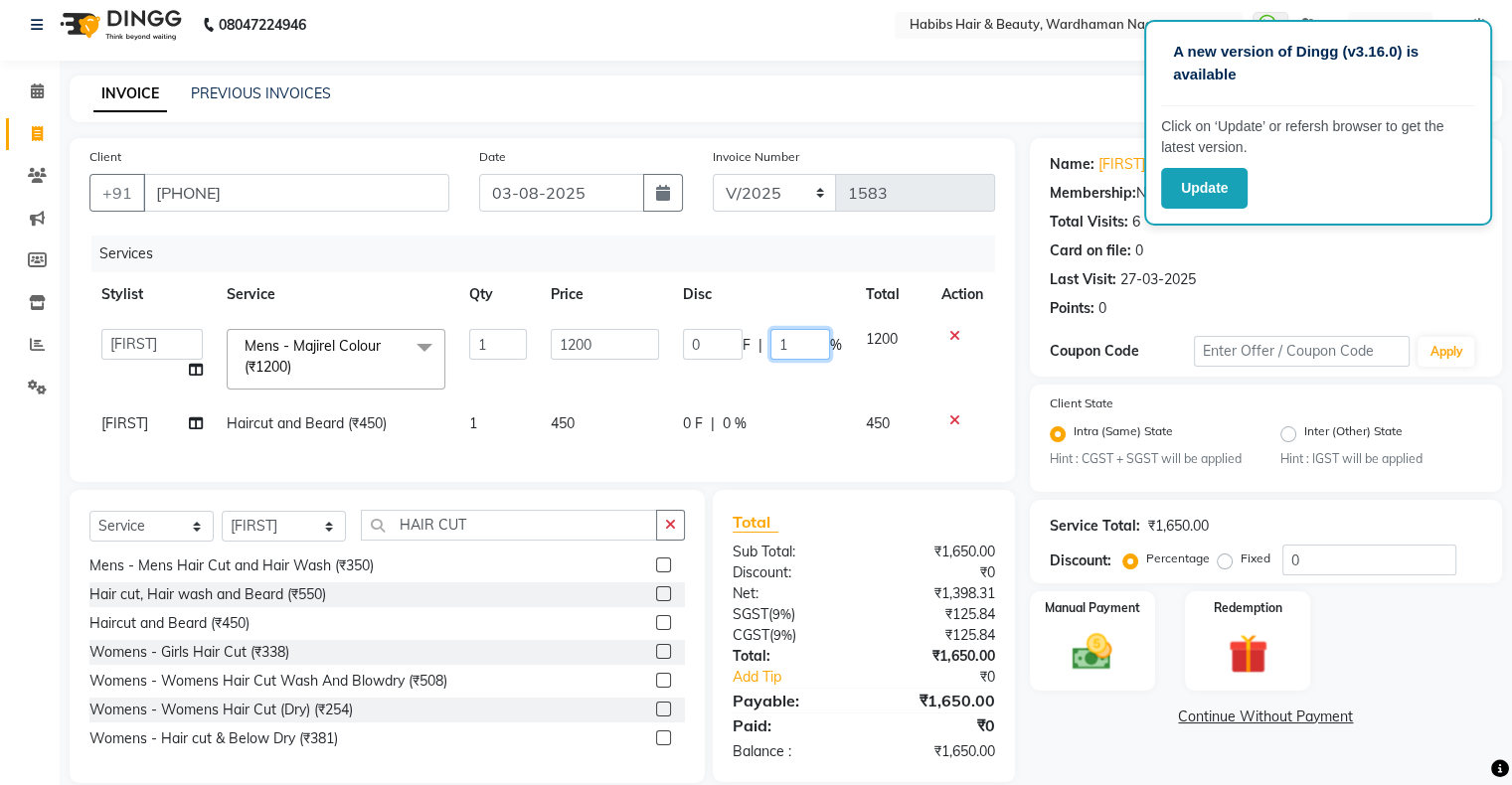type on "10" 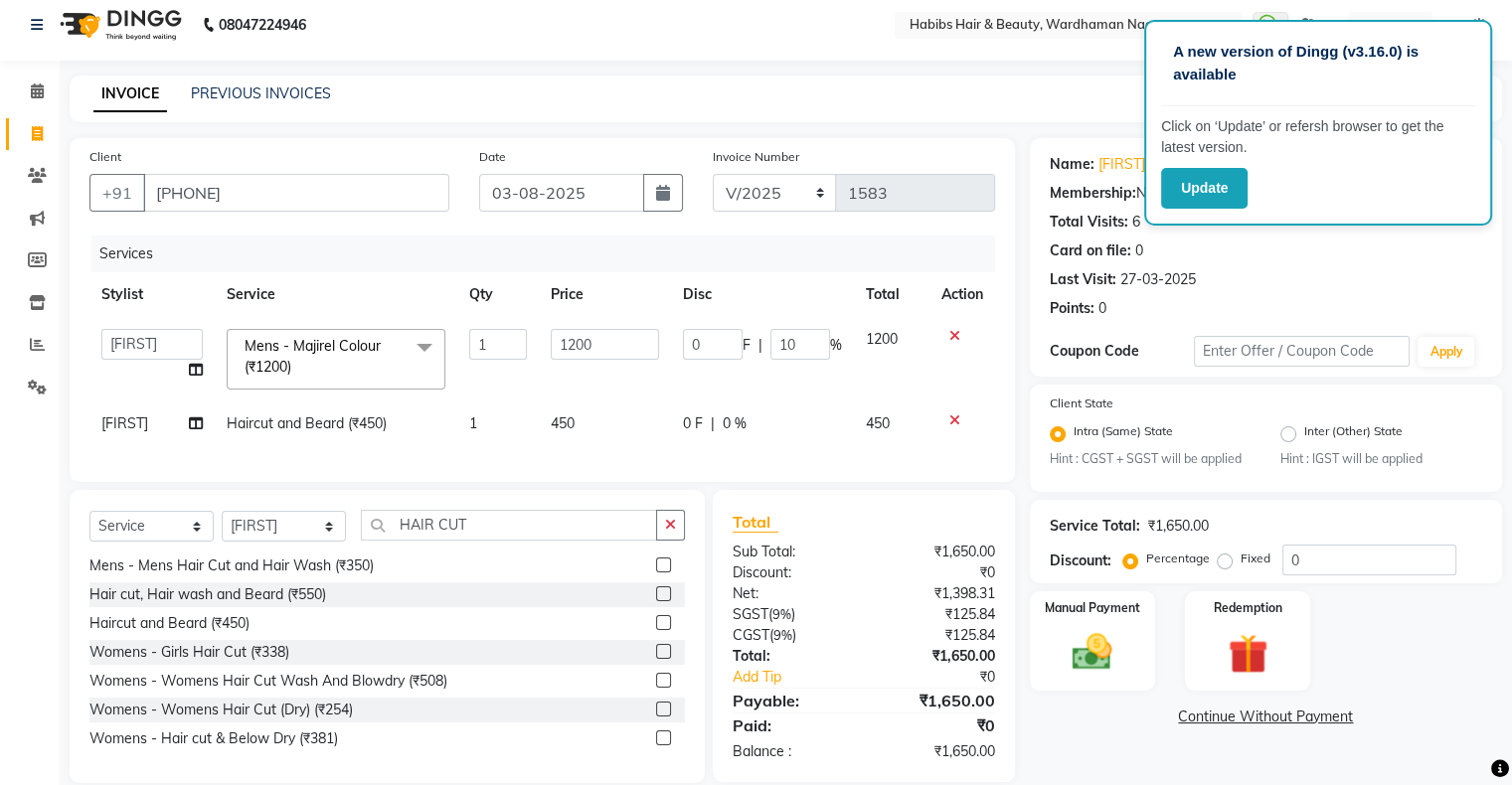 click on "0 F | 10 %" 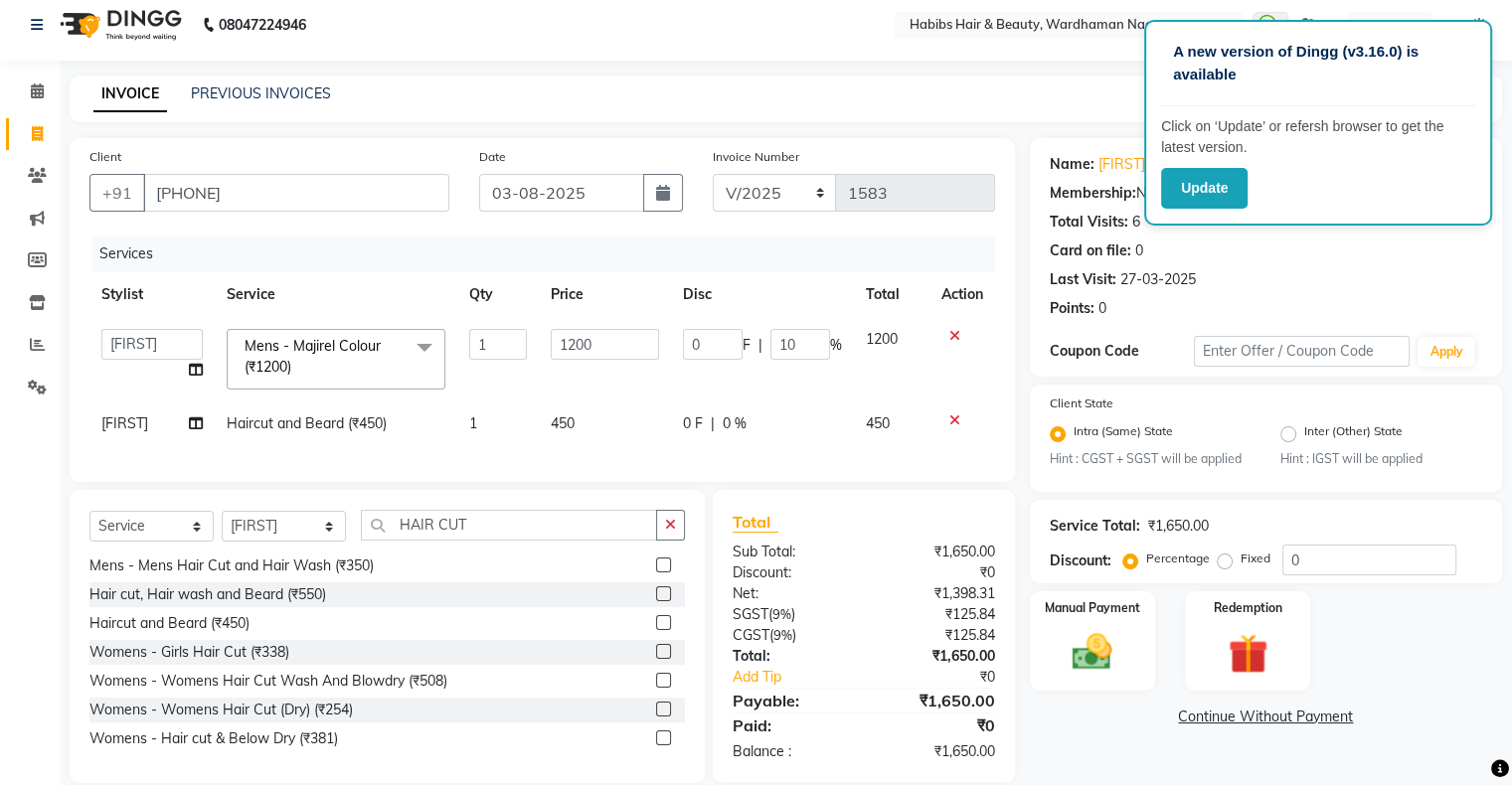select on "17876" 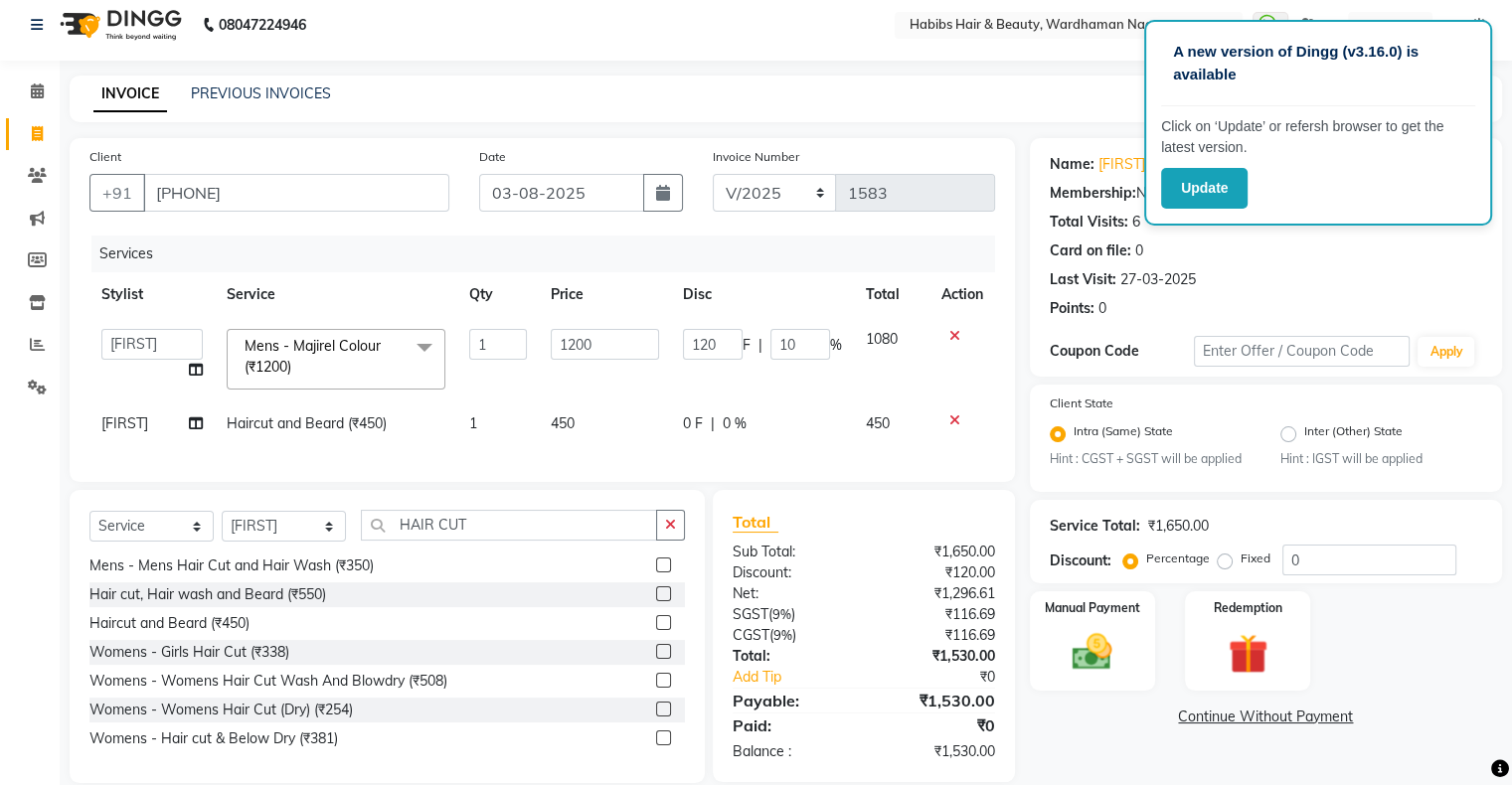 scroll, scrollTop: 54, scrollLeft: 0, axis: vertical 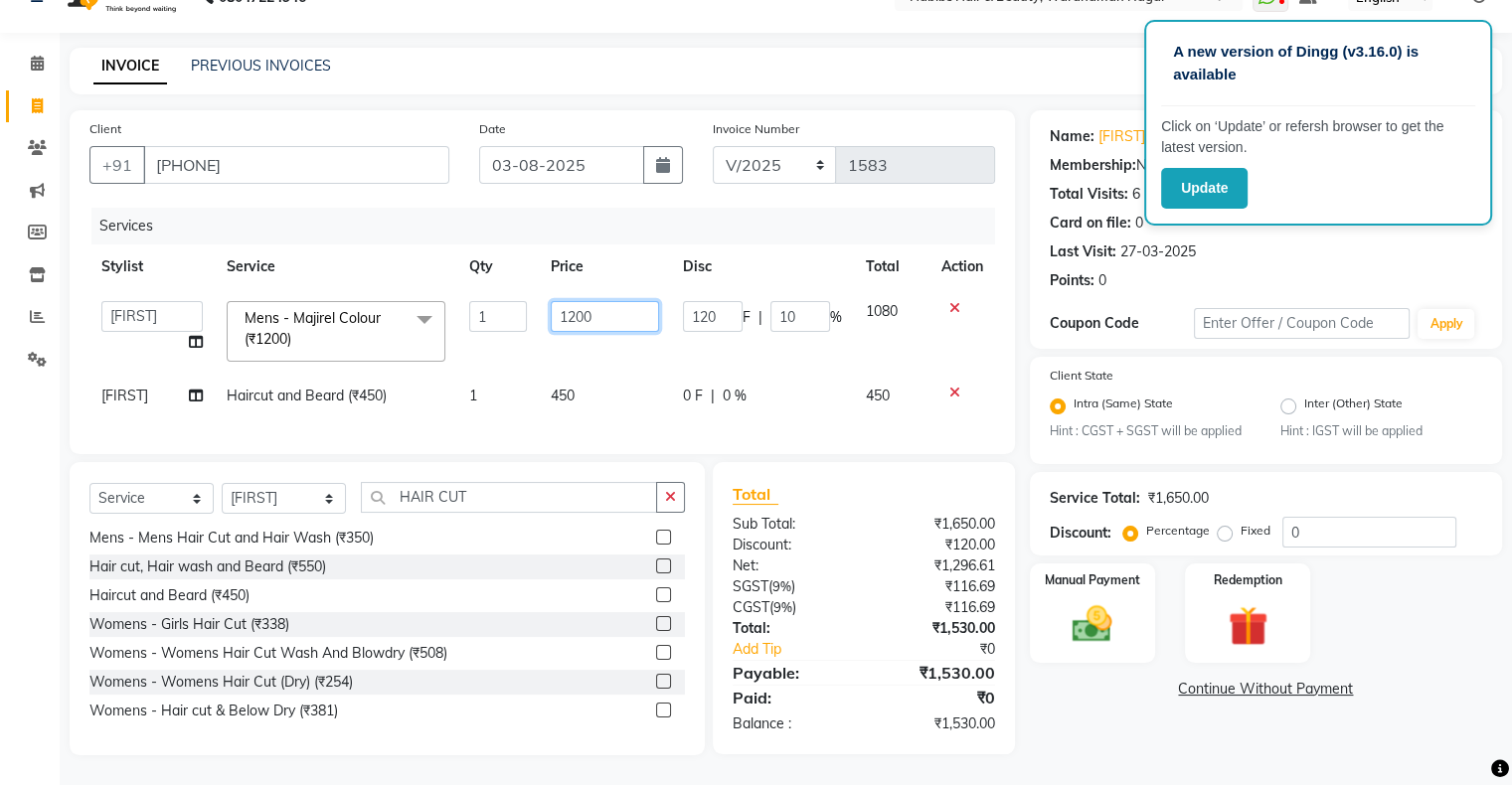 click on "1200" 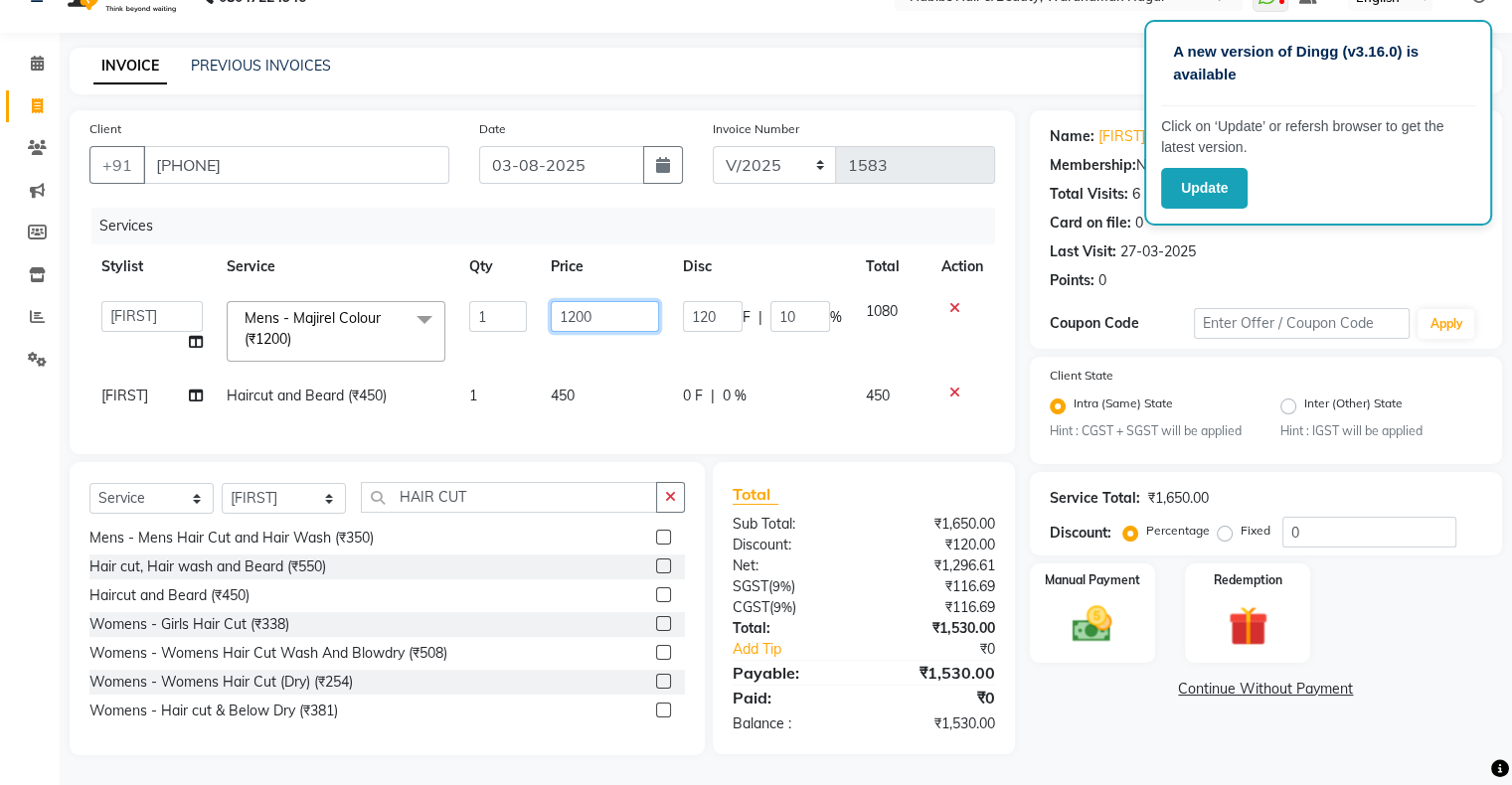click on "1200" 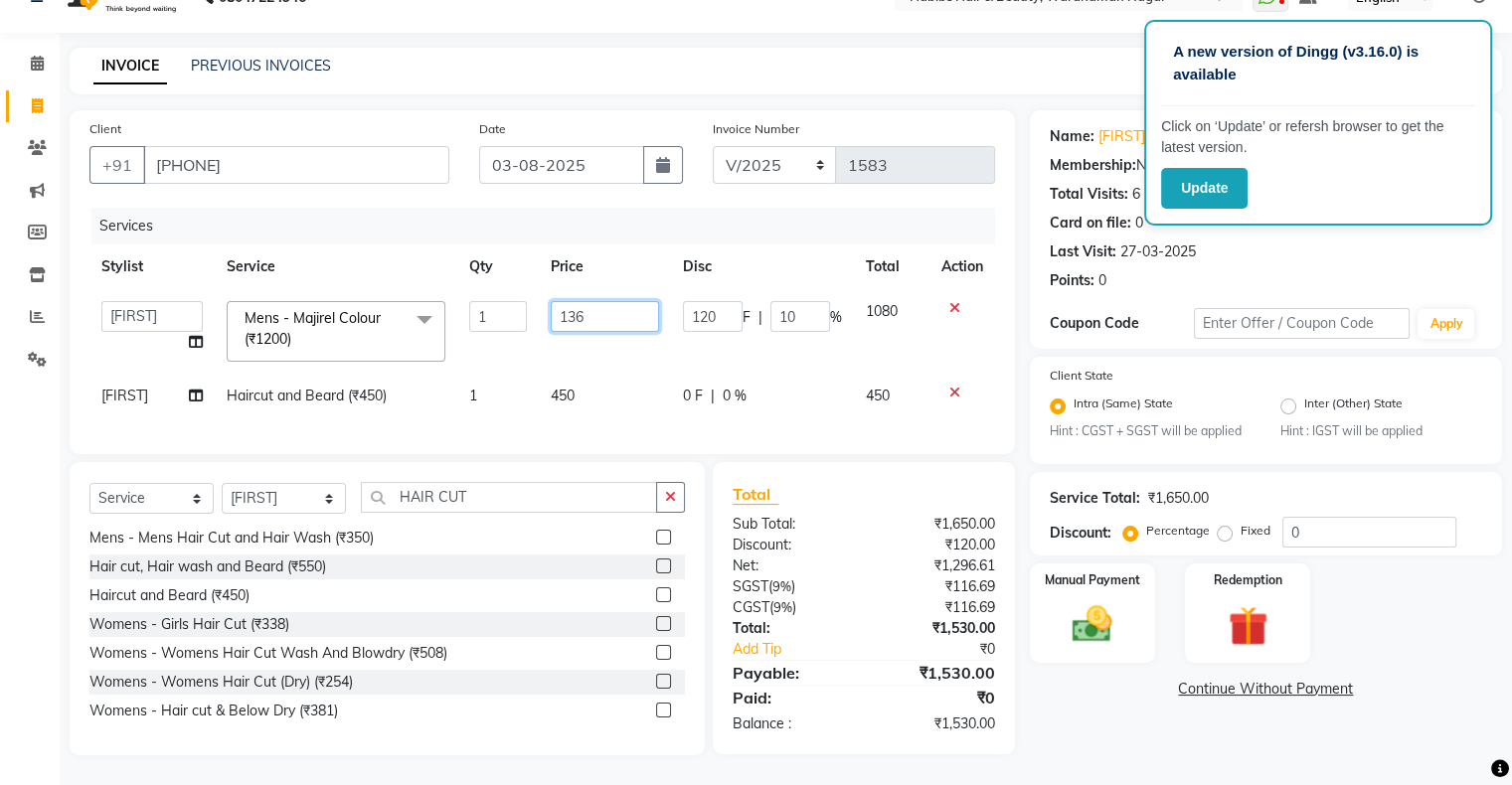 type on "1360" 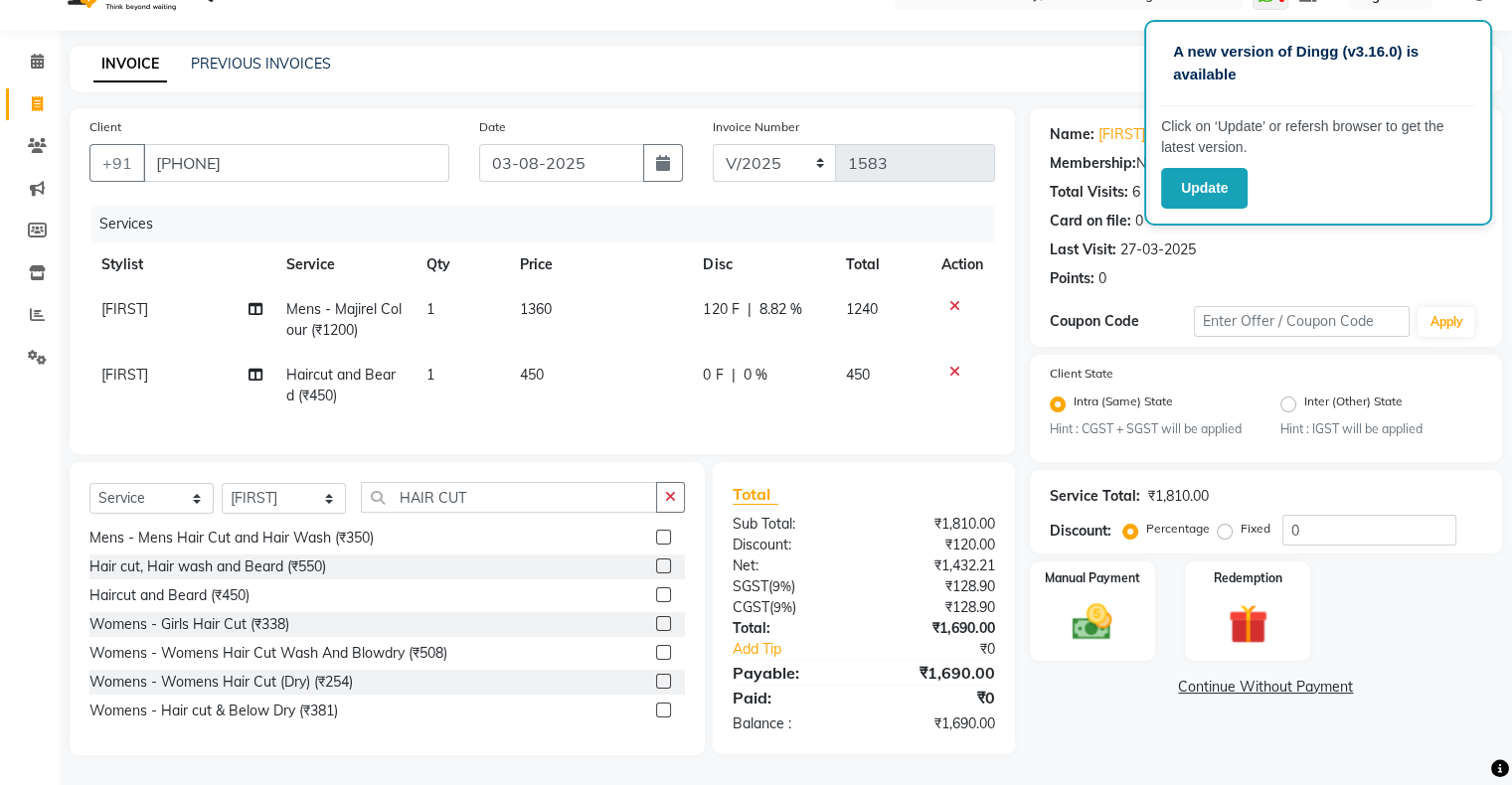 click on "Client +91 [PHONE] Date 03-08-2025 Invoice Number V/2025 V/2025-26 1583 Services Stylist Service Qty Price Disc Total Action [FIRST] Mens - Majirel Colour (₹1200) 1 1360 120 F | 8.82 % 1240 [FIRST] Haircut and Beard (₹450) 1 450 0 F | 0 % 450" 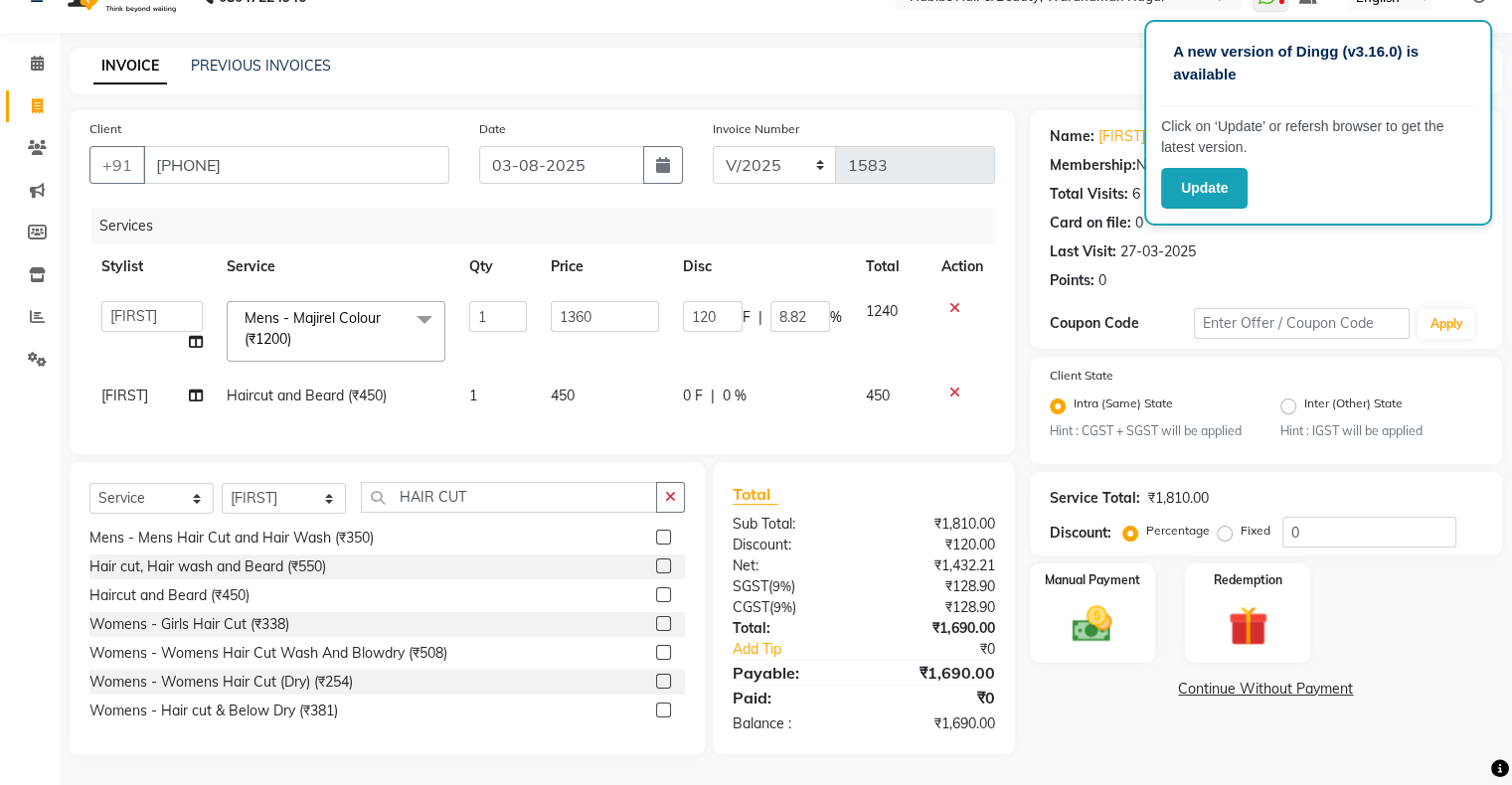 click on "1" 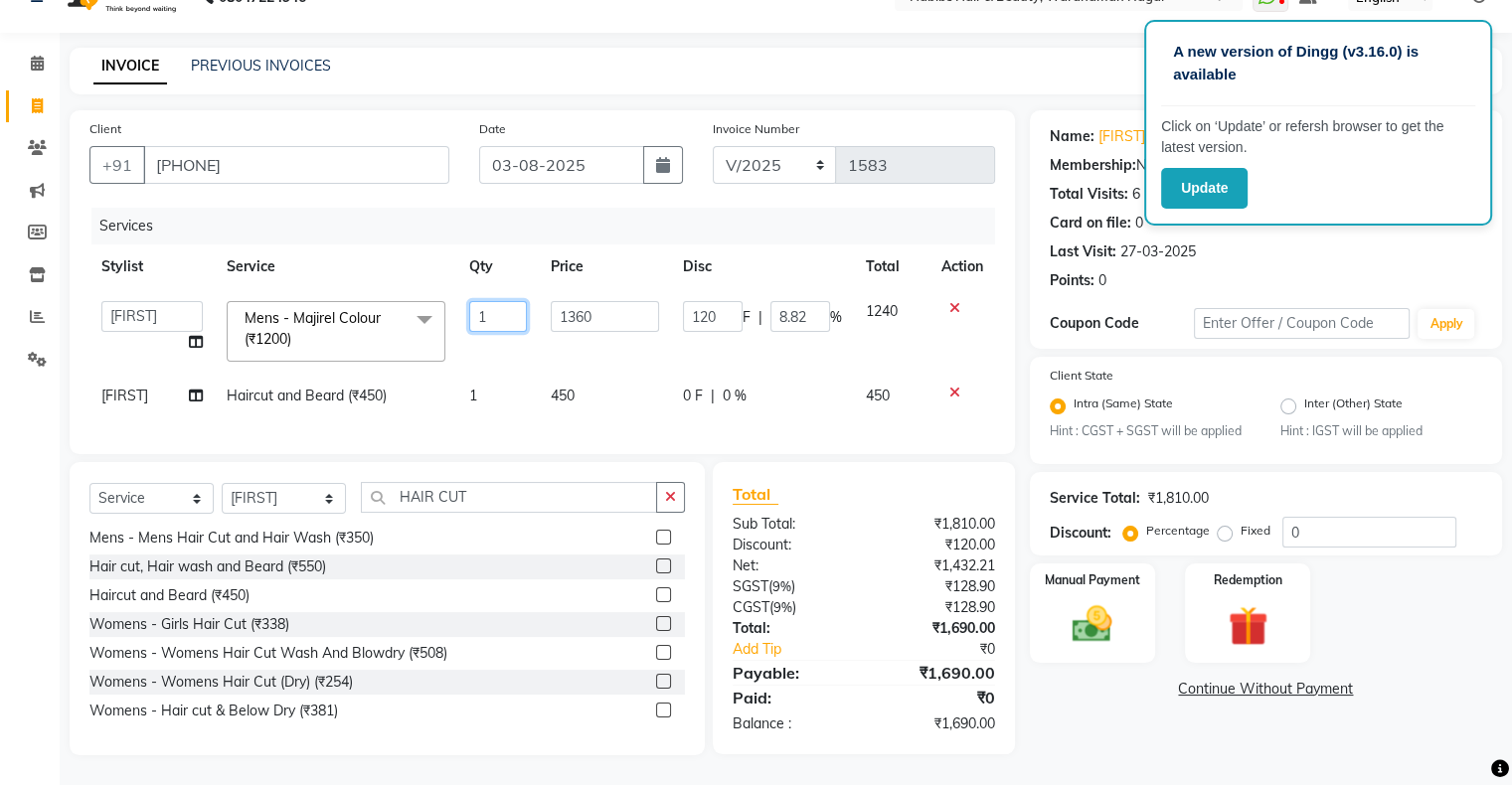 drag, startPoint x: 532, startPoint y: 288, endPoint x: 552, endPoint y: 288, distance: 20 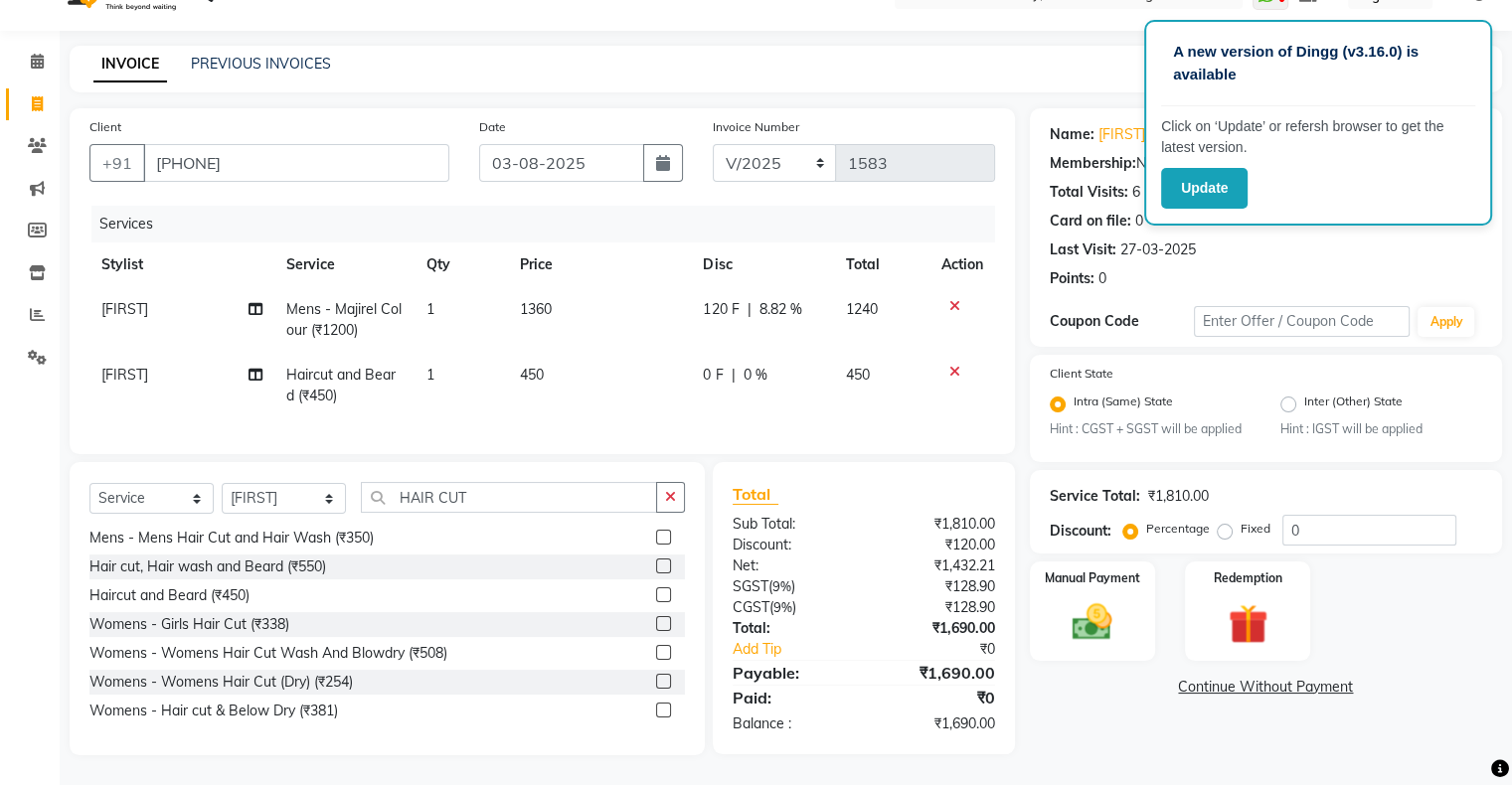 click on "1360" 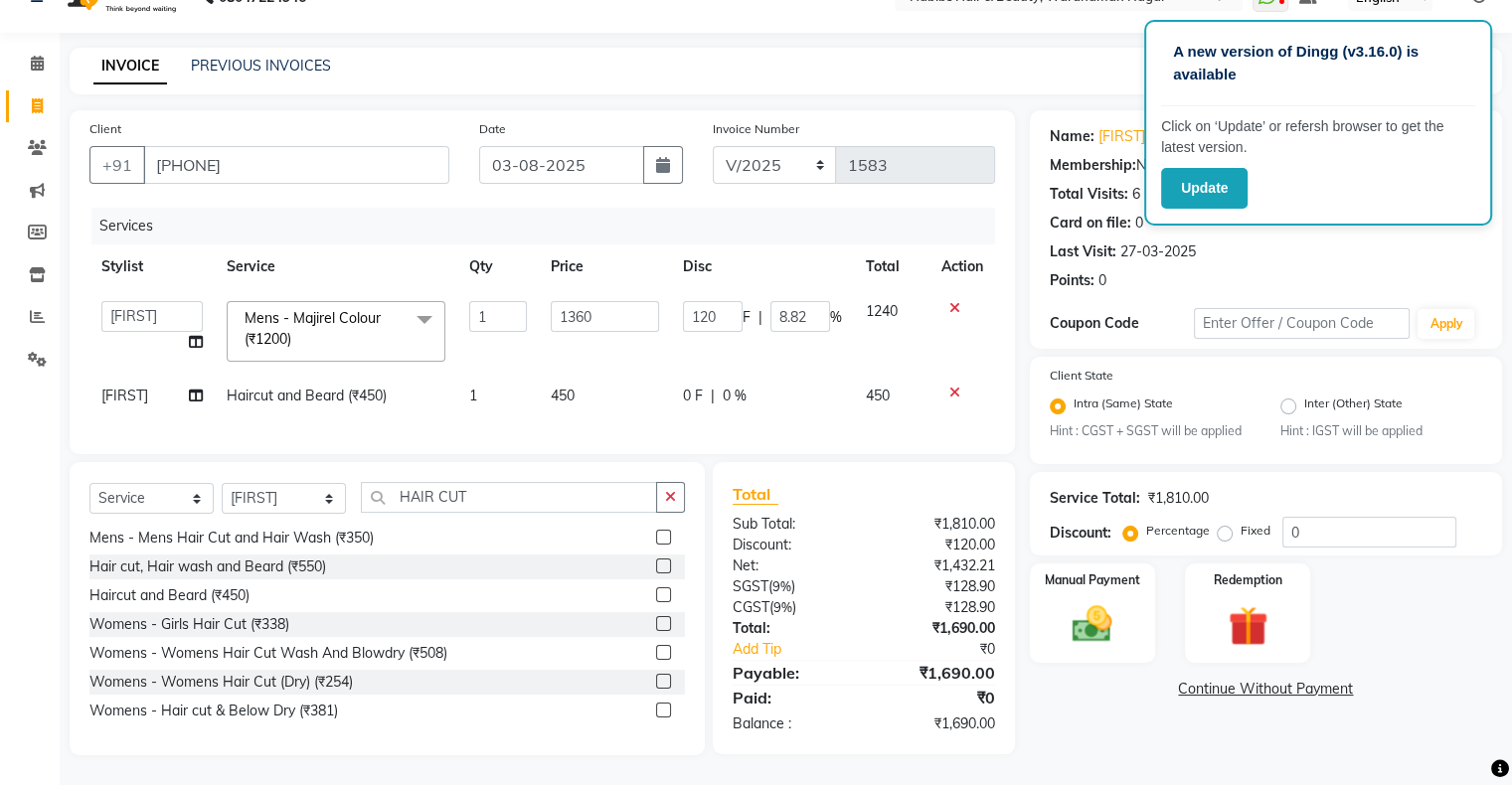 click on "1360" 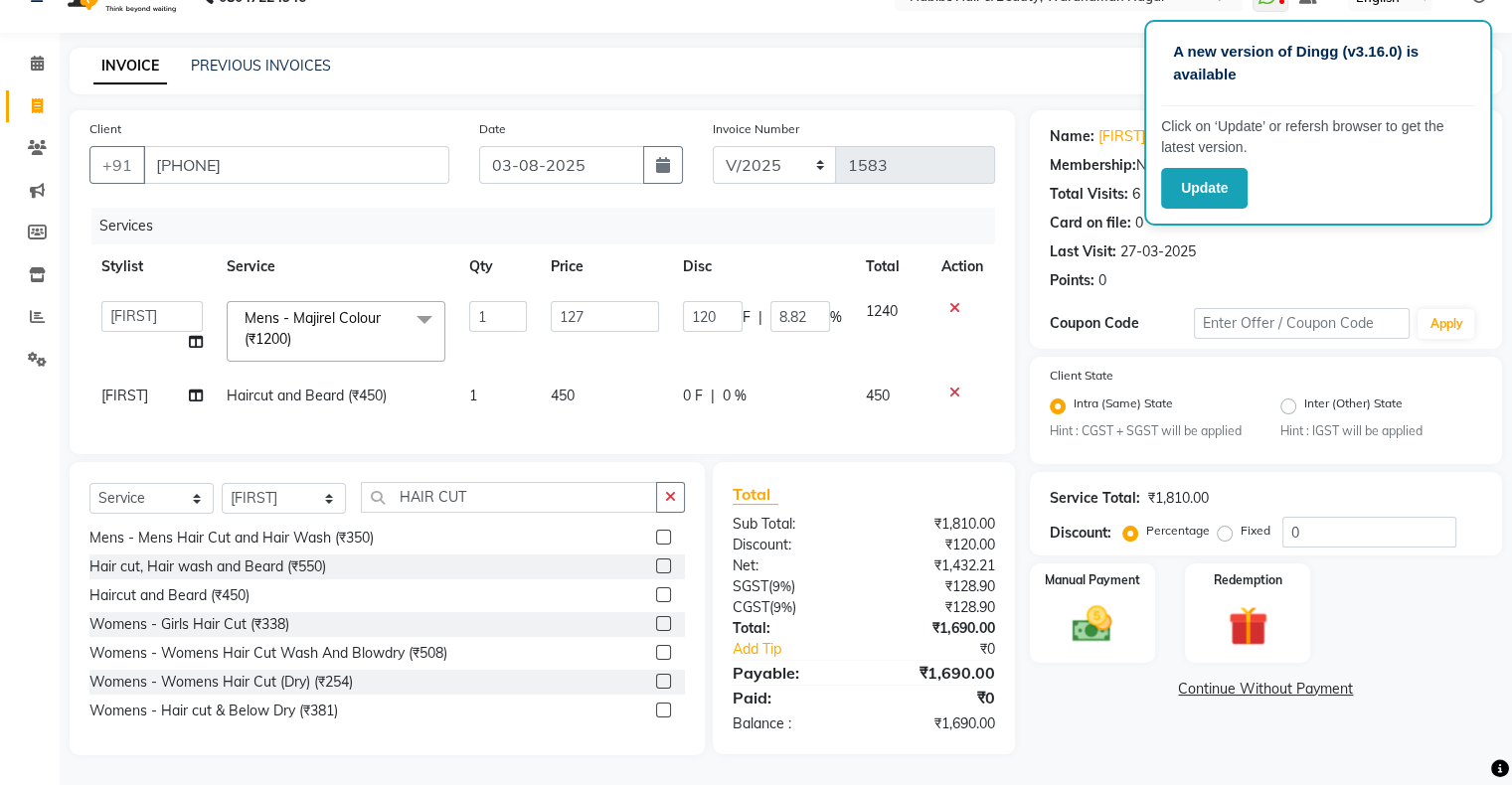 type on "1274" 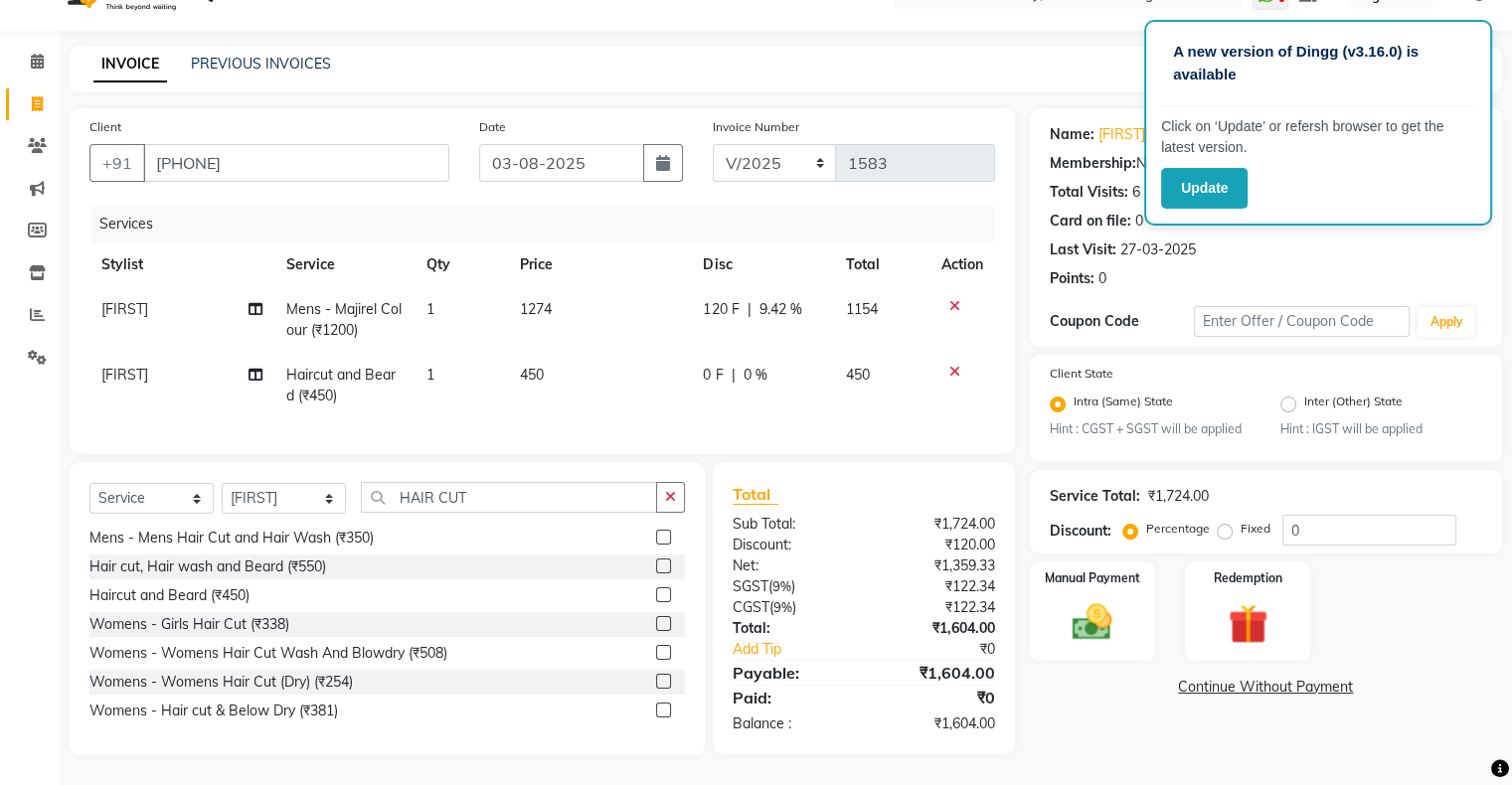 click on "[FIRST] Mens - Majirel Colour (₹1200) 1 1274 120 F | 9.42 % 1154 [FIRST] Haircut and Beard (₹450) 1 450 0 F | 0 % 450" 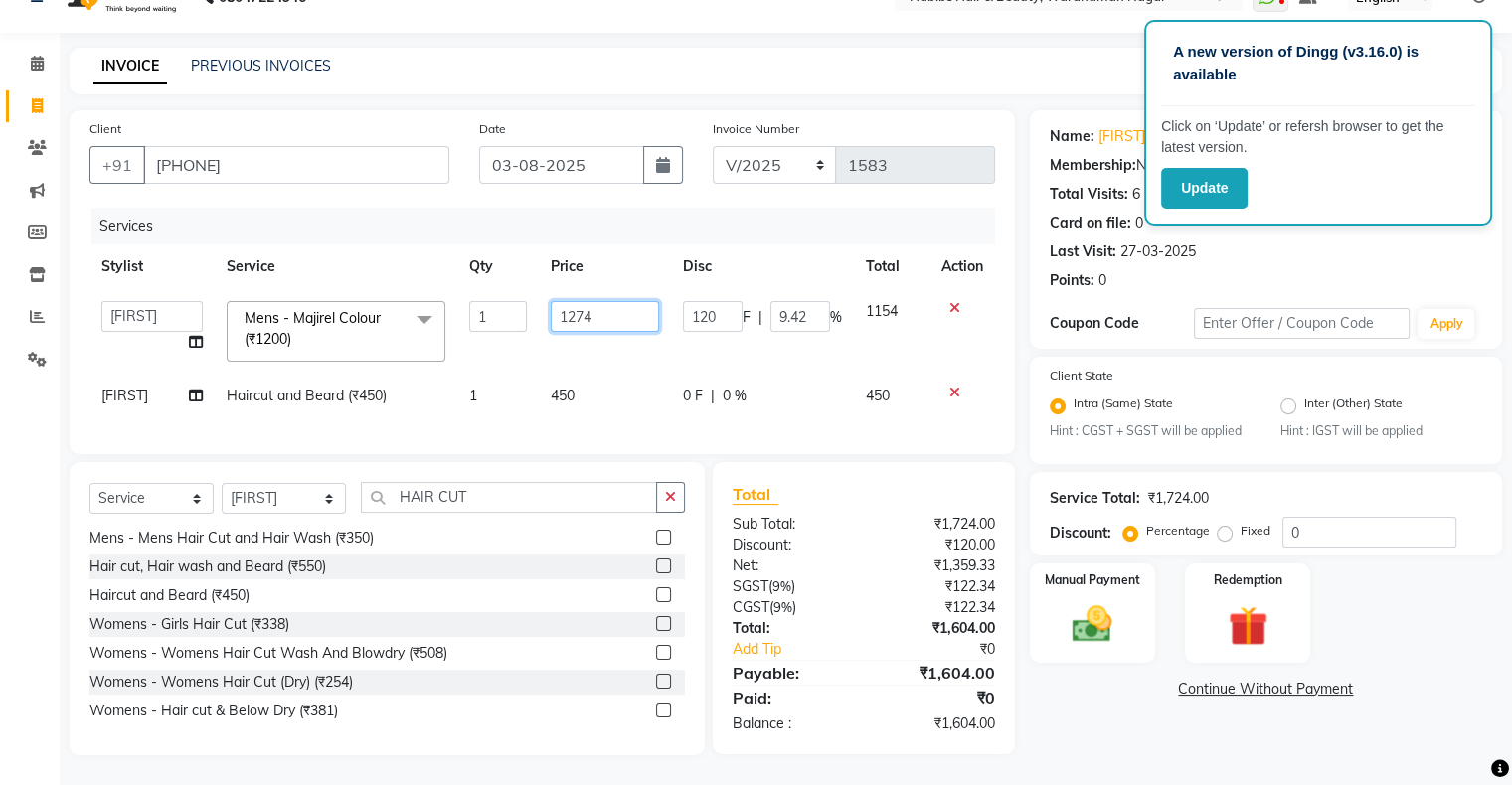 click on "1274" 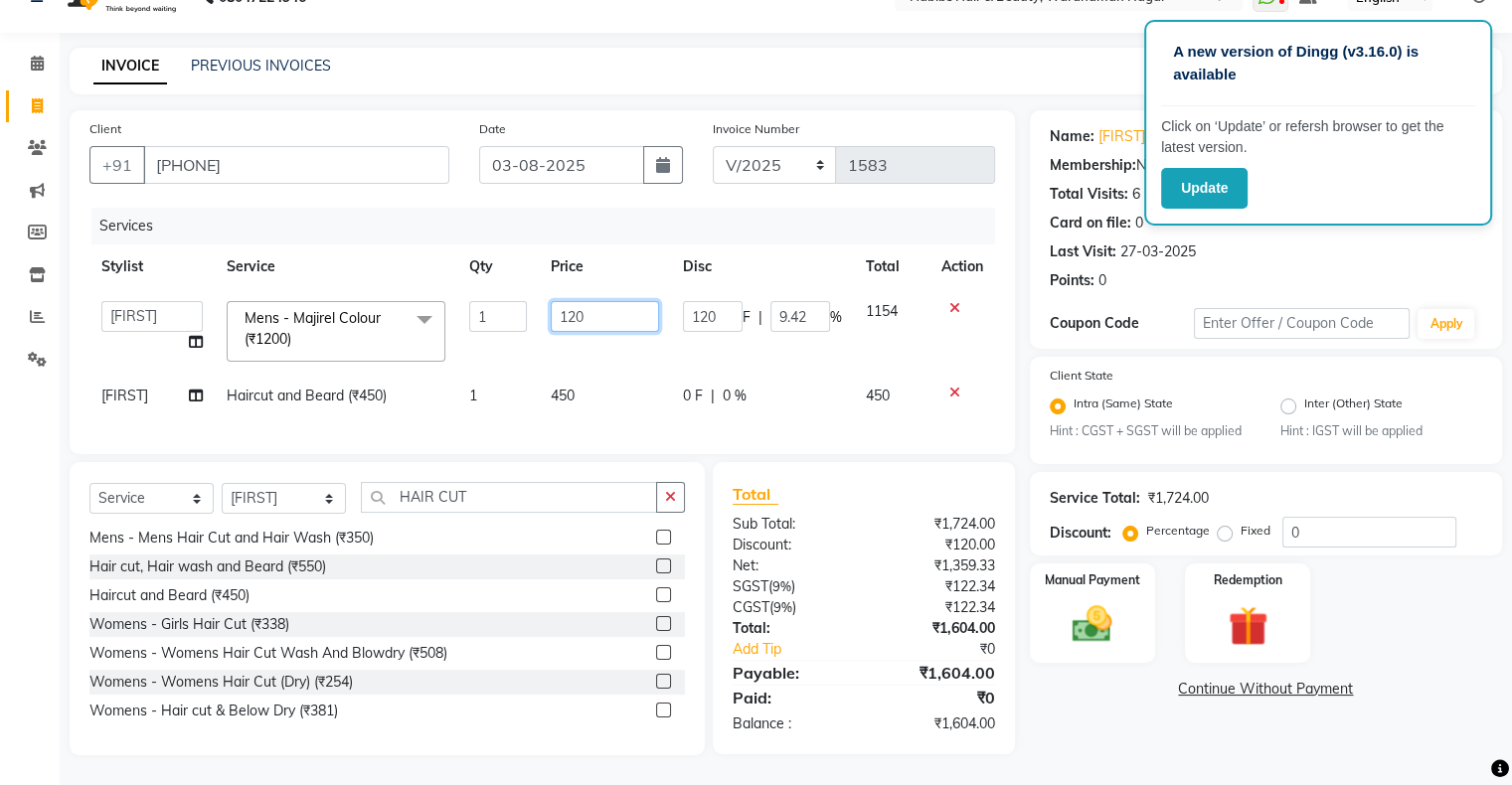 type on "1200" 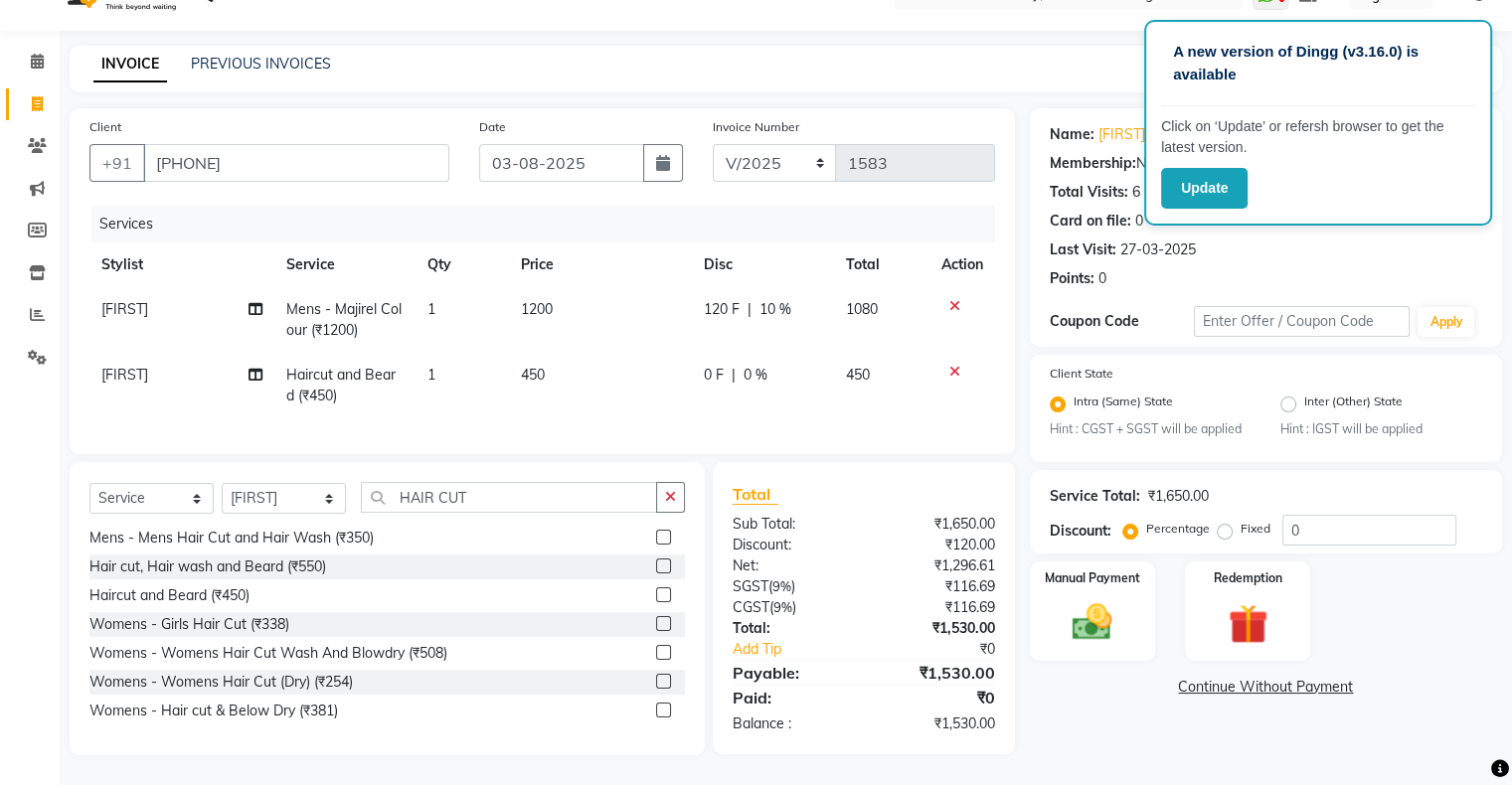 click on "10 %" 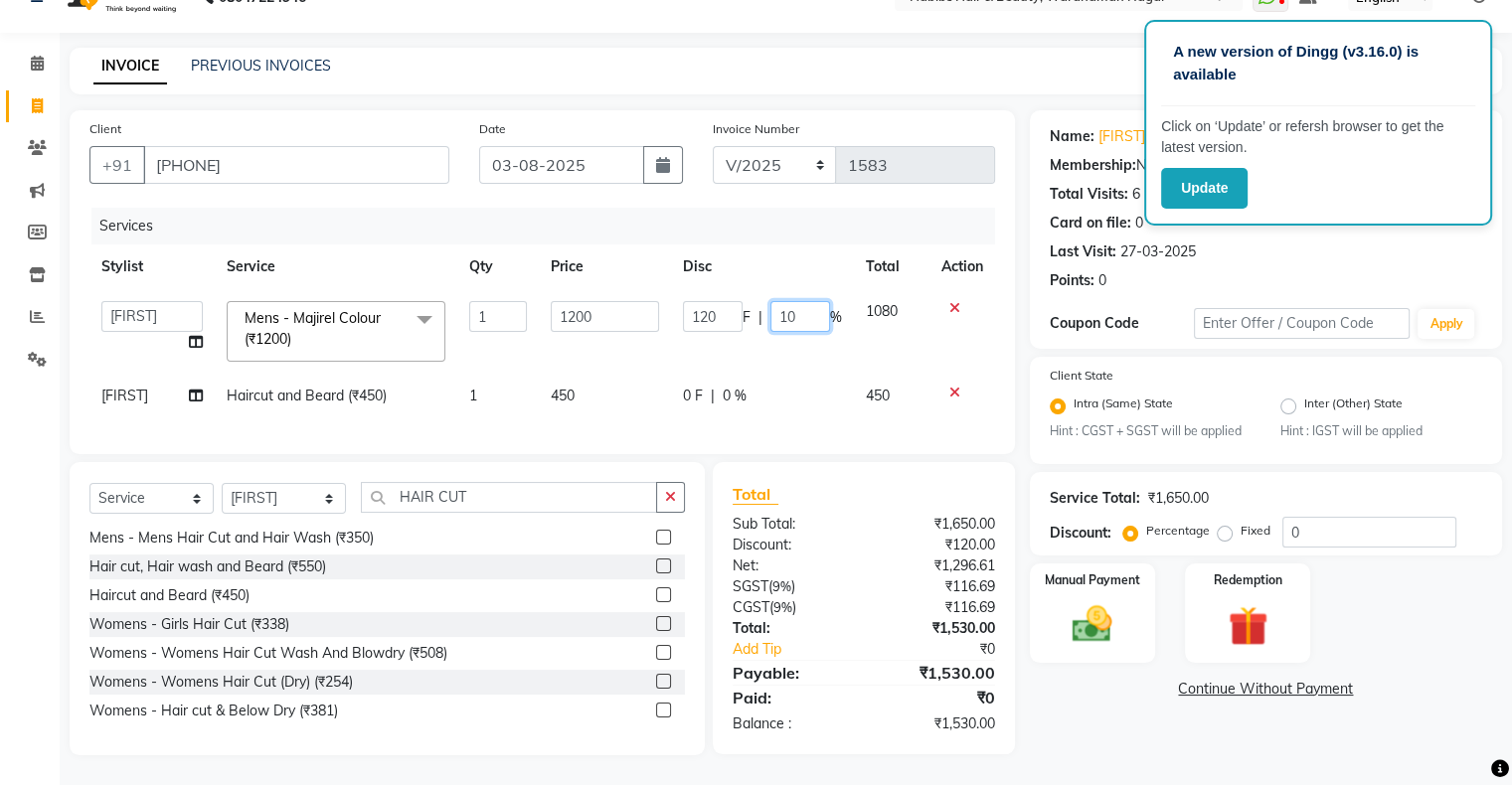click on "10" 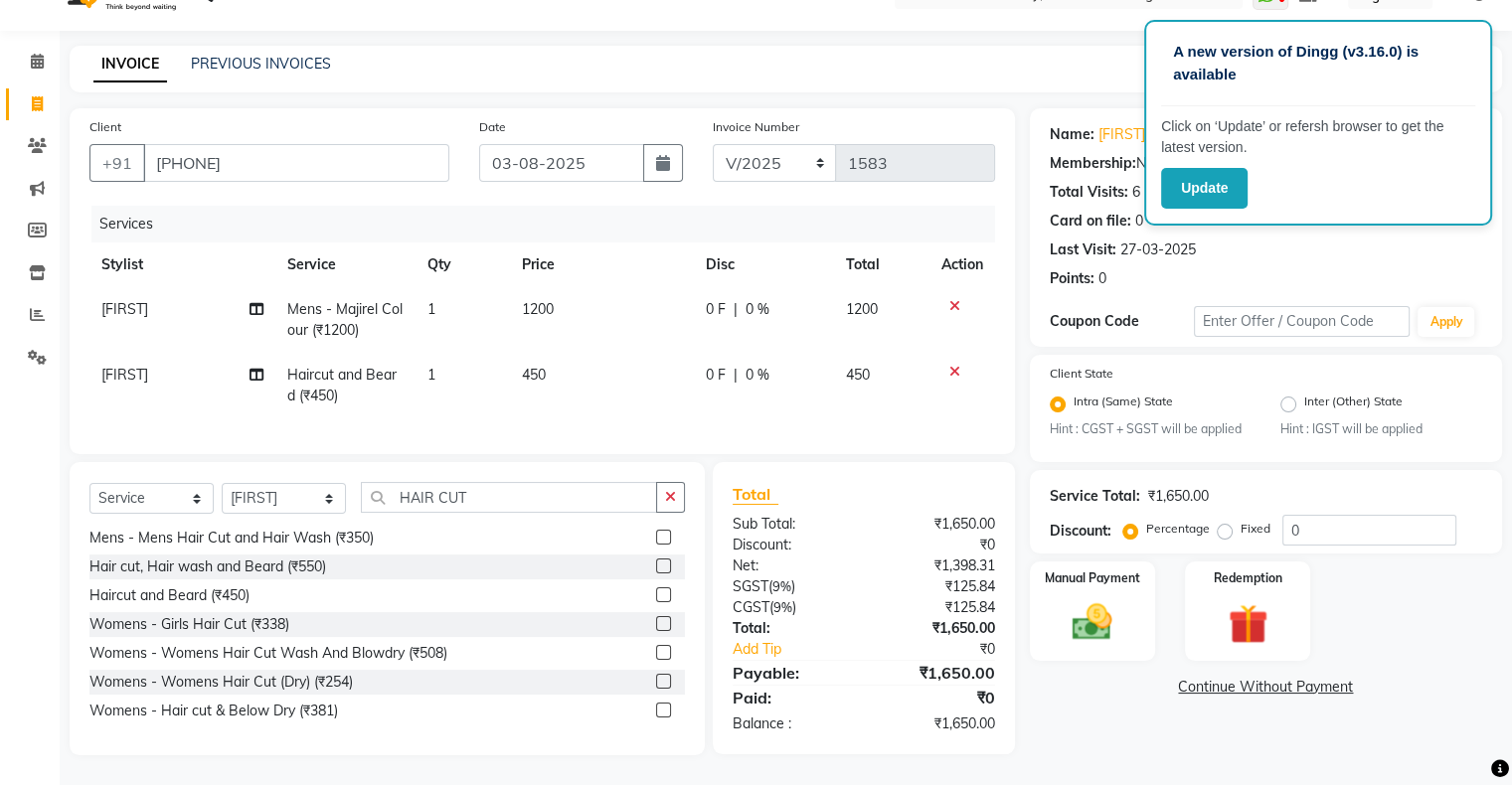 click on "Select  Service  Product  Membership  Package Voucher Prepaid Gift Card  Select Stylist Admin Aman Gayatri Jeetu Mick Raj Rashmi Rasika Sarang HAIR CUT HAIR CUT & BLOW DEY (₹700)  Womens - Hair wash, Hiar cut (₹500)  haircut & blowdy (₹500)  Mens - Boy Hair Cut (₹300)  Mens - Mens Dry Hair Cut (₹250)  Mens - Mens Hair Cut and Hair Wash (₹350)  Hair cut, Hair wash and Beard (₹550)  Haircut and Beard (₹450)  Womens - Girls Hair Cut (₹338)  Womens - Womens  Hair Cut Wash And Blowdry (₹508)  Womens - Womens Hair Cut (Dry) (₹254)  Womens - Hair cut & Below Dry (₹381)" 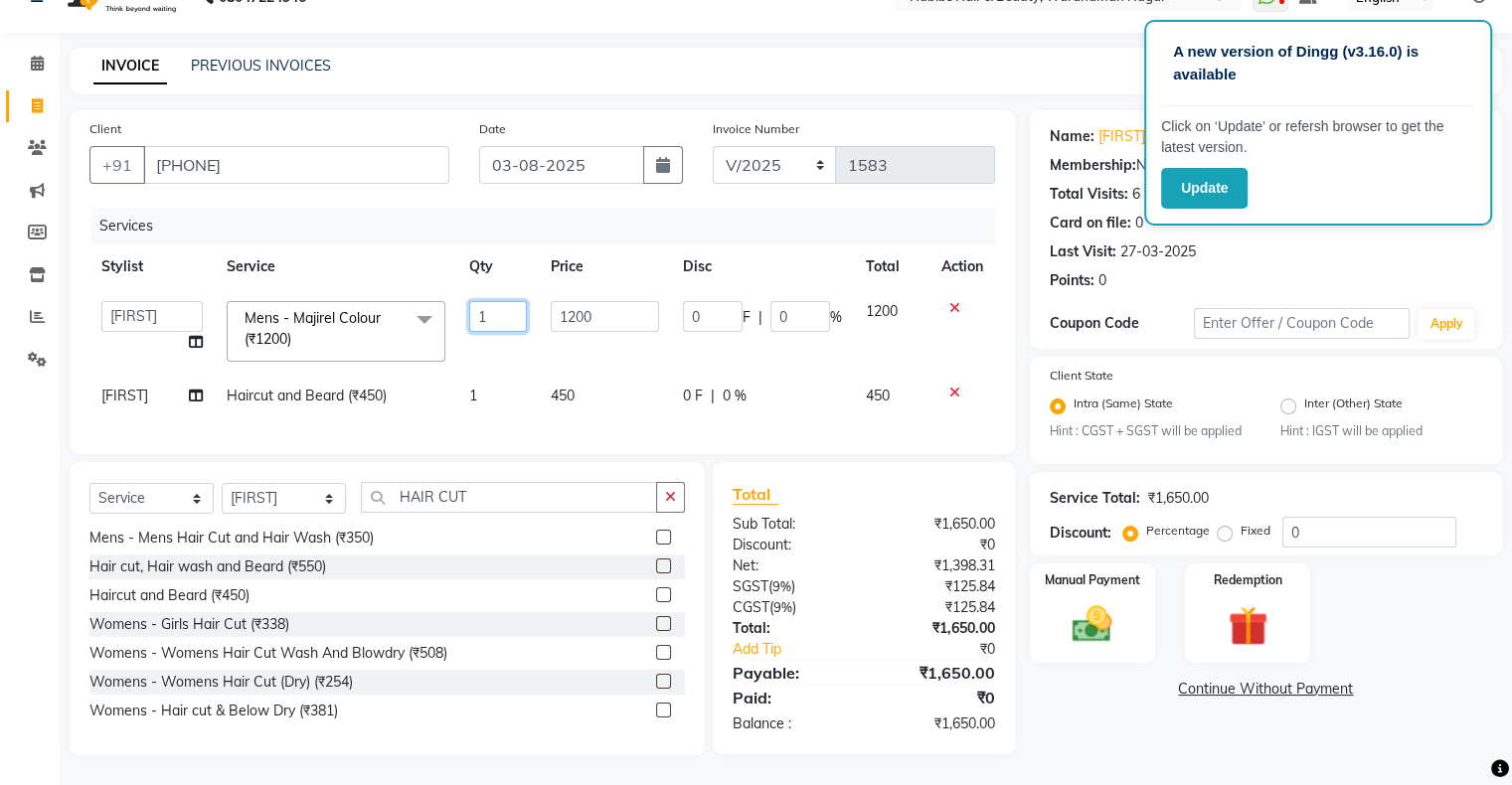 drag, startPoint x: 529, startPoint y: 305, endPoint x: 585, endPoint y: 309, distance: 56.142675 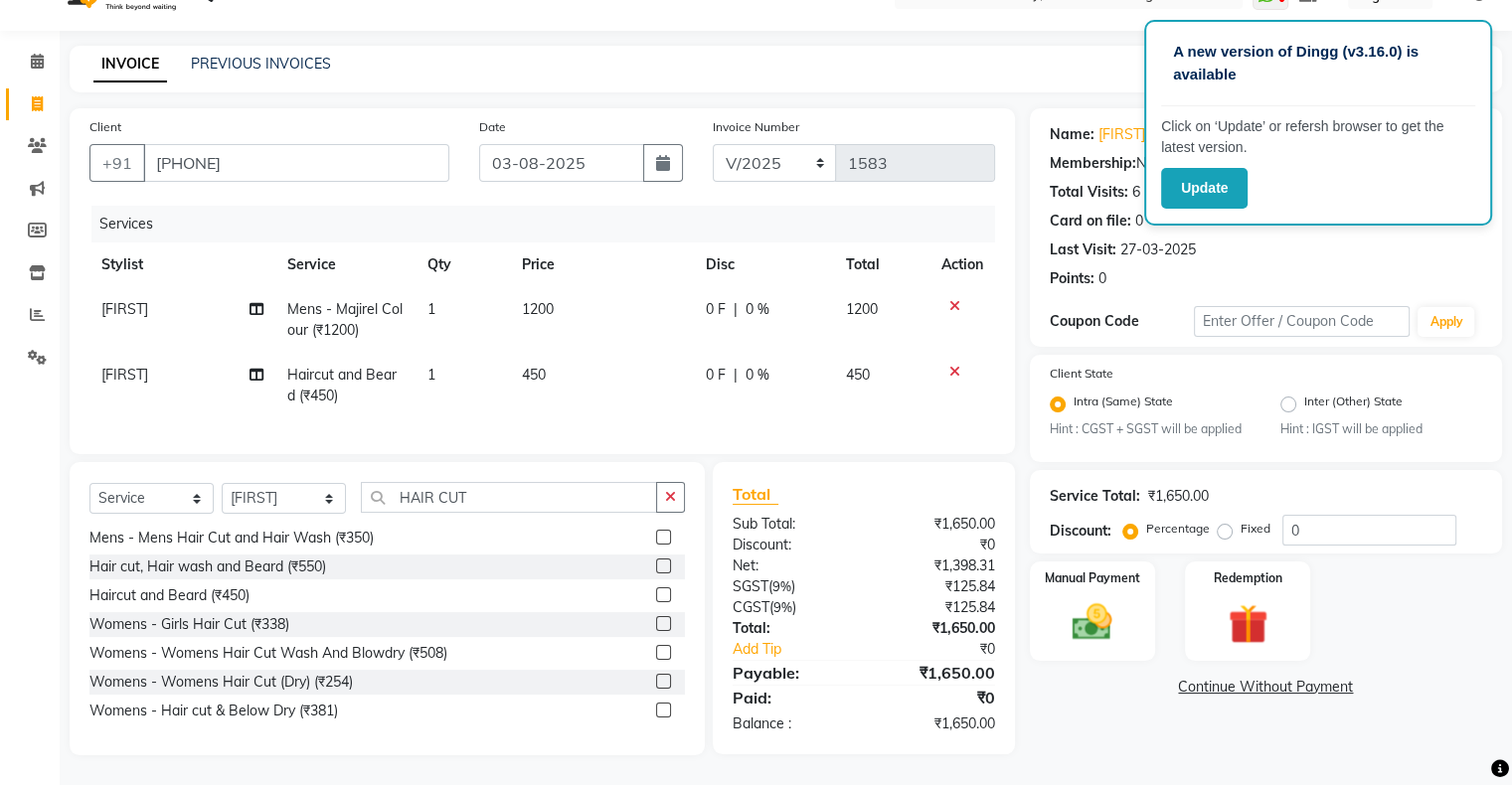 click on "1200" 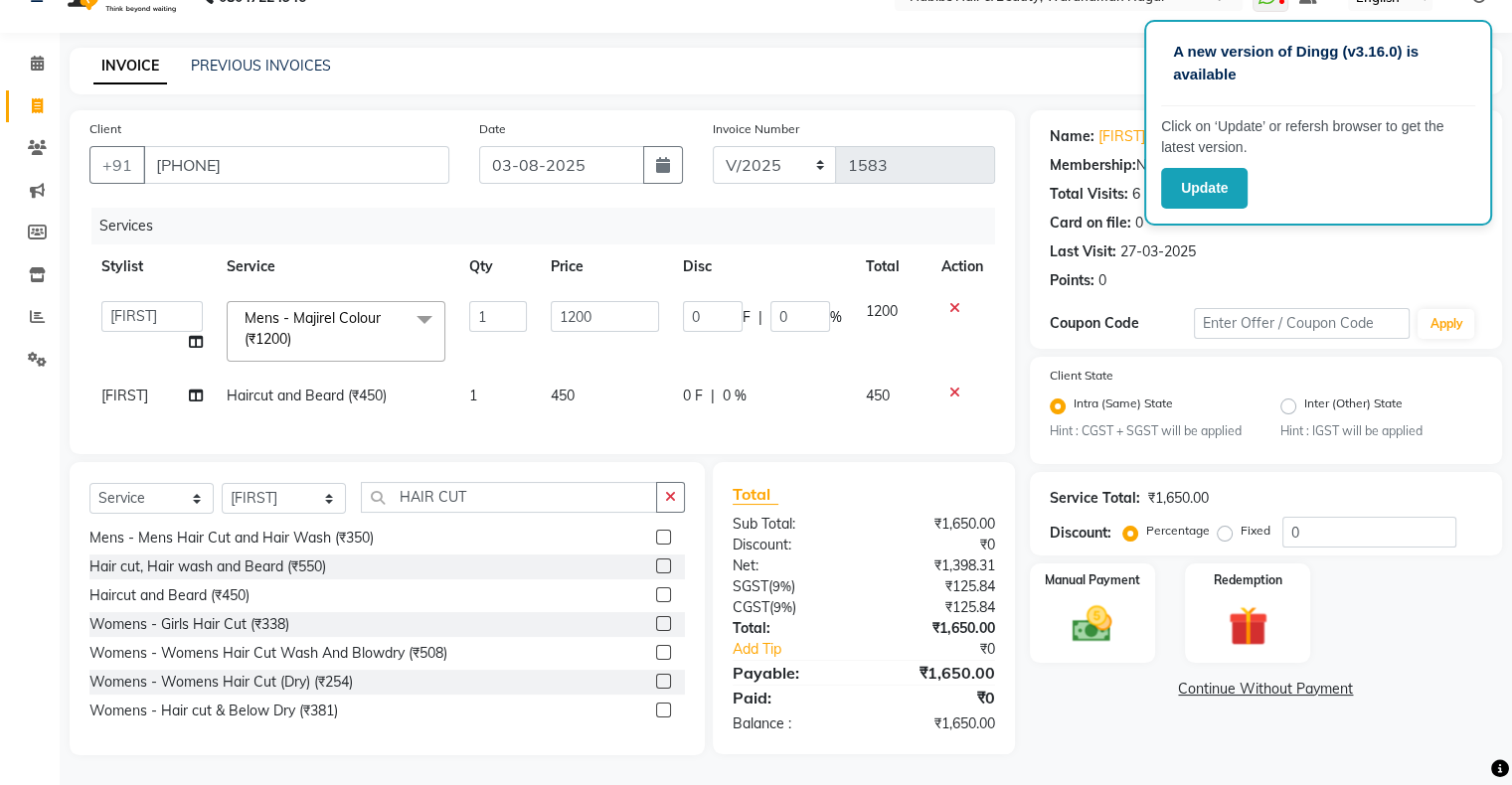 click on "1200" 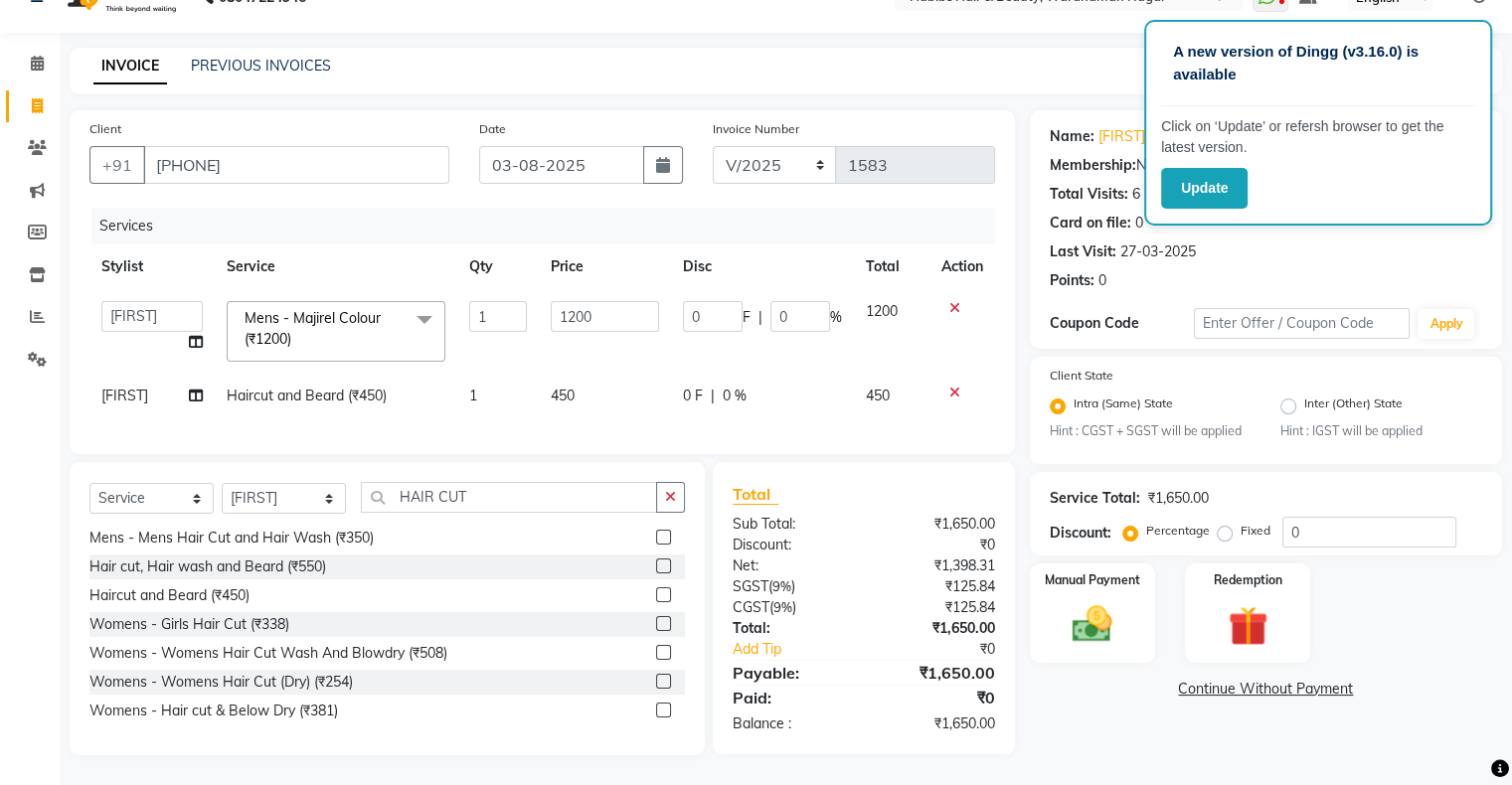 click on "1200" 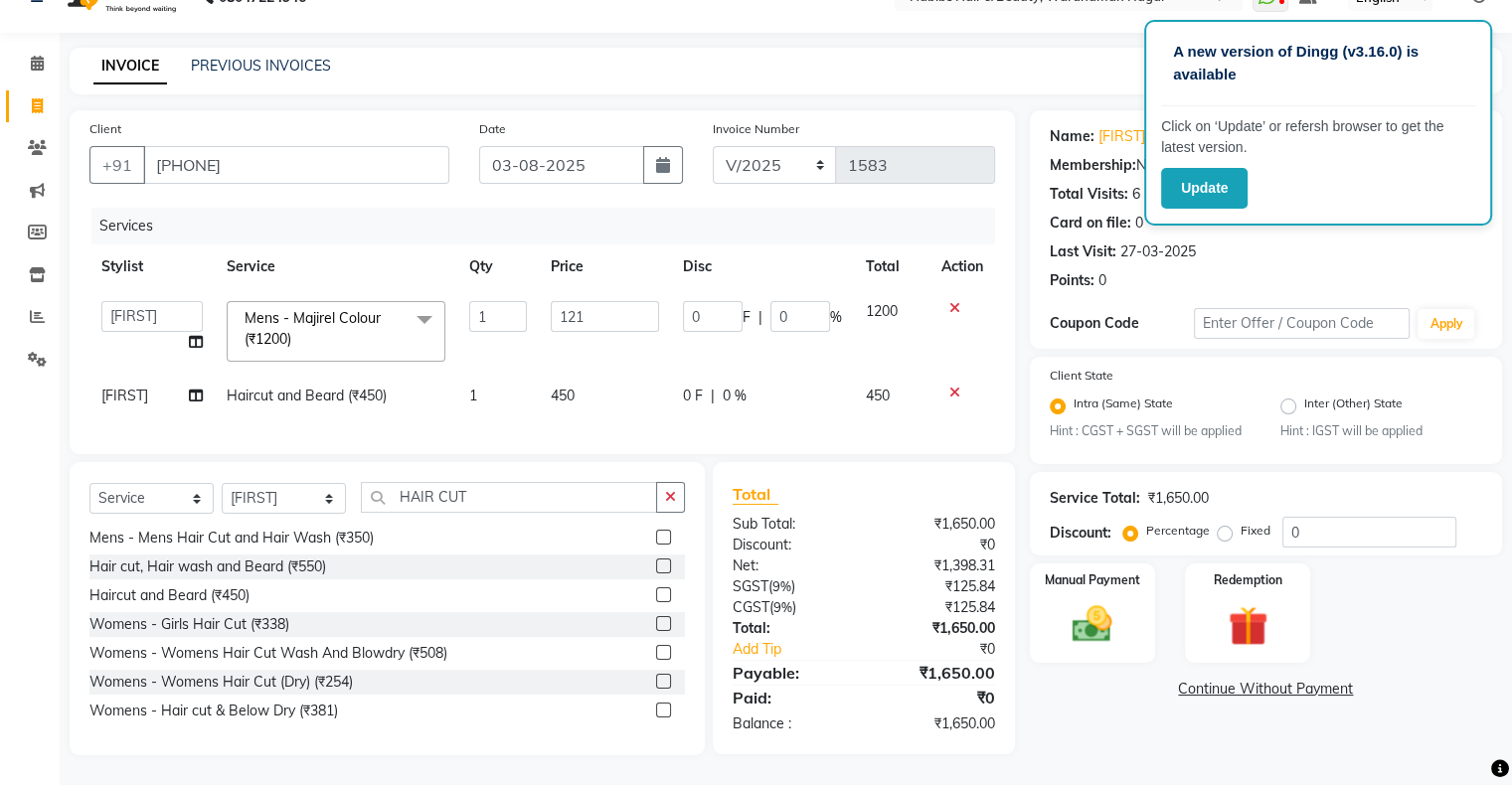 type on "1216" 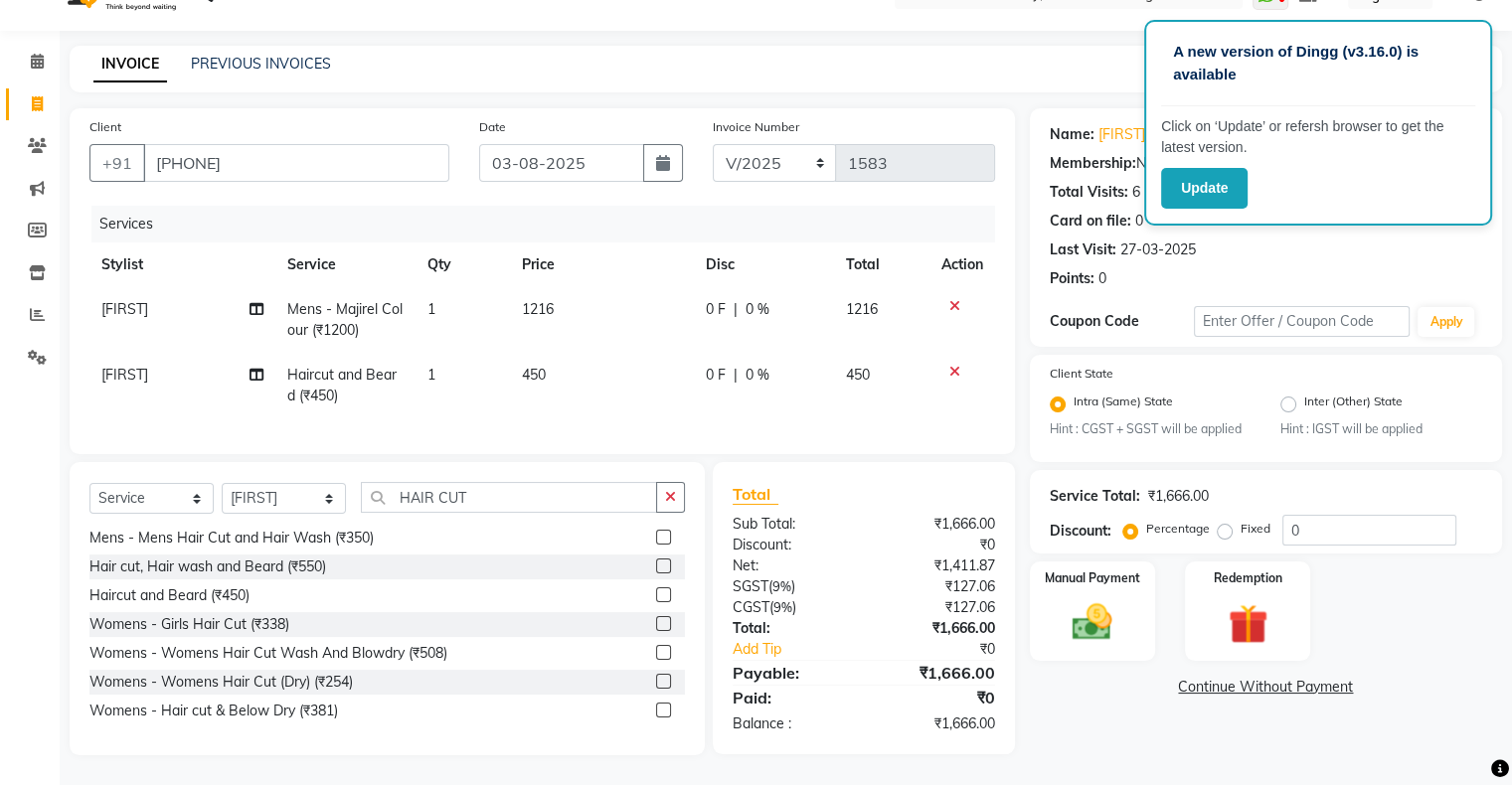 click on "1216" 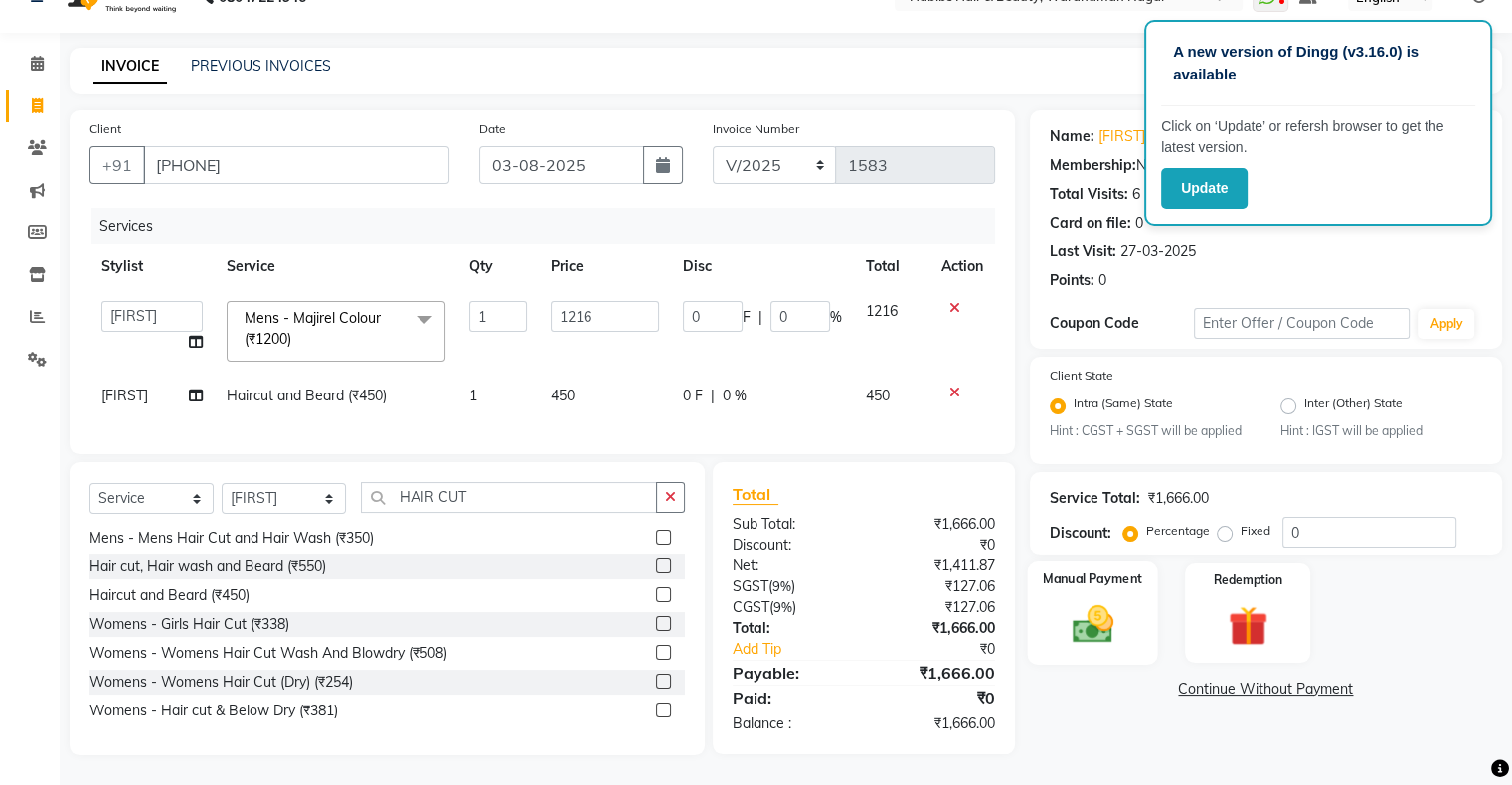 click 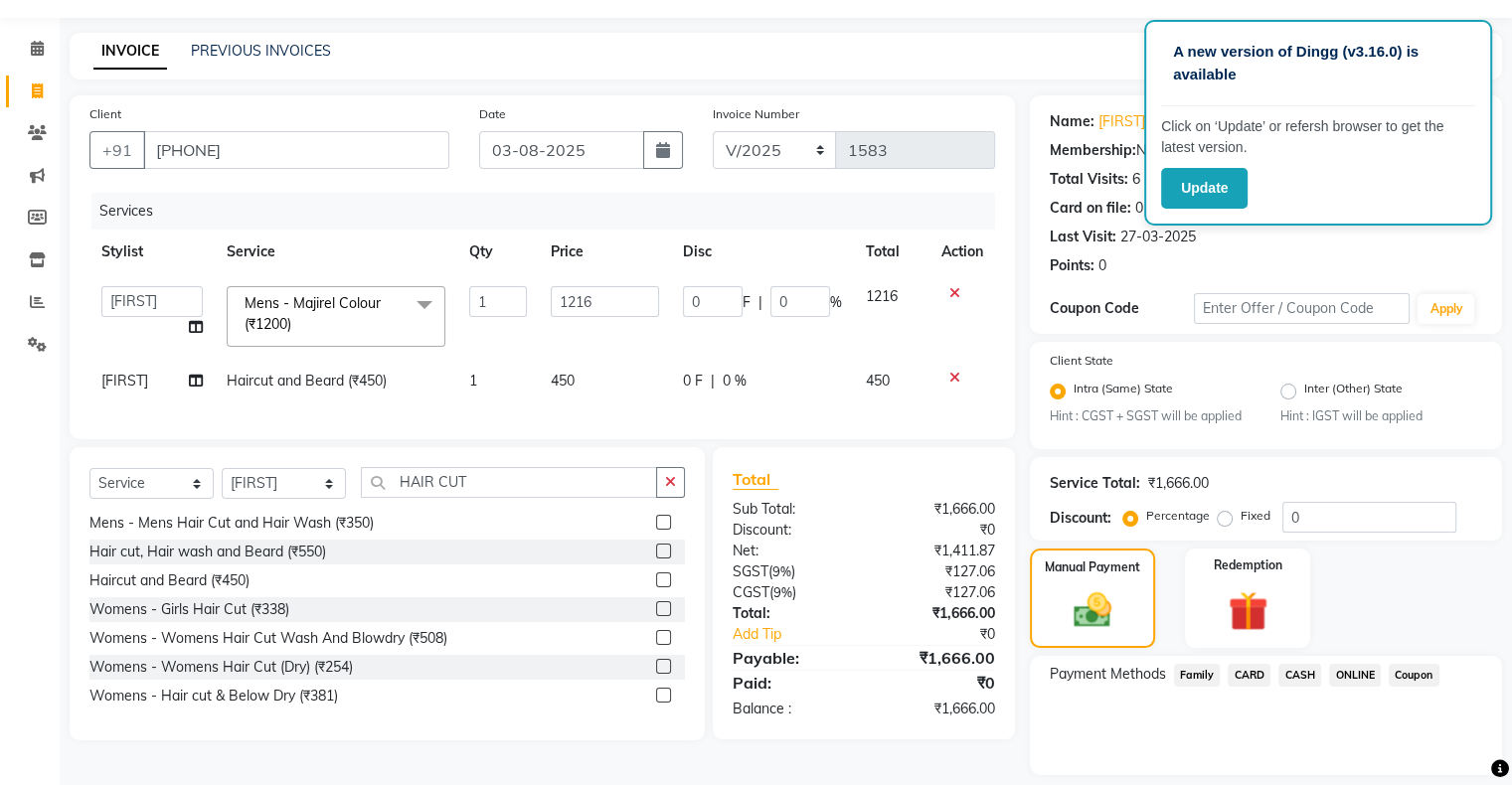 scroll, scrollTop: 0, scrollLeft: 0, axis: both 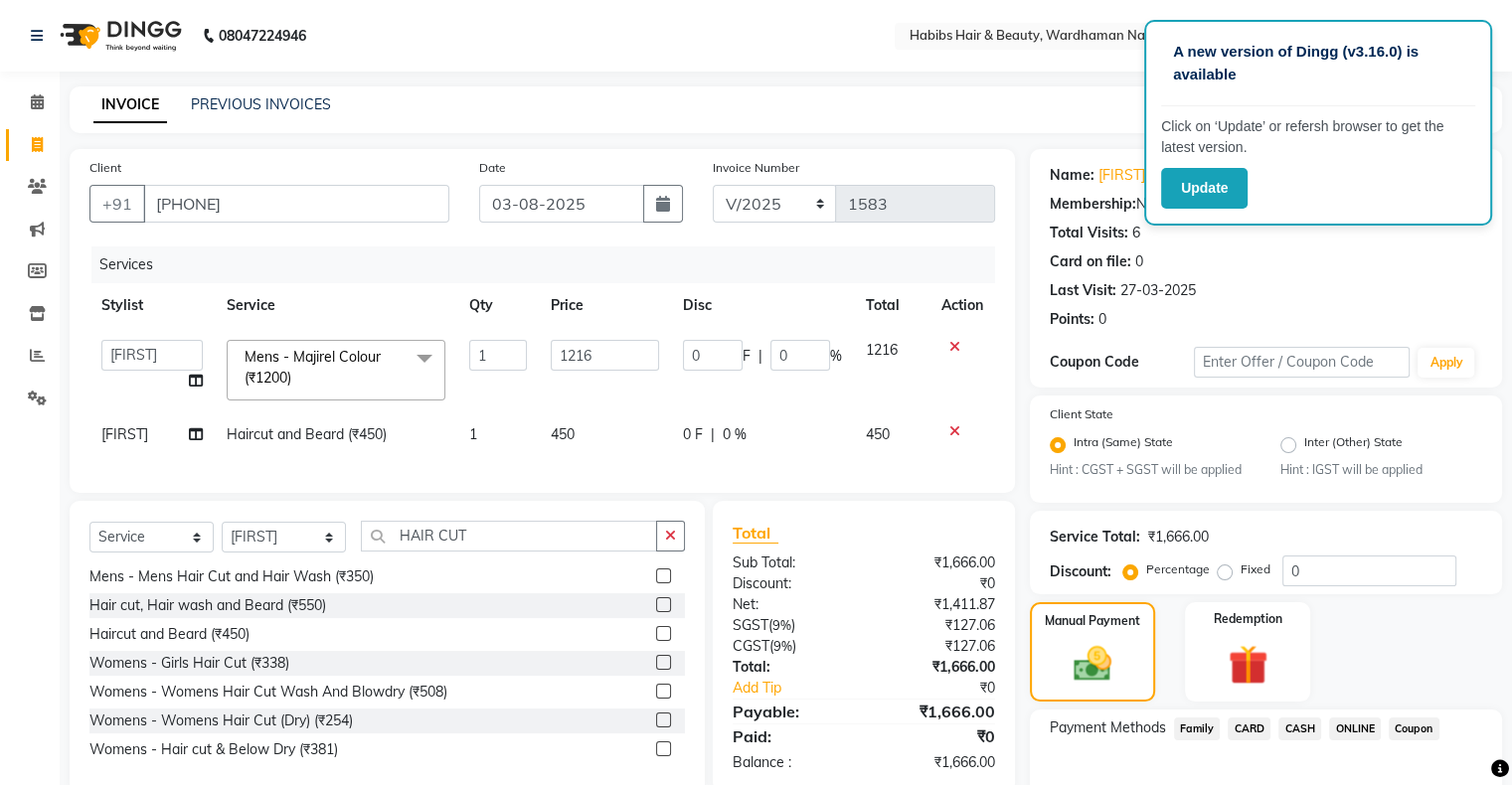click on "ONLINE" 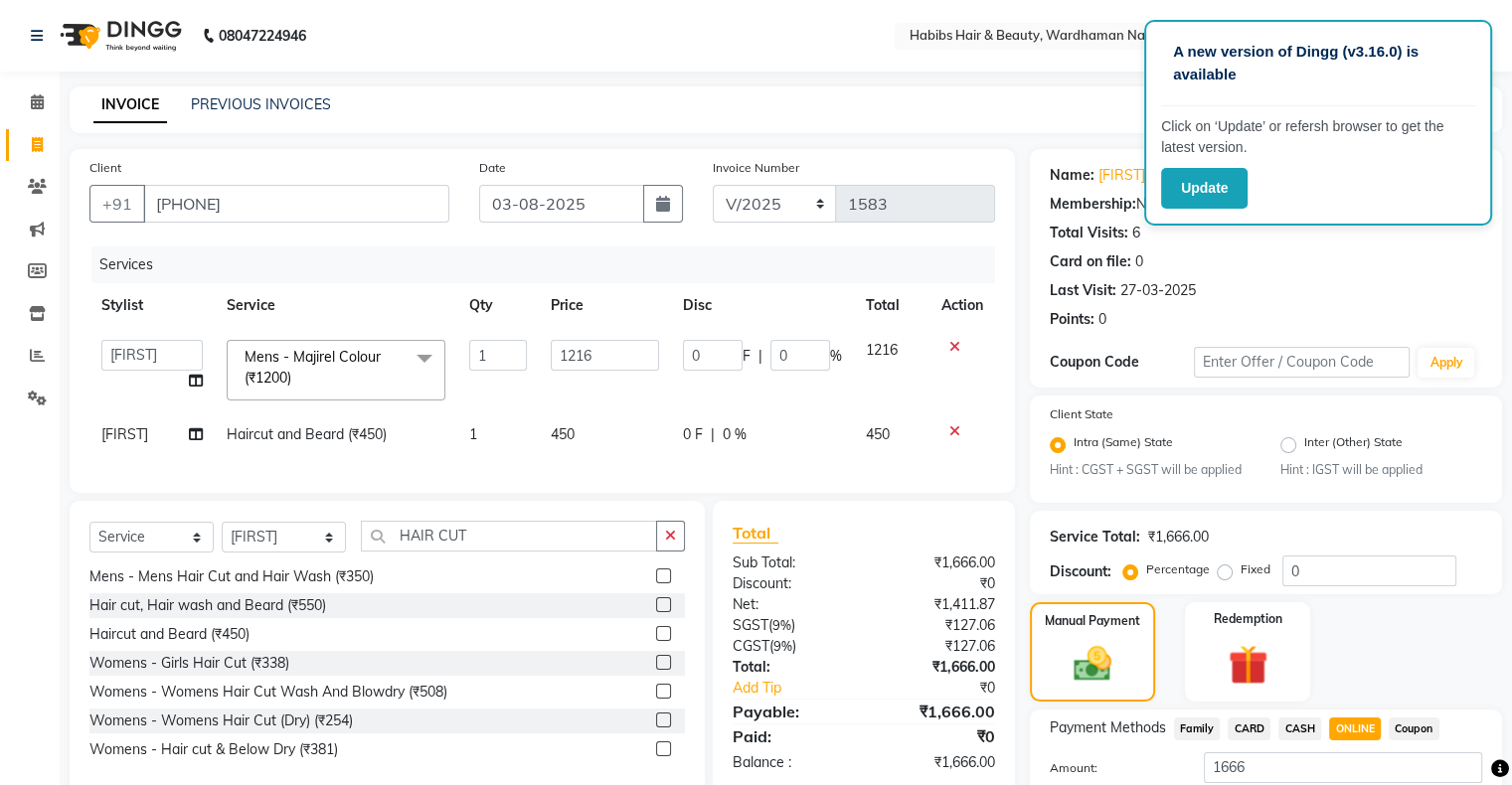 scroll, scrollTop: 139, scrollLeft: 0, axis: vertical 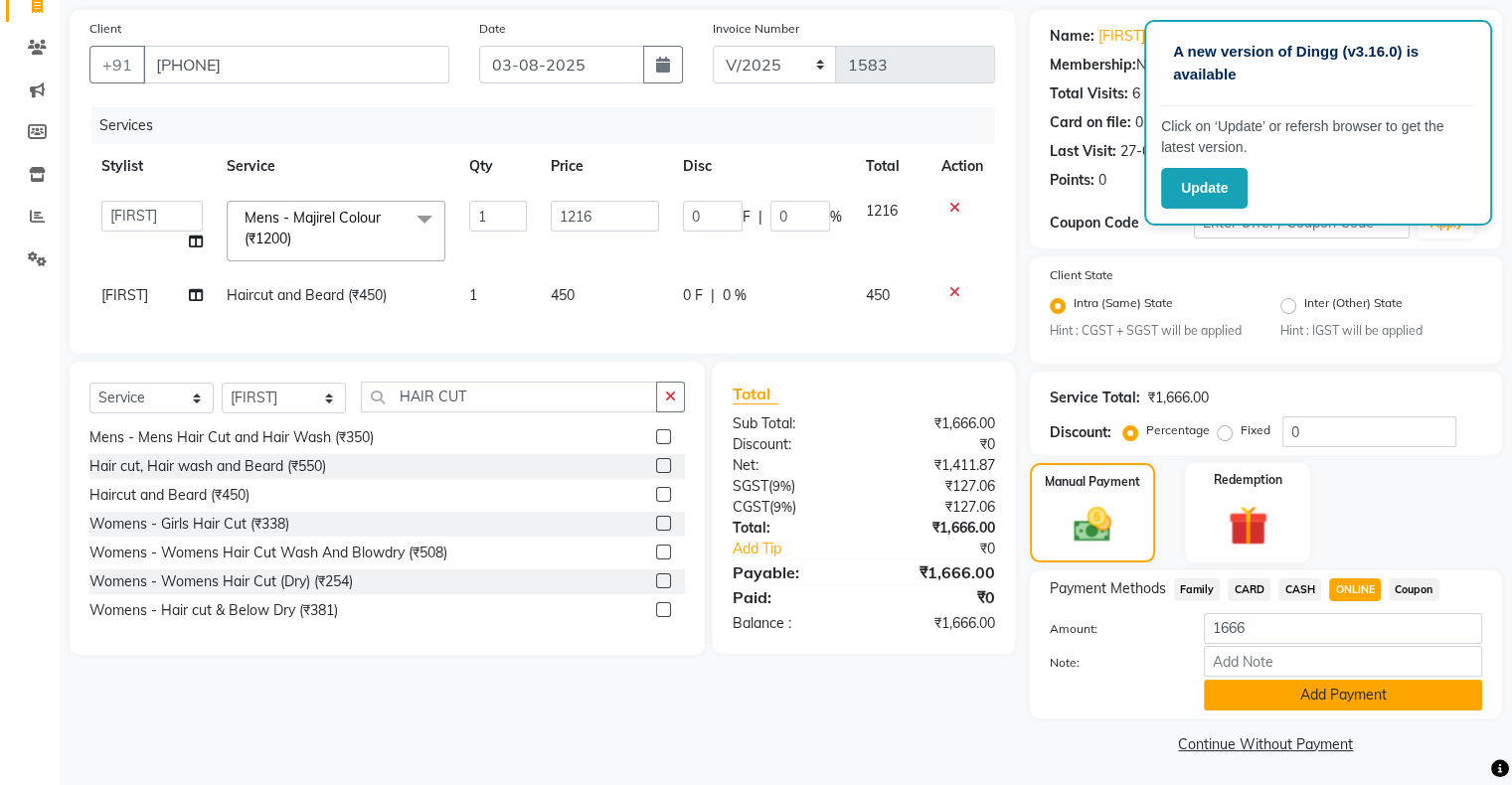 click on "Add Payment" 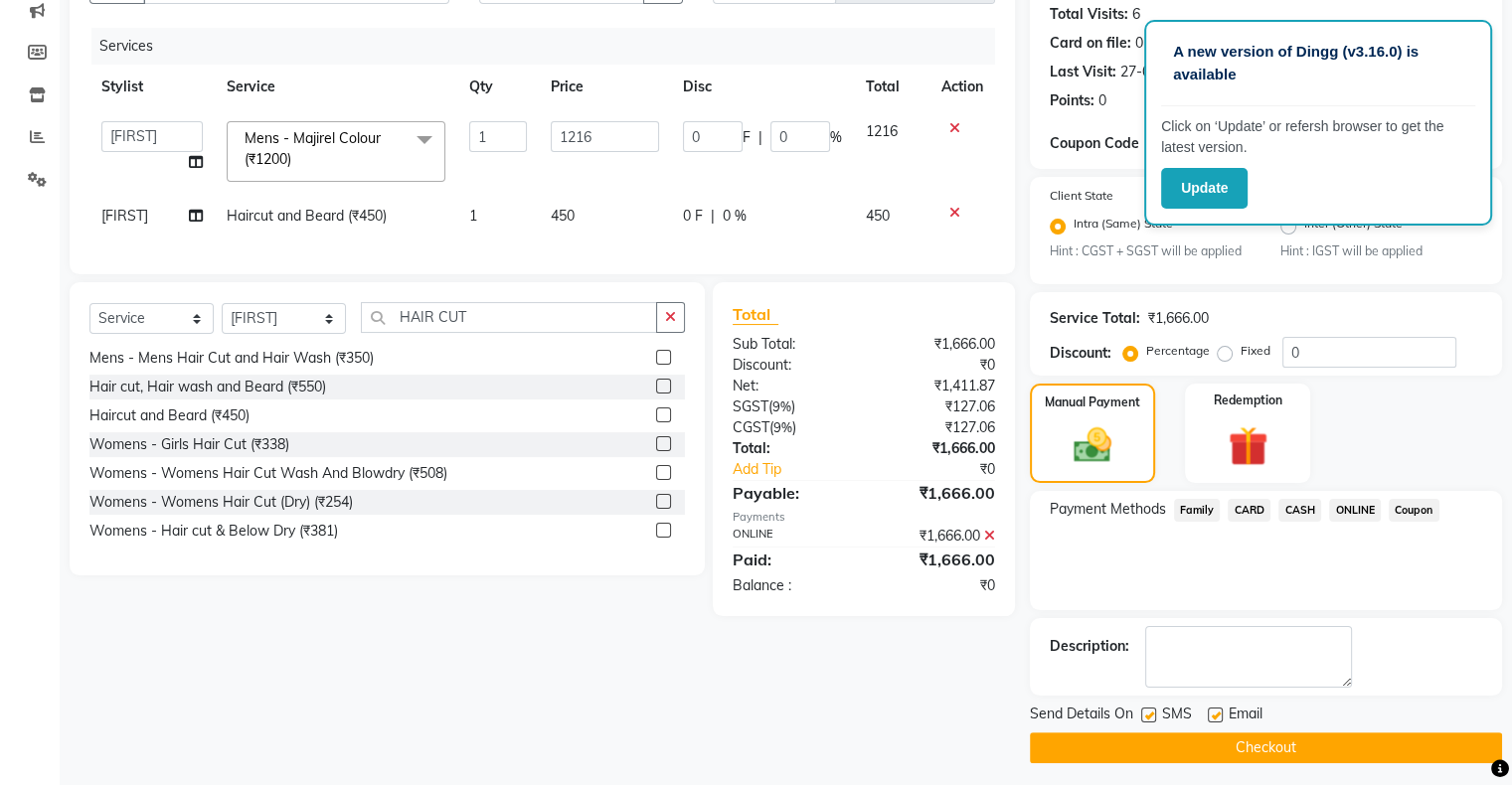 scroll, scrollTop: 227, scrollLeft: 0, axis: vertical 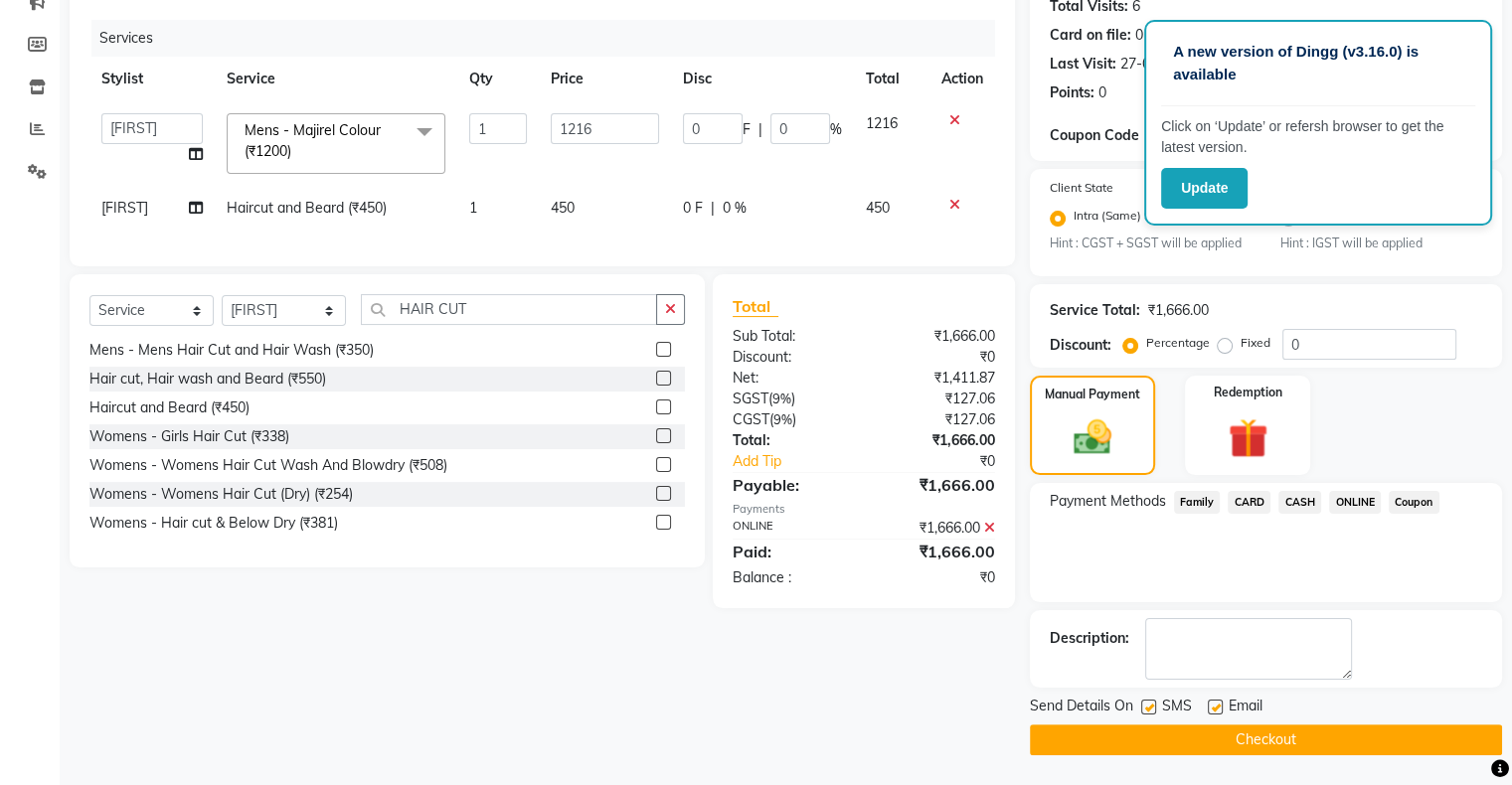 click on "Checkout" 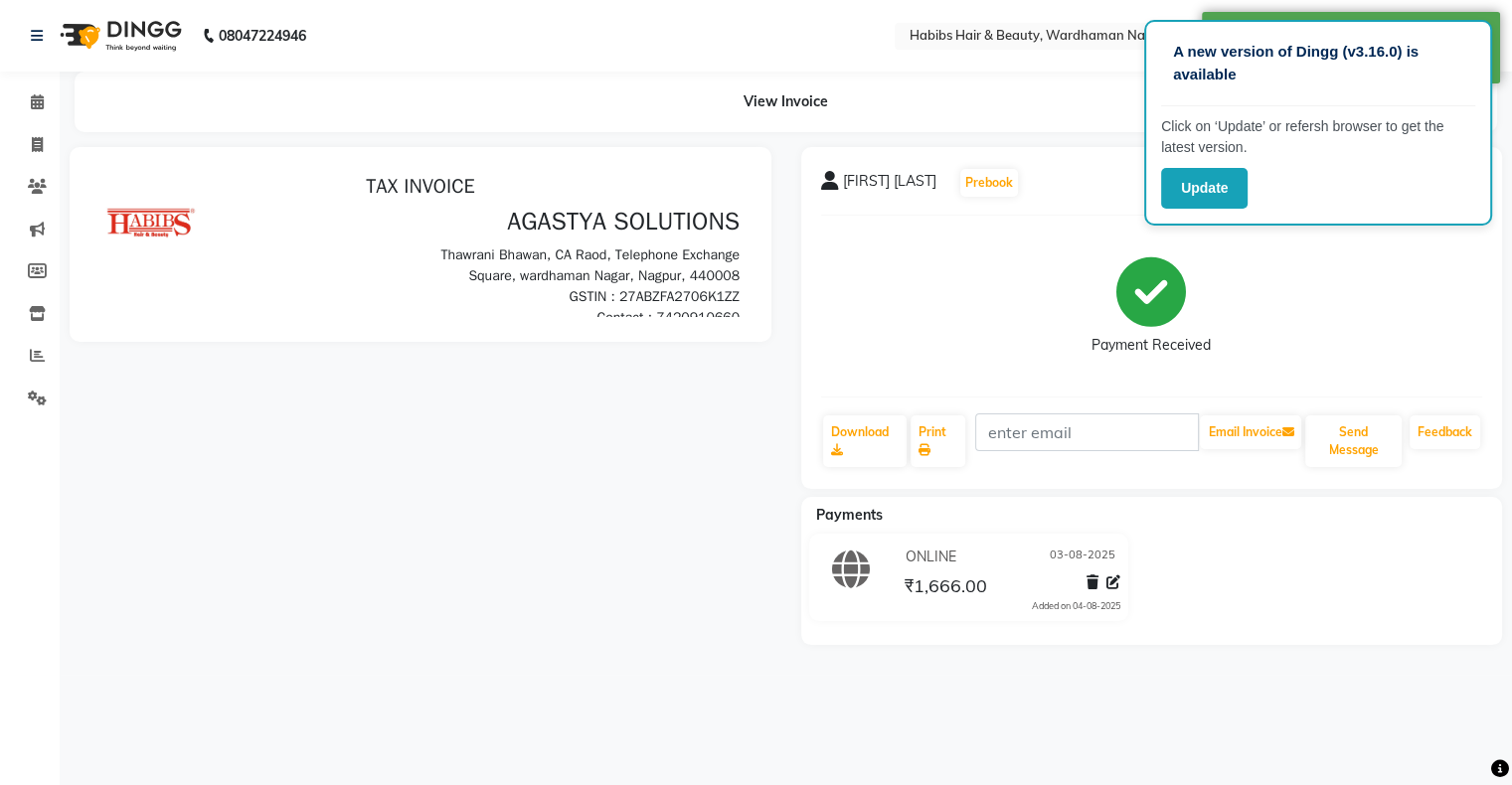 scroll, scrollTop: 0, scrollLeft: 0, axis: both 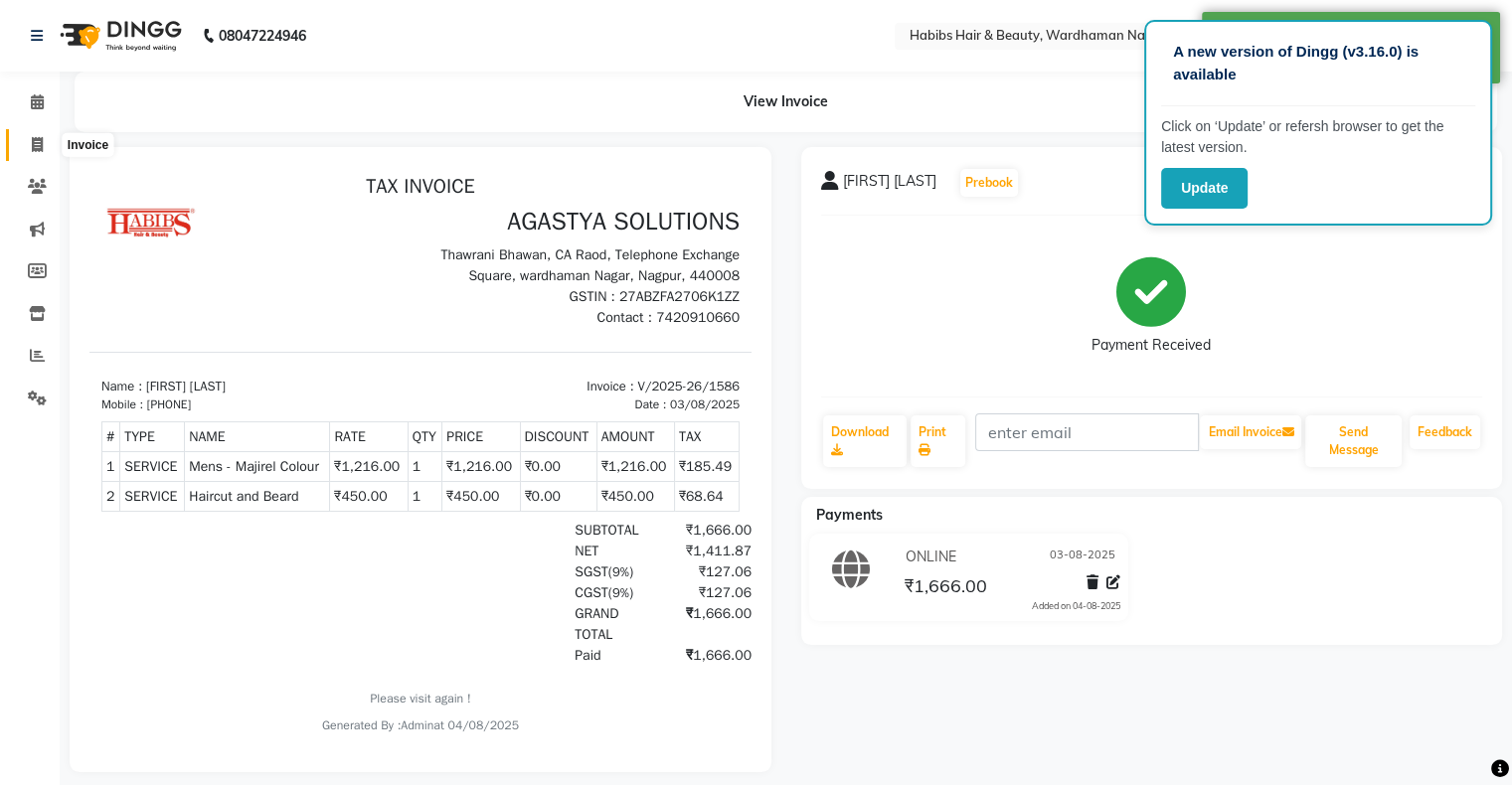 click 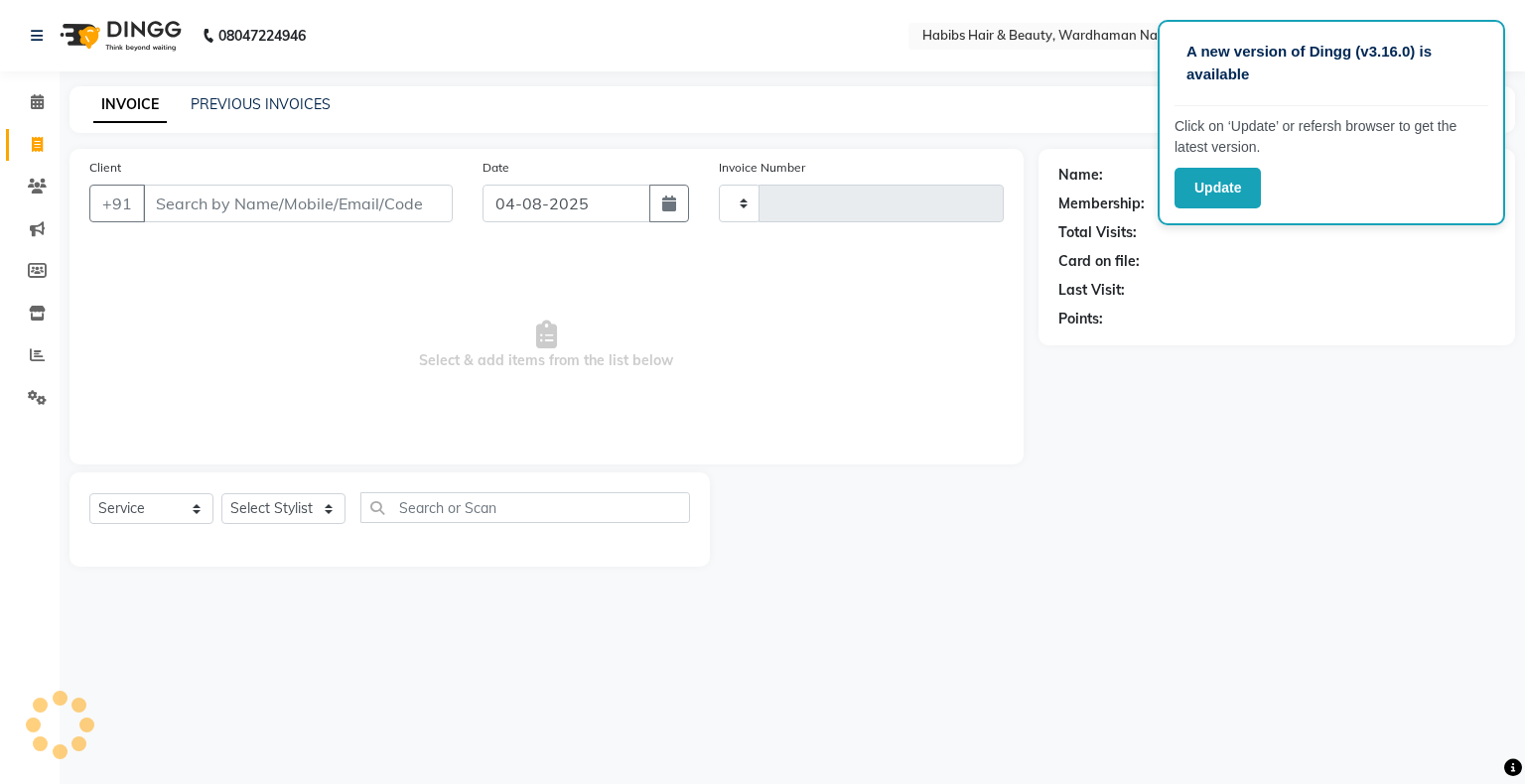 type on "1587" 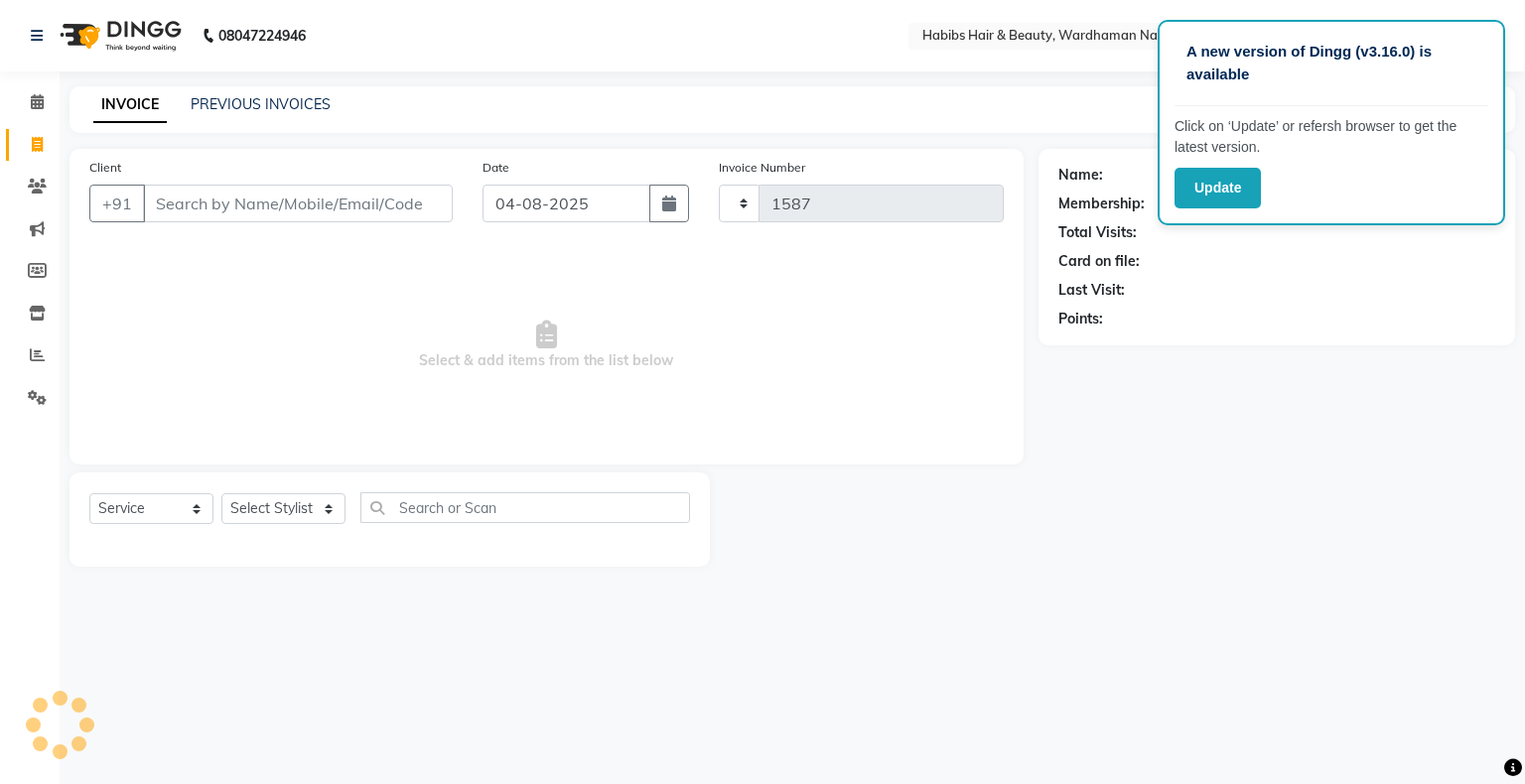 select on "3714" 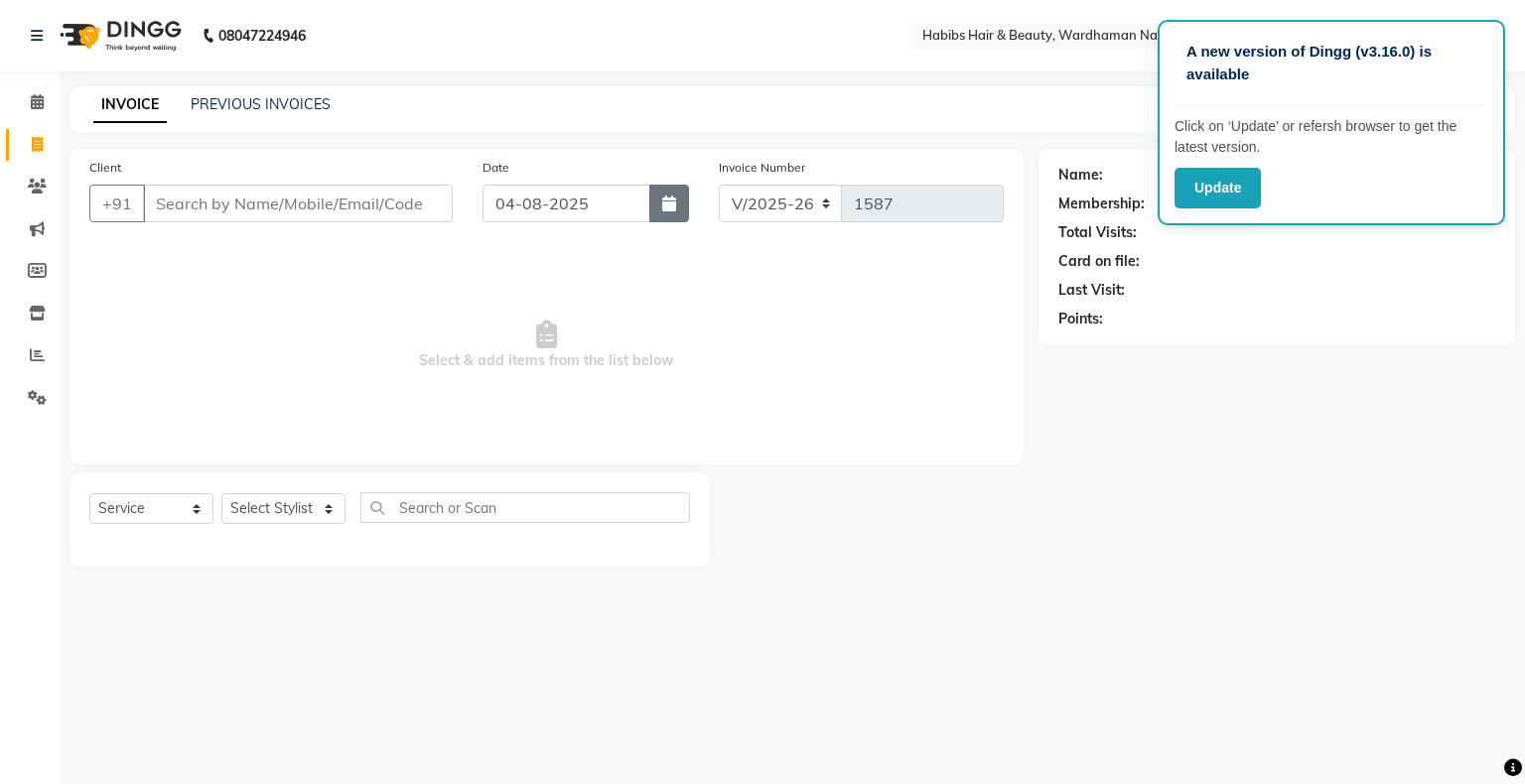 click 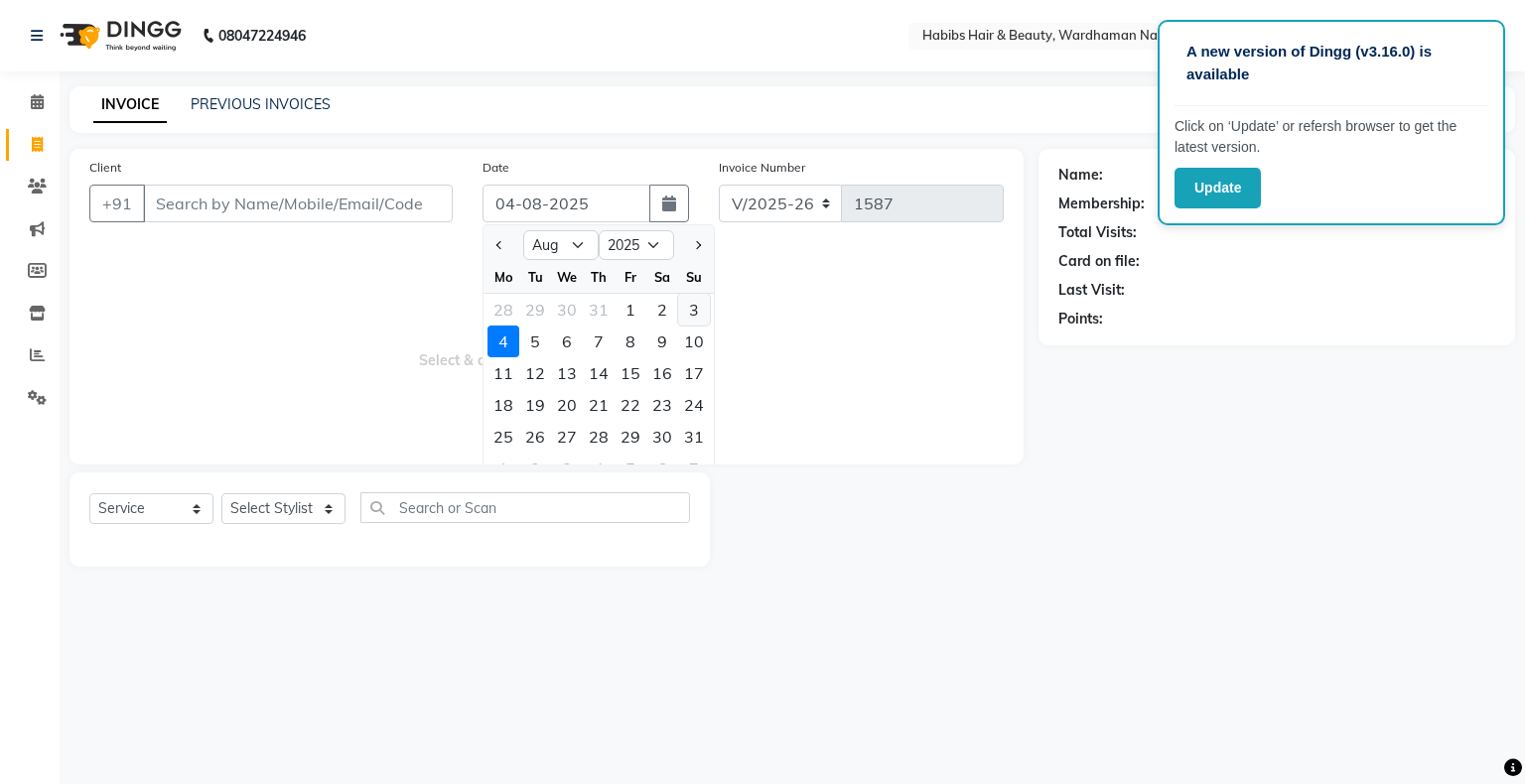 click on "3" 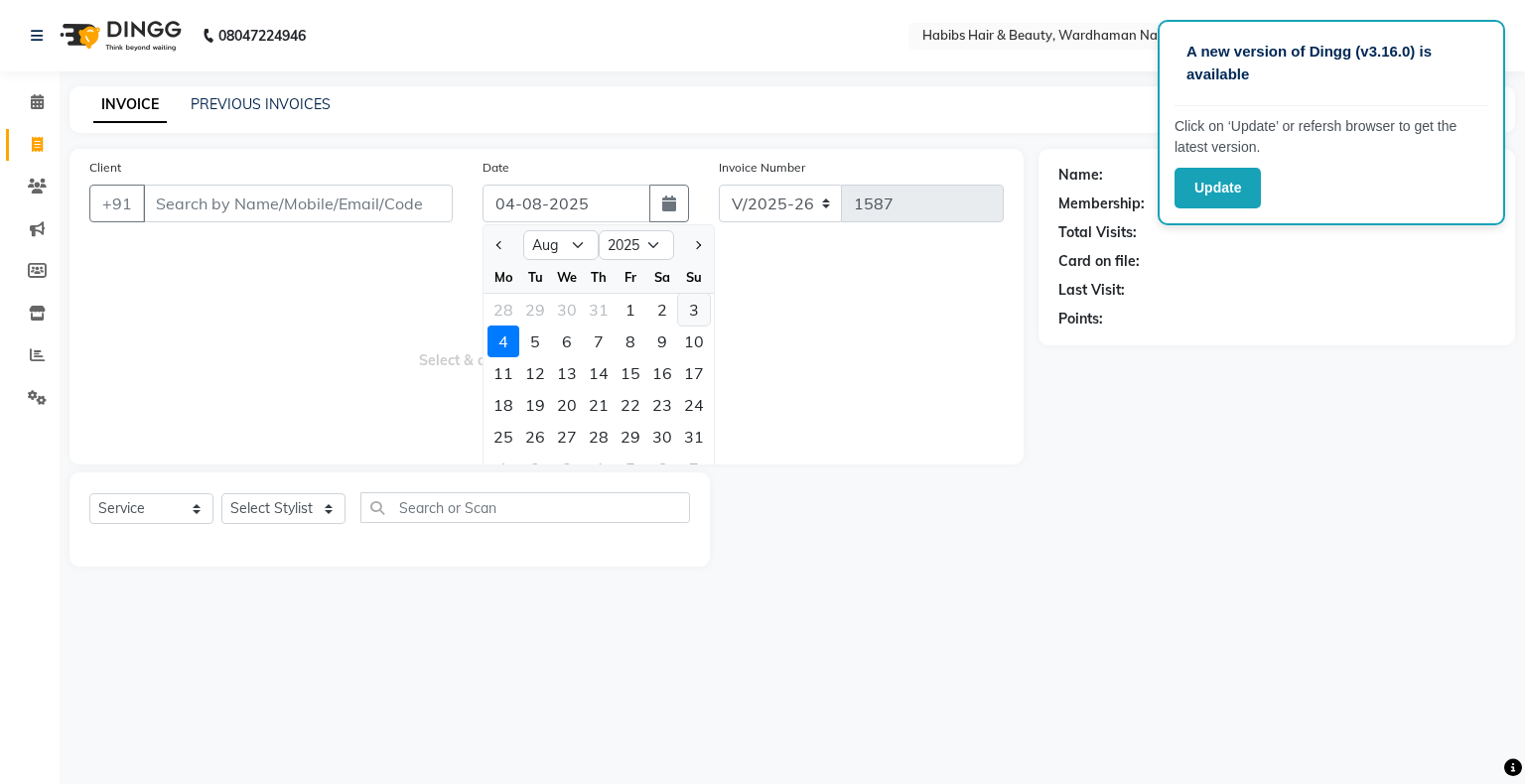 type on "03-08-2025" 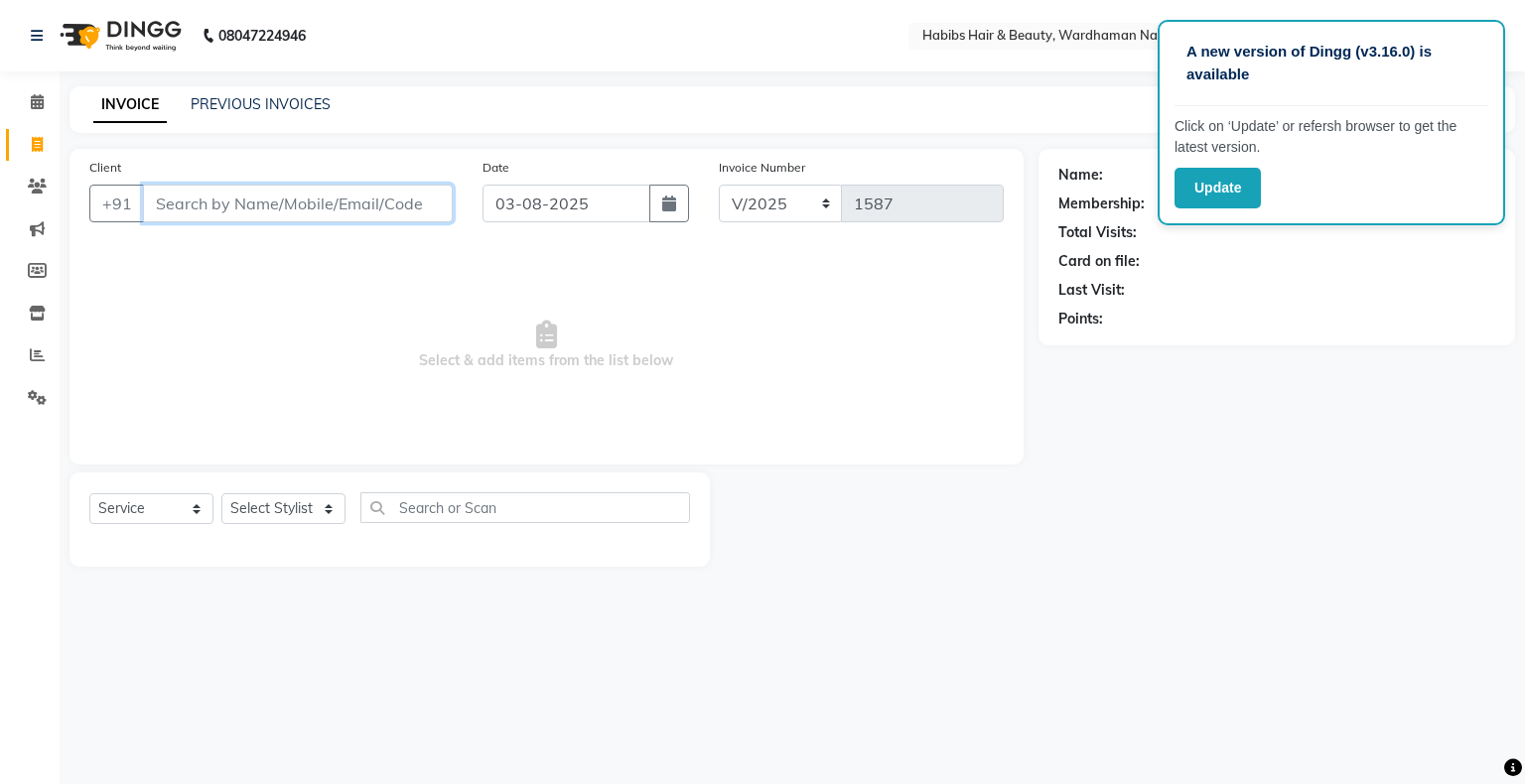 click on "Client" at bounding box center (298, 203) 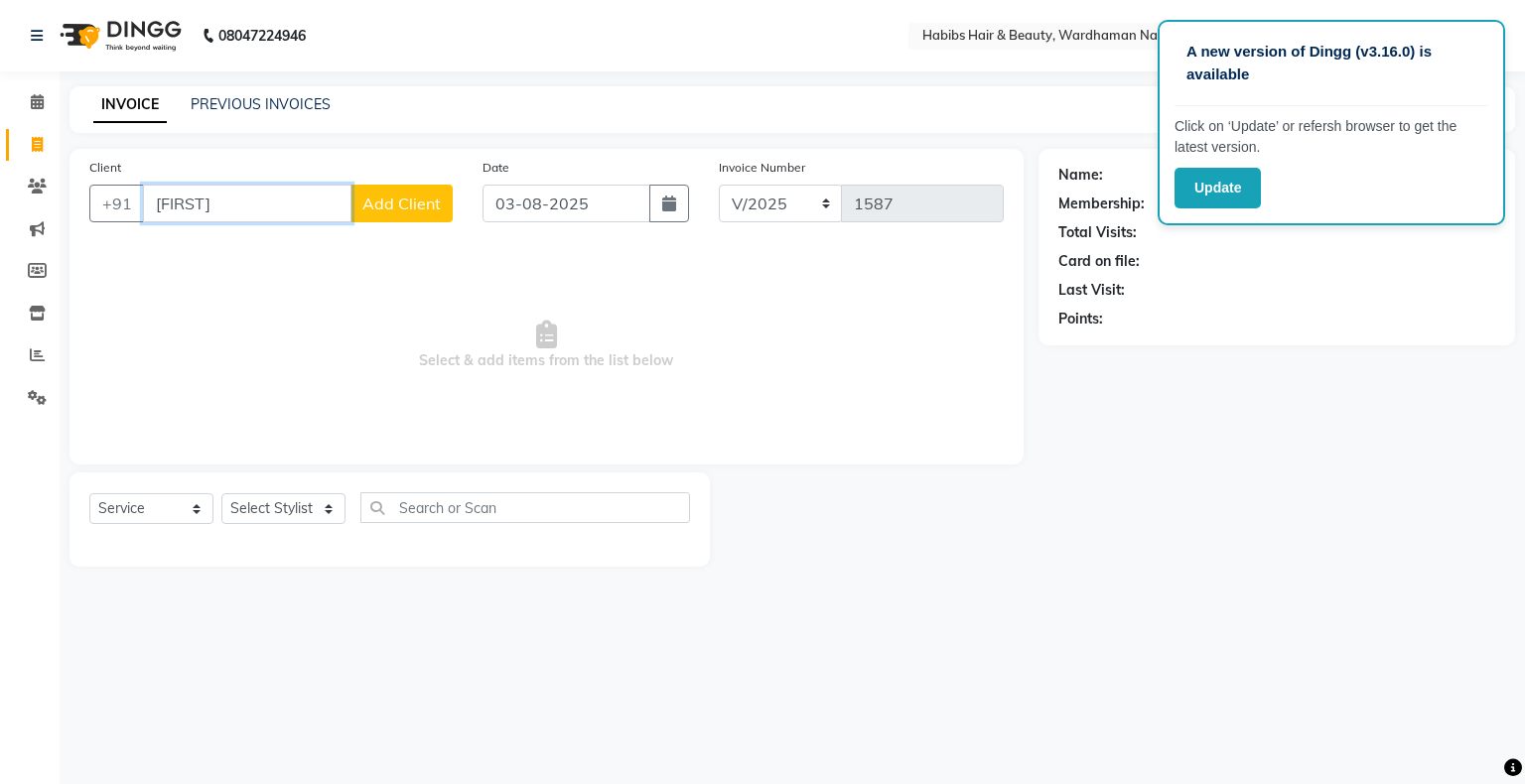 type on "OWISE" 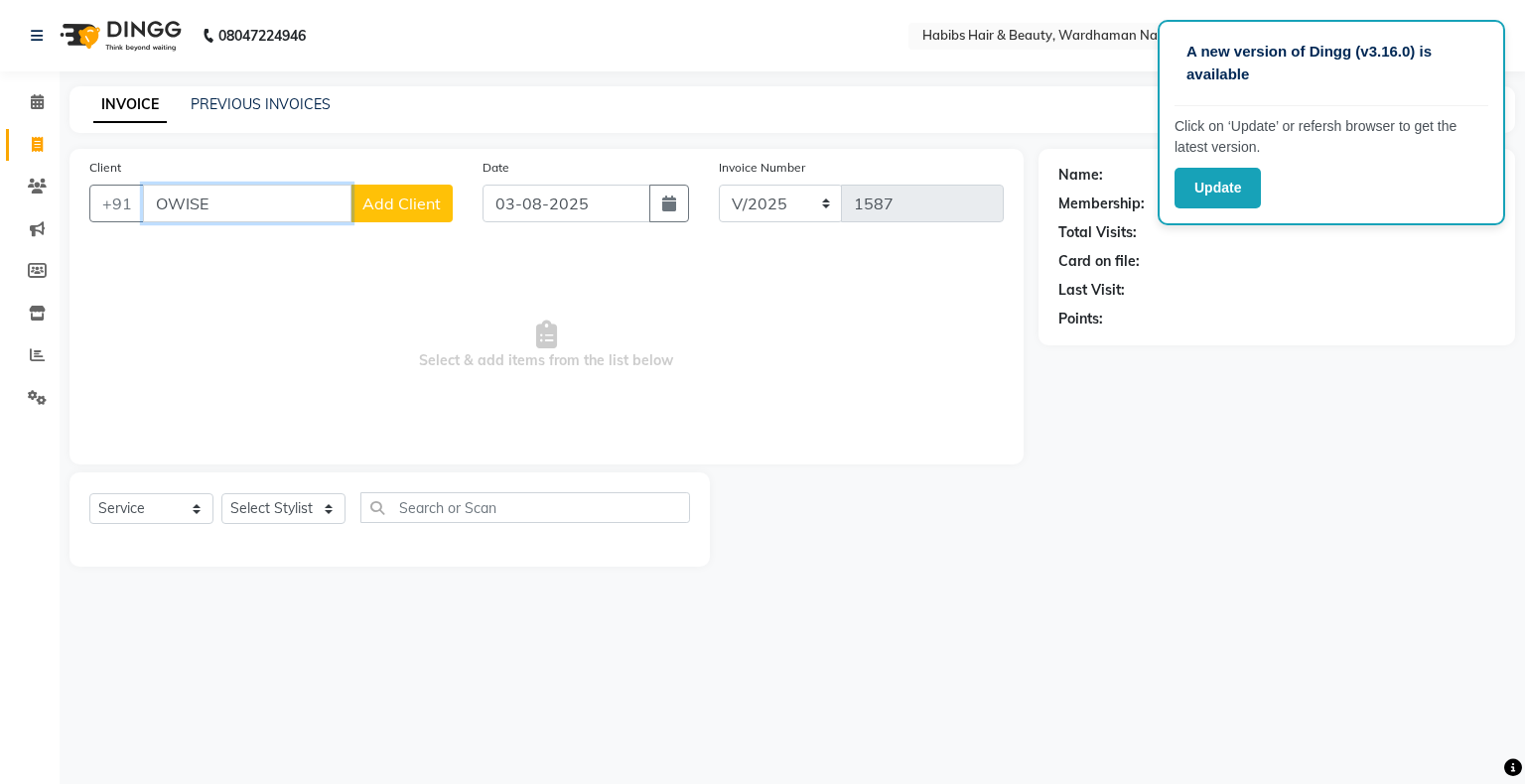 click on "OWISE" at bounding box center (247, 203) 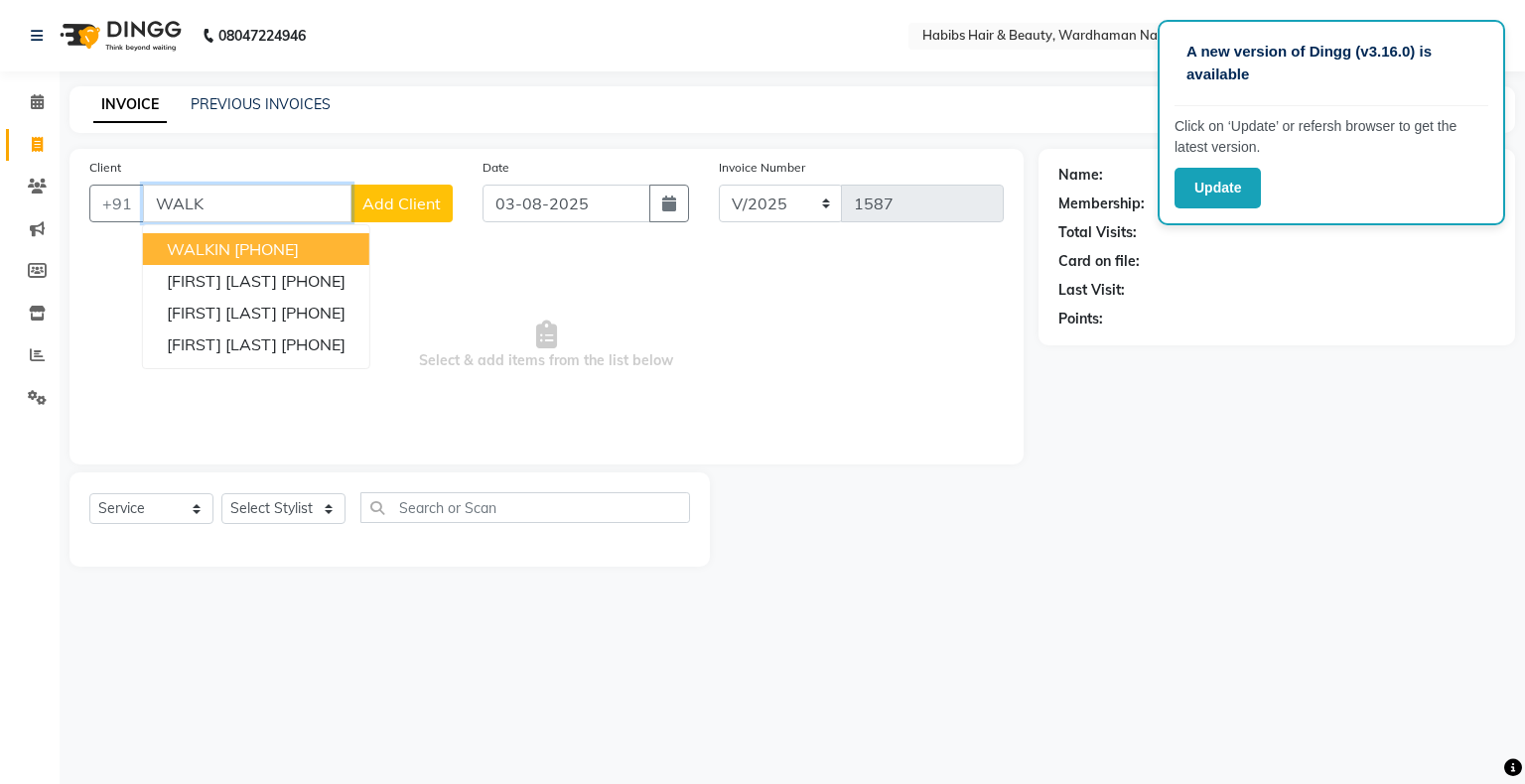 click on "[PHONE]" at bounding box center (266, 249) 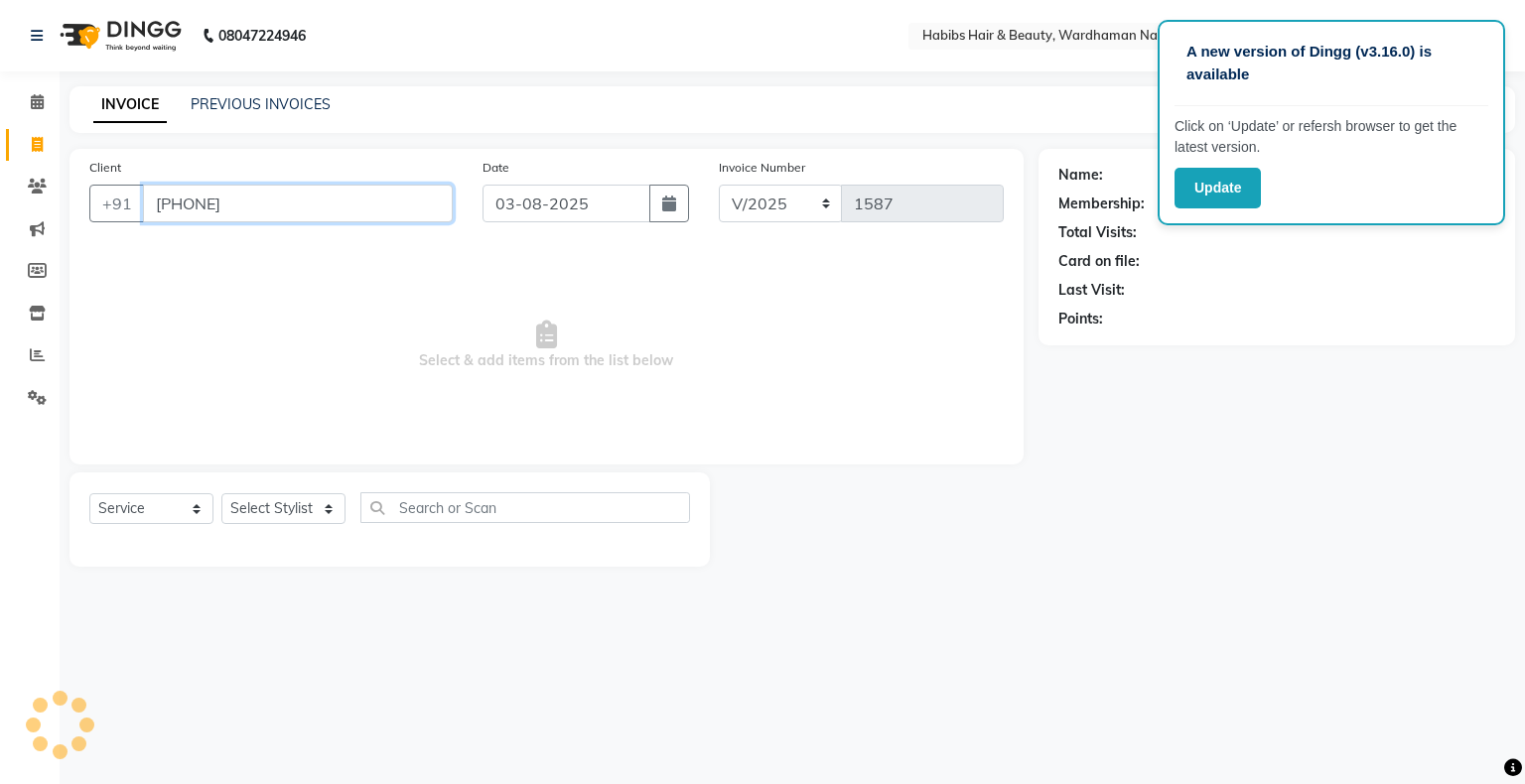 type on "[PHONE]" 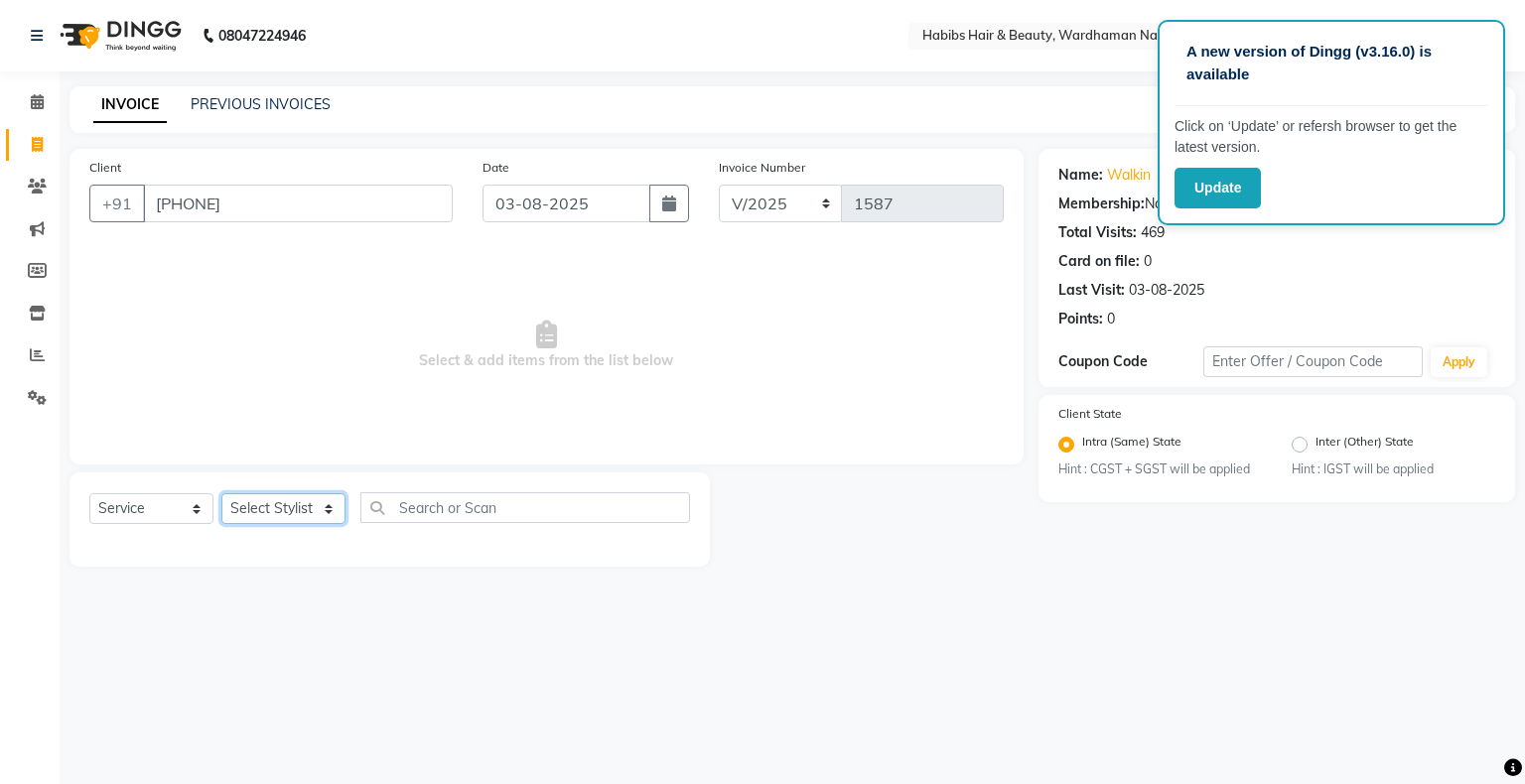 click on "Select Stylist Admin Aman Gayatri Jeetu Mick Raj Rashmi Rasika Sarang" 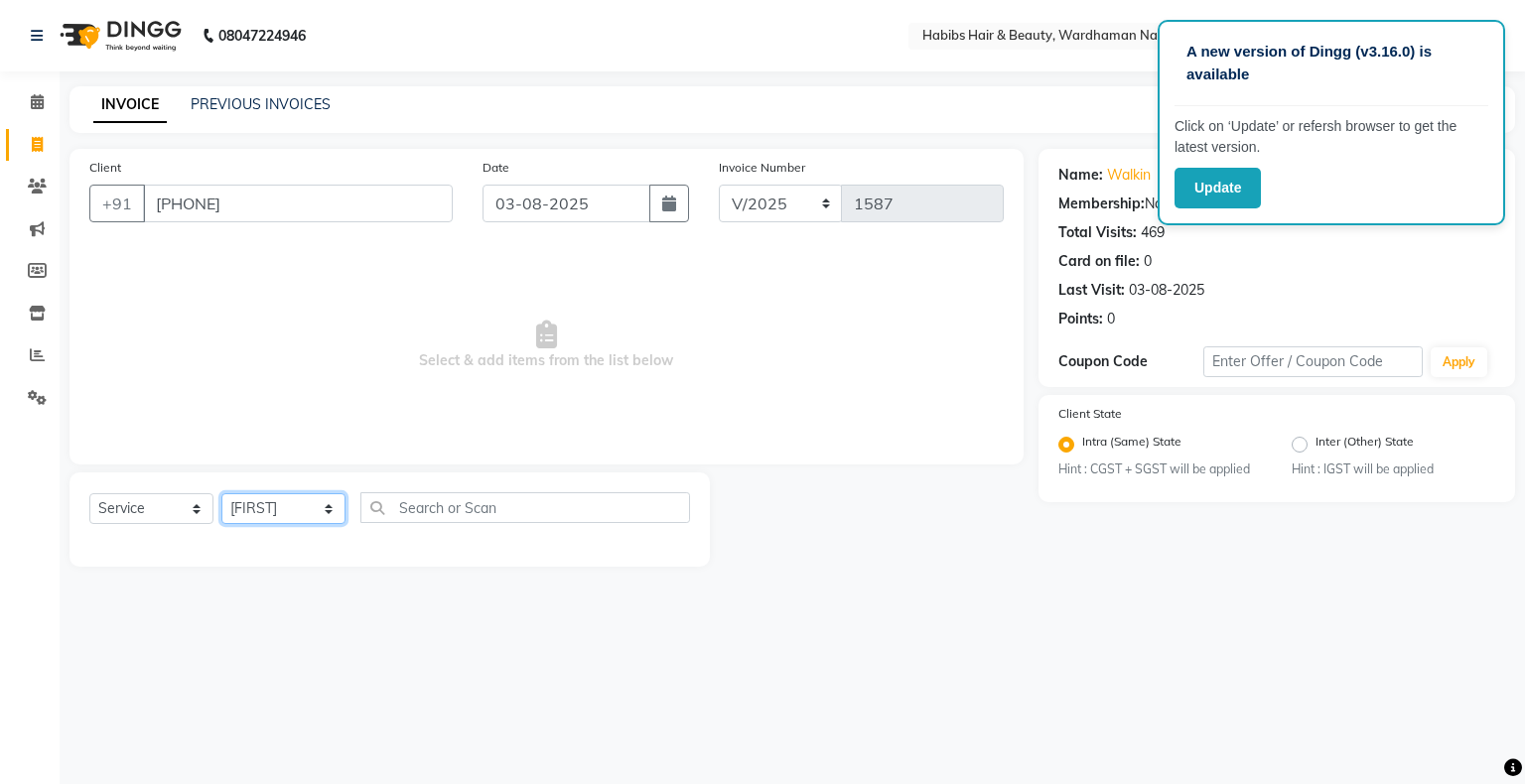 click on "Select Stylist Admin Aman Gayatri Jeetu Mick Raj Rashmi Rasika Sarang" 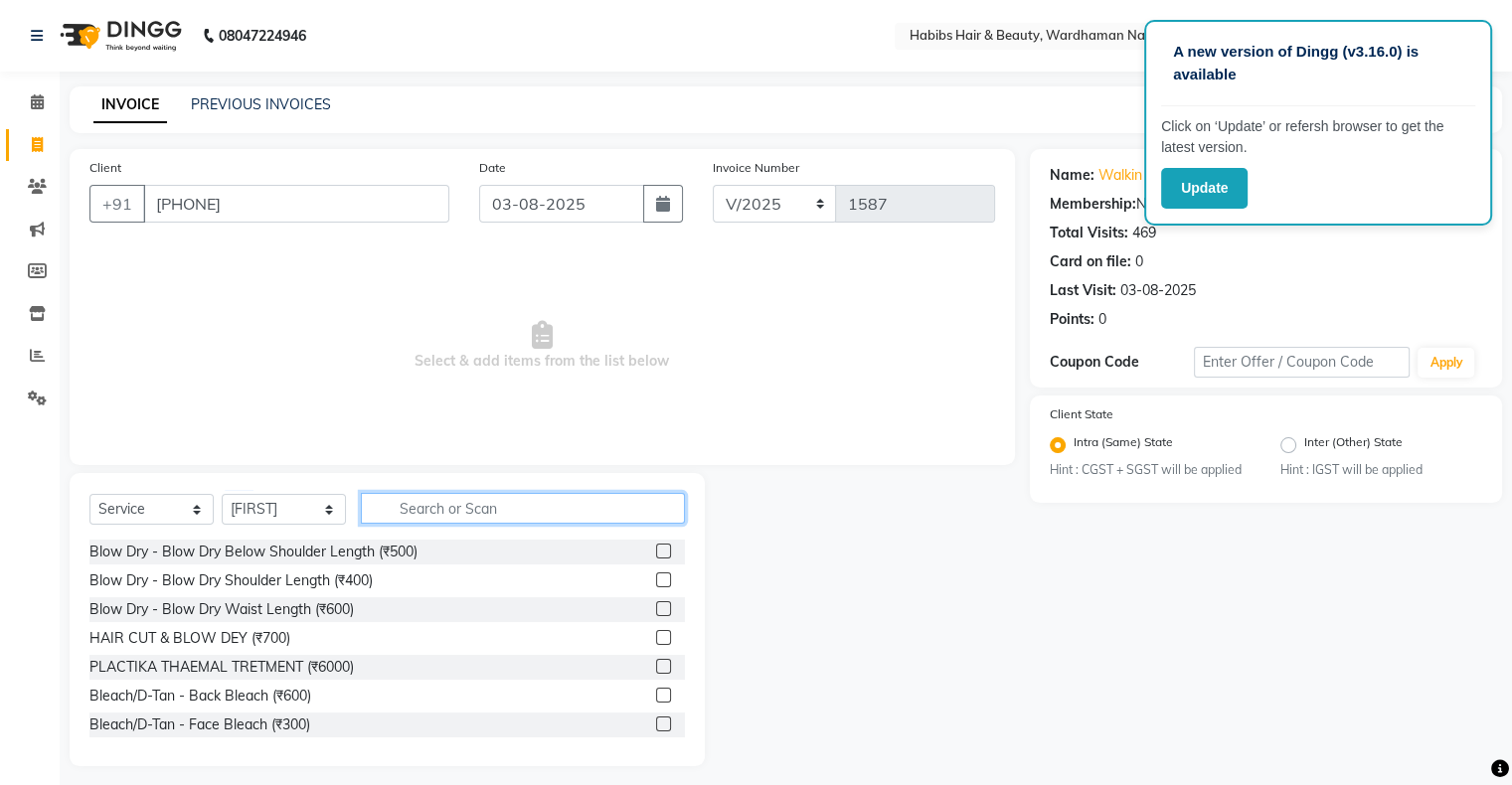 click 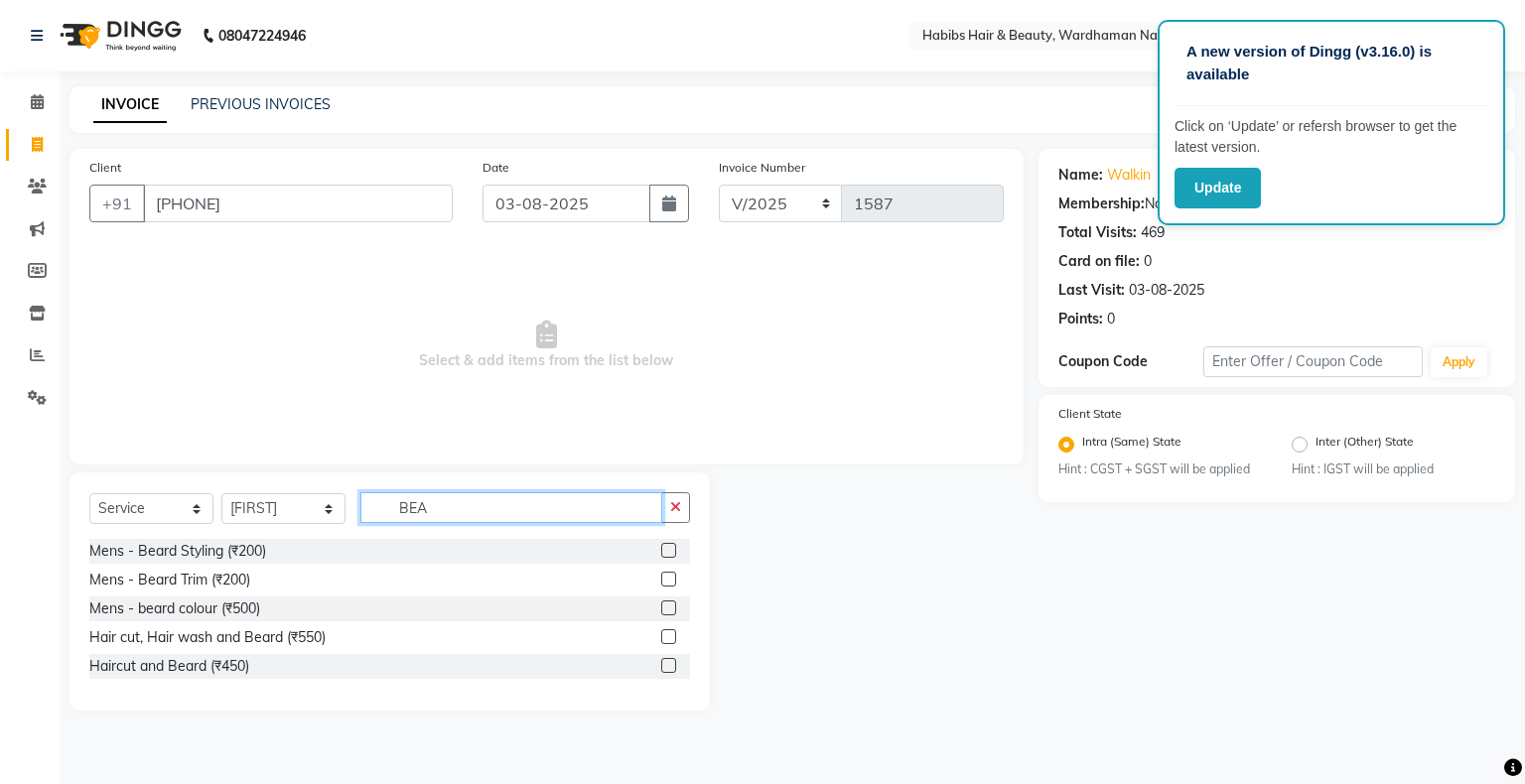 type on "BEA" 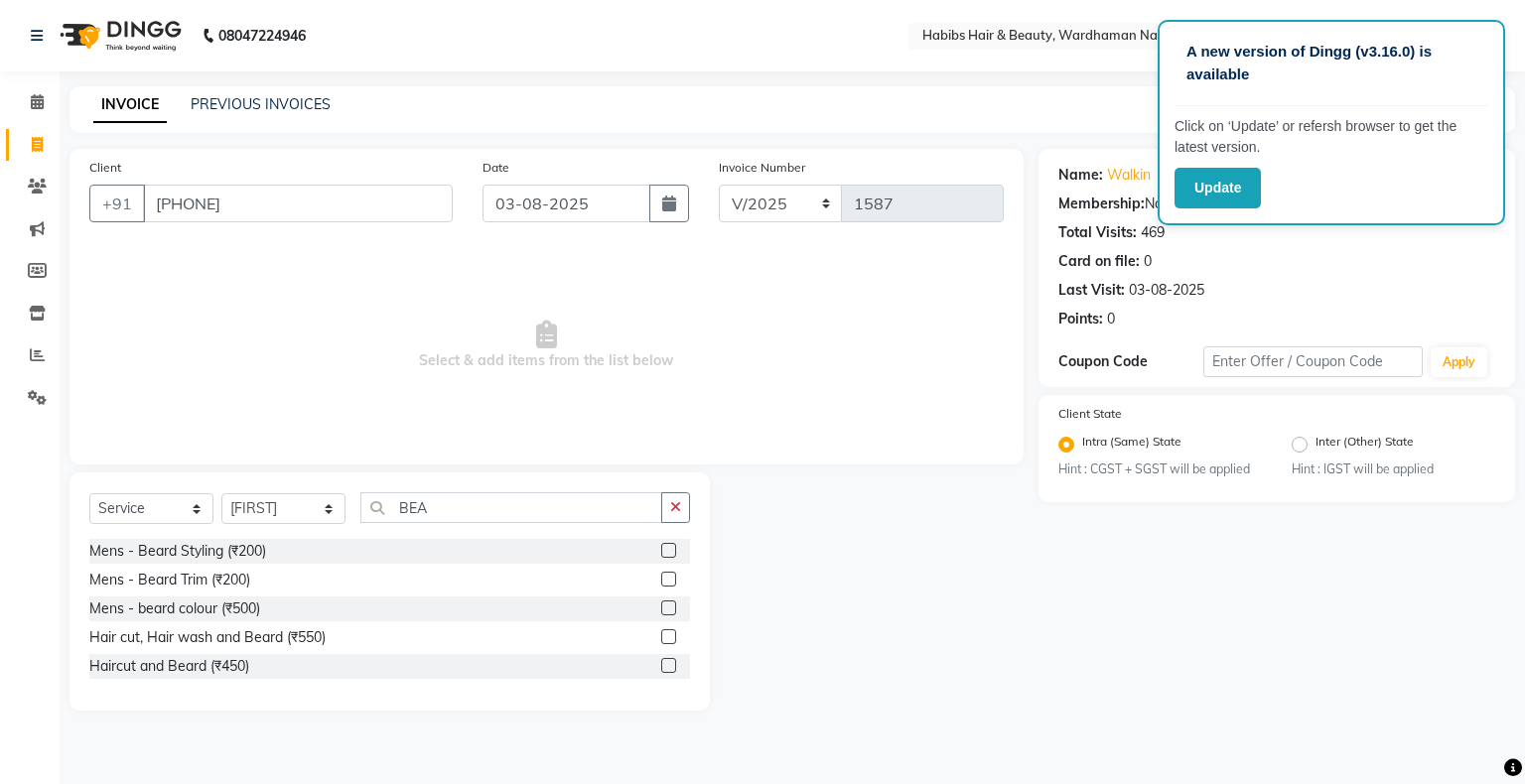 click 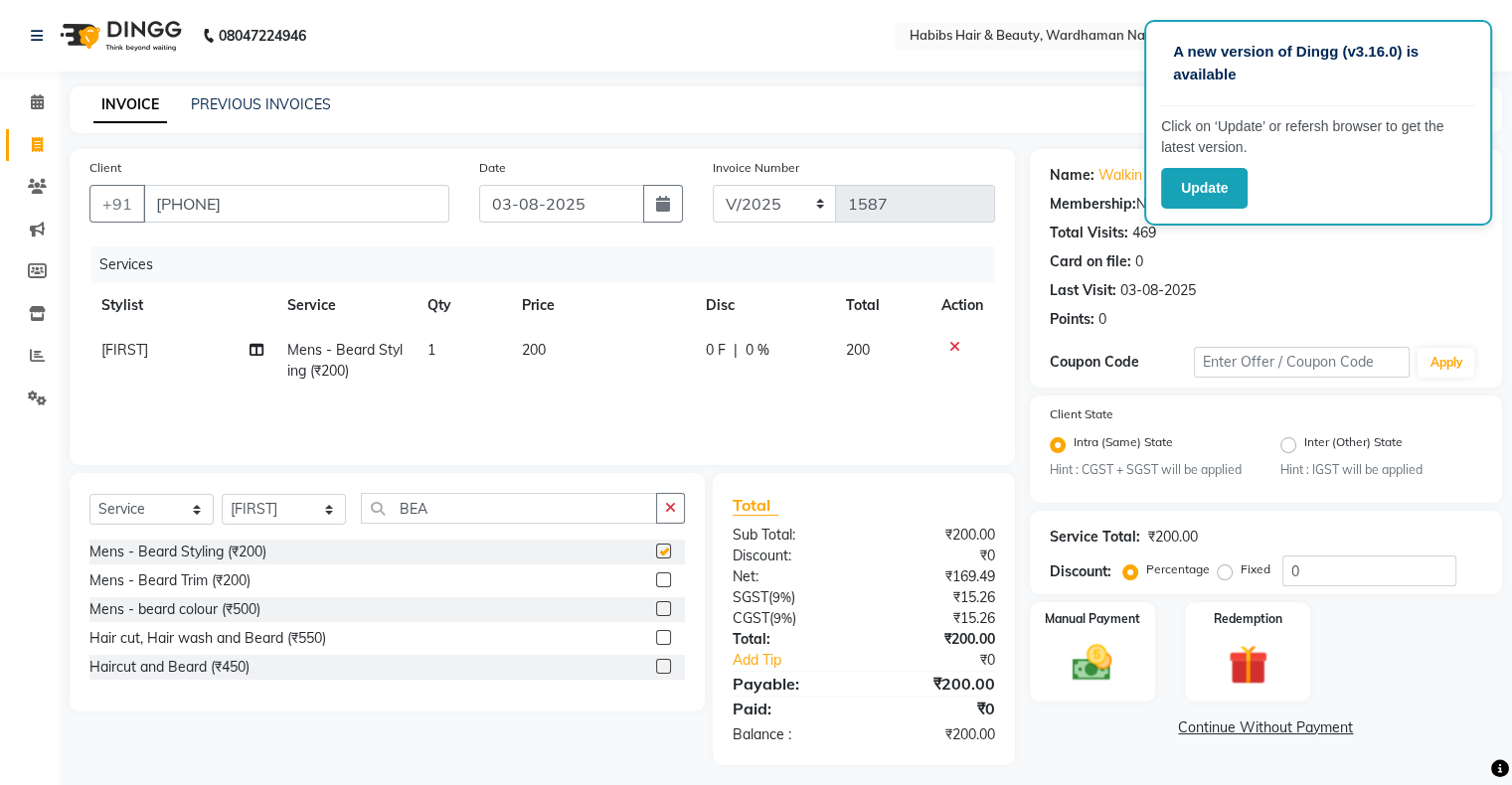 checkbox on "false" 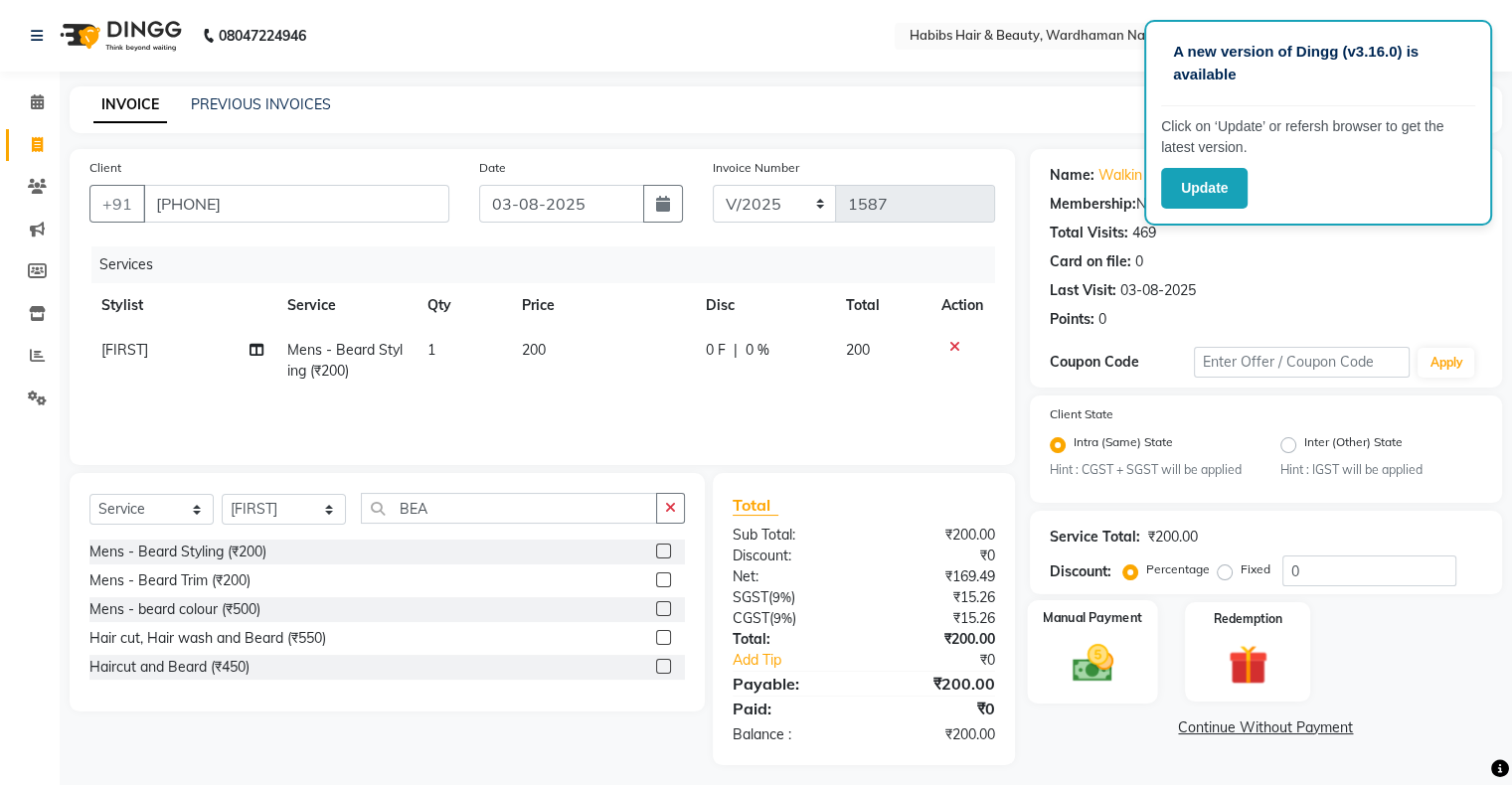 click 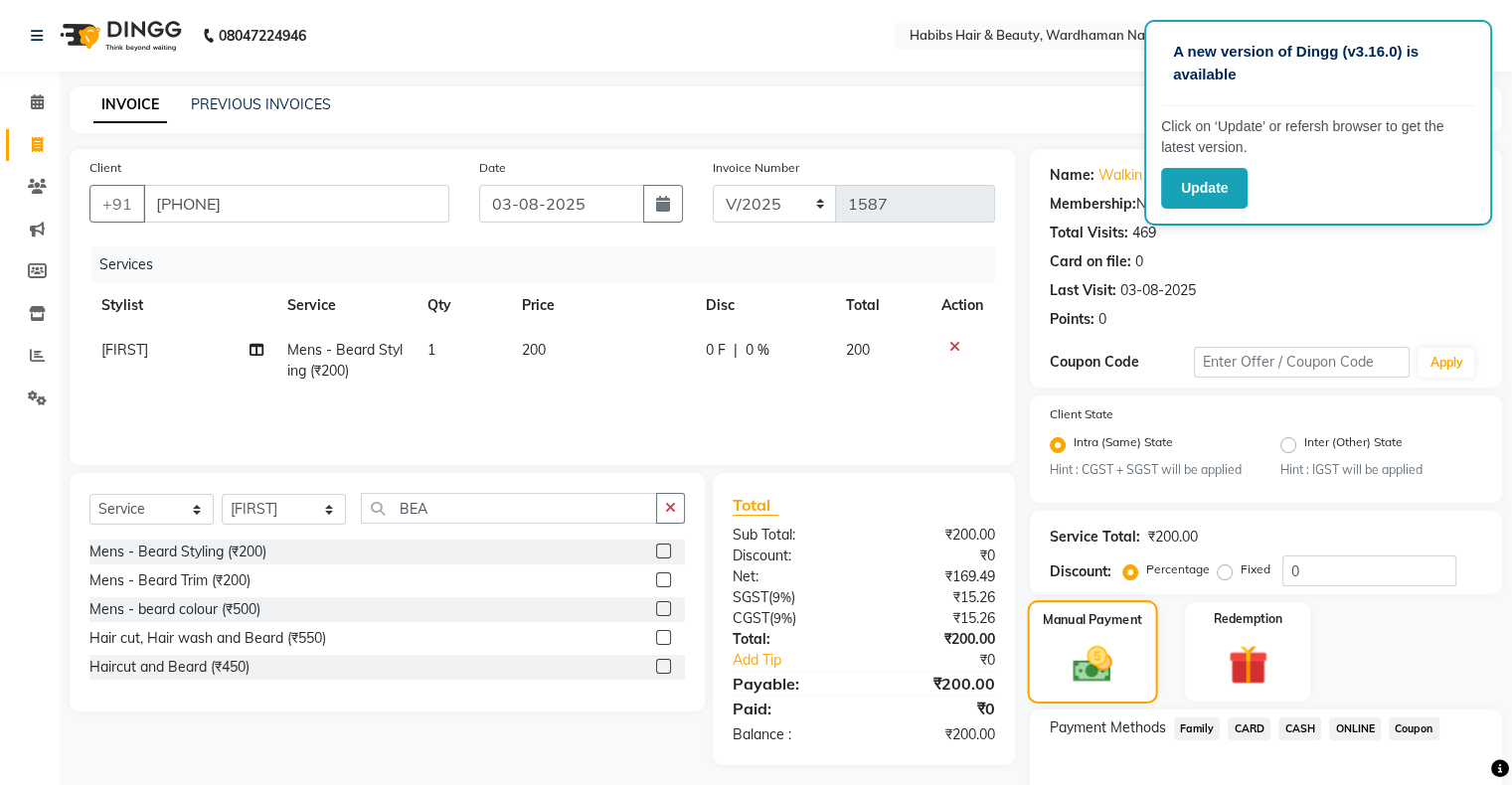 scroll, scrollTop: 115, scrollLeft: 0, axis: vertical 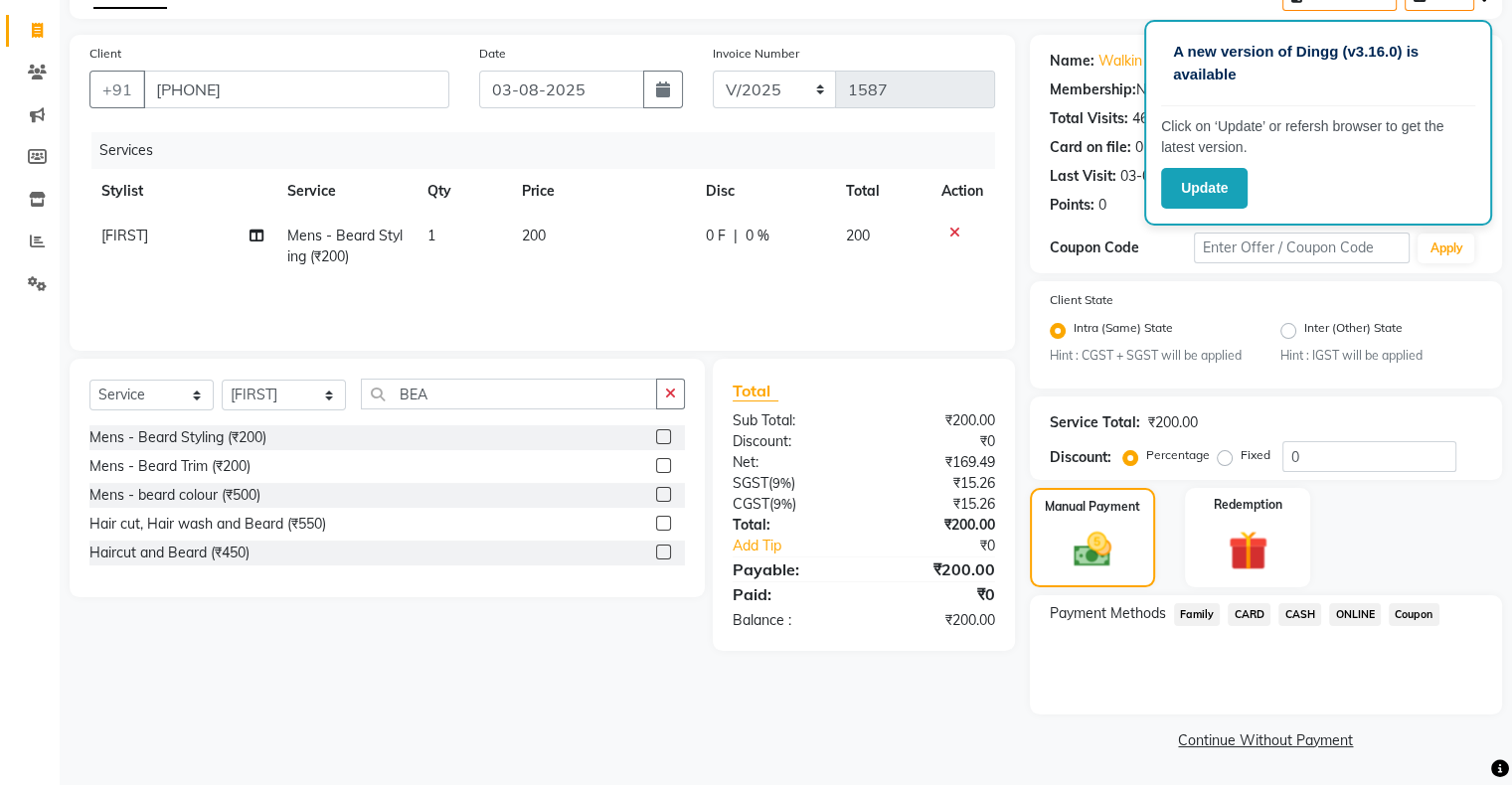 click on "CASH" 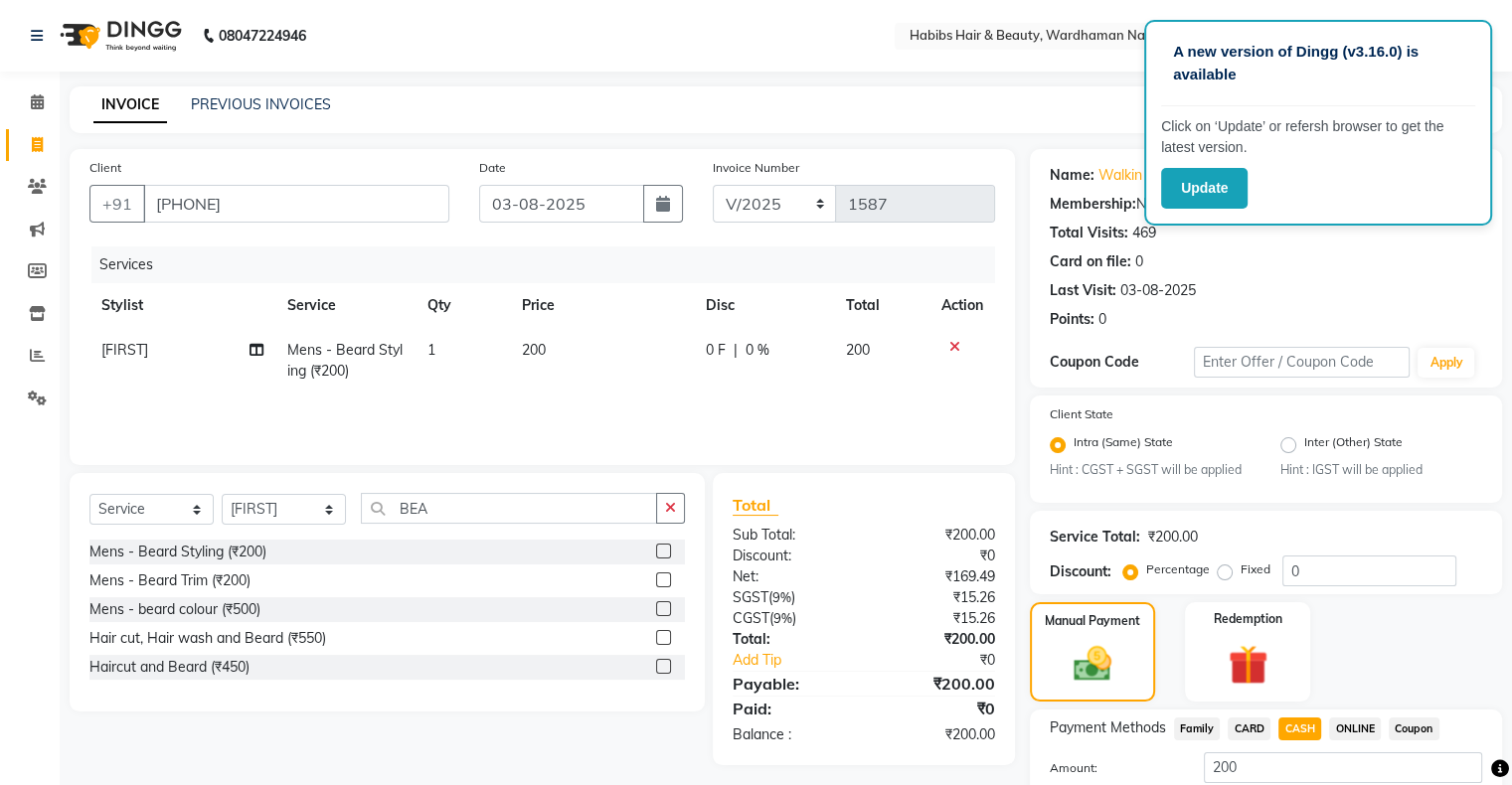 scroll, scrollTop: 147, scrollLeft: 0, axis: vertical 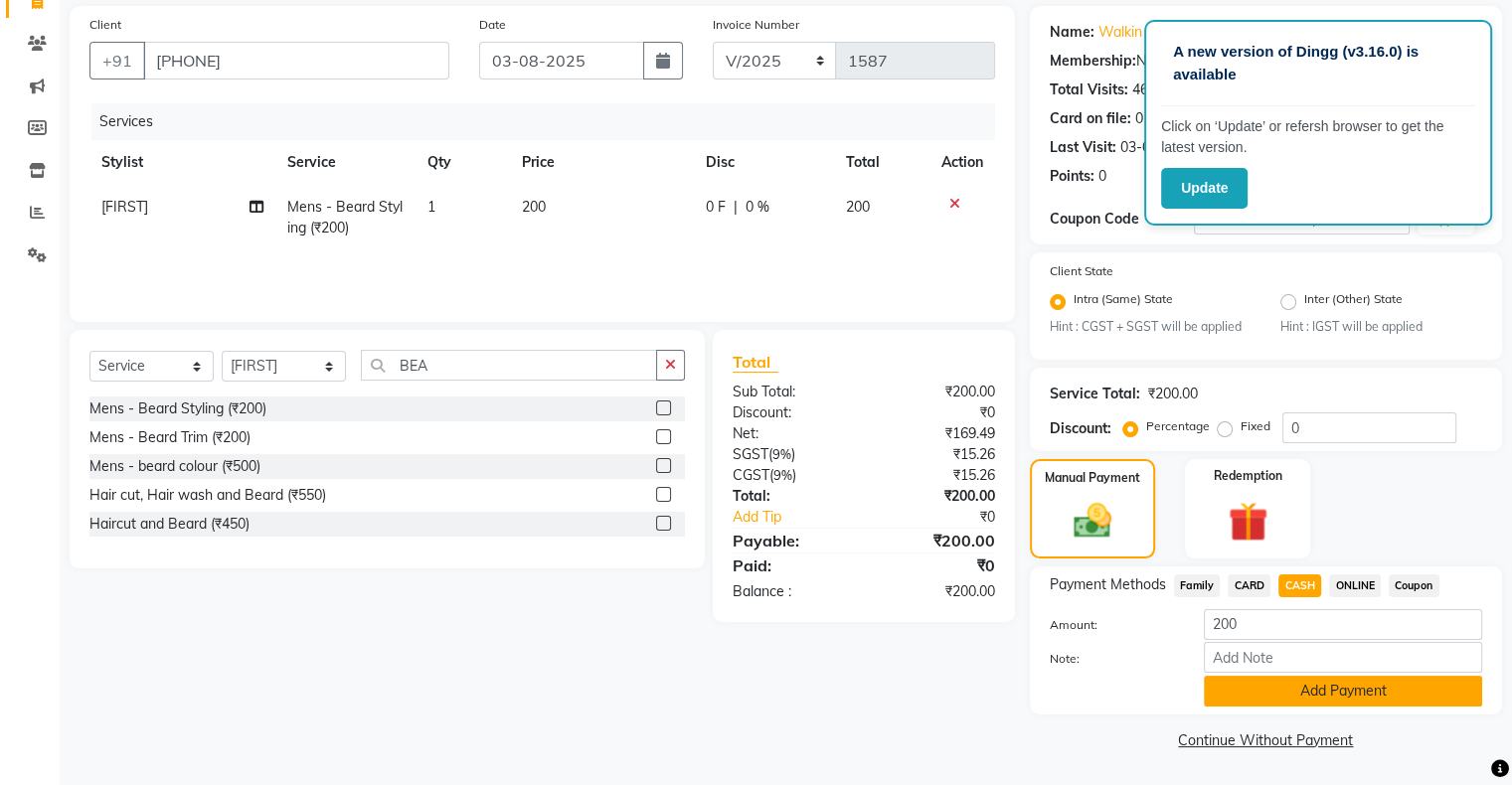 click on "Add Payment" 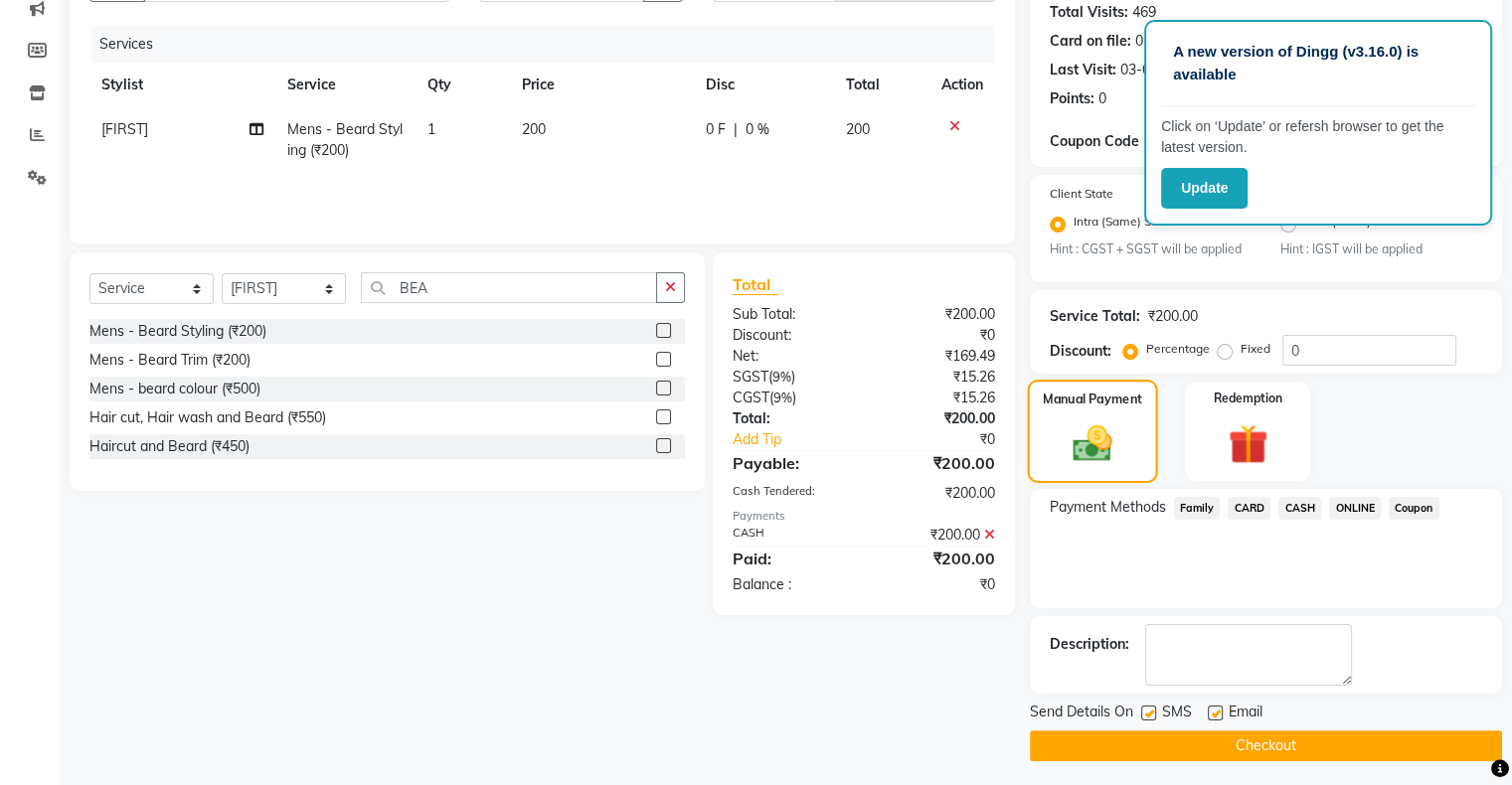 scroll, scrollTop: 227, scrollLeft: 0, axis: vertical 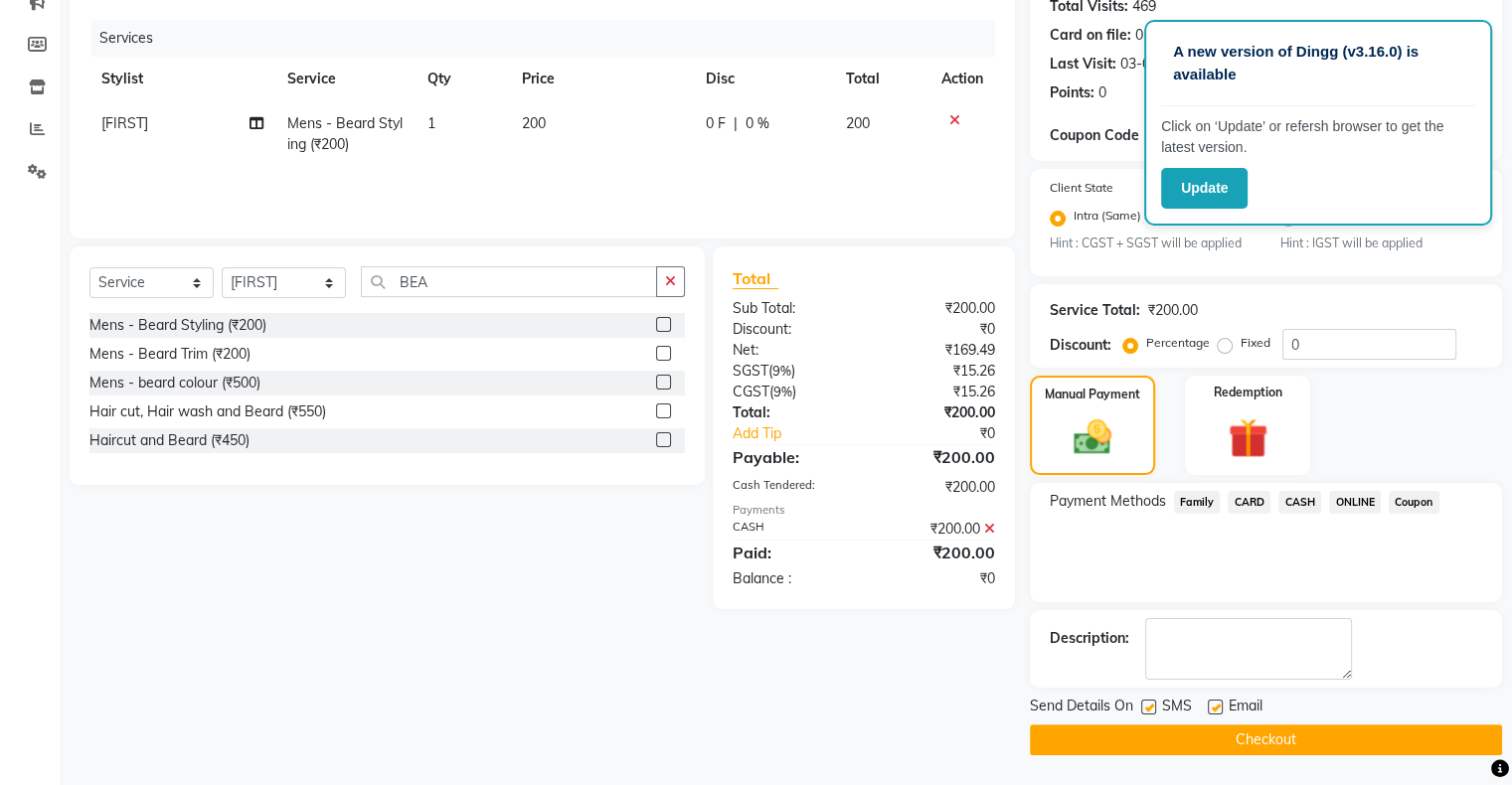 click on "Checkout" 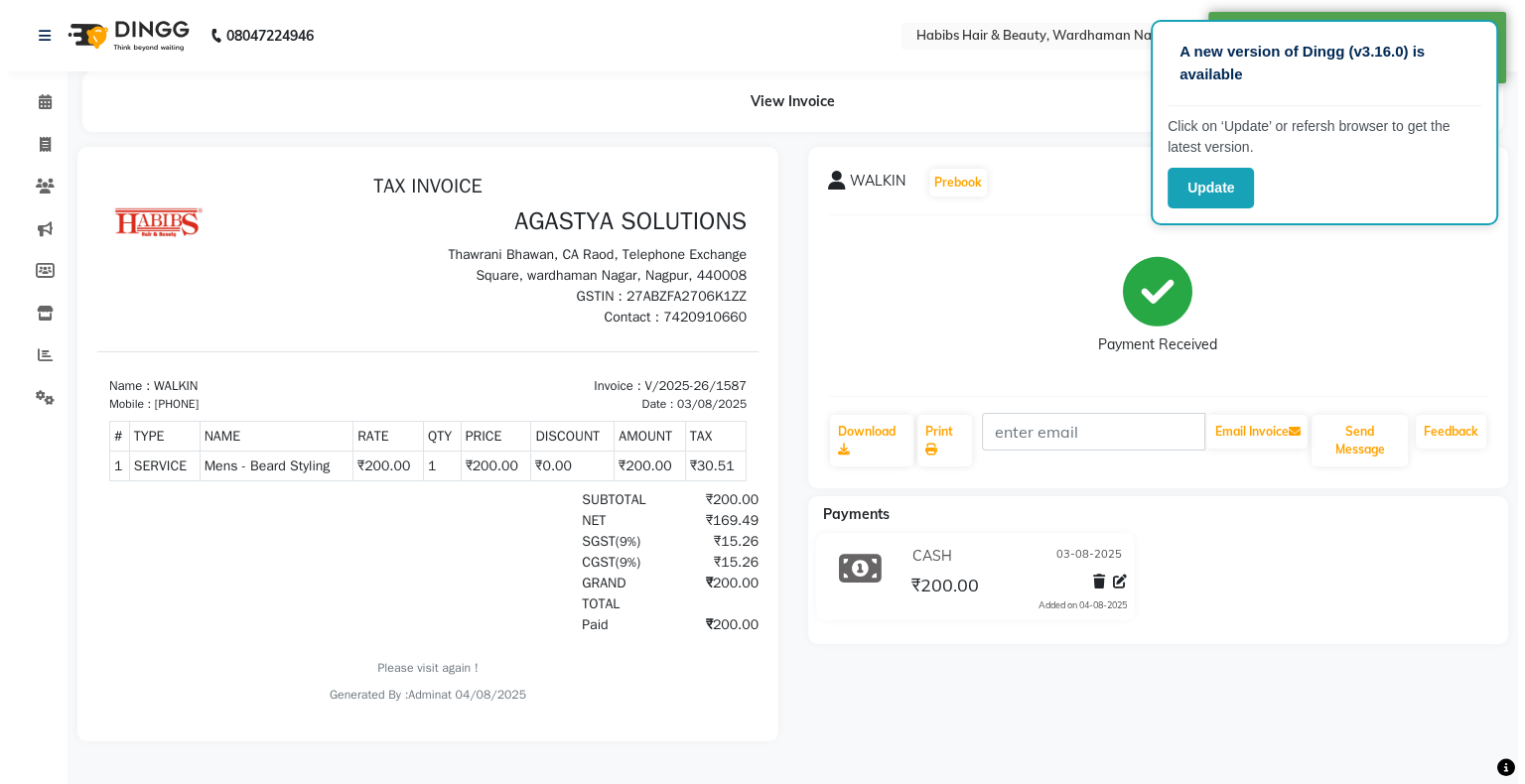scroll, scrollTop: 0, scrollLeft: 0, axis: both 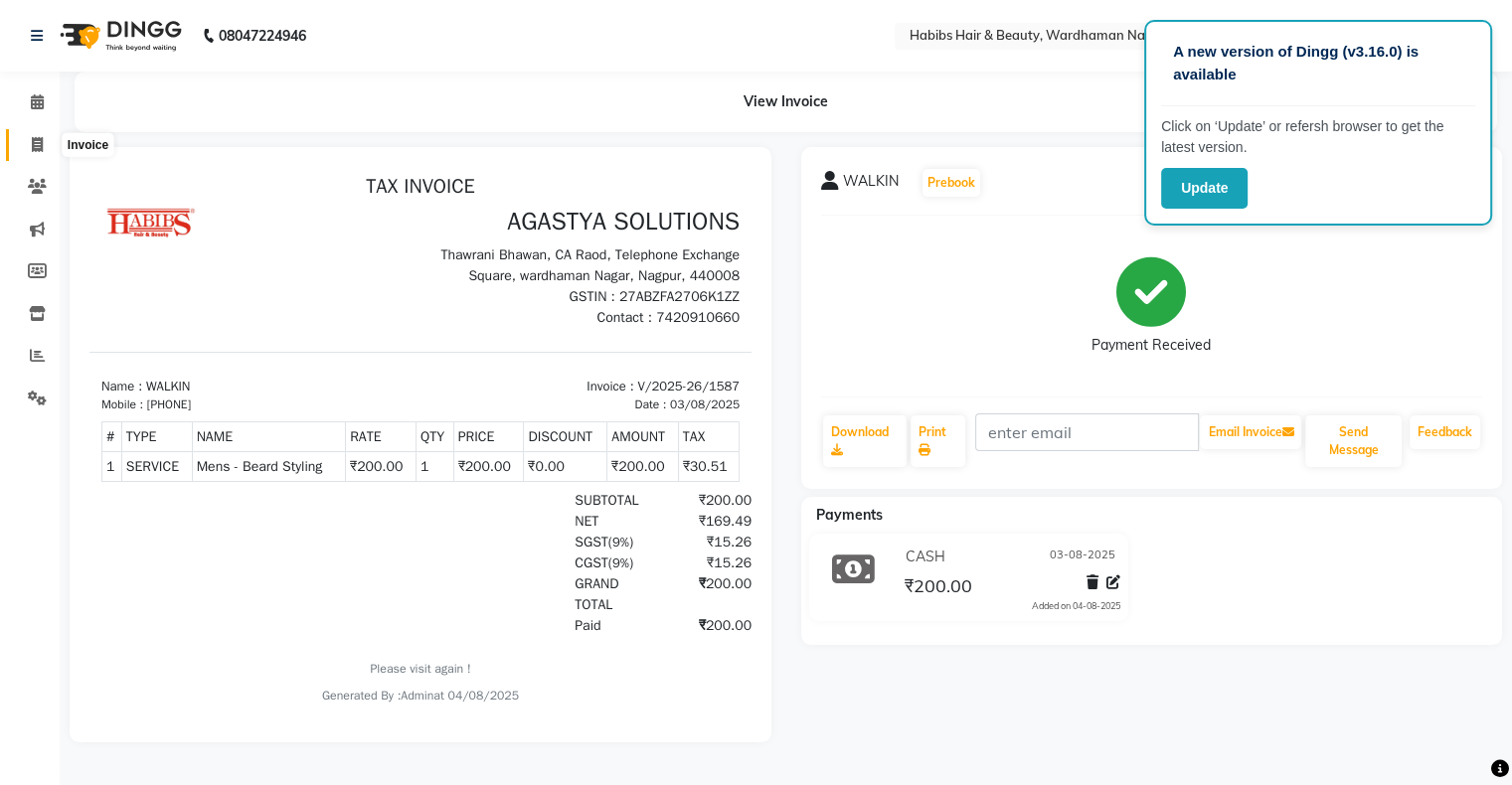 click 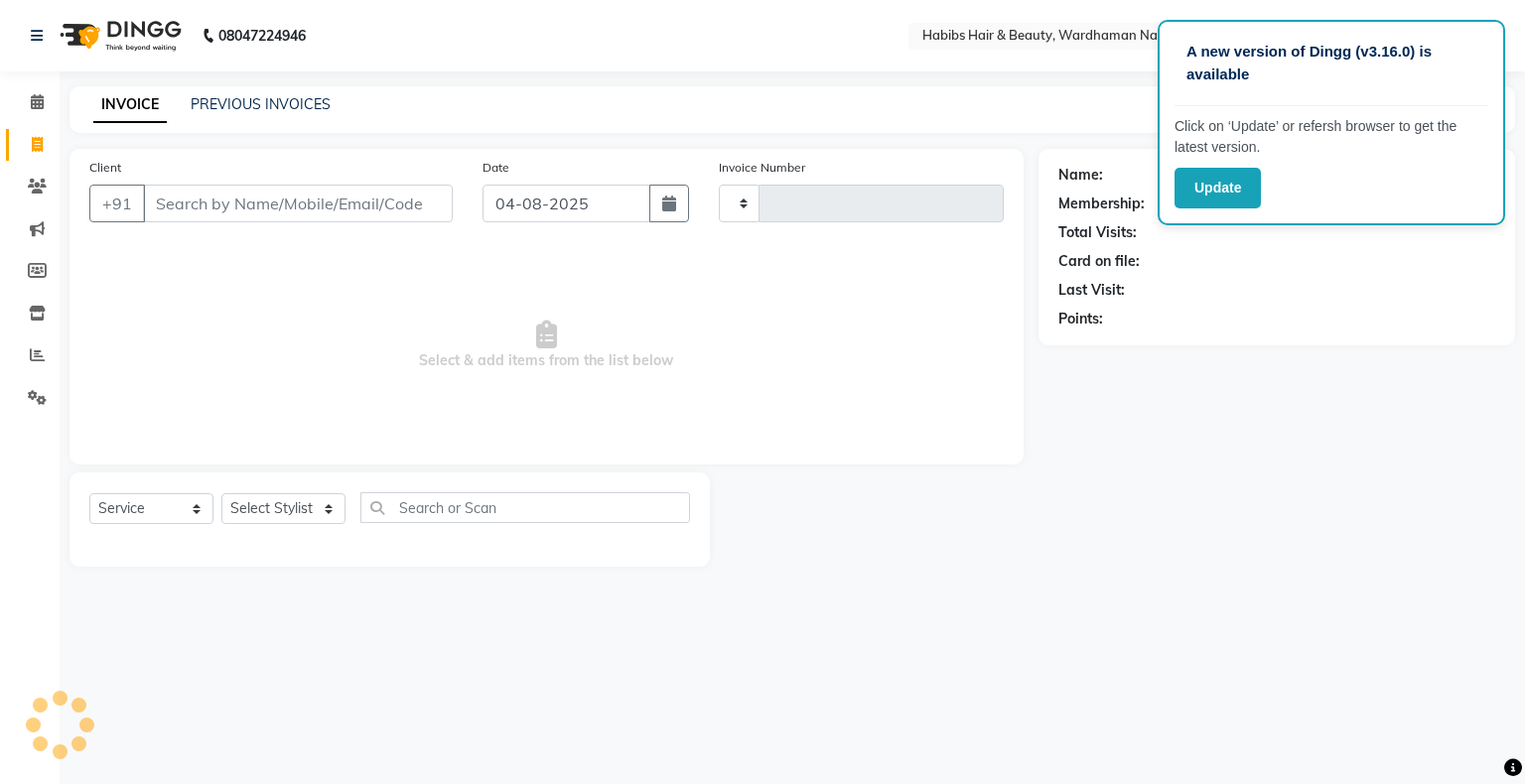 type on "1588" 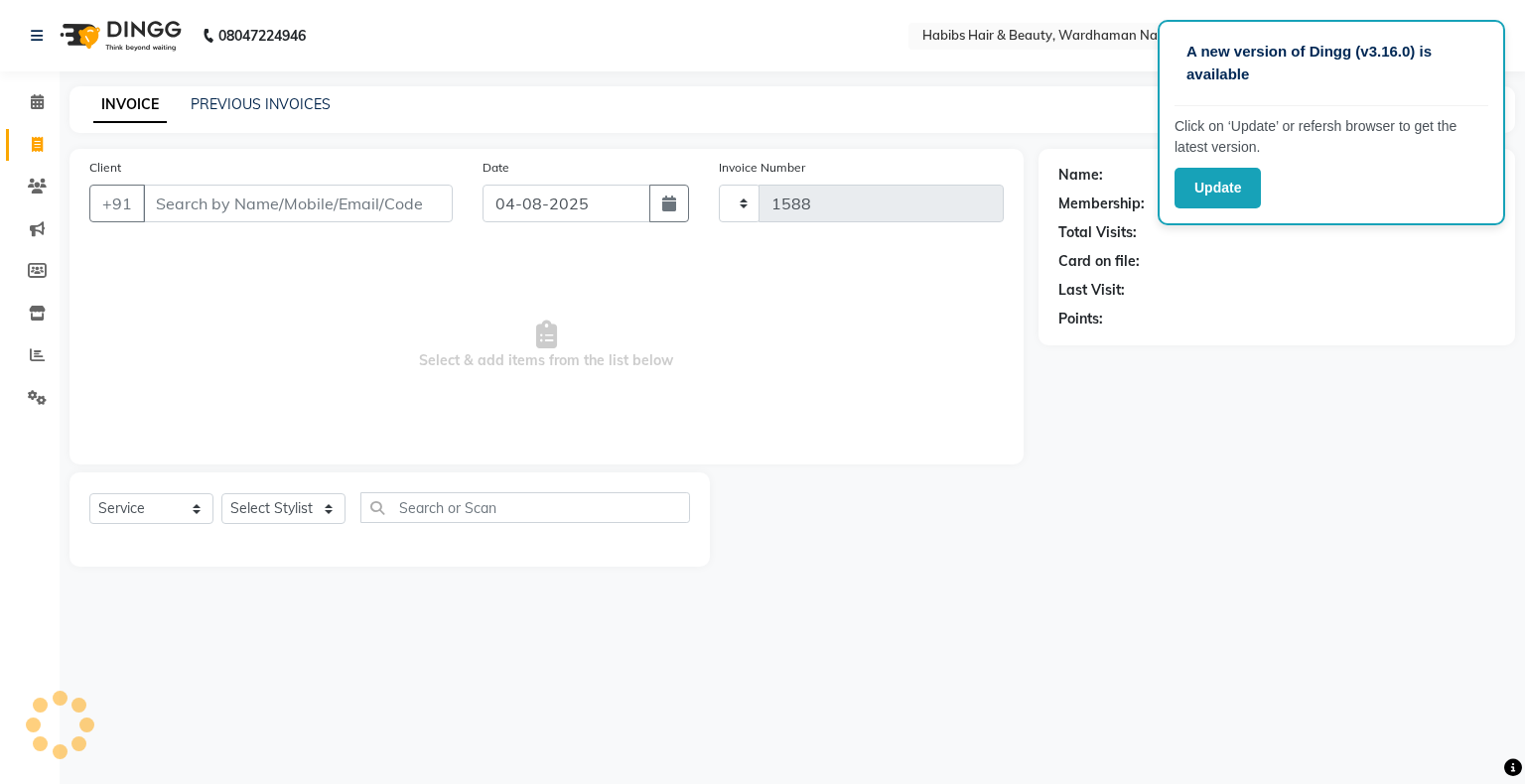 select on "3714" 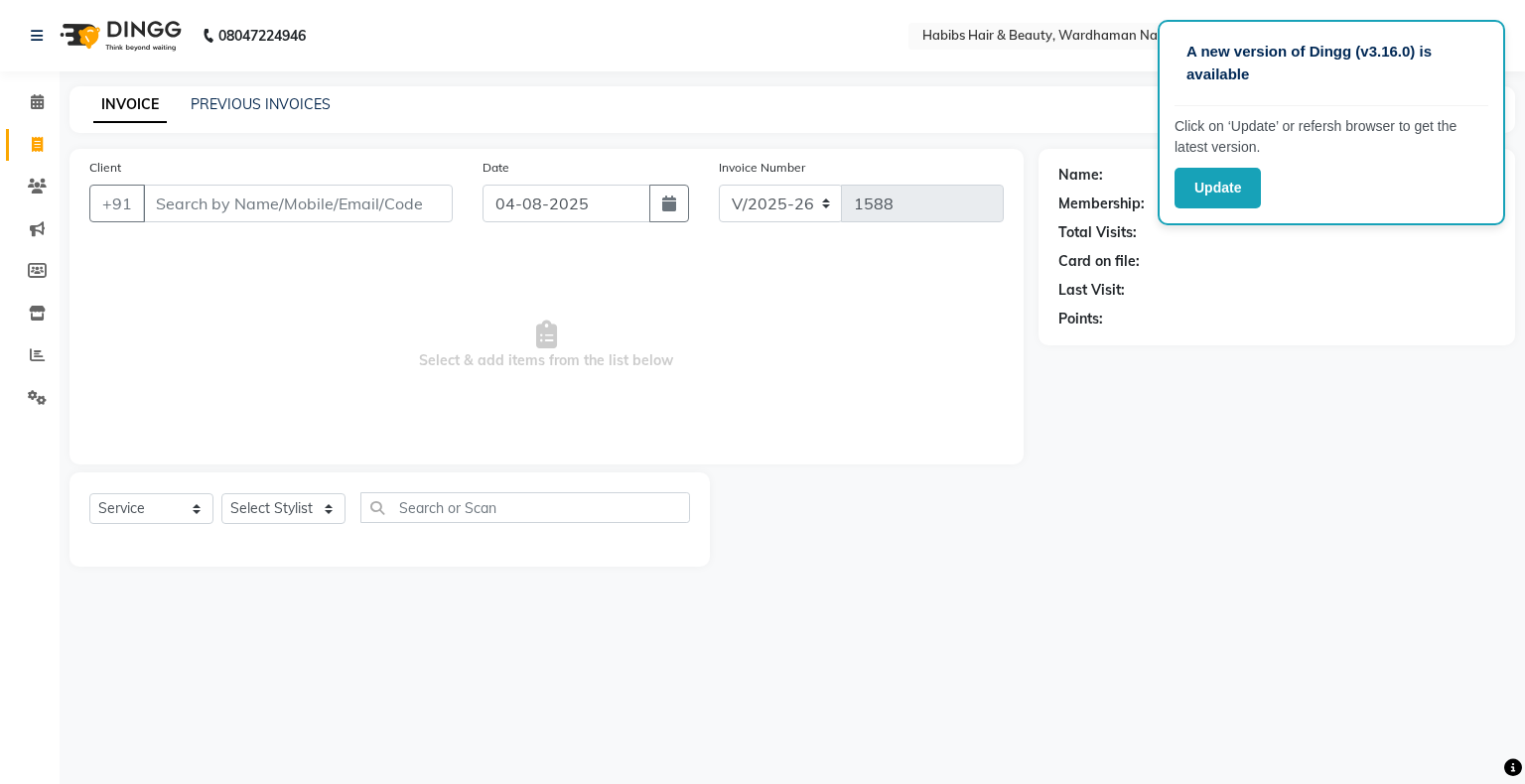 click 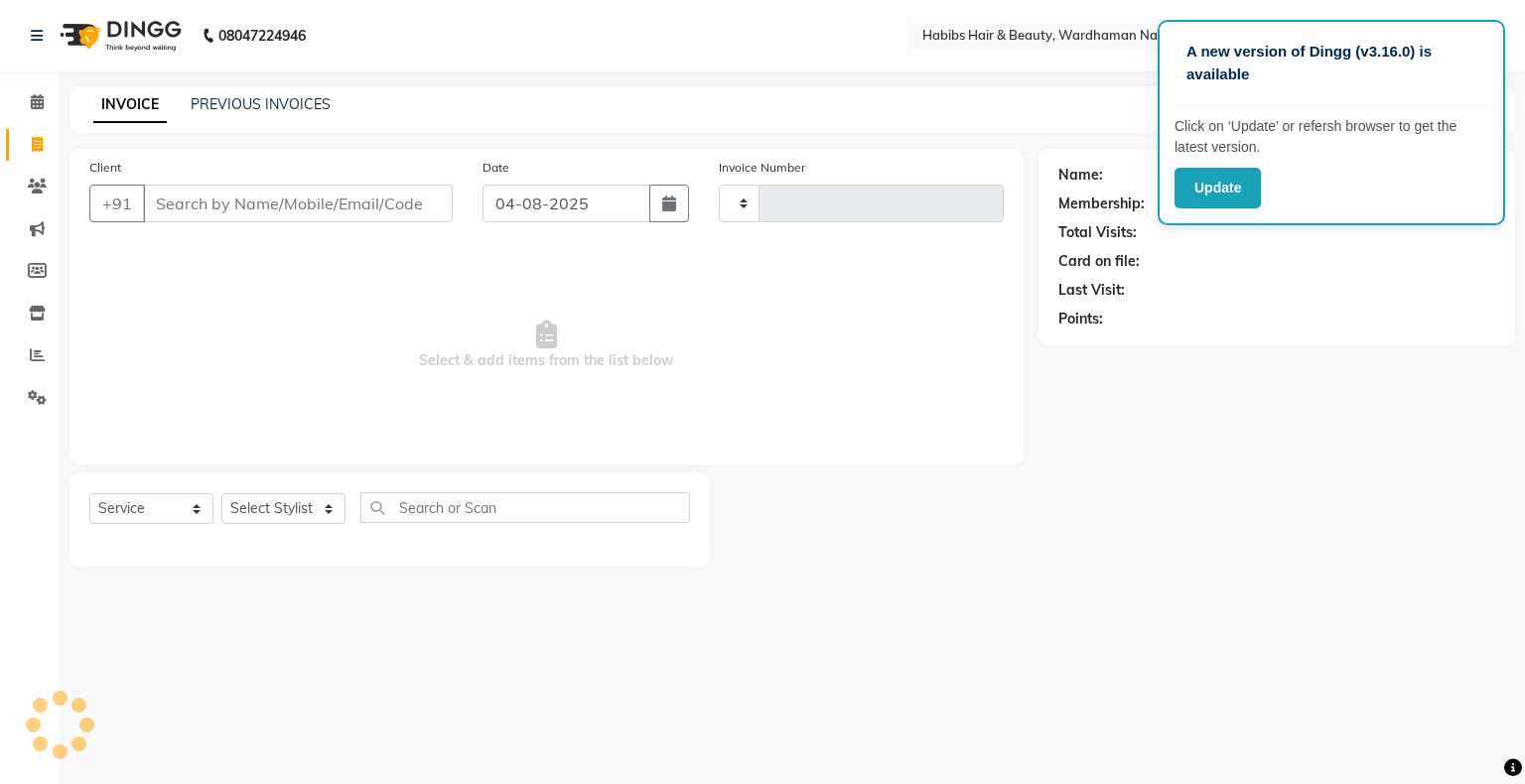 type on "1588" 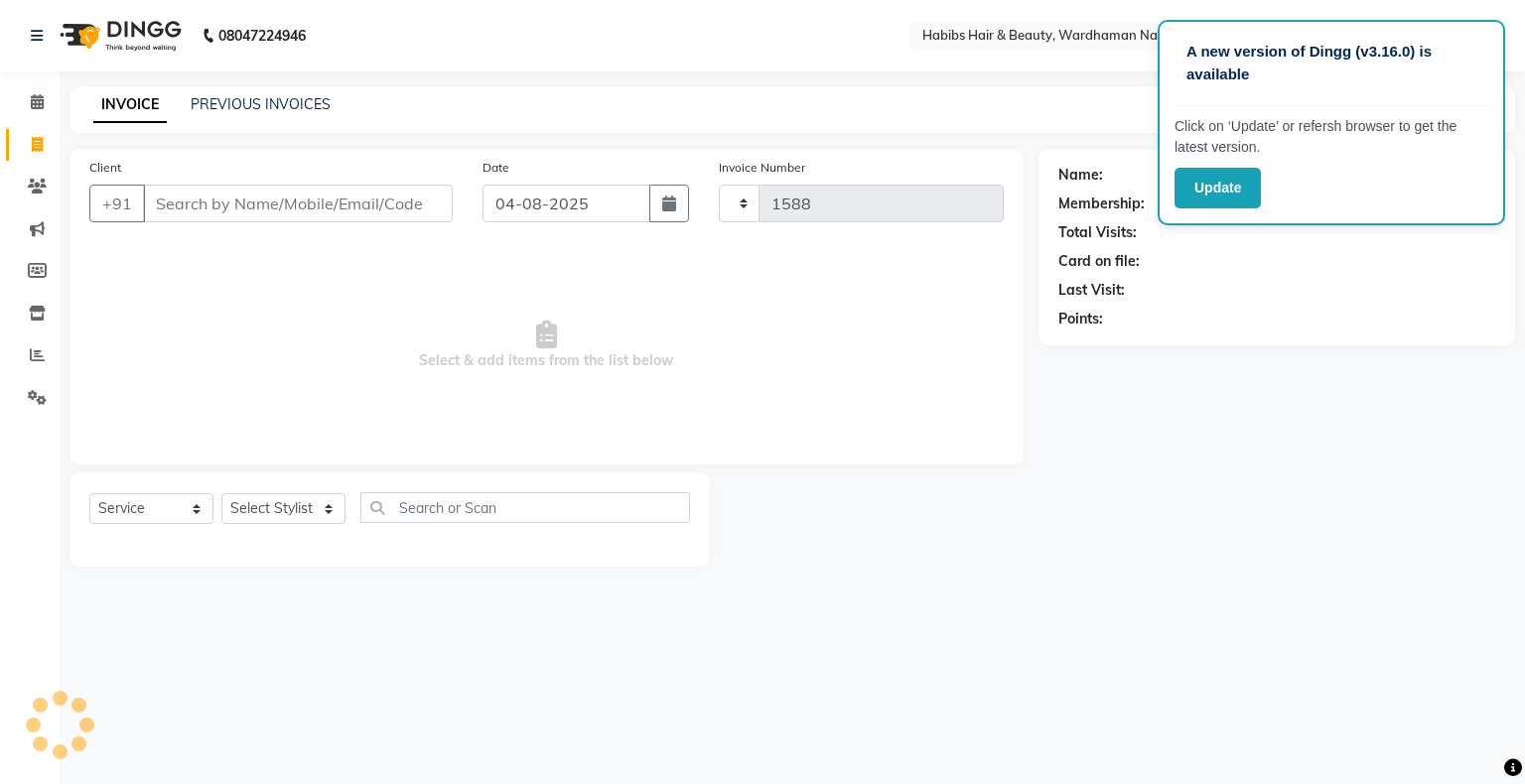 select on "3714" 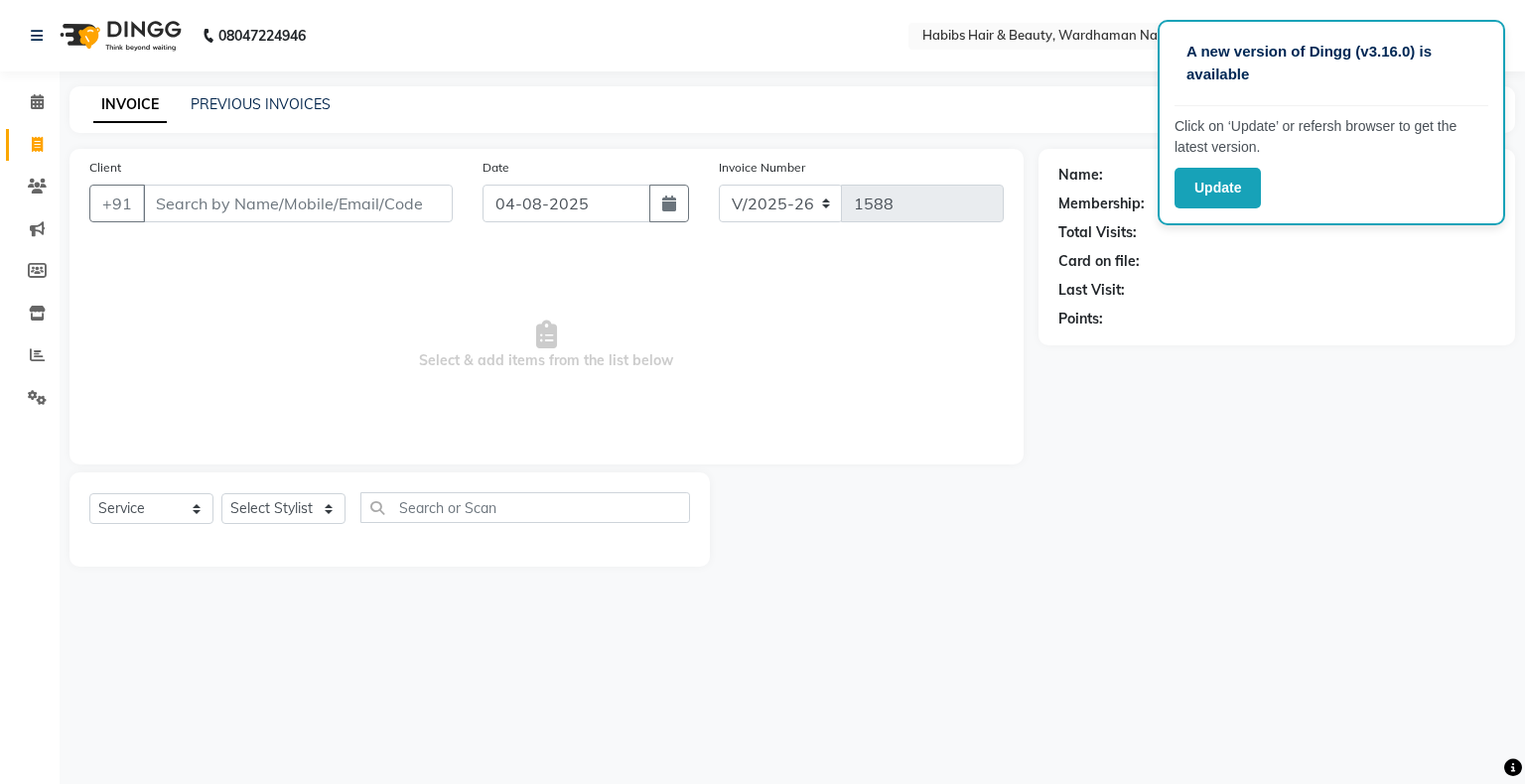 click on "Client" at bounding box center (298, 203) 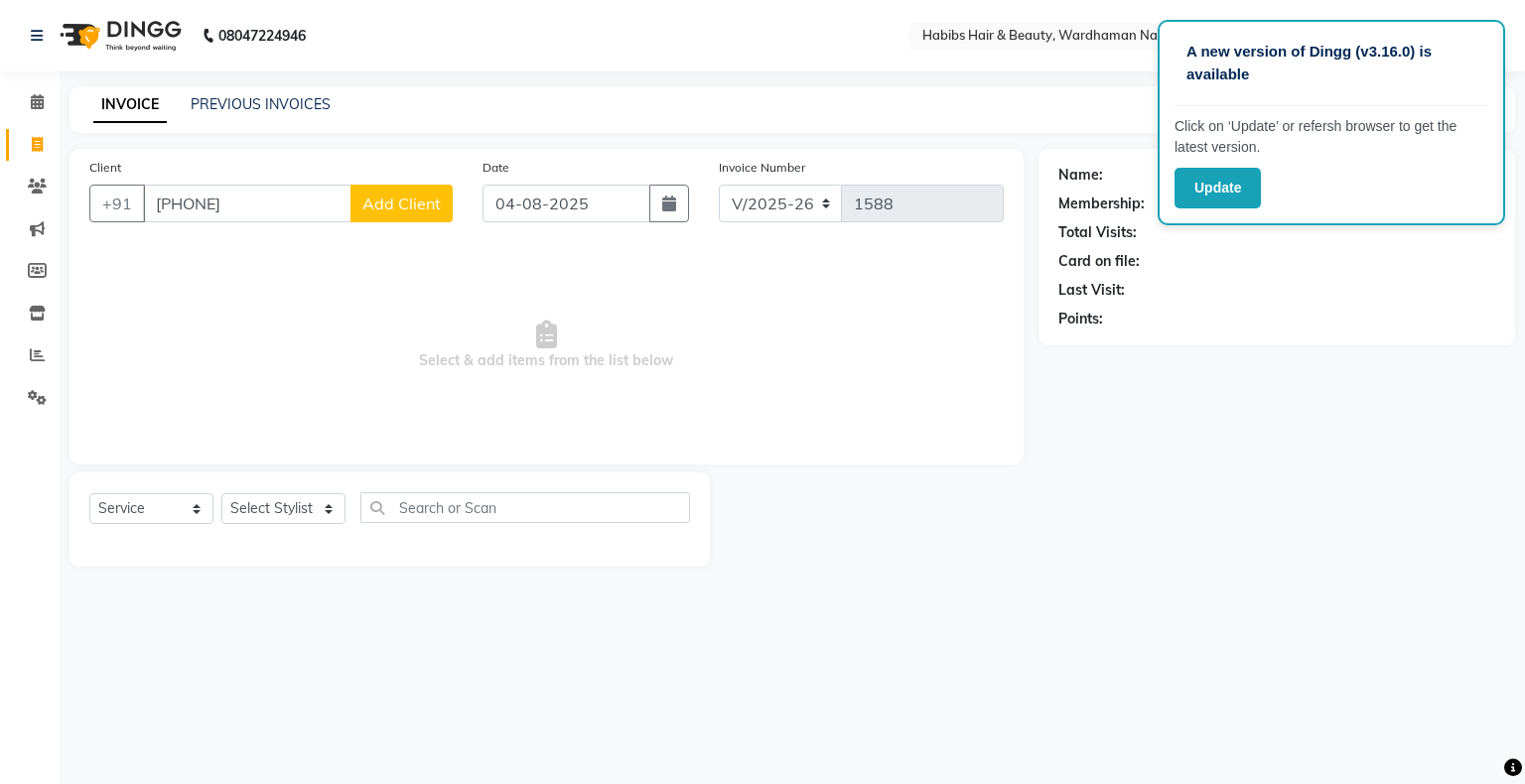 type on "[PHONE]" 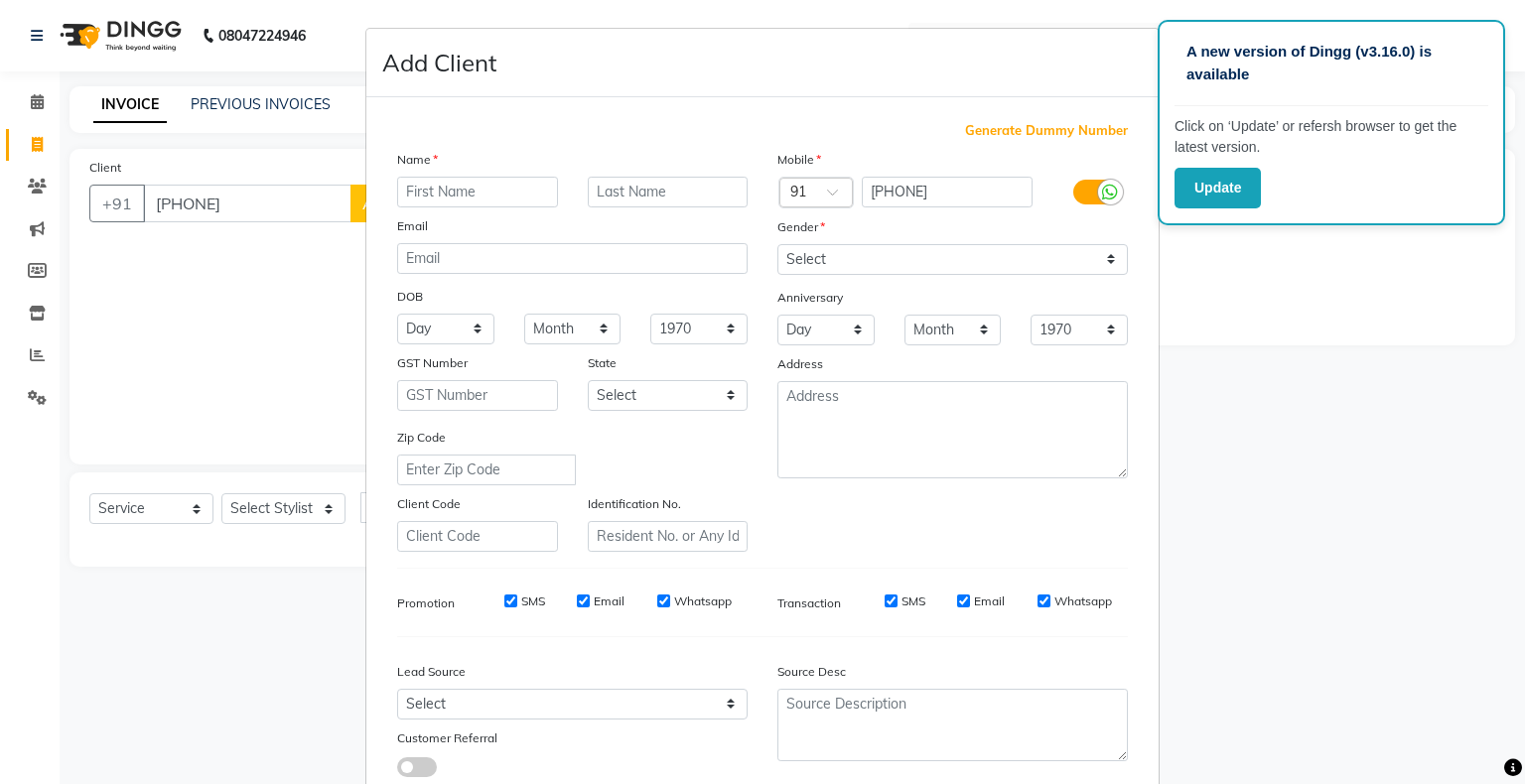 click at bounding box center [478, 192] 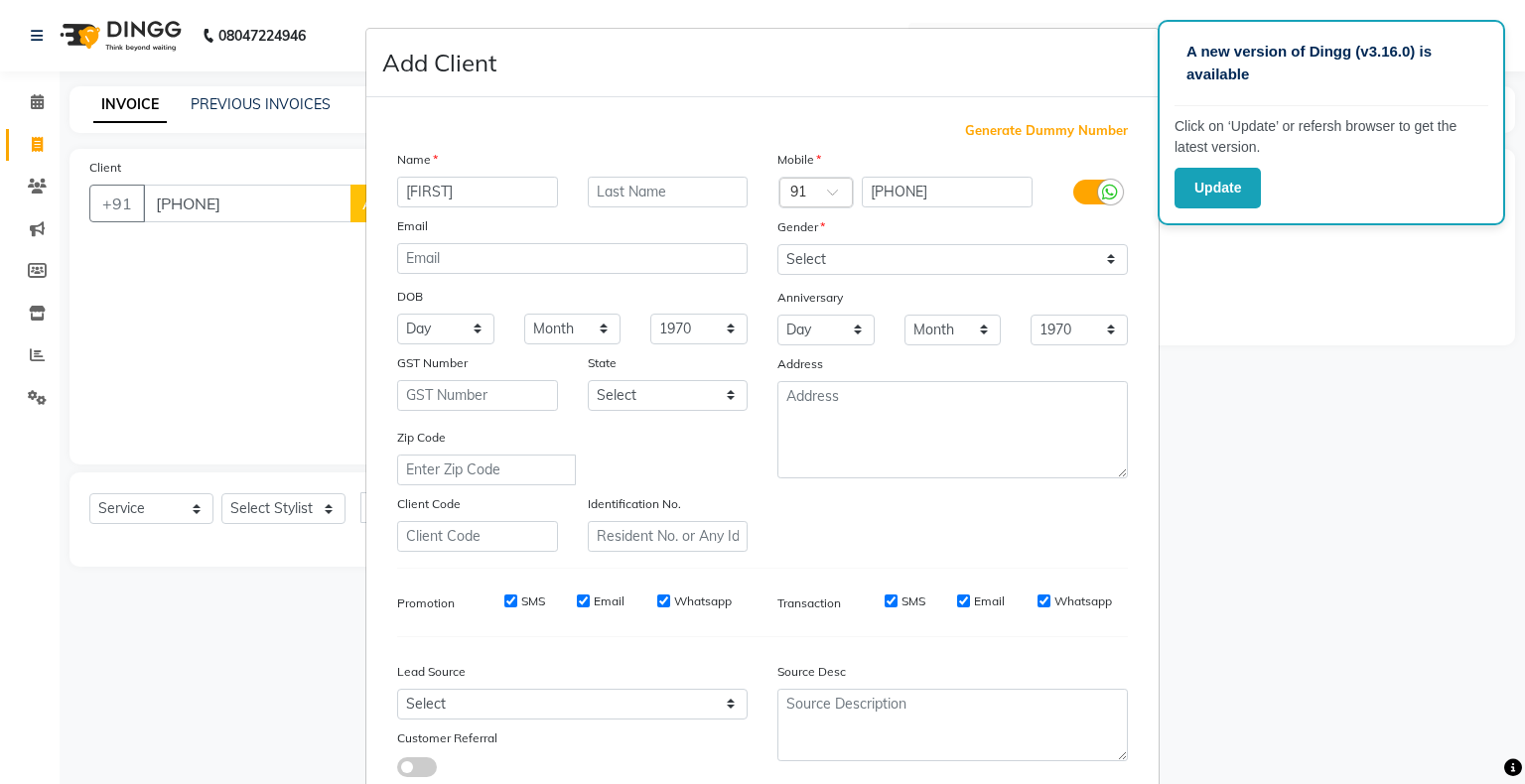 type on "[FIRST]" 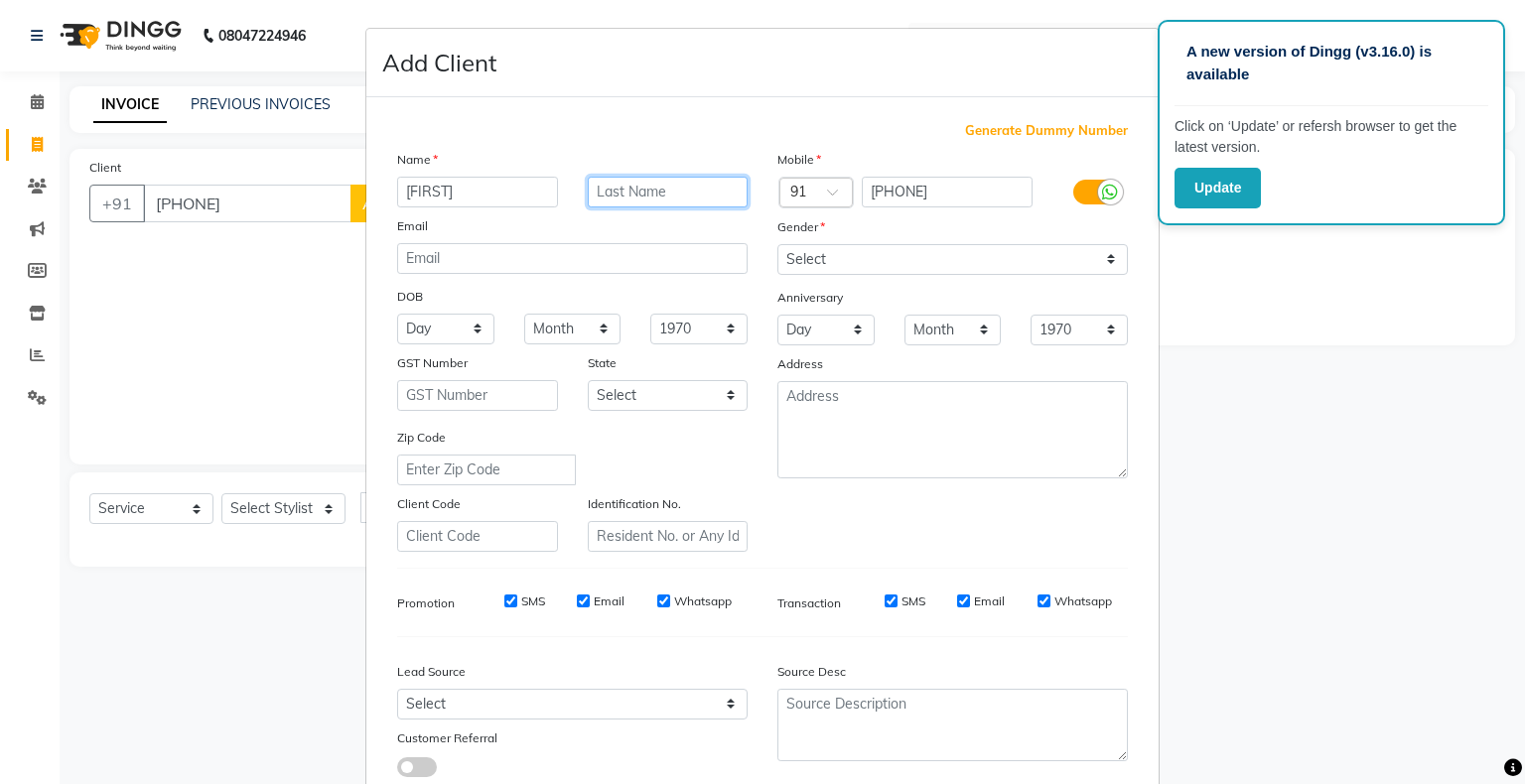 click at bounding box center (668, 192) 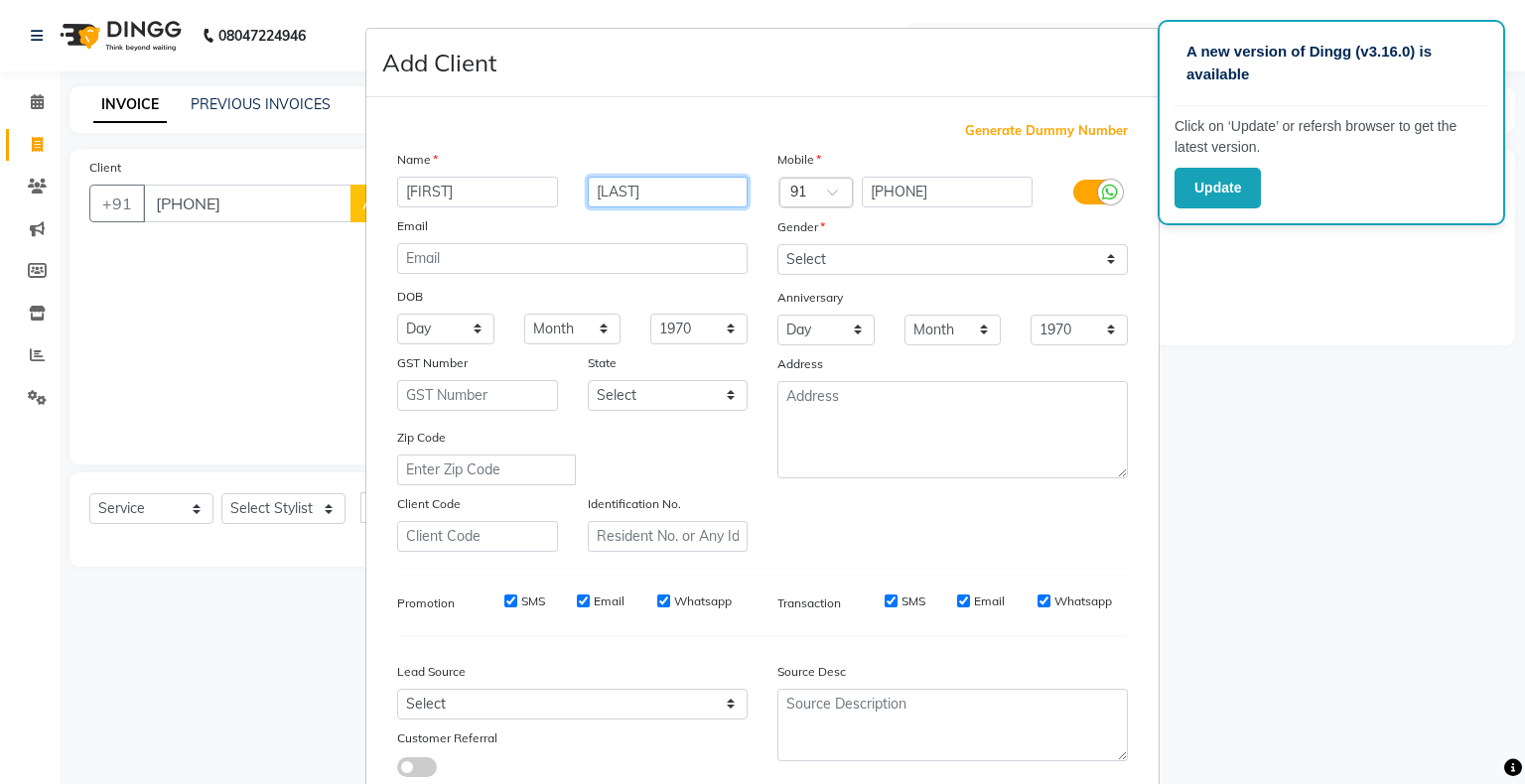 type on "[LAST]" 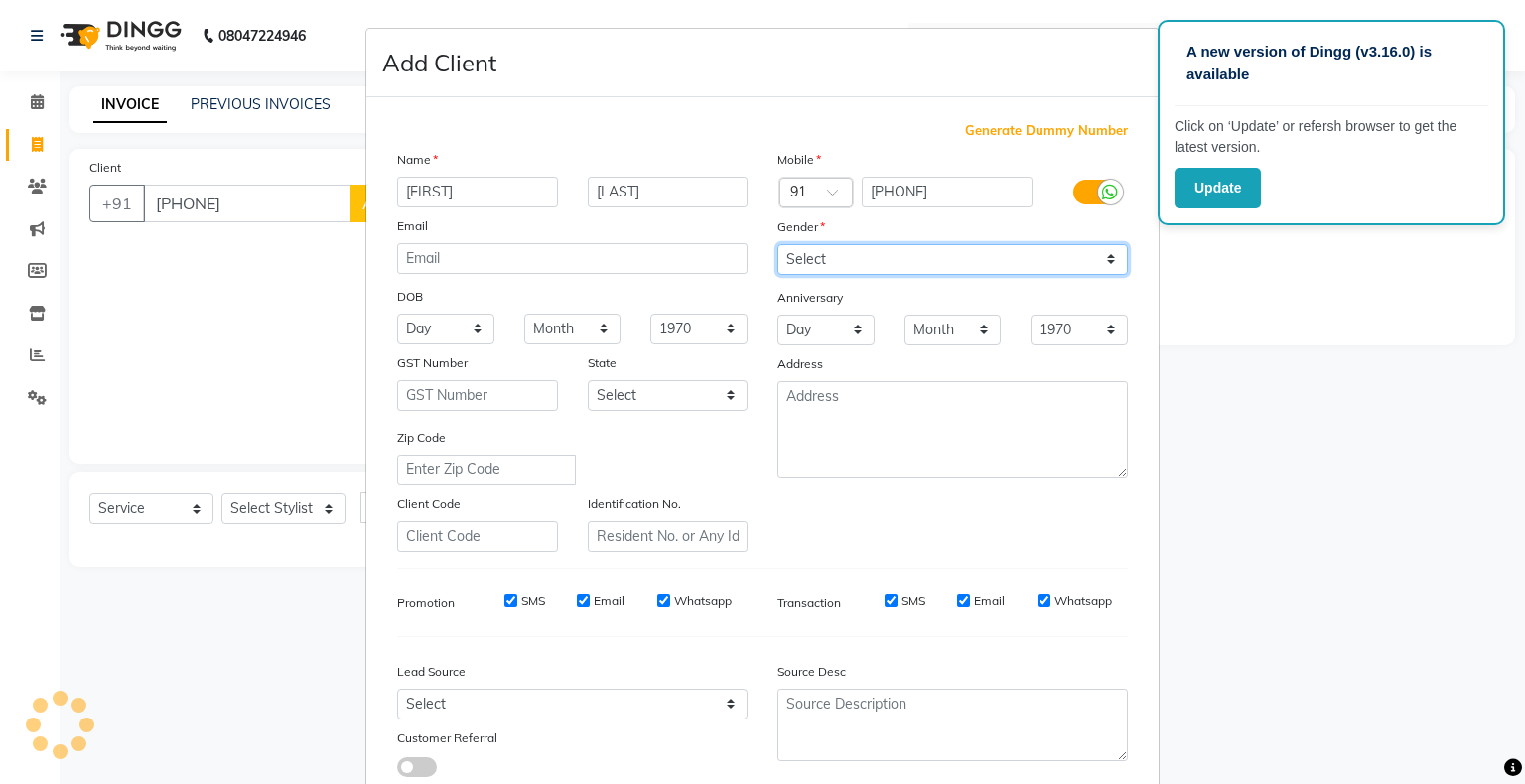 click on "Select Male Female Other Prefer Not To Say" at bounding box center (952, 259) 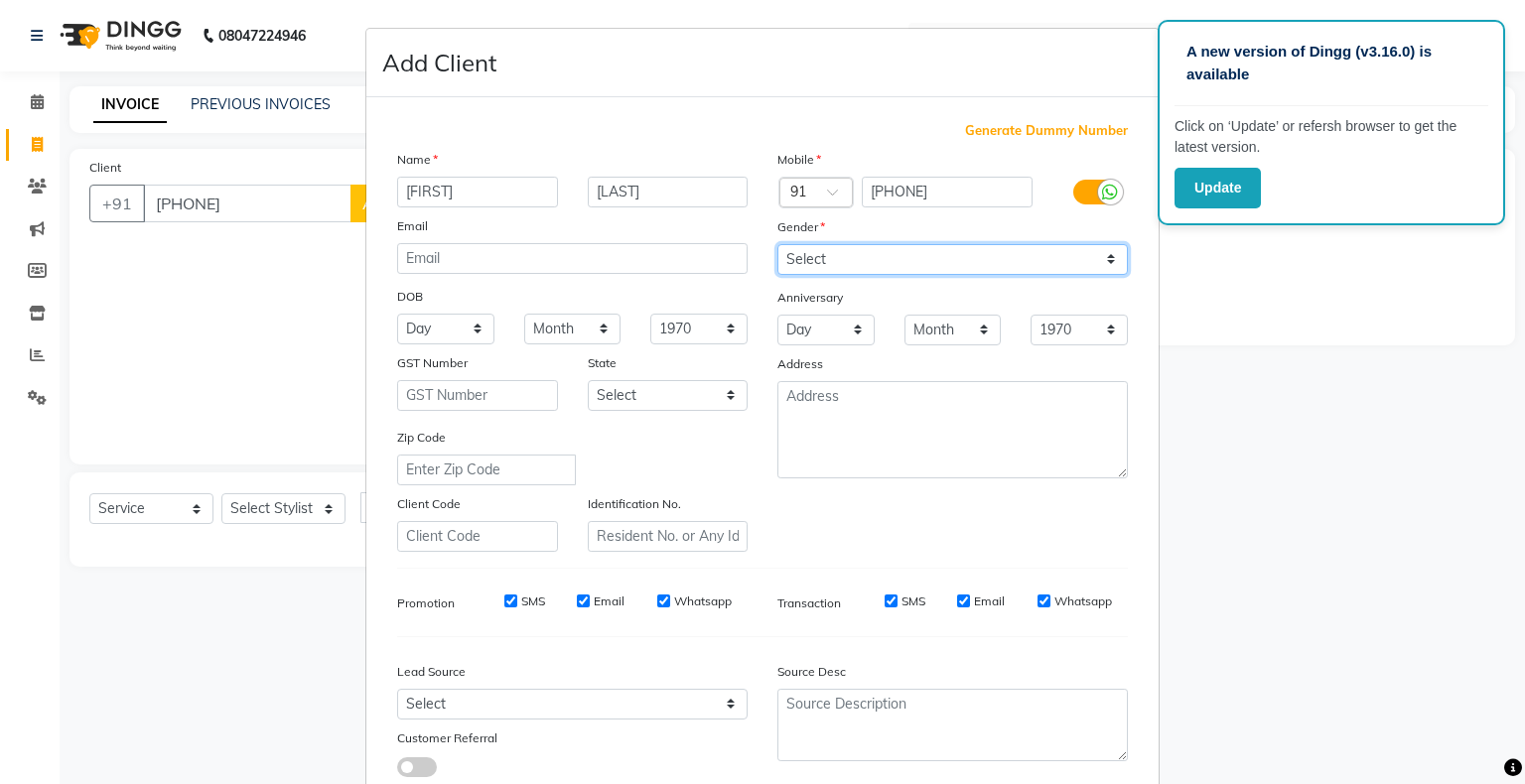 select on "male" 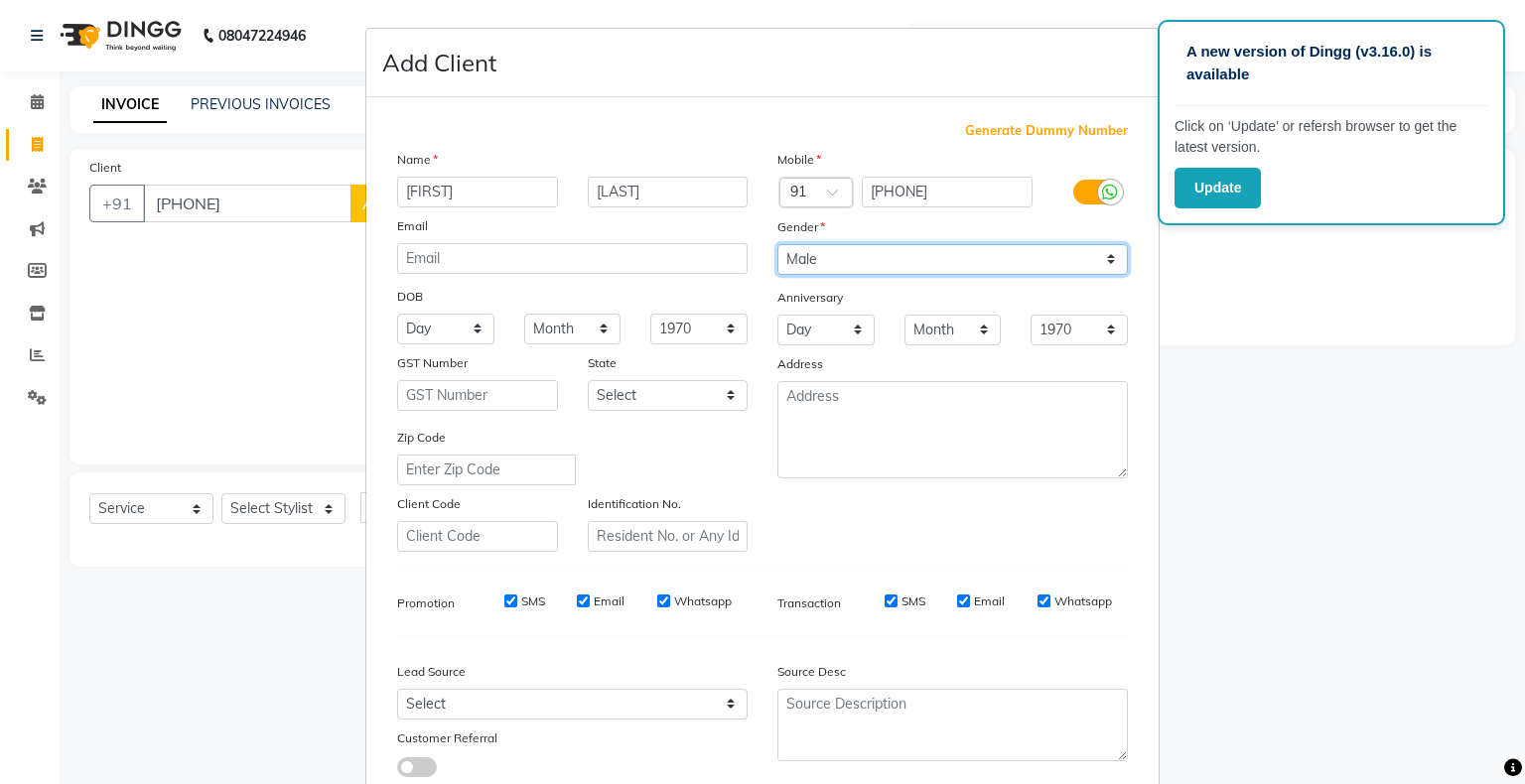 click on "Select Male Female Other Prefer Not To Say" at bounding box center [952, 259] 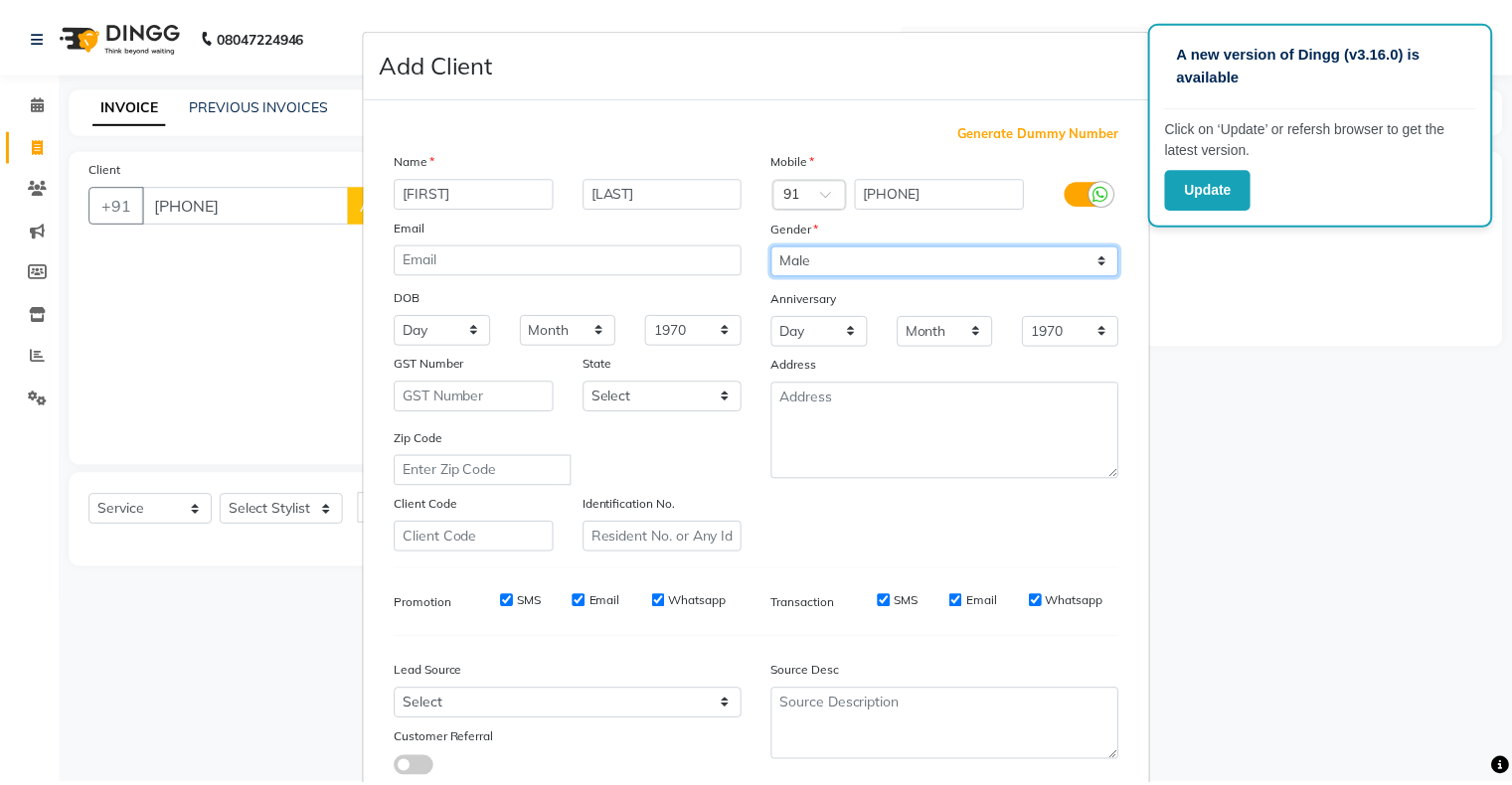 scroll, scrollTop: 141, scrollLeft: 0, axis: vertical 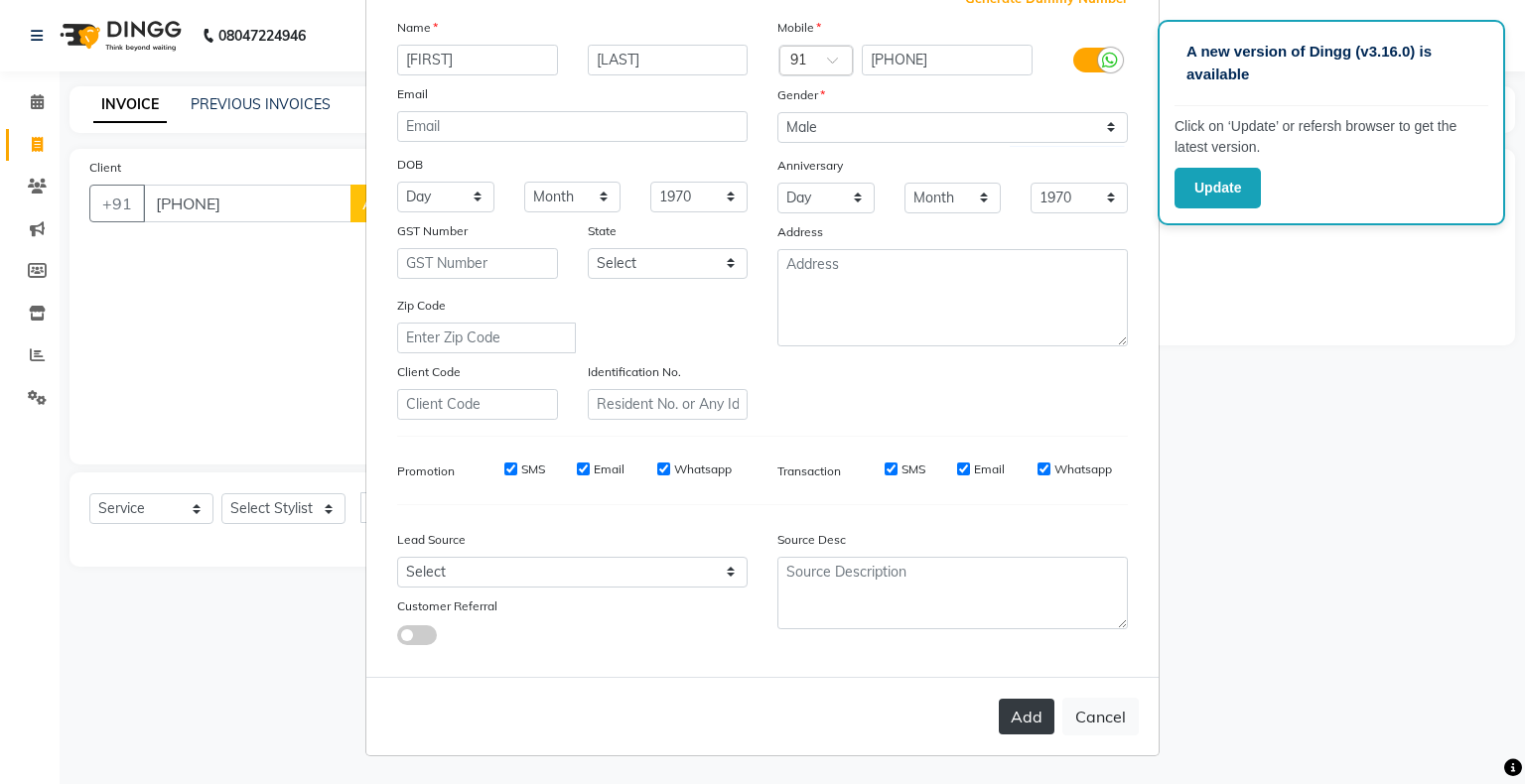 click on "Add" at bounding box center [1027, 717] 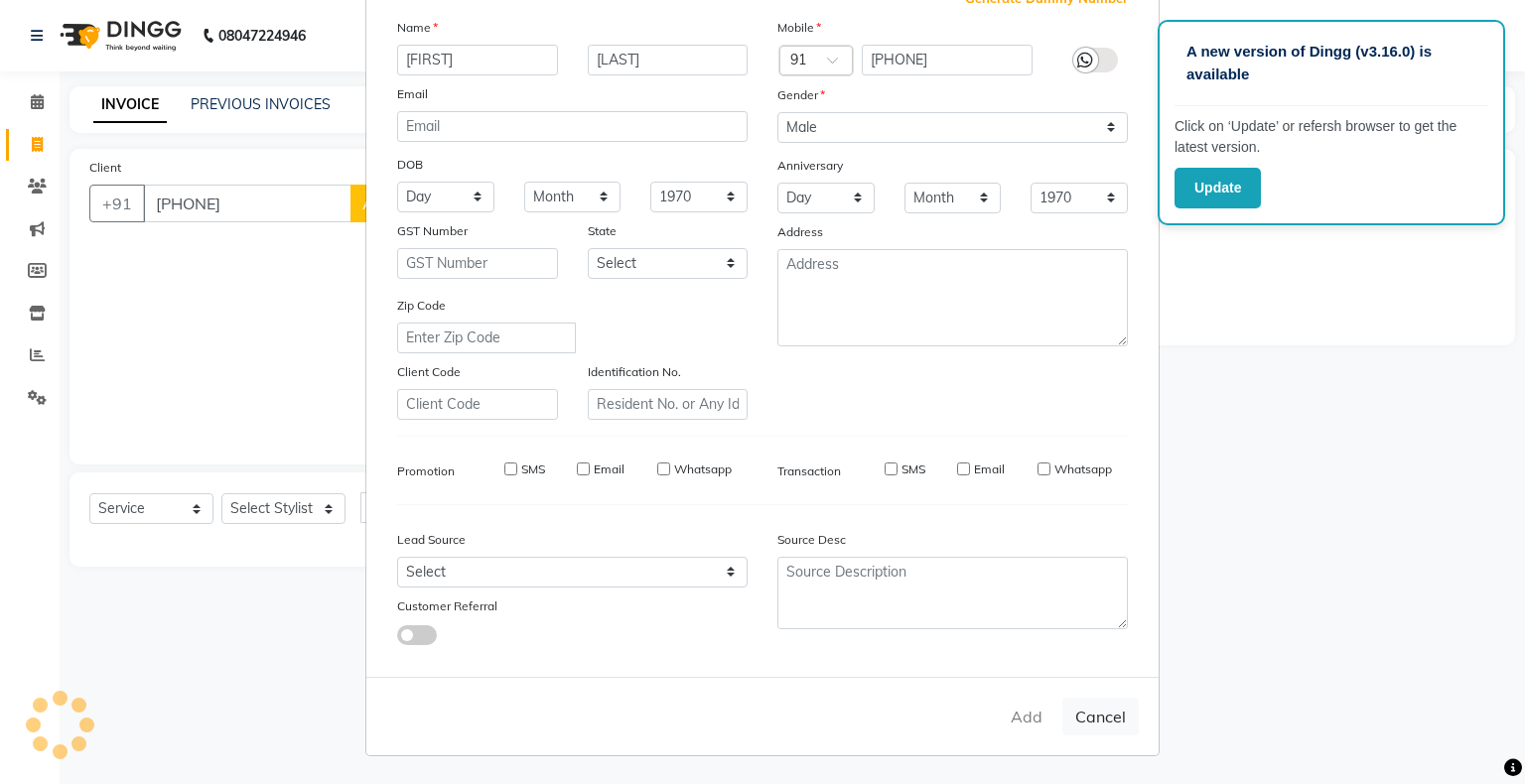 type 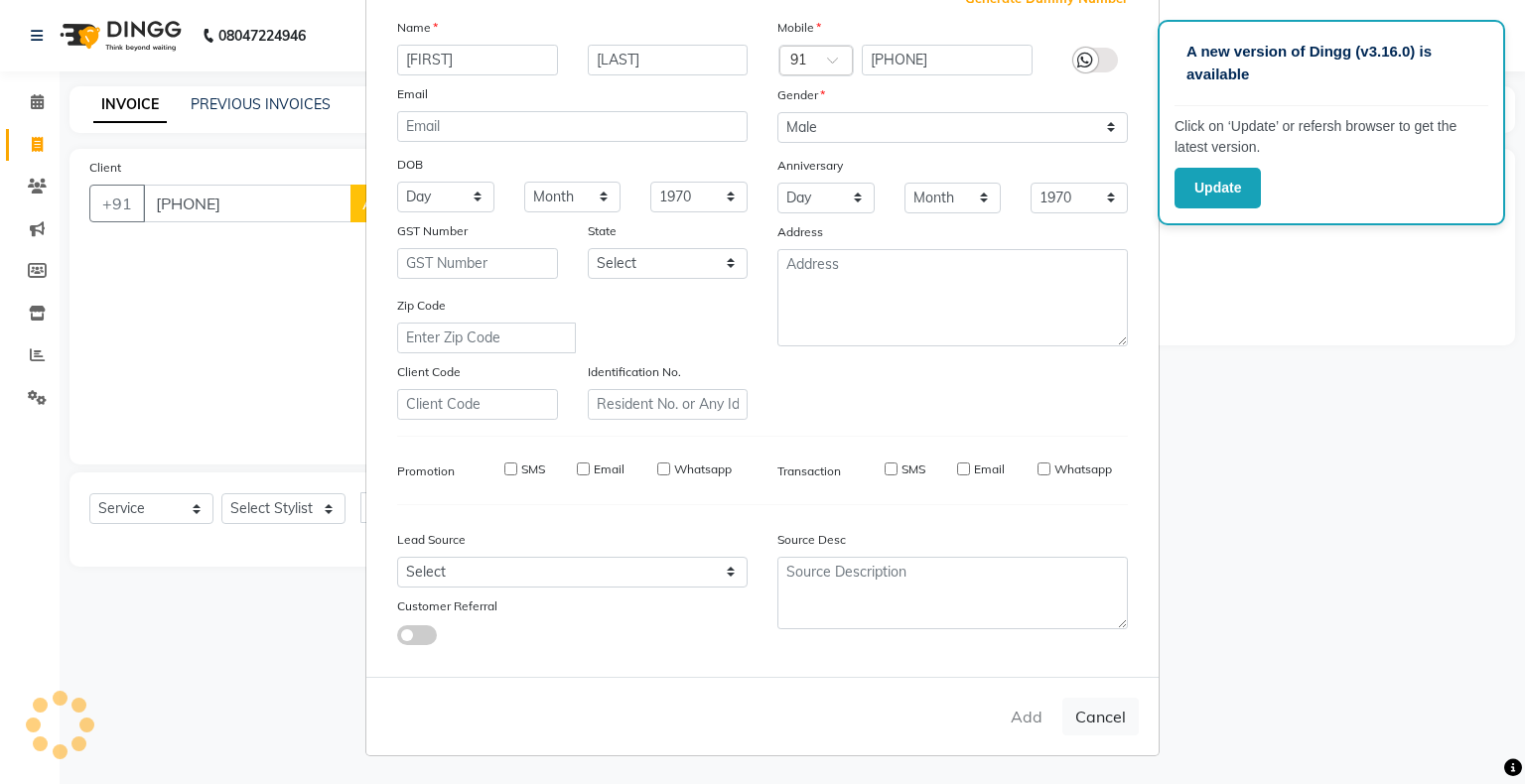 type 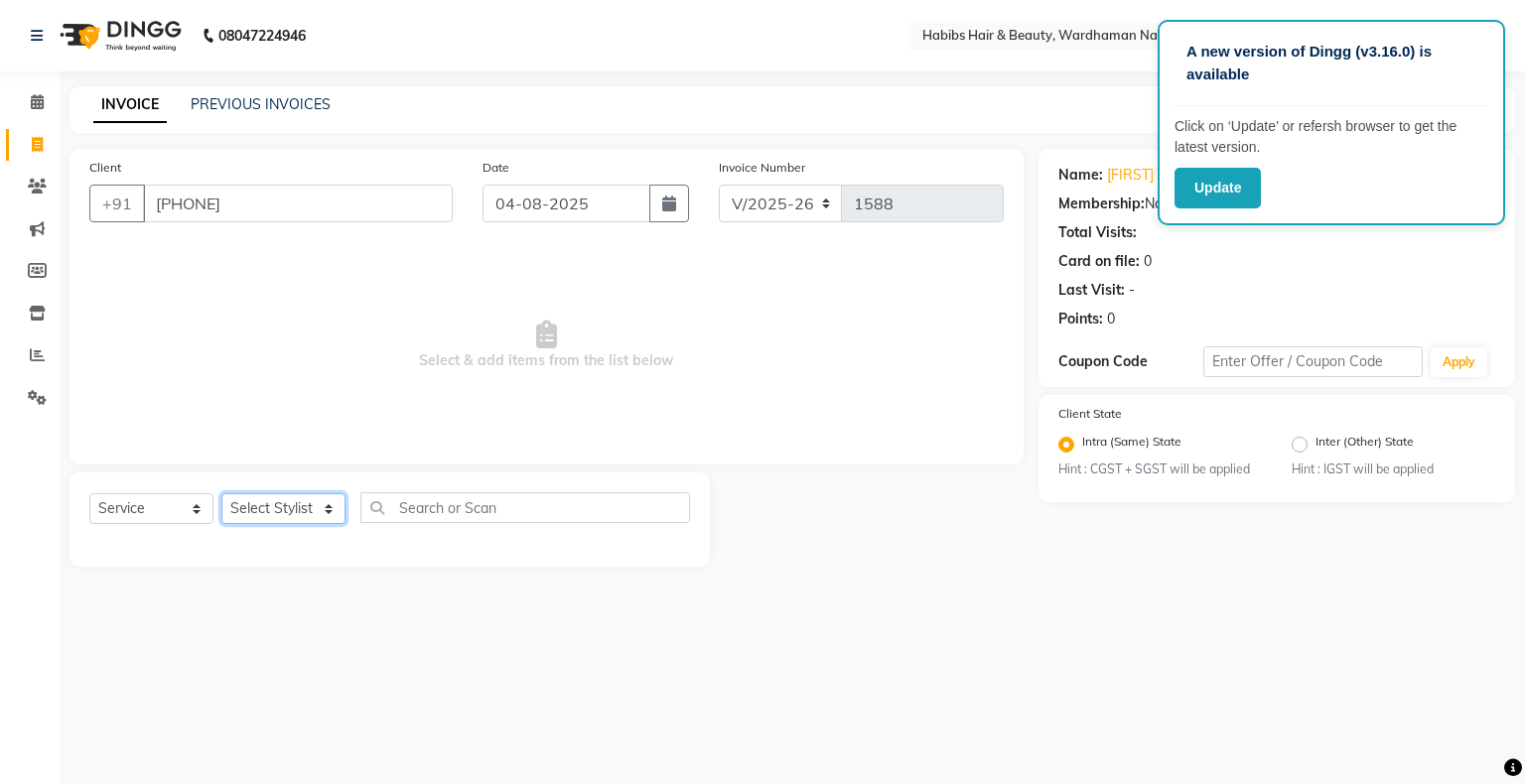 click on "Select Stylist Admin Aman Gayatri Jeetu Mick Raj Rashmi Rasika Sarang" 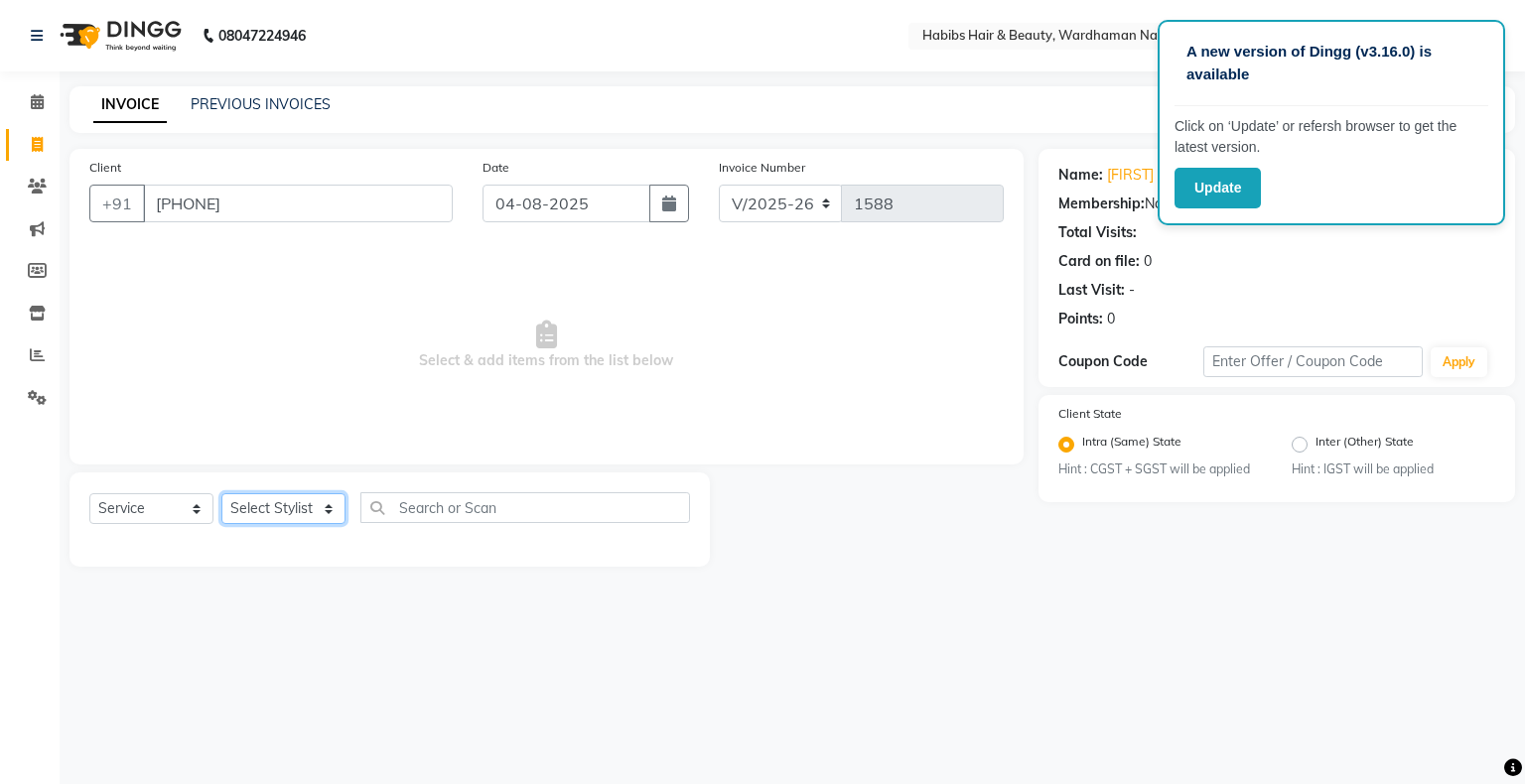select on "31656" 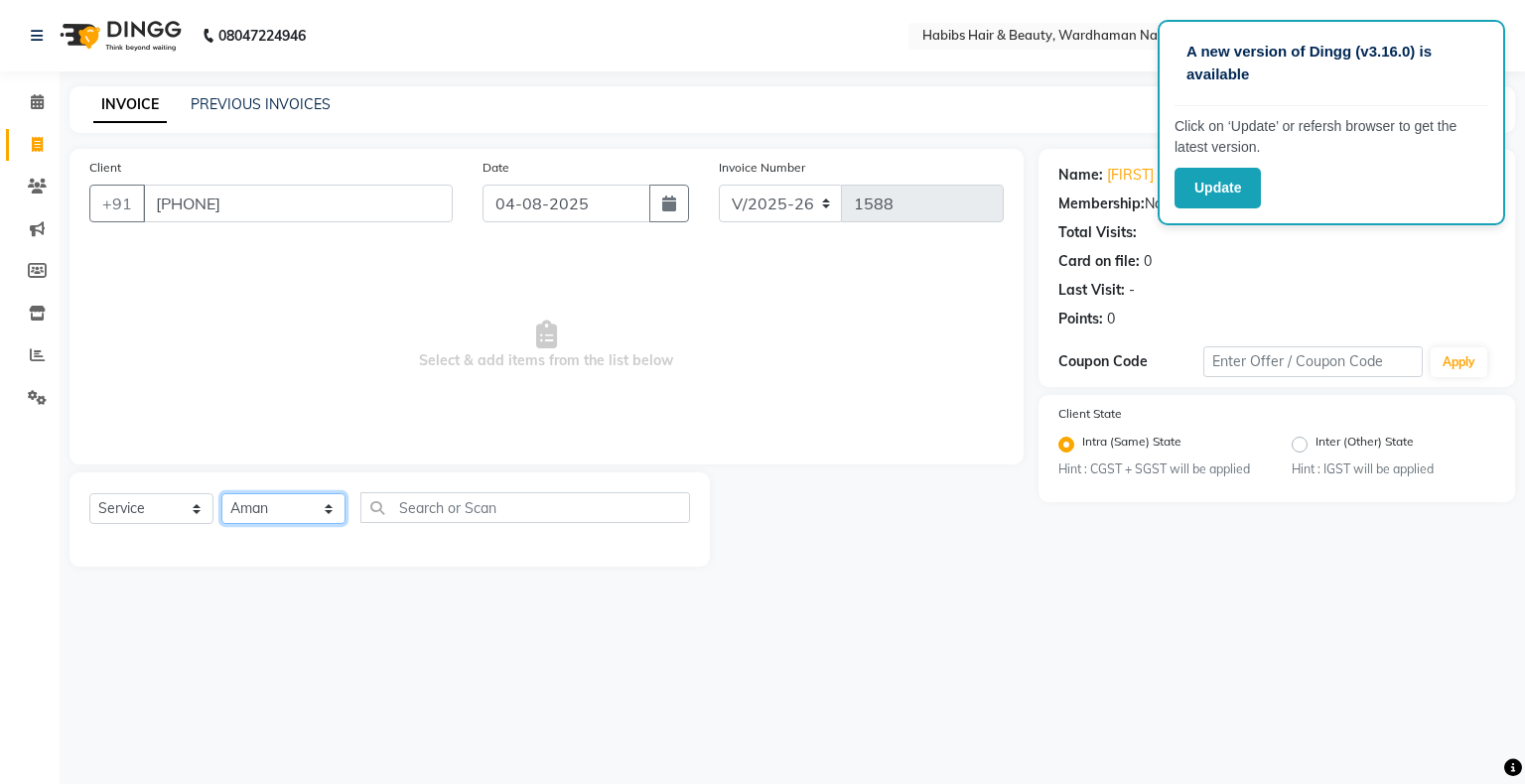 click on "Select Stylist Admin Aman Gayatri Jeetu Mick Raj Rashmi Rasika Sarang" 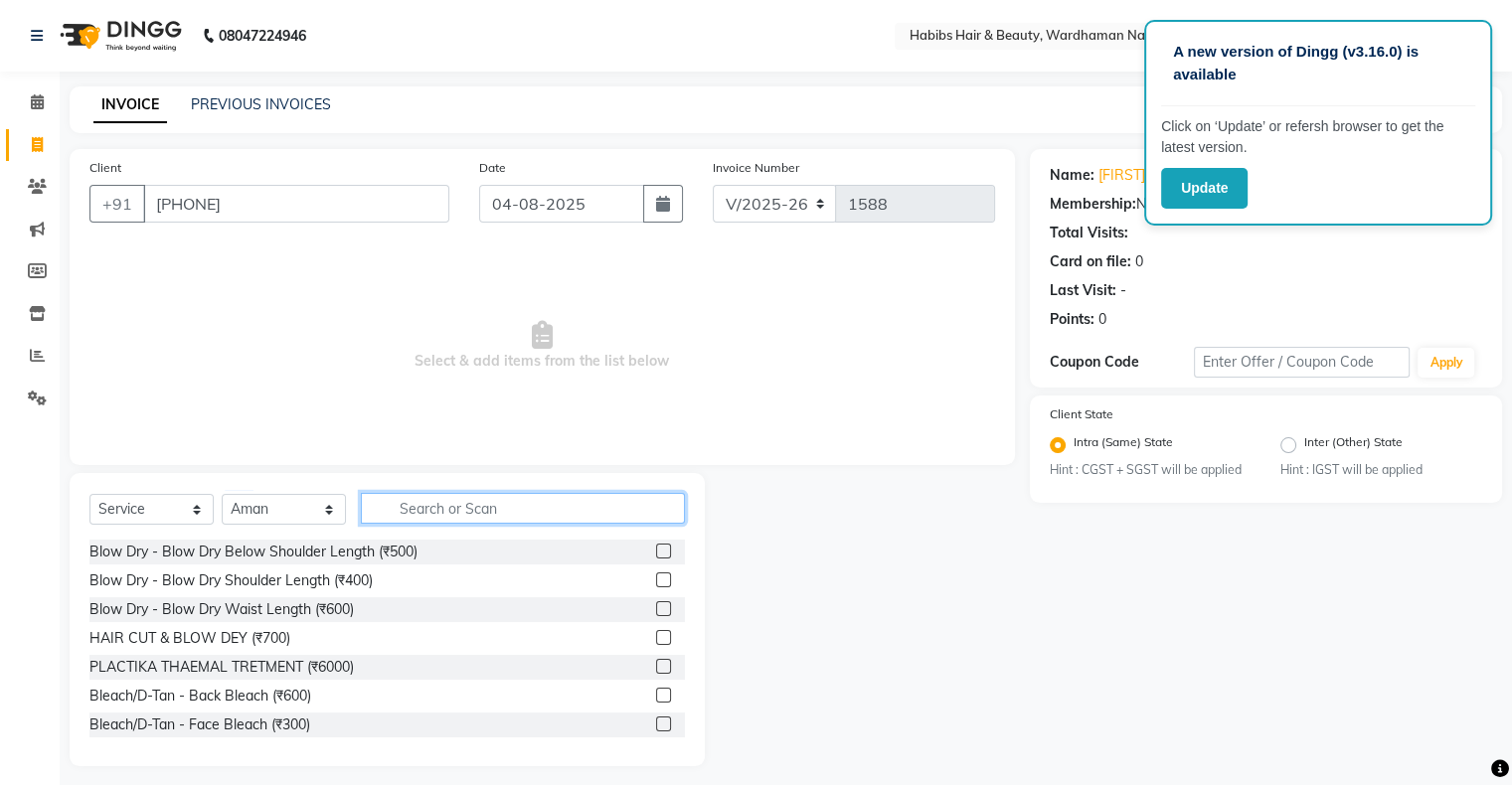 click 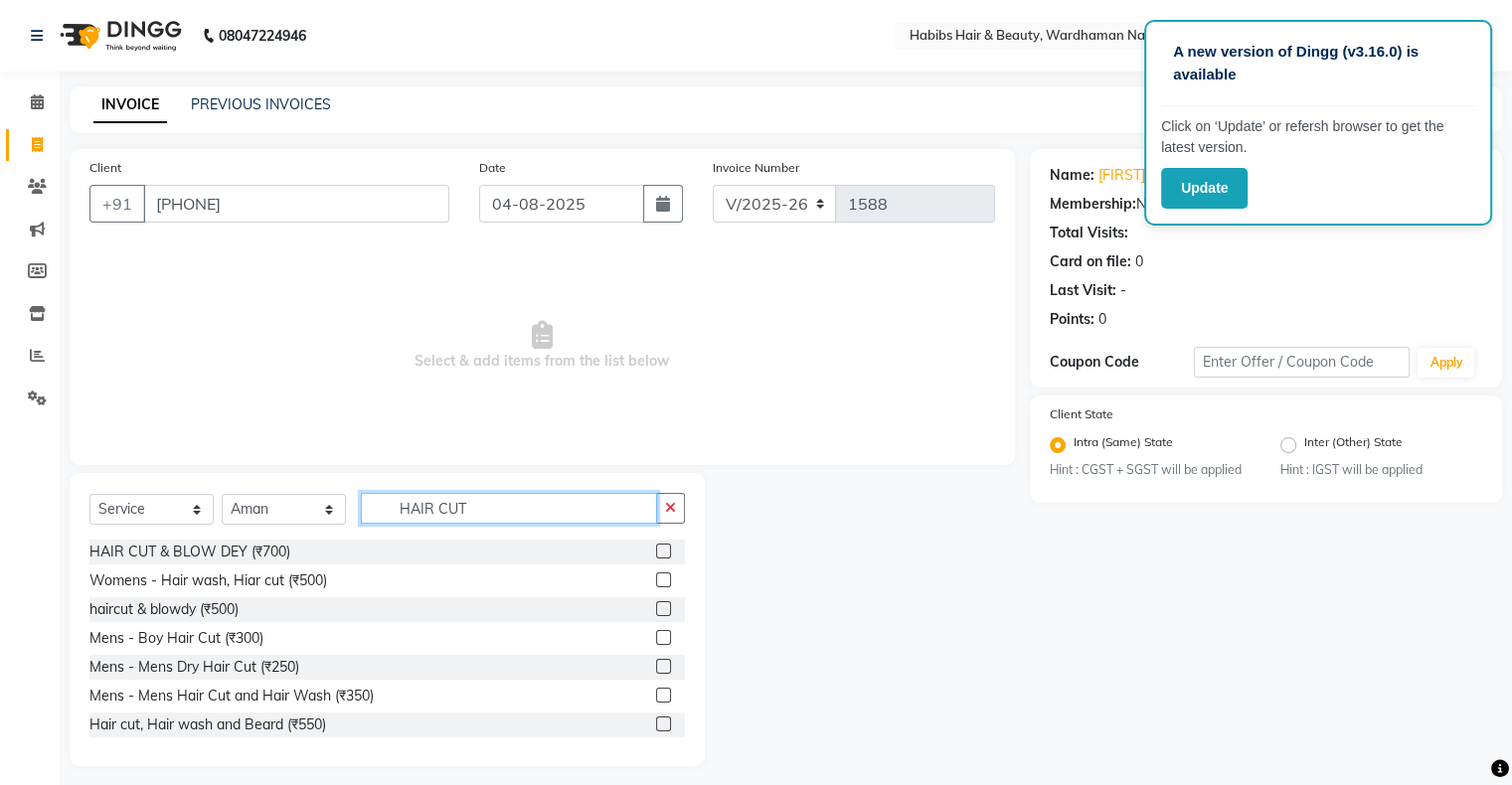 type on "HAIR CUT" 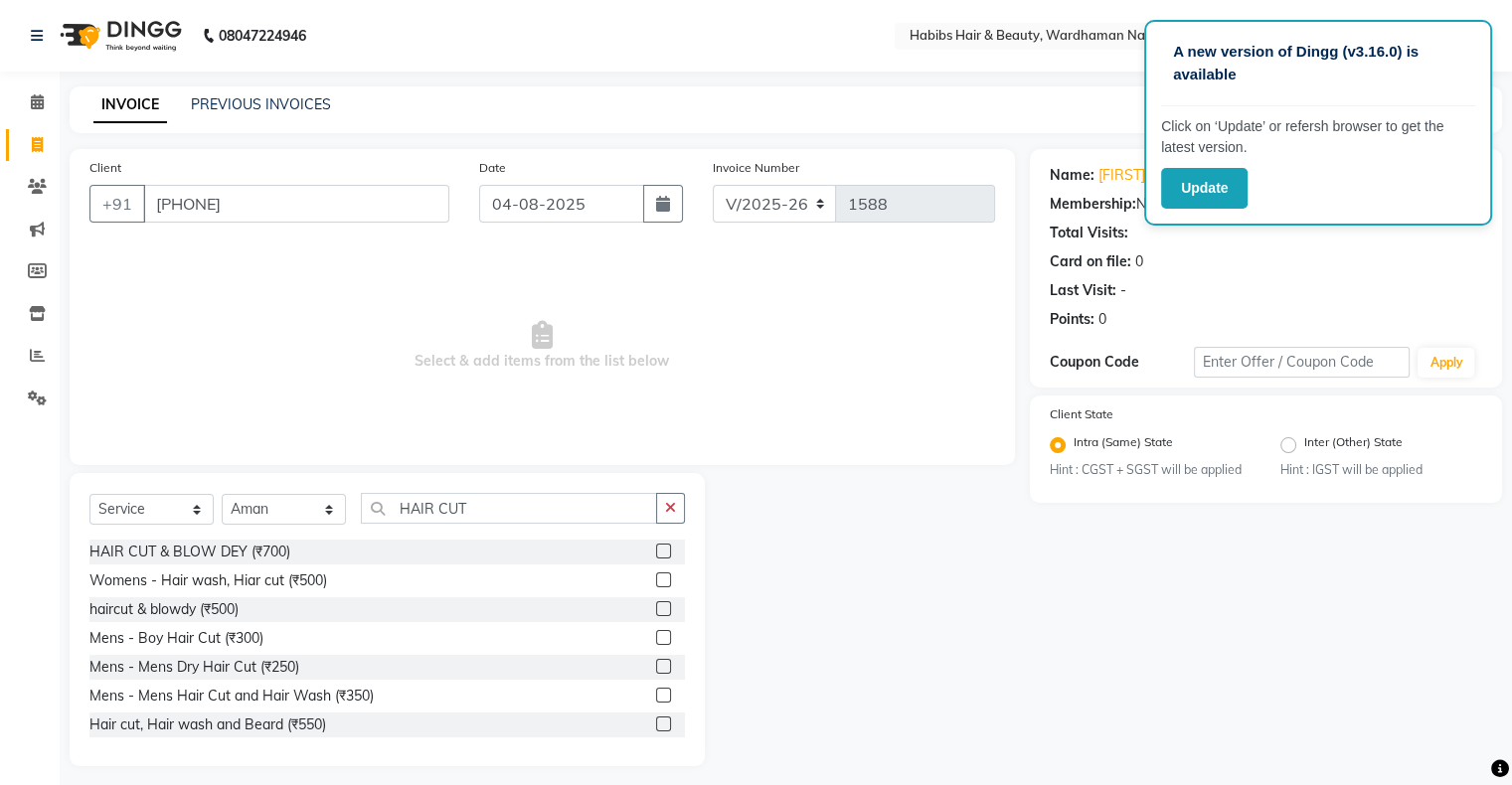 click 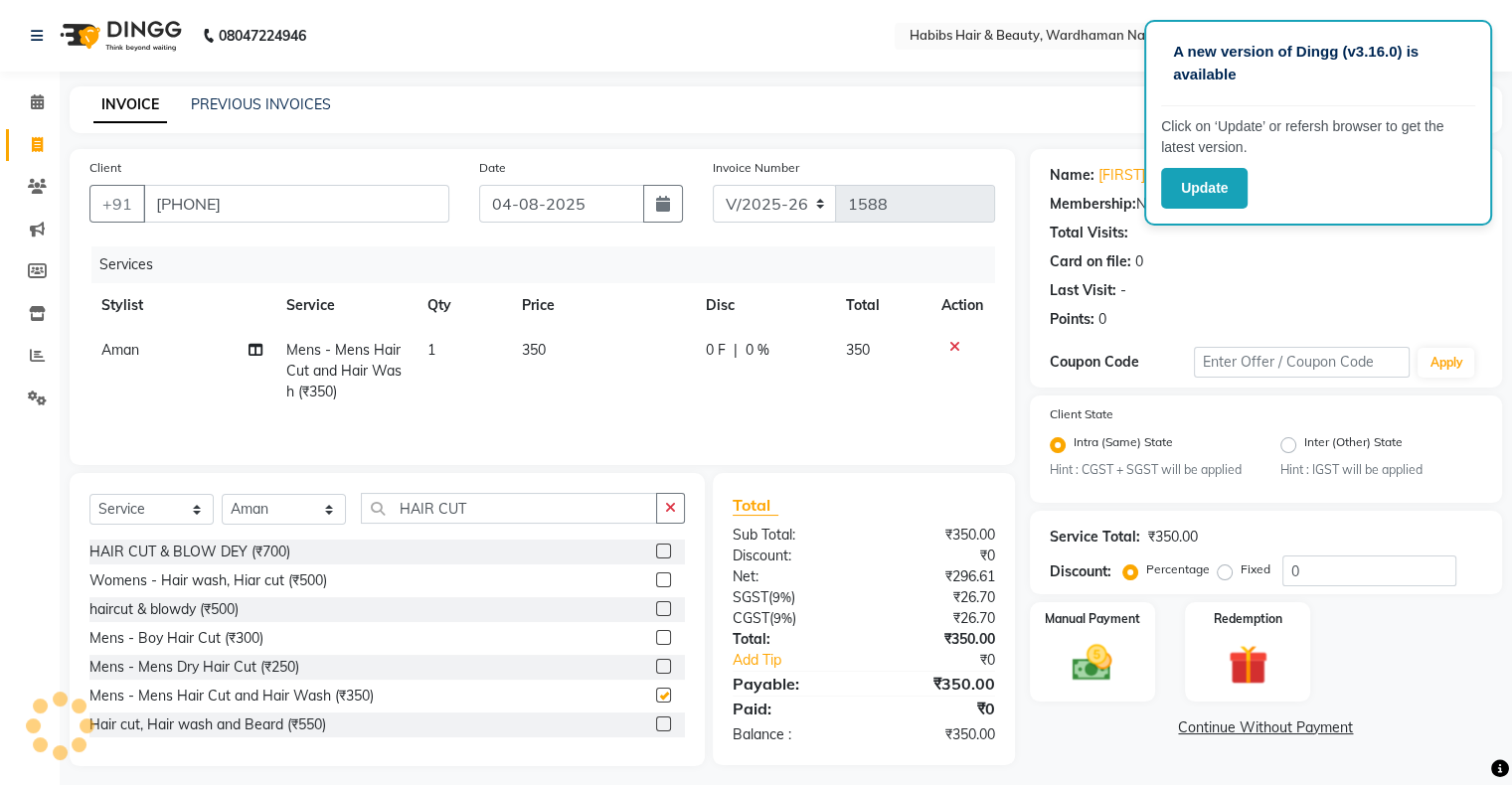 checkbox on "false" 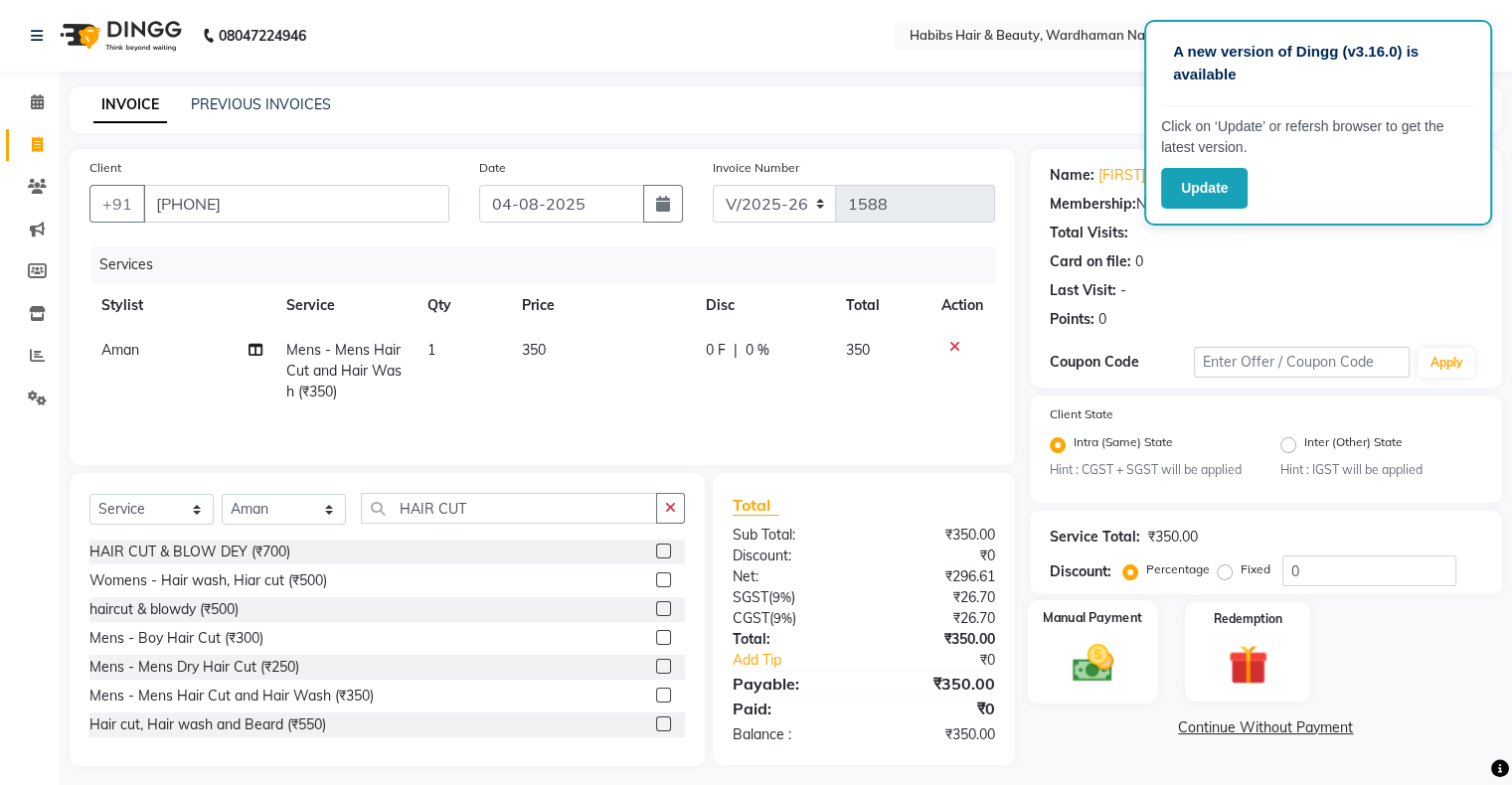 click 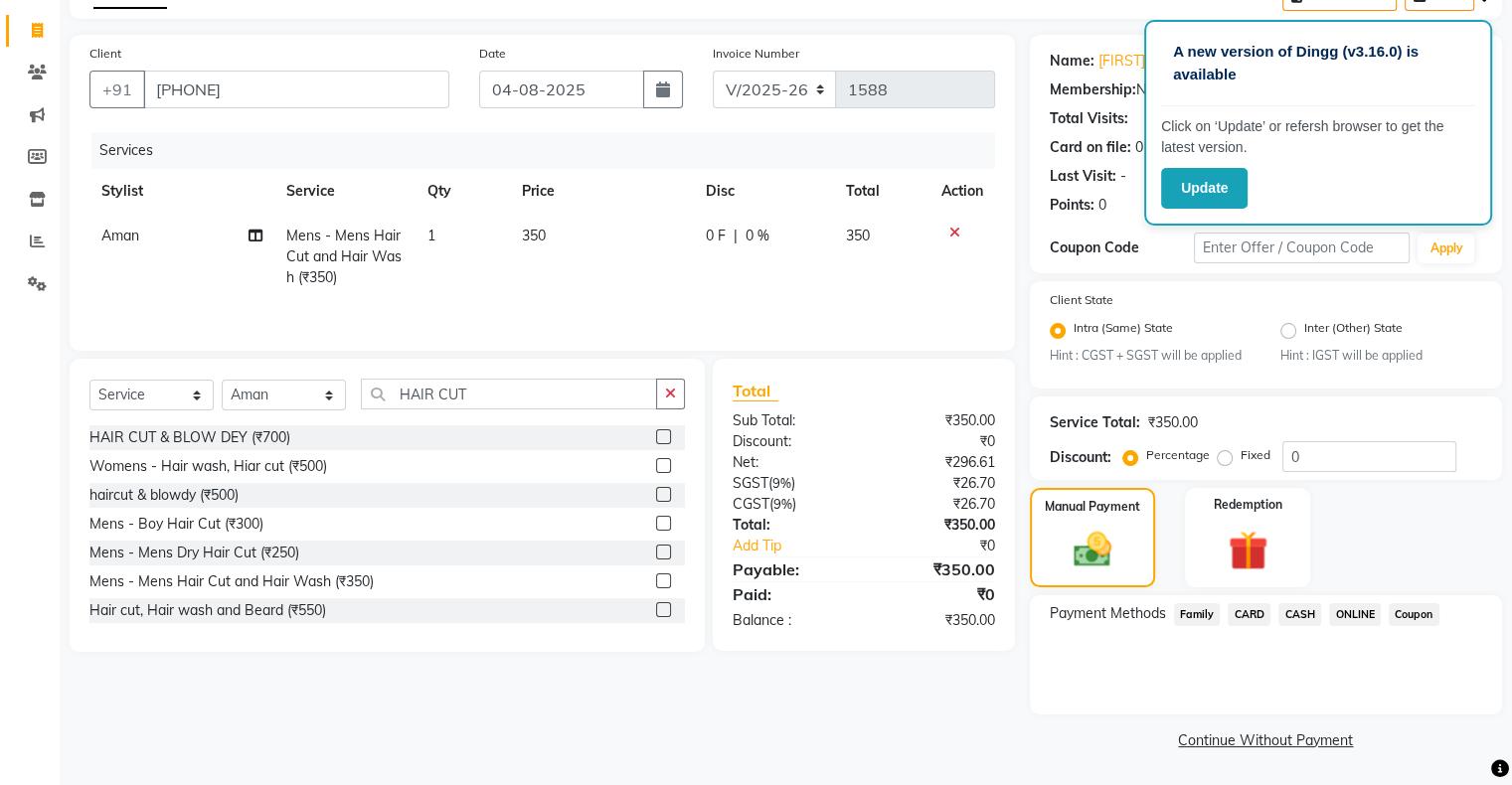 scroll, scrollTop: 0, scrollLeft: 0, axis: both 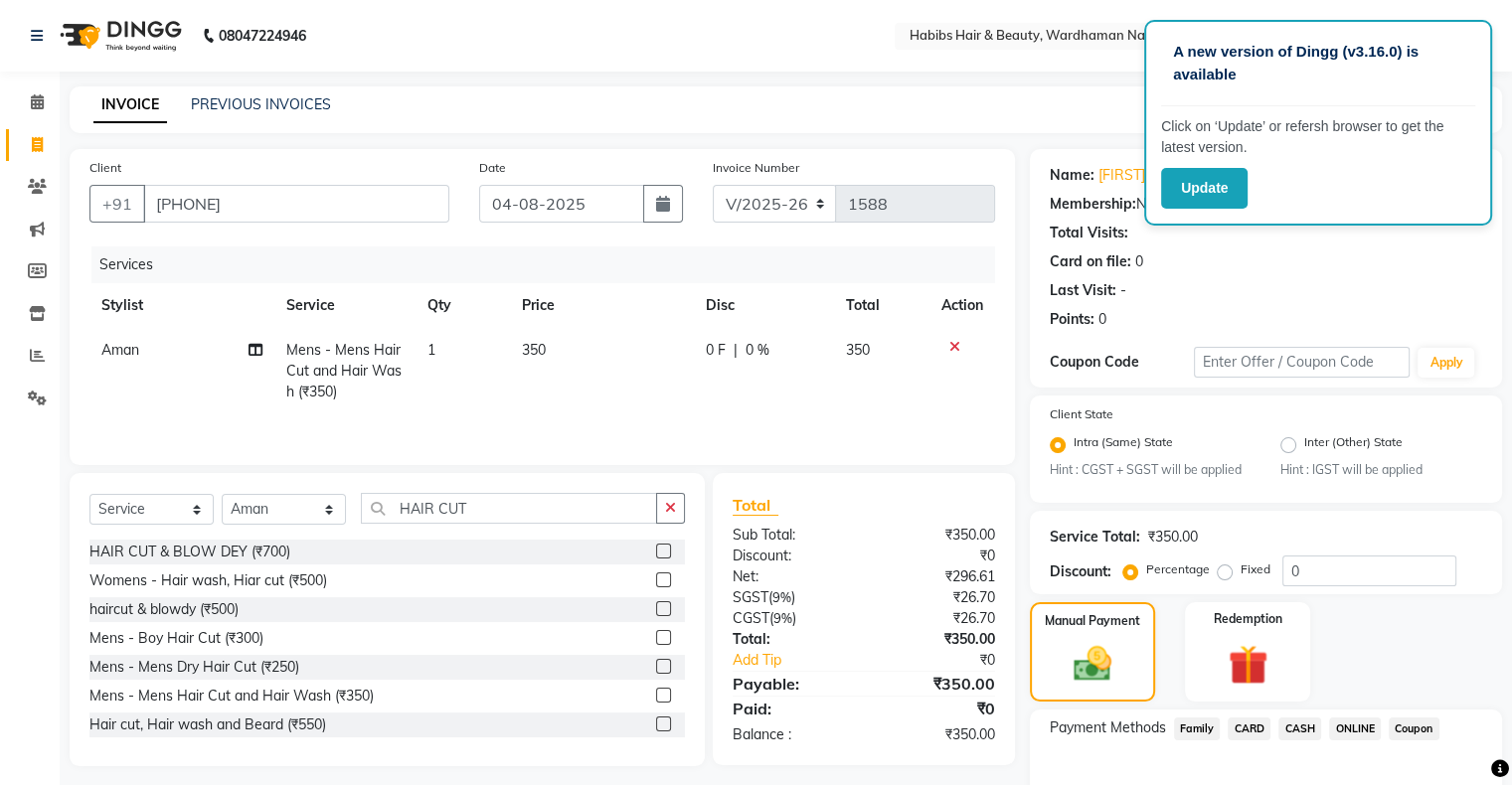 click 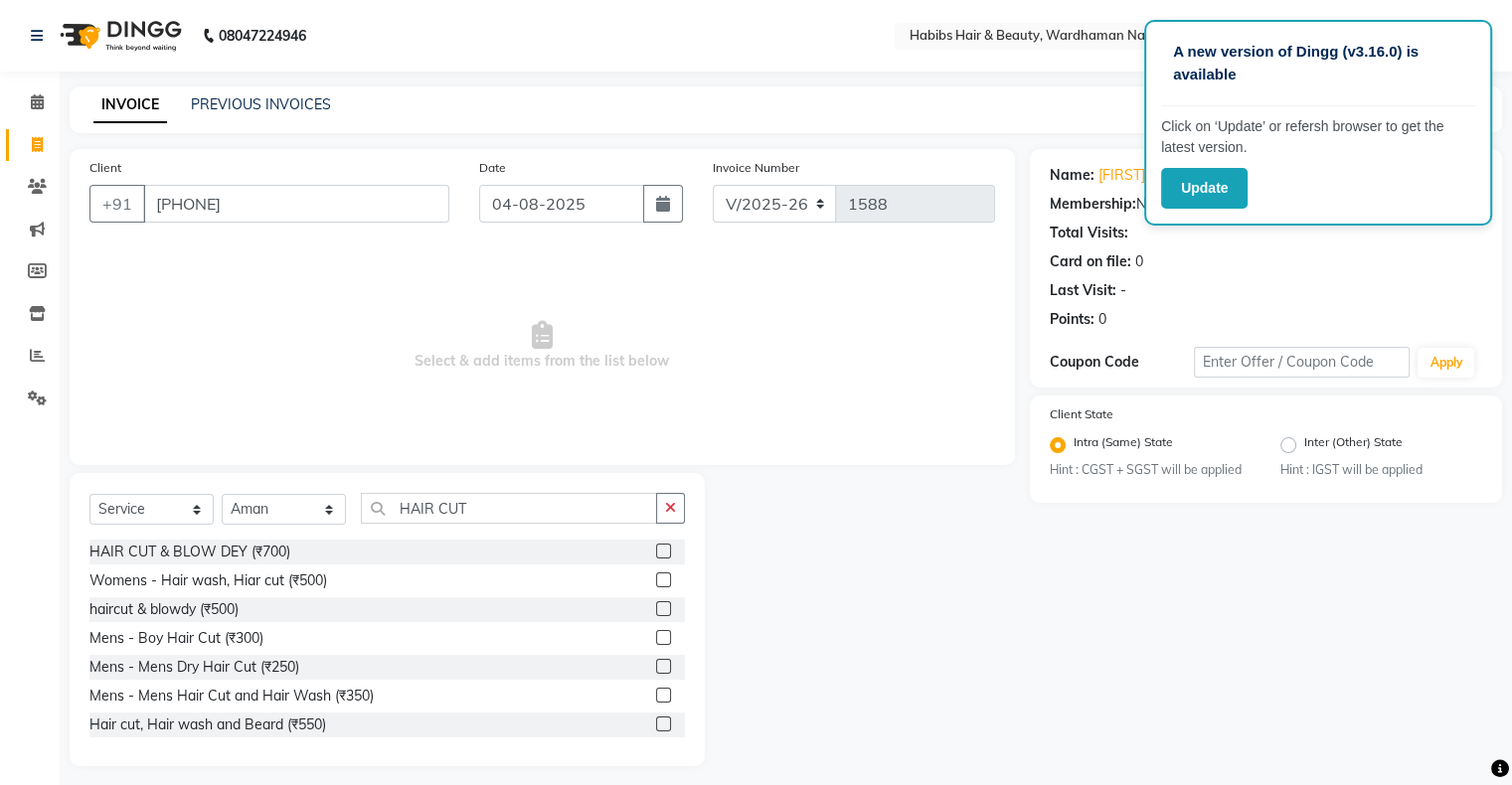click 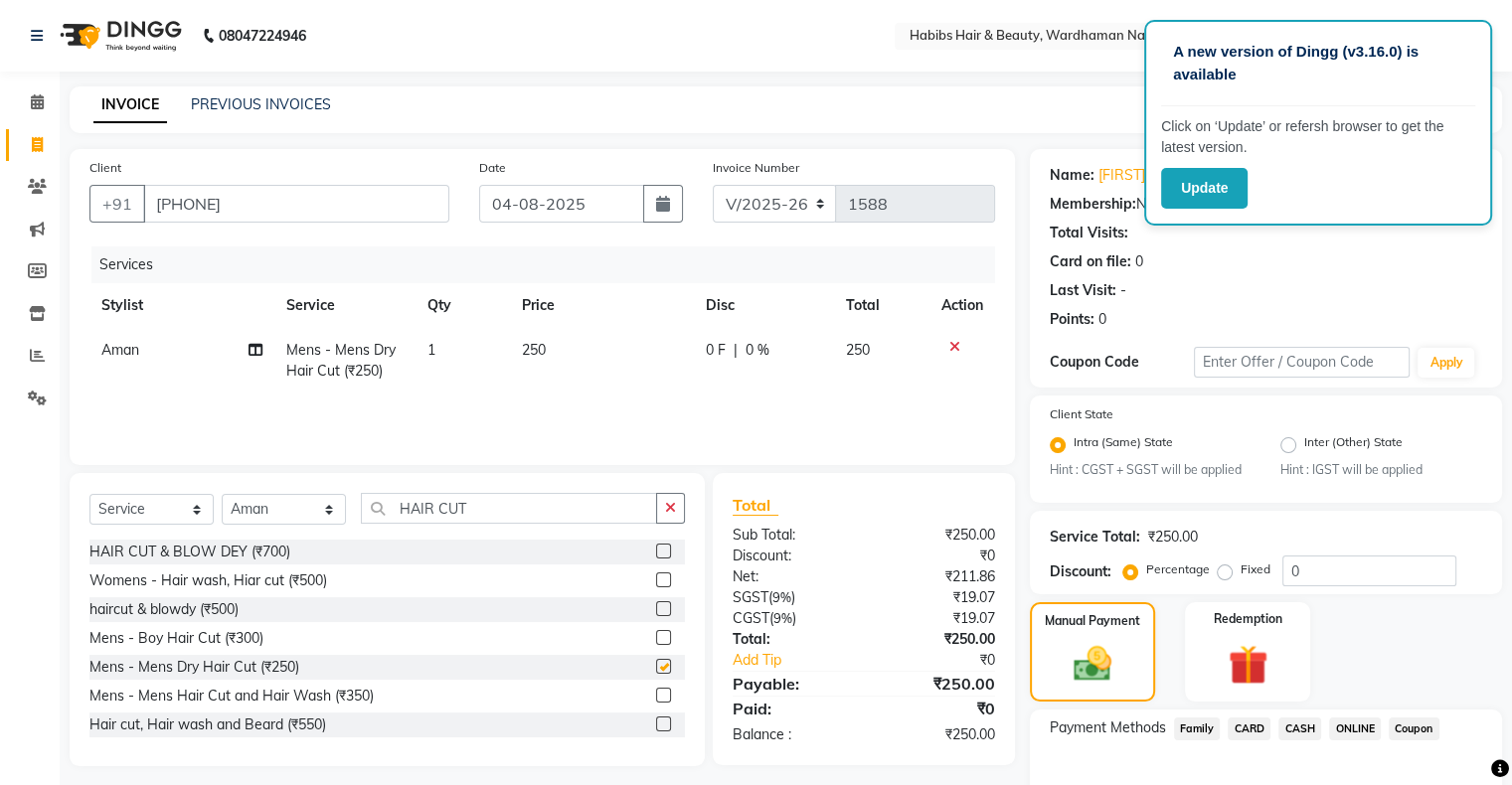 checkbox on "false" 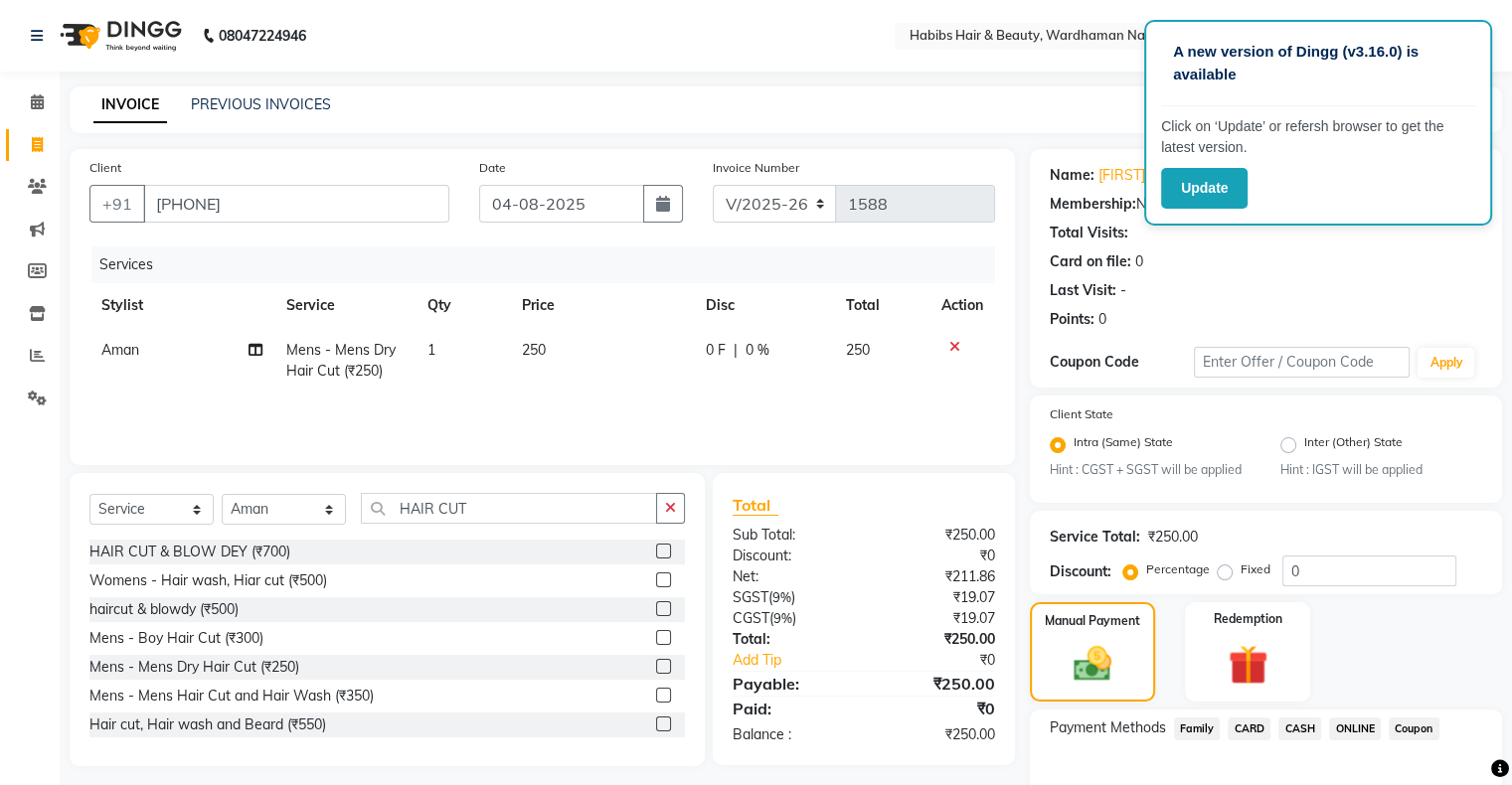 click on "ONLINE" 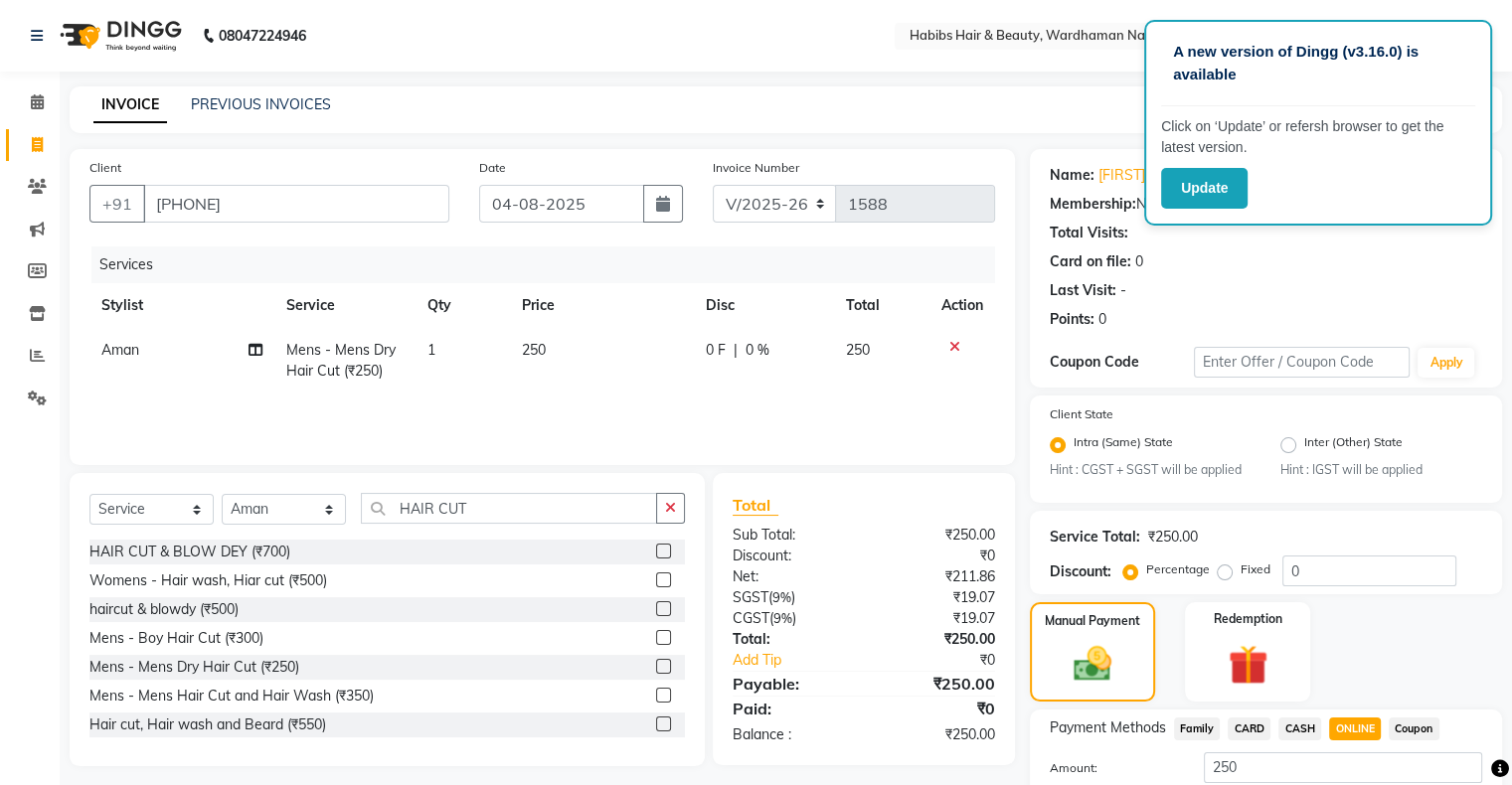scroll, scrollTop: 147, scrollLeft: 0, axis: vertical 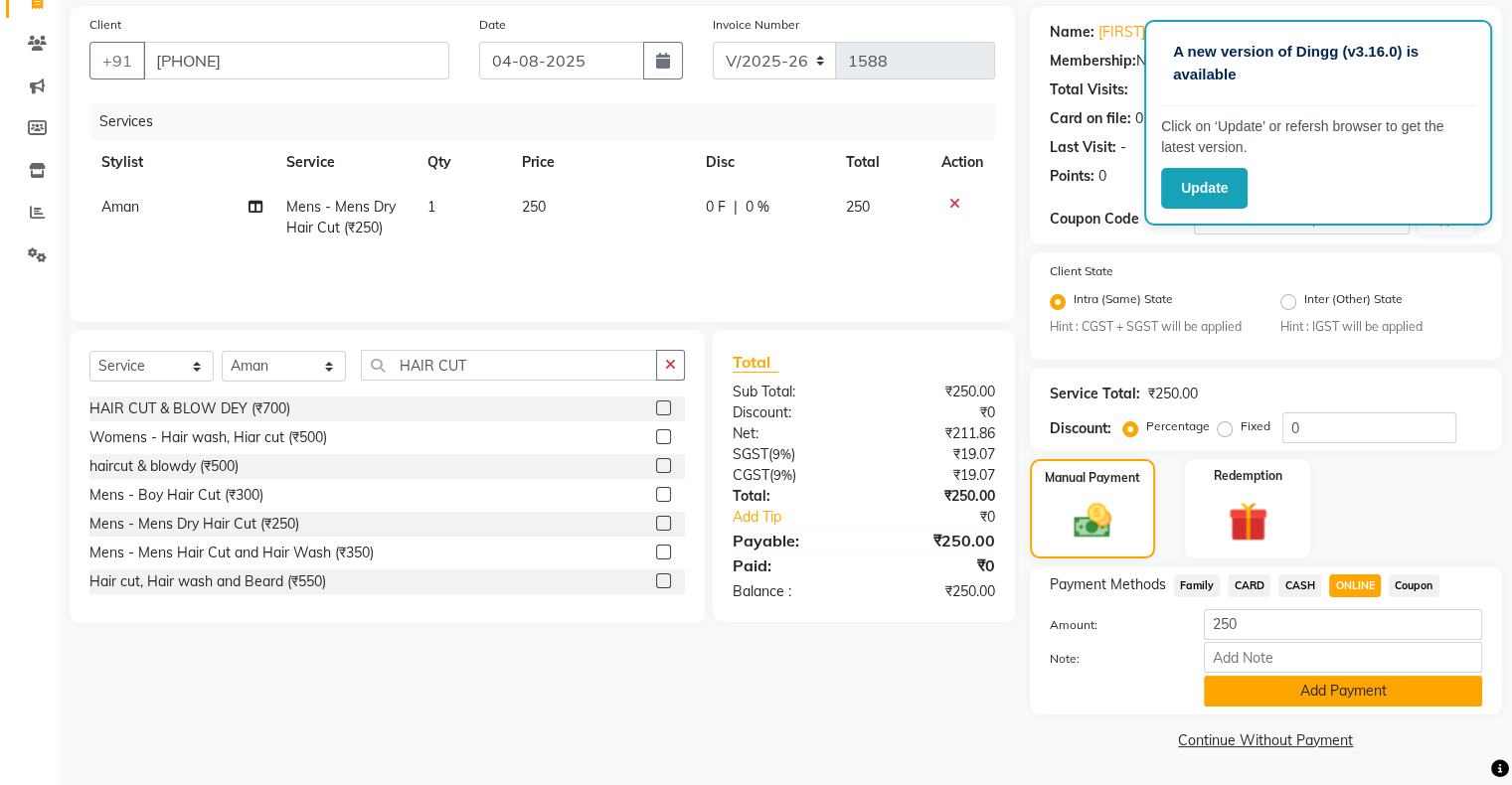 click on "Add Payment" 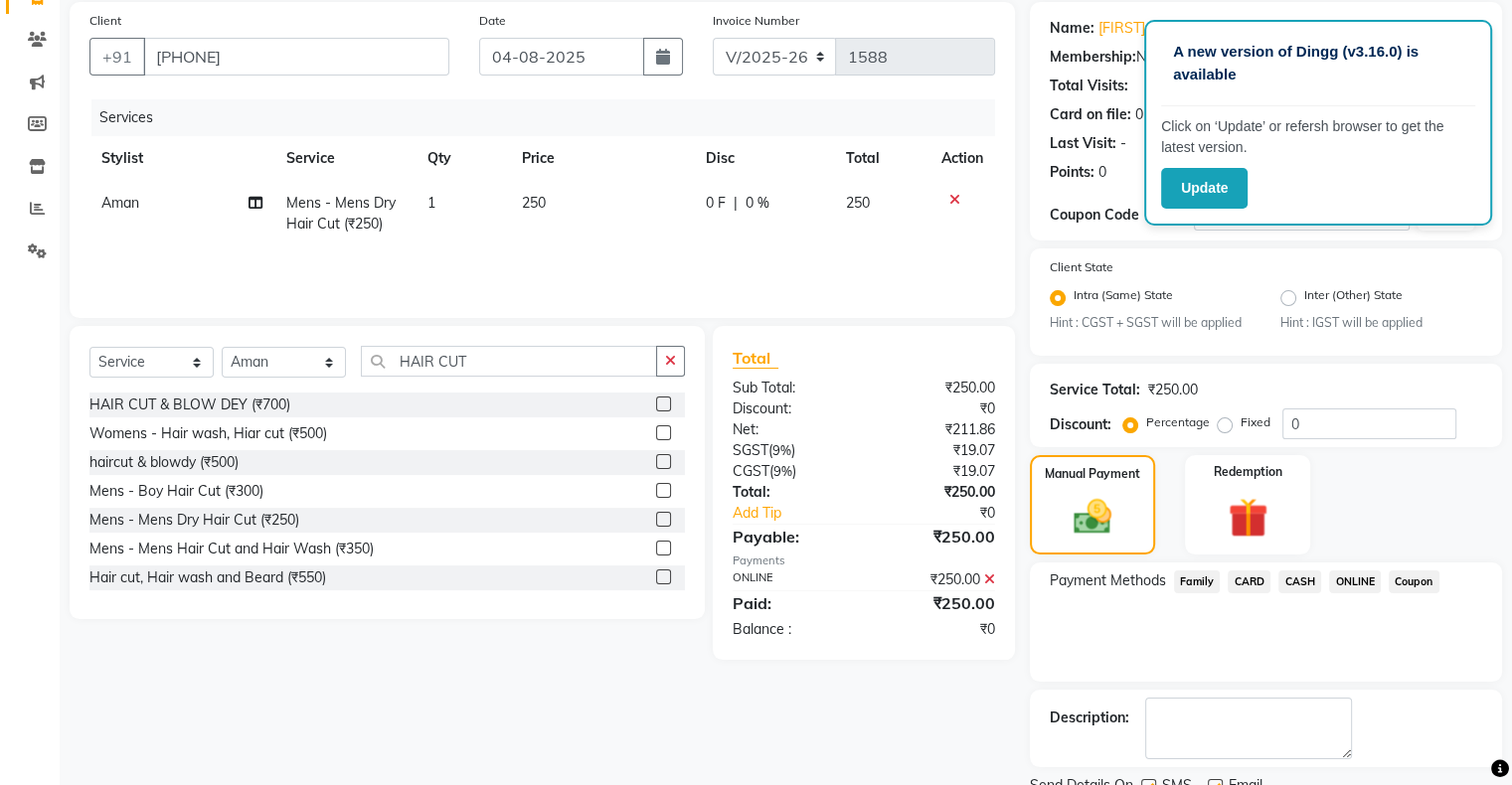 click on "ONLINE" 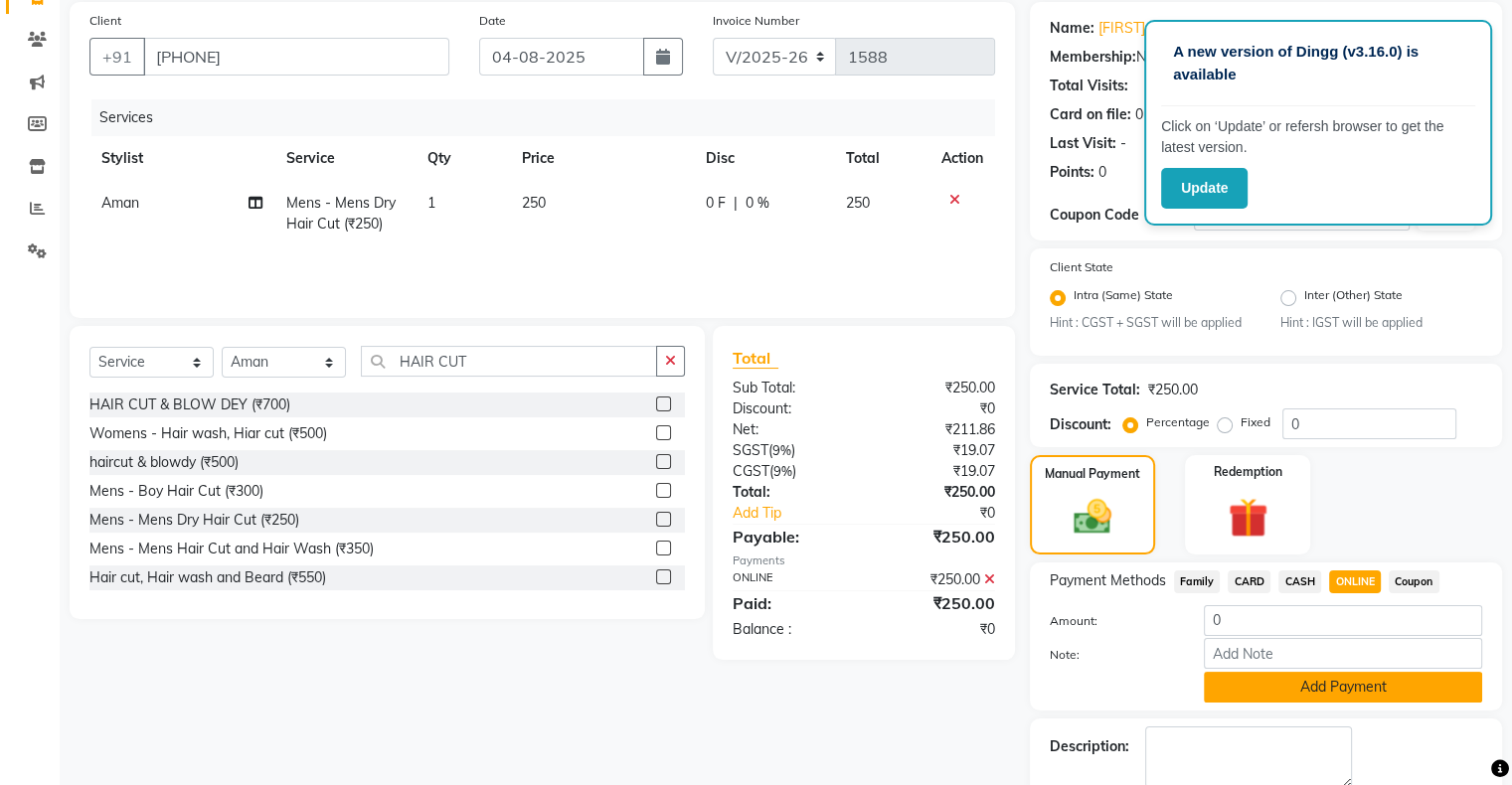 click on "Add Payment" 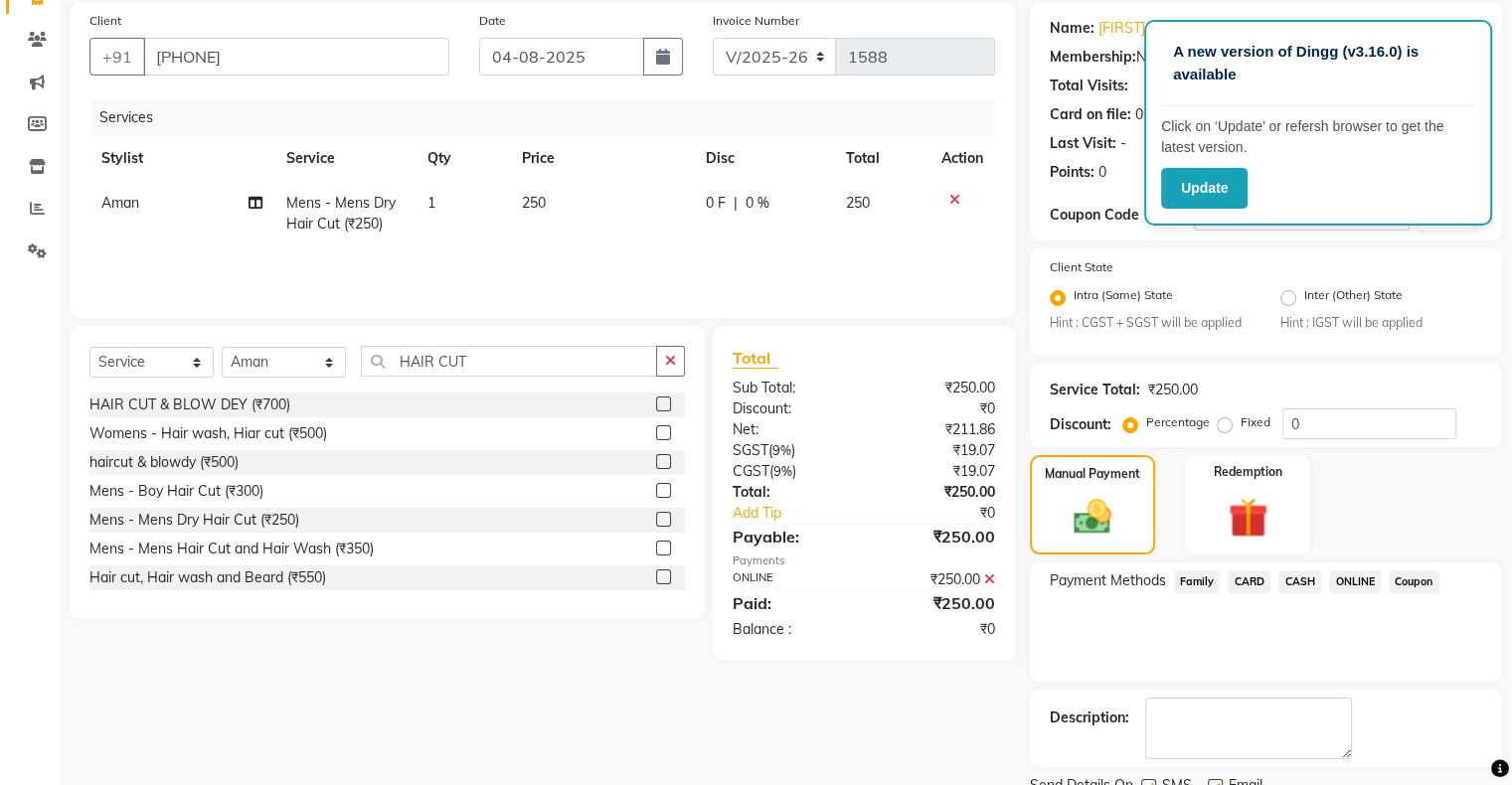 scroll, scrollTop: 227, scrollLeft: 0, axis: vertical 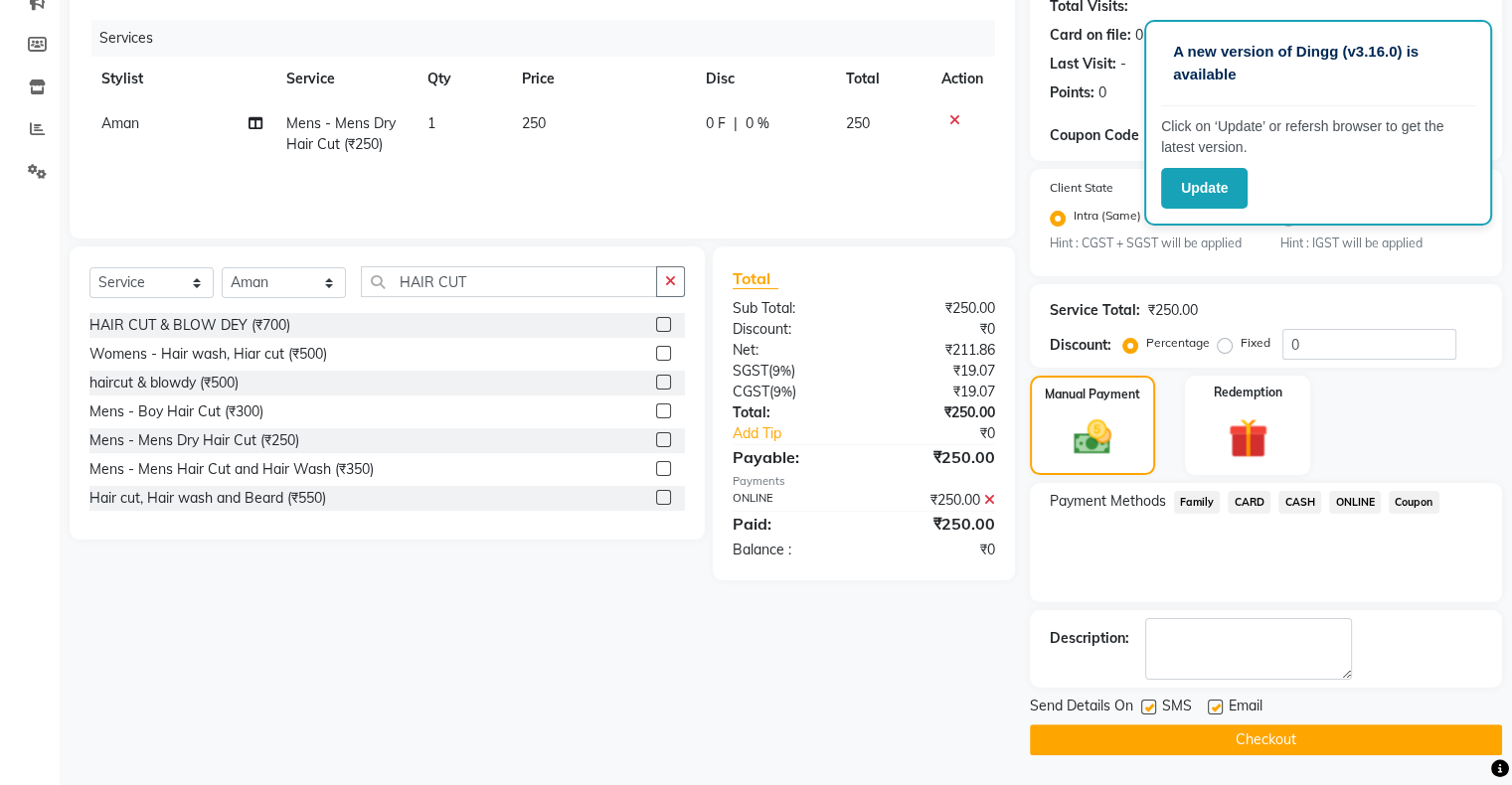 click on "Checkout" 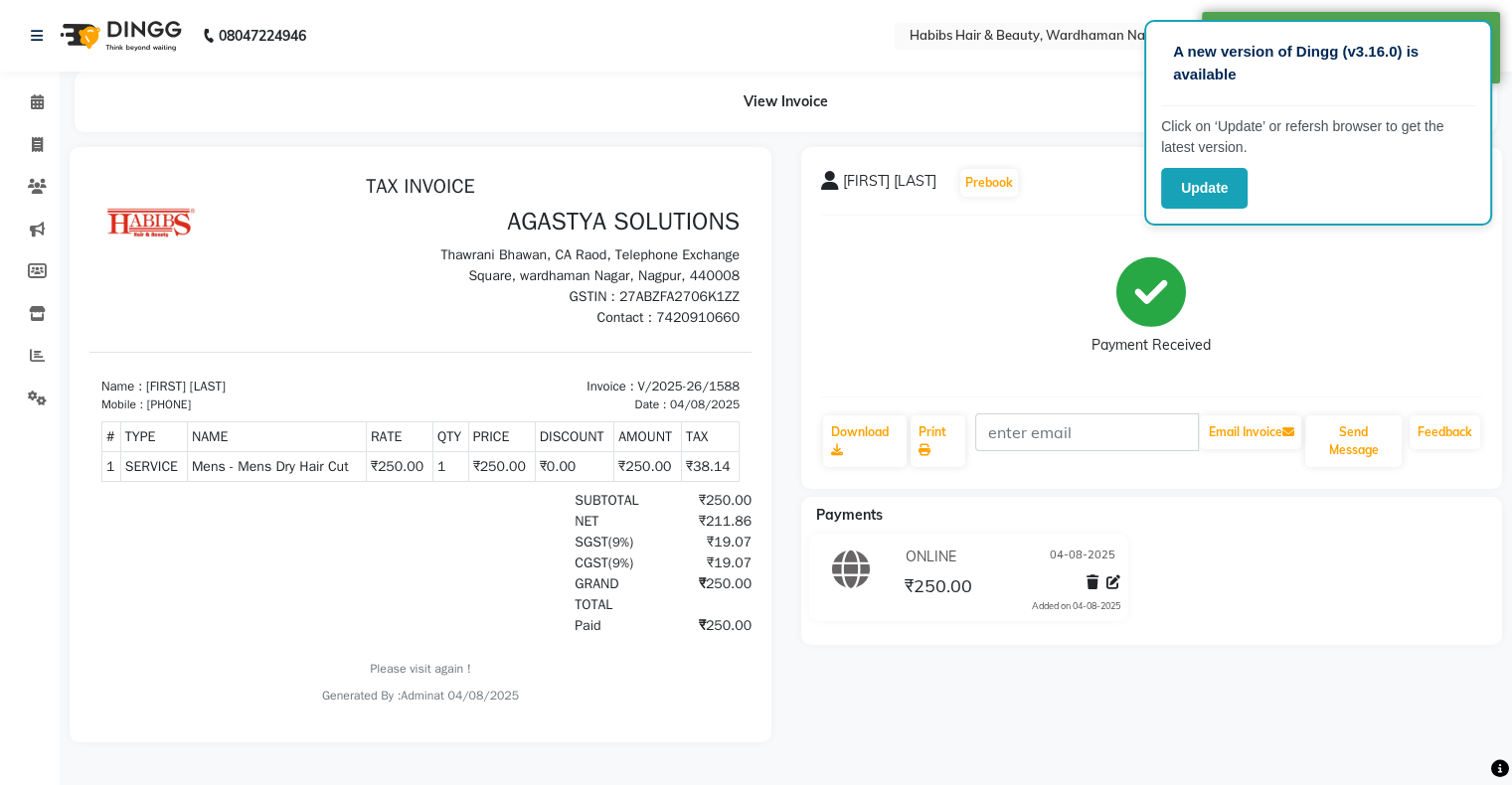 scroll, scrollTop: 0, scrollLeft: 0, axis: both 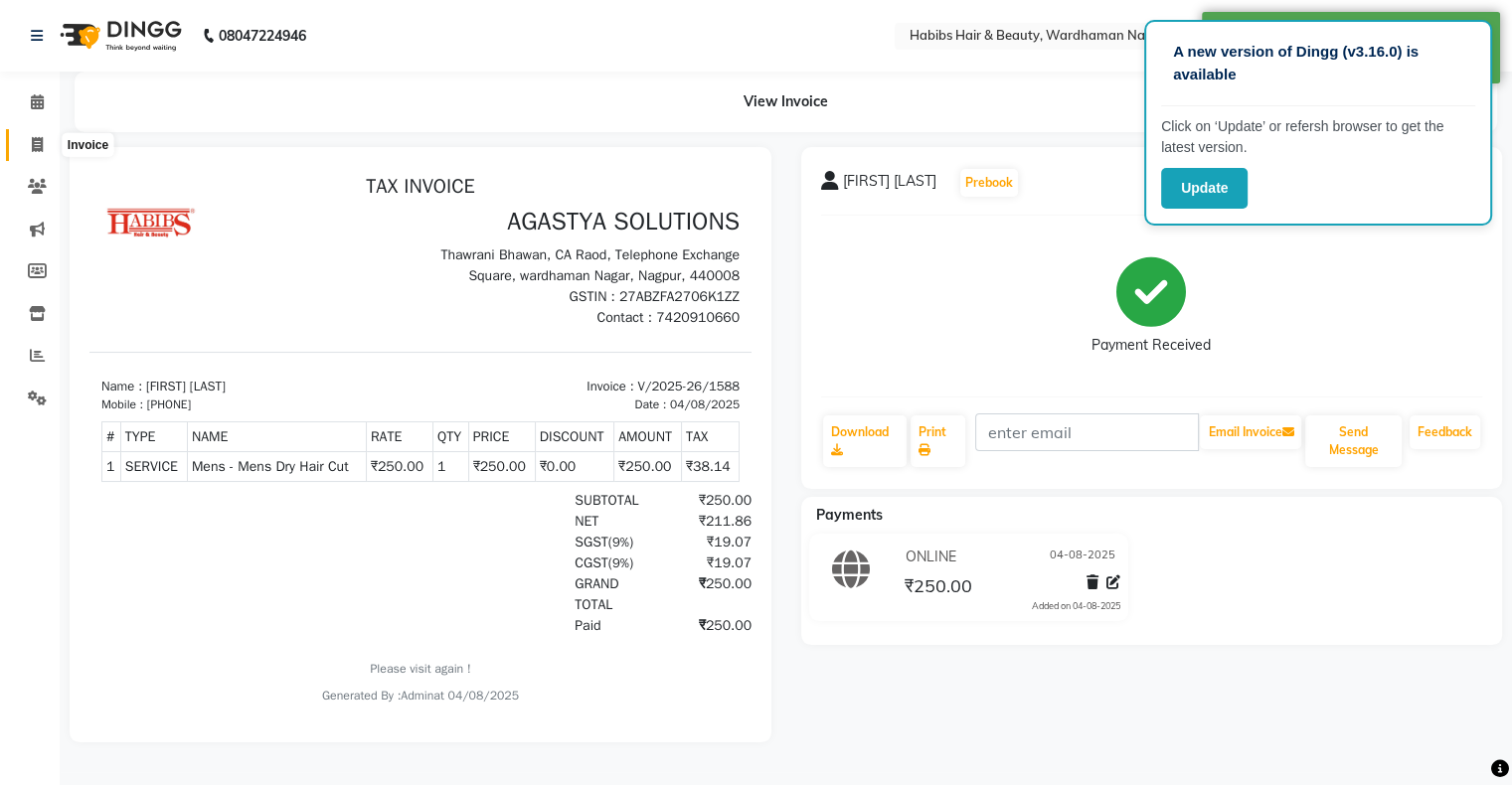 click 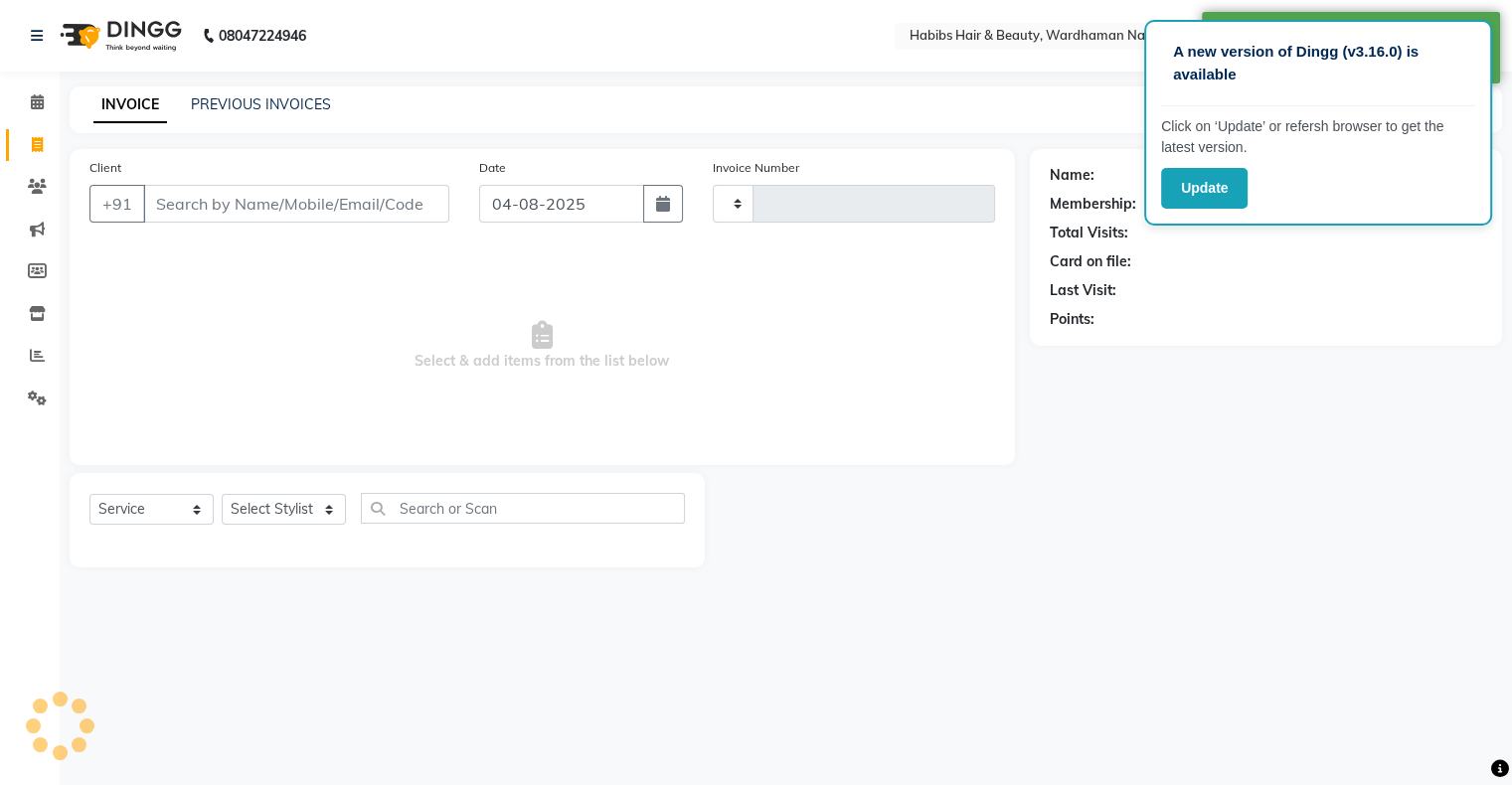 type on "1589" 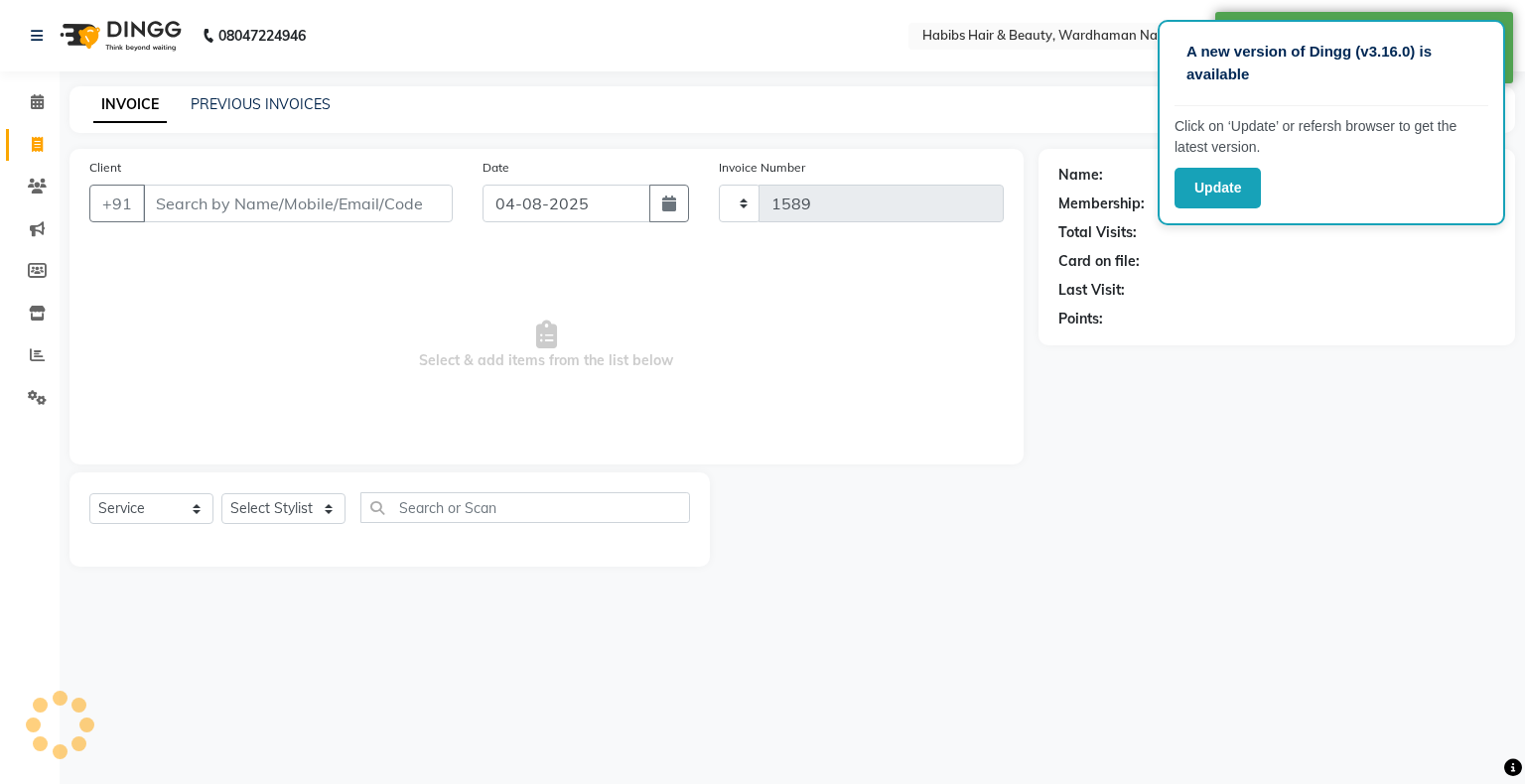 select on "3714" 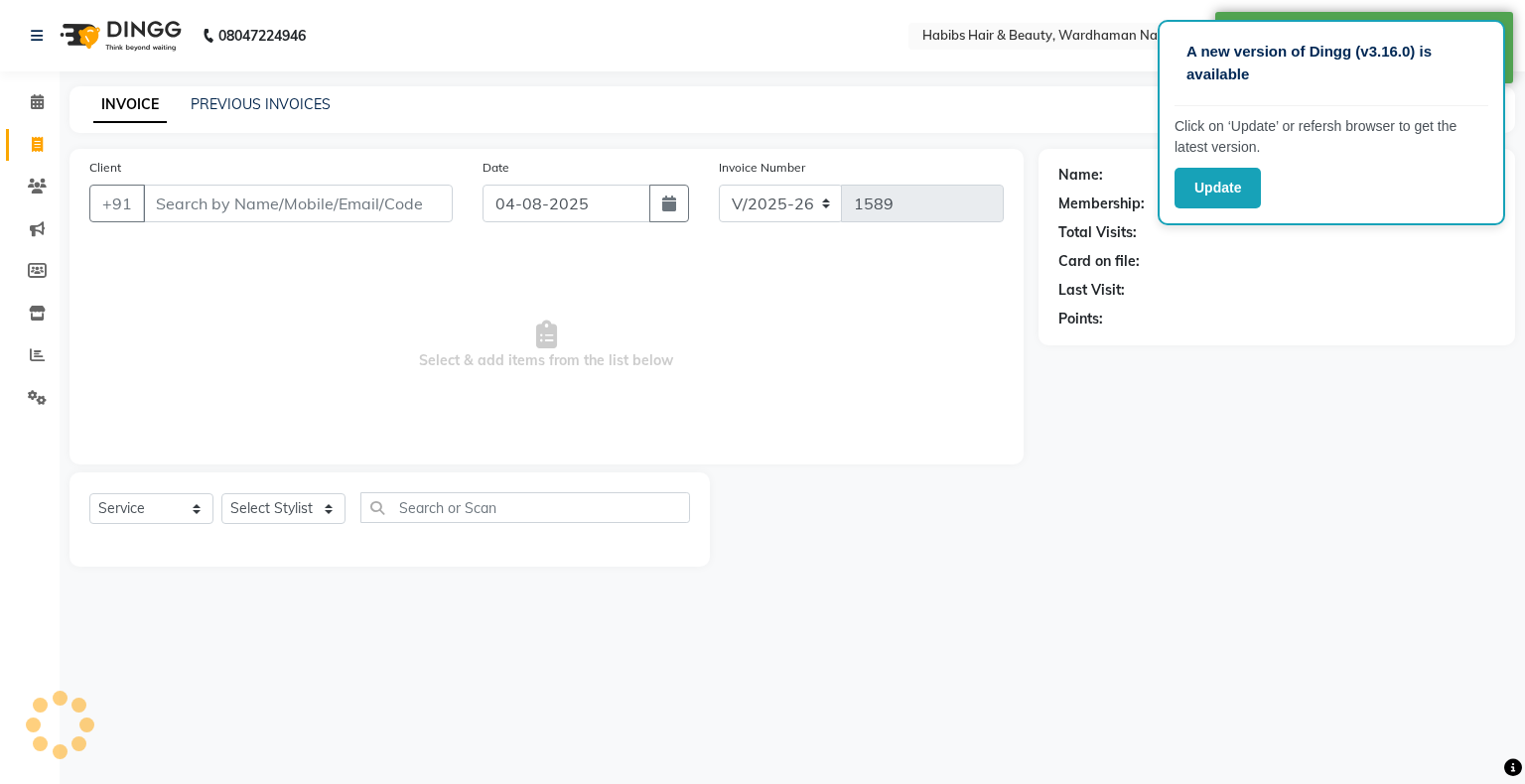 click on "Client" at bounding box center [298, 203] 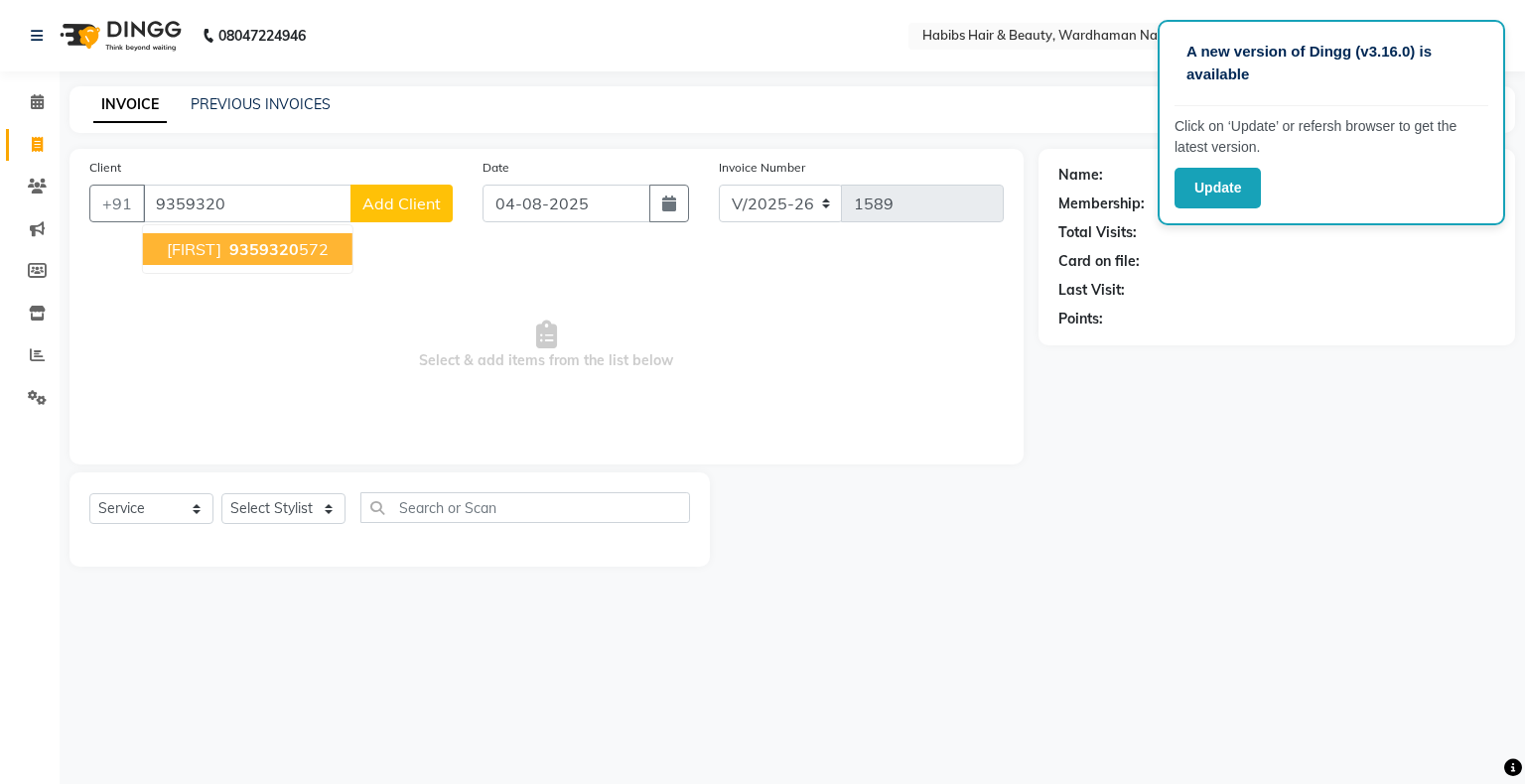click on "[FIRST]" at bounding box center [194, 249] 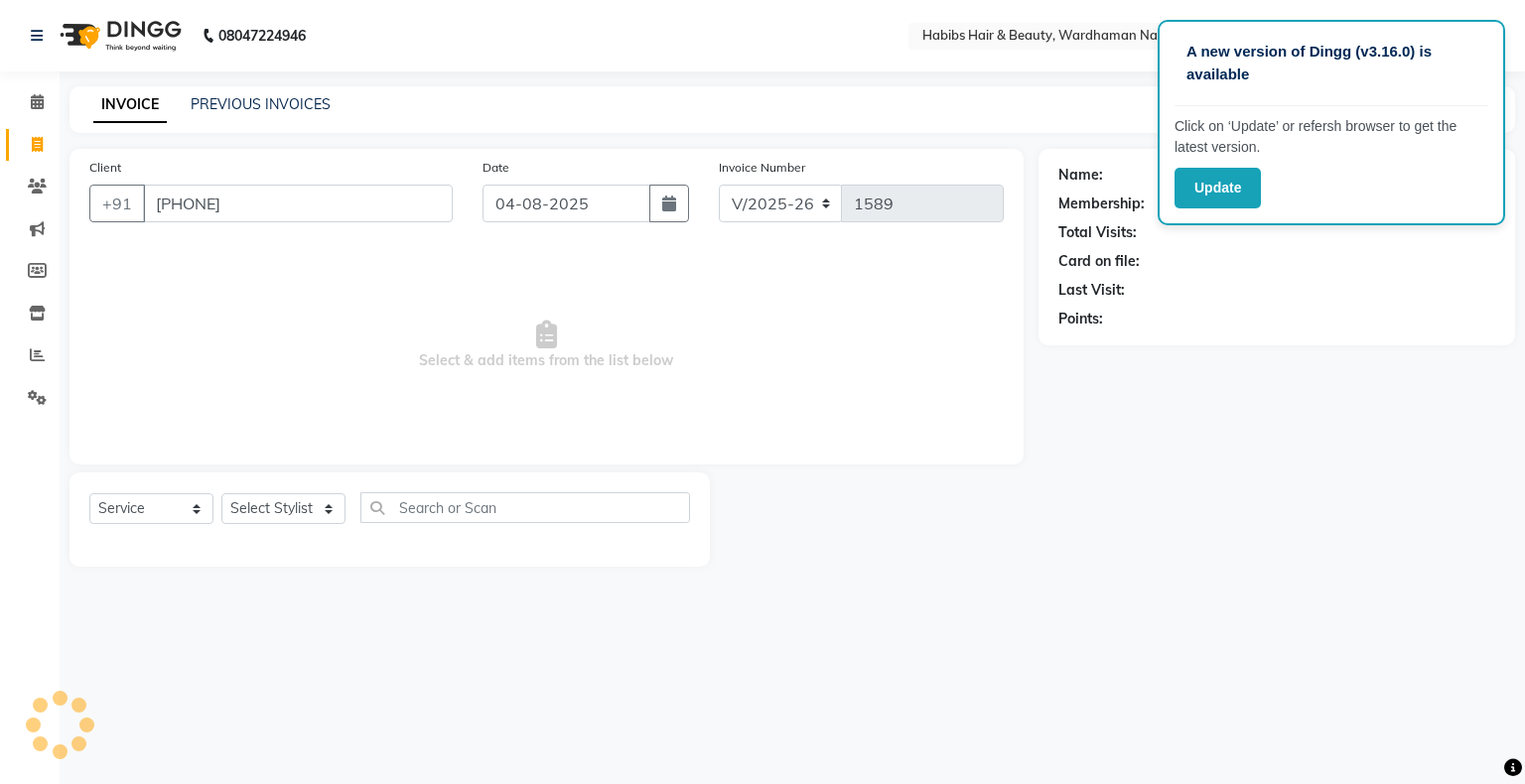 type on "[PHONE]" 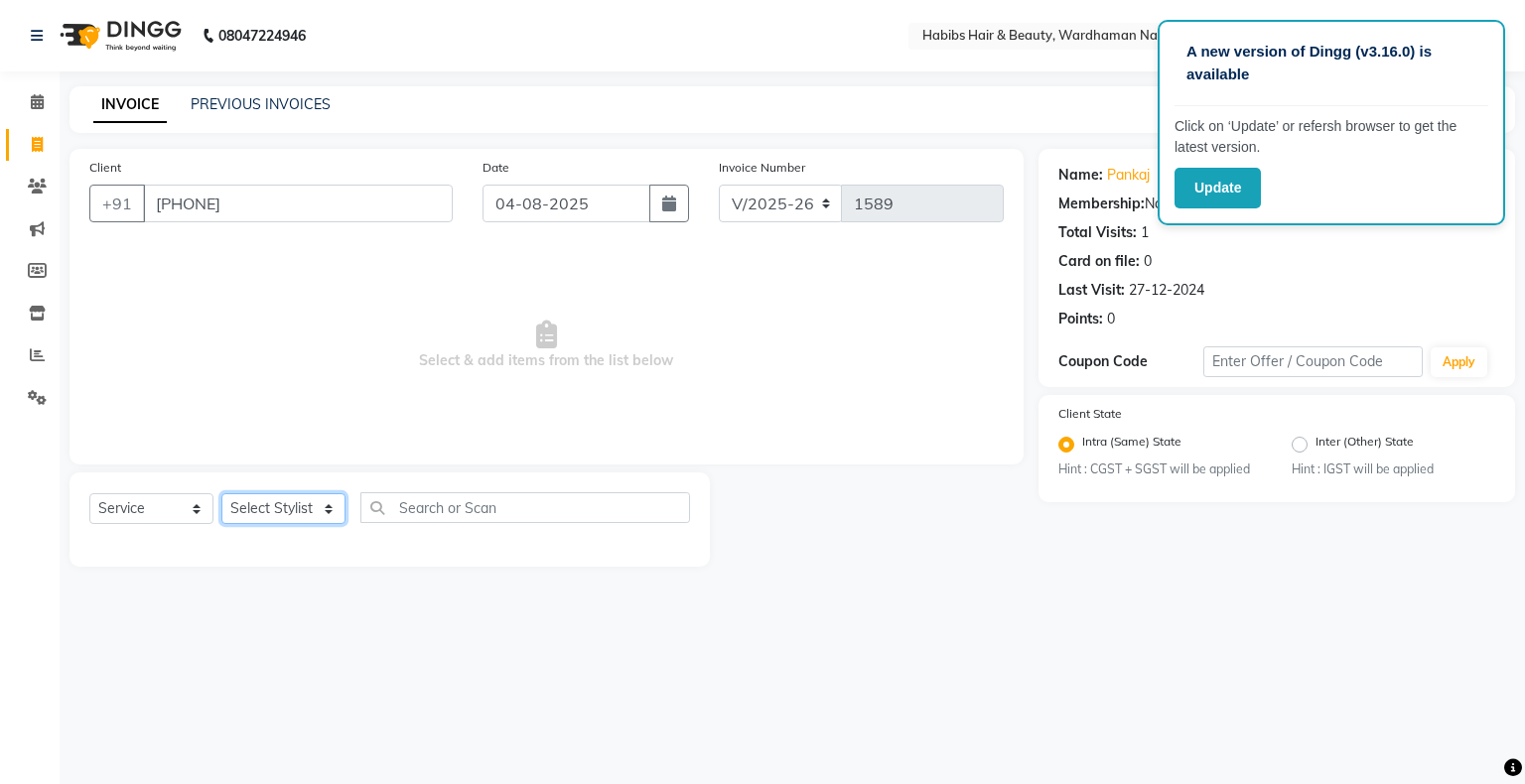 click on "Select Stylist Admin Aman Gayatri Jeetu Mick Raj Rashmi Rasika Sarang" 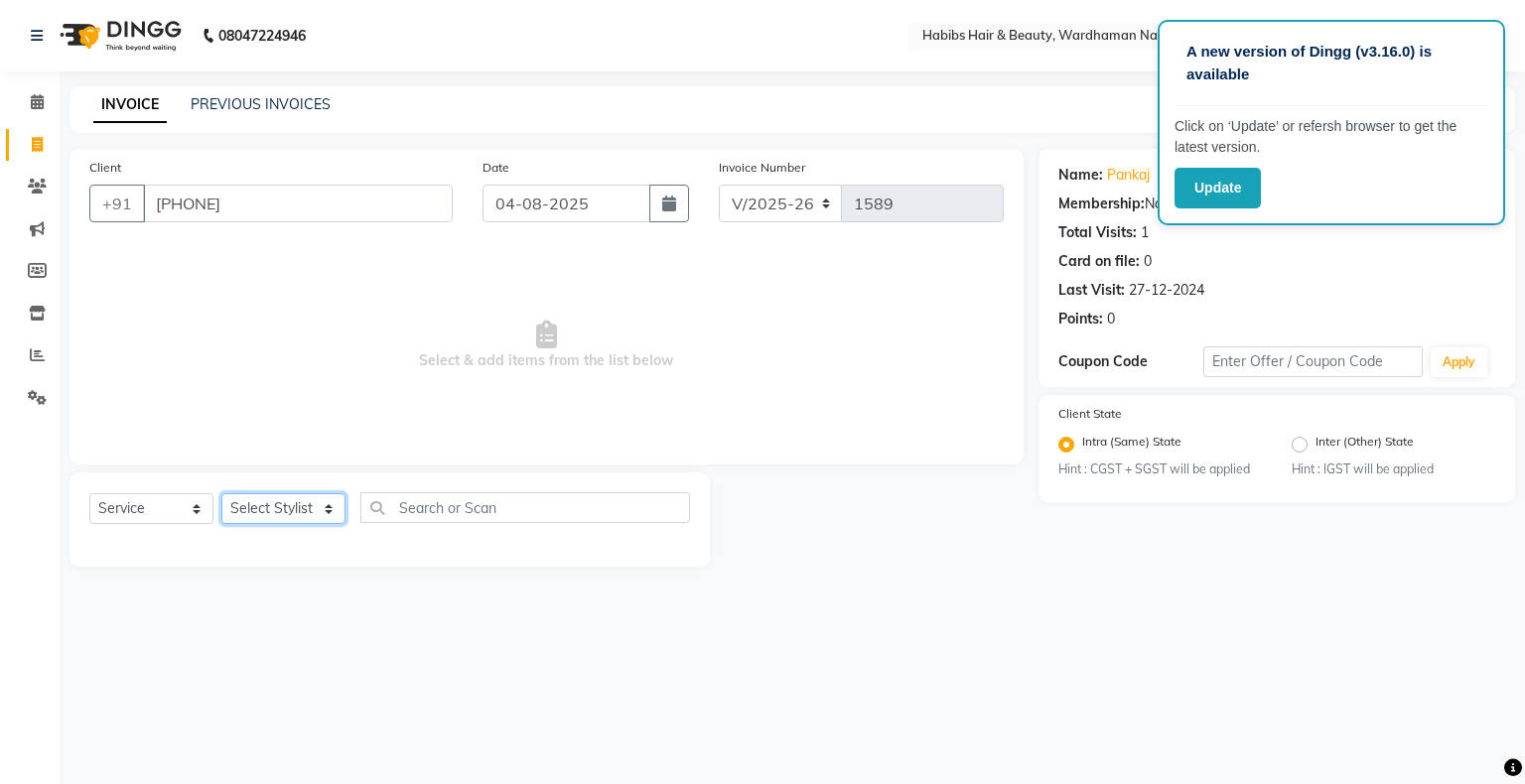 select on "17876" 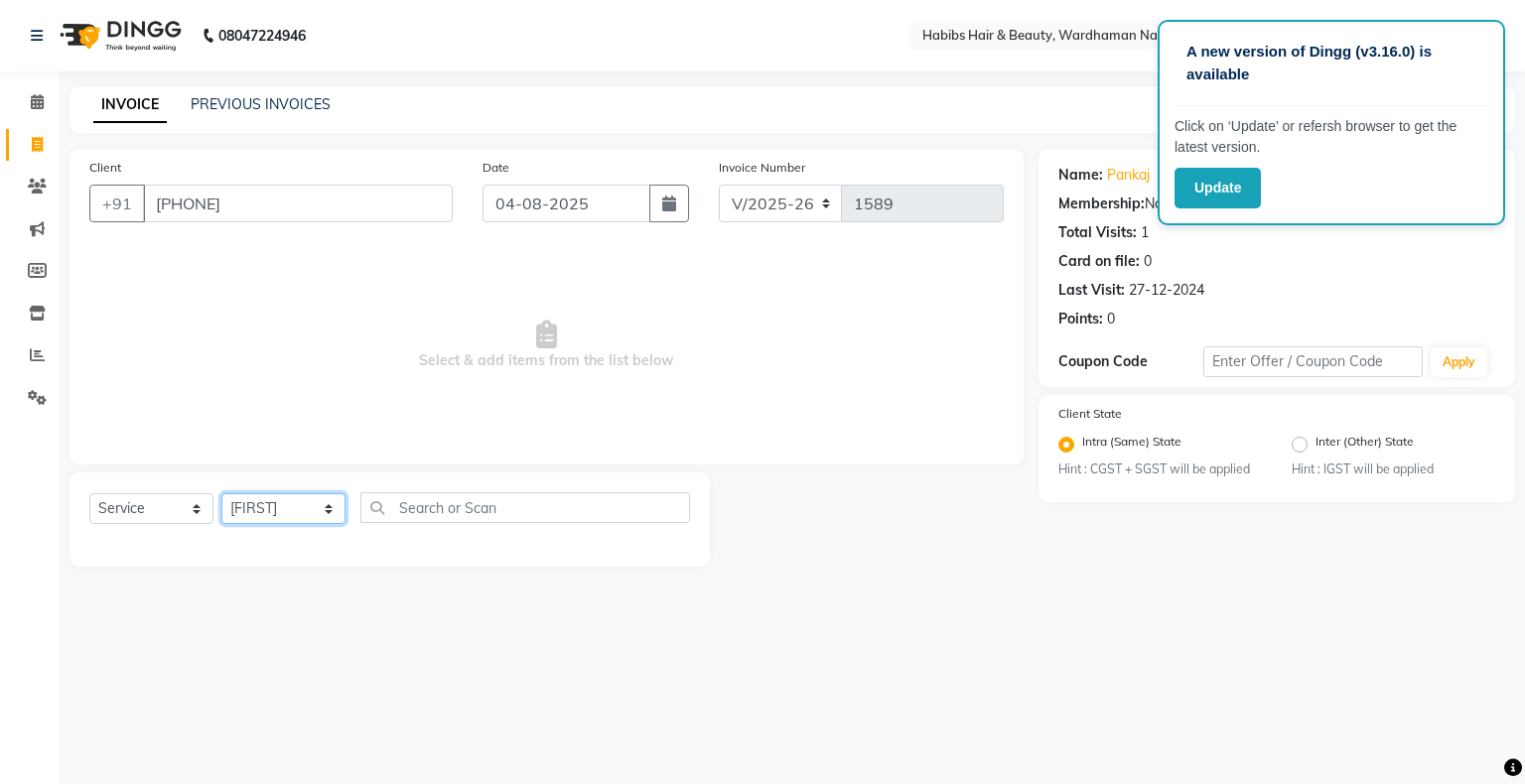 click on "Select Stylist Admin Aman Gayatri Jeetu Mick Raj Rashmi Rasika Sarang" 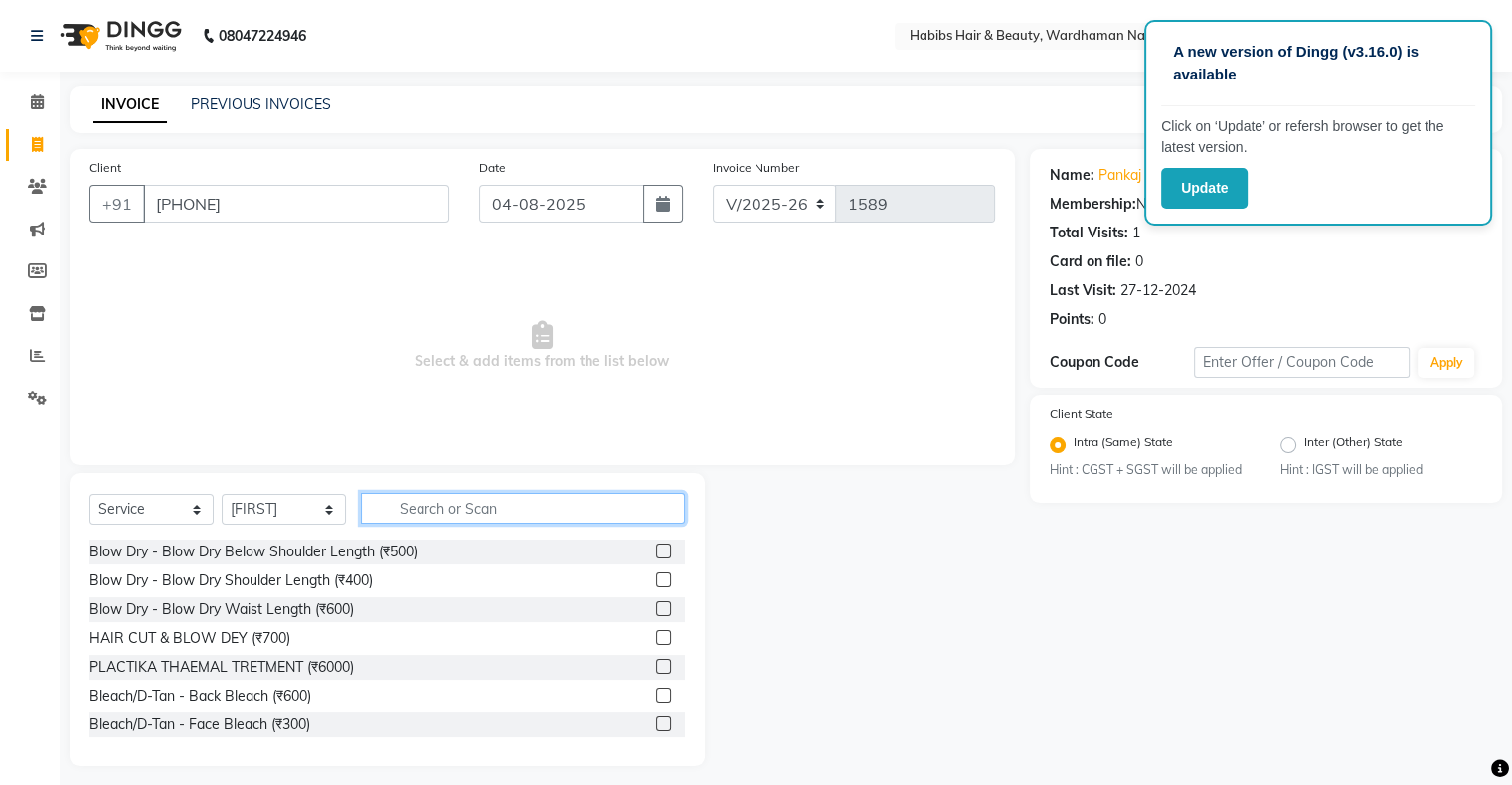 click 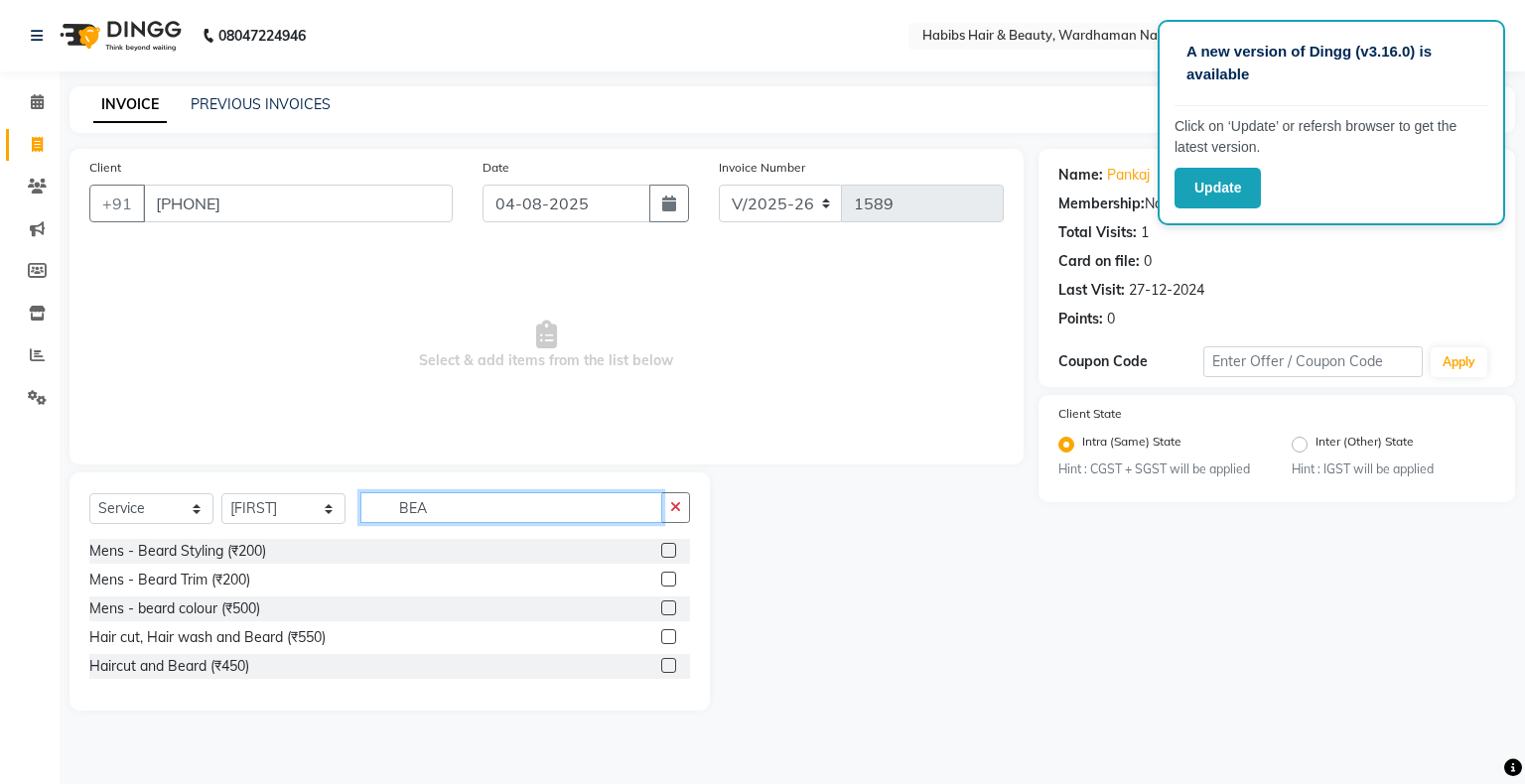 type on "BEA" 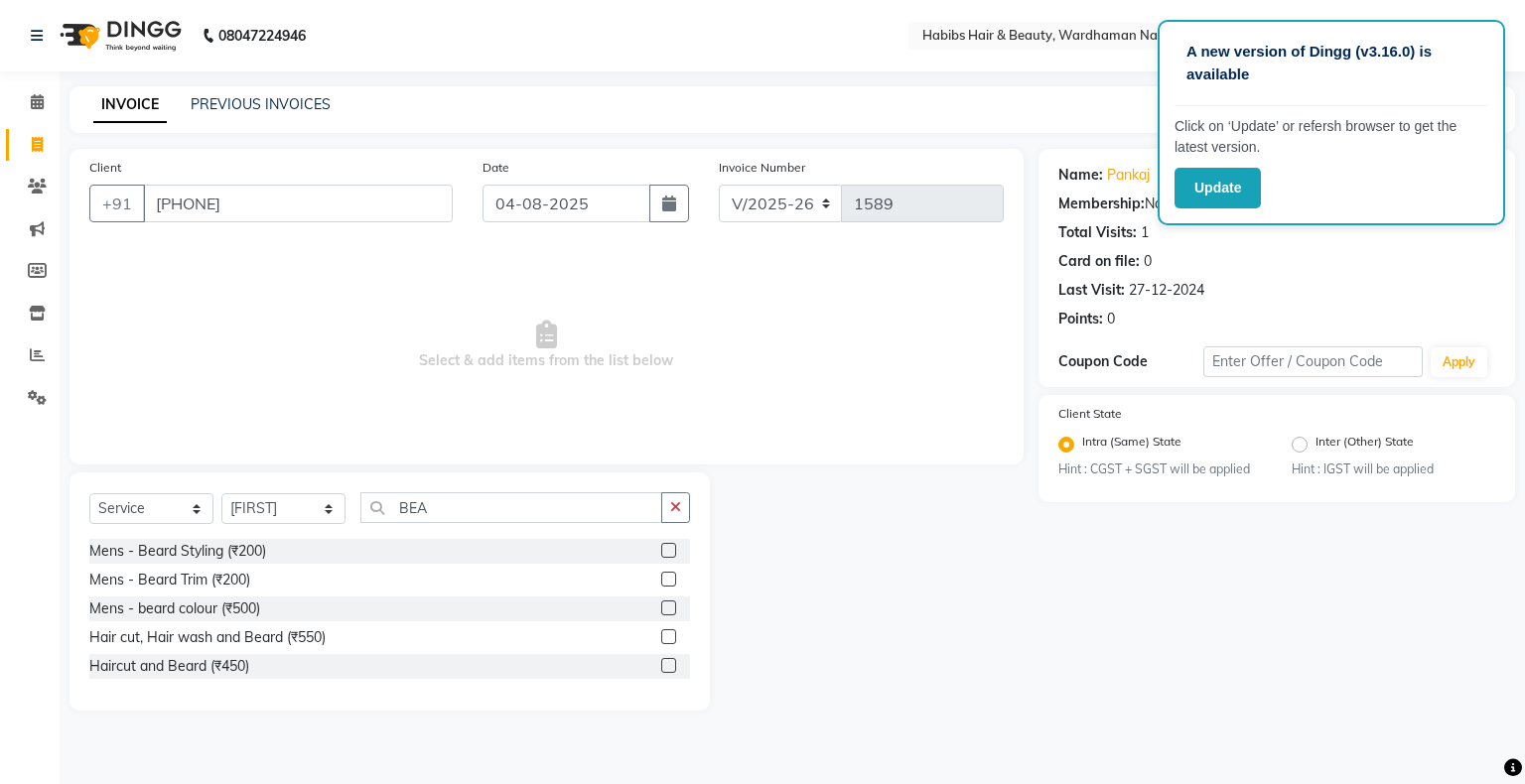 click 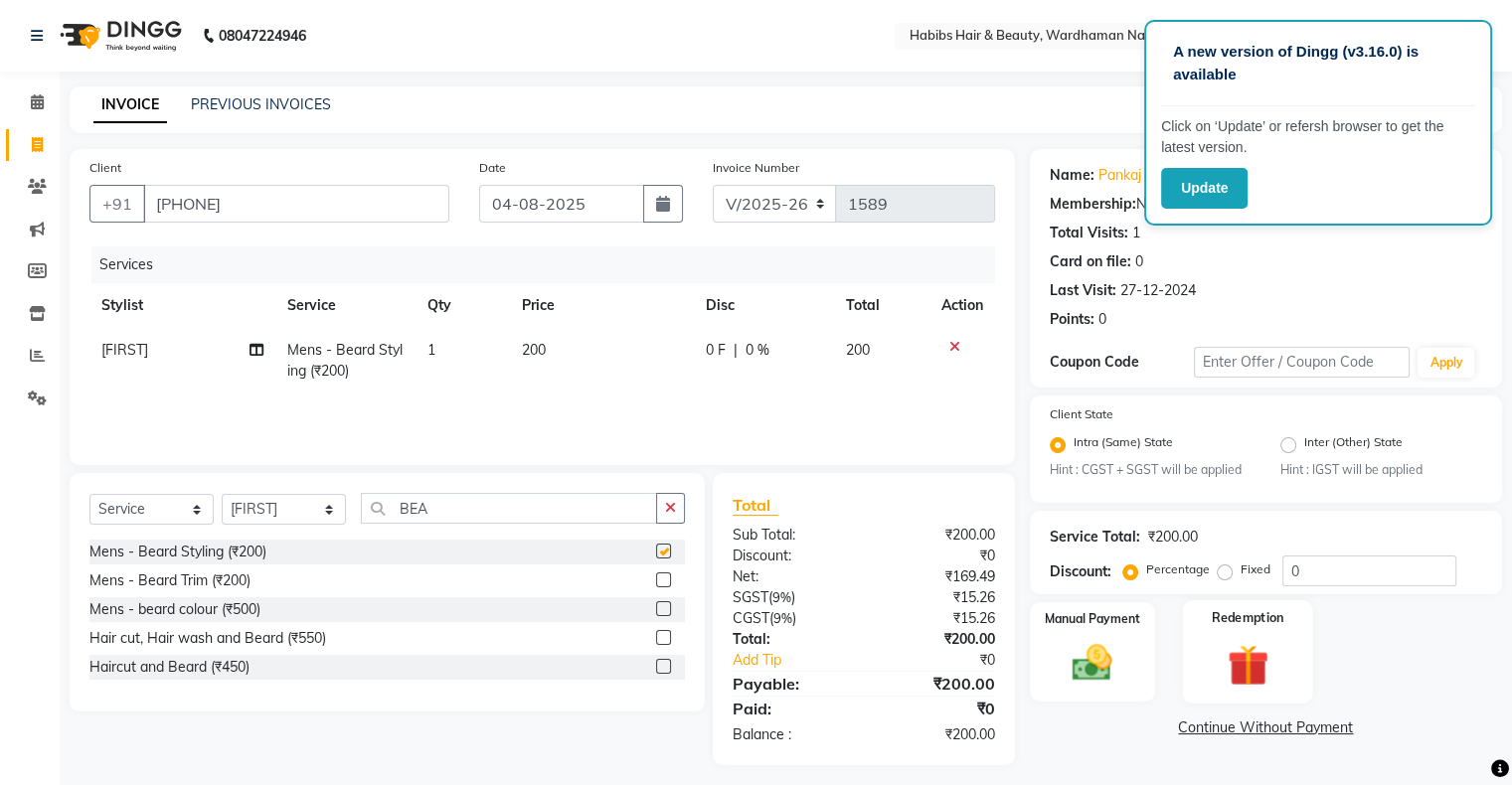 checkbox on "false" 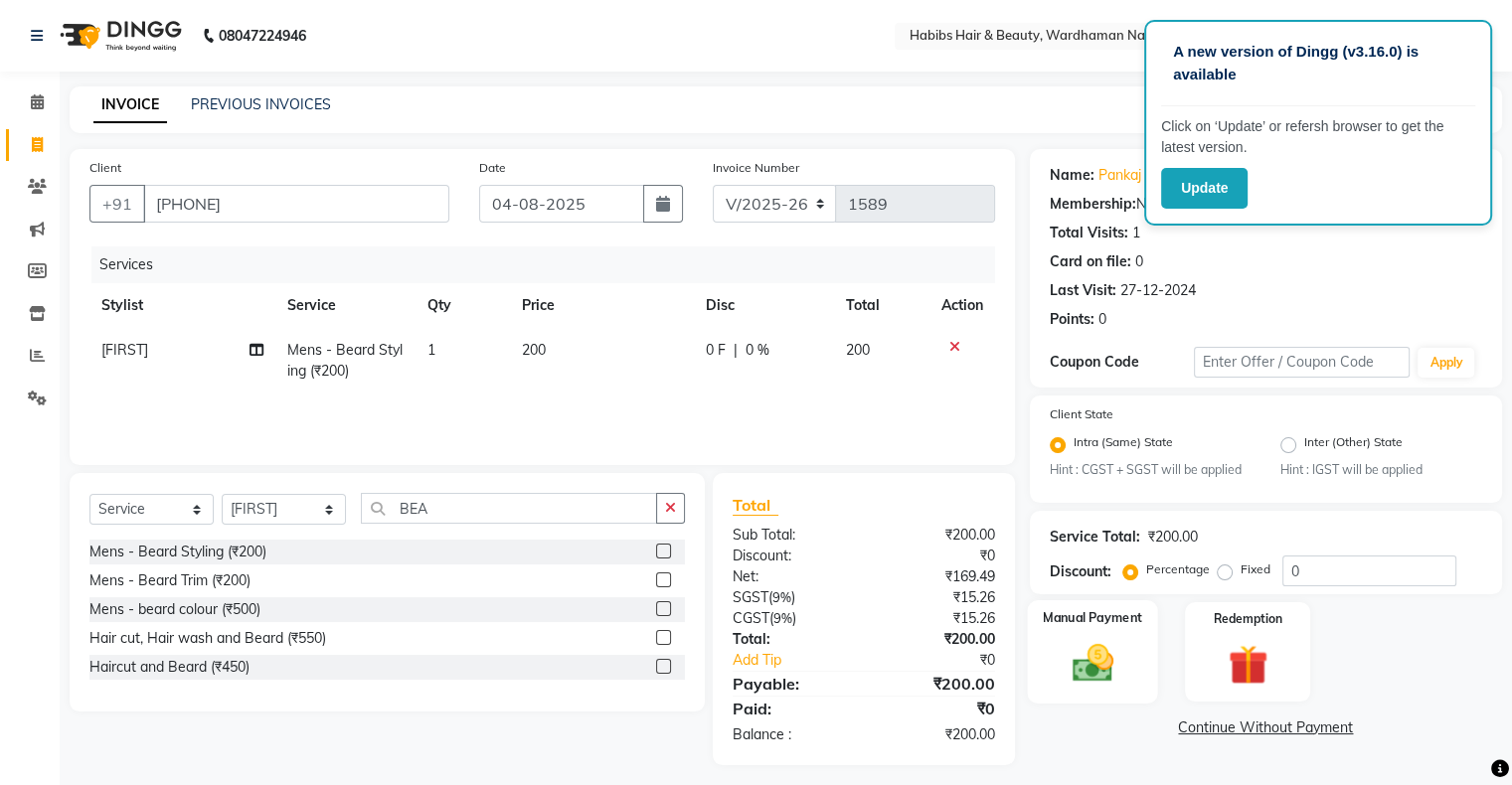 click 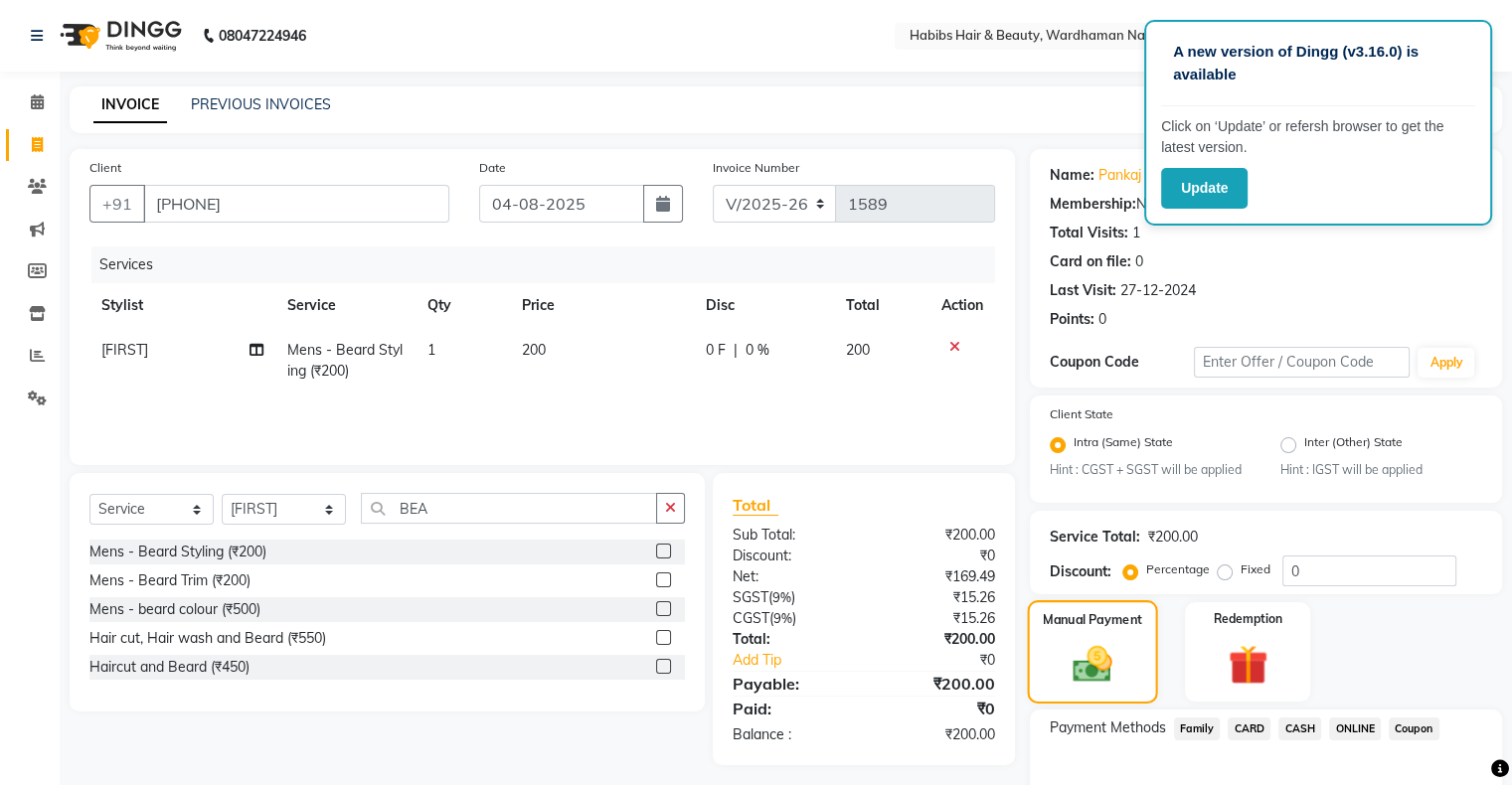 scroll, scrollTop: 115, scrollLeft: 0, axis: vertical 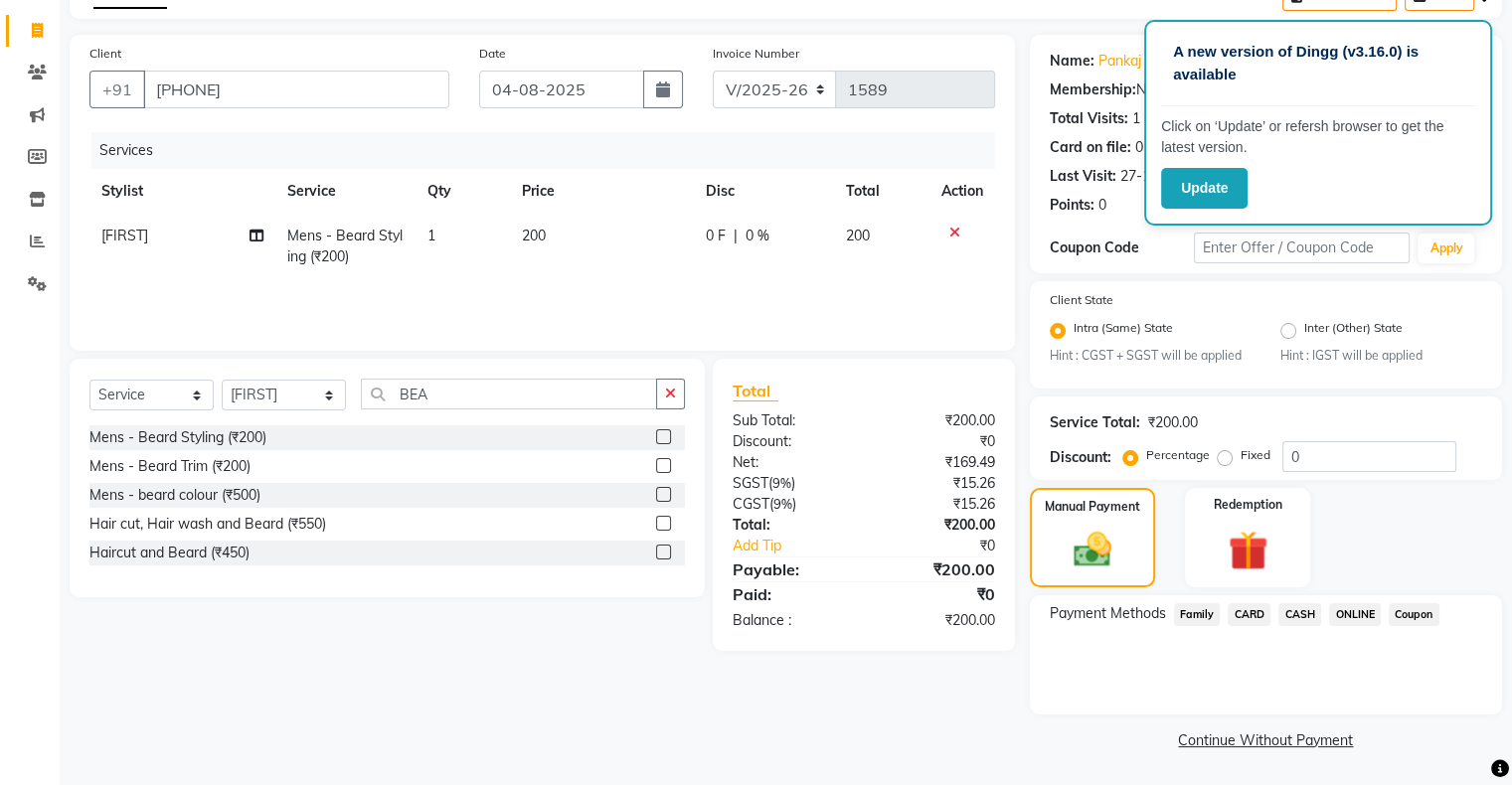 click on "ONLINE" 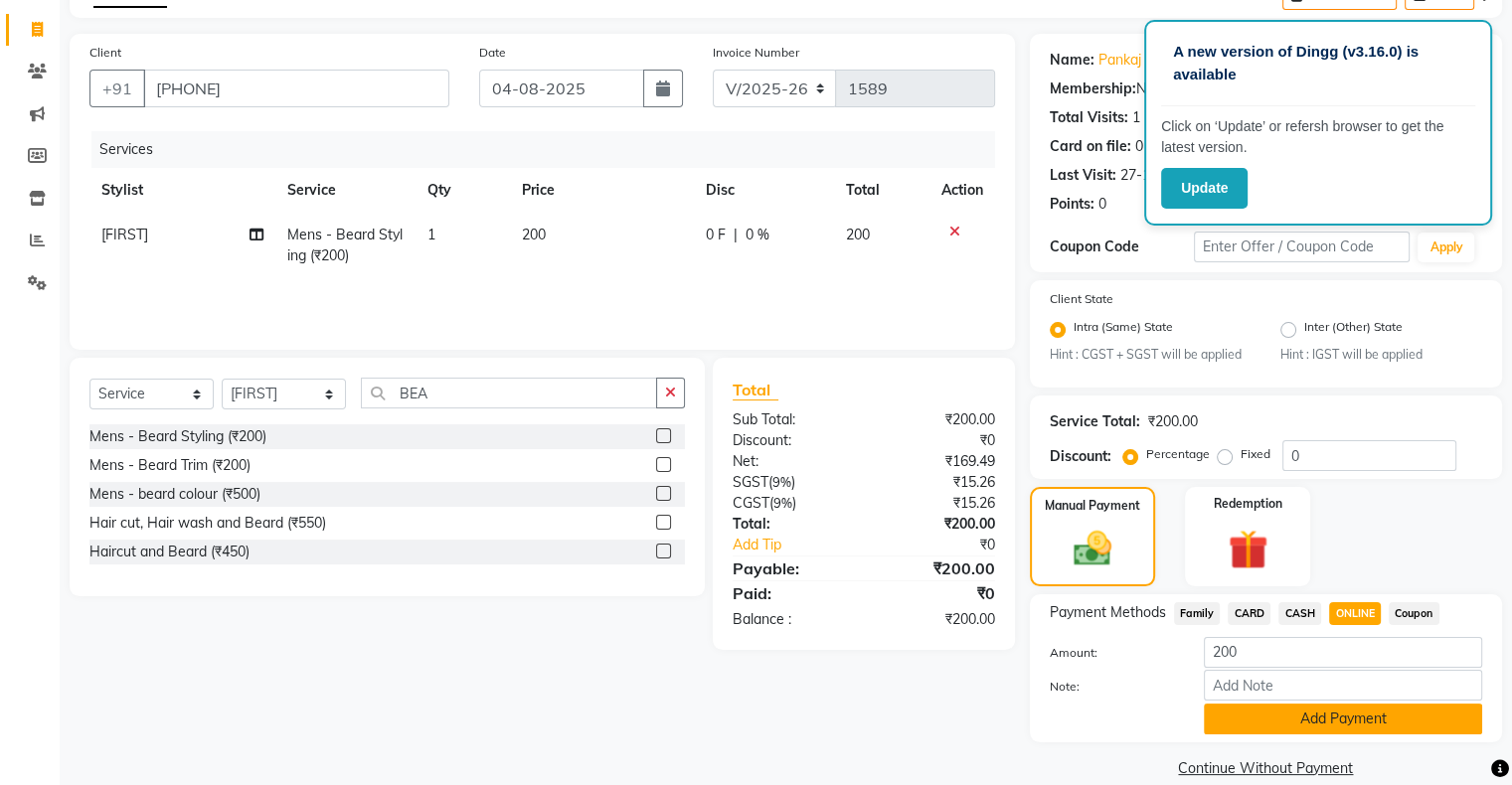 click on "Add Payment" 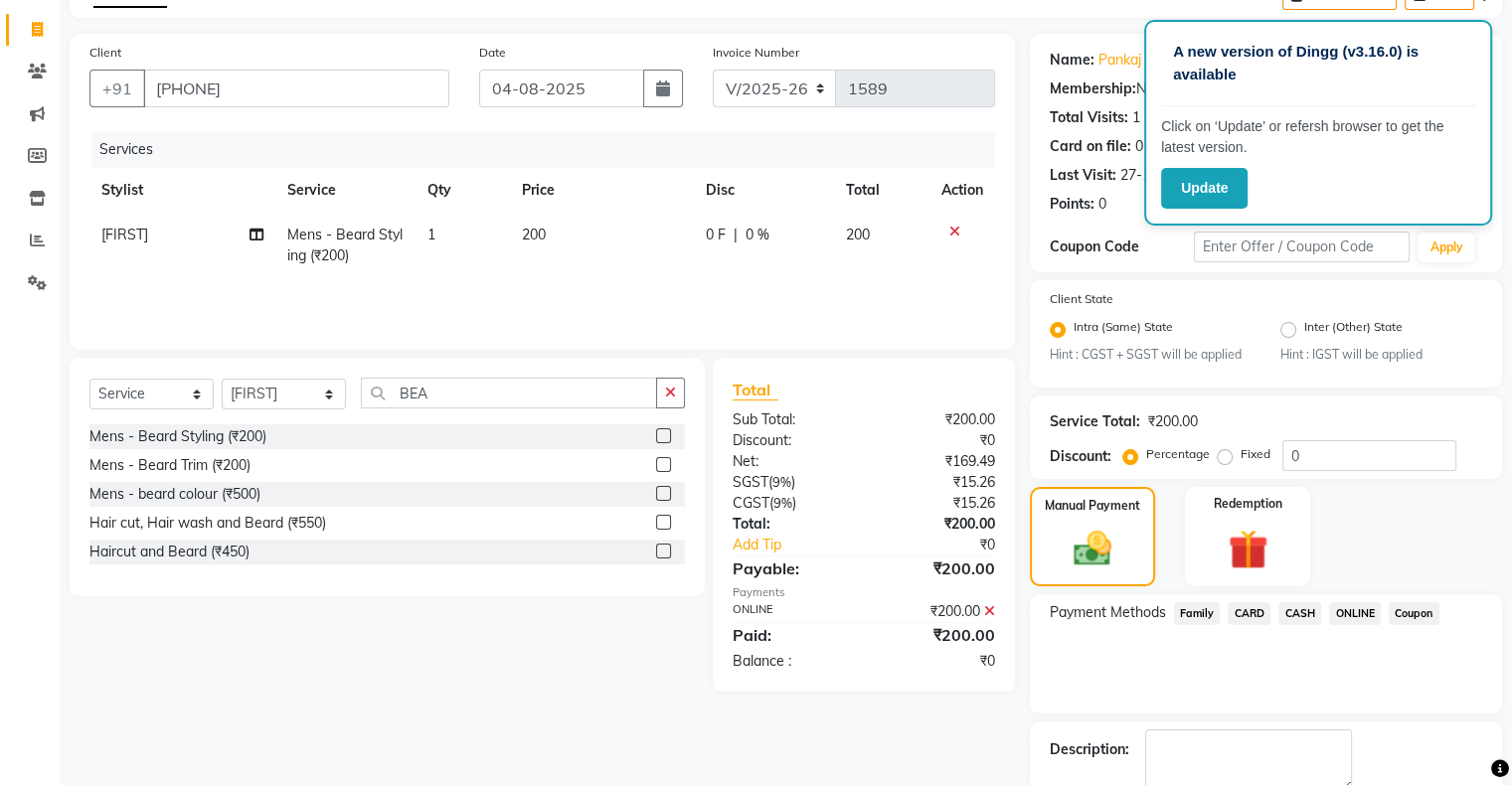 scroll, scrollTop: 227, scrollLeft: 0, axis: vertical 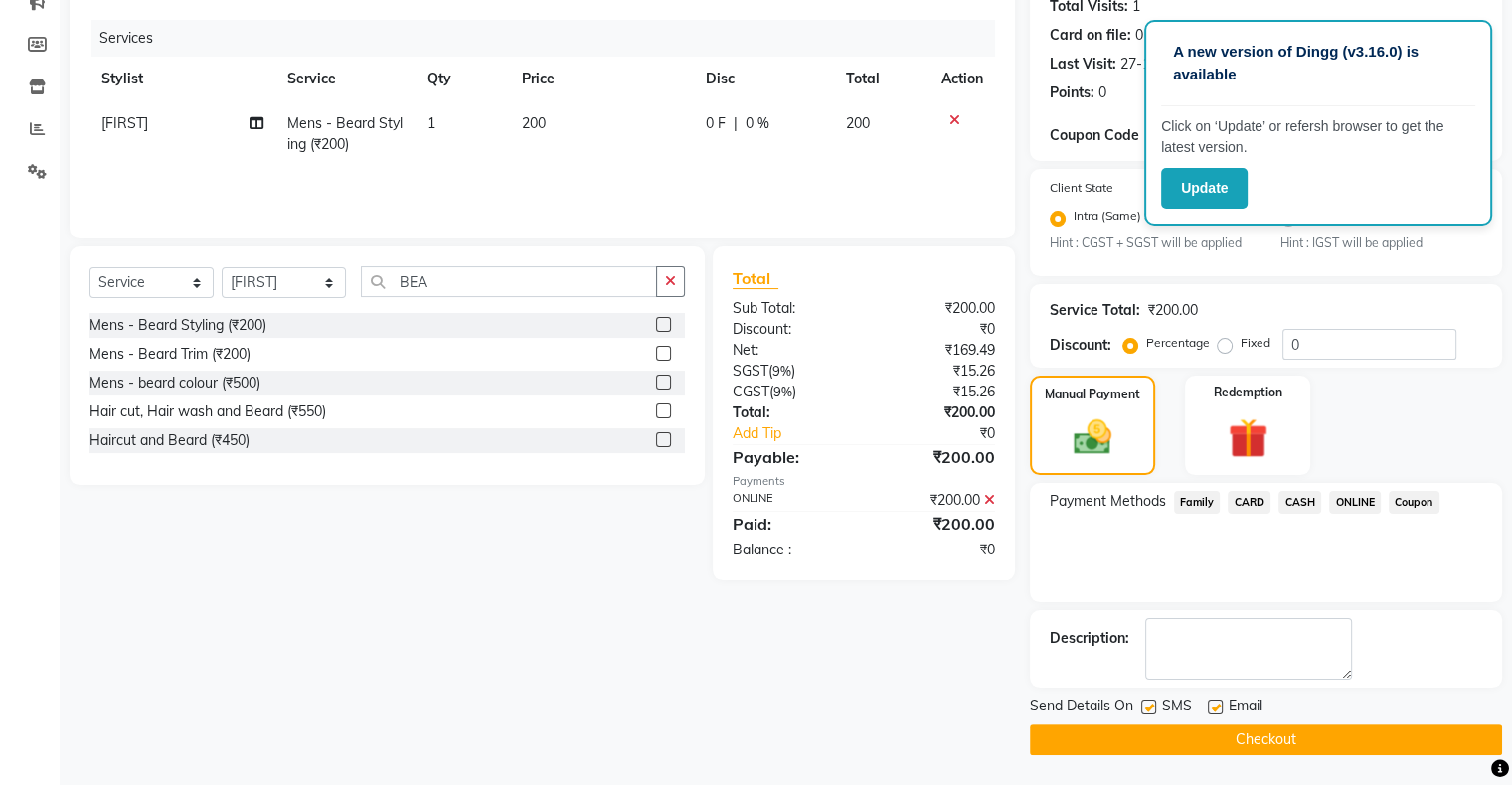 click on "Checkout" 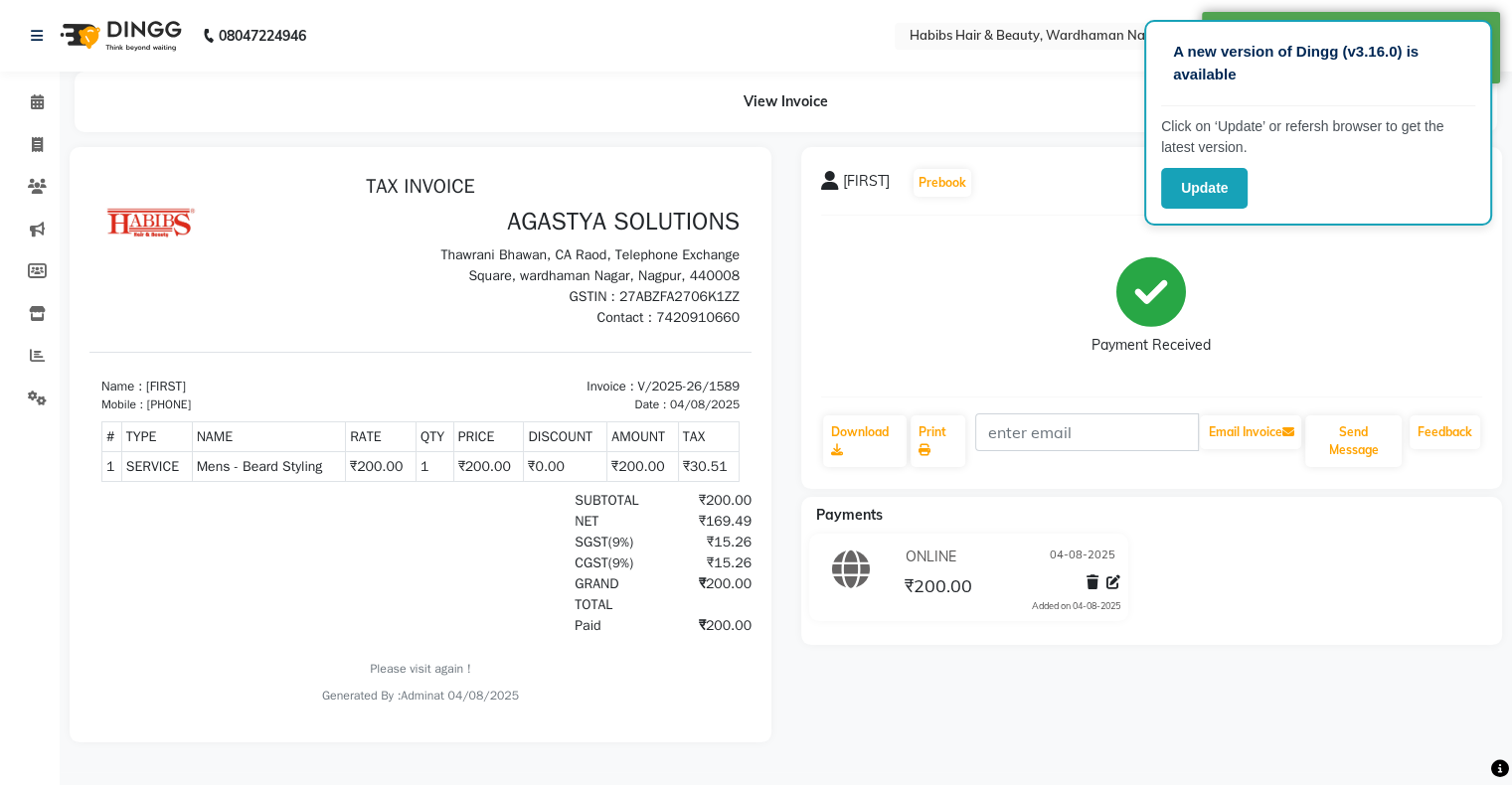 scroll, scrollTop: 0, scrollLeft: 0, axis: both 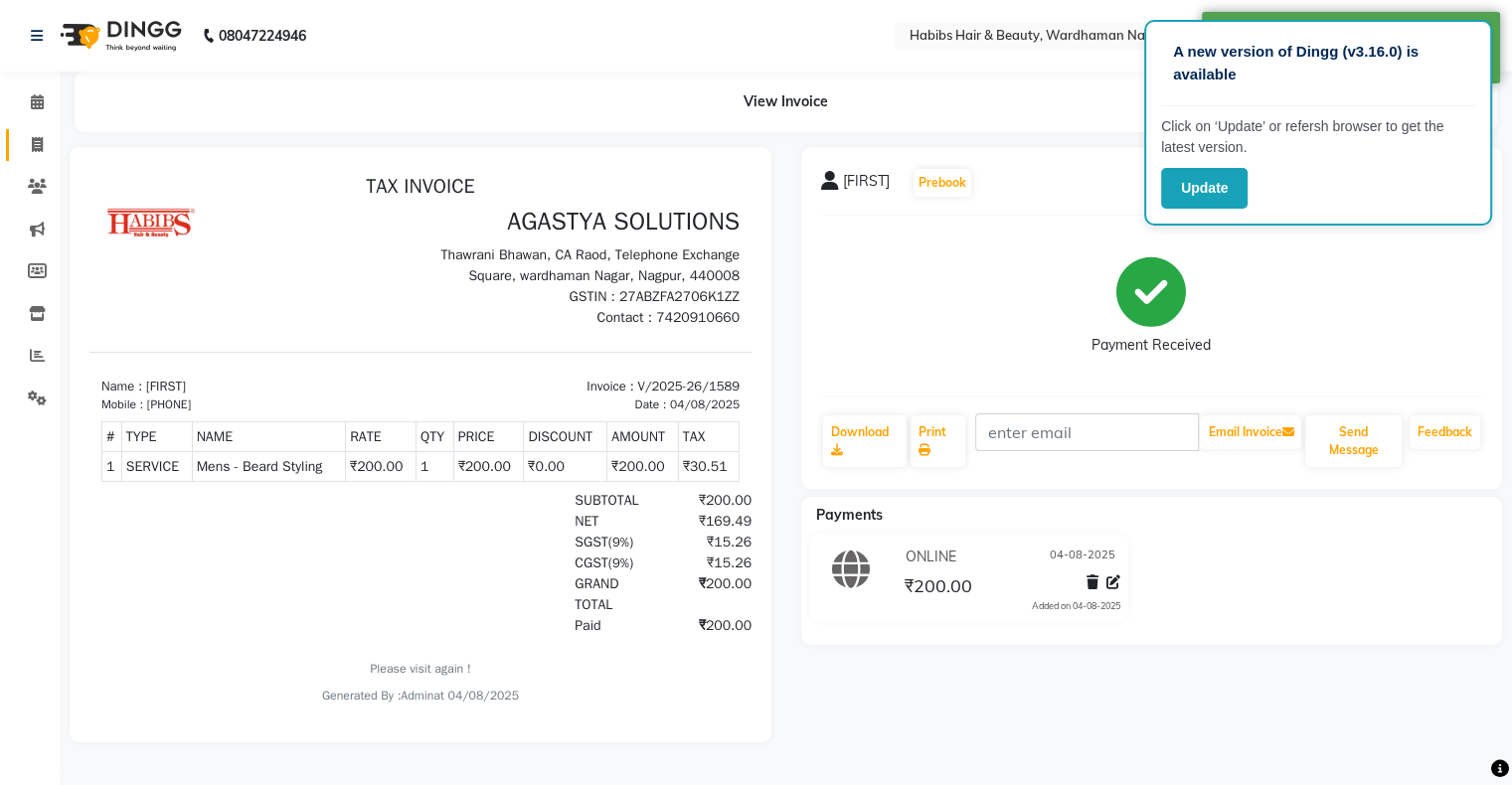 click on "Invoice" 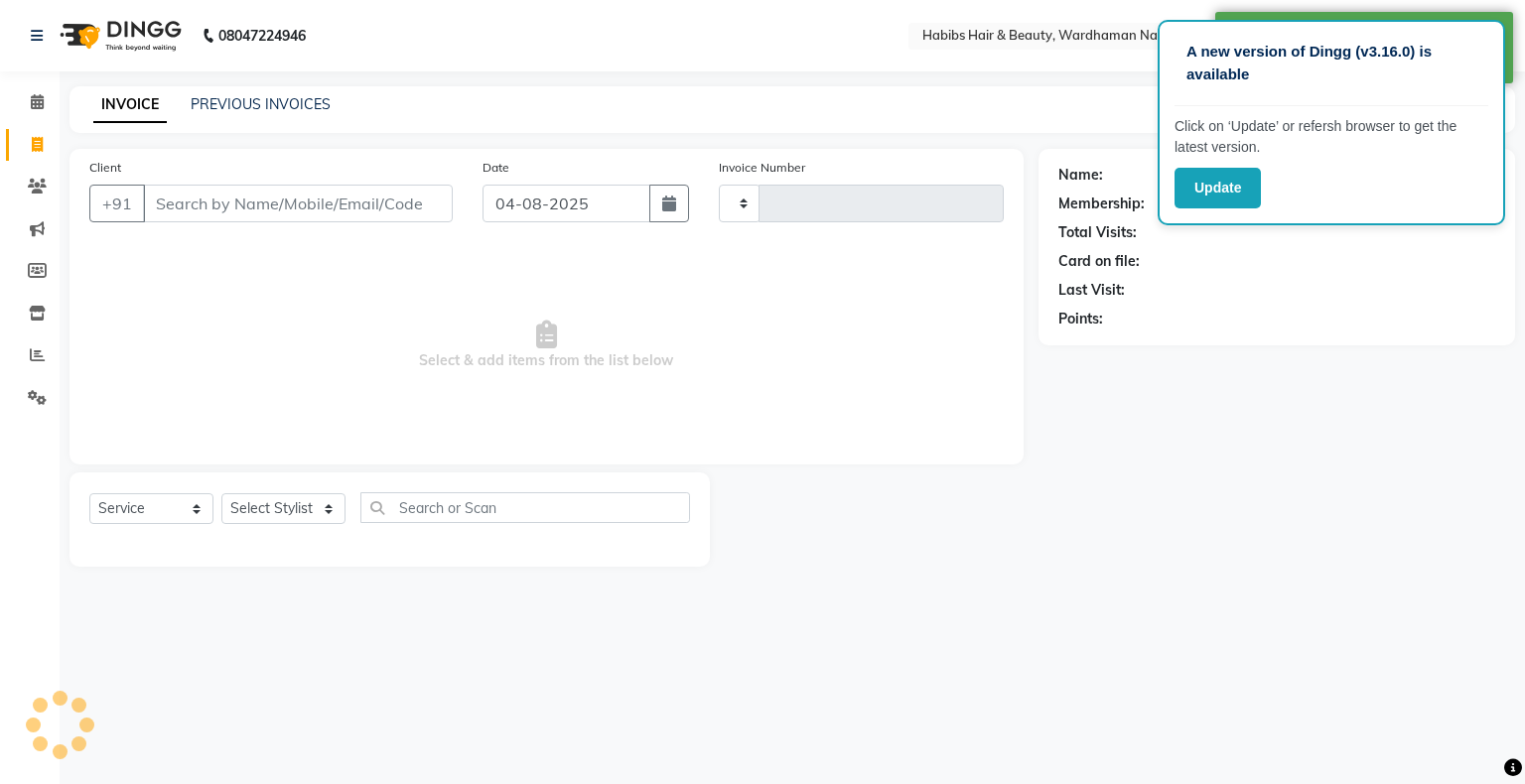 type on "1590" 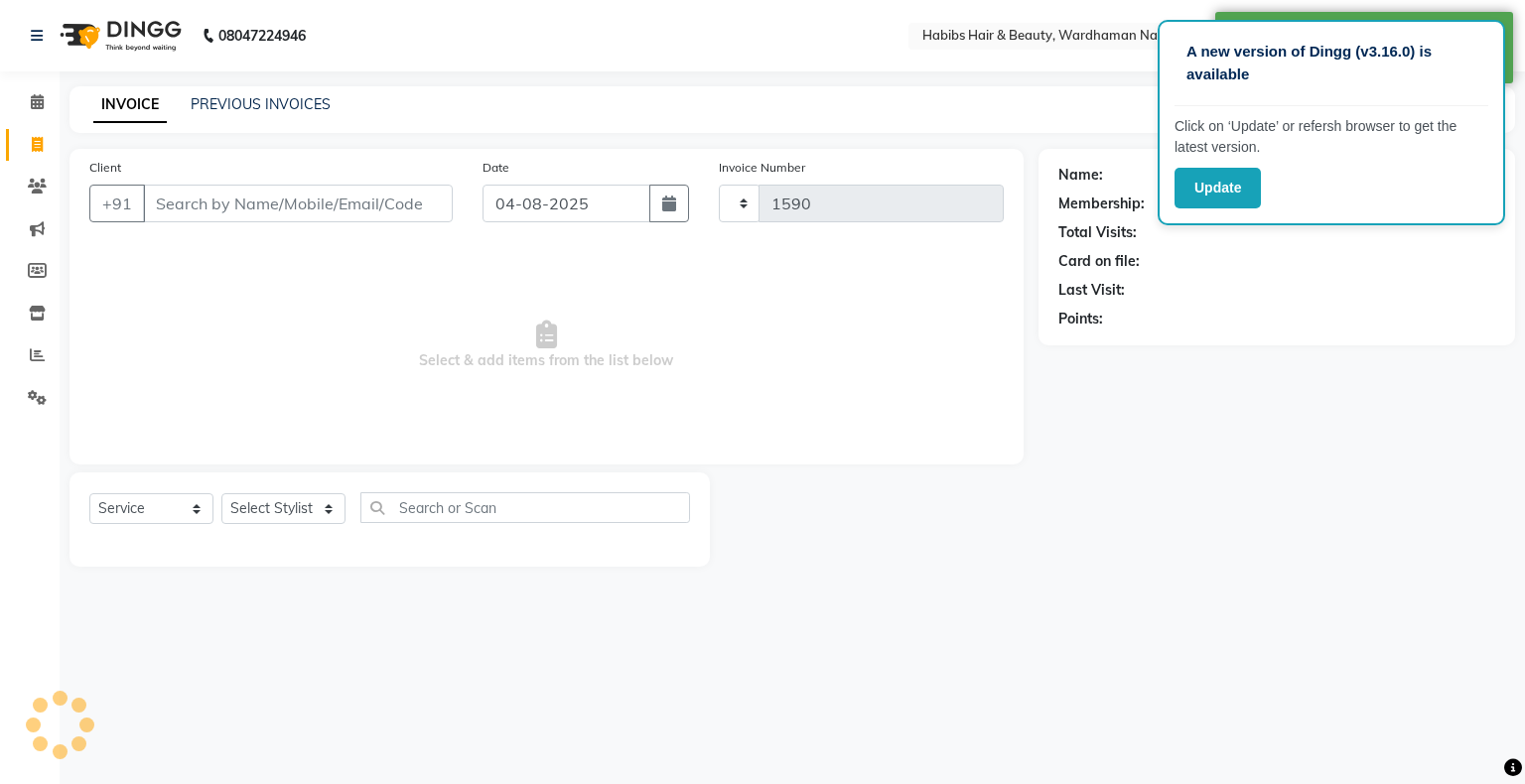 select on "3714" 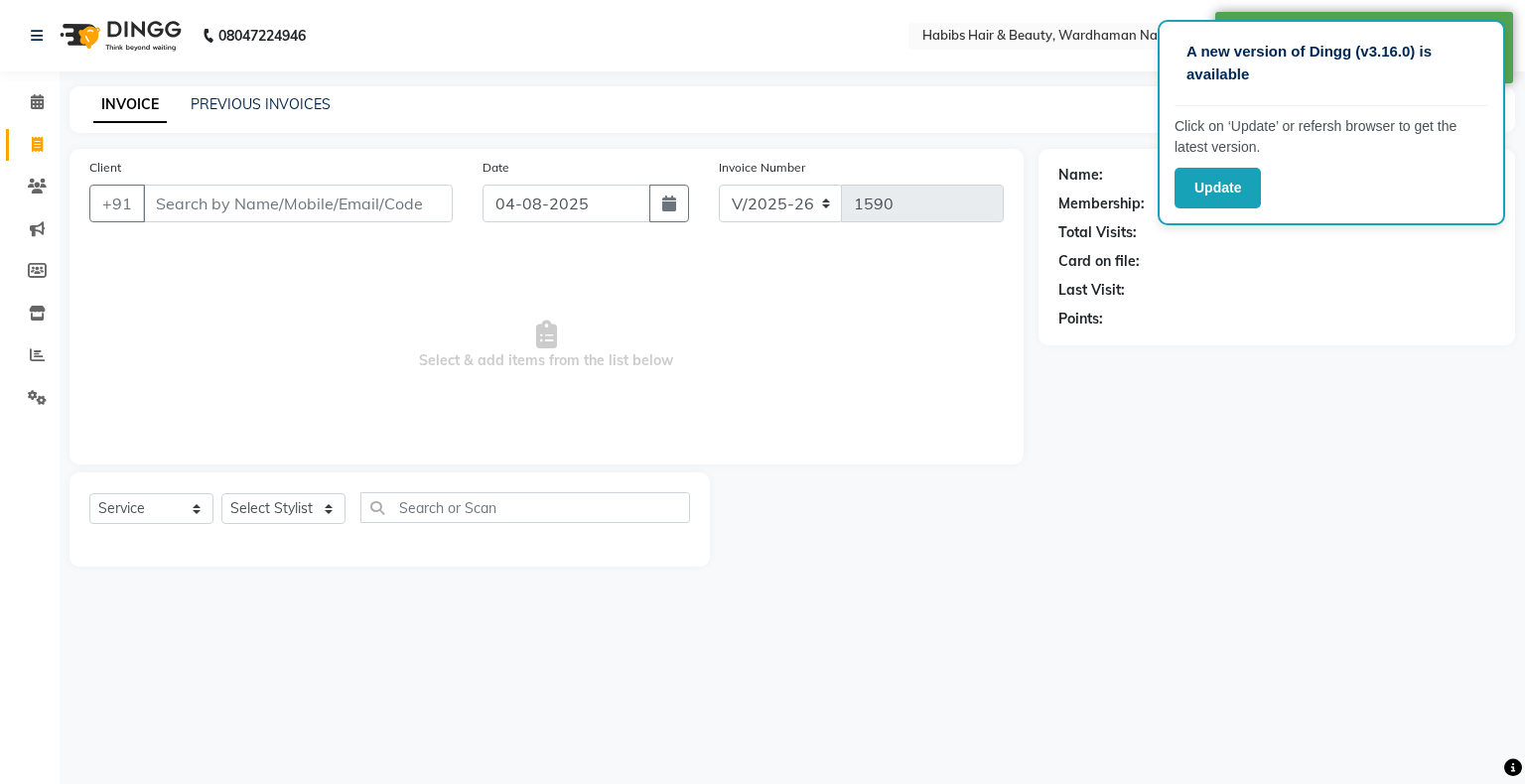 click on "Client" at bounding box center (298, 203) 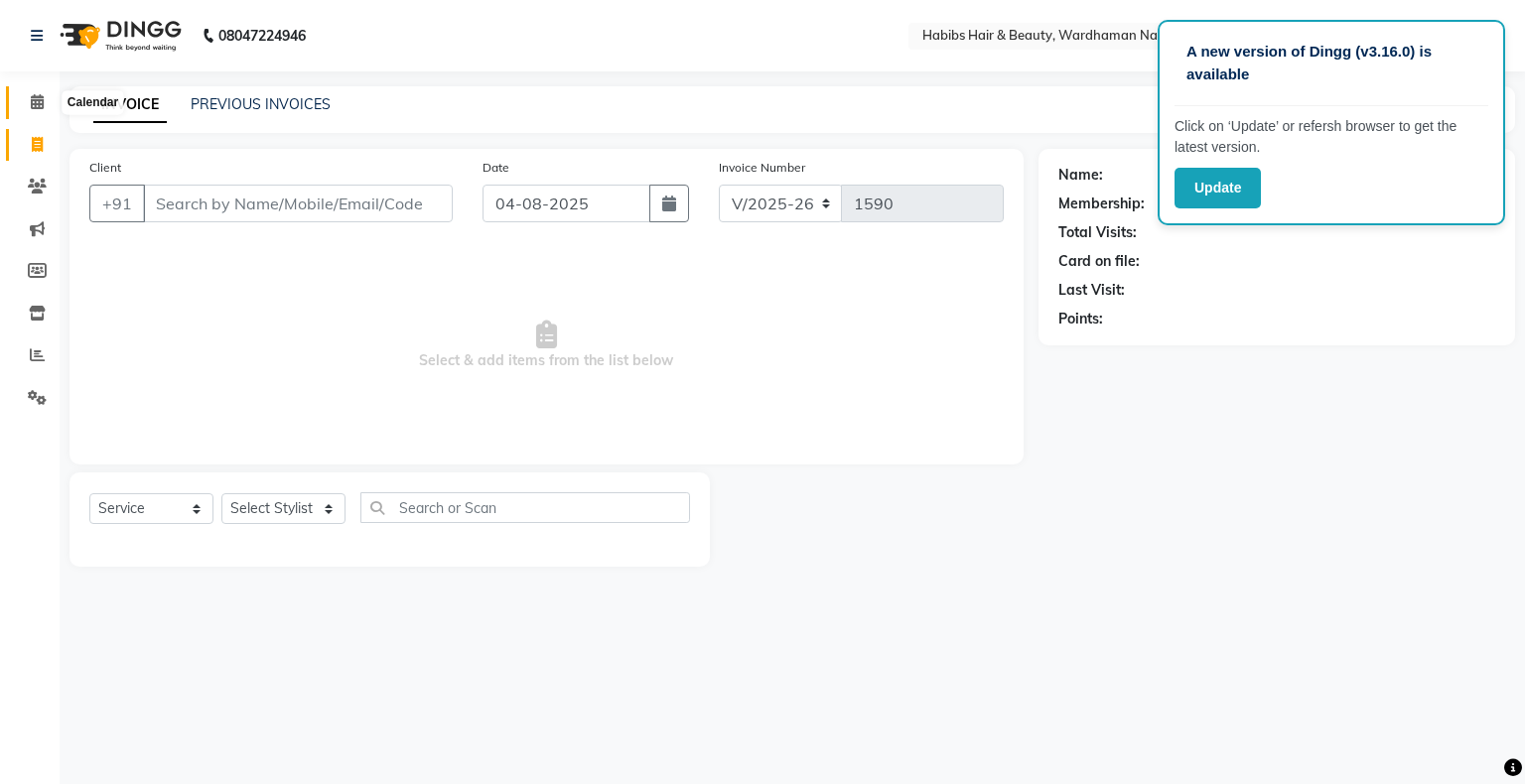 click 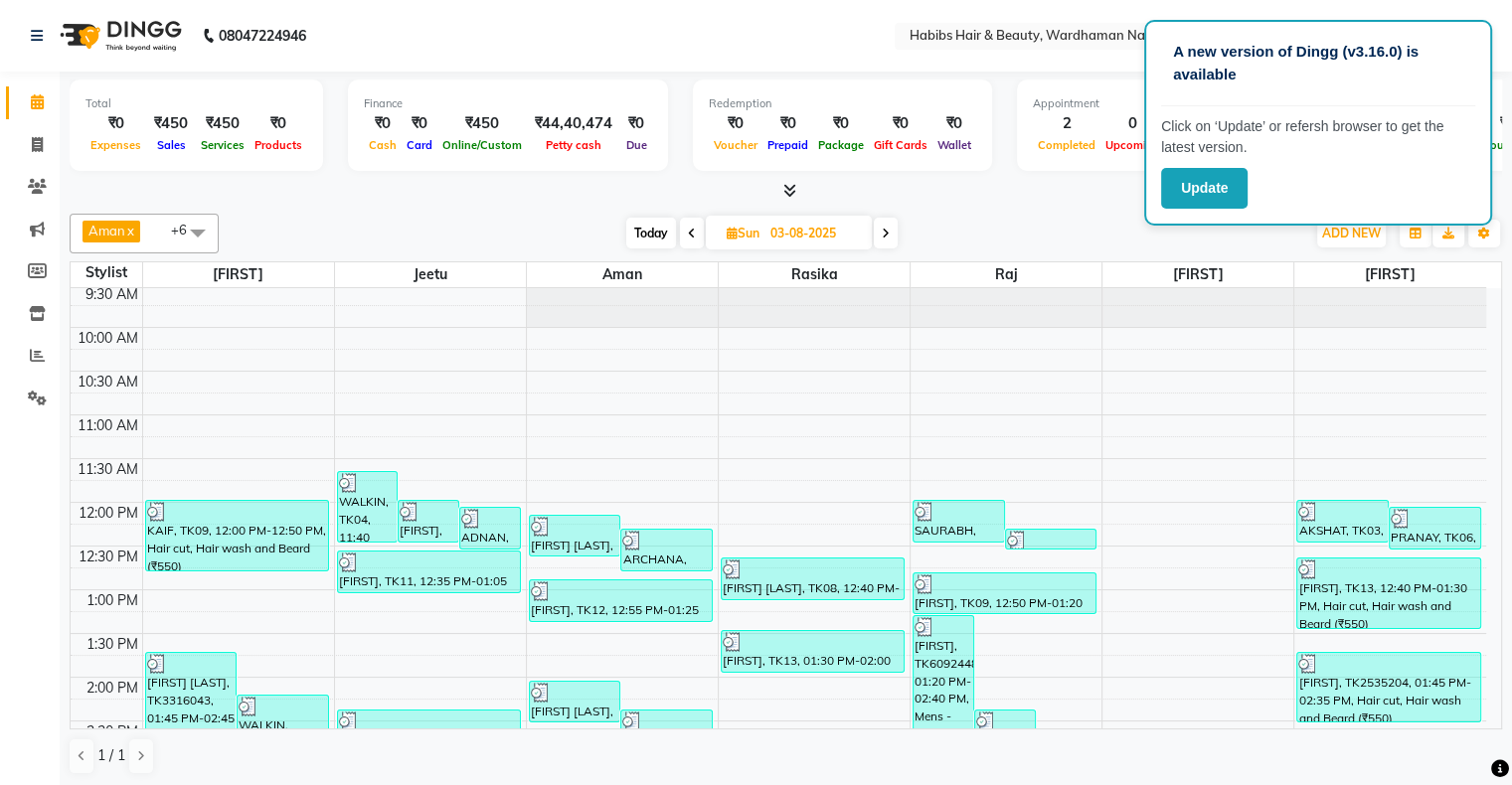 scroll, scrollTop: 51, scrollLeft: 0, axis: vertical 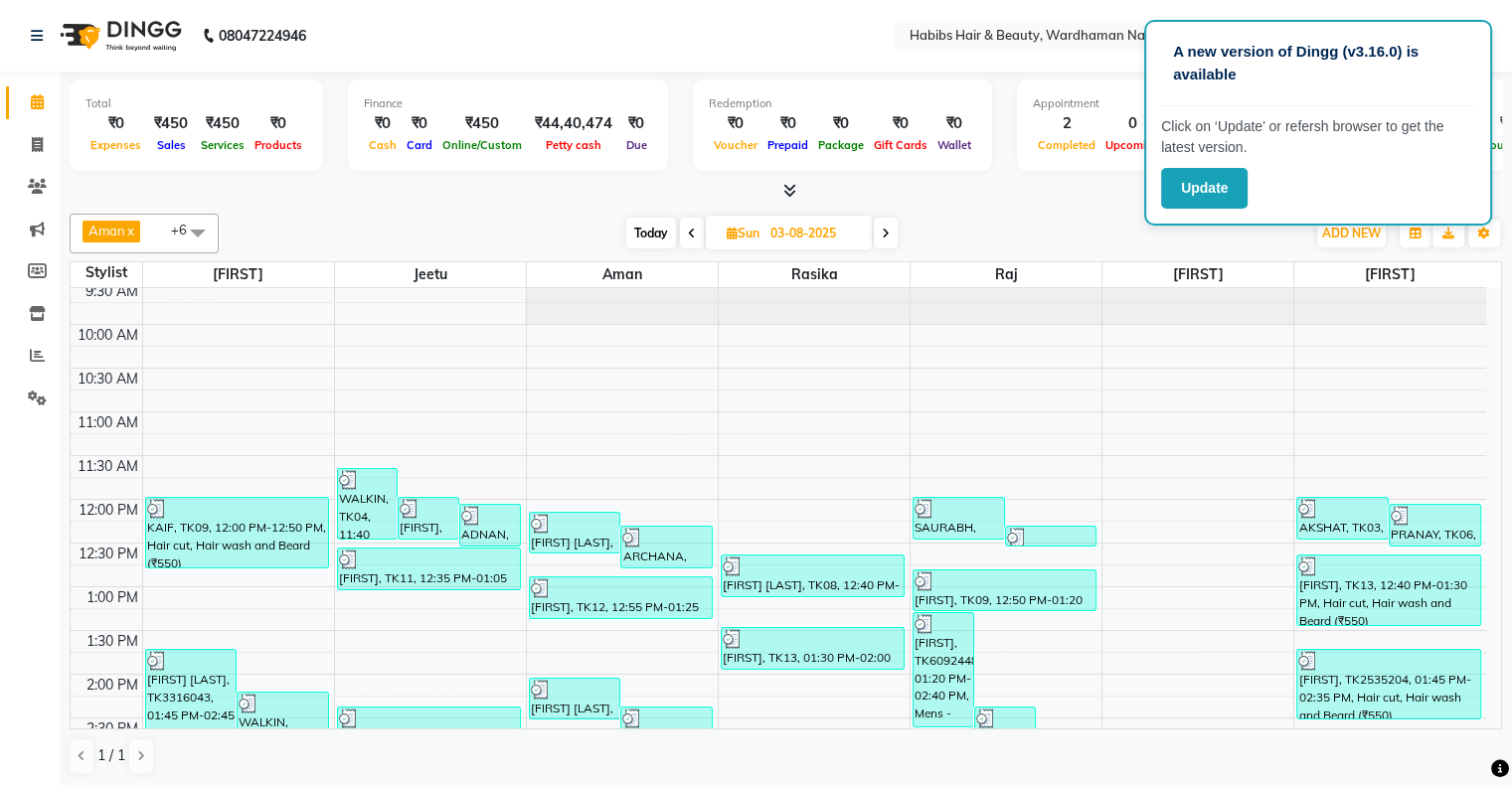 click at bounding box center [886, 234] 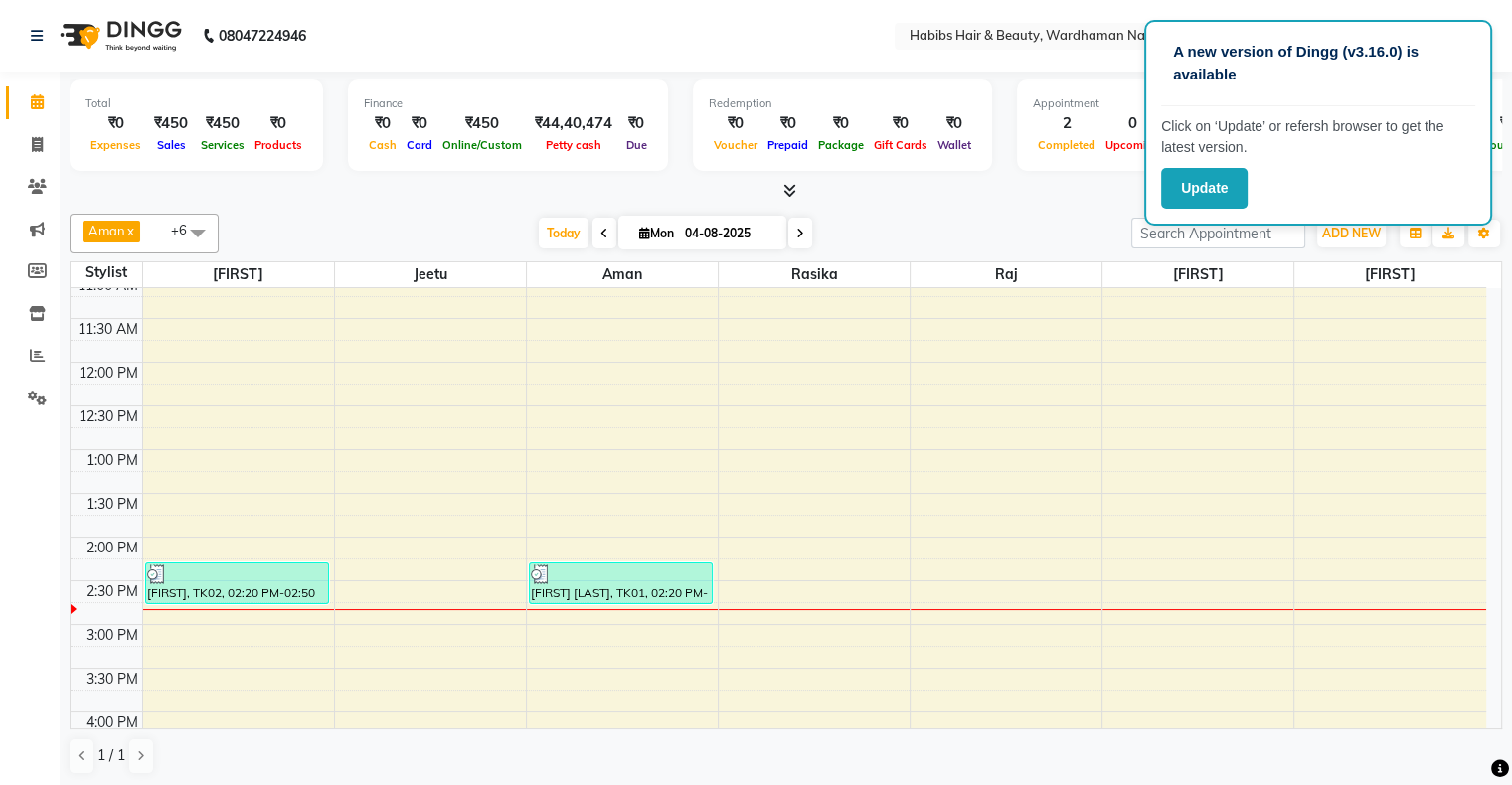 scroll, scrollTop: 254, scrollLeft: 0, axis: vertical 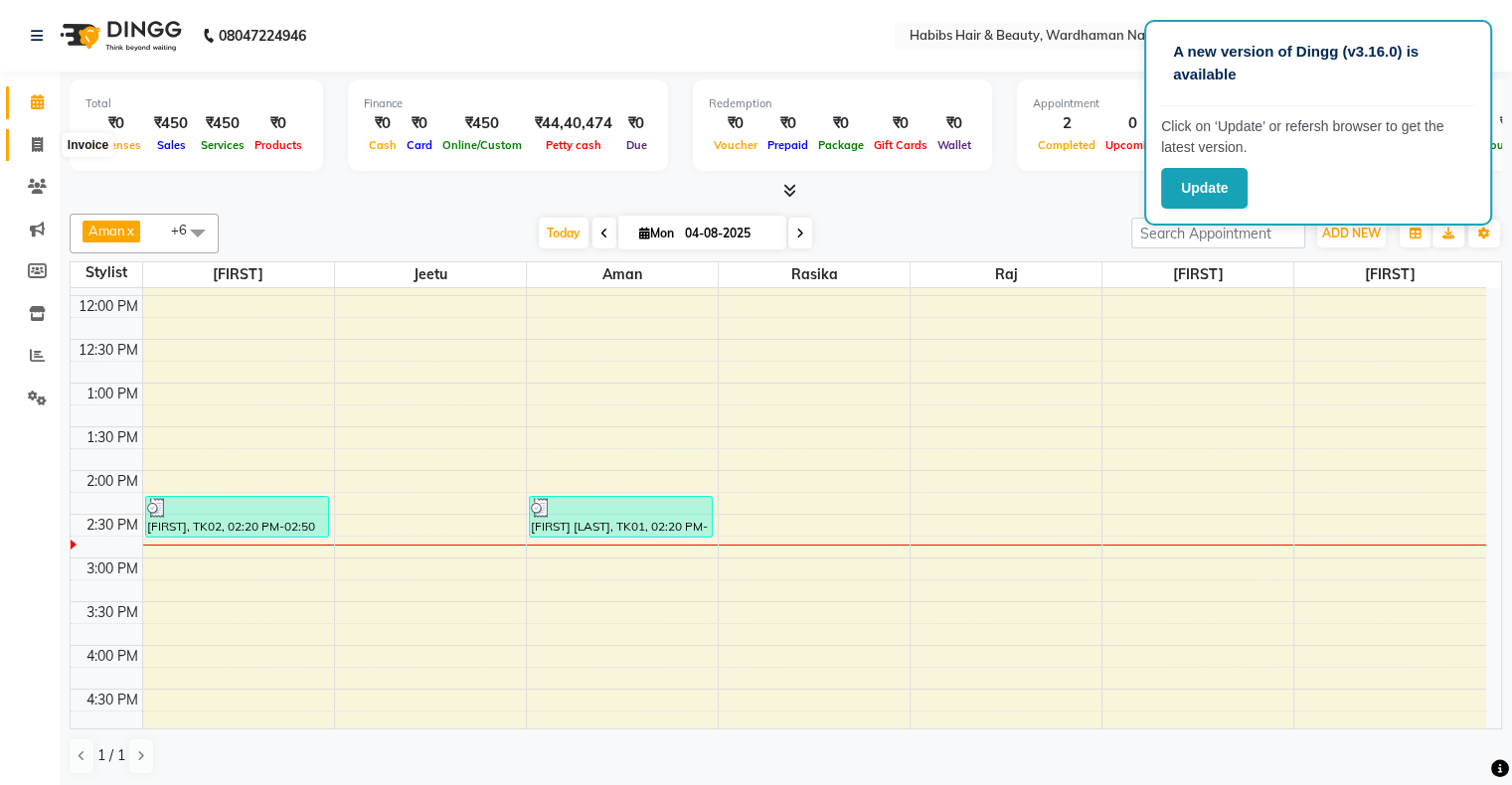 click 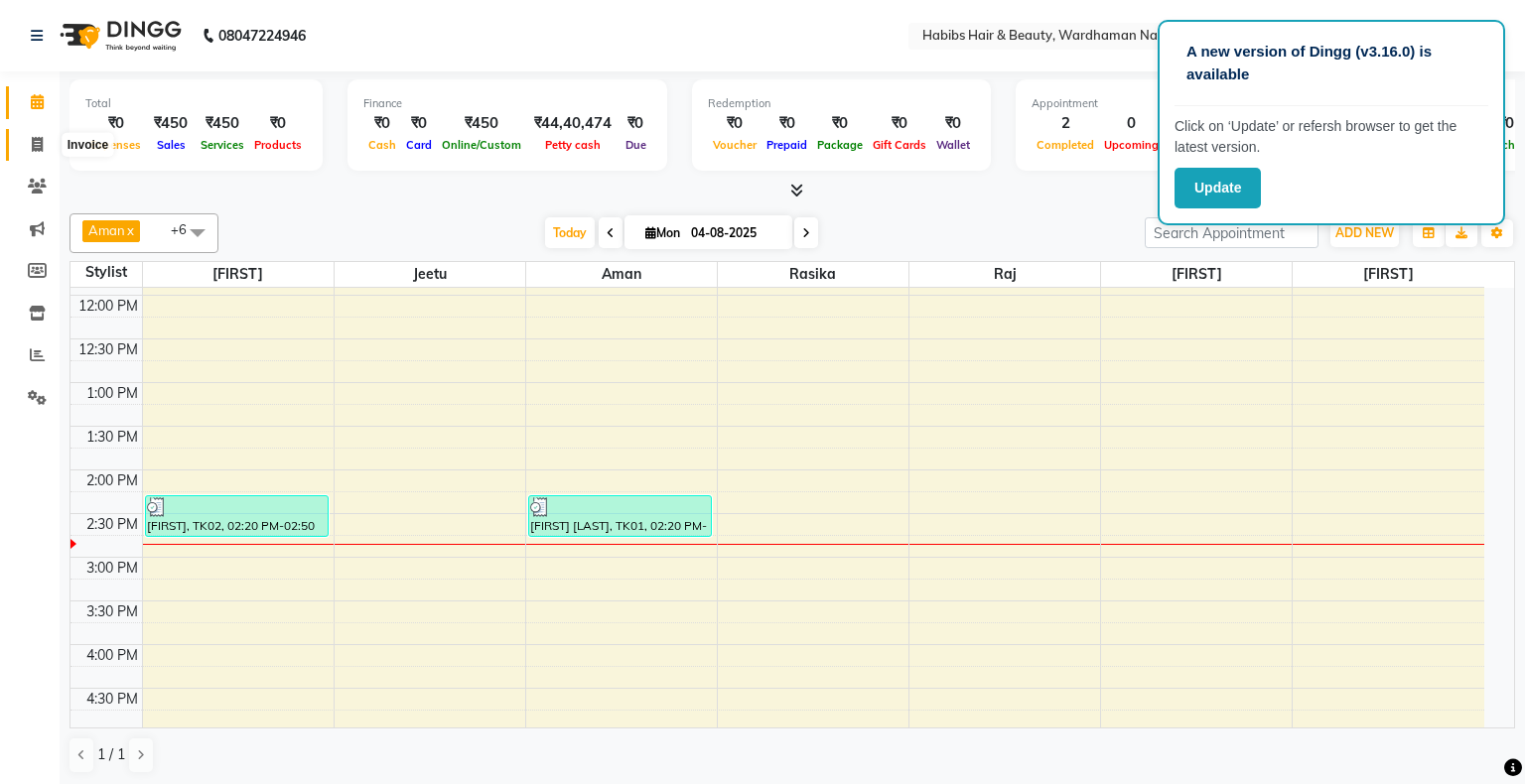 select on "service" 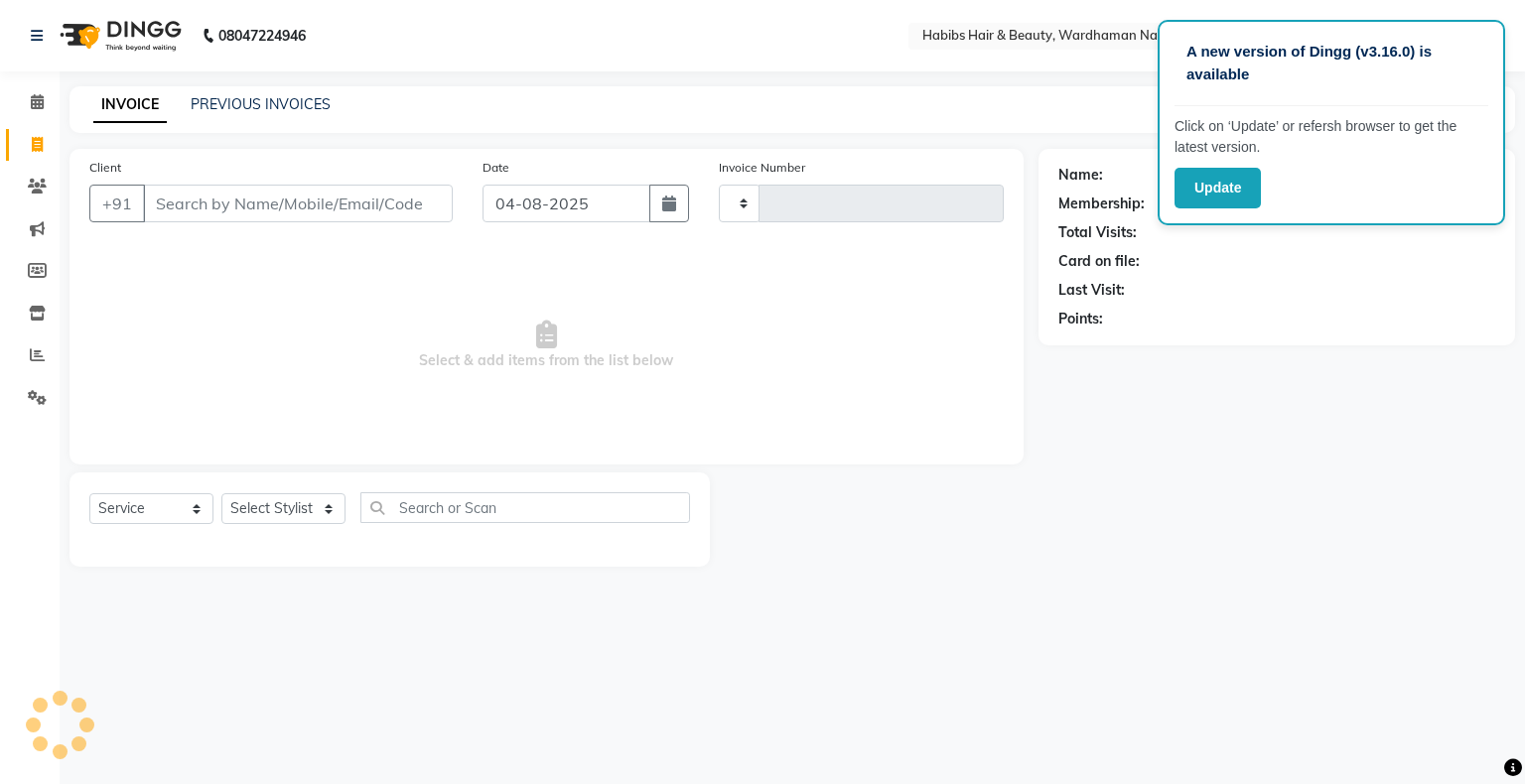 type on "1590" 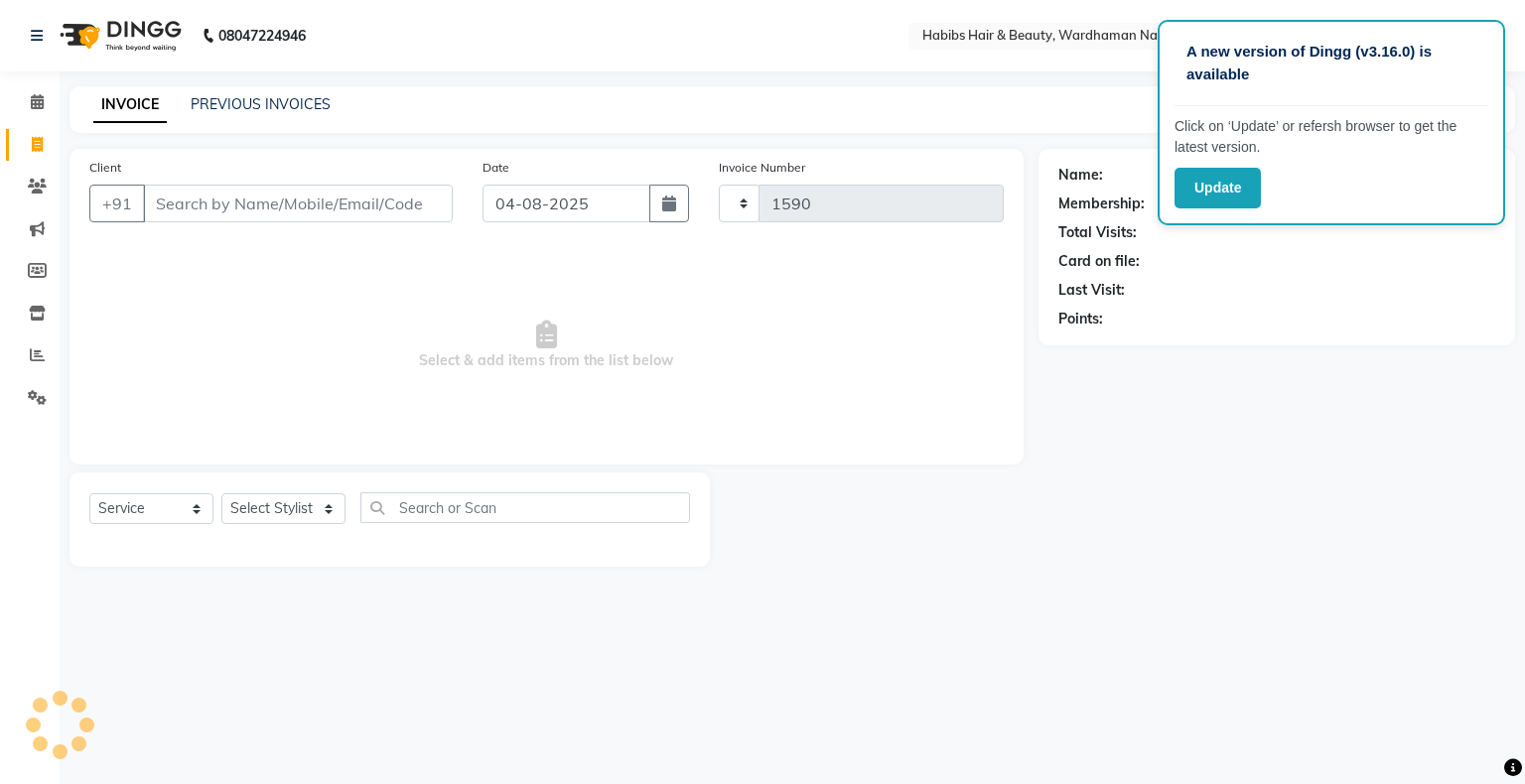 select on "3714" 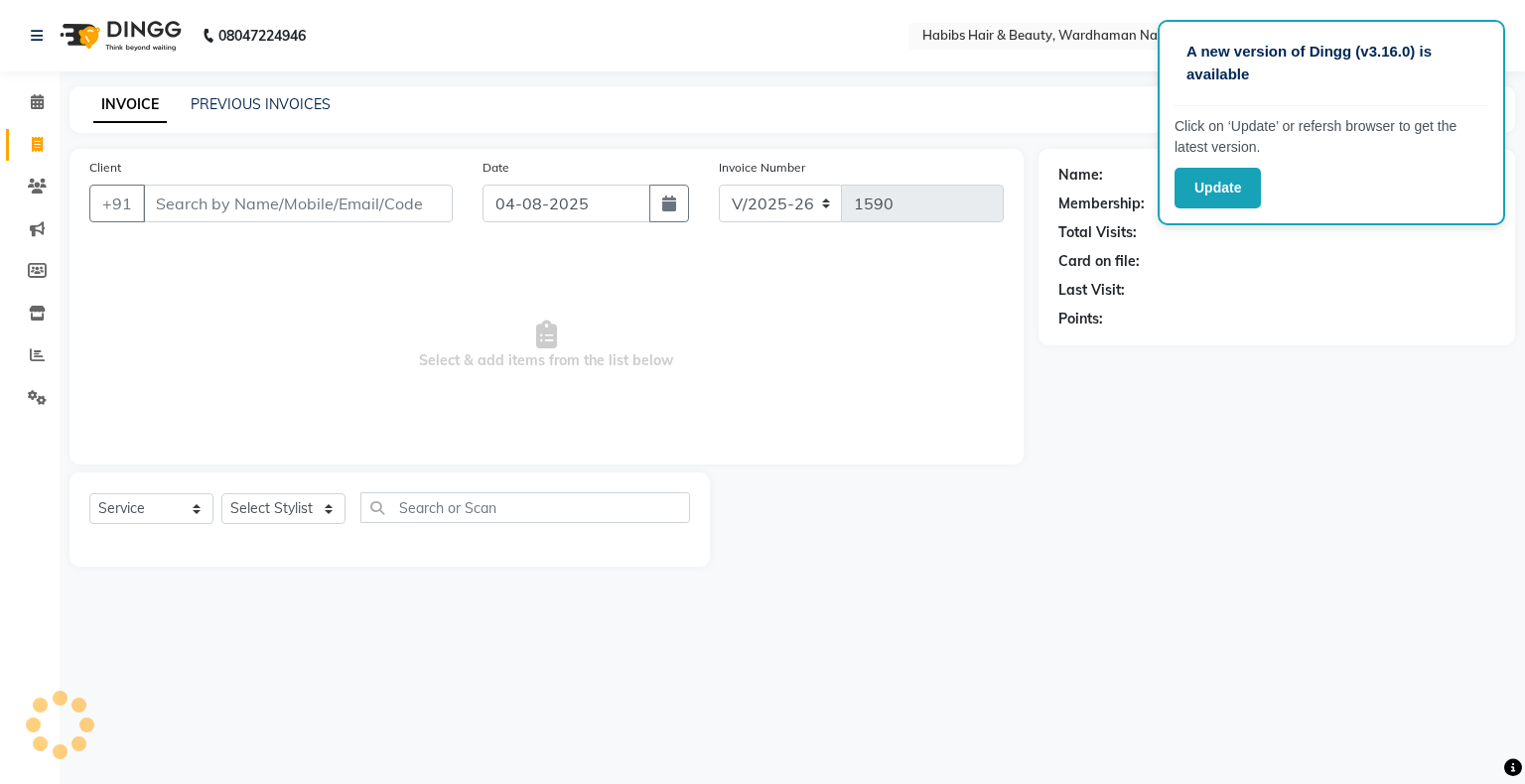 click on "Client" at bounding box center [298, 203] 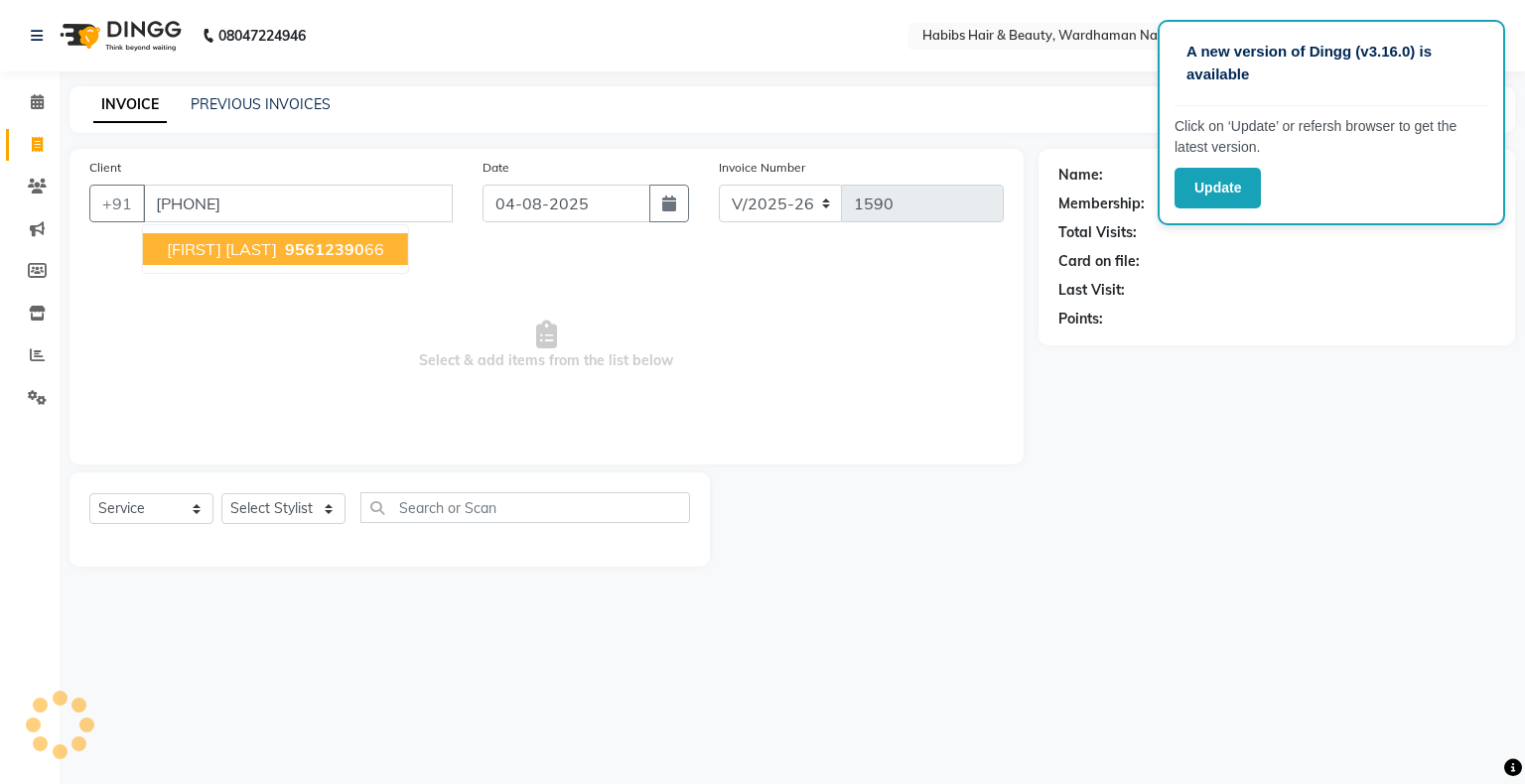 type on "[PHONE]" 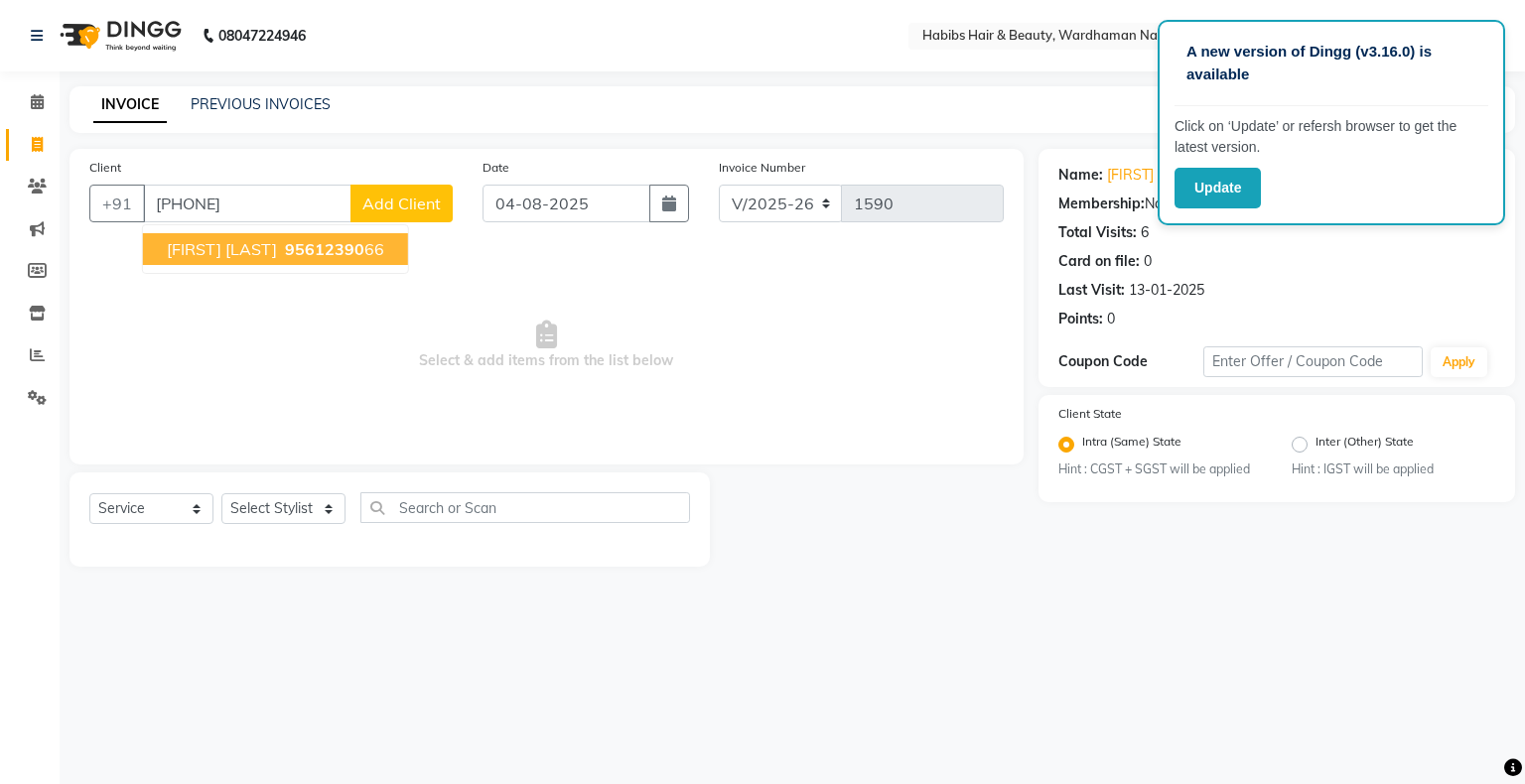 click on "[FIRST] [LAST]" at bounding box center [221, 249] 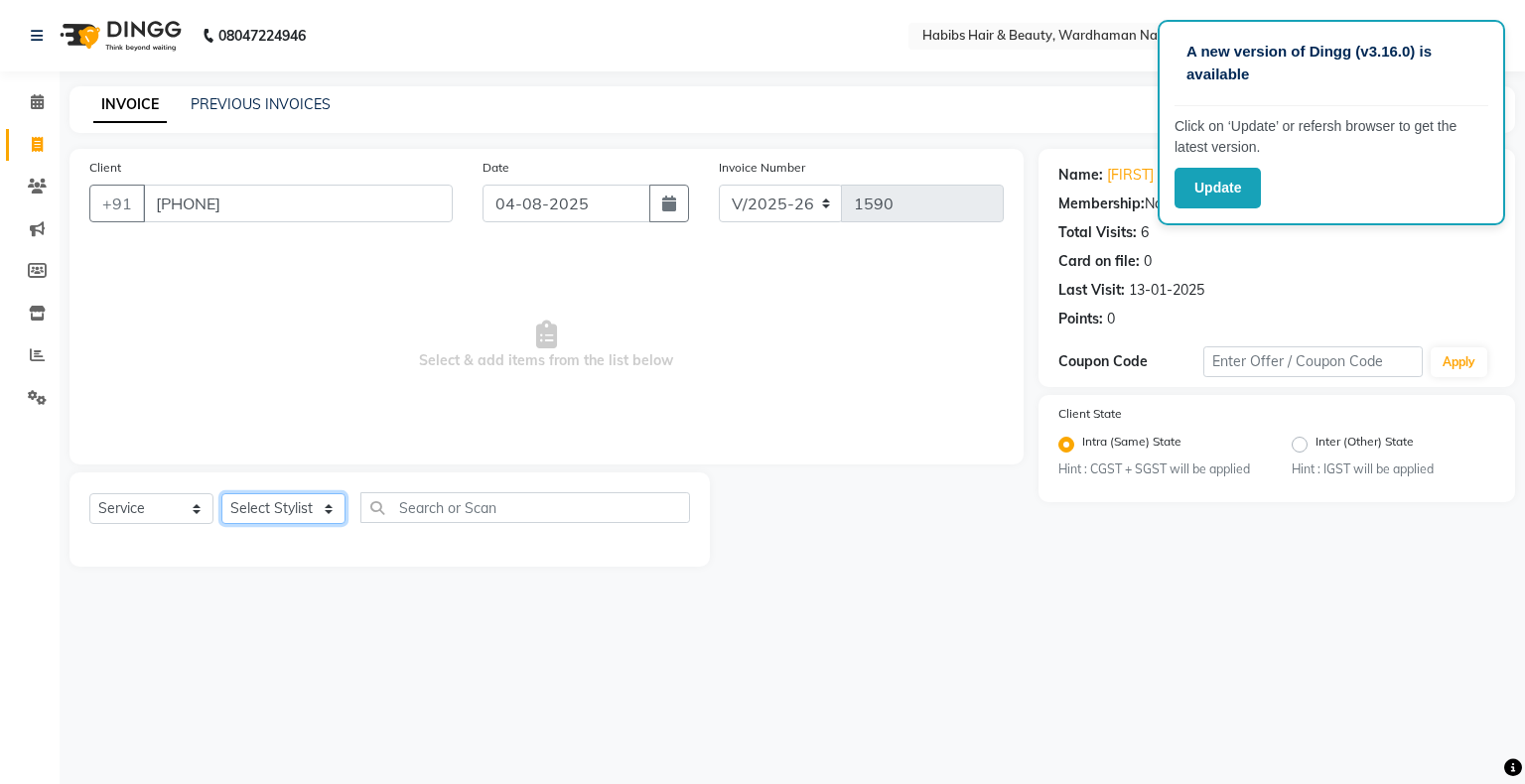 click on "Select Stylist Admin Aman Gayatri Jeetu Mick Raj Rashmi Rasika Sarang" 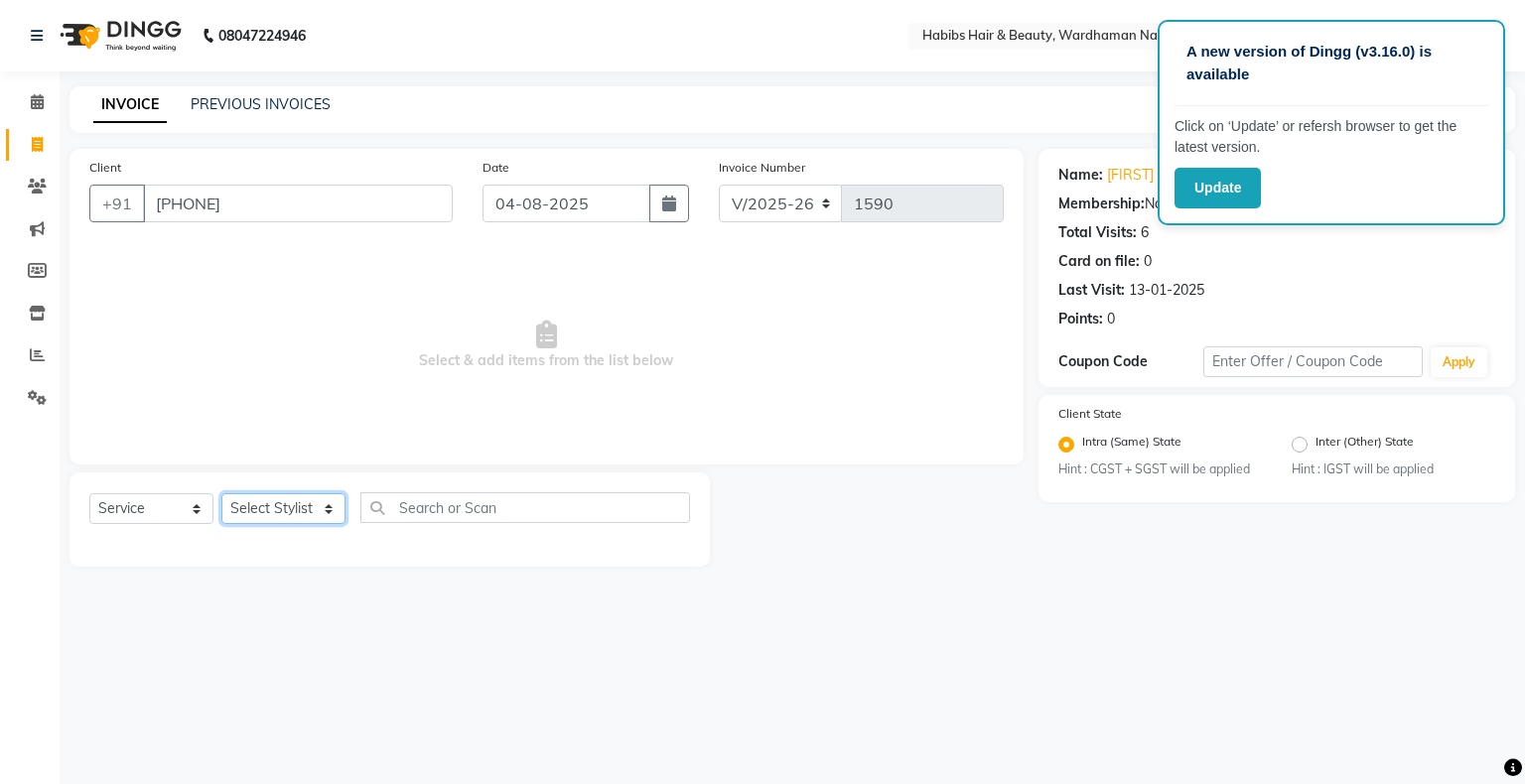 select on "17876" 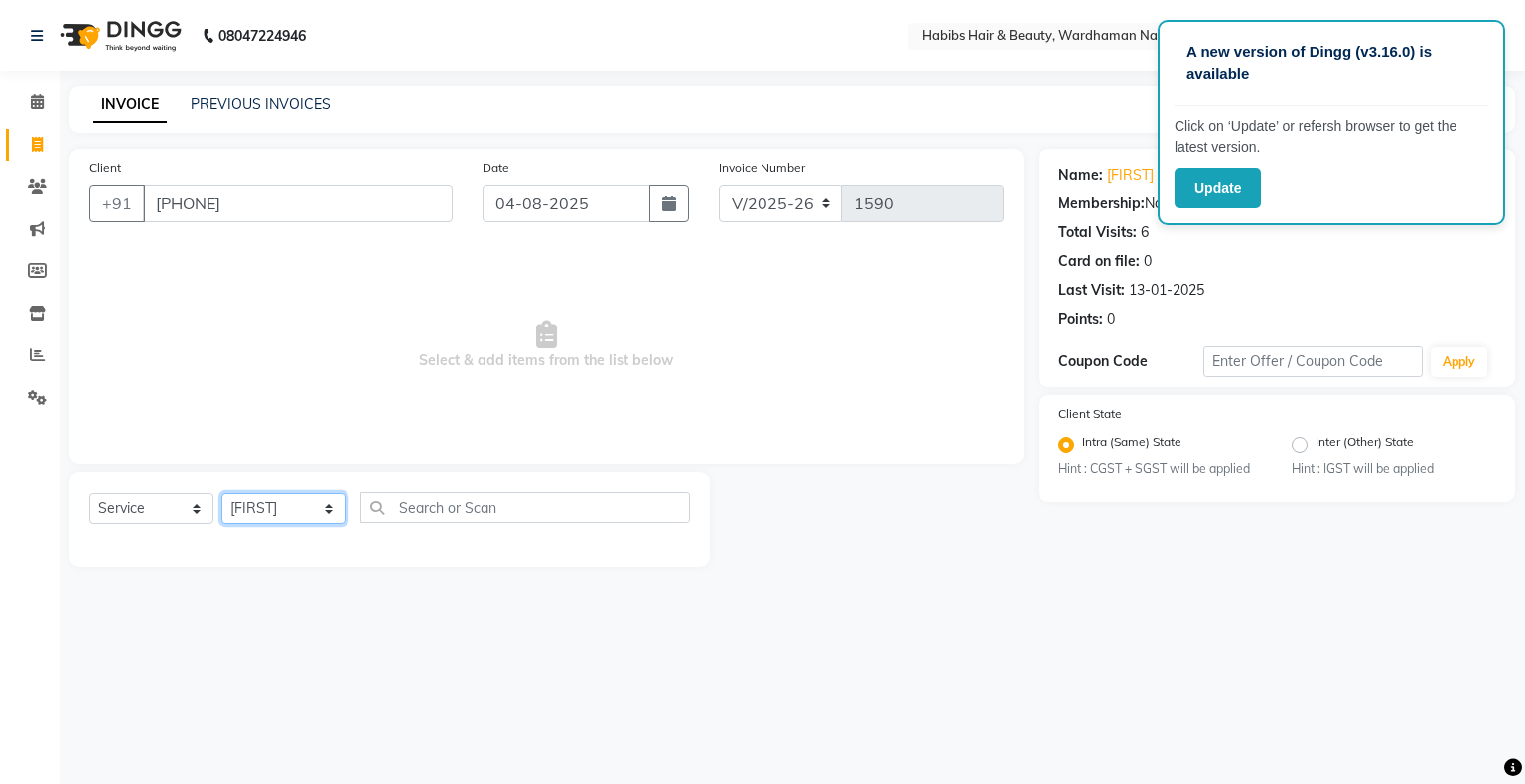 click on "Select Stylist Admin Aman Gayatri Jeetu Mick Raj Rashmi Rasika Sarang" 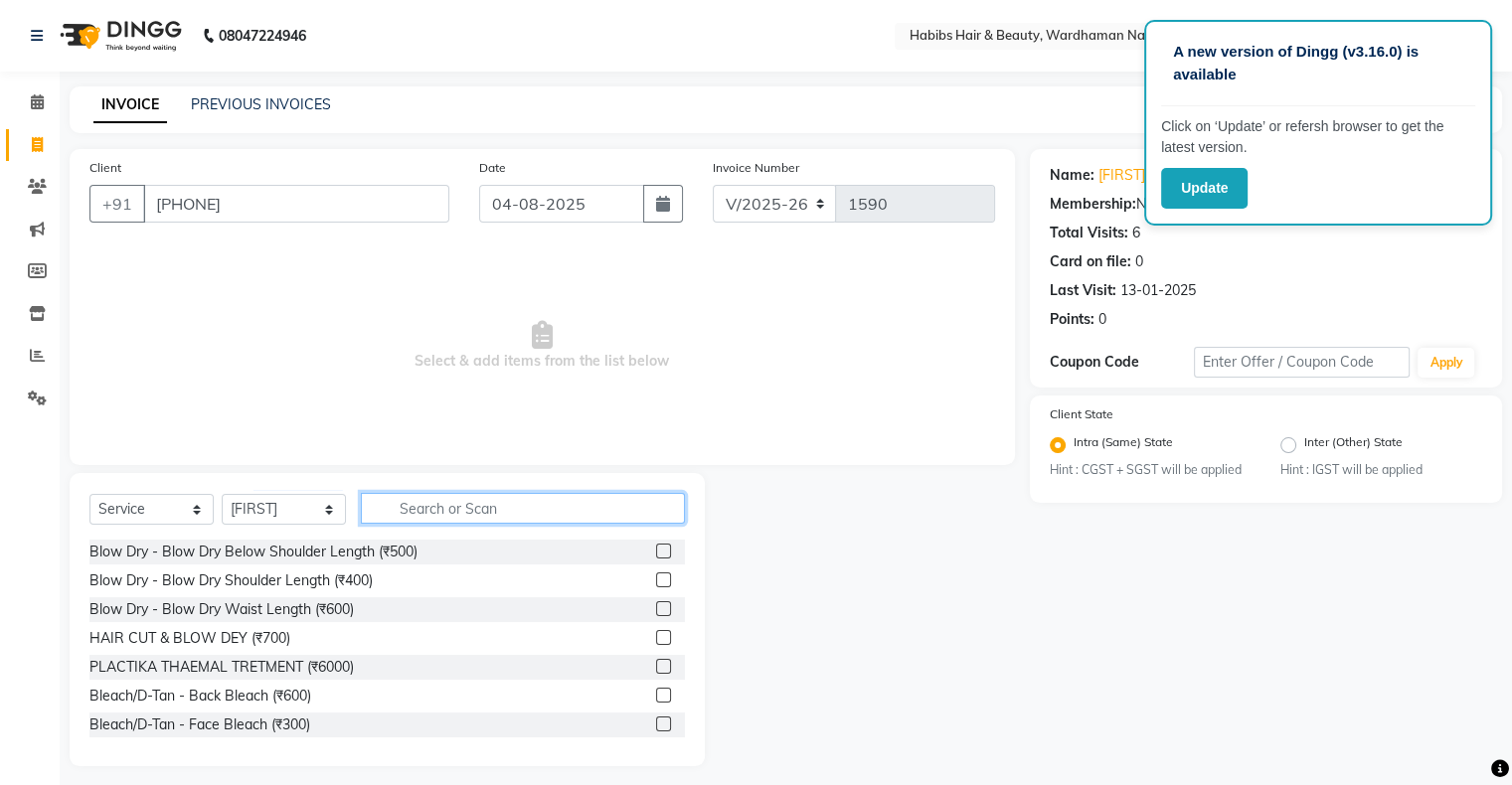 click 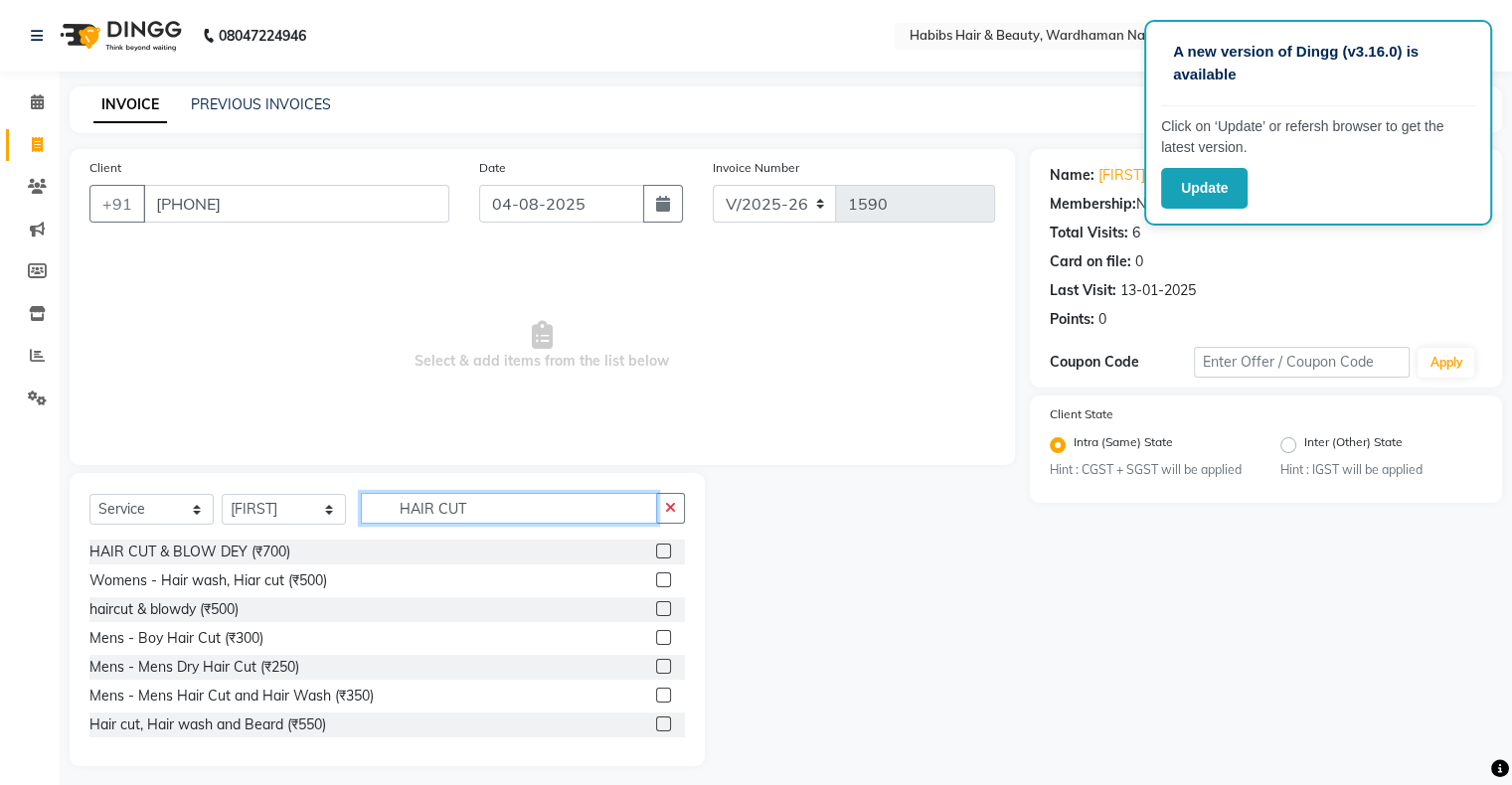 scroll, scrollTop: 147, scrollLeft: 0, axis: vertical 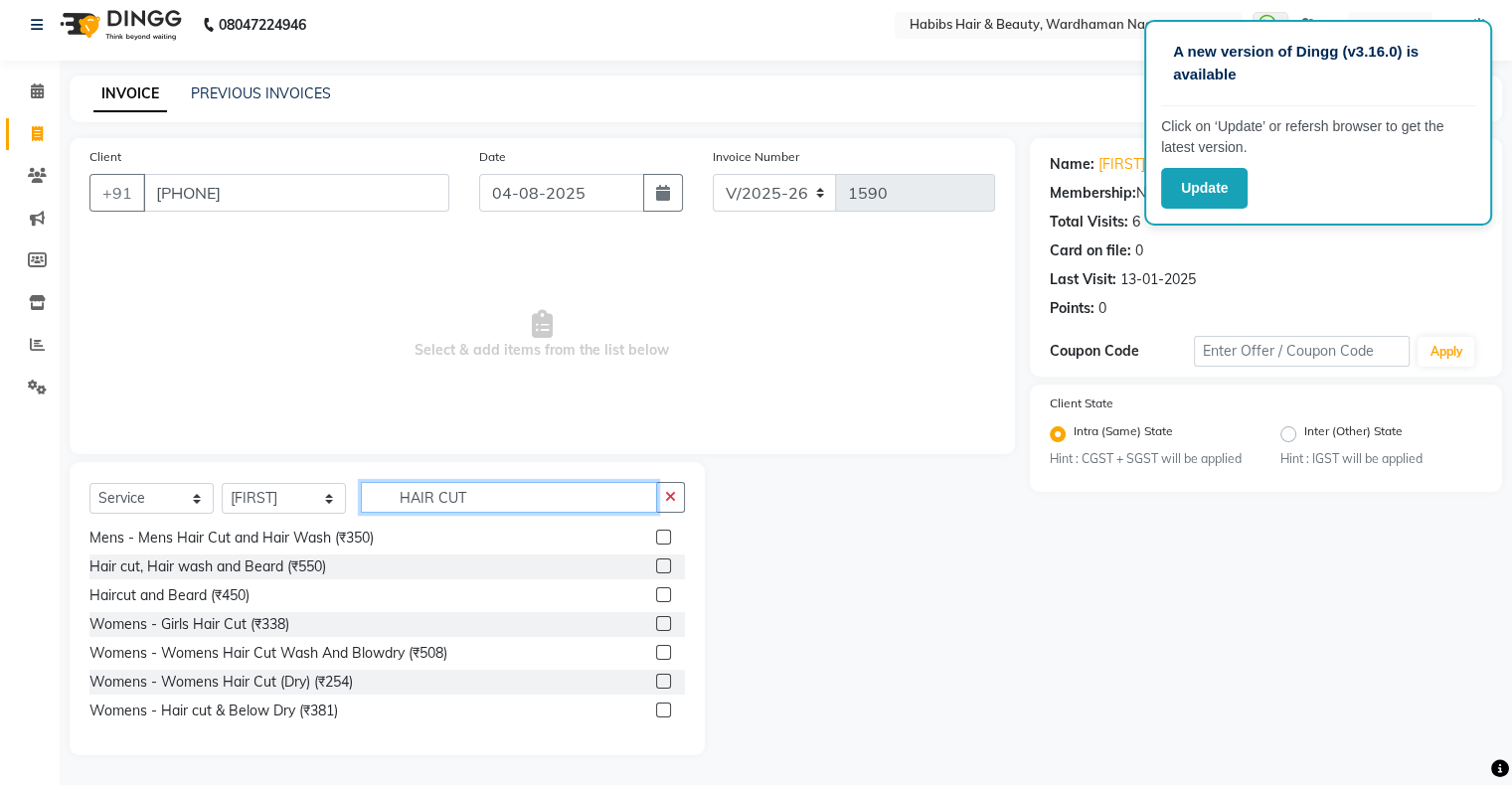 type on "HAIR CUT" 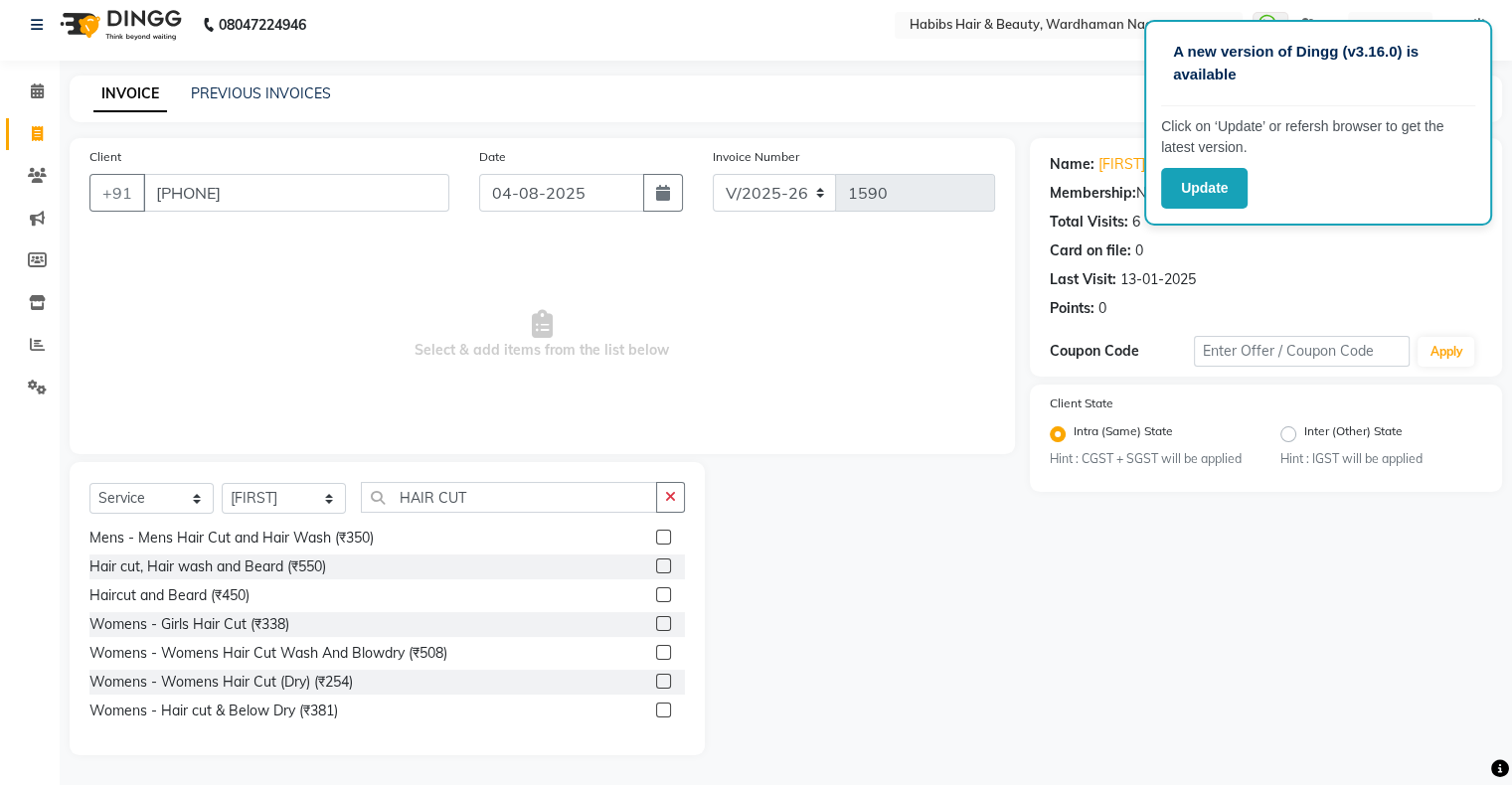 click 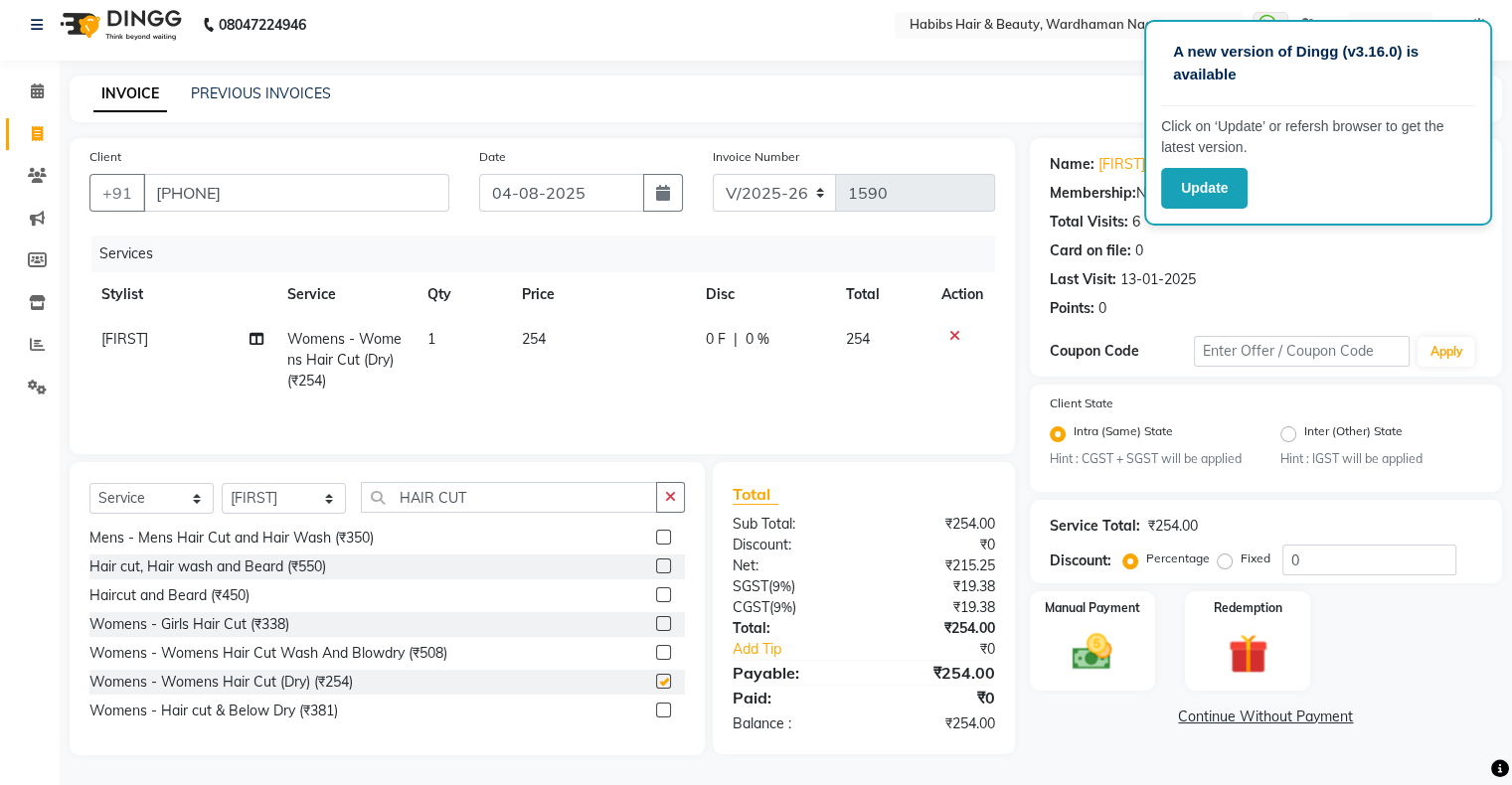 checkbox on "false" 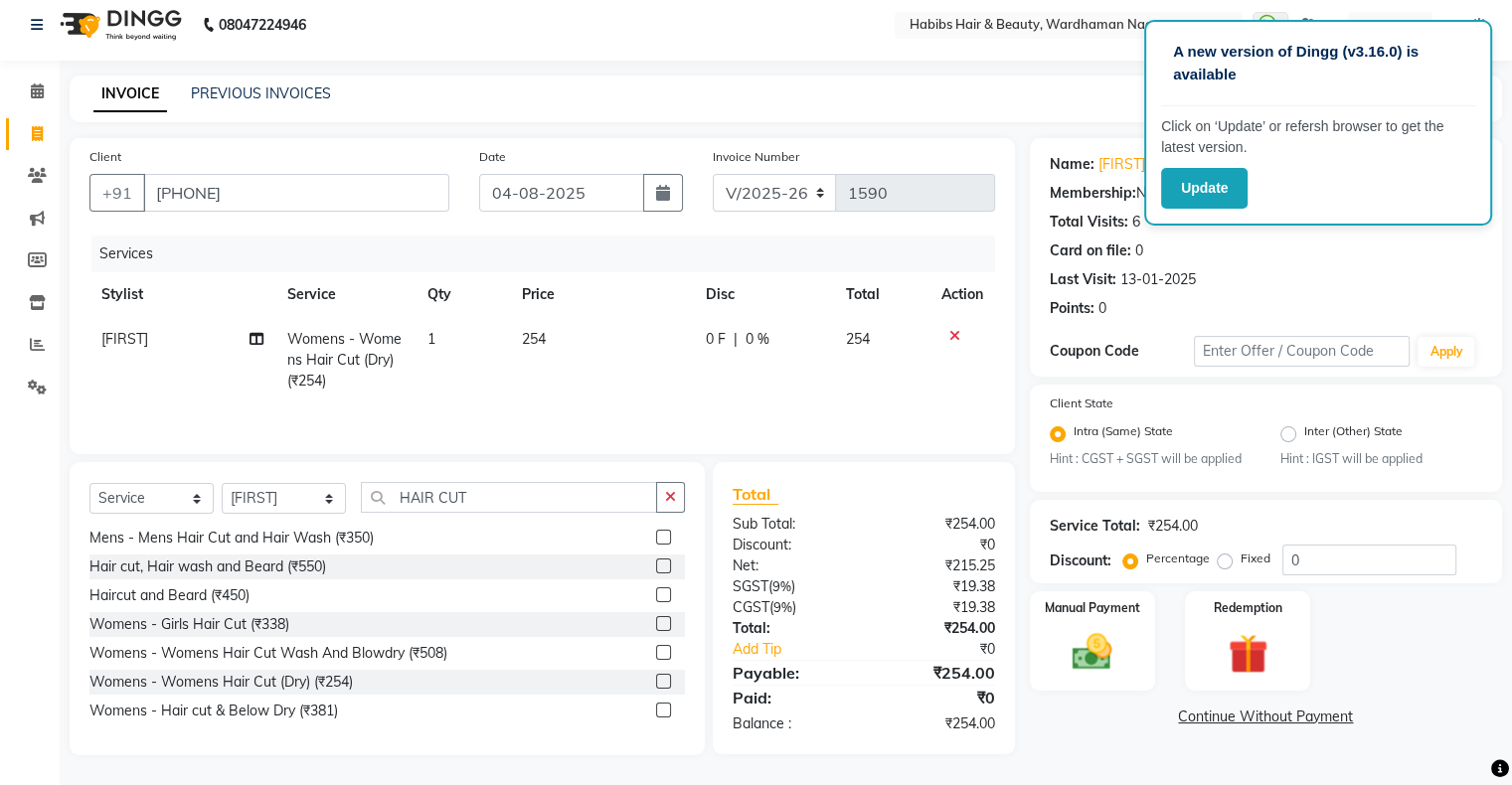 click on "254" 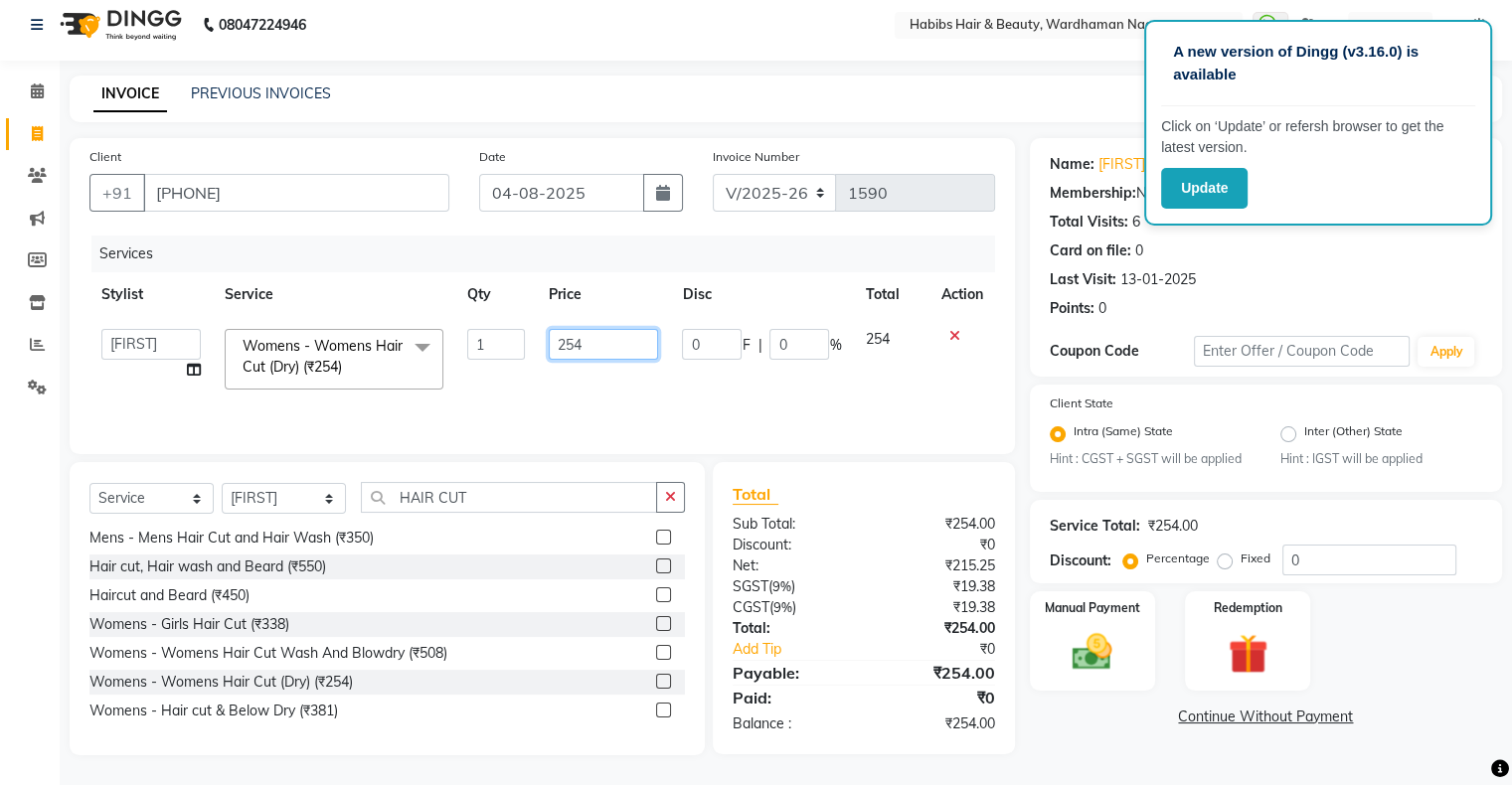 click on "254" 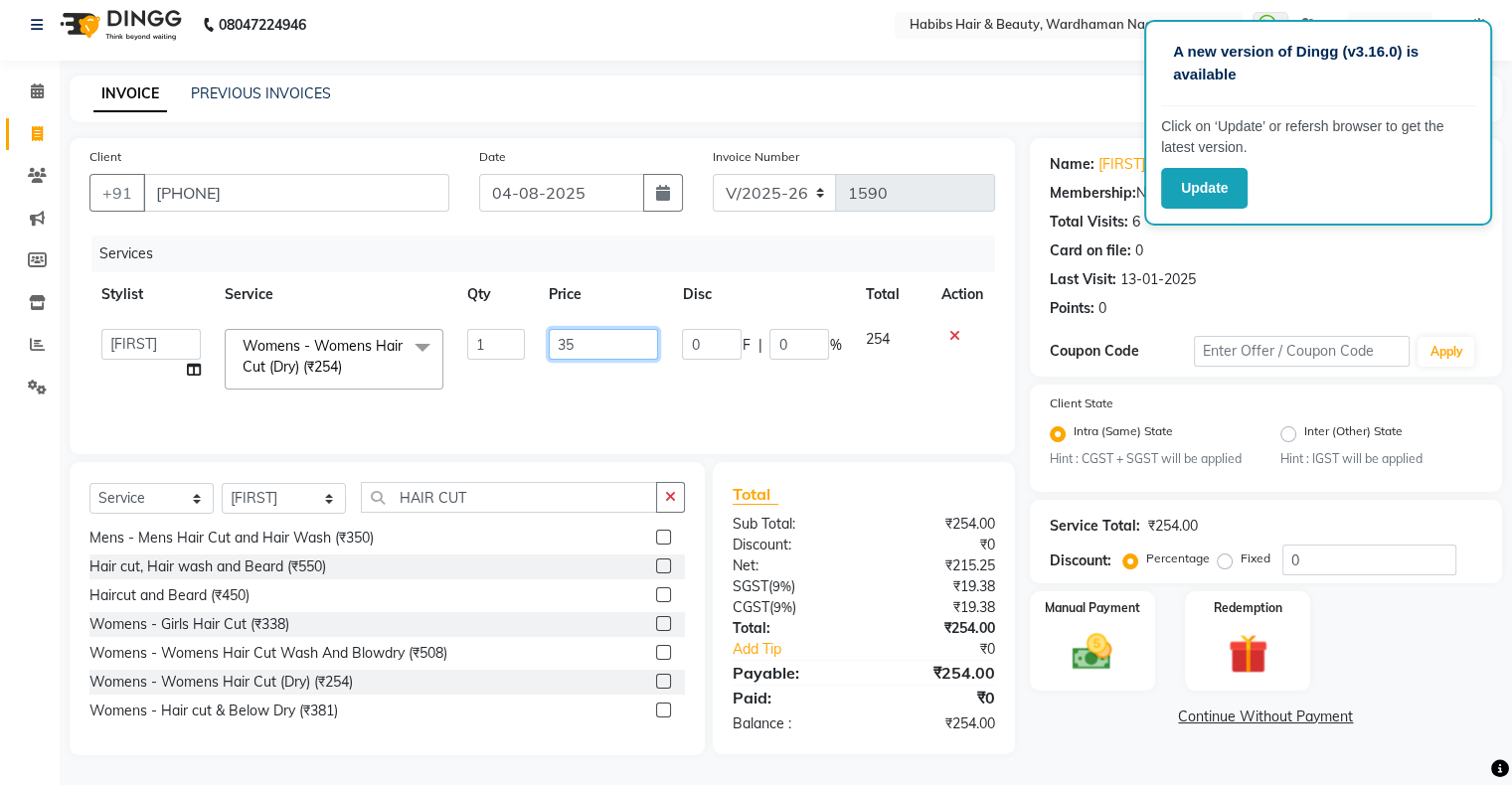 type on "350" 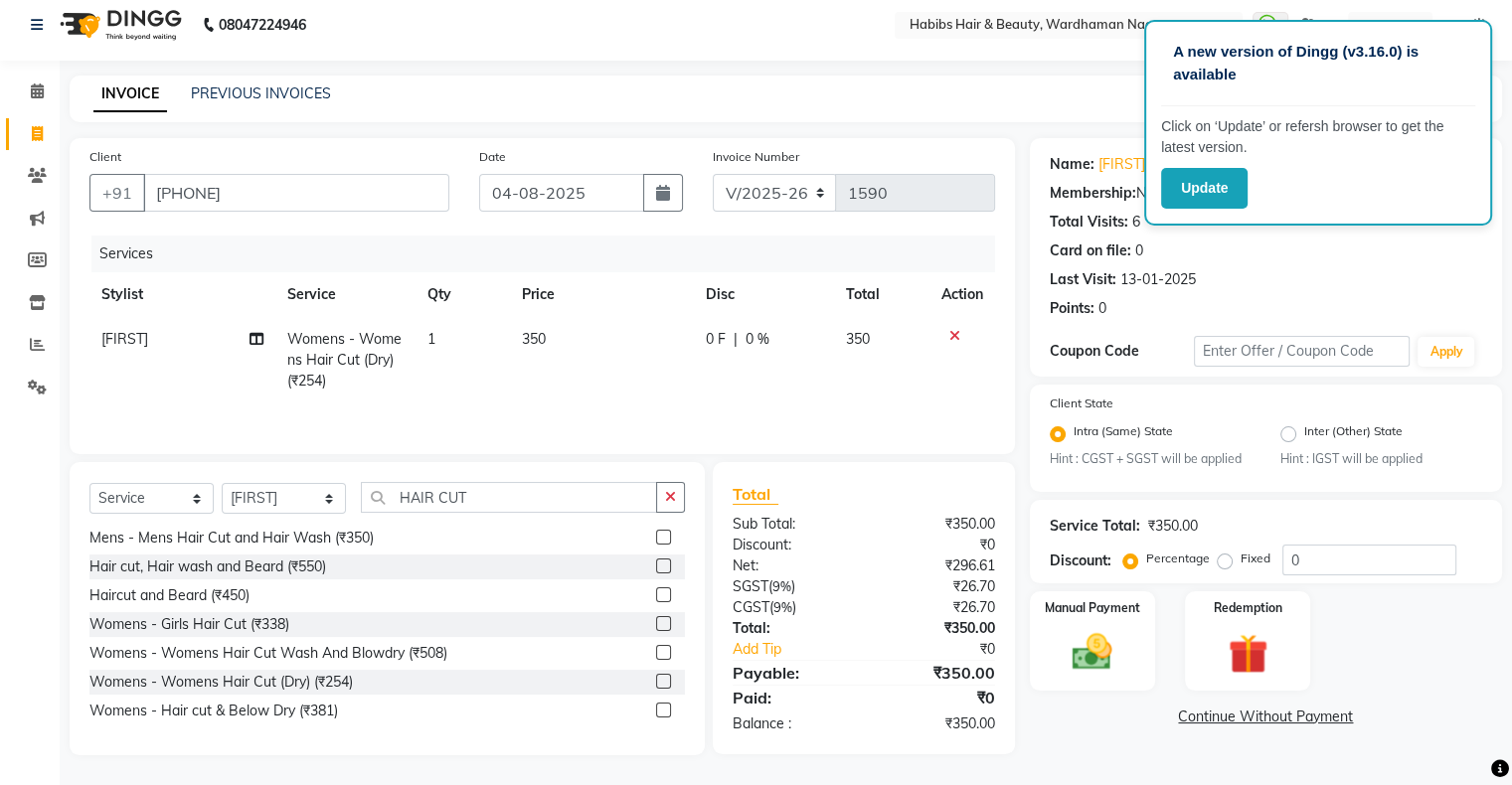 click on "Client +91 [PHONE] Date 04-08-2025 Invoice Number V/2025 V/2025-26 1590 Services Stylist Service Qty Price Disc Total Action [FIRST] Womens - Womens Hair Cut (Dry) (₹254) 1 350 0 F | 0 % 350" 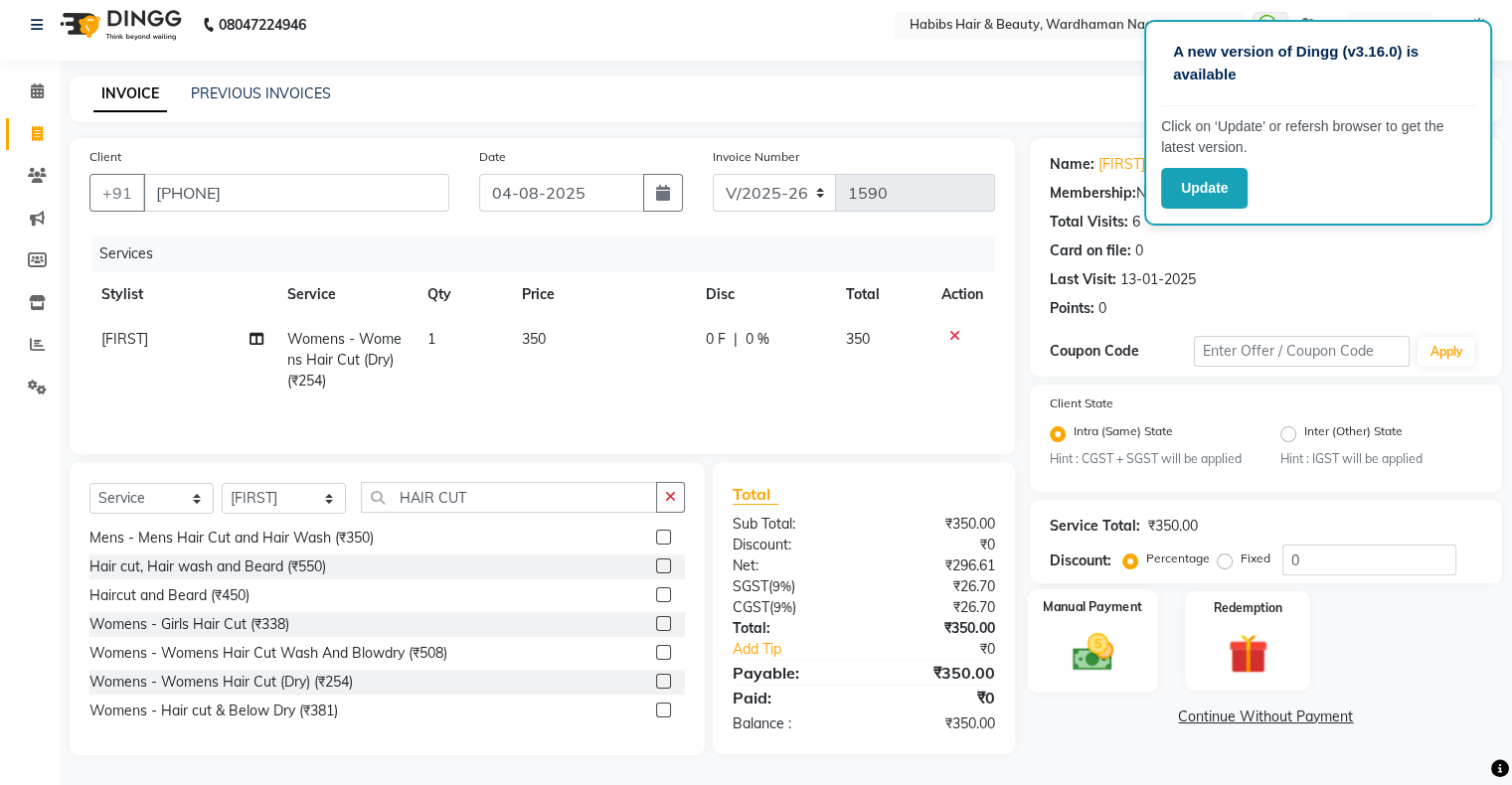 click on "Manual Payment" 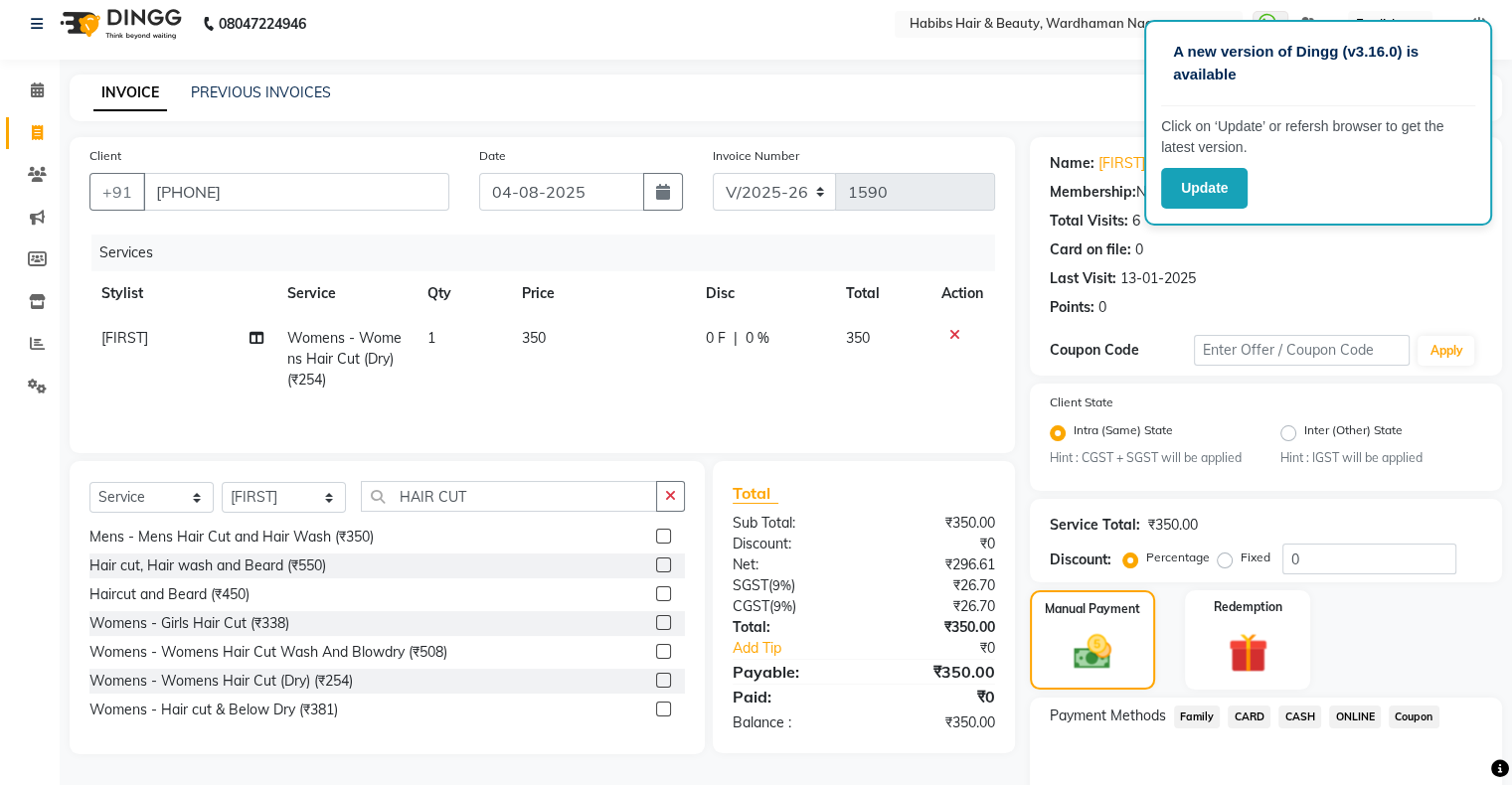 scroll, scrollTop: 115, scrollLeft: 0, axis: vertical 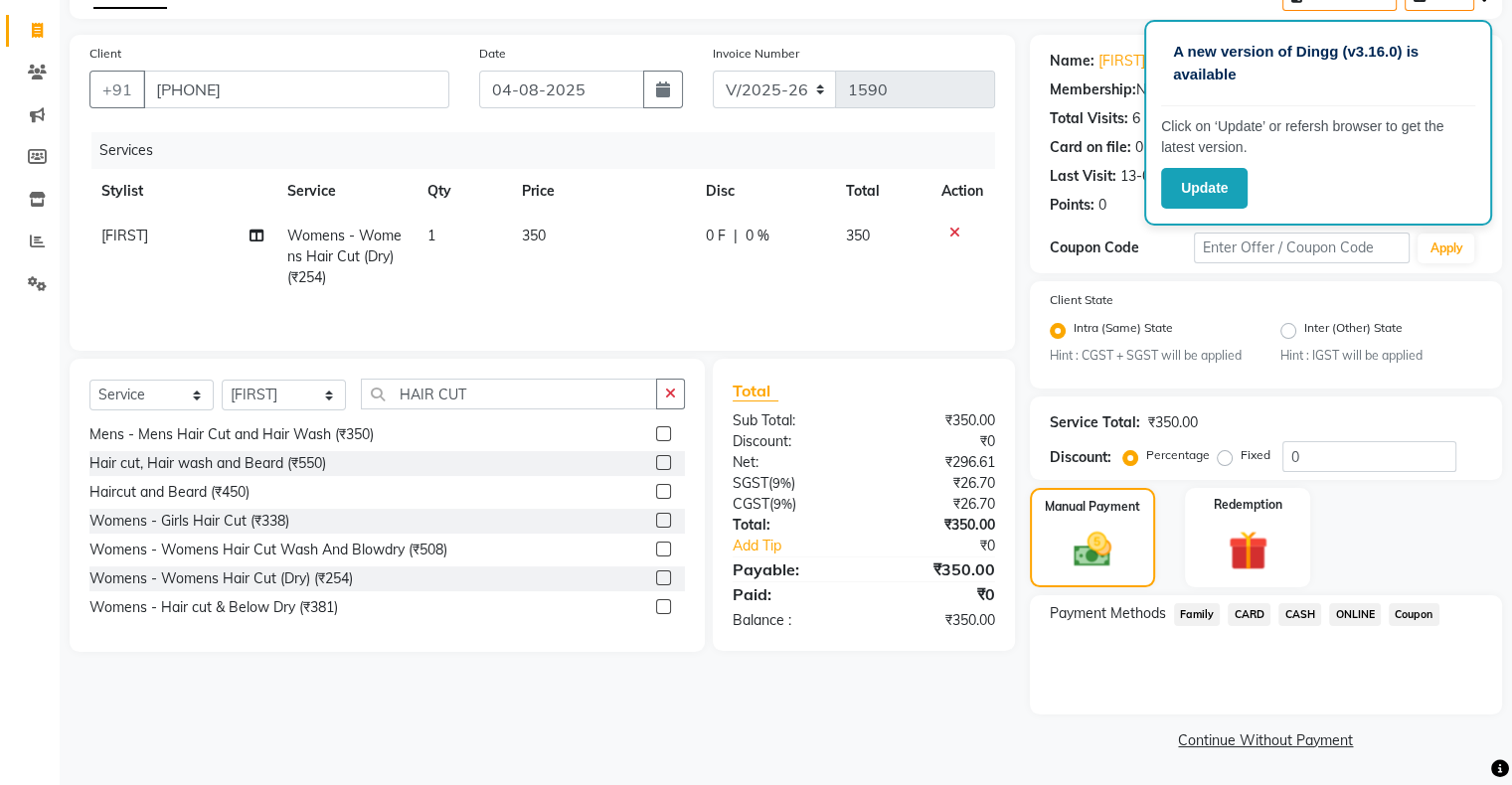 click on "ONLINE" 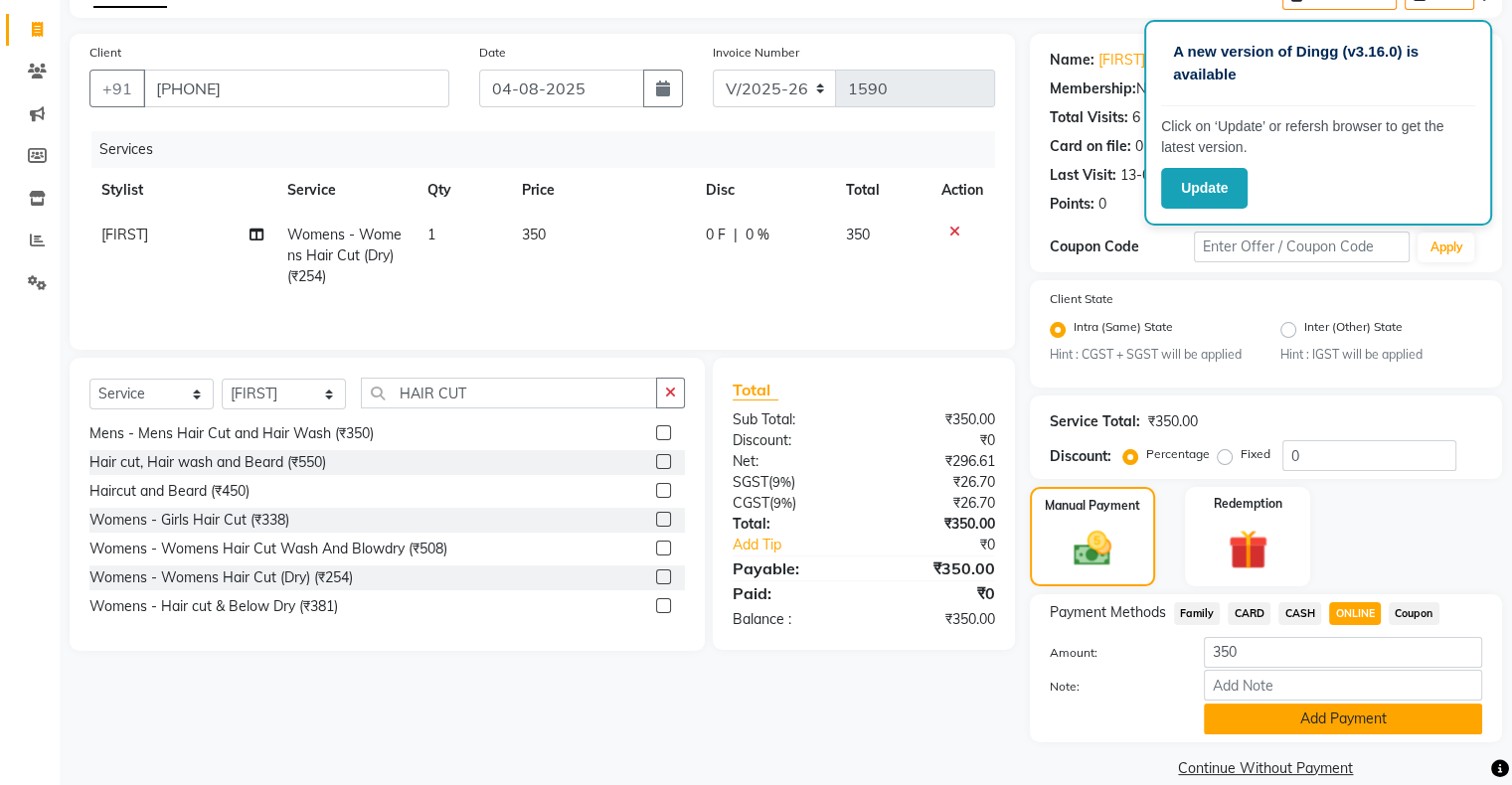 click on "Add Payment" 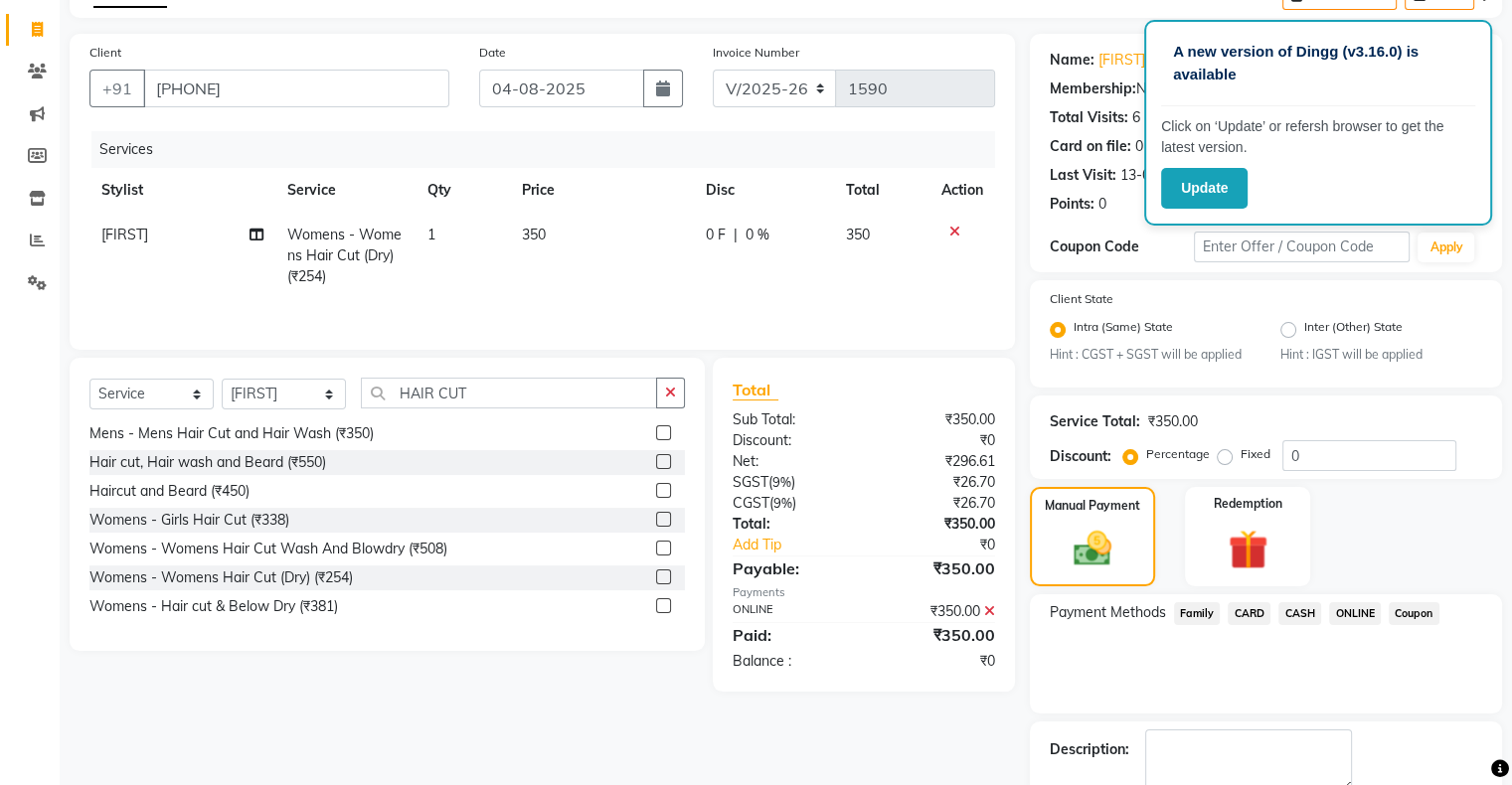 scroll, scrollTop: 227, scrollLeft: 0, axis: vertical 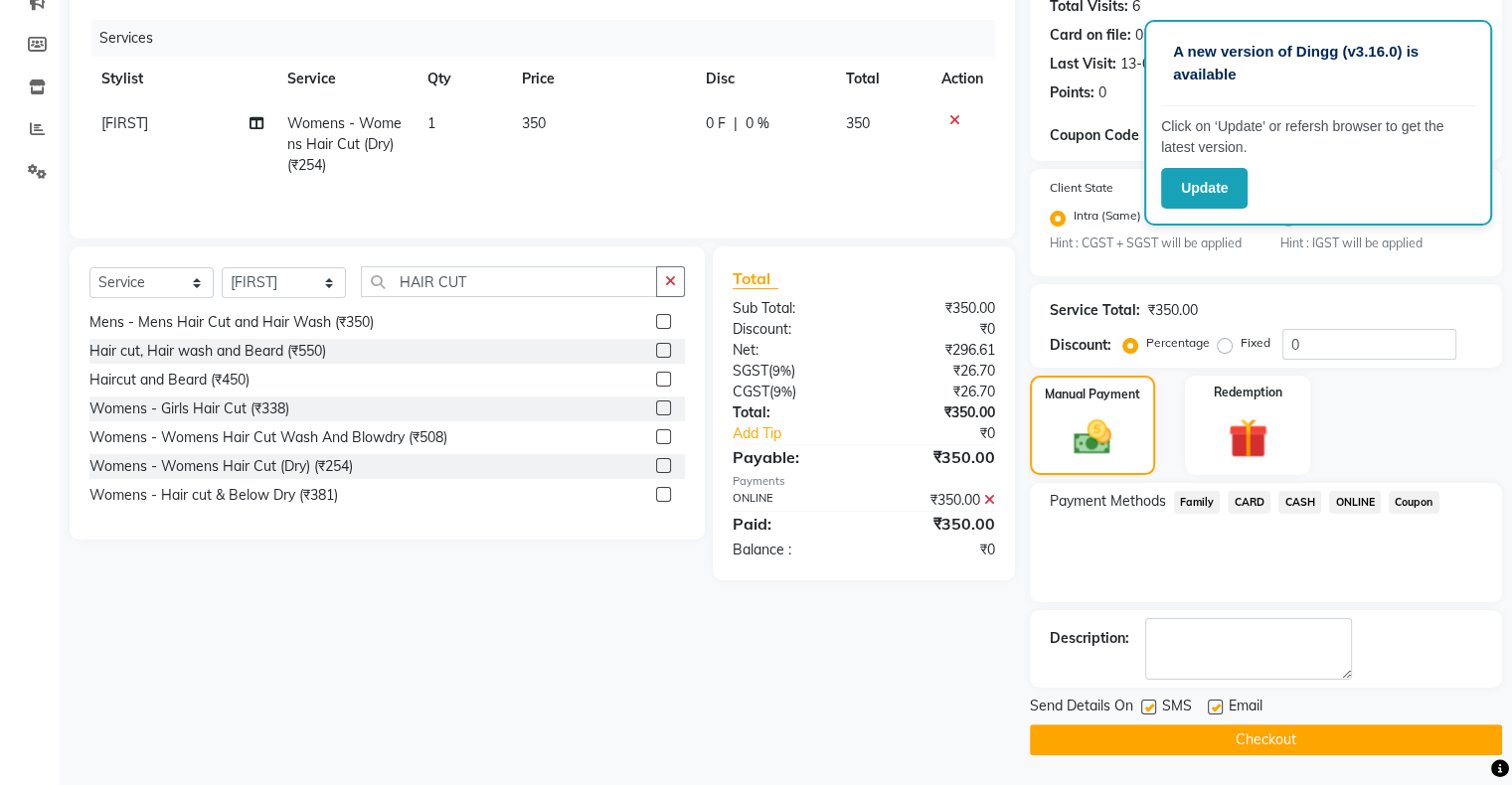 click on "Checkout" 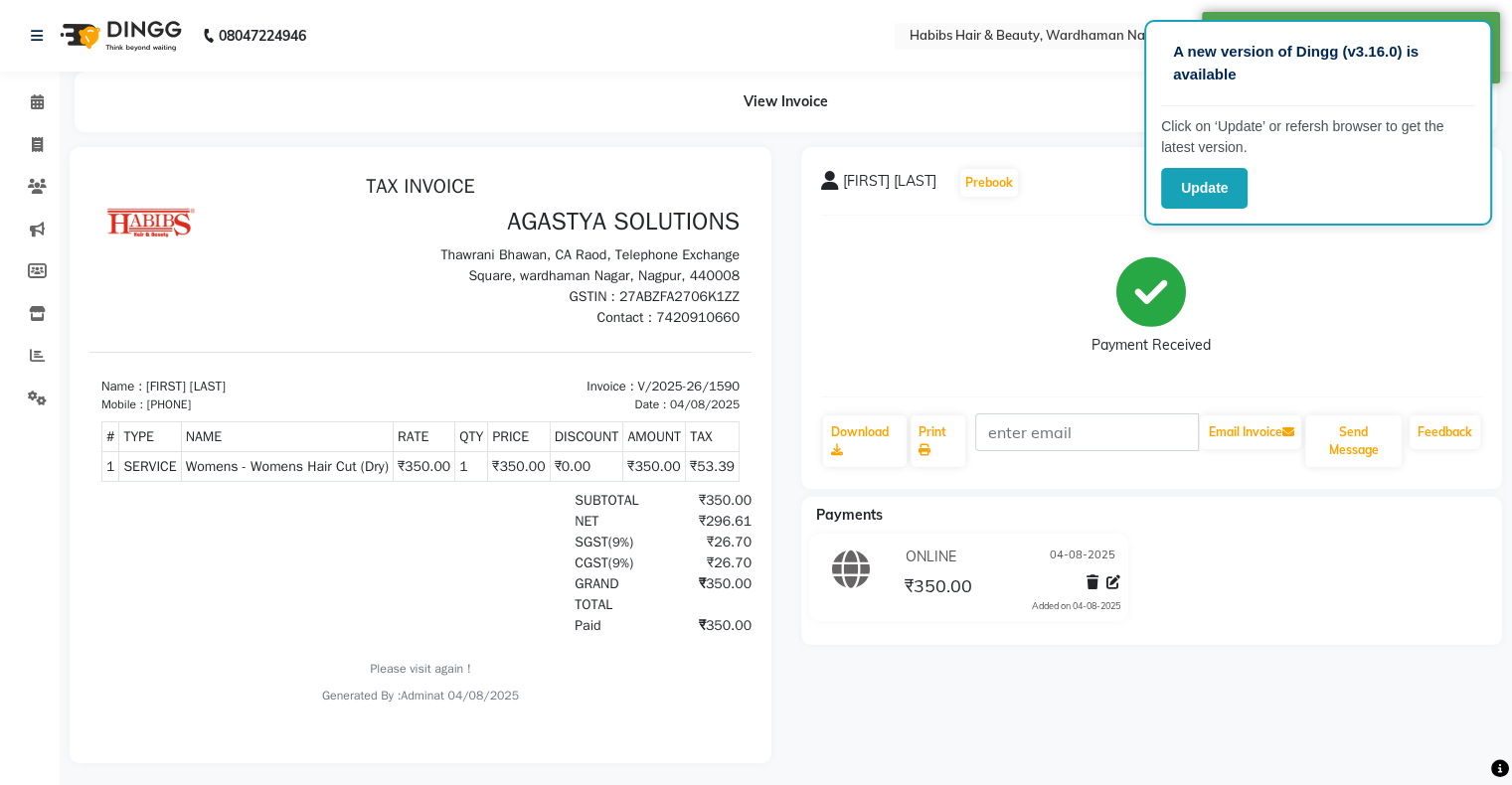scroll, scrollTop: 0, scrollLeft: 0, axis: both 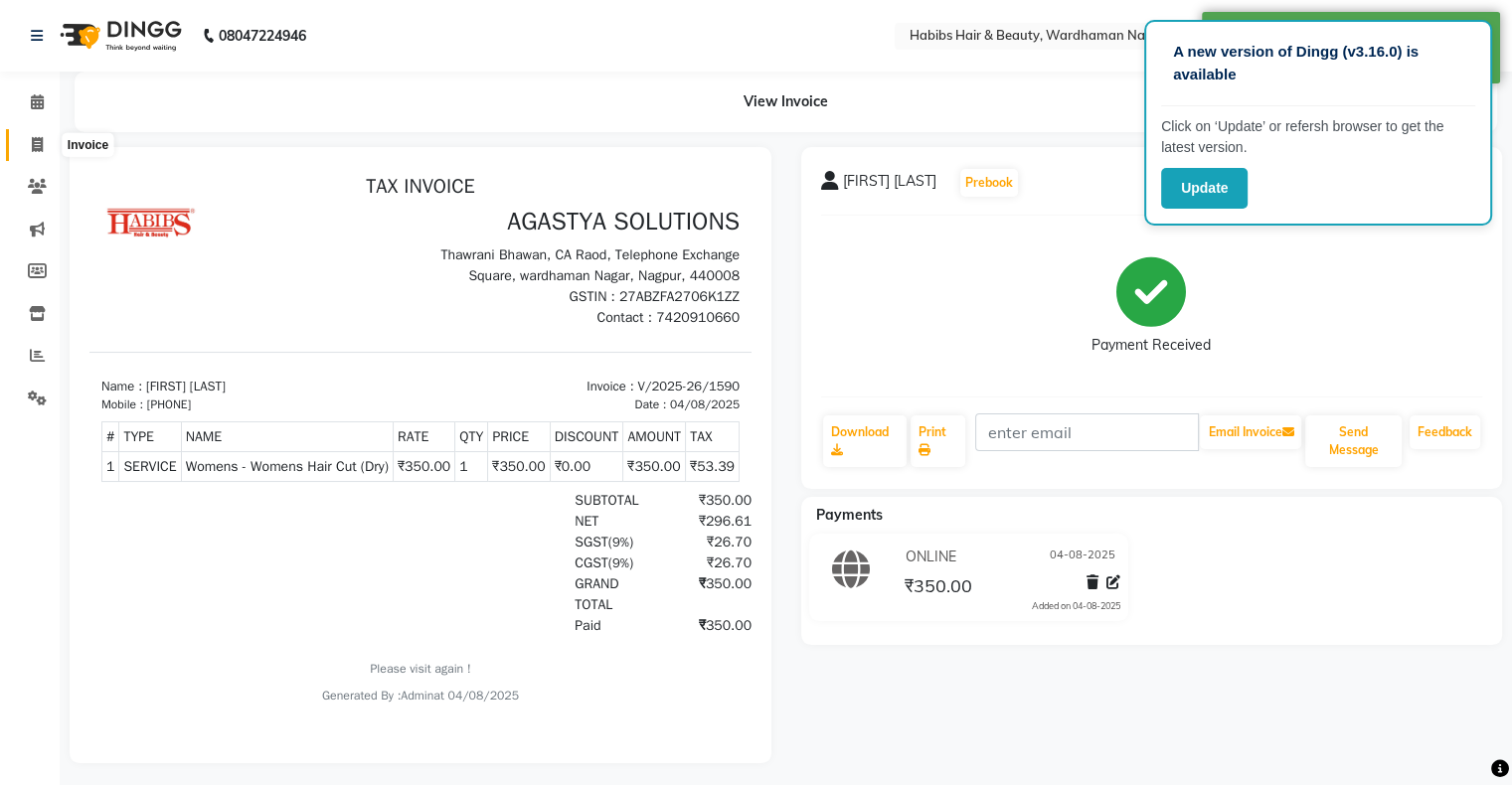 click 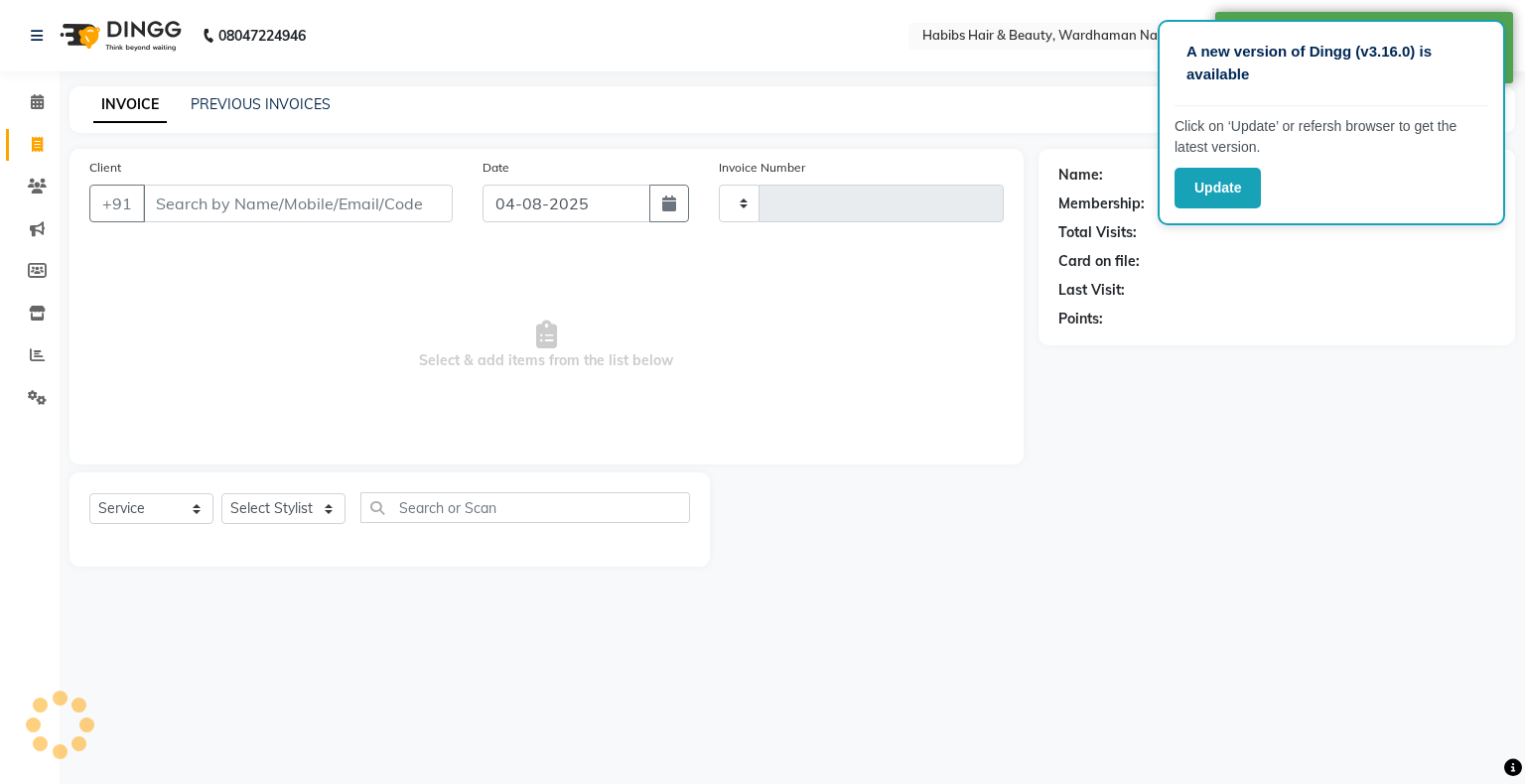 type on "1591" 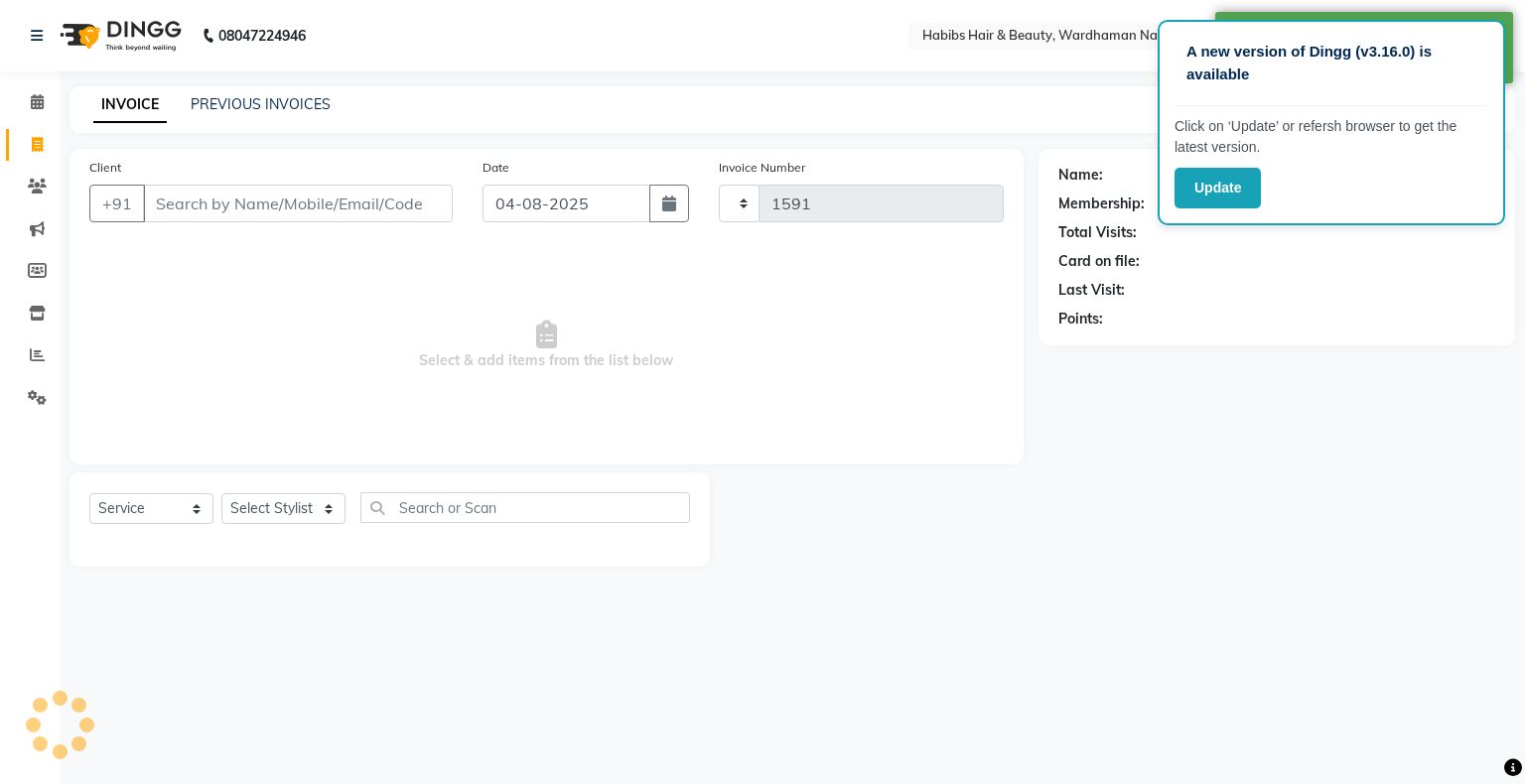 select on "3714" 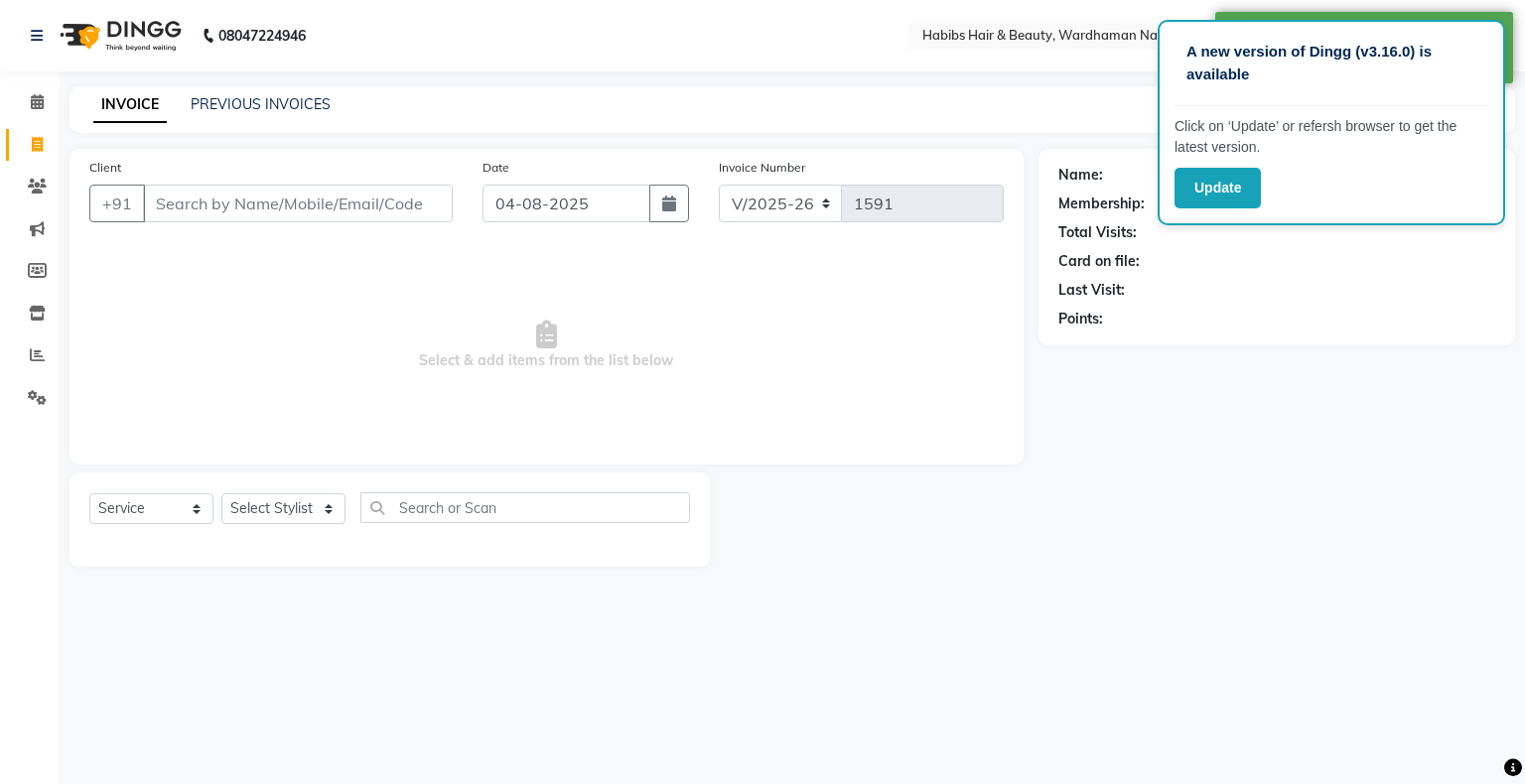 click on "Client" at bounding box center [298, 203] 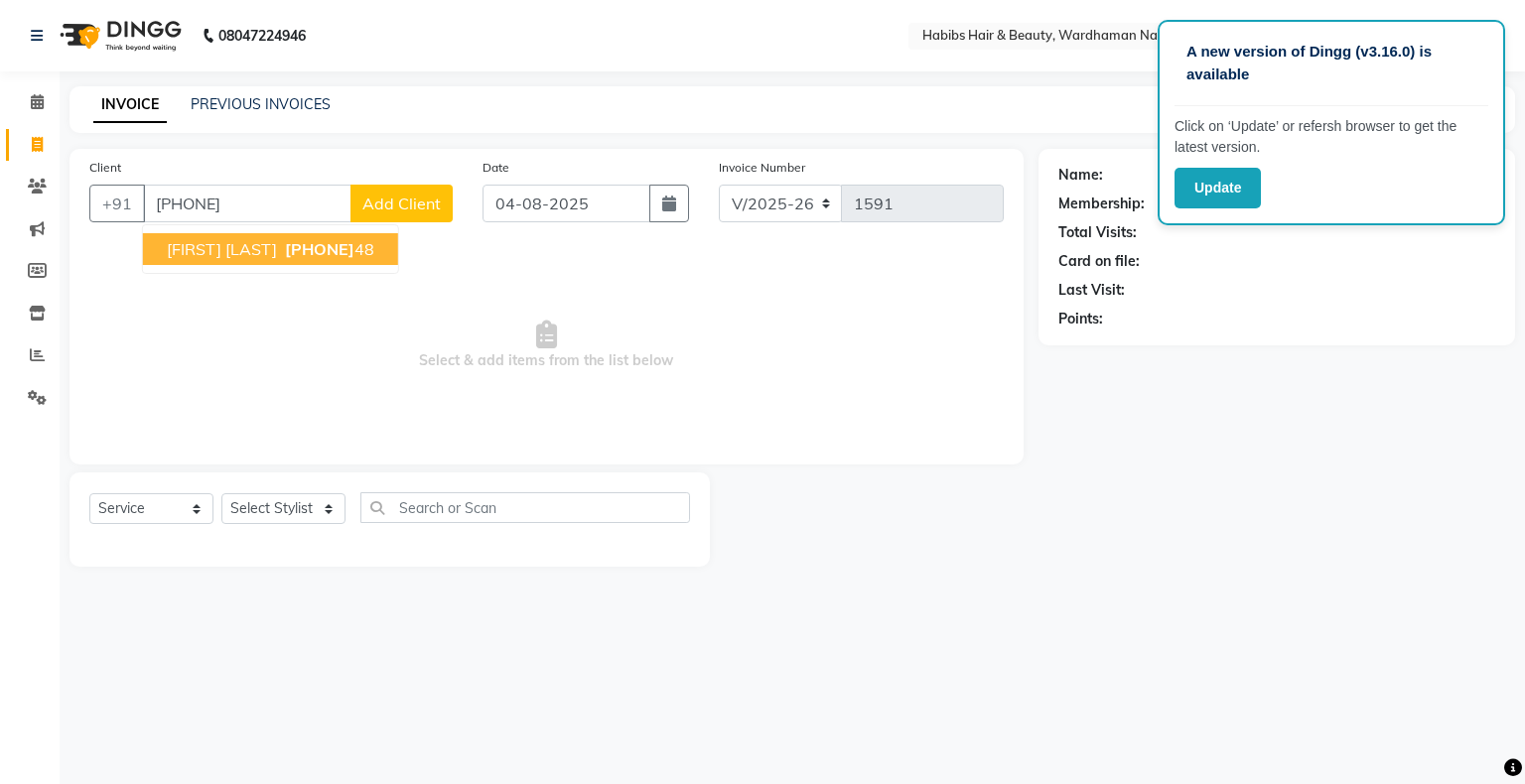 click on "[FIRST] [LAST]" at bounding box center (221, 249) 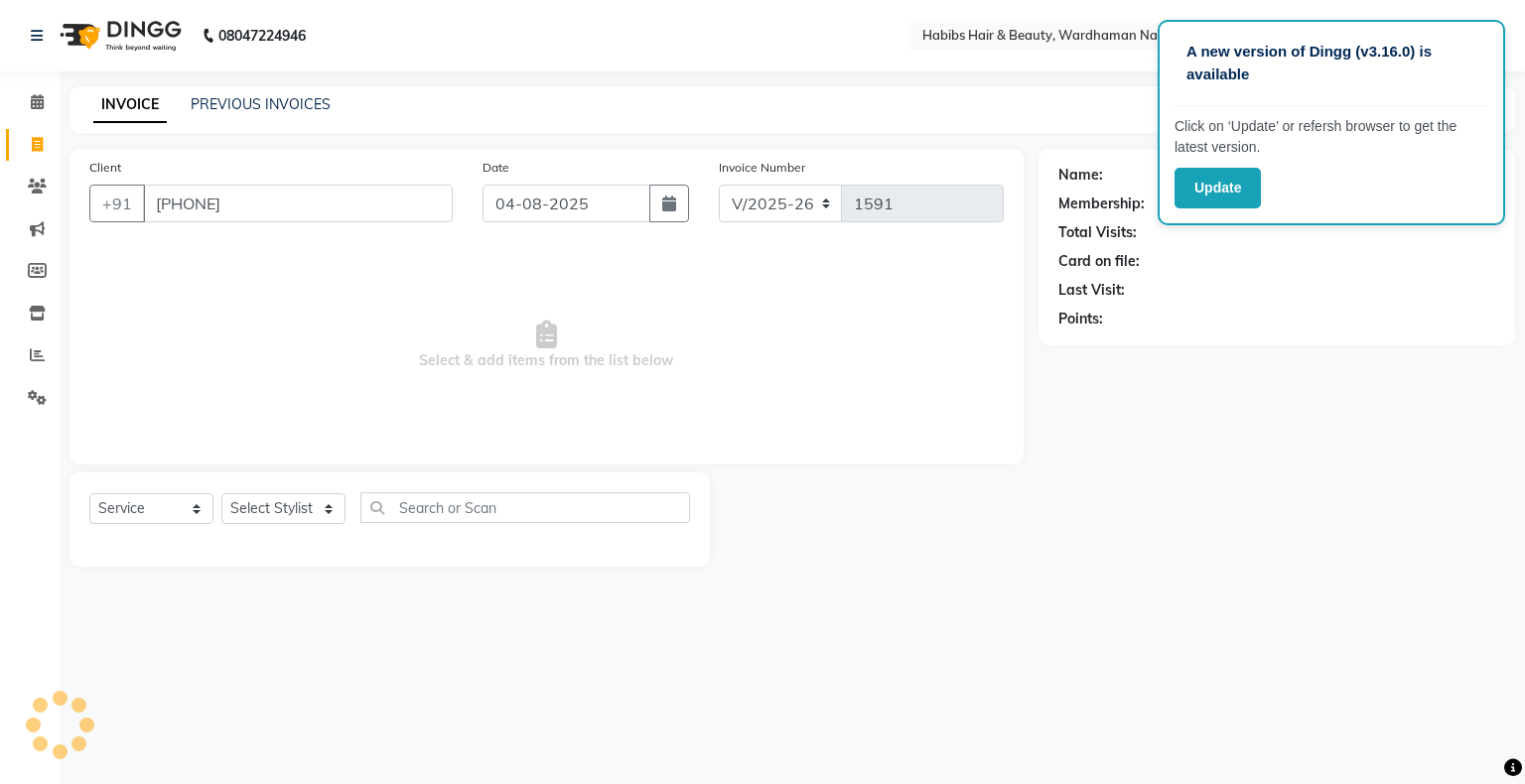type on "[PHONE]" 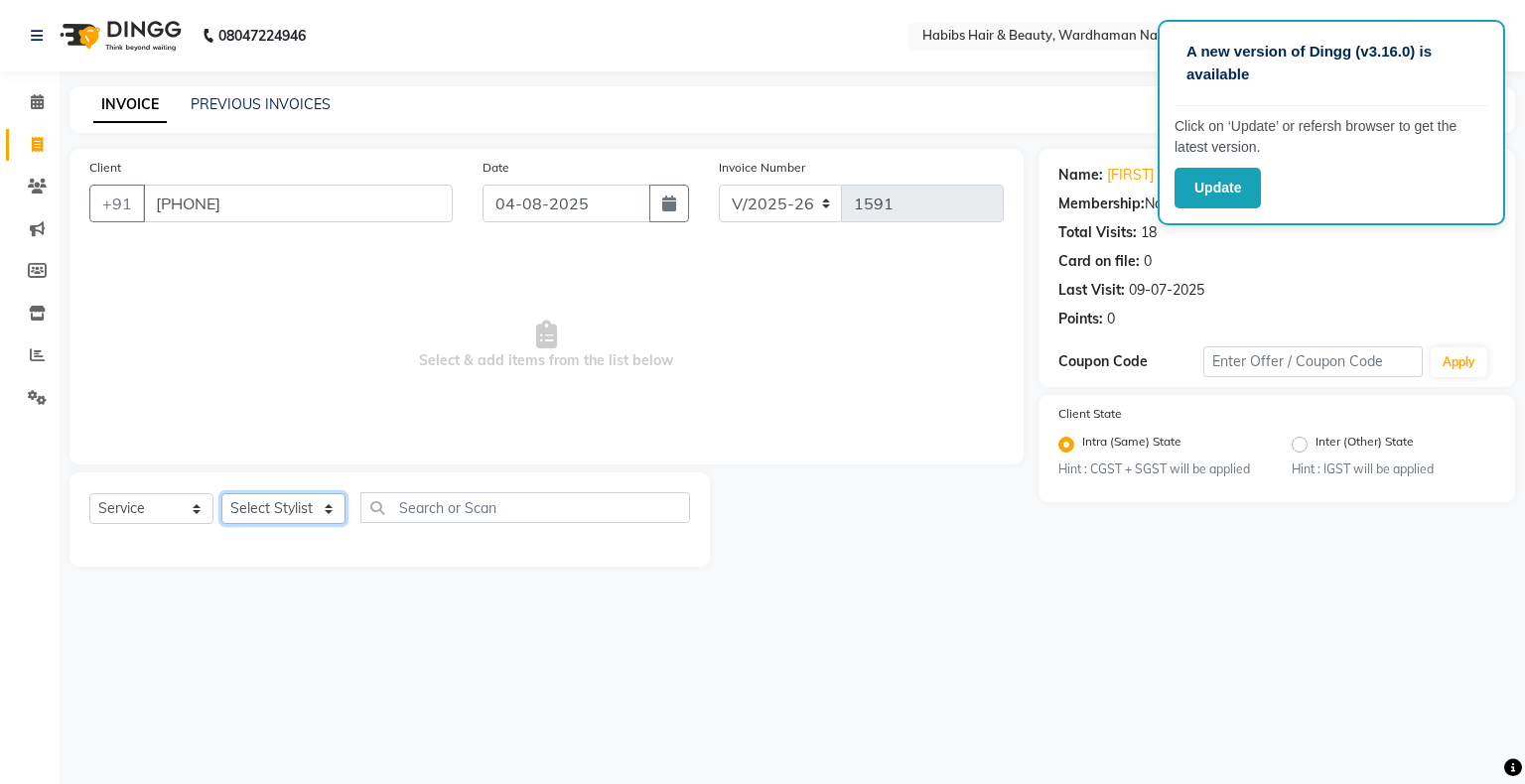 click on "Select Stylist Admin Aman Gayatri Jeetu Mick Raj Rashmi Rasika Sarang" 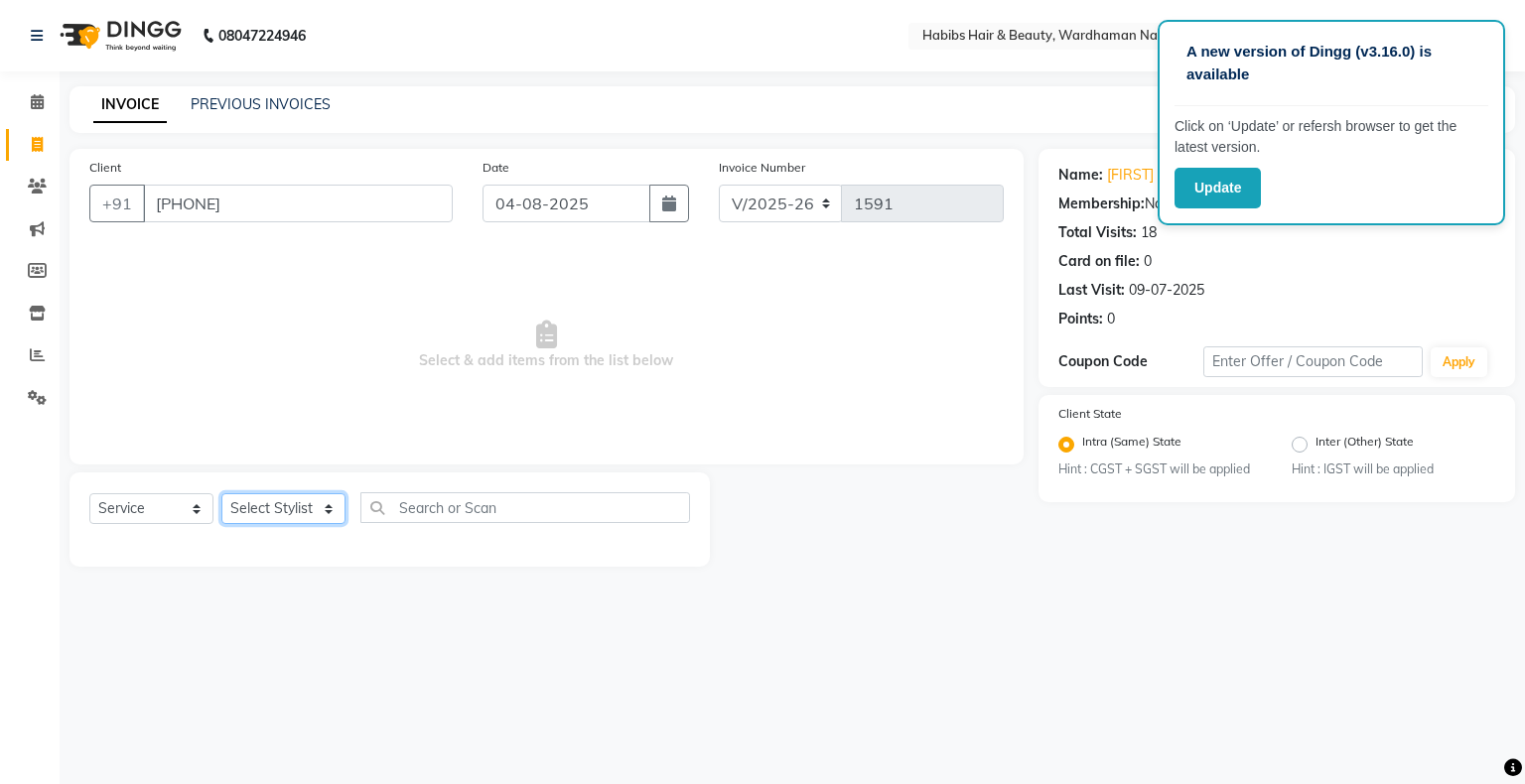 select on "17876" 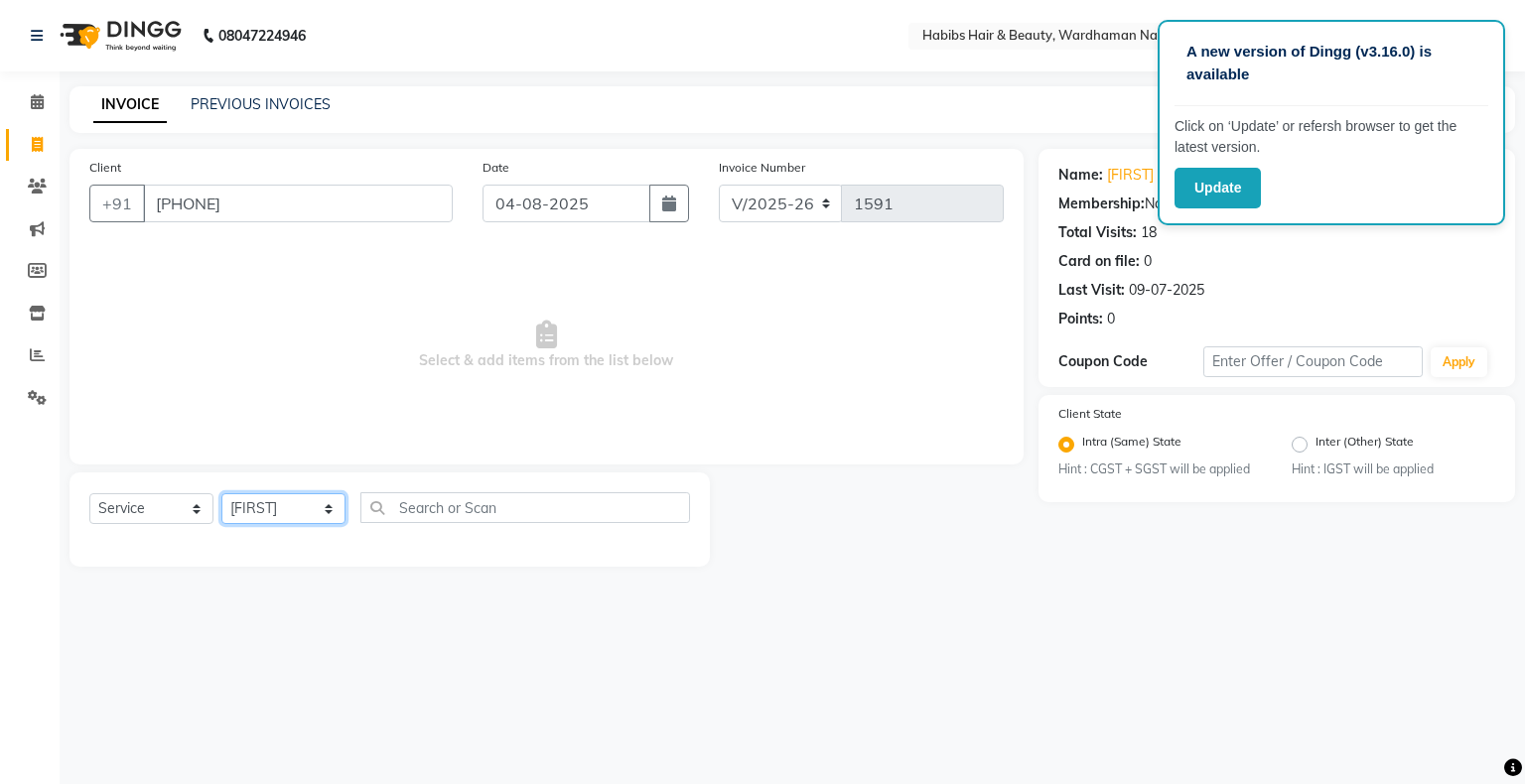 click on "Select Stylist Admin Aman Gayatri Jeetu Mick Raj Rashmi Rasika Sarang" 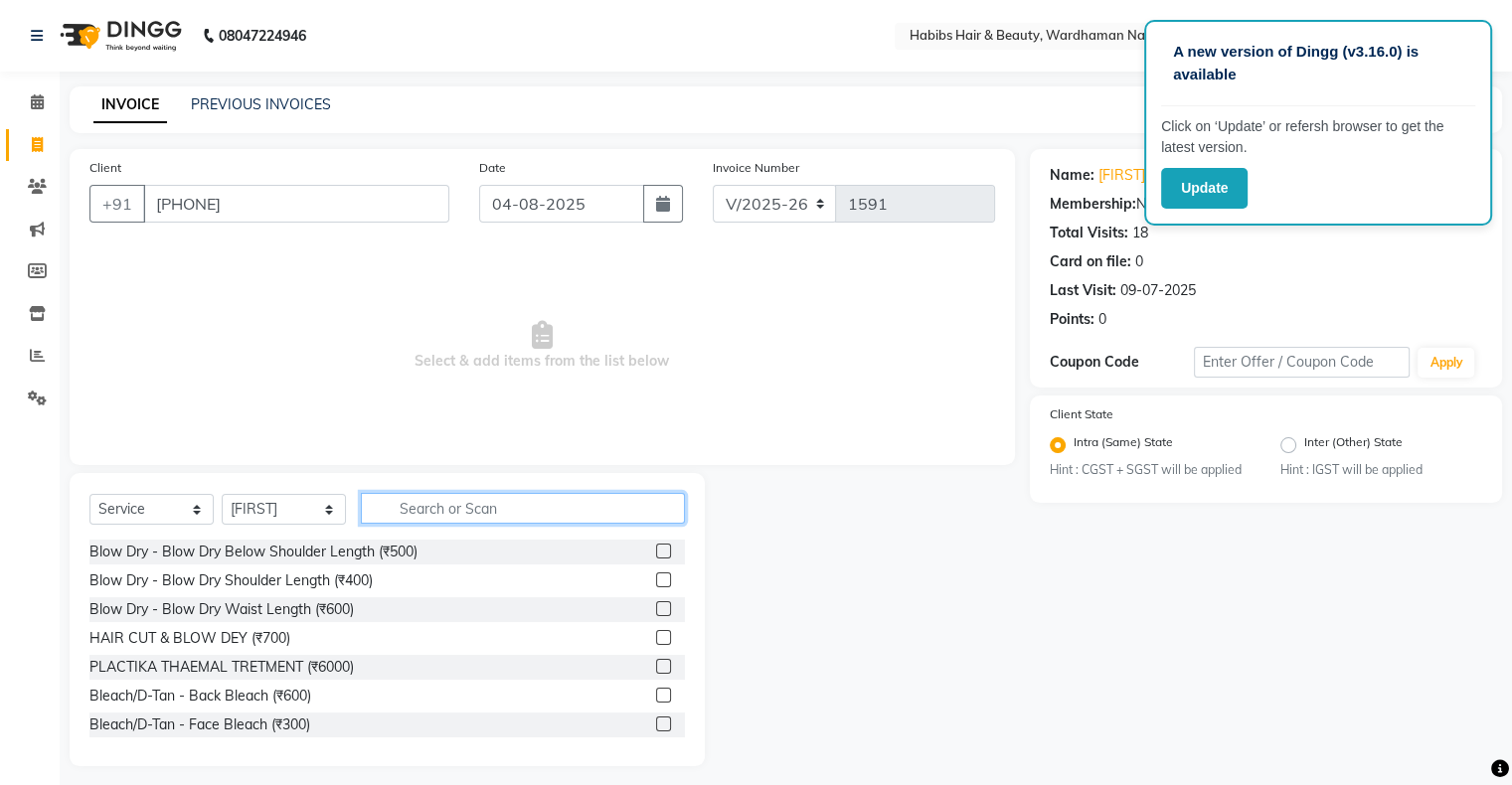 click 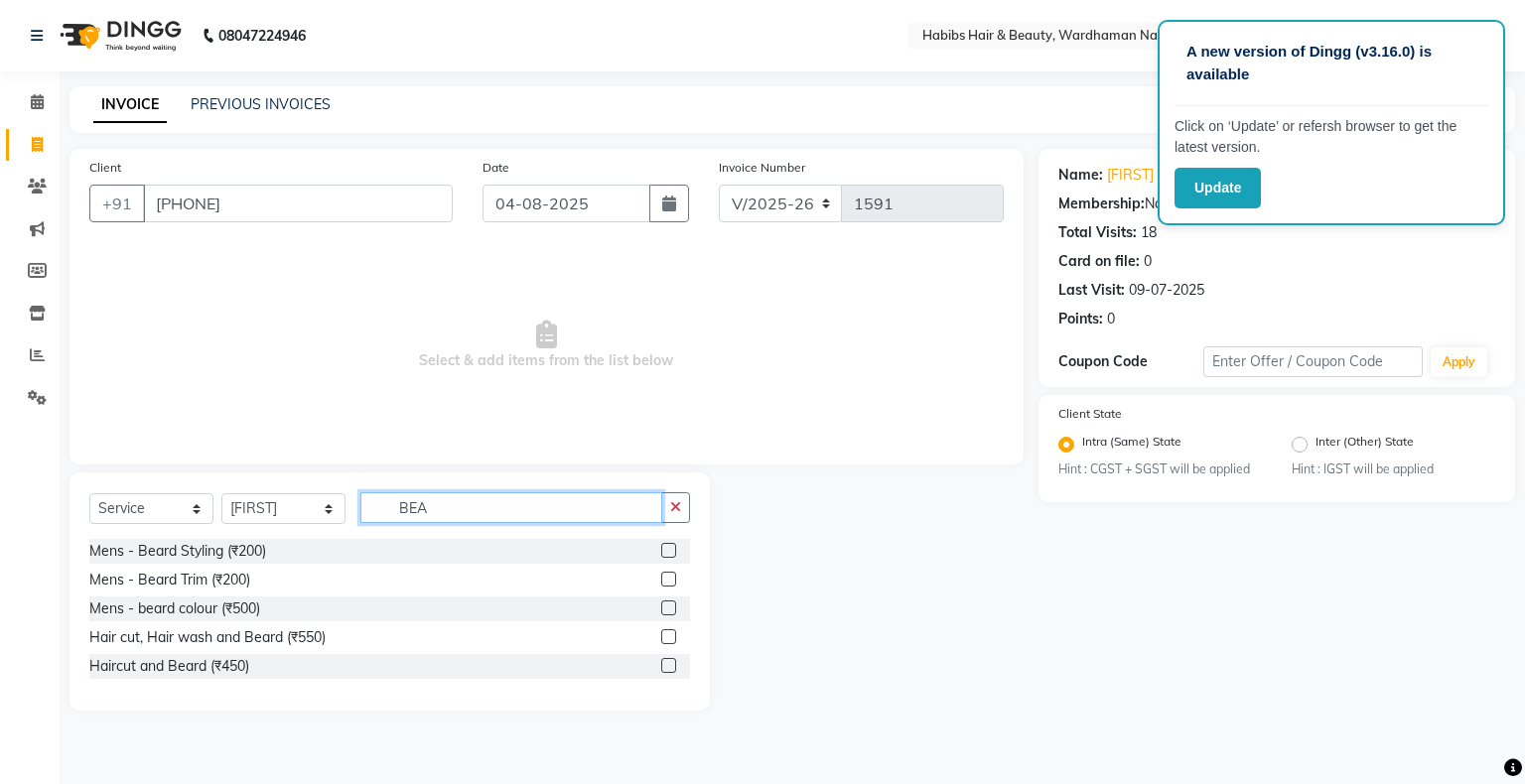 type on "BEA" 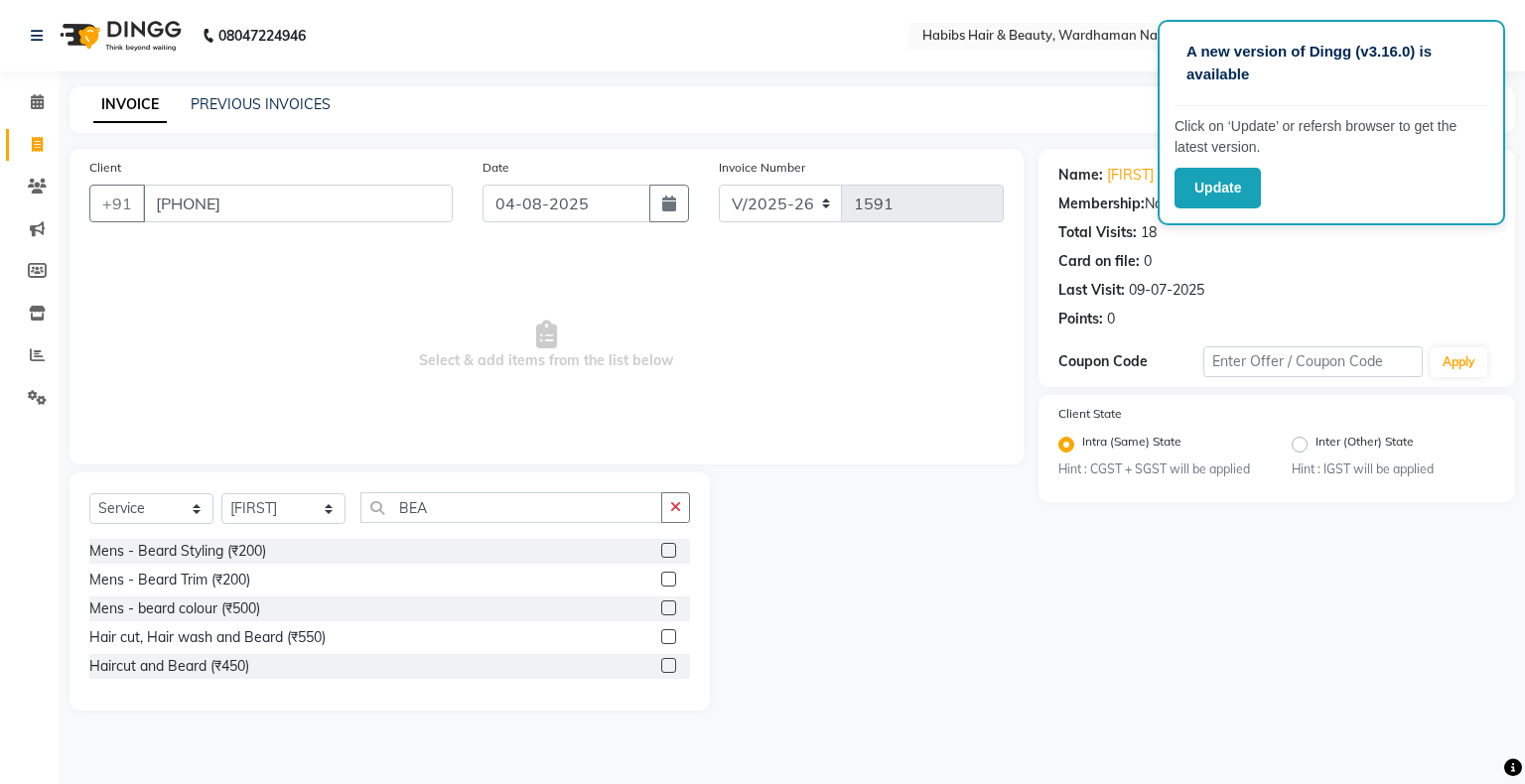 click 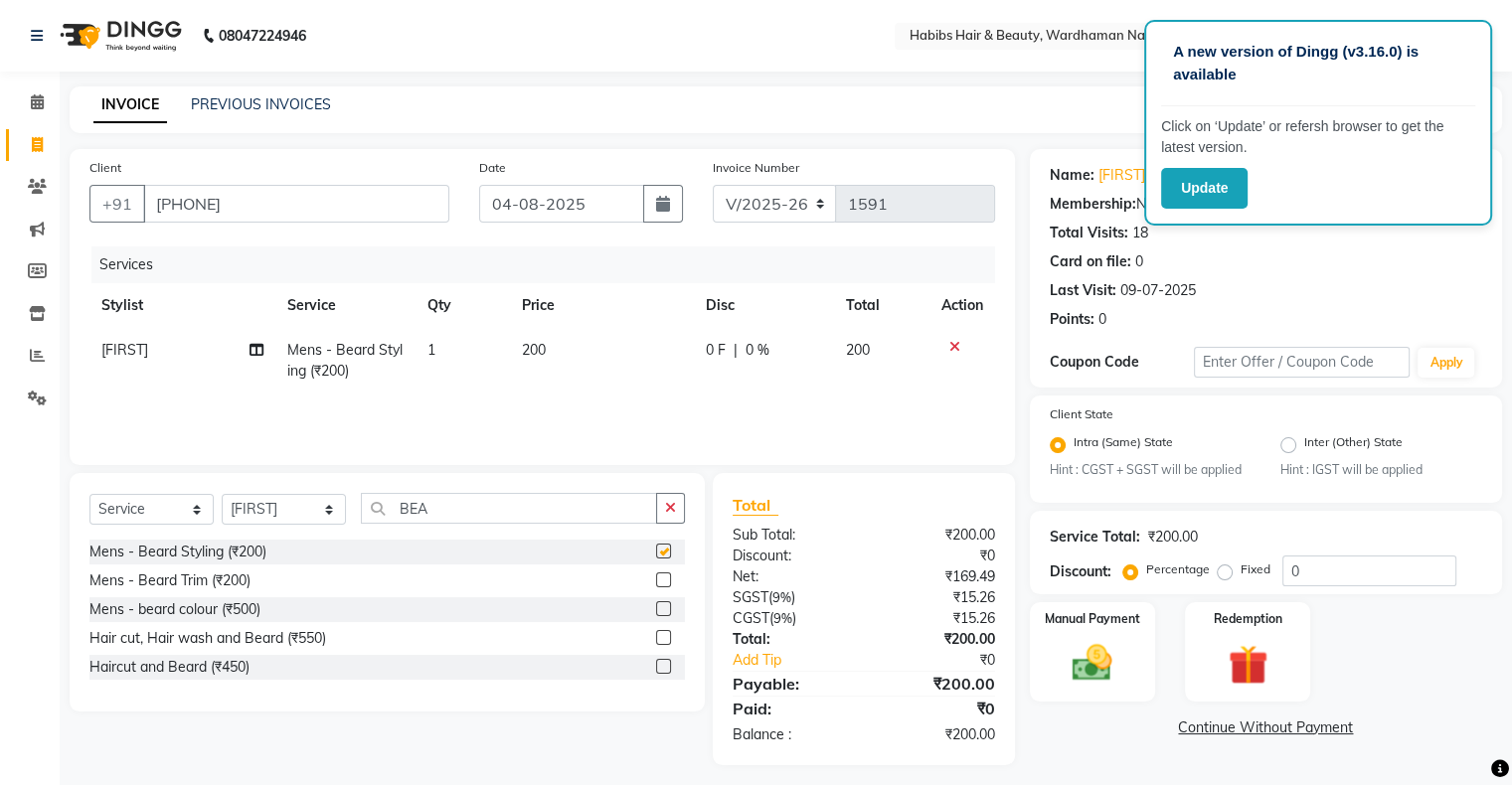 checkbox on "false" 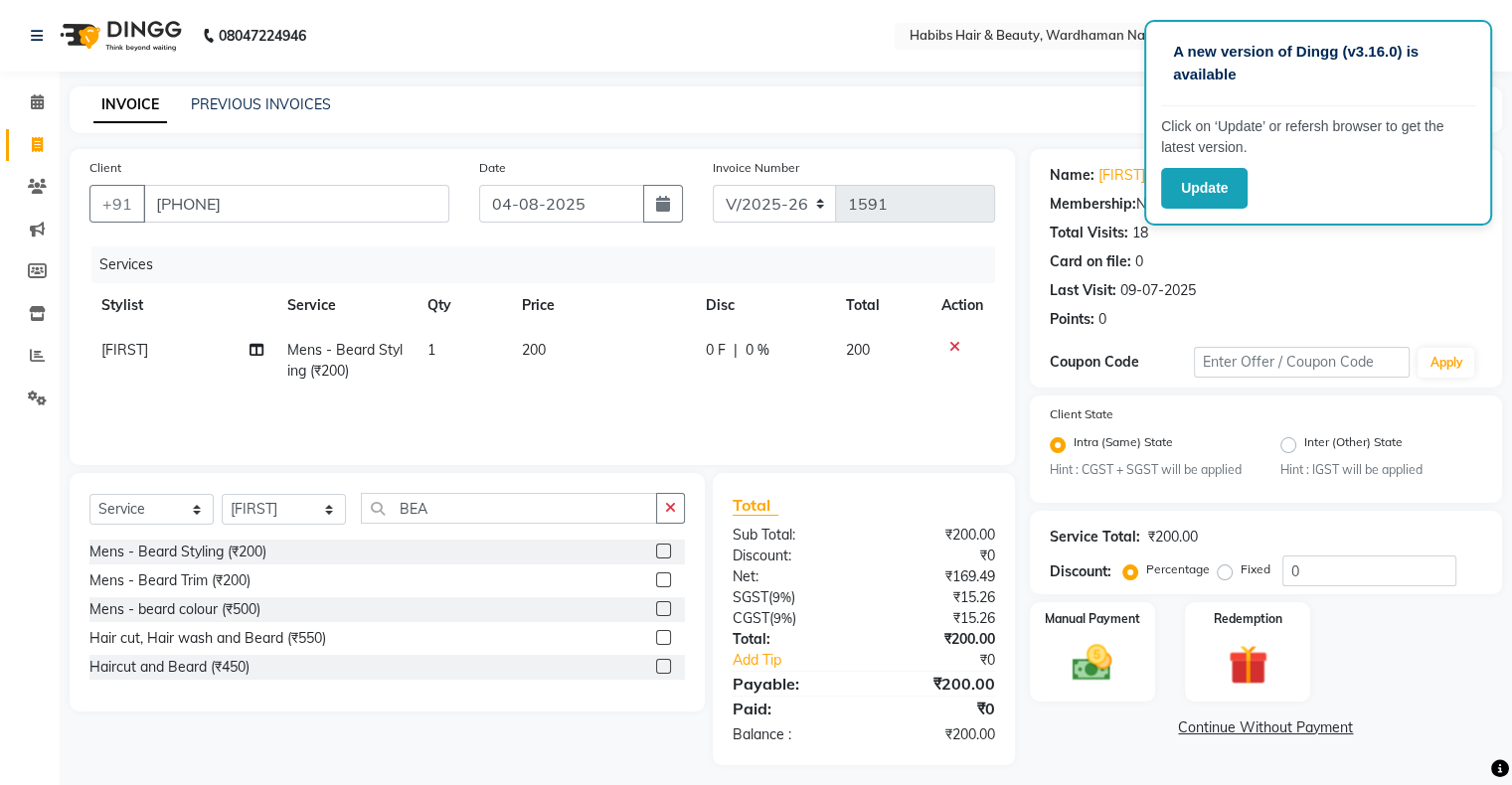 scroll, scrollTop: 10, scrollLeft: 0, axis: vertical 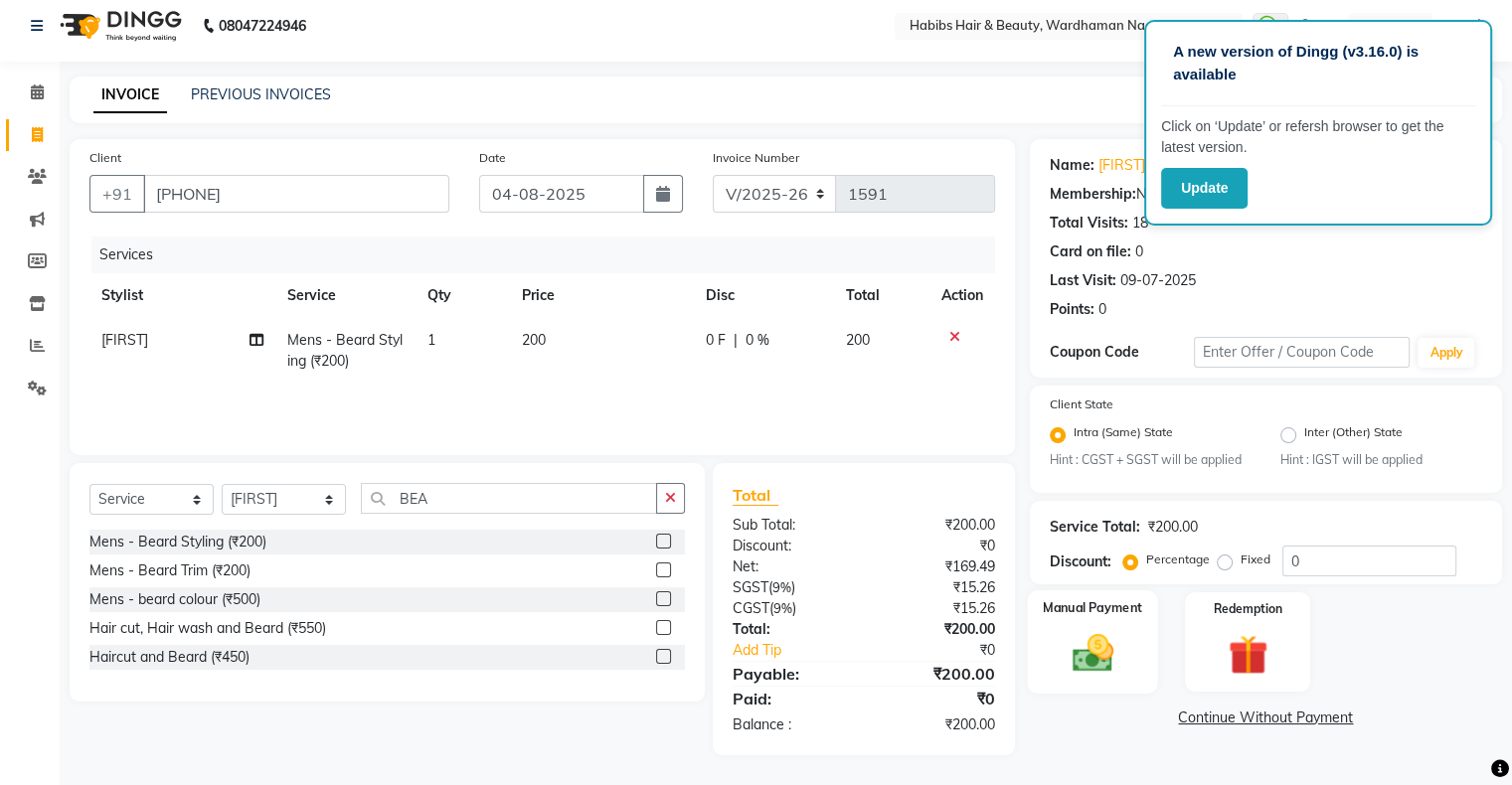 click 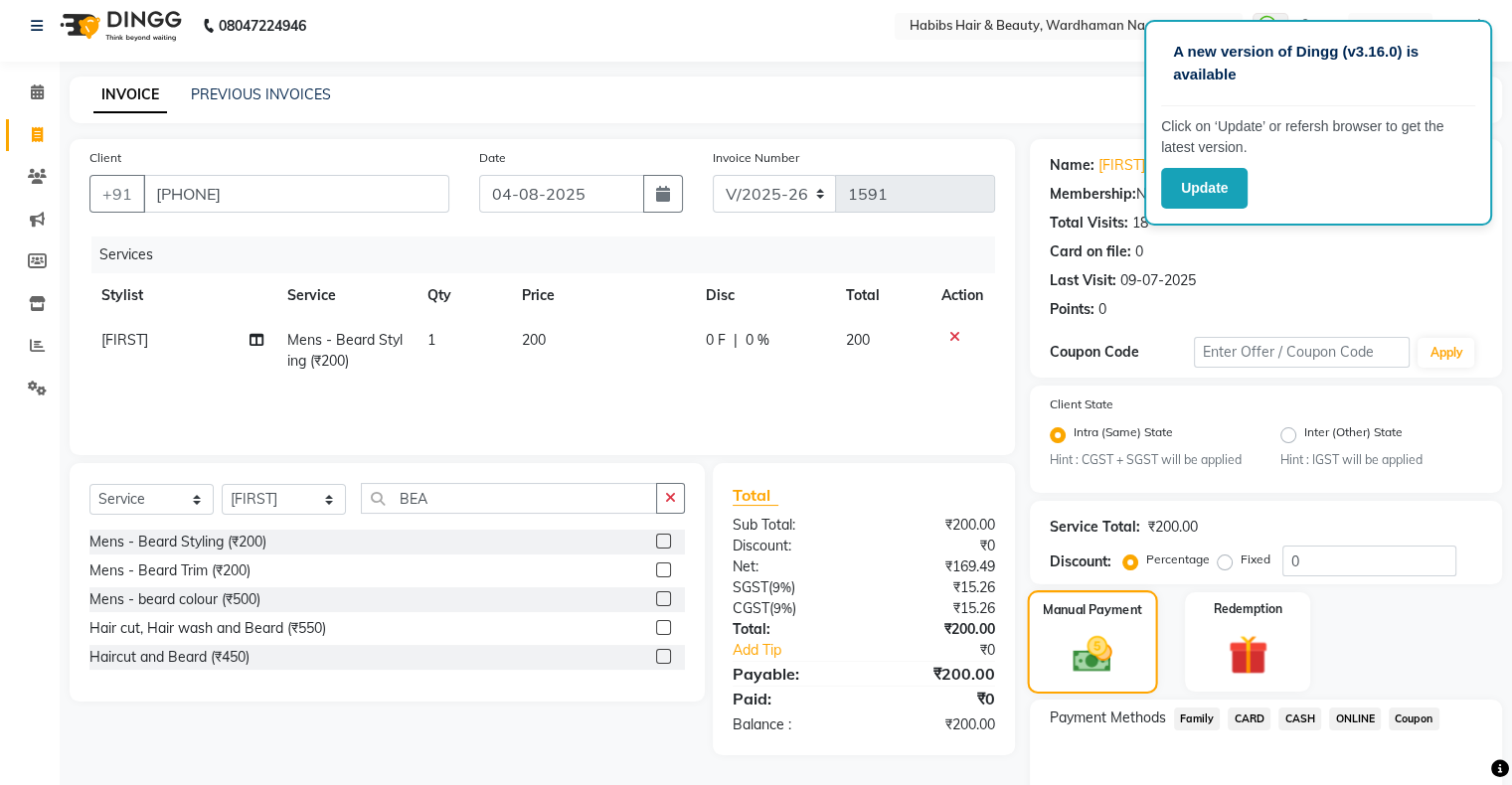 scroll, scrollTop: 115, scrollLeft: 0, axis: vertical 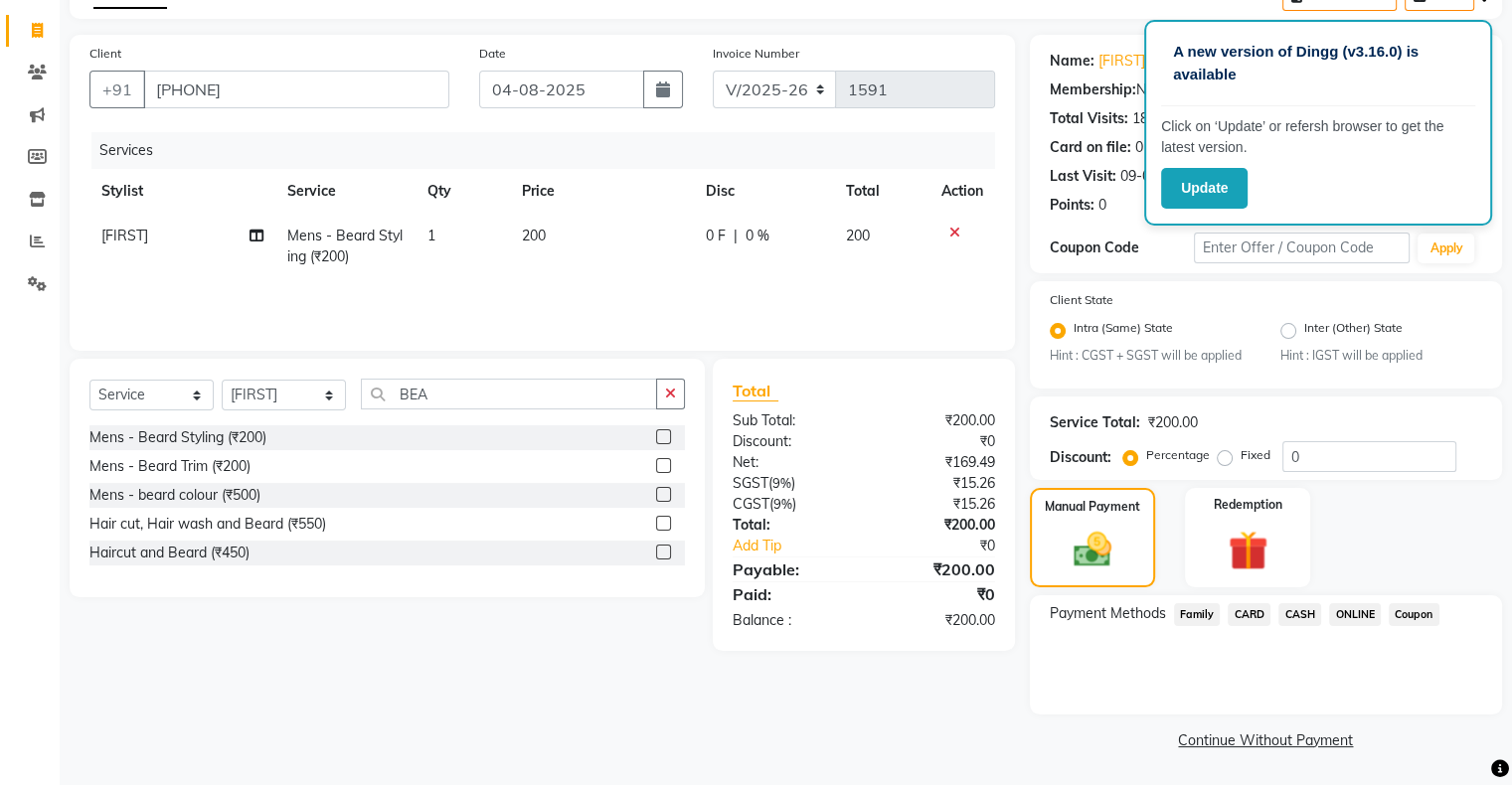 click on "CASH" 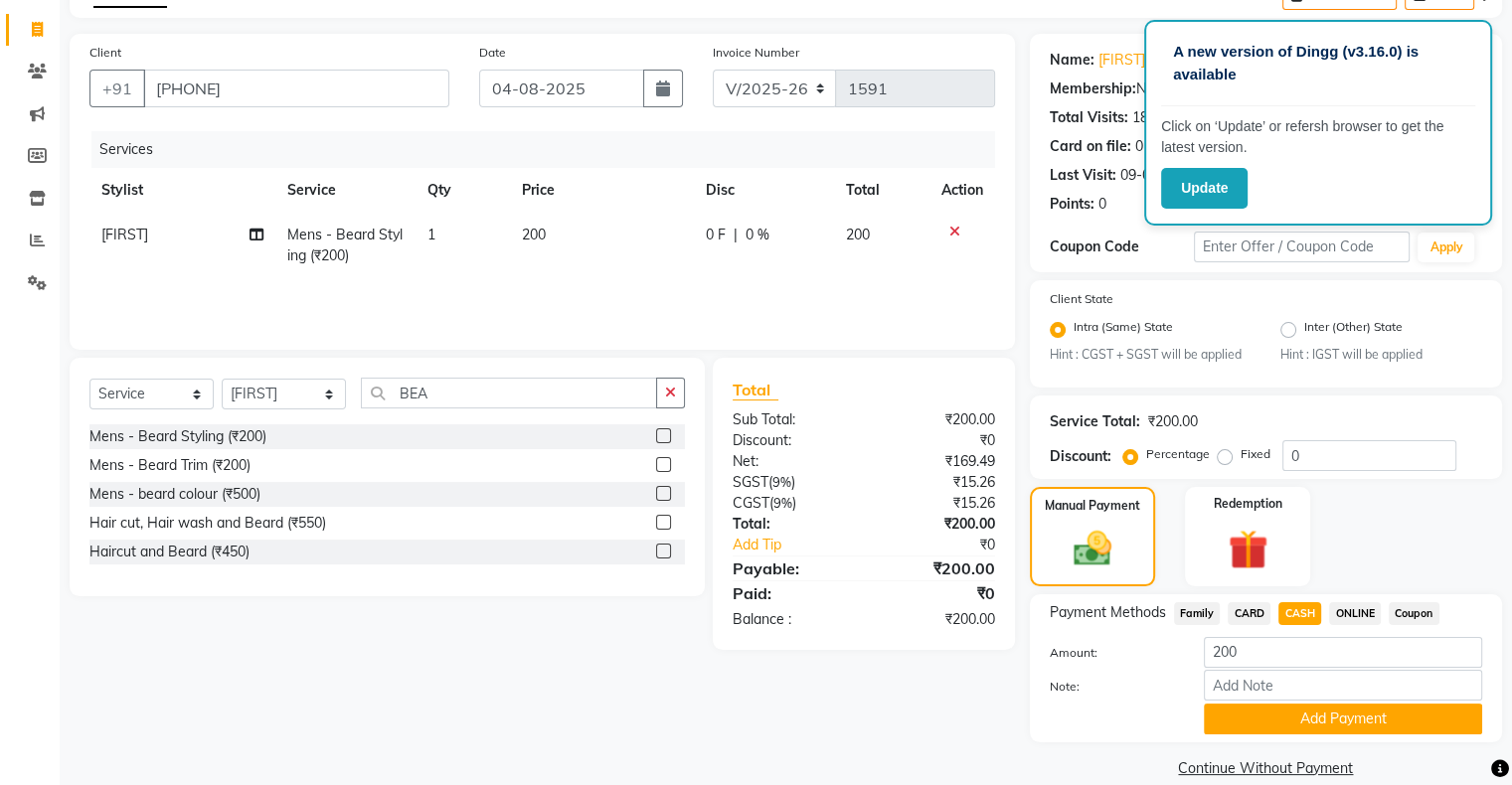 scroll, scrollTop: 147, scrollLeft: 0, axis: vertical 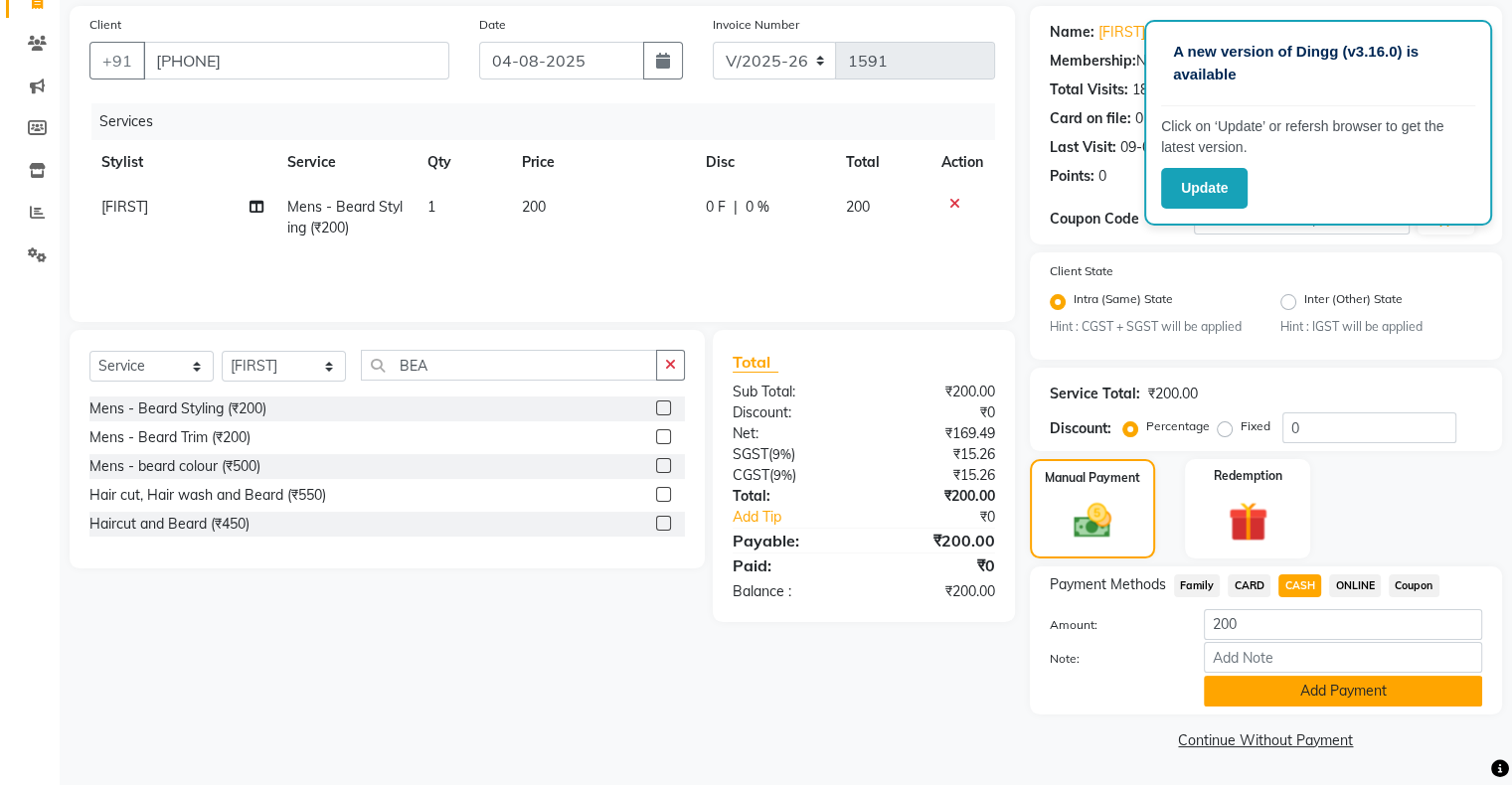 click on "Add Payment" 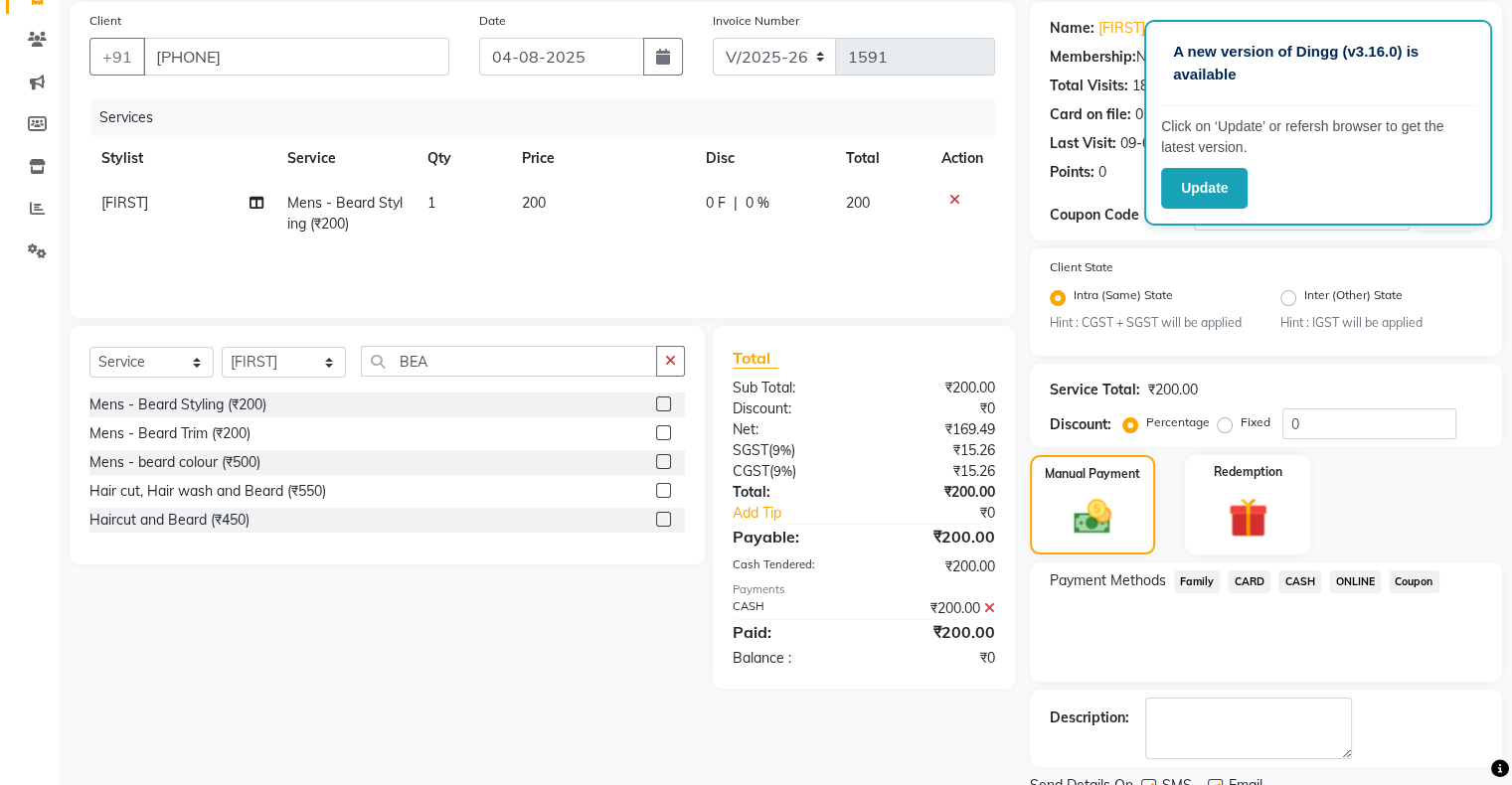 scroll, scrollTop: 227, scrollLeft: 0, axis: vertical 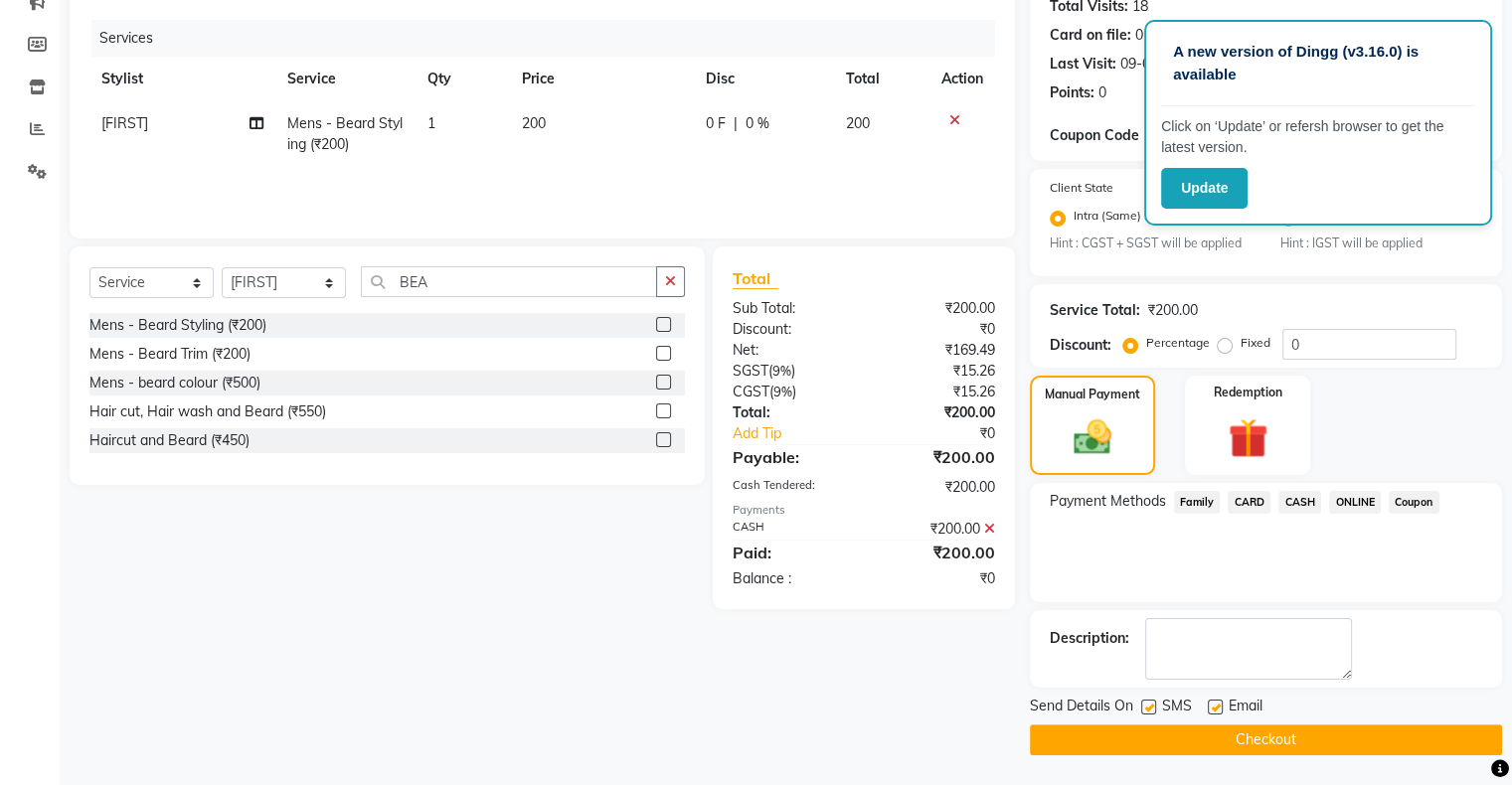 click on "Checkout" 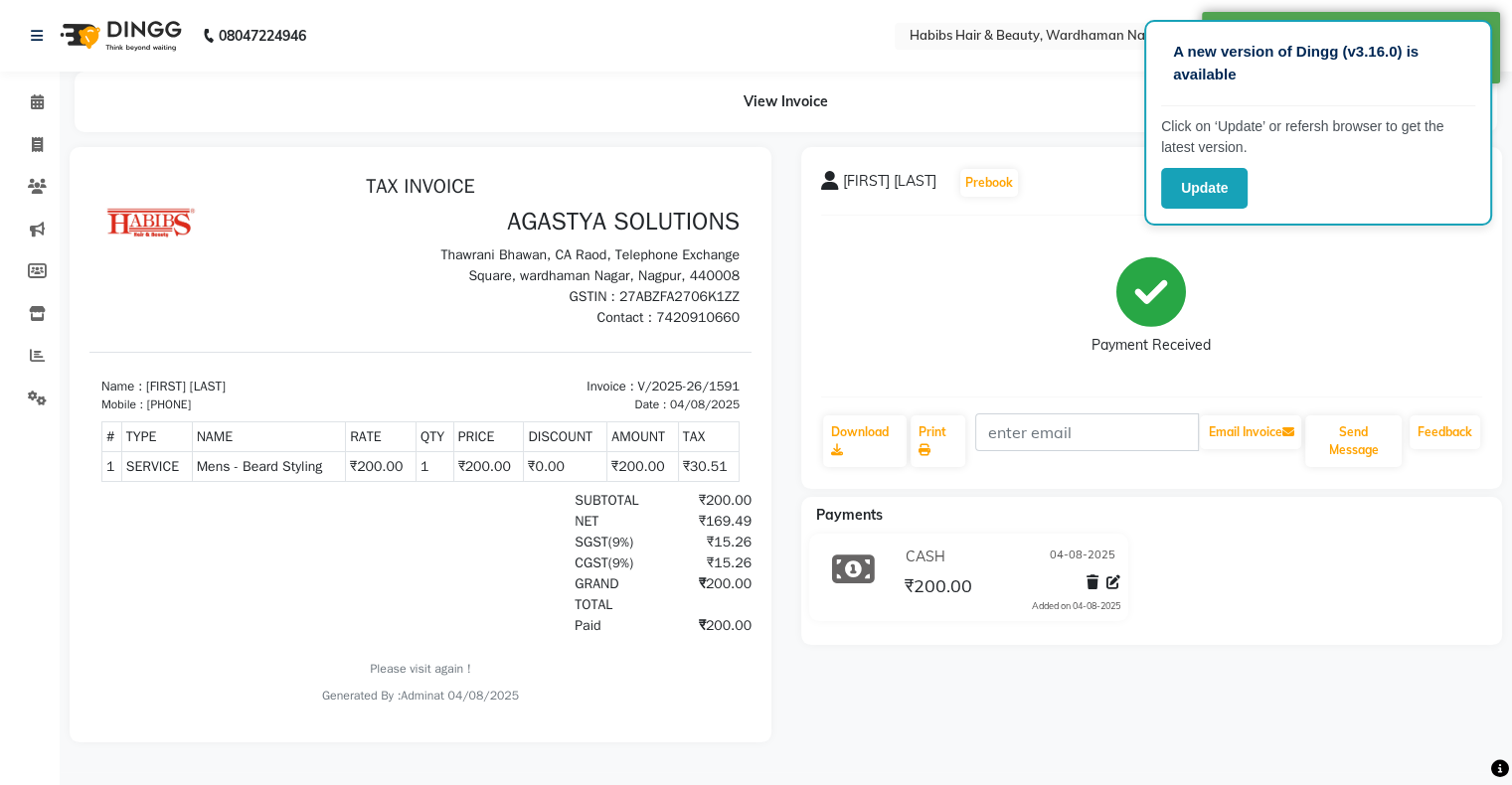 scroll, scrollTop: 0, scrollLeft: 0, axis: both 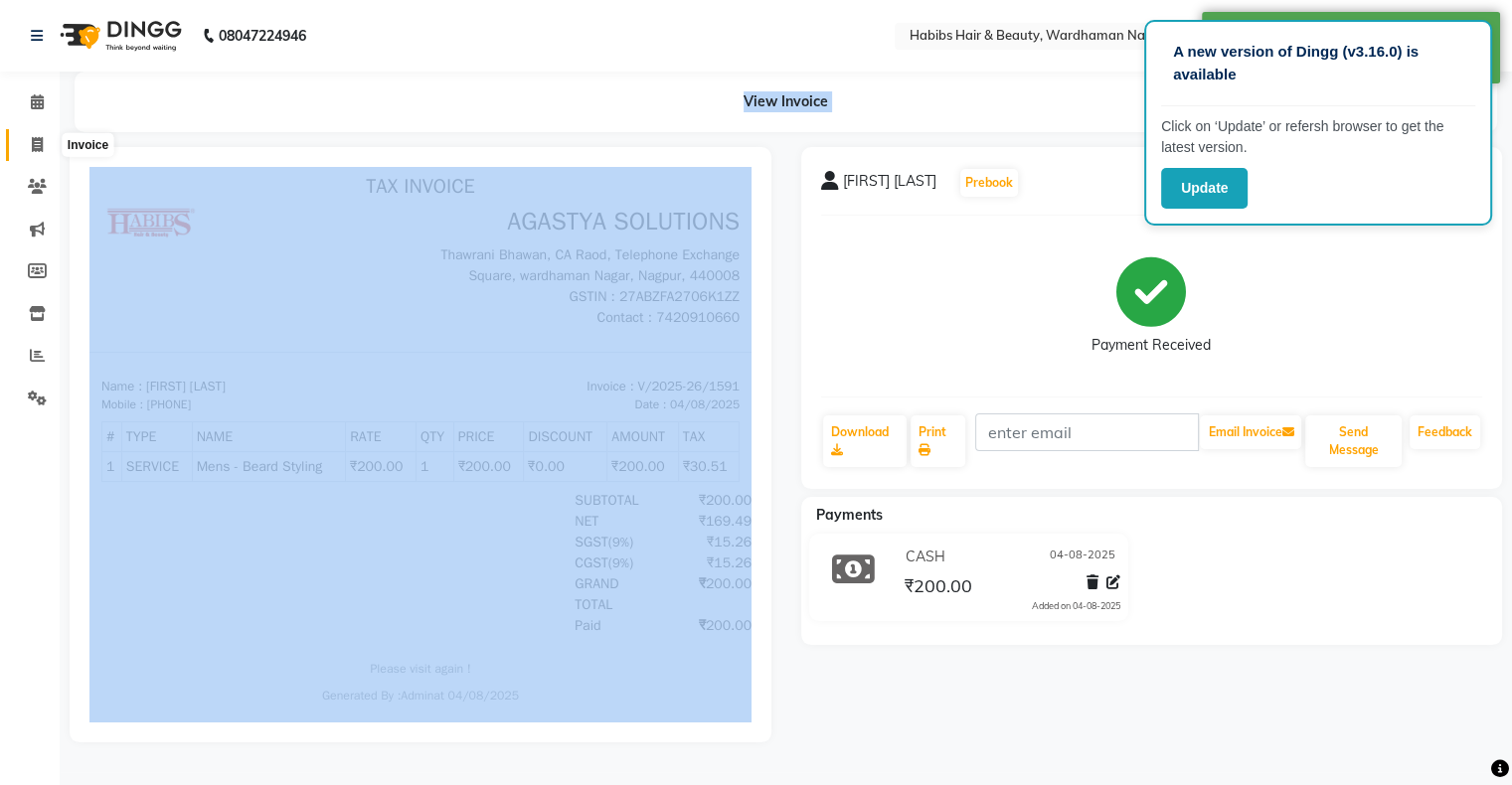 drag, startPoint x: 56, startPoint y: 148, endPoint x: 26, endPoint y: 141, distance: 30.805844 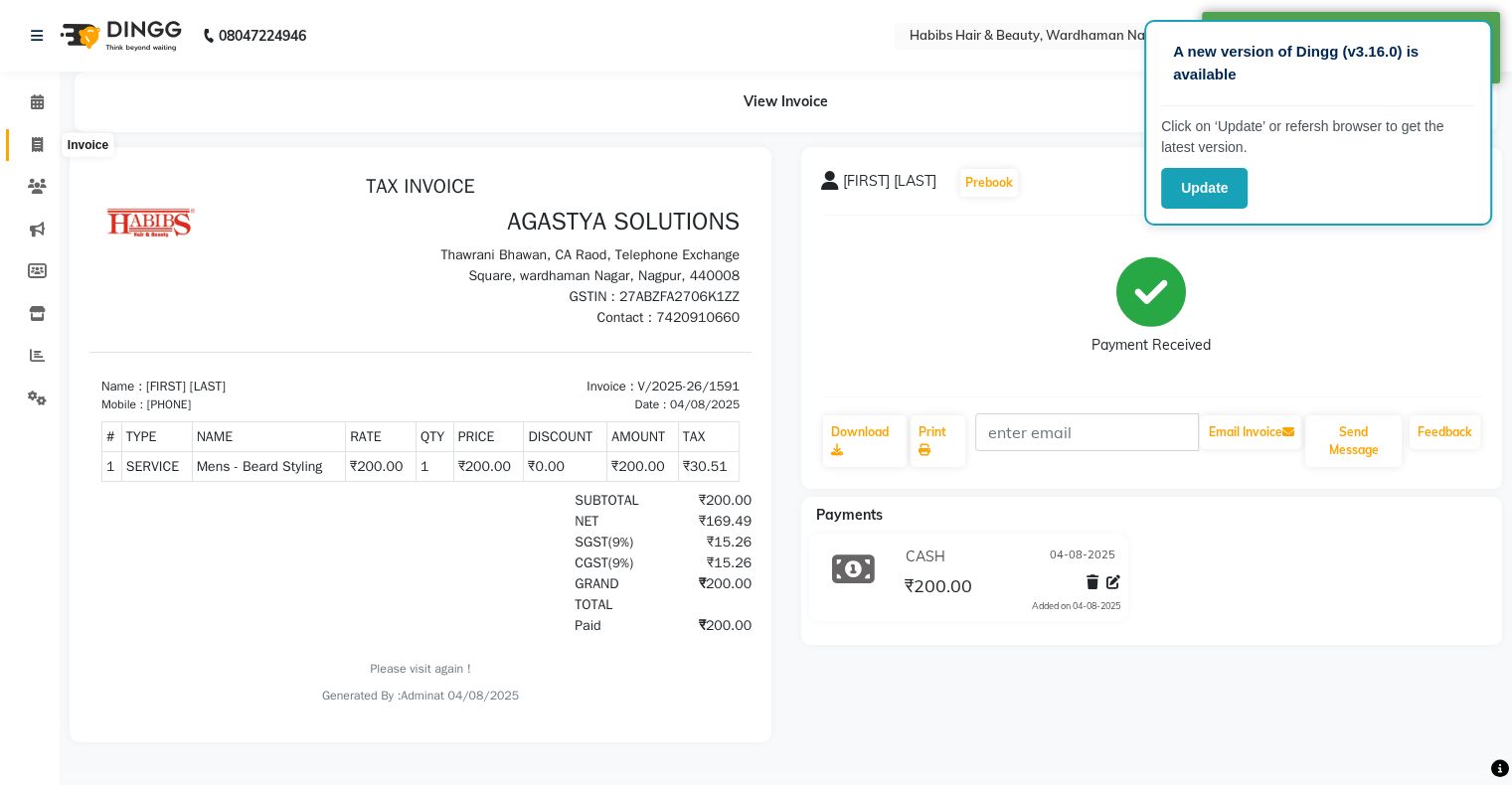 select on "service" 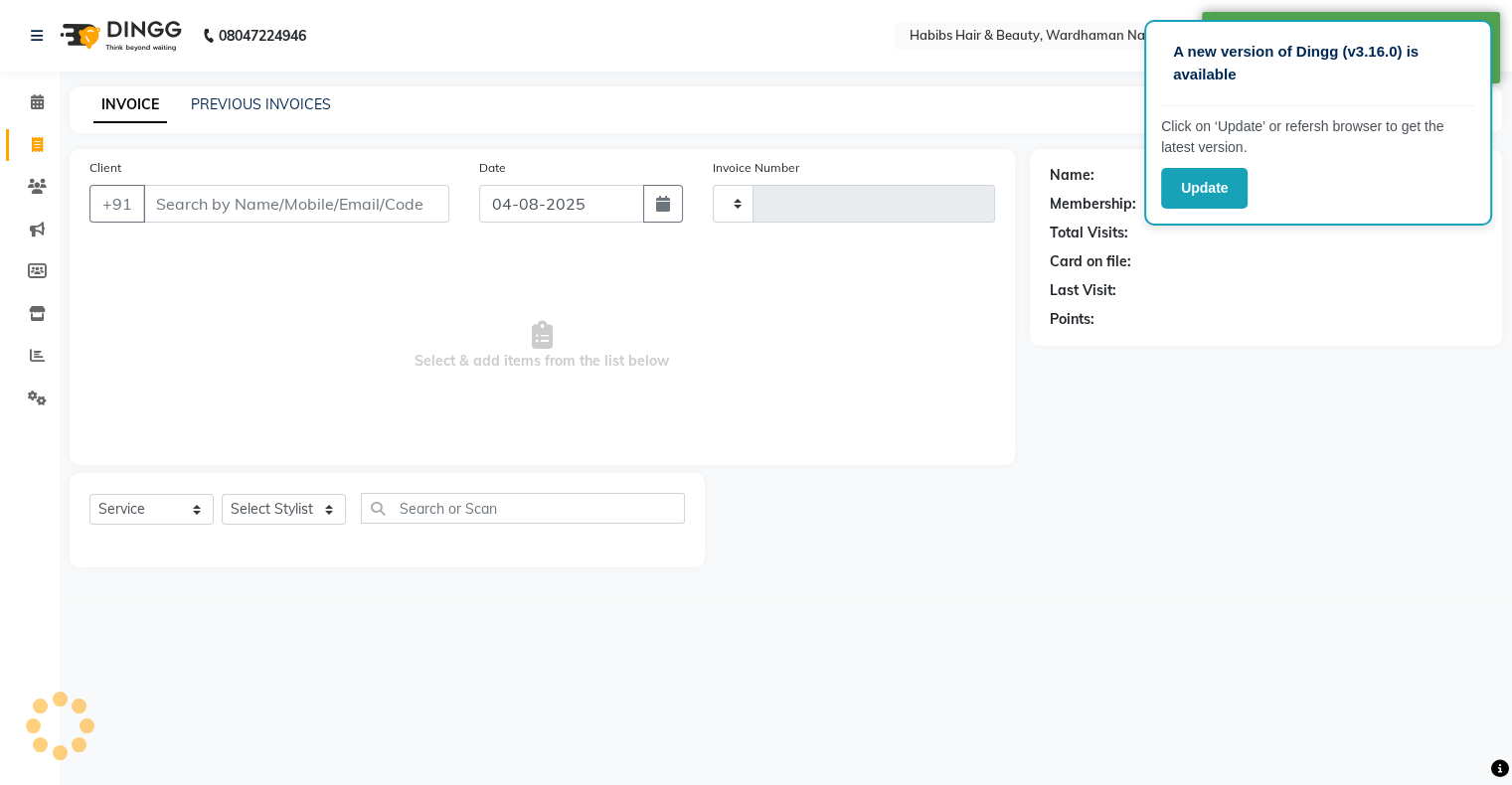 scroll, scrollTop: 0, scrollLeft: 0, axis: both 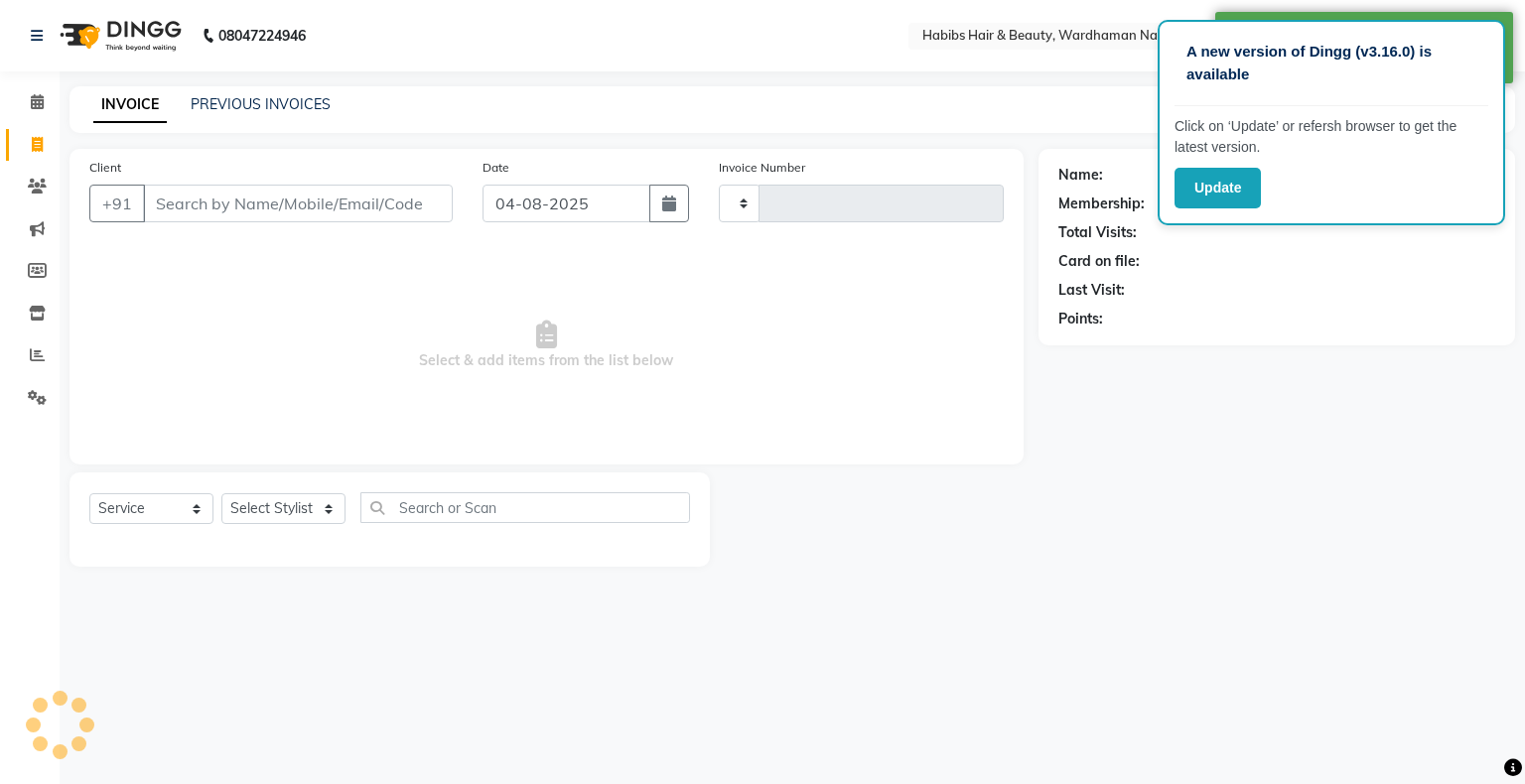 type on "1592" 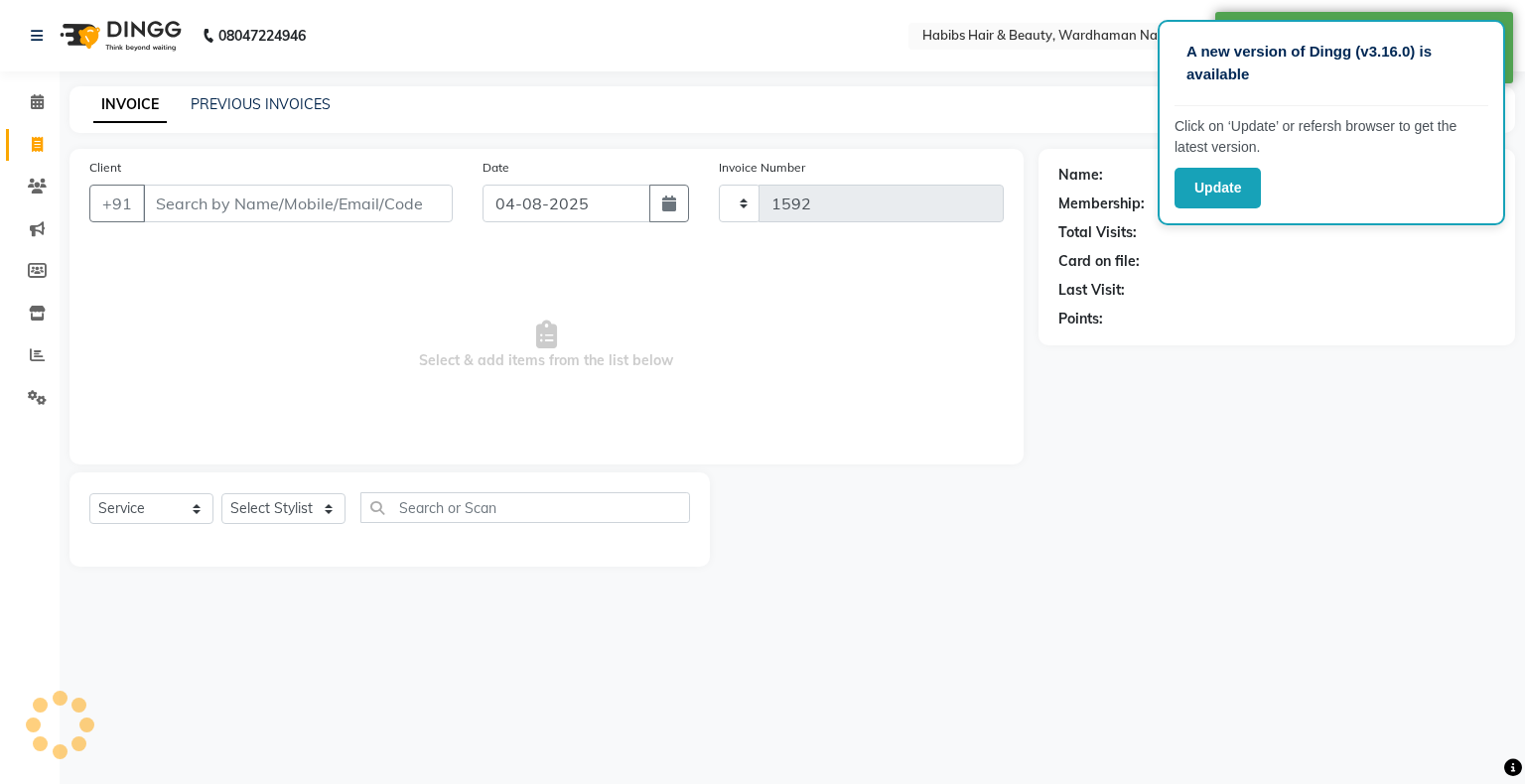 select on "3714" 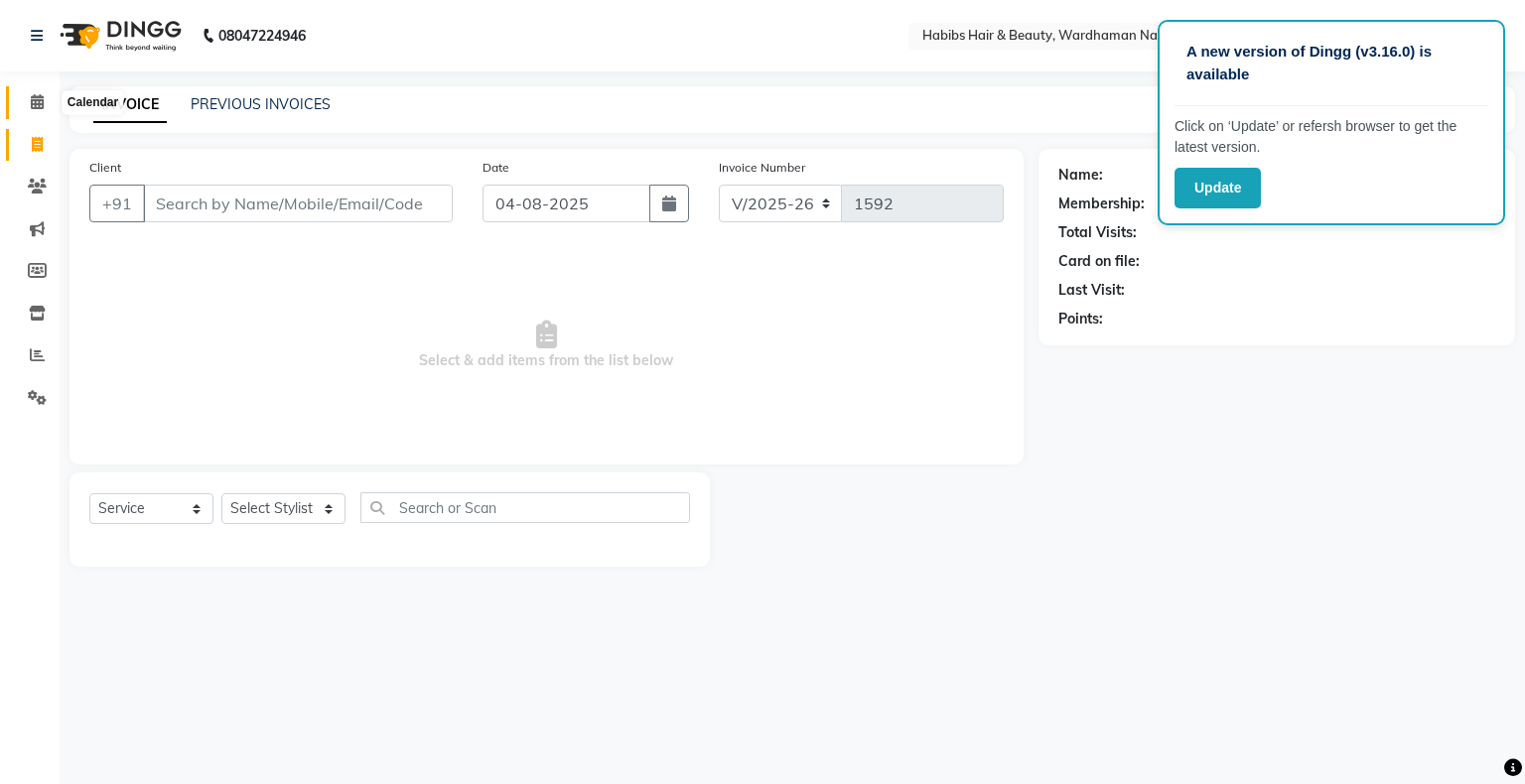 click 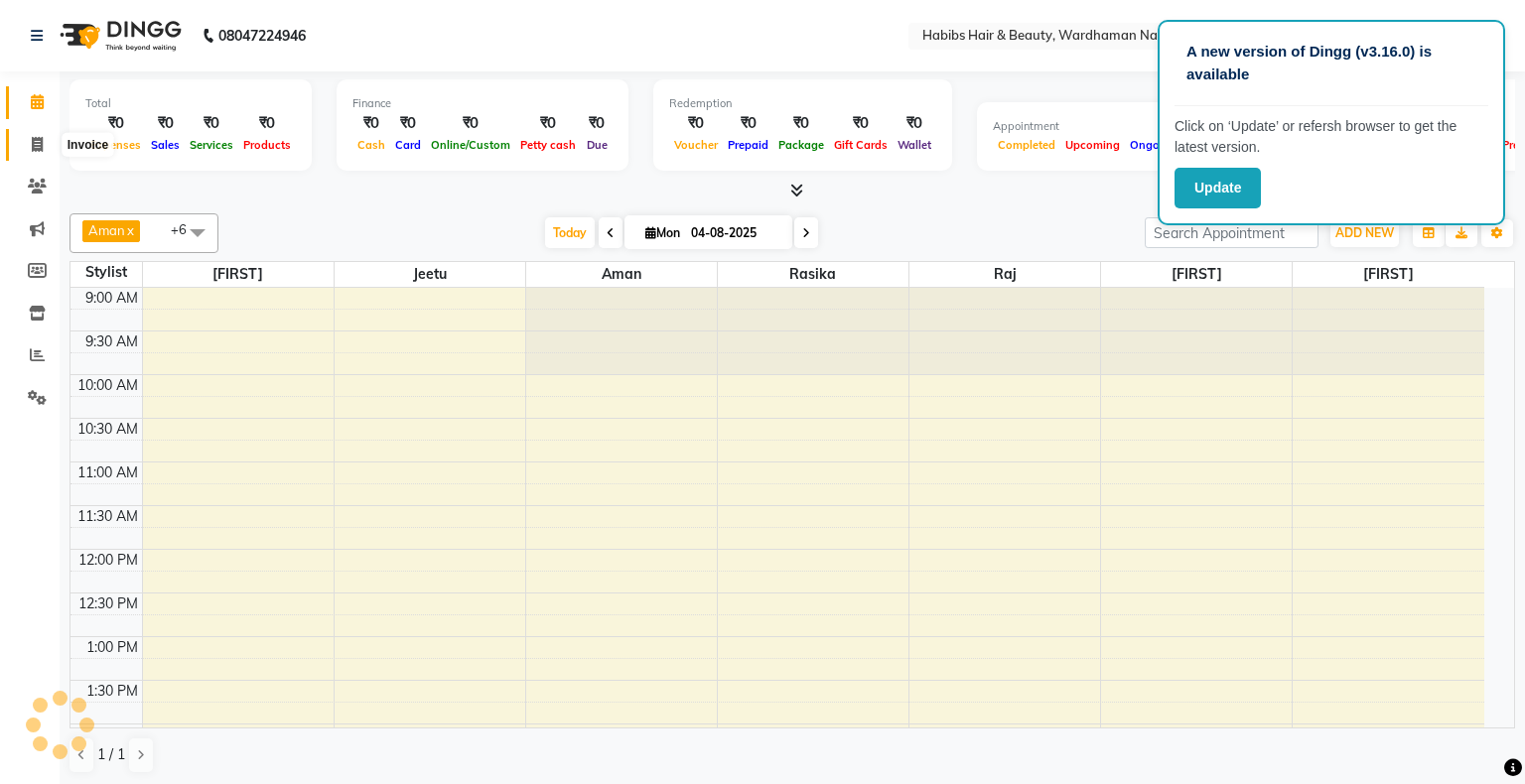 scroll, scrollTop: 520, scrollLeft: 0, axis: vertical 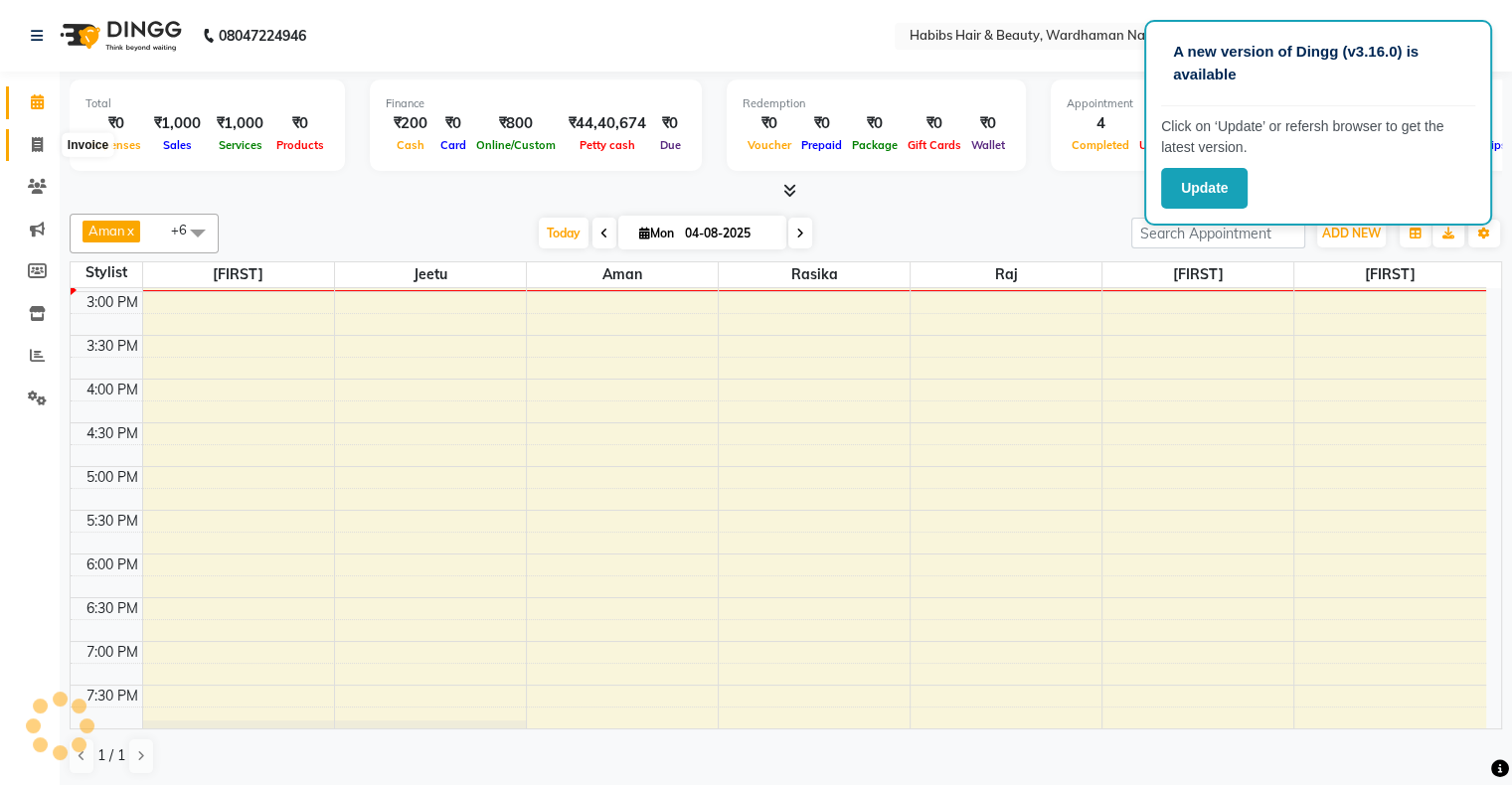 click 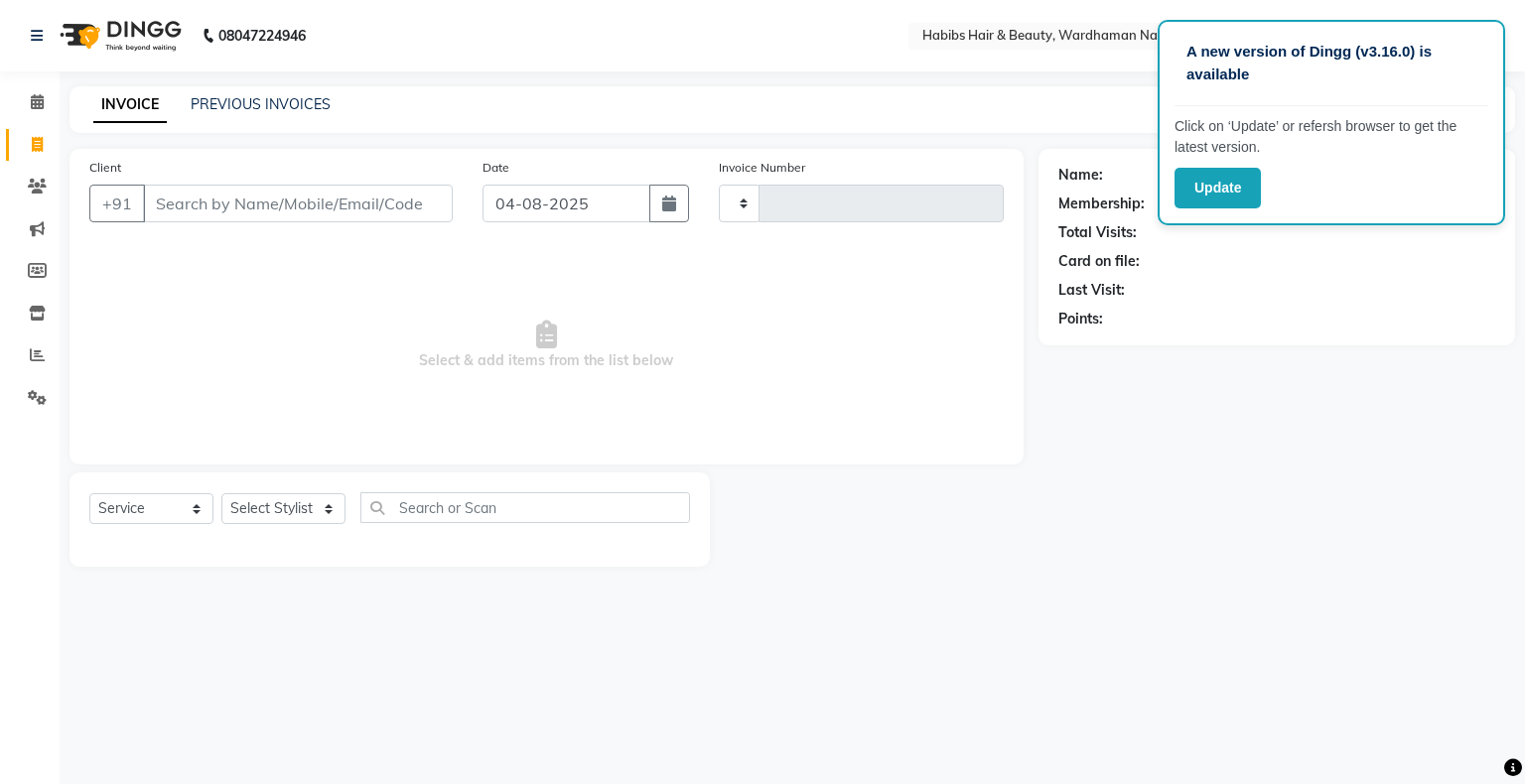 type on "1592" 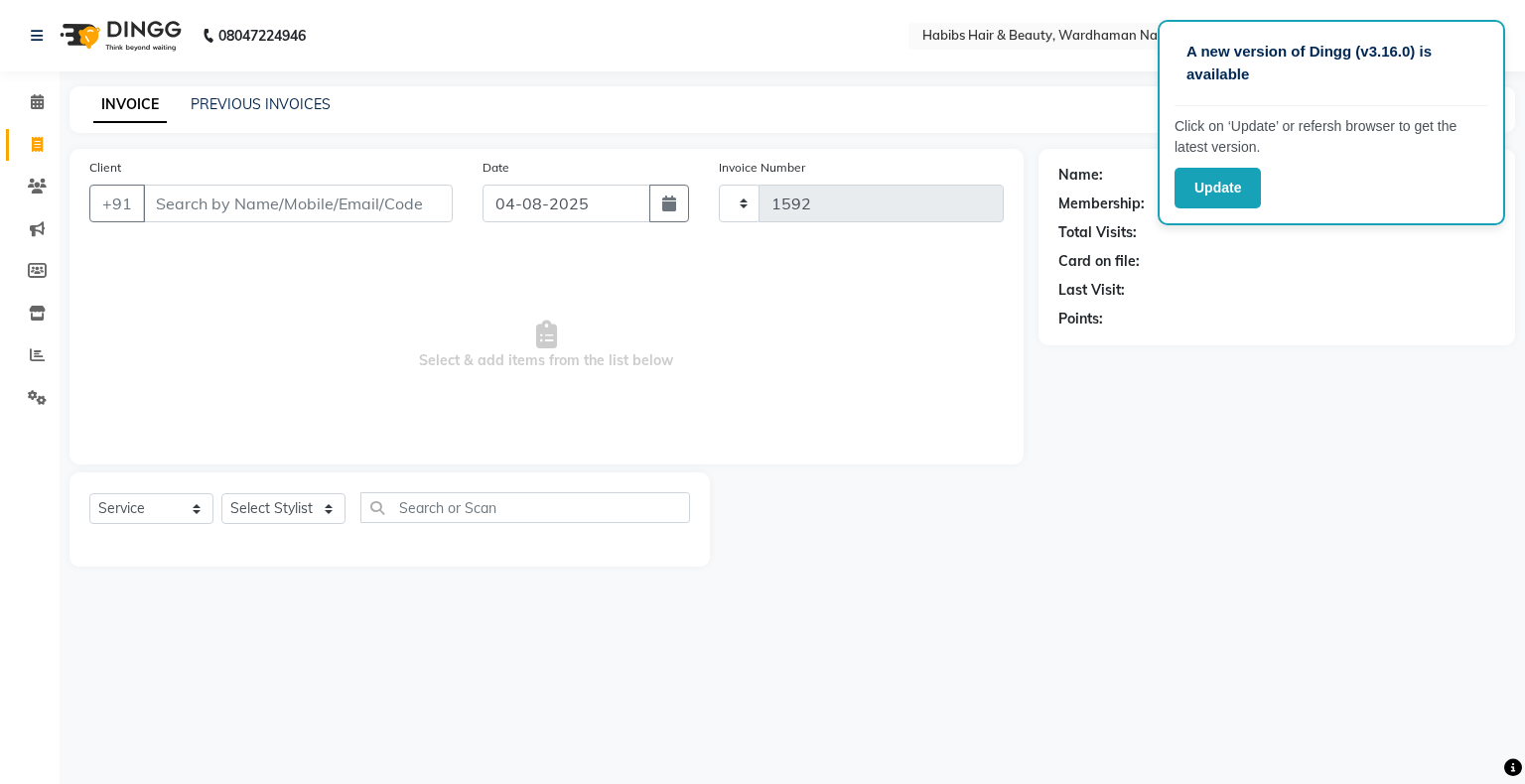 select on "3714" 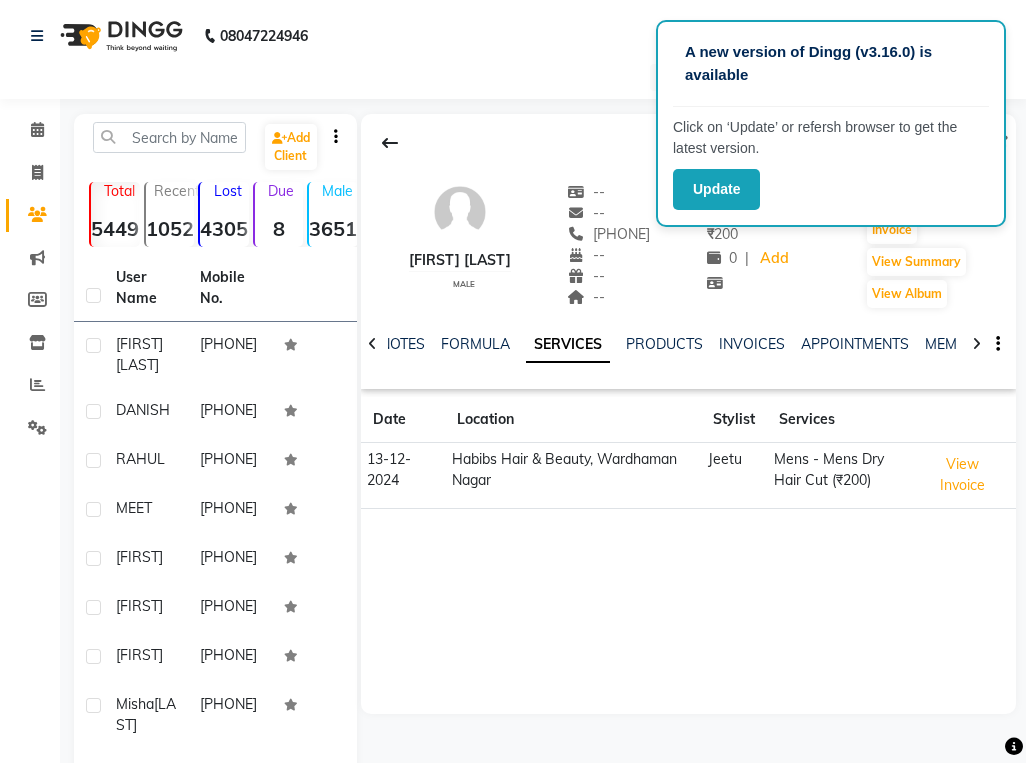scroll, scrollTop: 0, scrollLeft: 0, axis: both 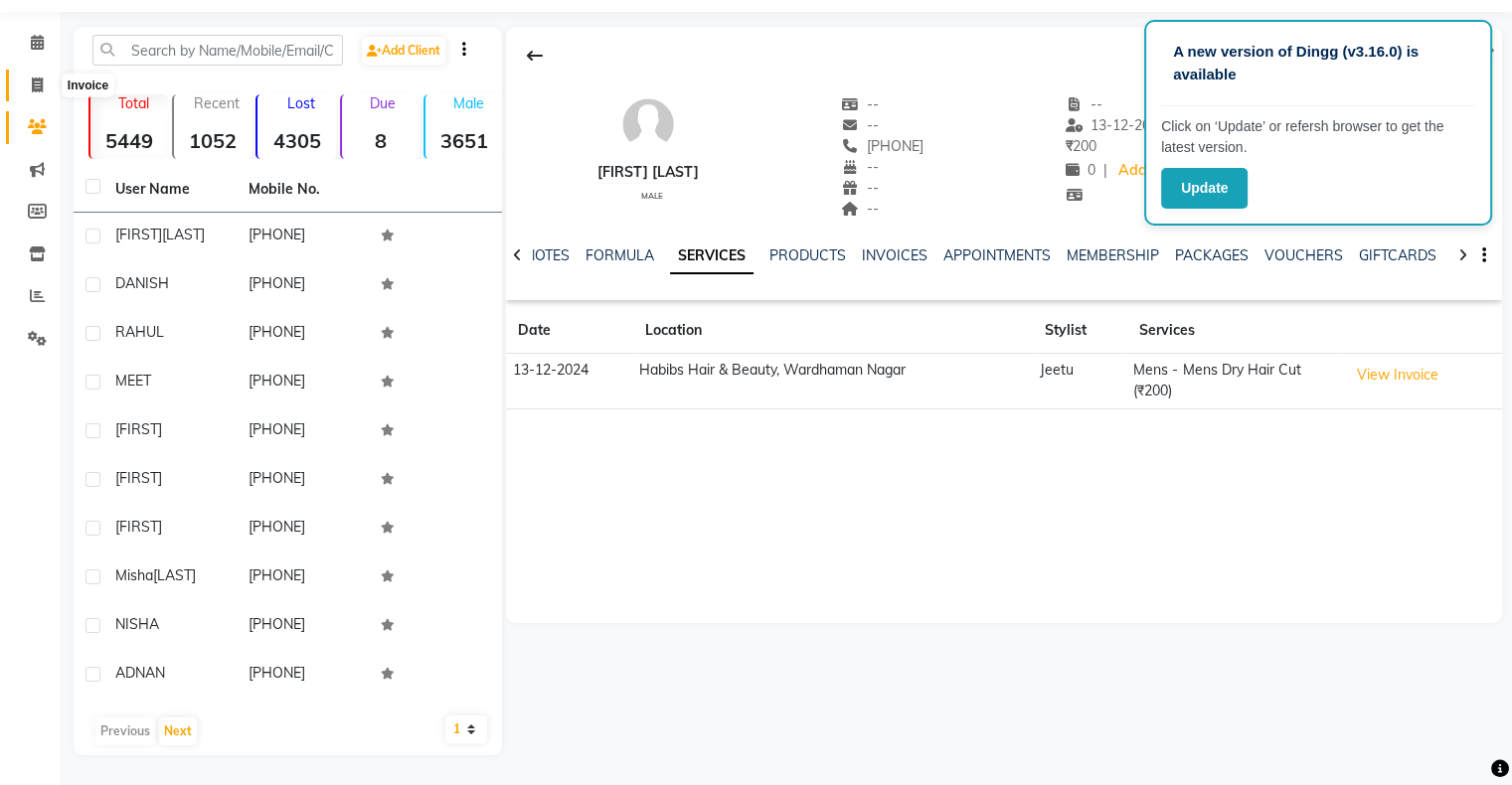 click 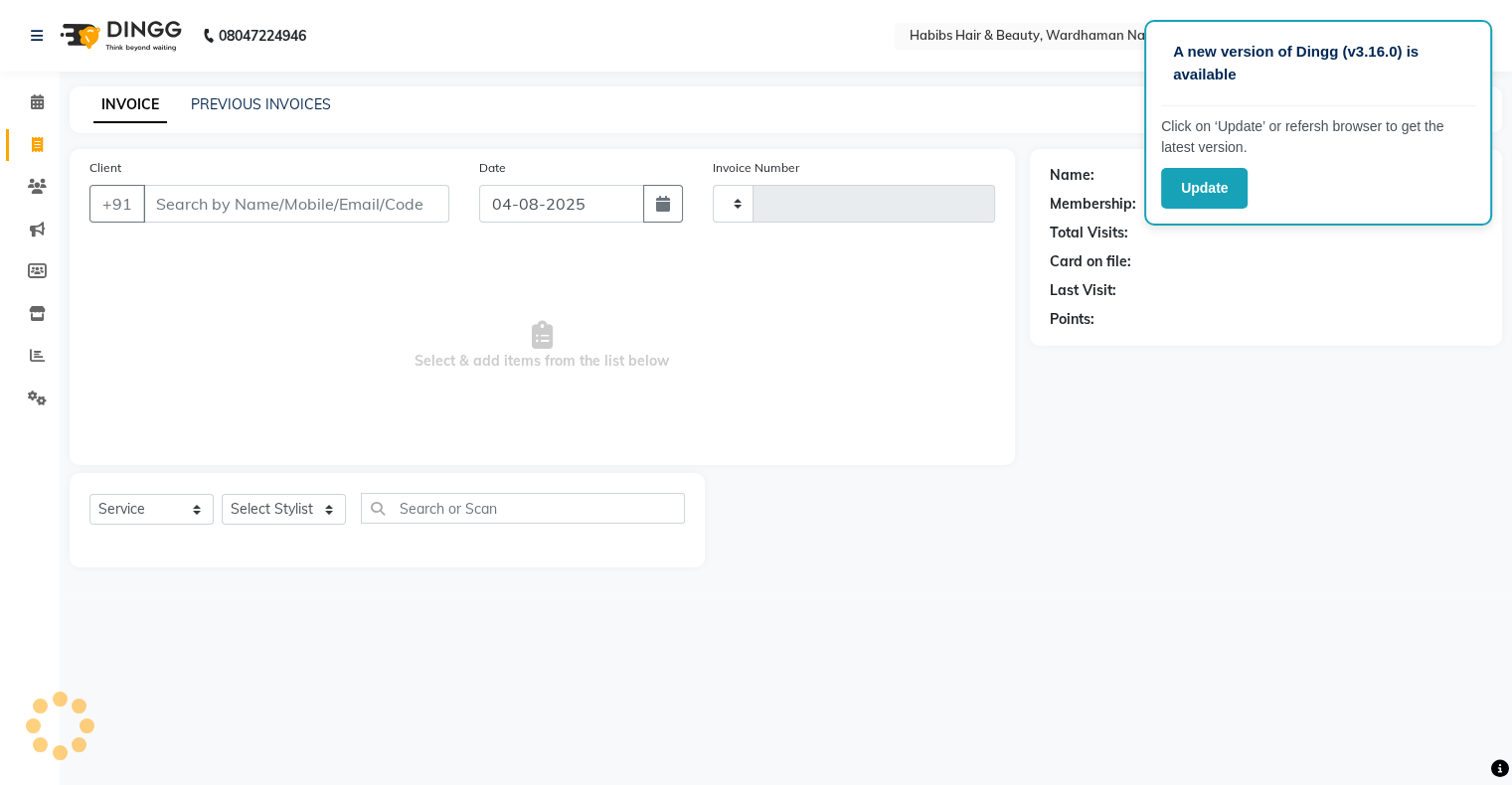 scroll, scrollTop: 0, scrollLeft: 0, axis: both 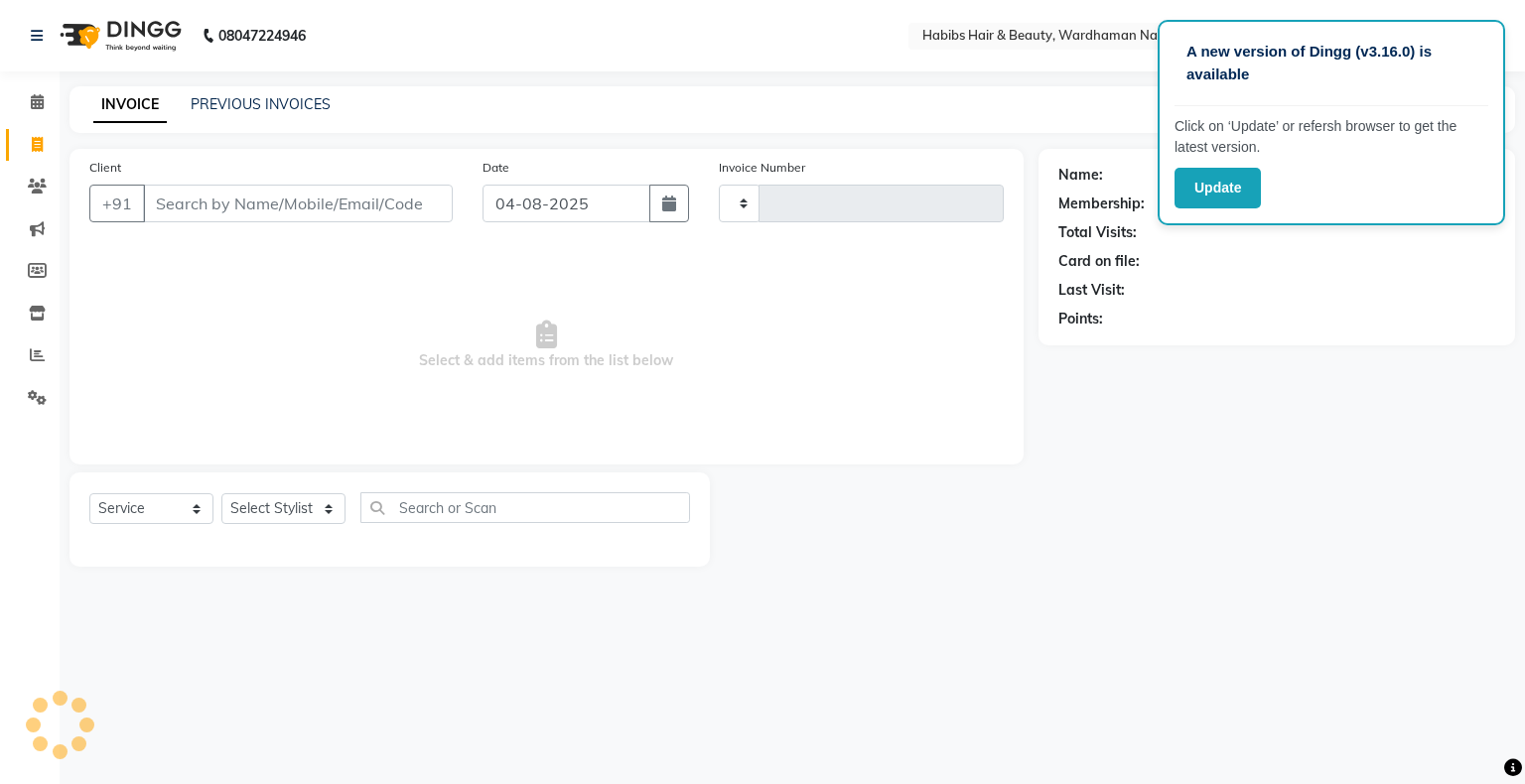 type on "1583" 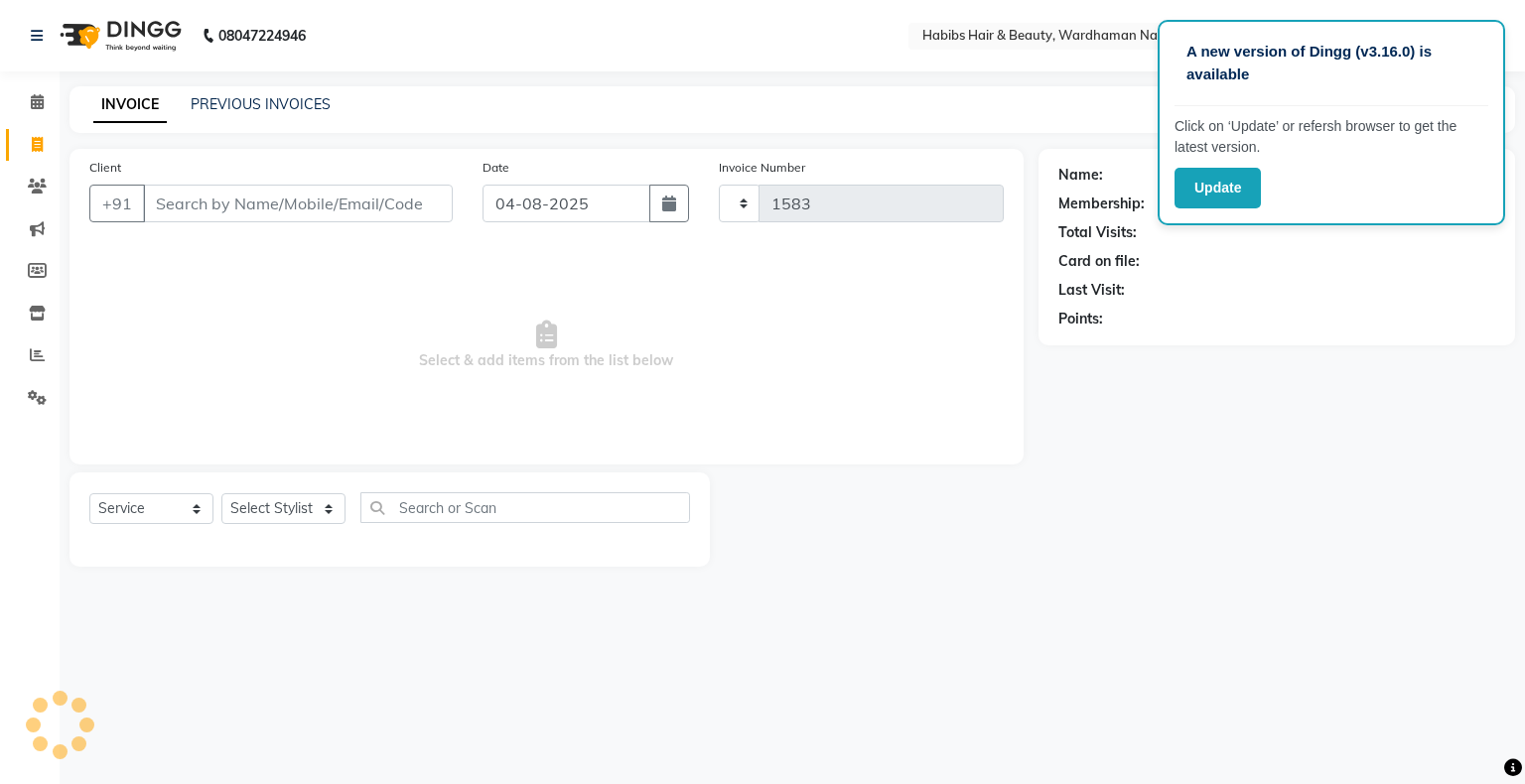 select on "[NUMBER]" 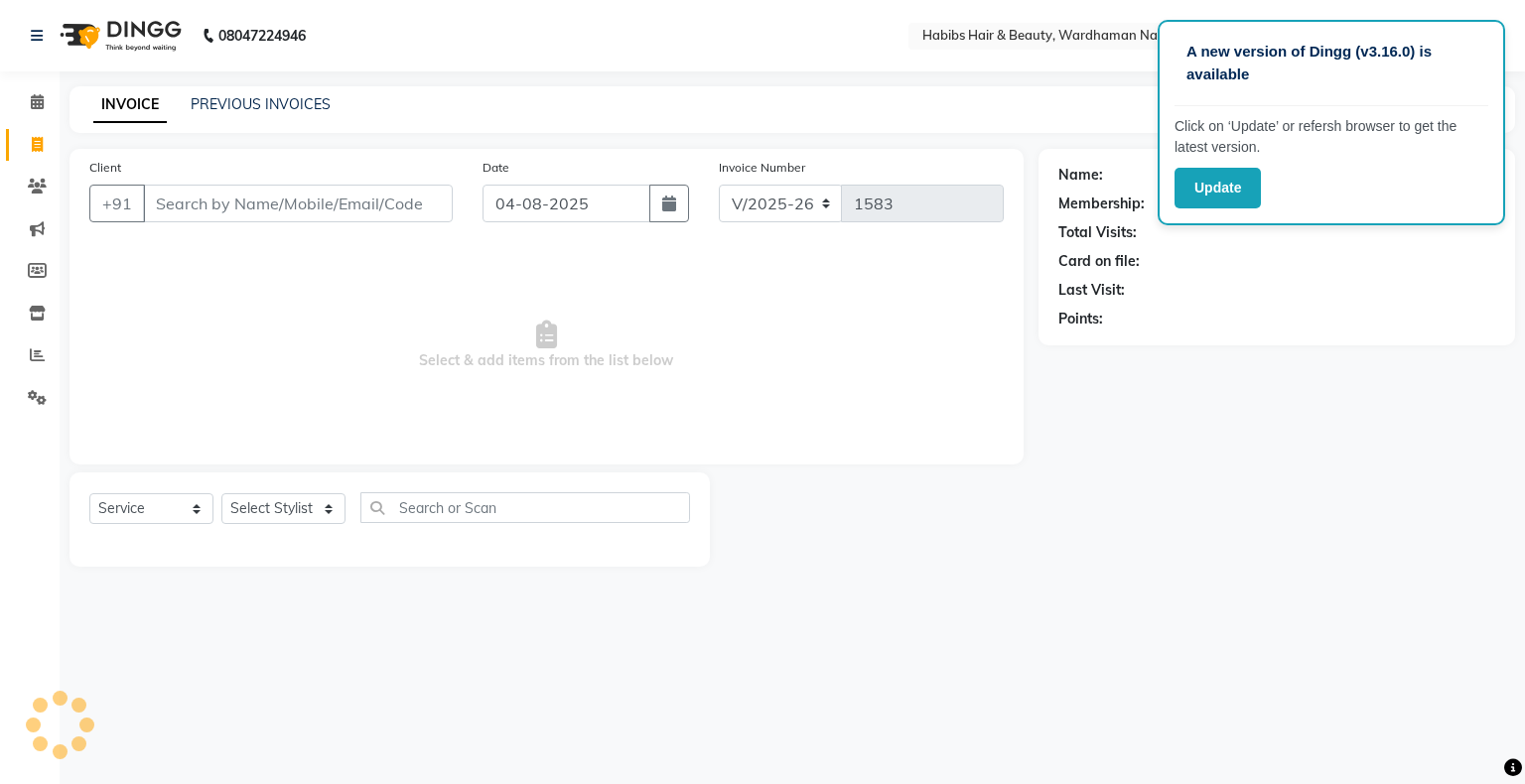 click on "Client" at bounding box center (298, 203) 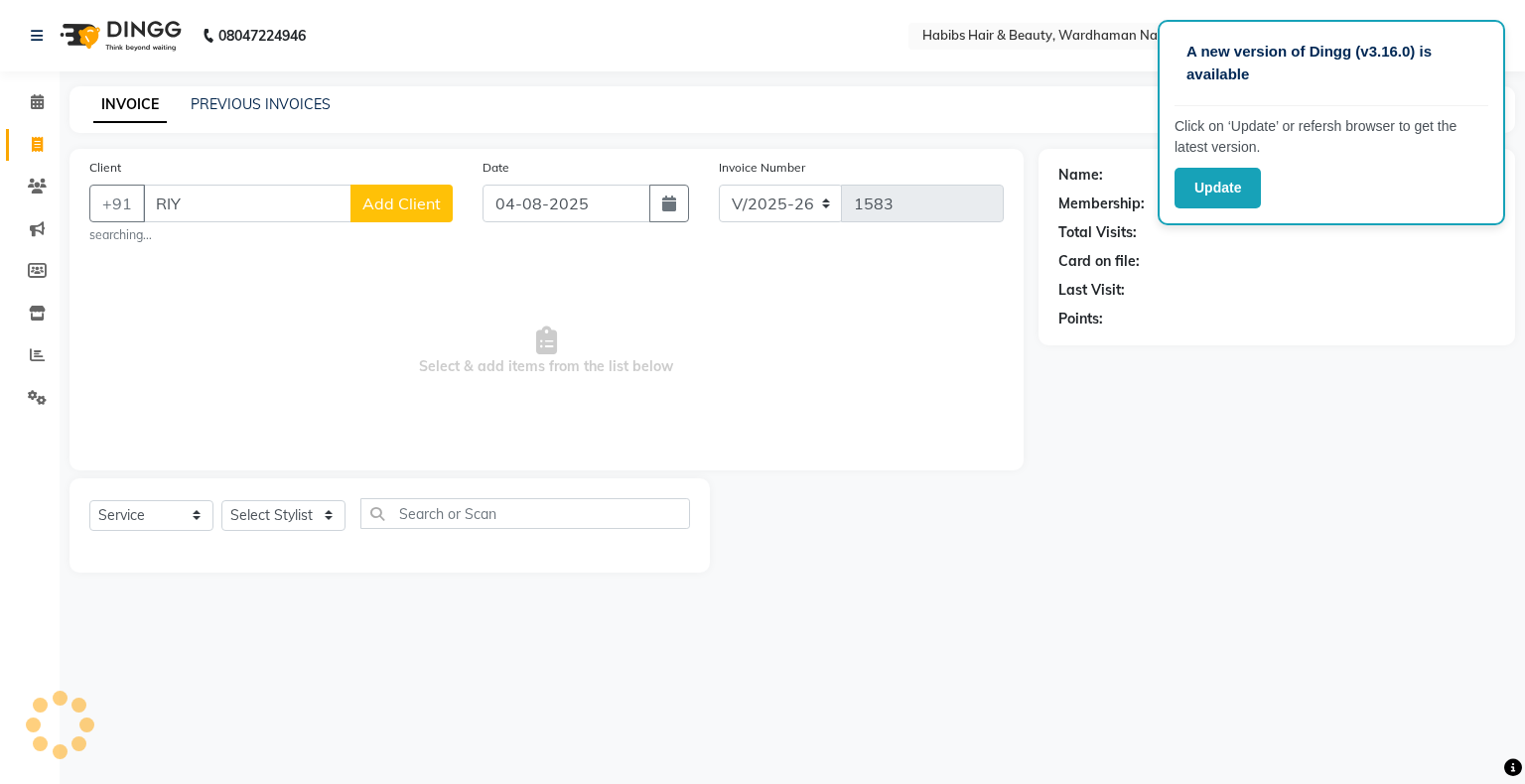 type on "RIYA" 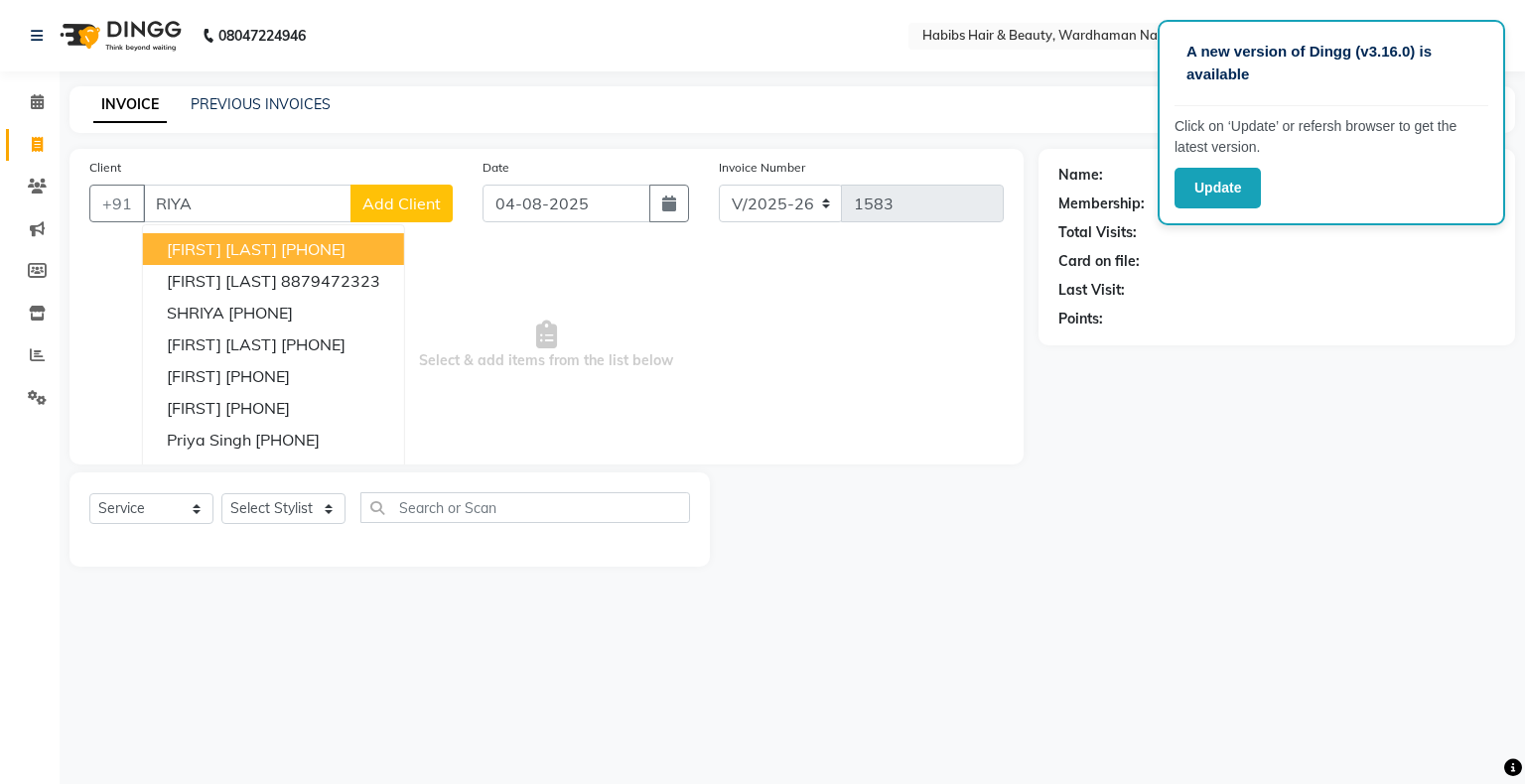 click on "RIYA" at bounding box center (247, 203) 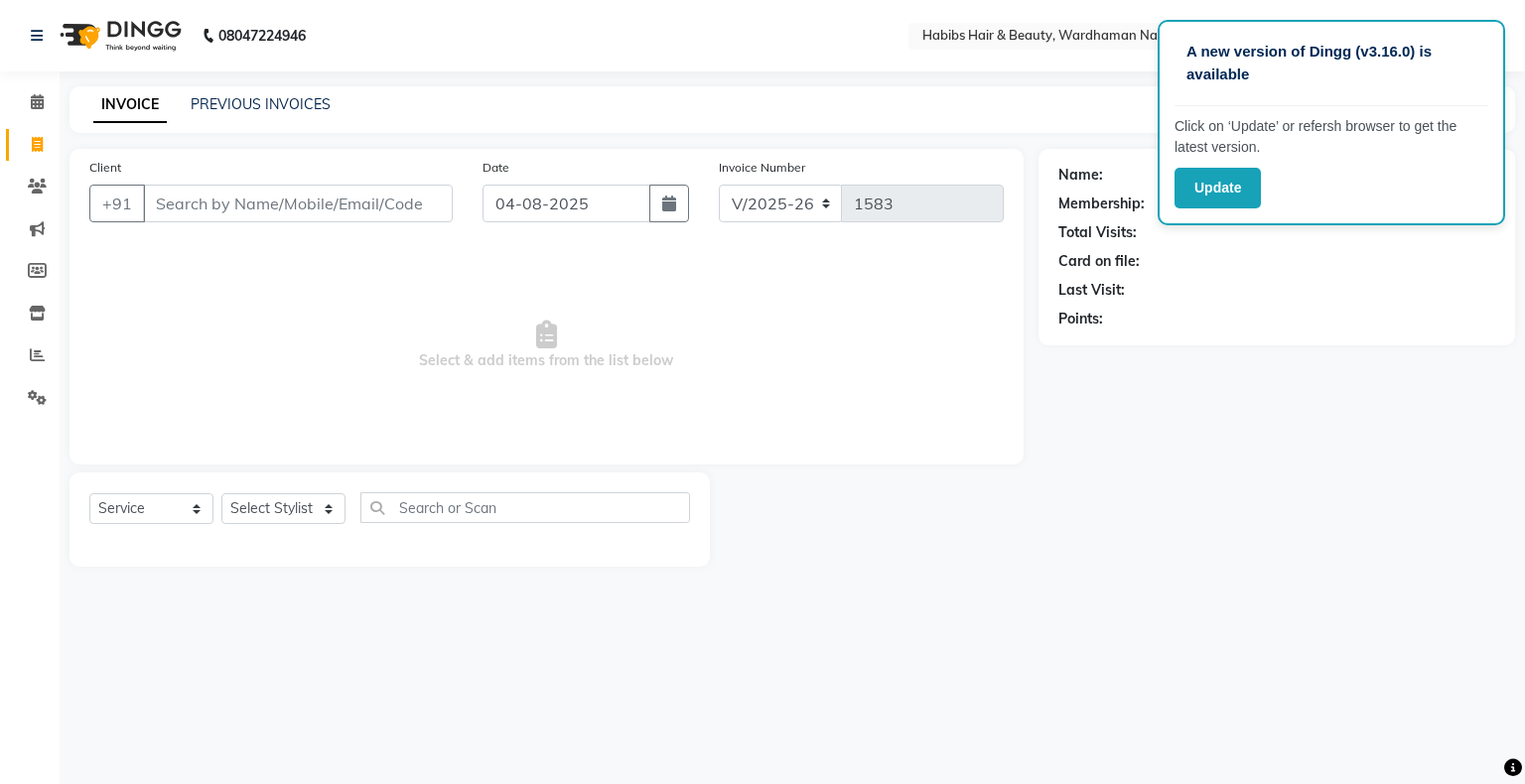 click on "Date 04-08-2025" 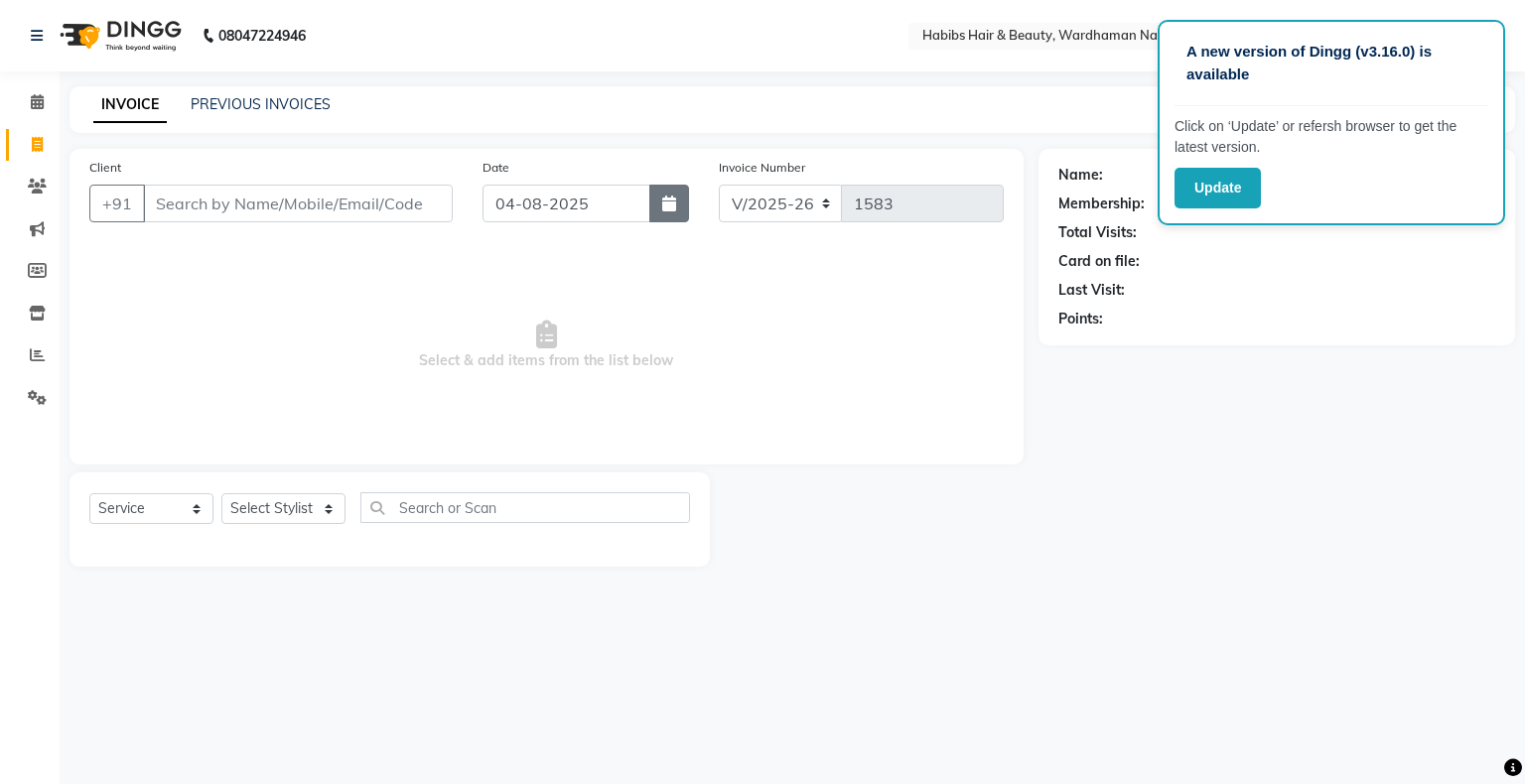 click 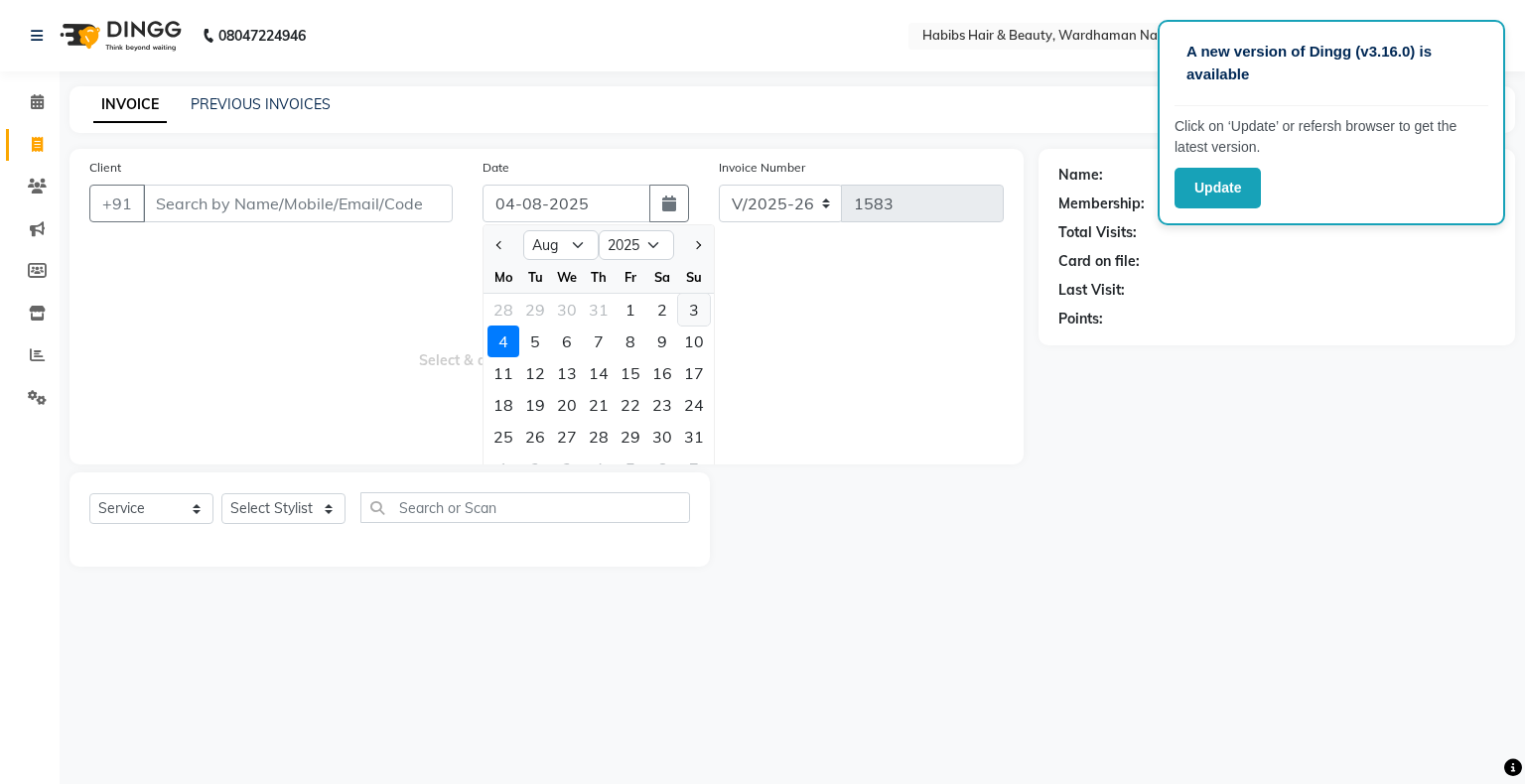click on "3" 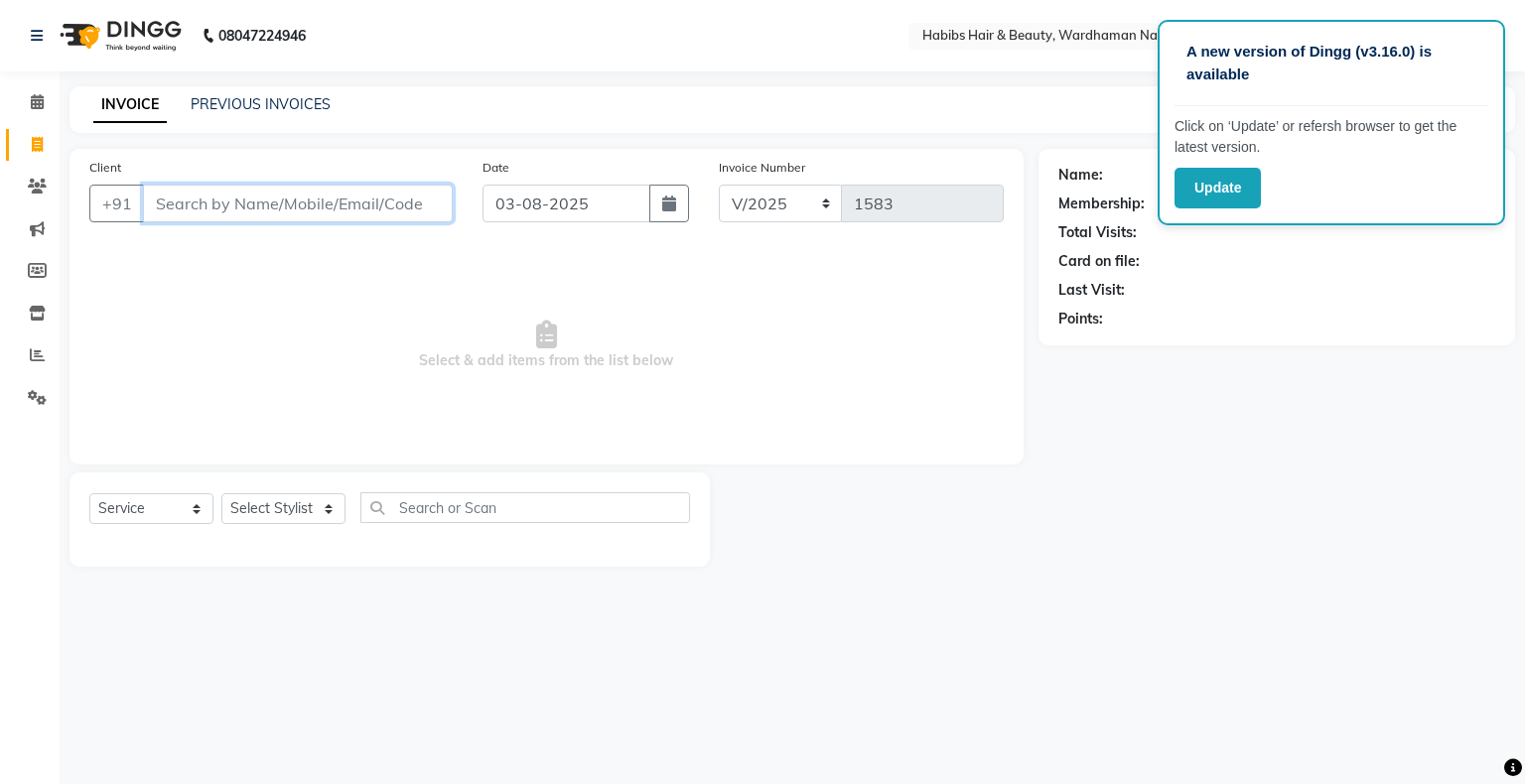 click on "Client" at bounding box center (298, 203) 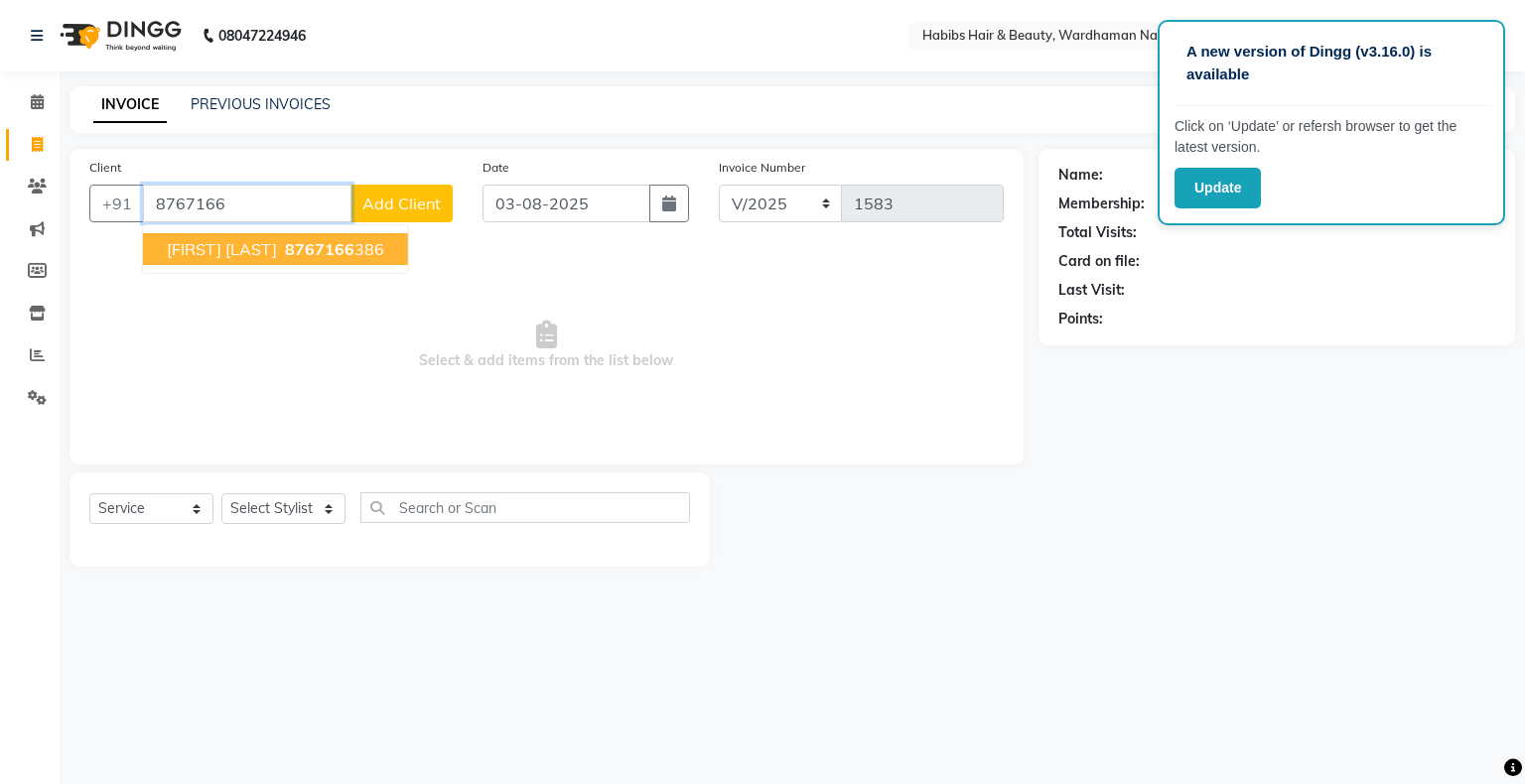 click on "8767166 386" at bounding box center (333, 249) 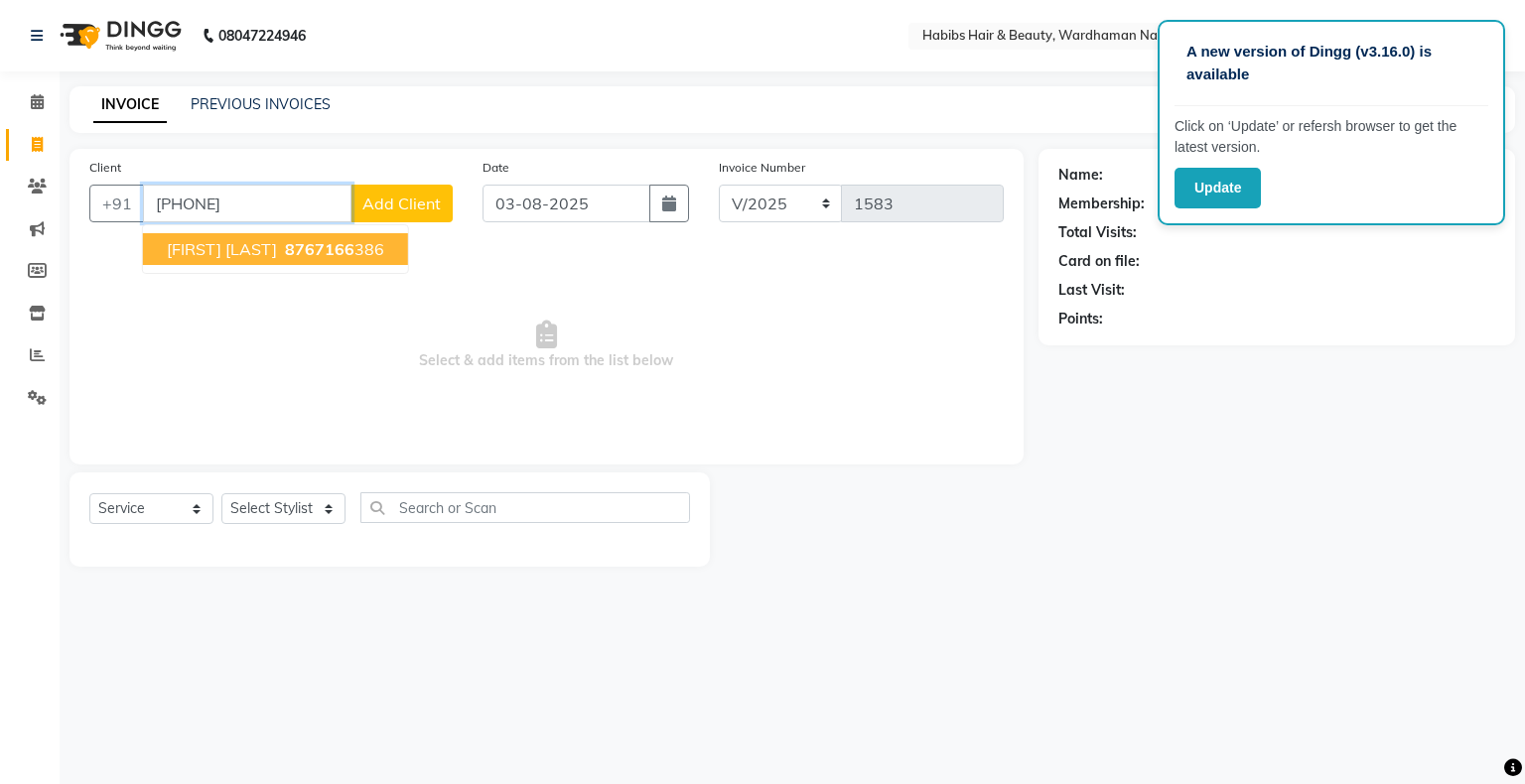 type on "8767166386" 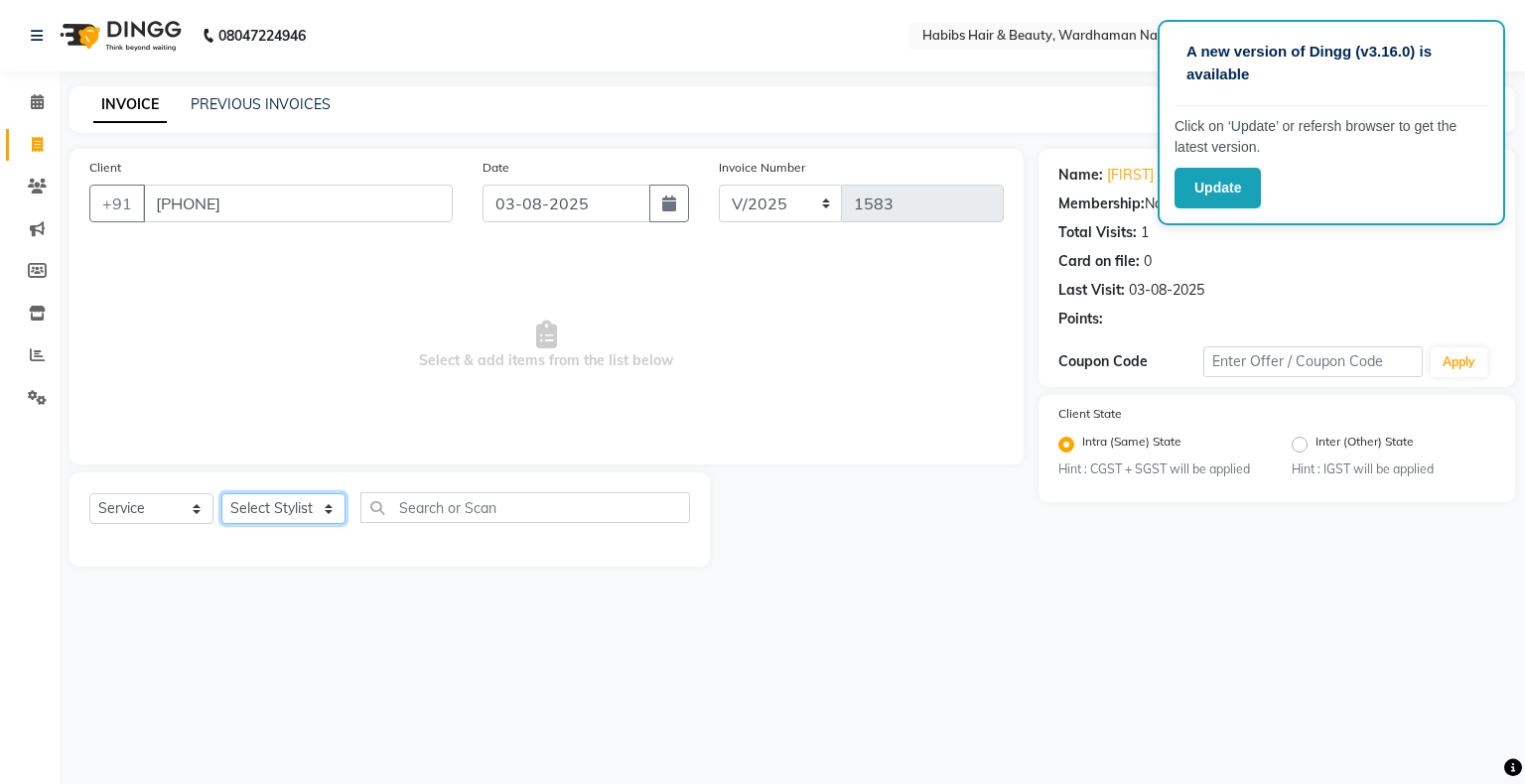click on "Select Stylist Admin Aman Gayatri Jeetu Mick Raj Rashmi Rasika Sarang" 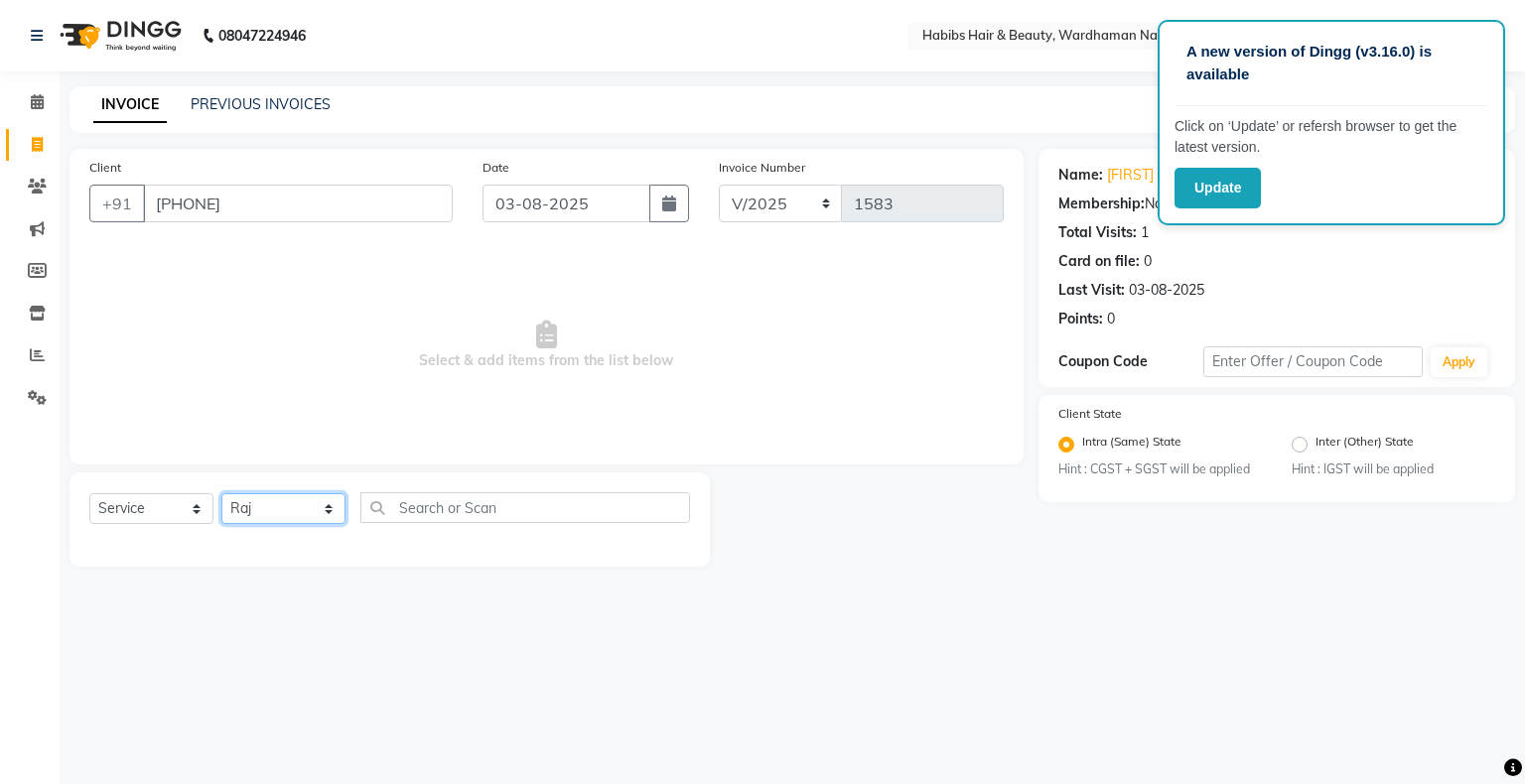 click on "Select Stylist Admin Aman Gayatri Jeetu Mick Raj Rashmi Rasika Sarang" 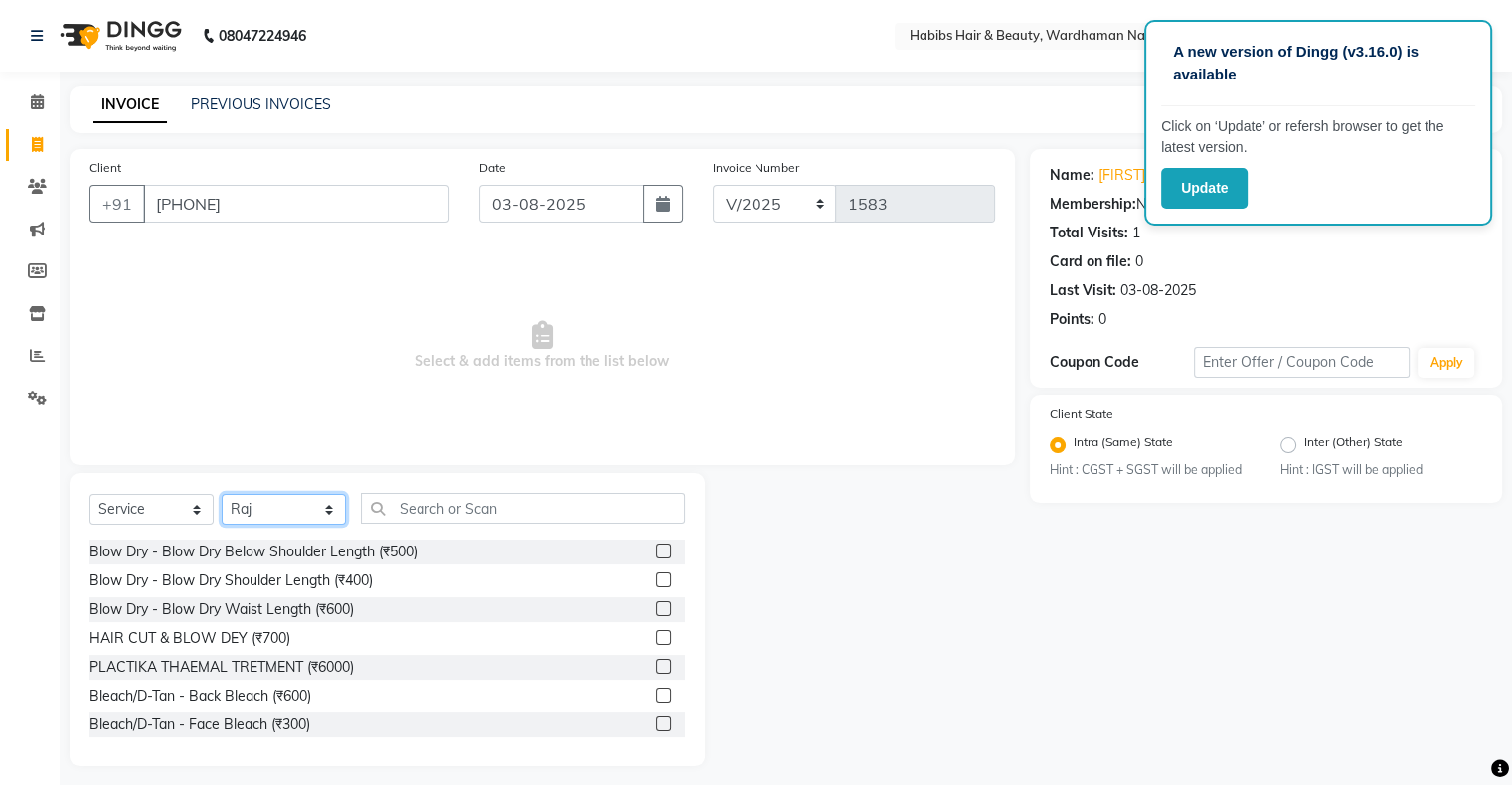 click on "Select Stylist Admin Aman Gayatri Jeetu Mick Raj Rashmi Rasika Sarang" 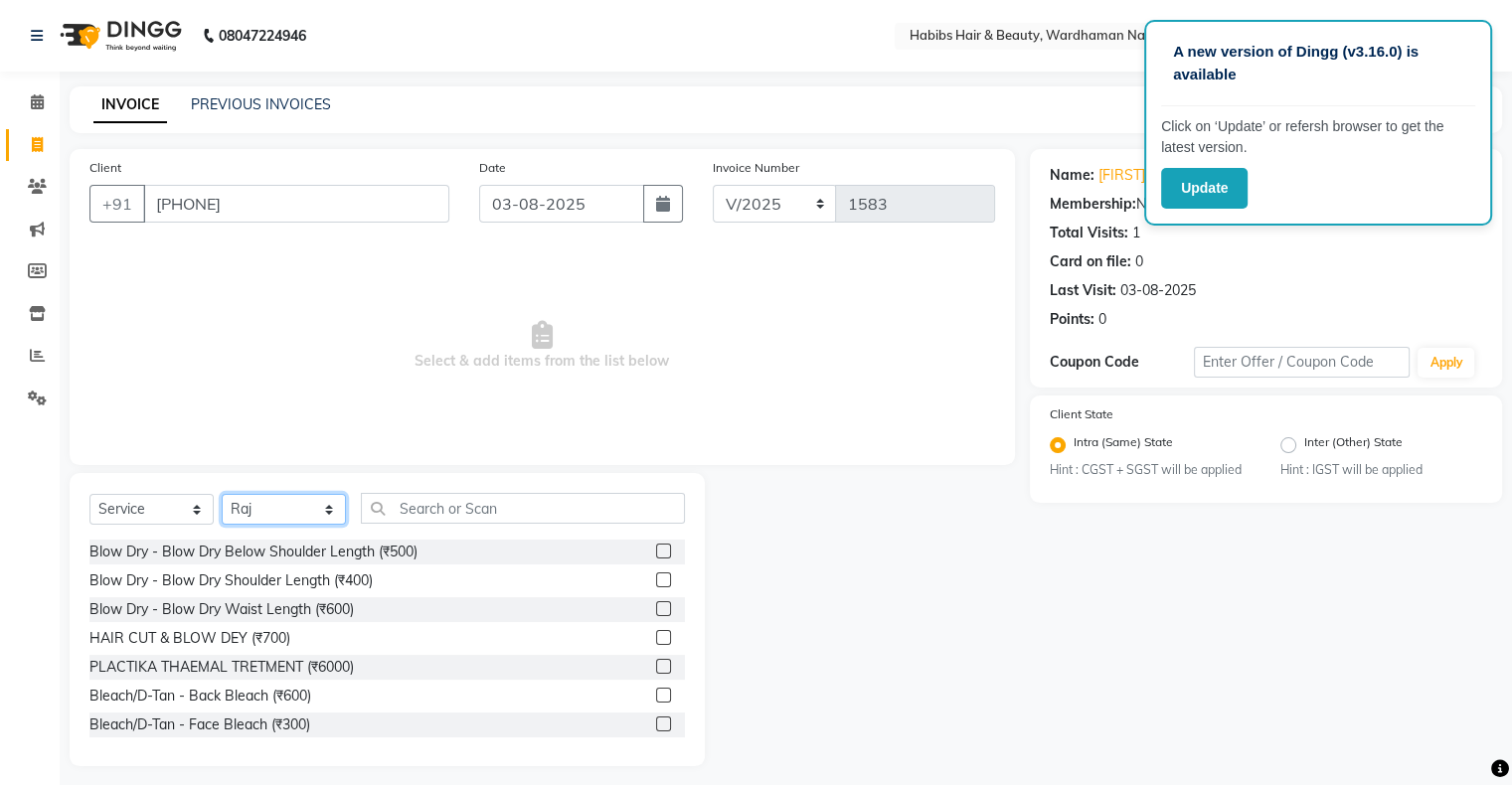 select on "31656" 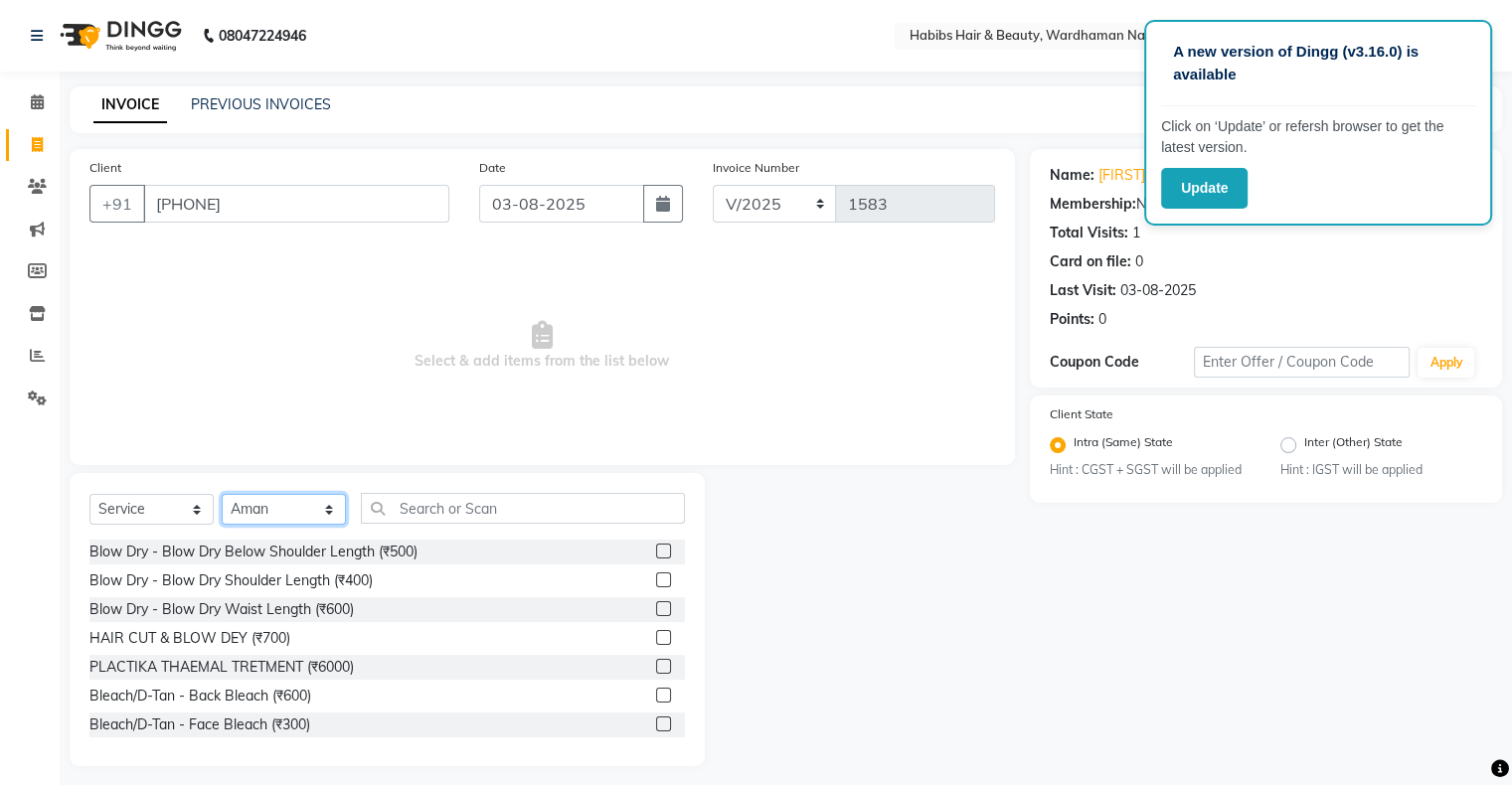 click on "Select Stylist Admin Aman Gayatri Jeetu Mick Raj Rashmi Rasika Sarang" 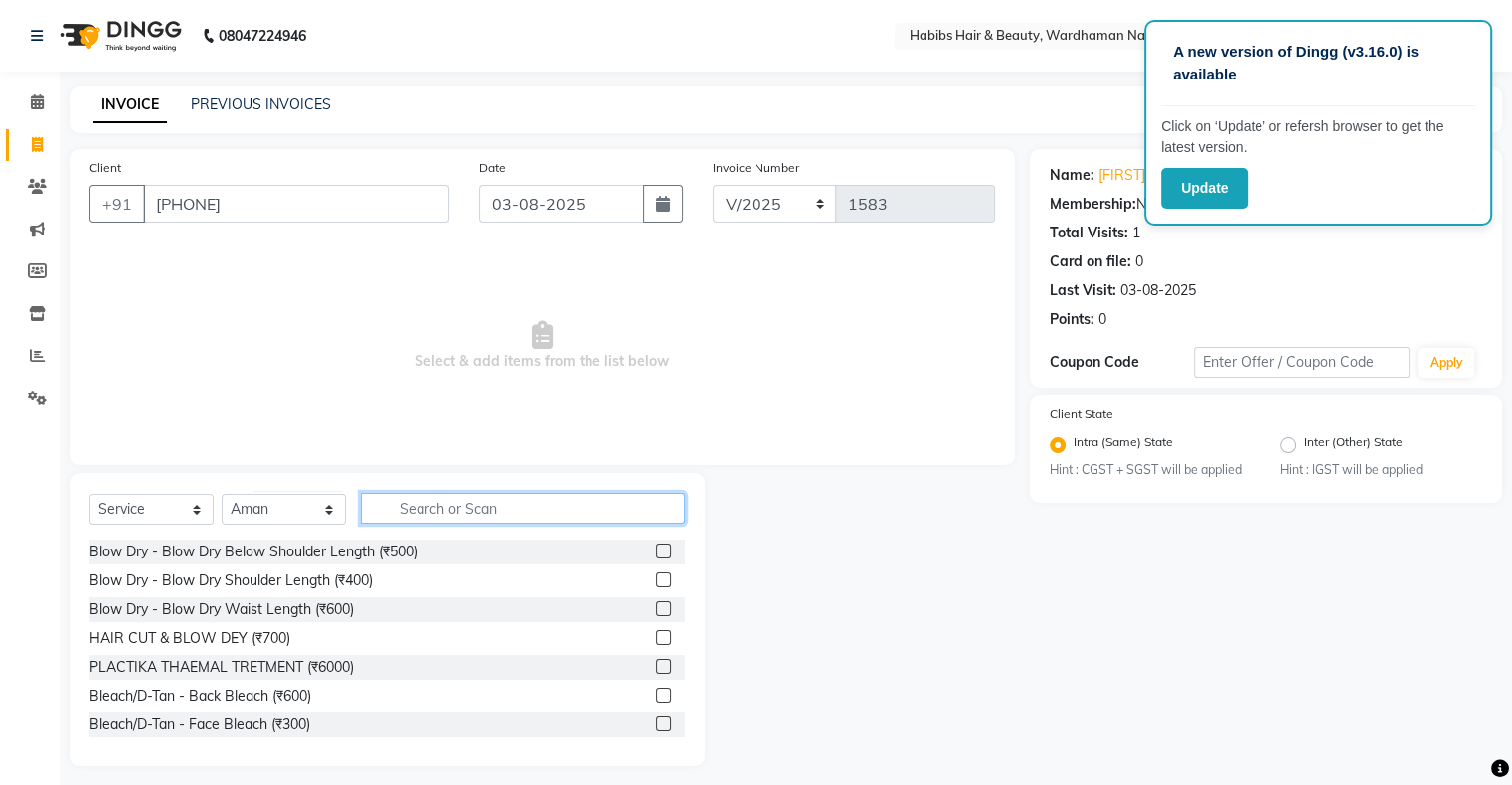 click 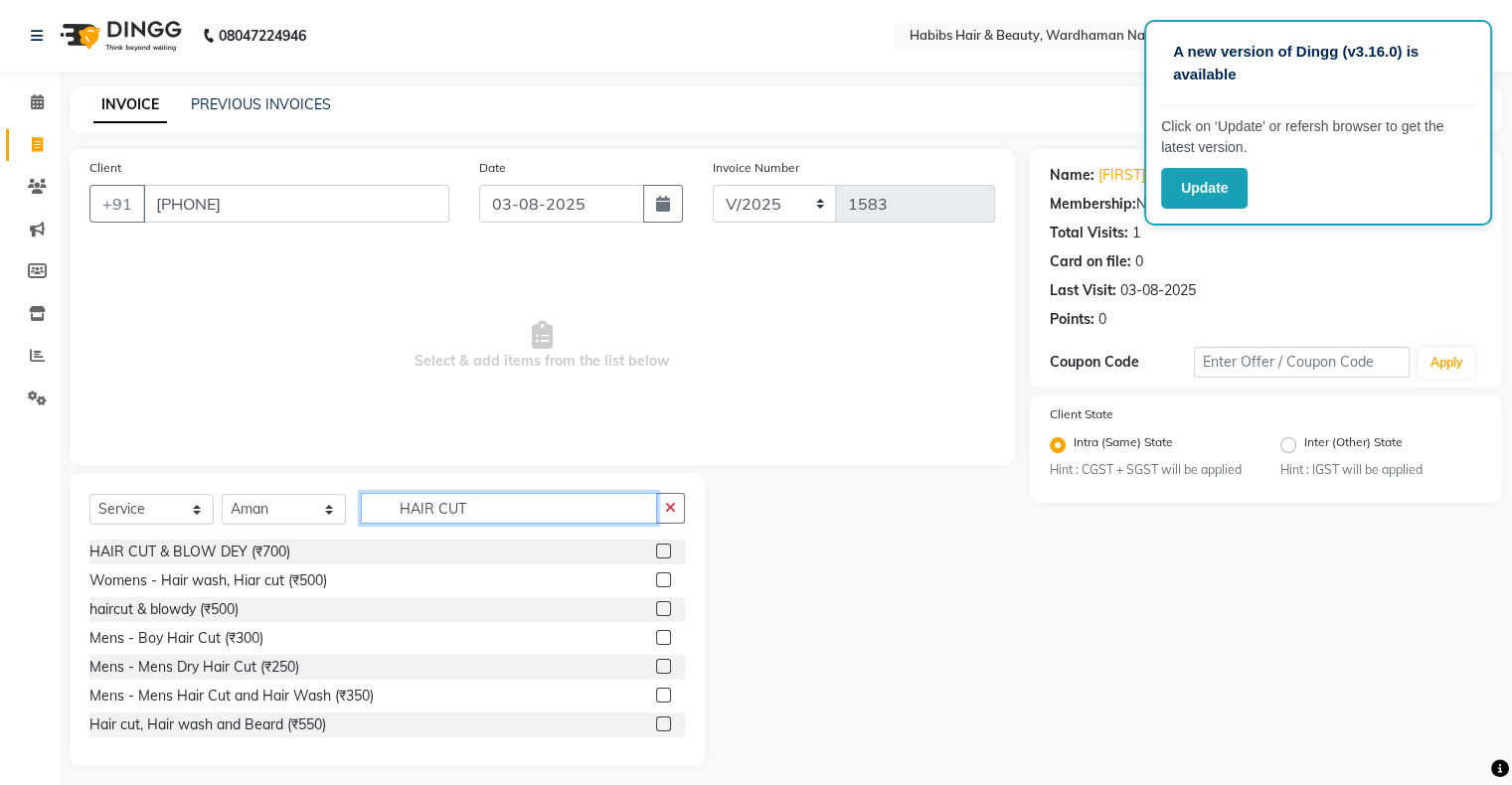 scroll, scrollTop: 12, scrollLeft: 0, axis: vertical 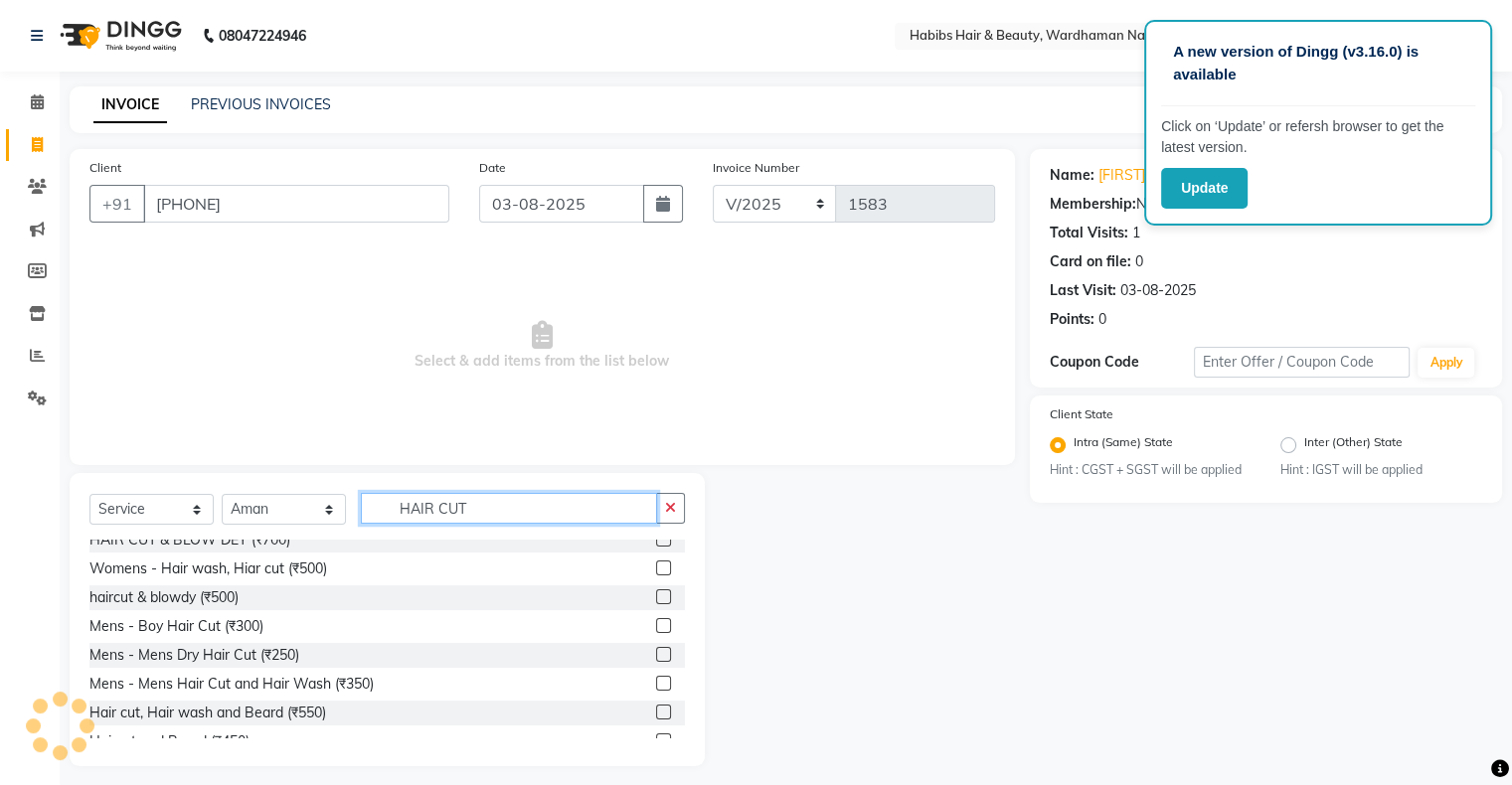 type on "HAIR CUT" 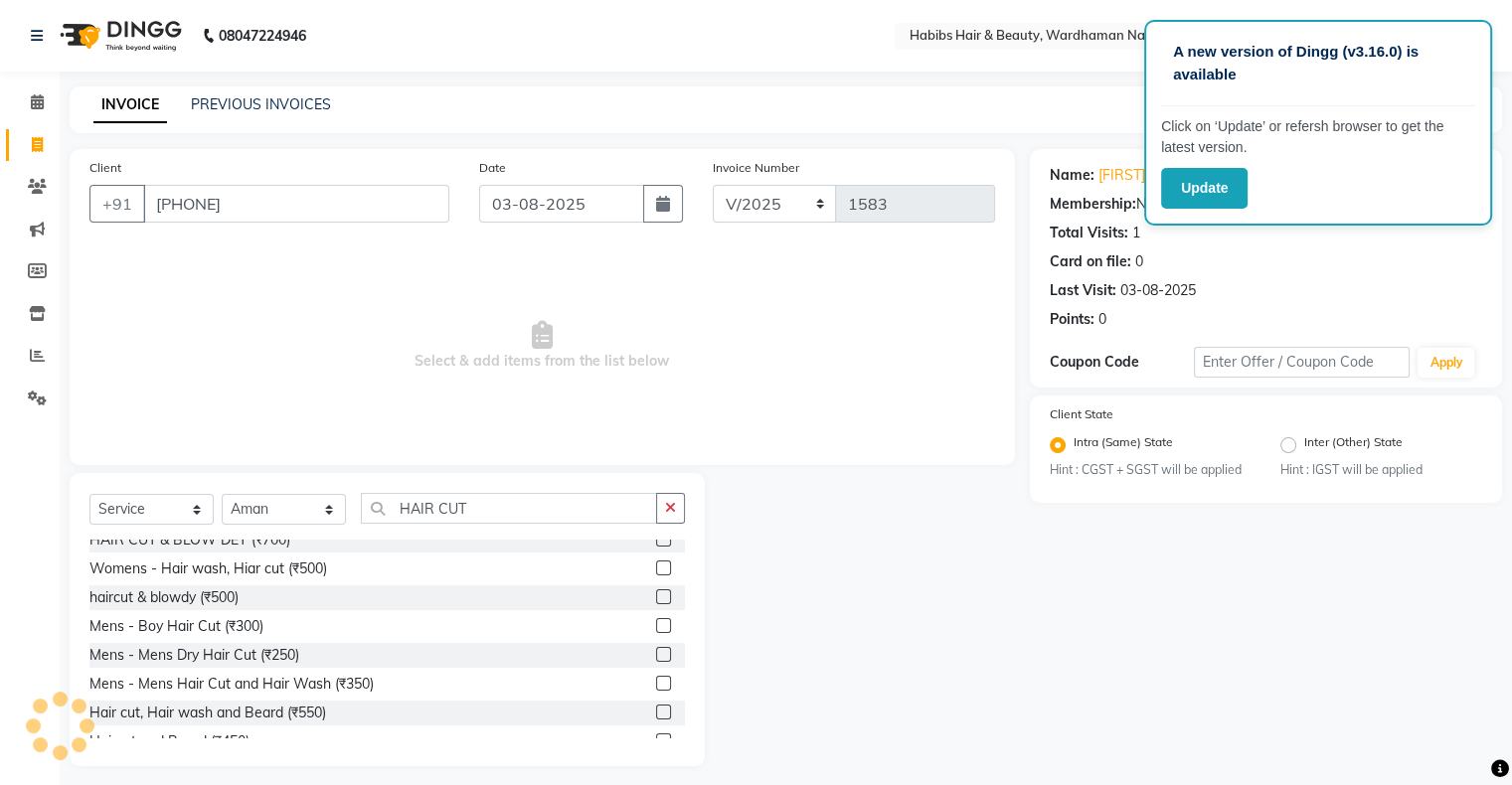 click 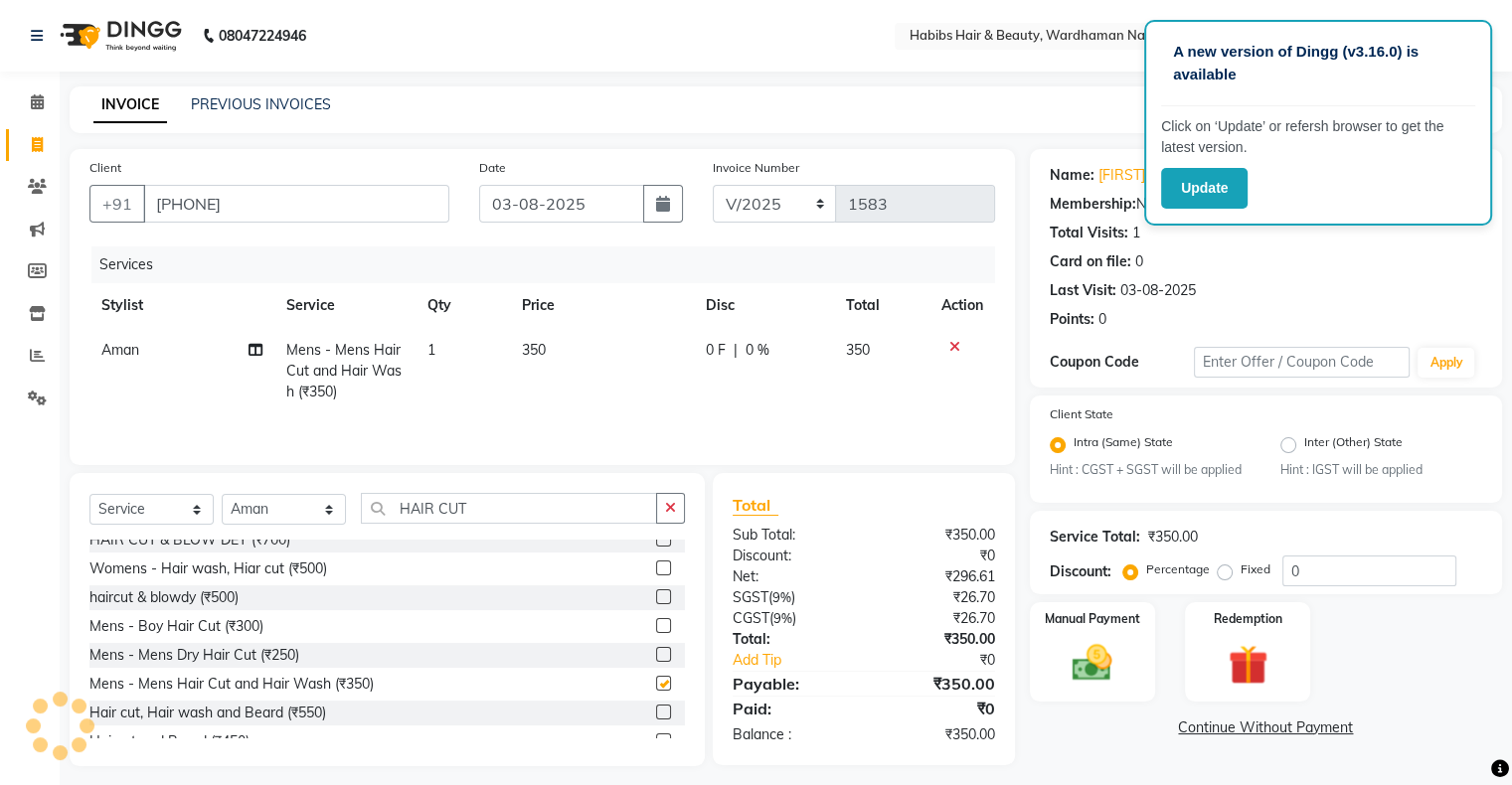 checkbox on "false" 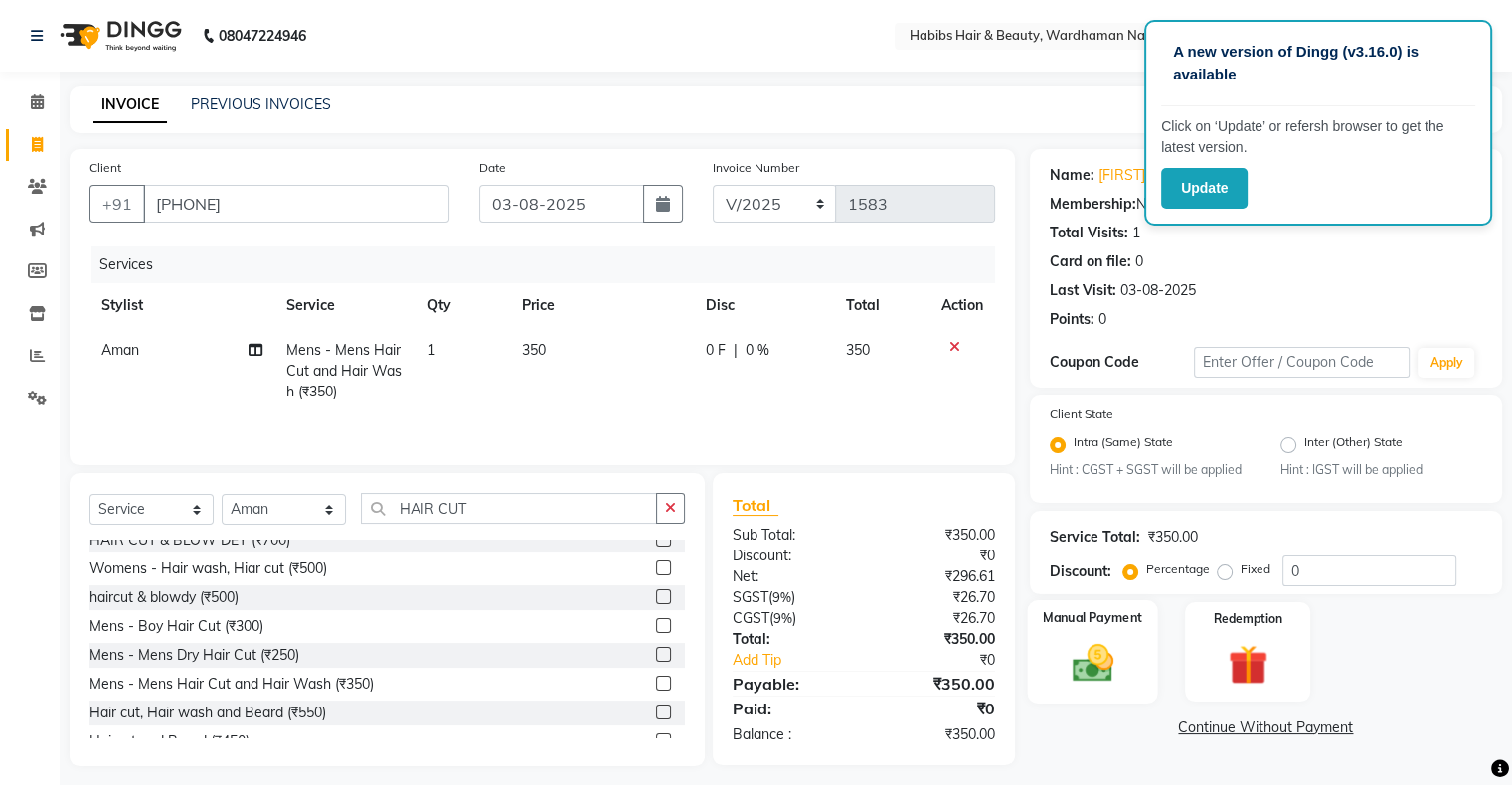 click 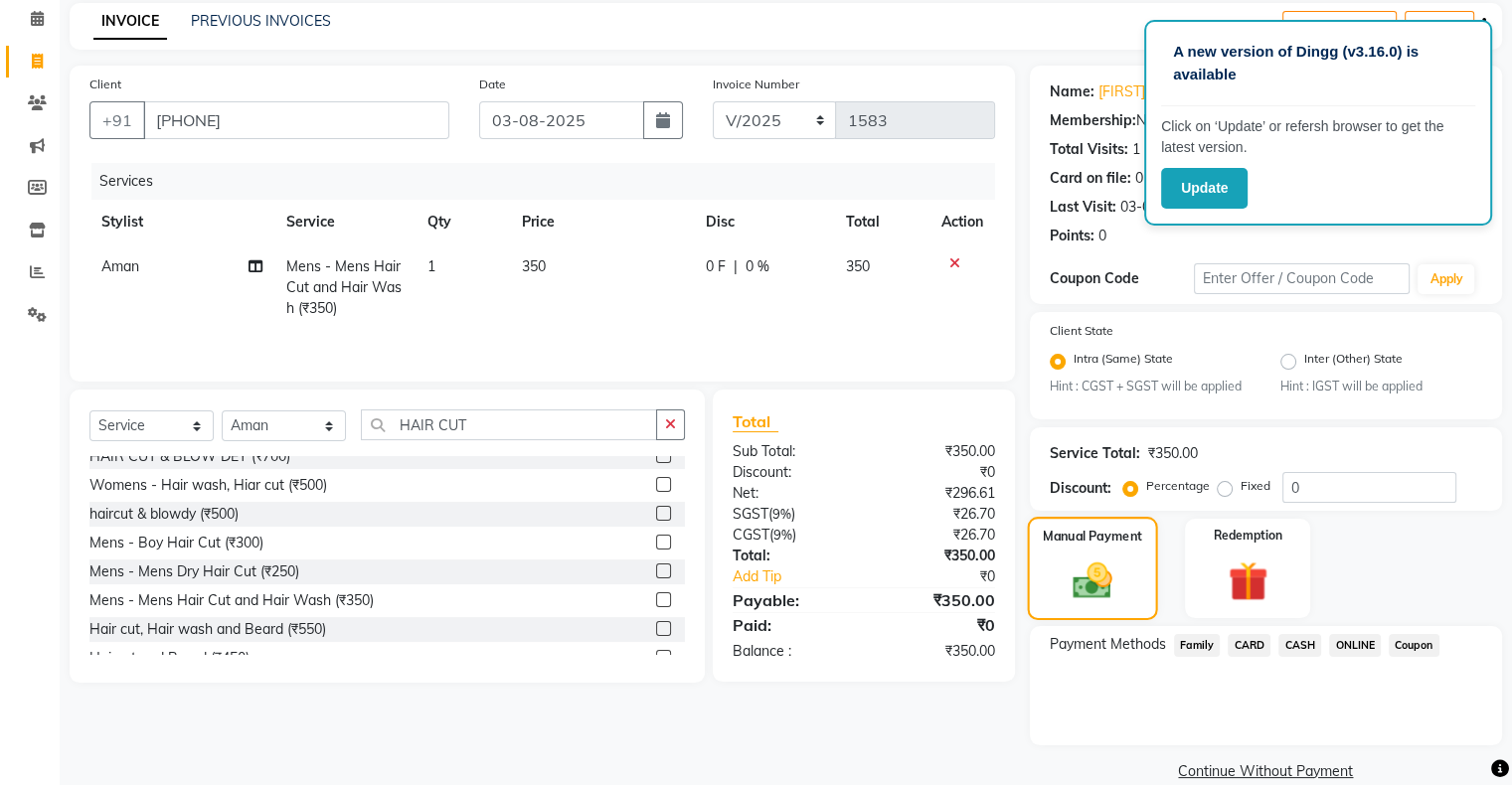 scroll, scrollTop: 83, scrollLeft: 0, axis: vertical 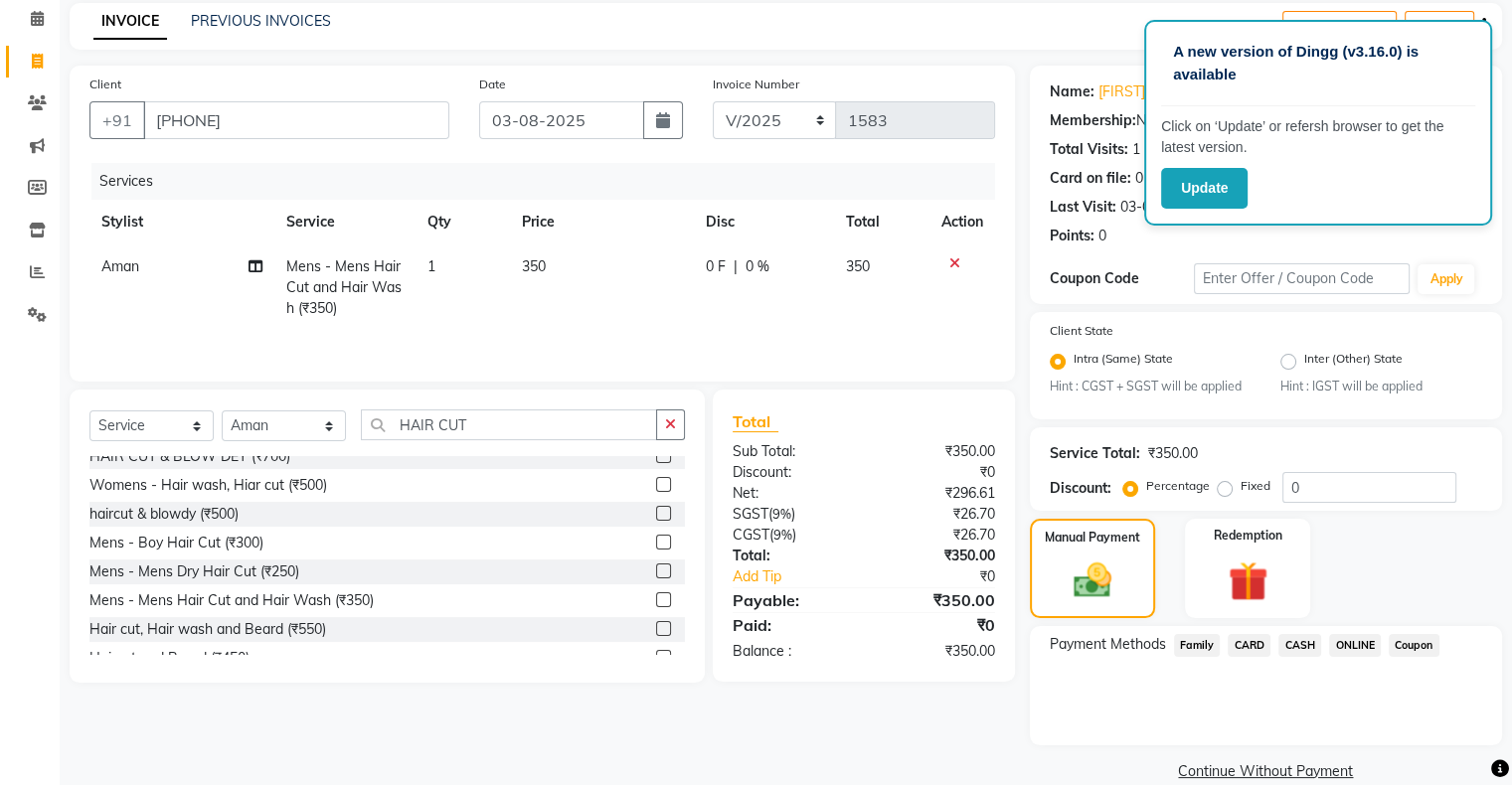 click on "CASH" 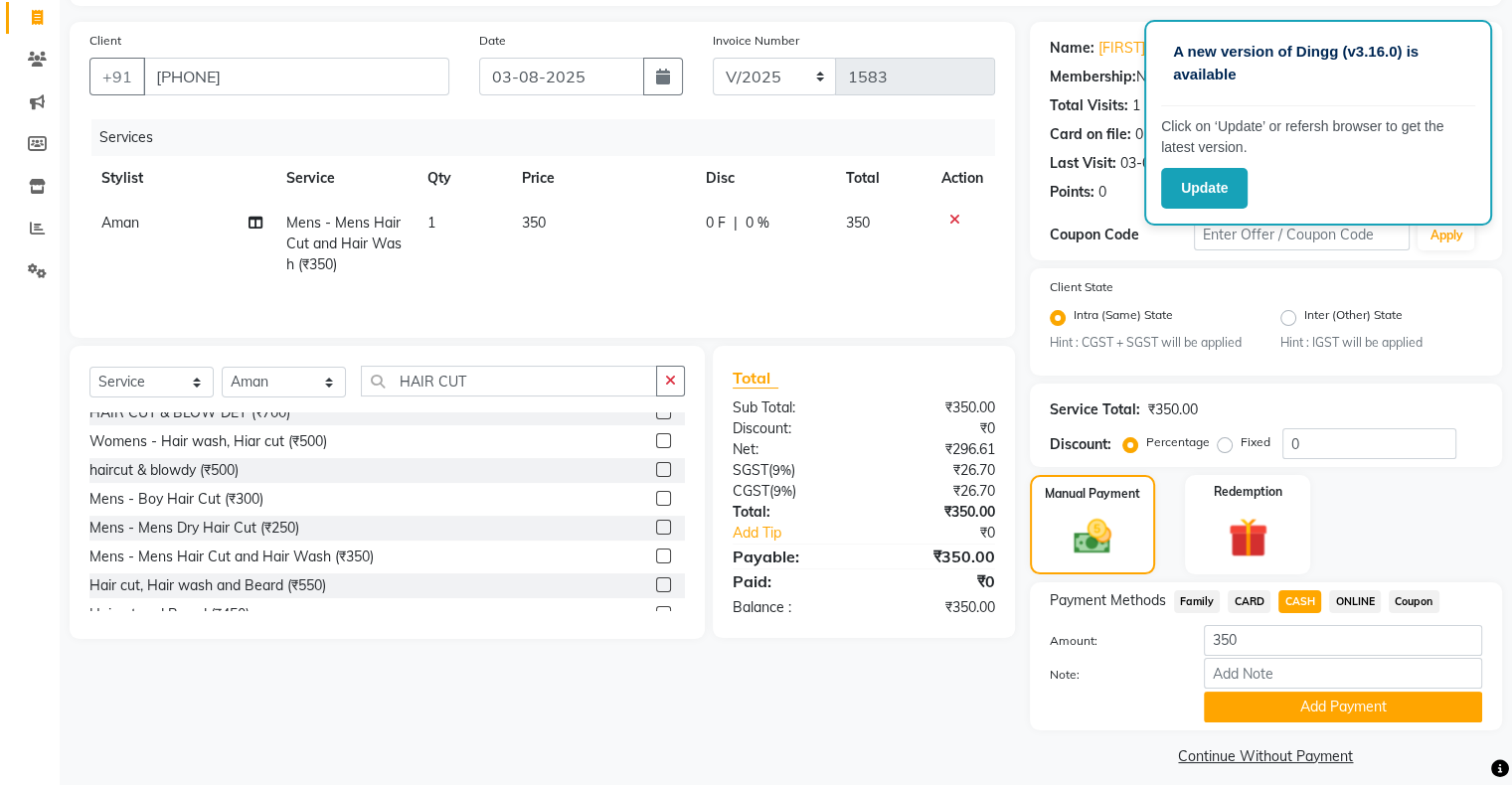scroll, scrollTop: 127, scrollLeft: 0, axis: vertical 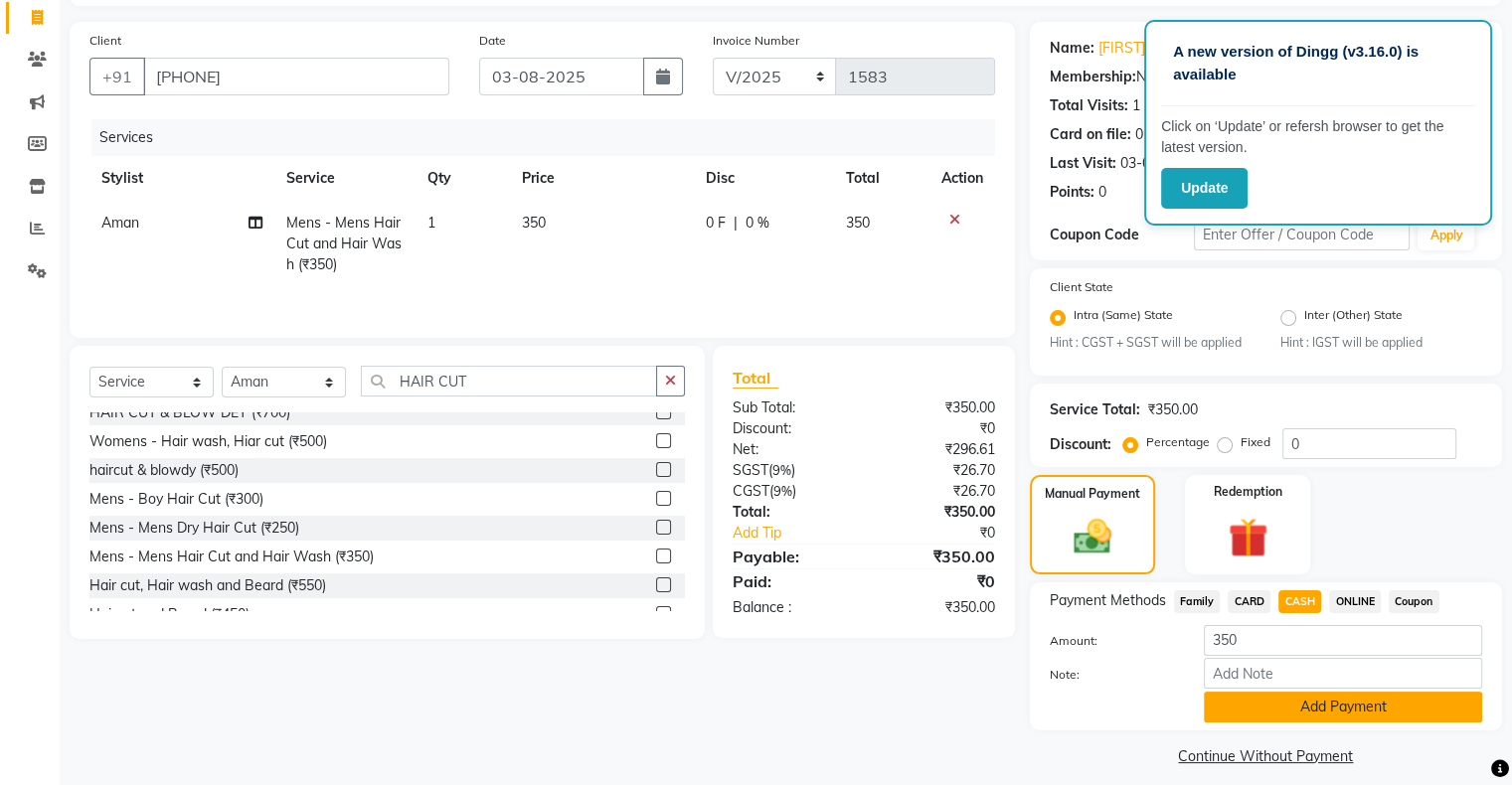 click on "Add Payment" 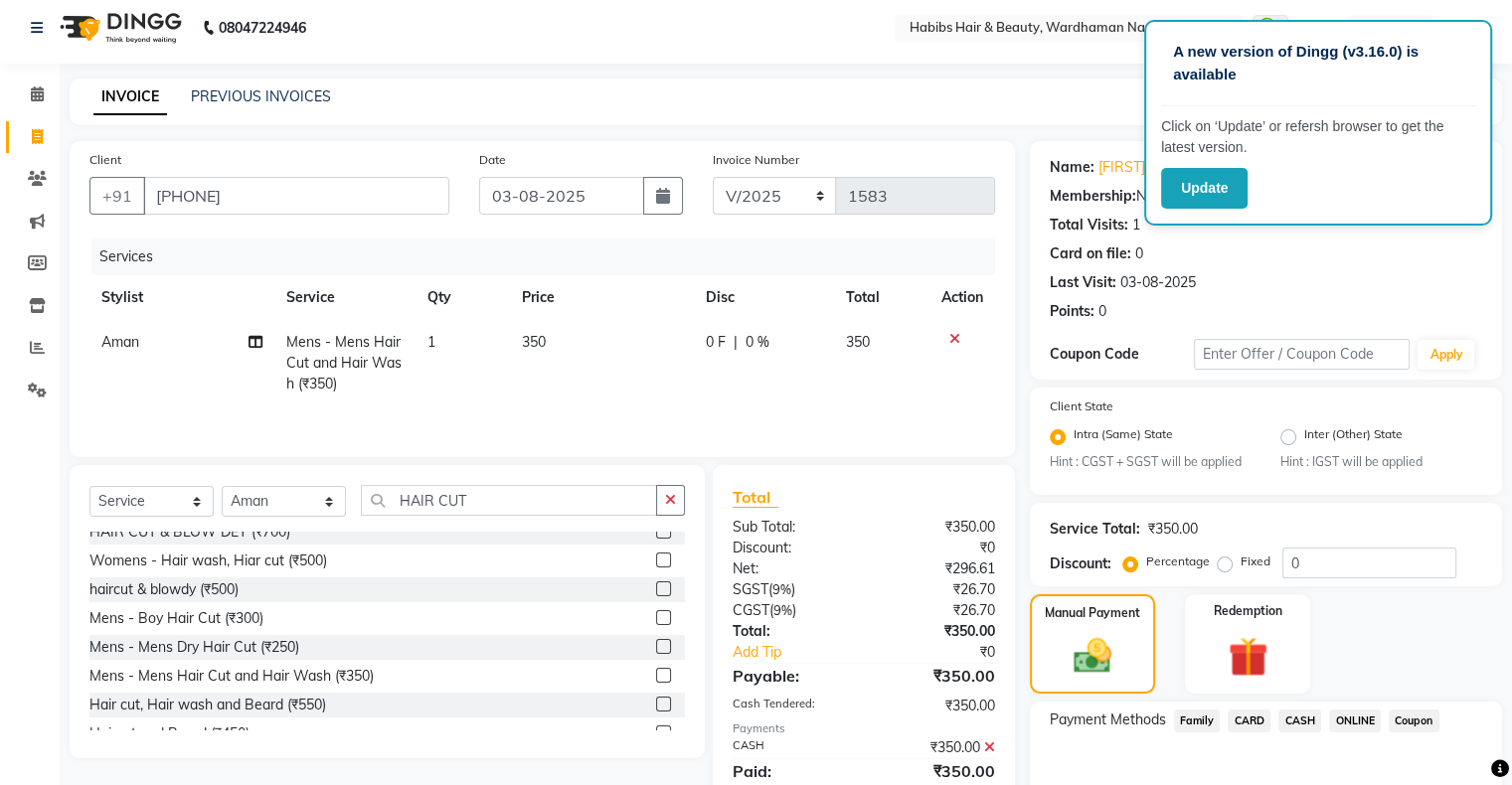 scroll, scrollTop: 0, scrollLeft: 0, axis: both 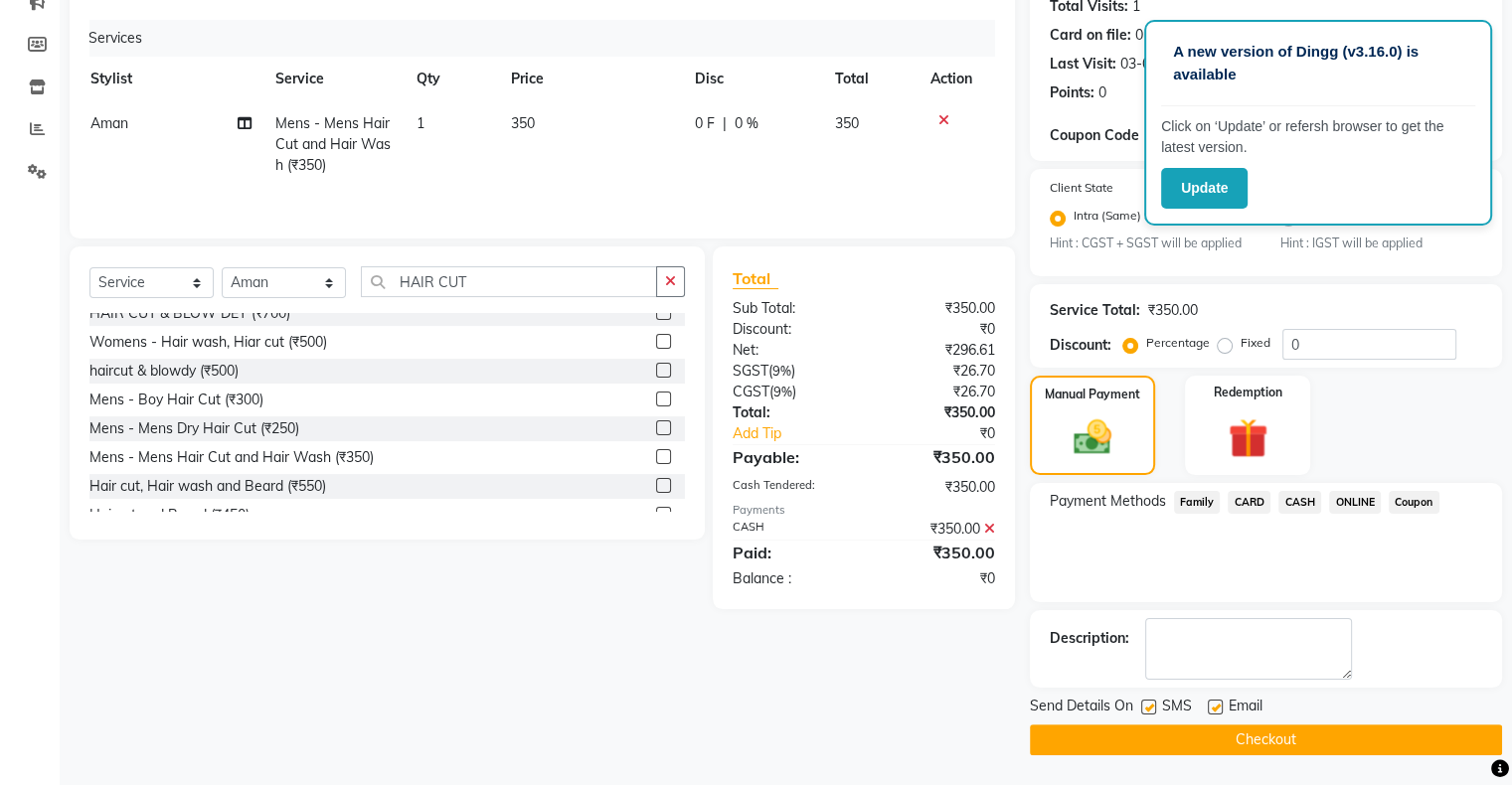 click on "Checkout" 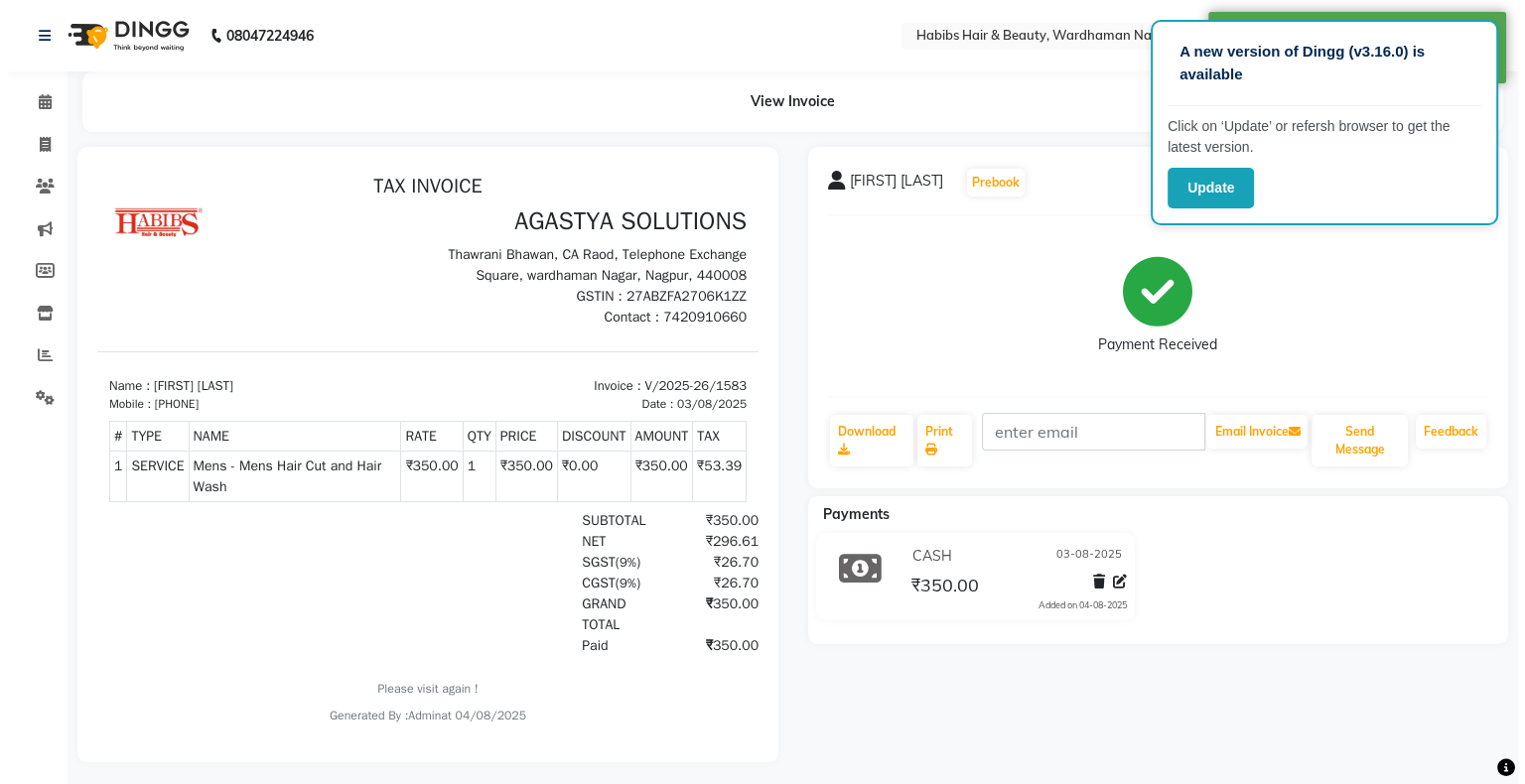 scroll, scrollTop: 0, scrollLeft: 0, axis: both 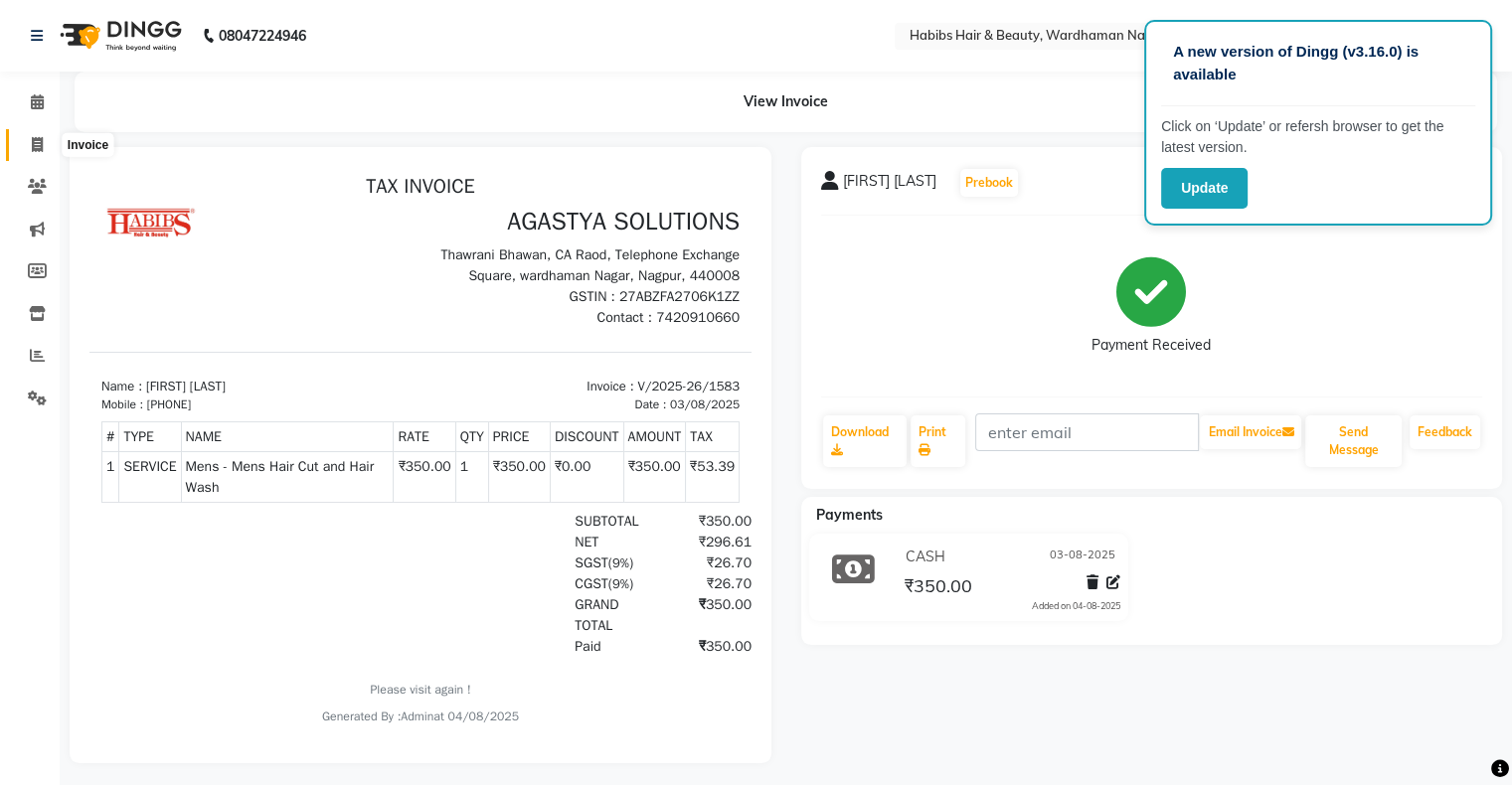 click 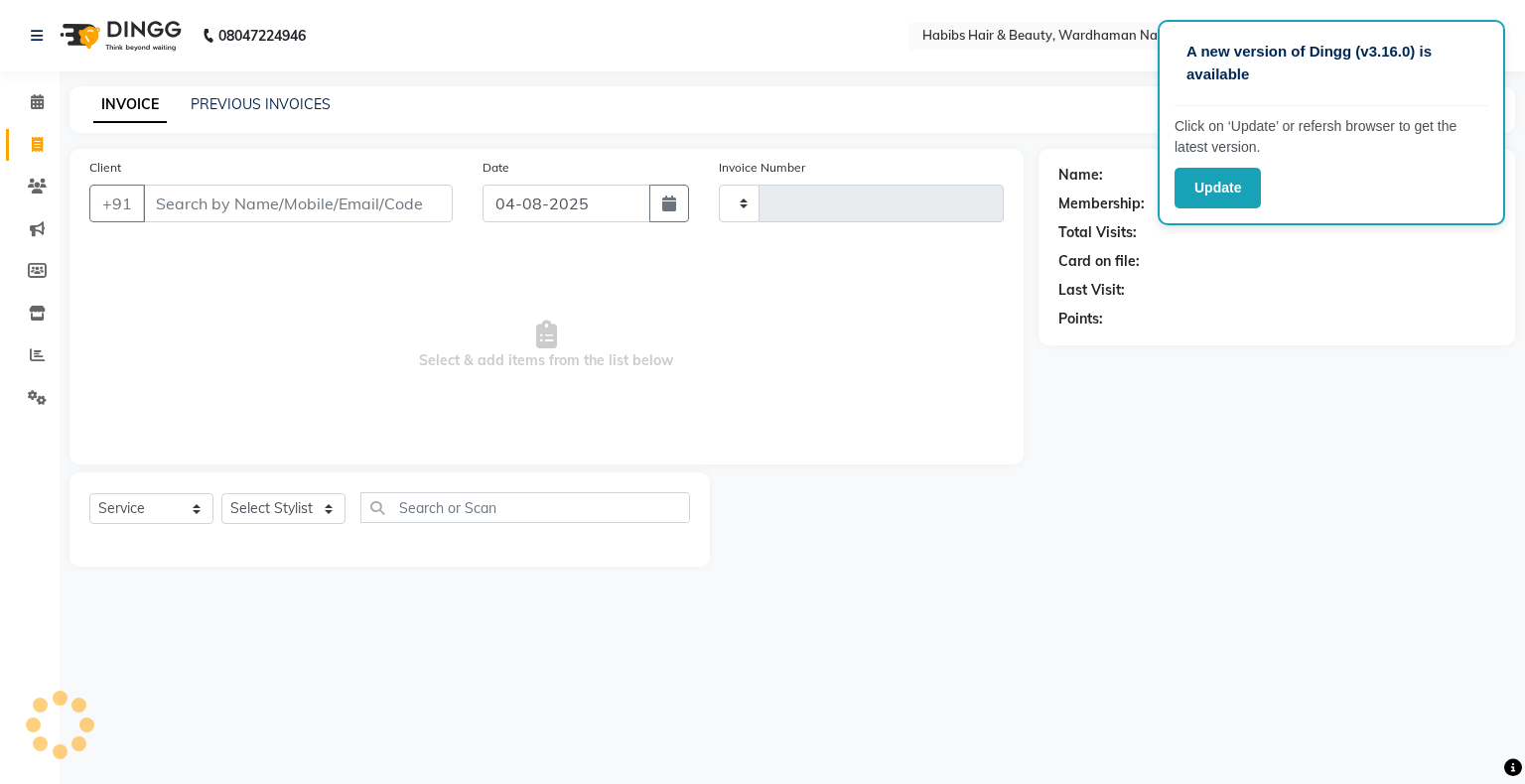 type on "1584" 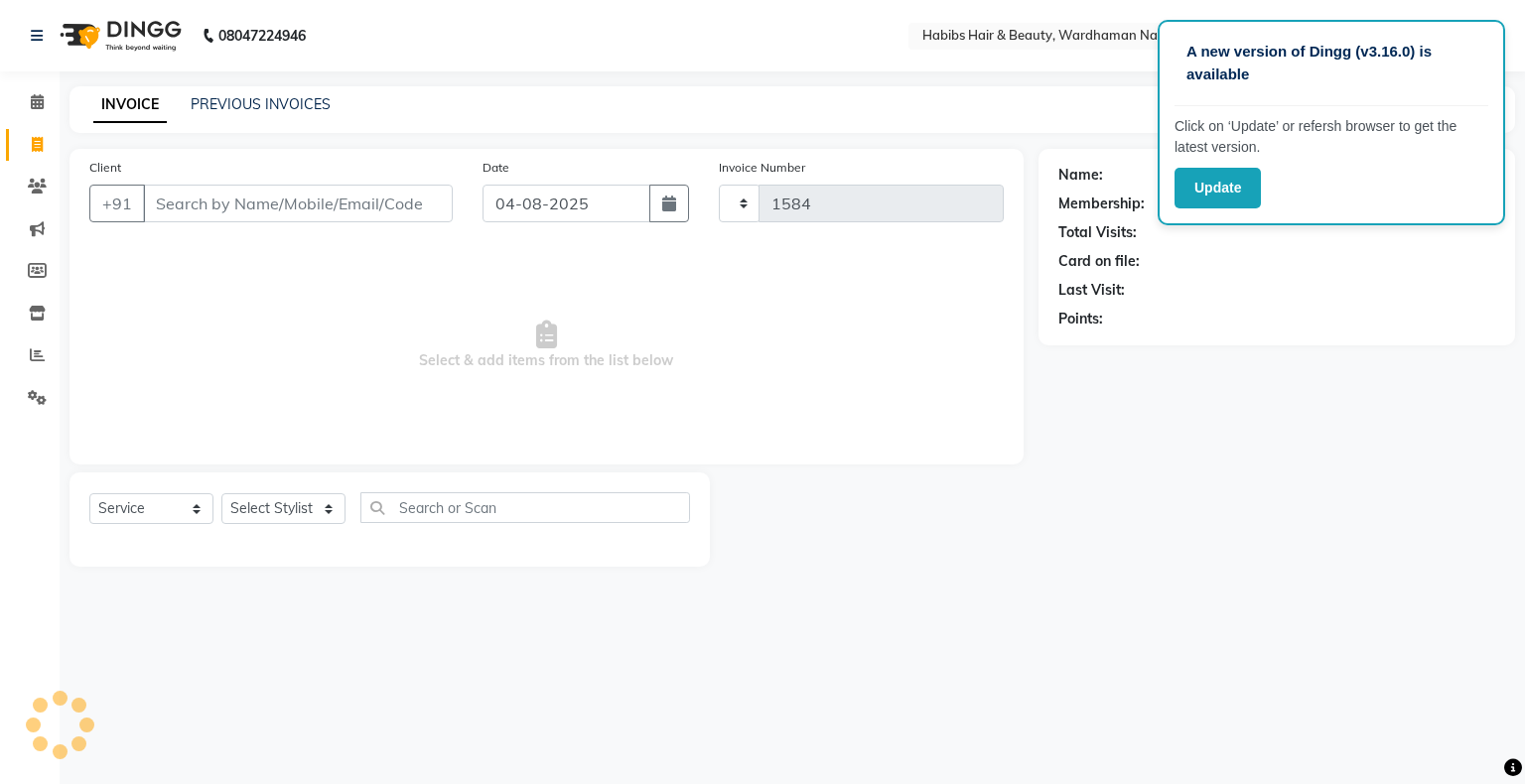 select on "3714" 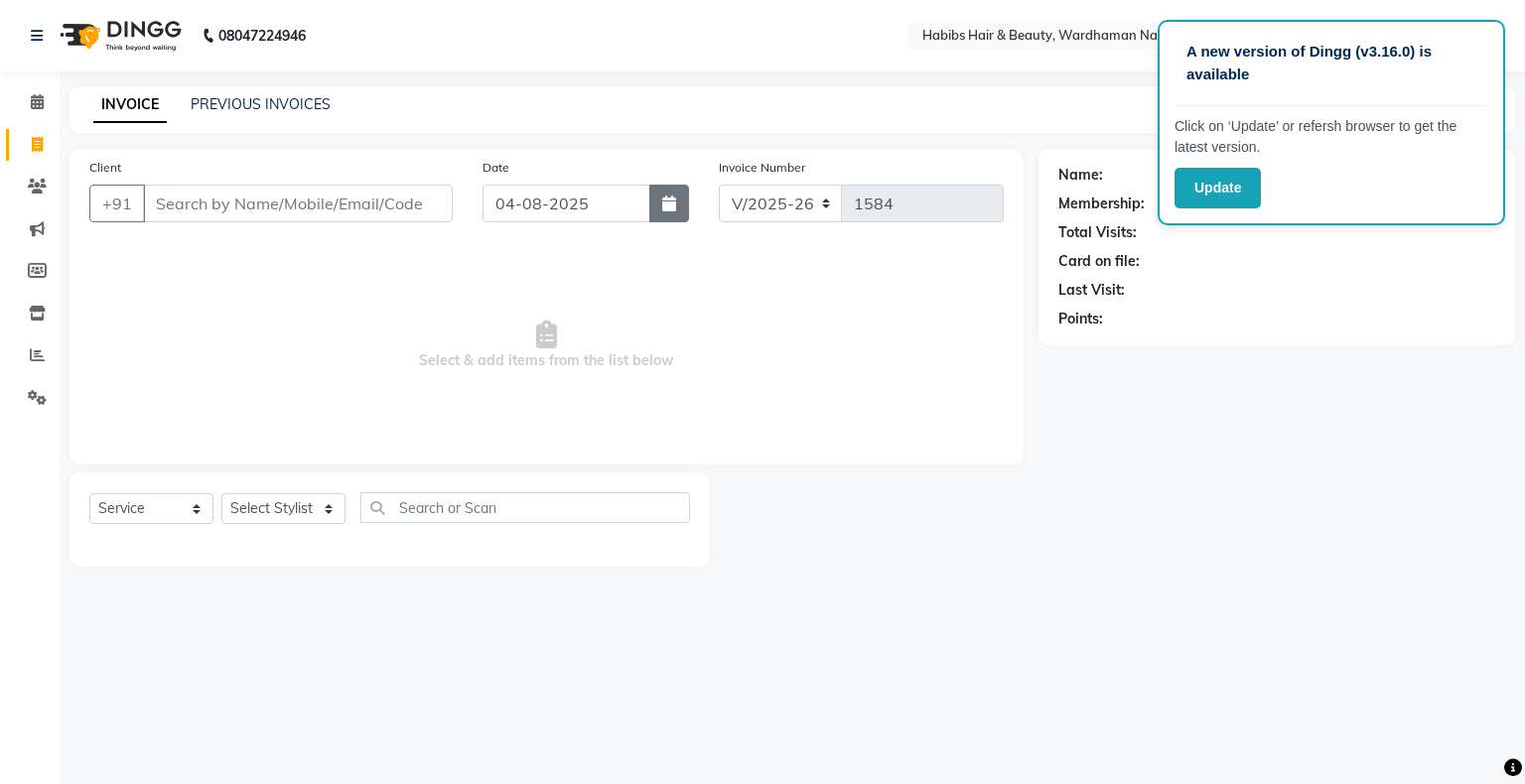 click 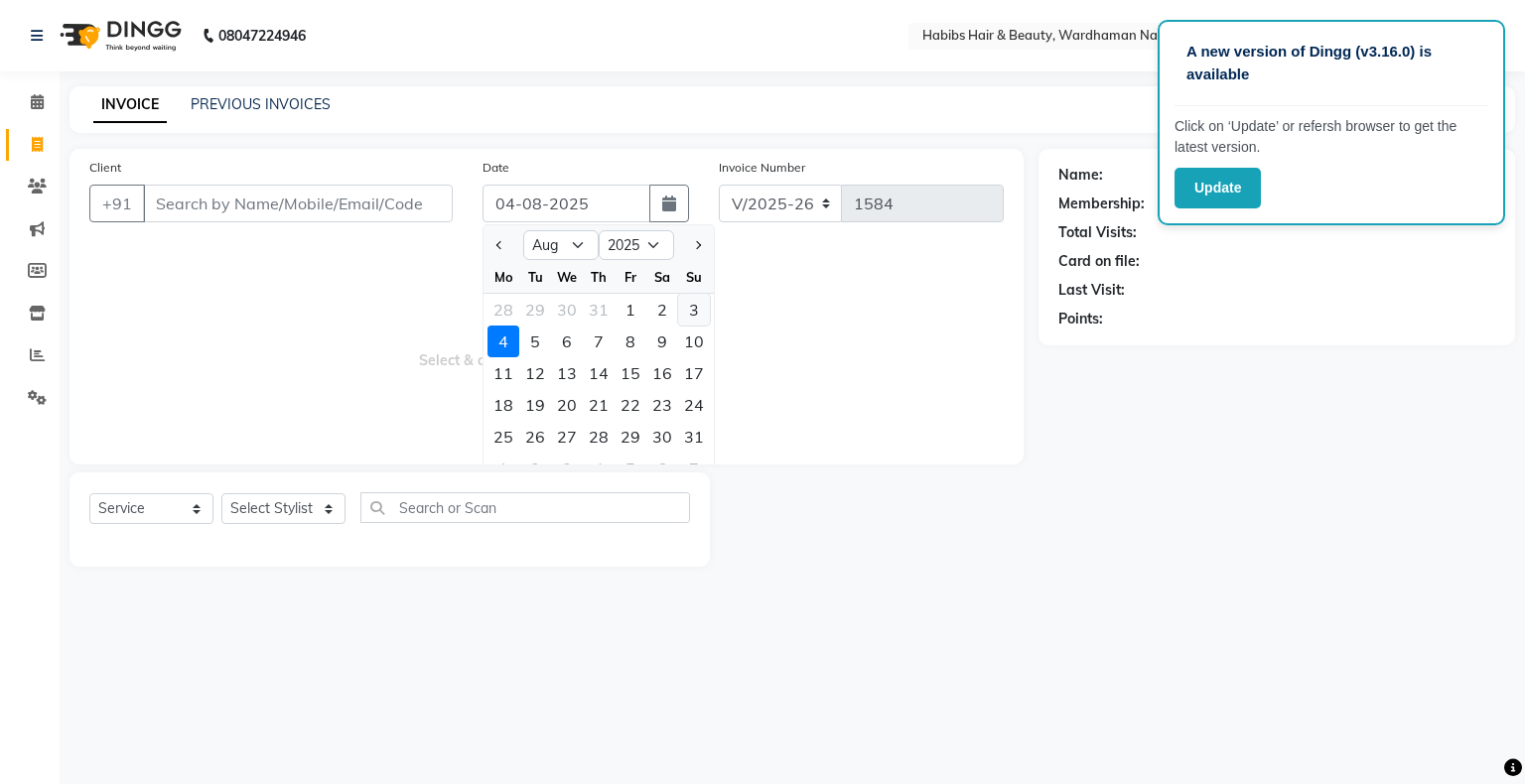 click on "3" 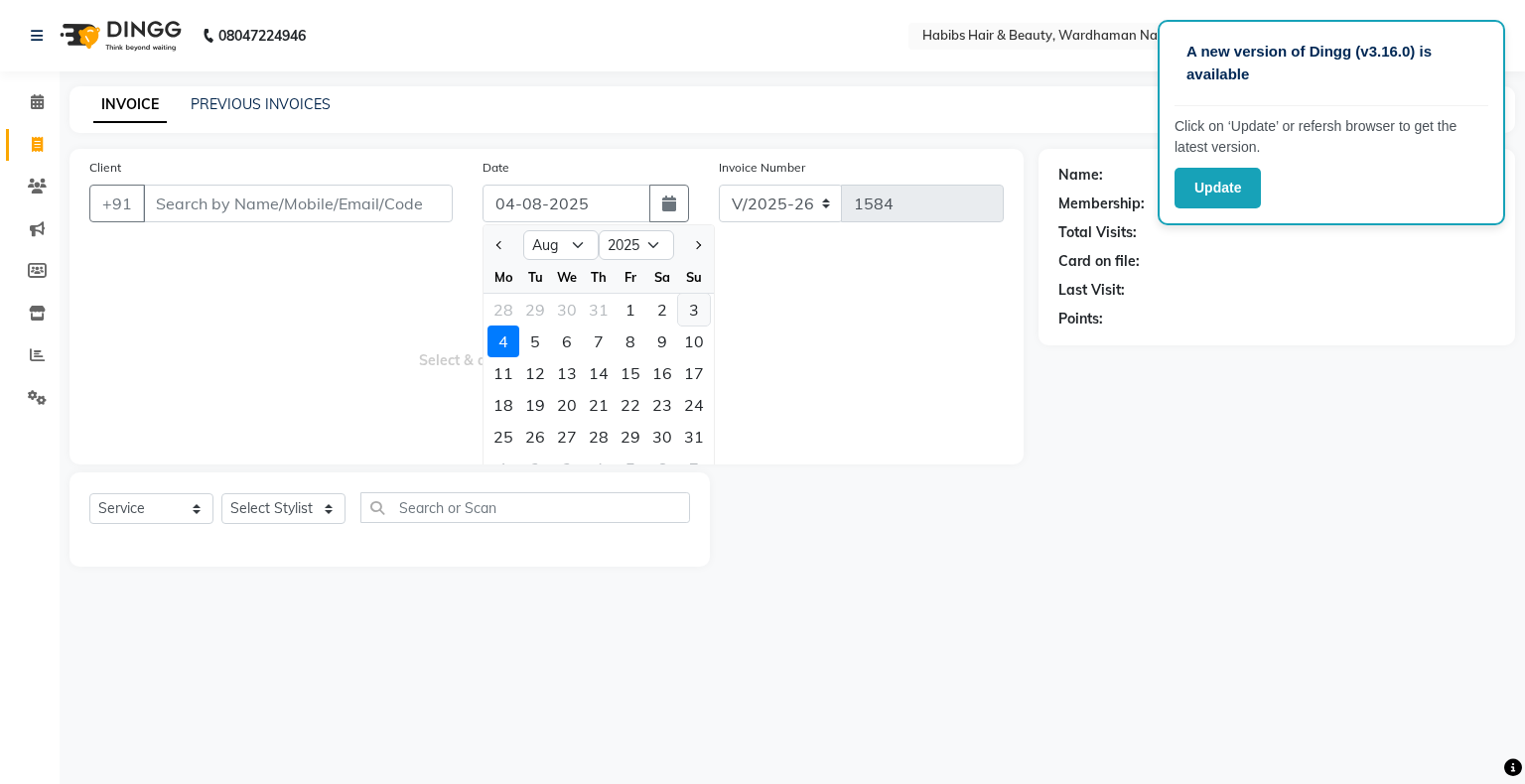 type on "03-08-2025" 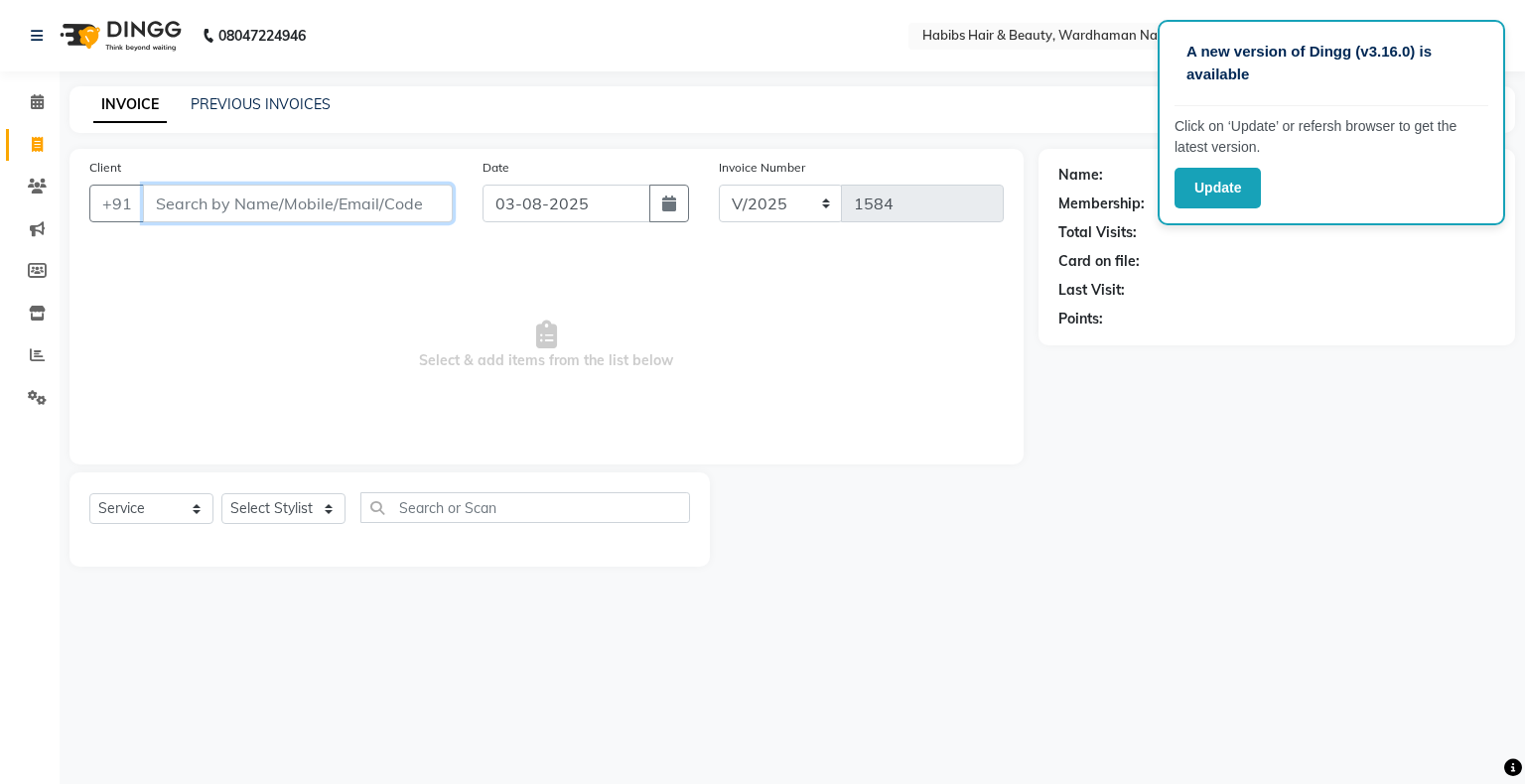 click on "Client" at bounding box center (298, 203) 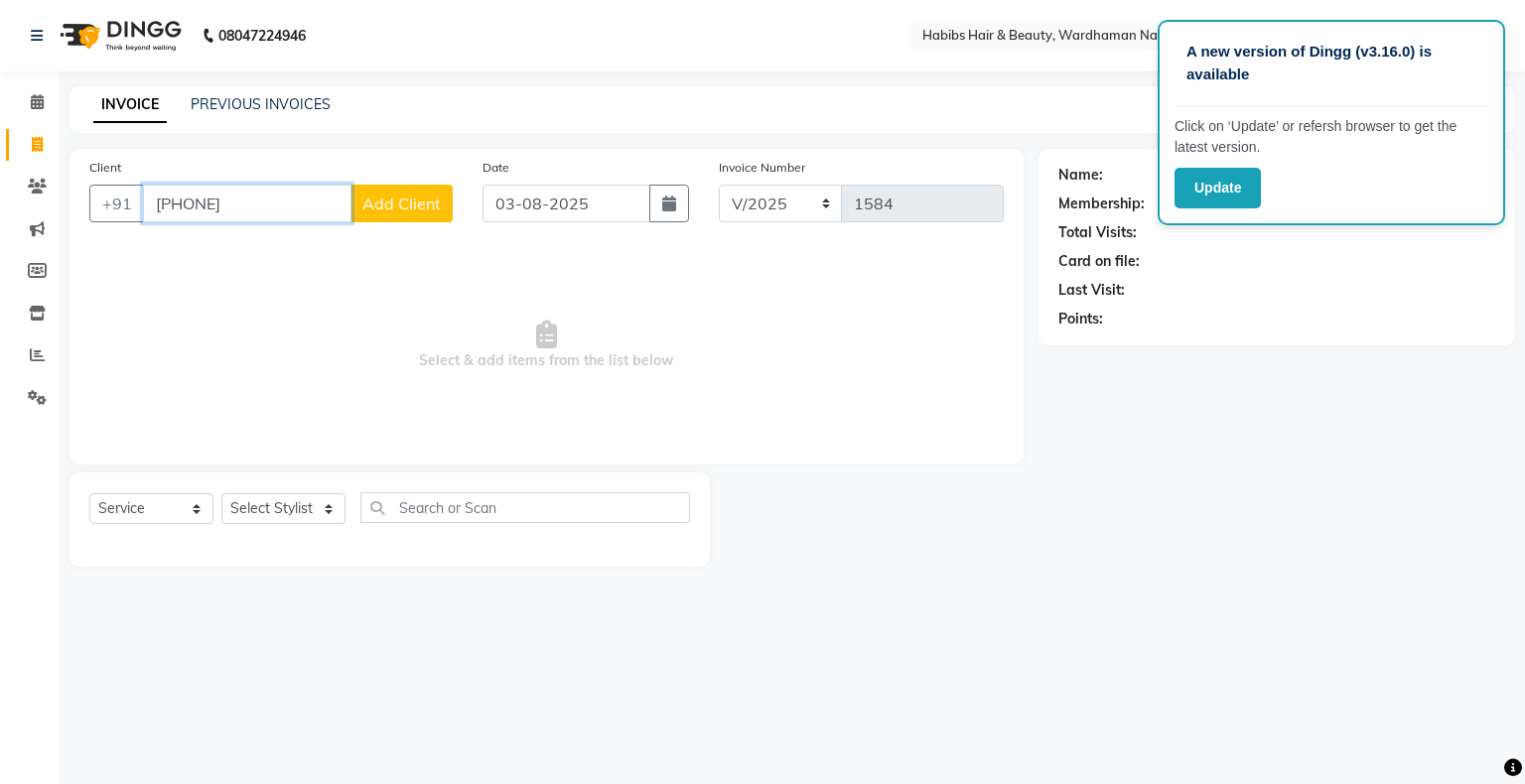 type on "8177925068" 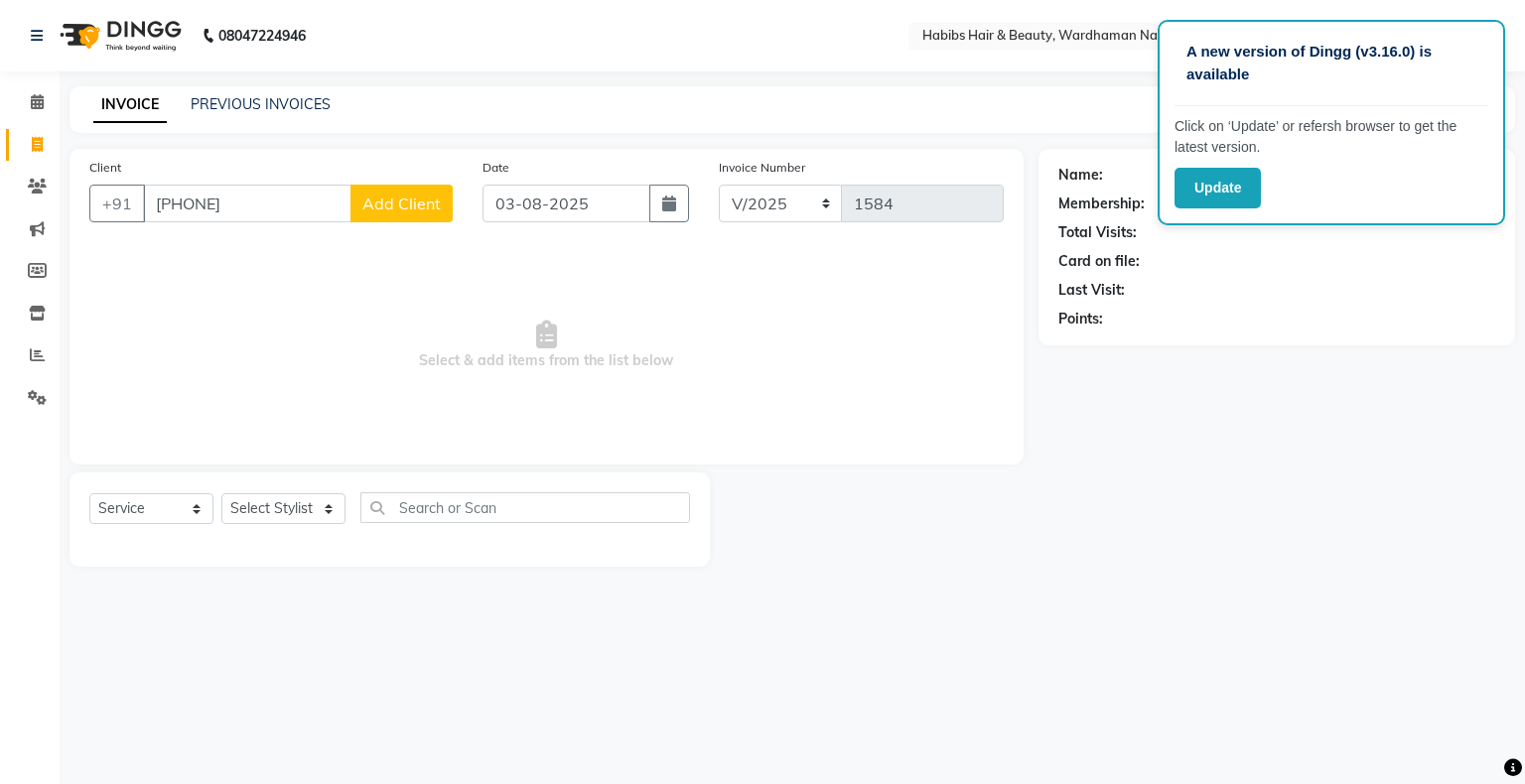 click on "Add Client" 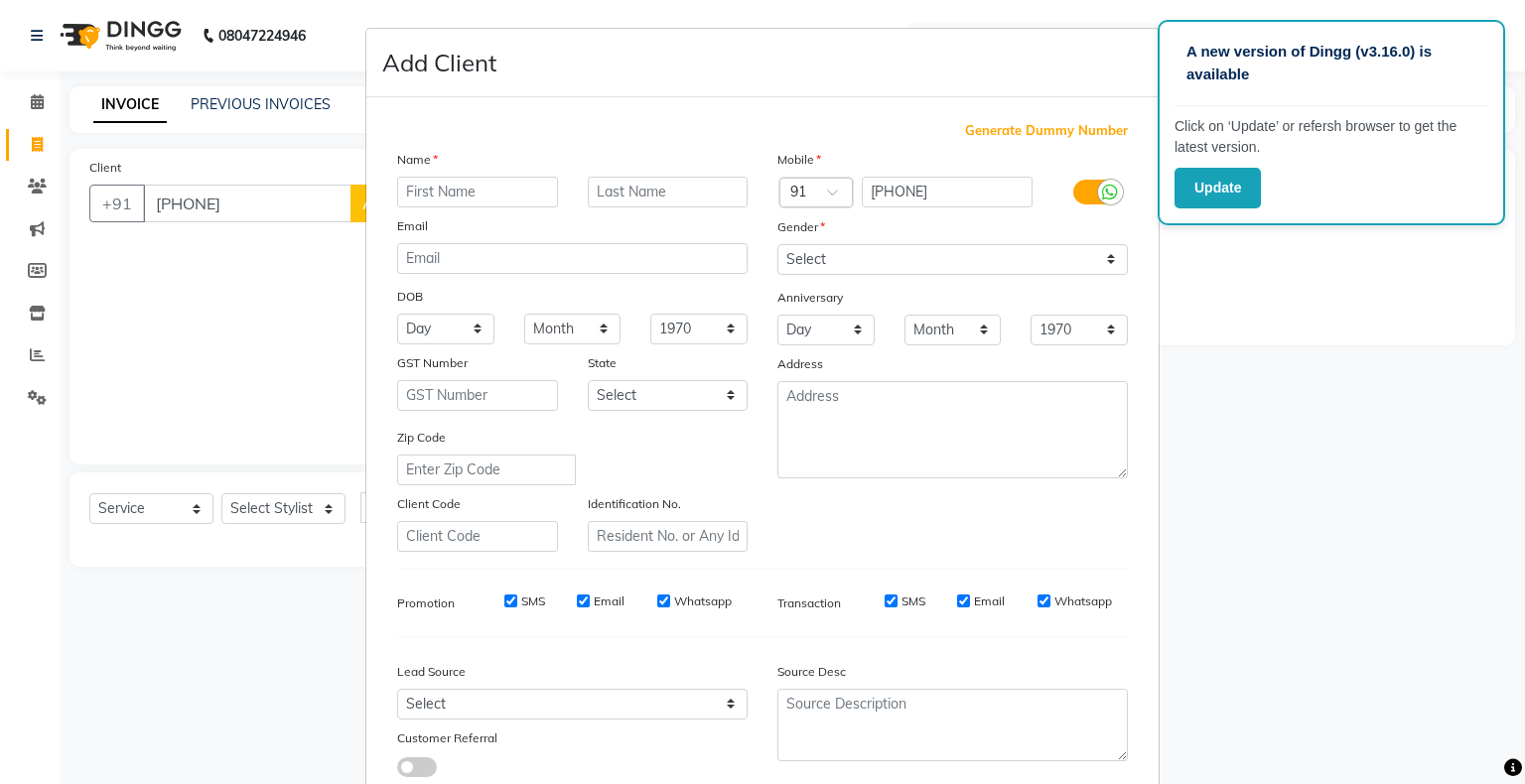 click at bounding box center (478, 192) 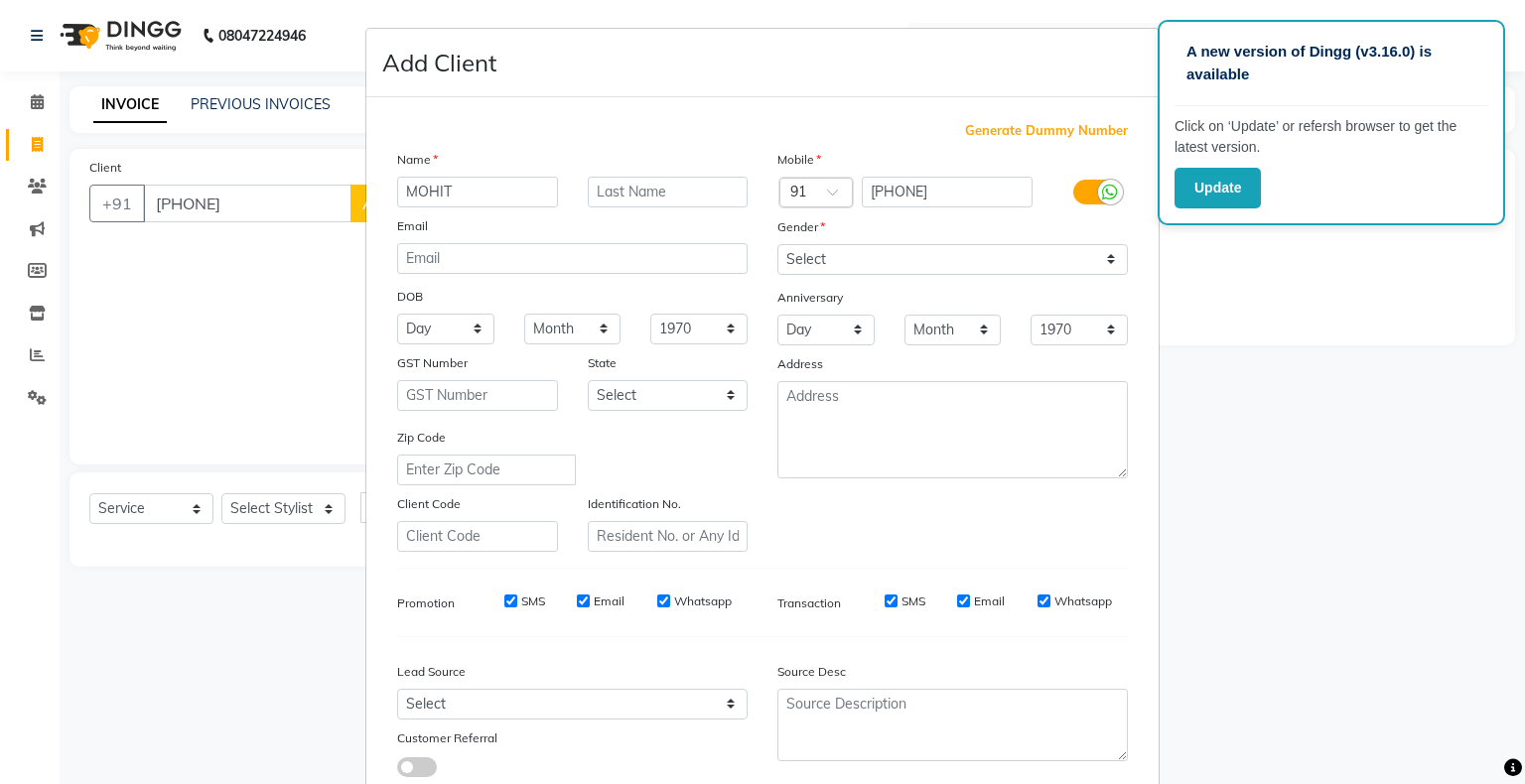 type on "MOHIT" 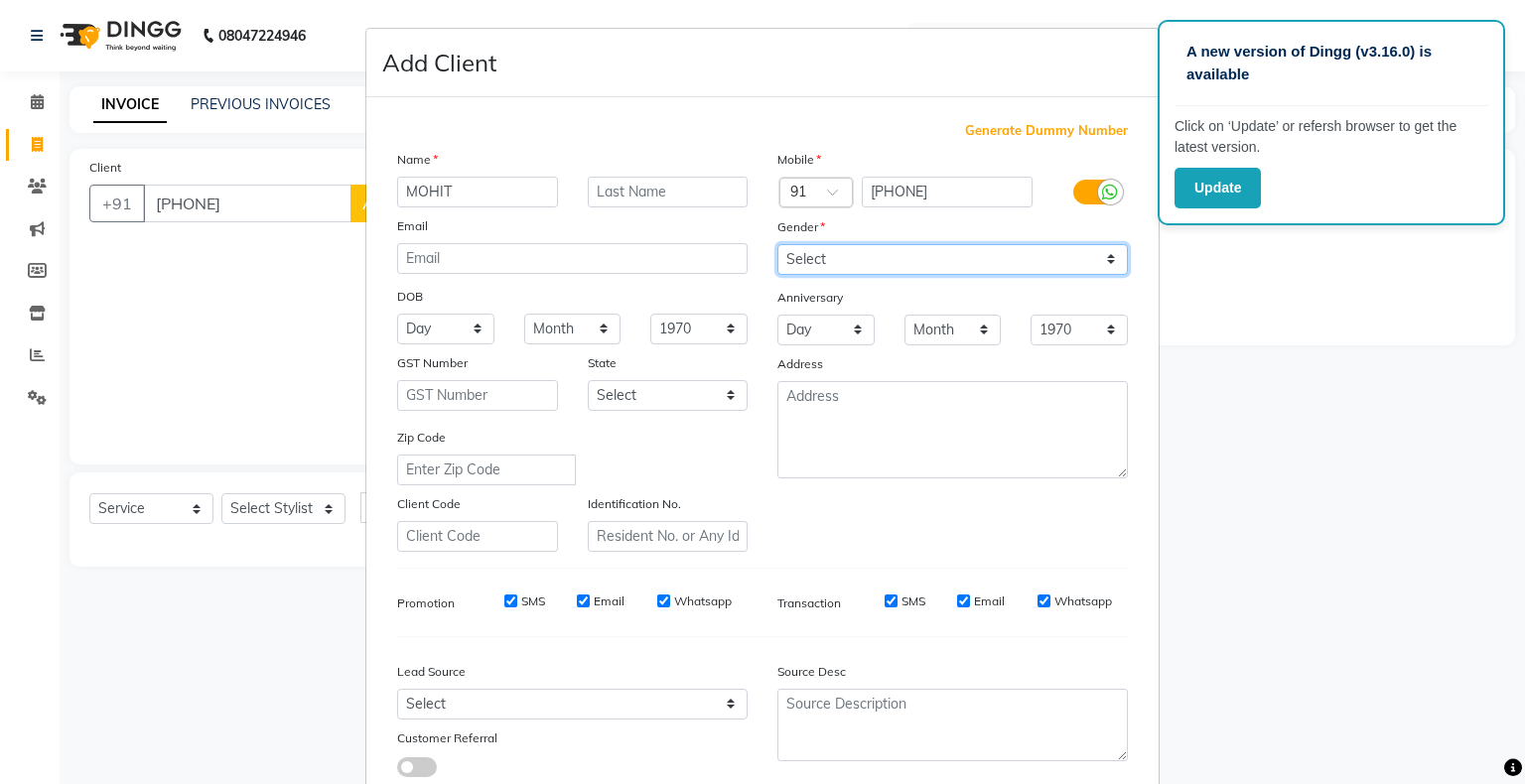 click on "Select Male Female Other Prefer Not To Say" at bounding box center (952, 259) 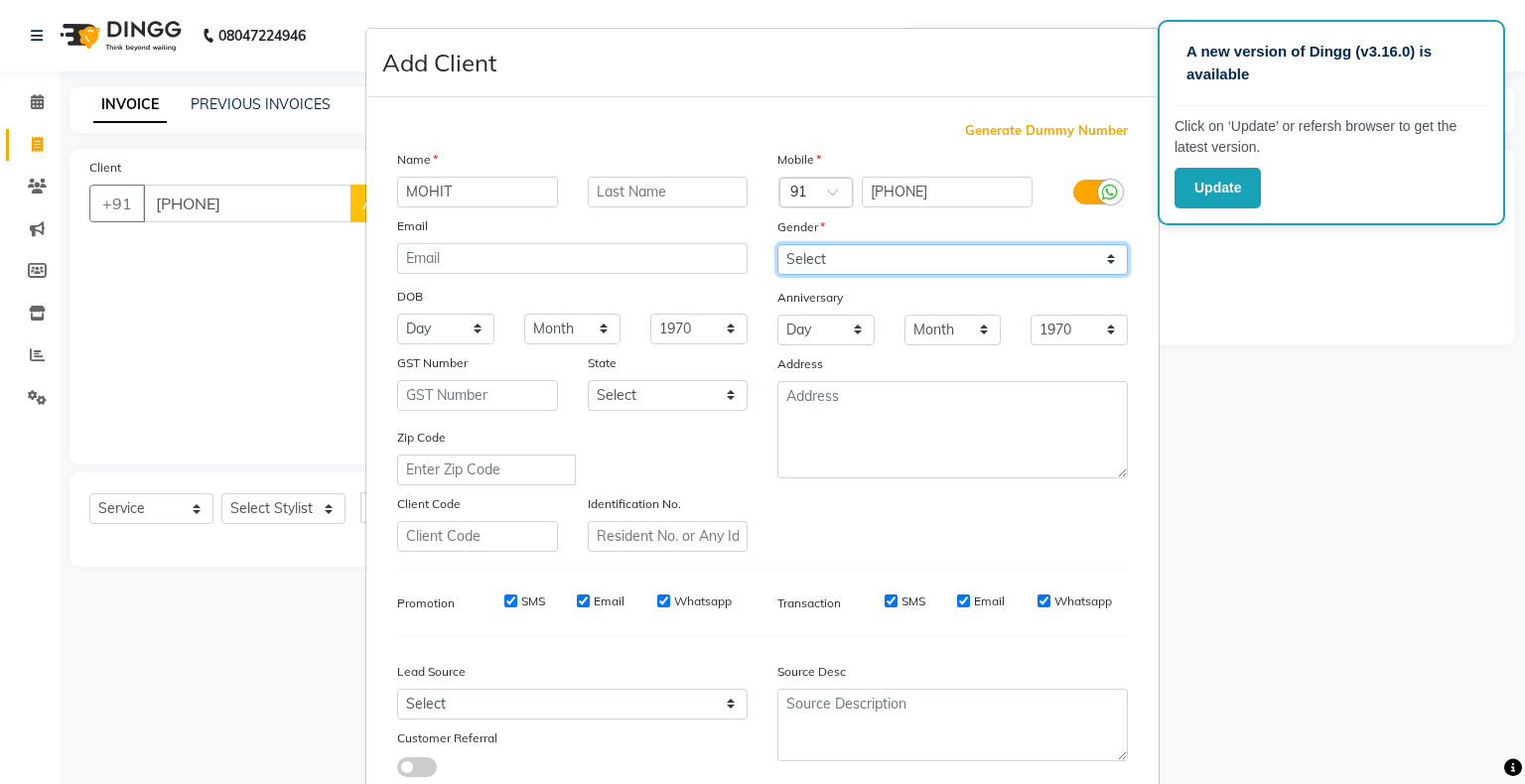 select on "male" 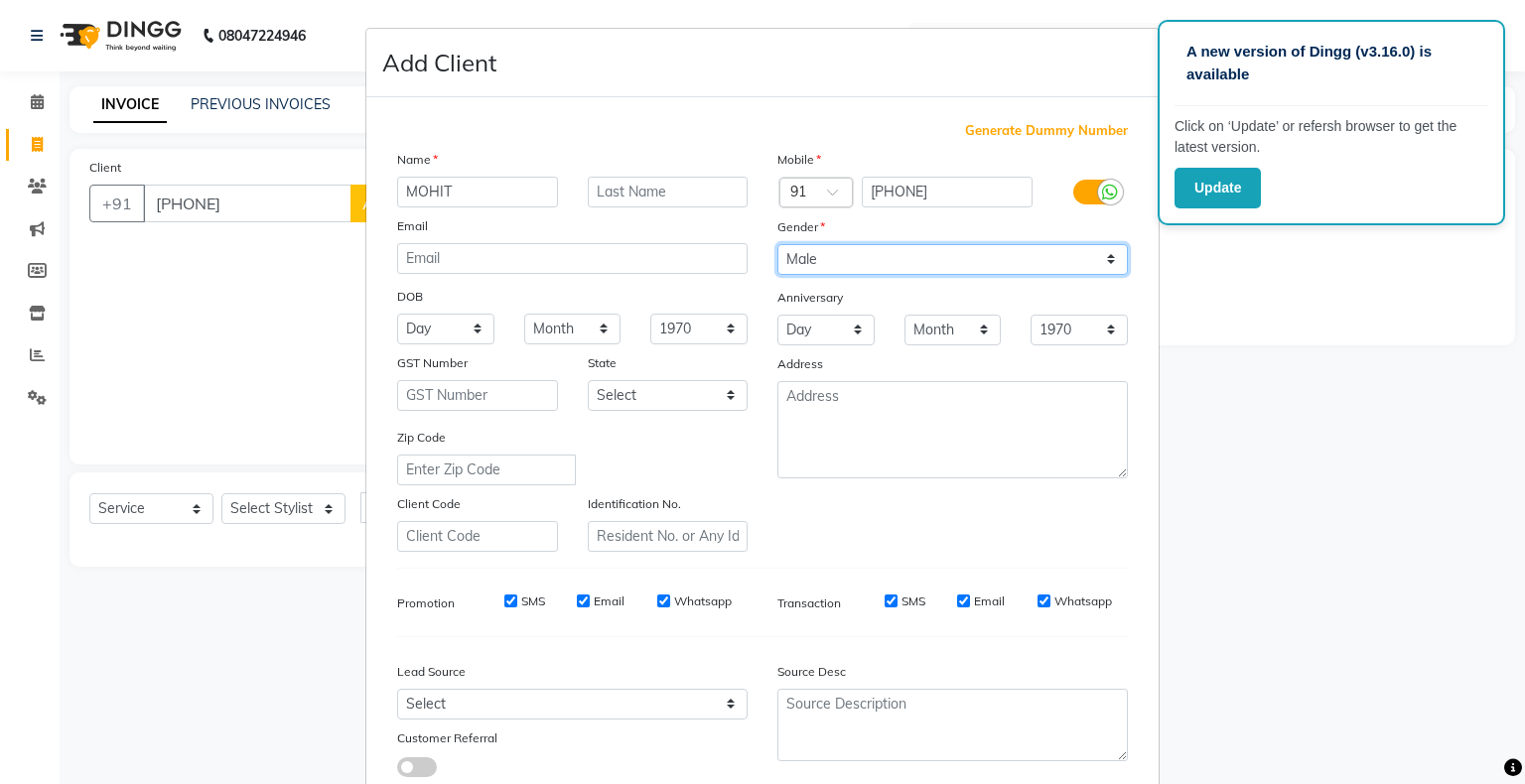 click on "Select Male Female Other Prefer Not To Say" at bounding box center [952, 259] 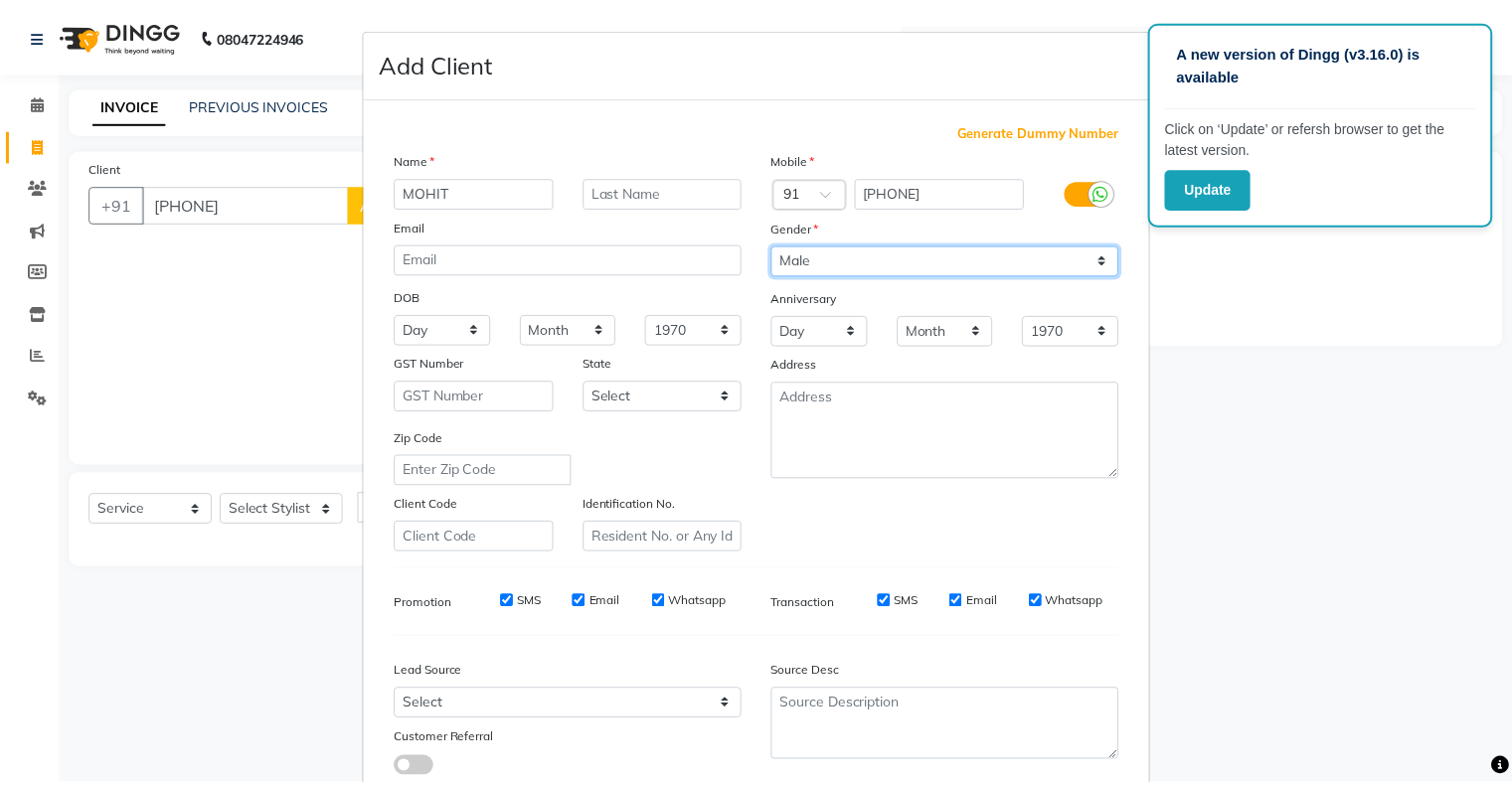 scroll, scrollTop: 141, scrollLeft: 0, axis: vertical 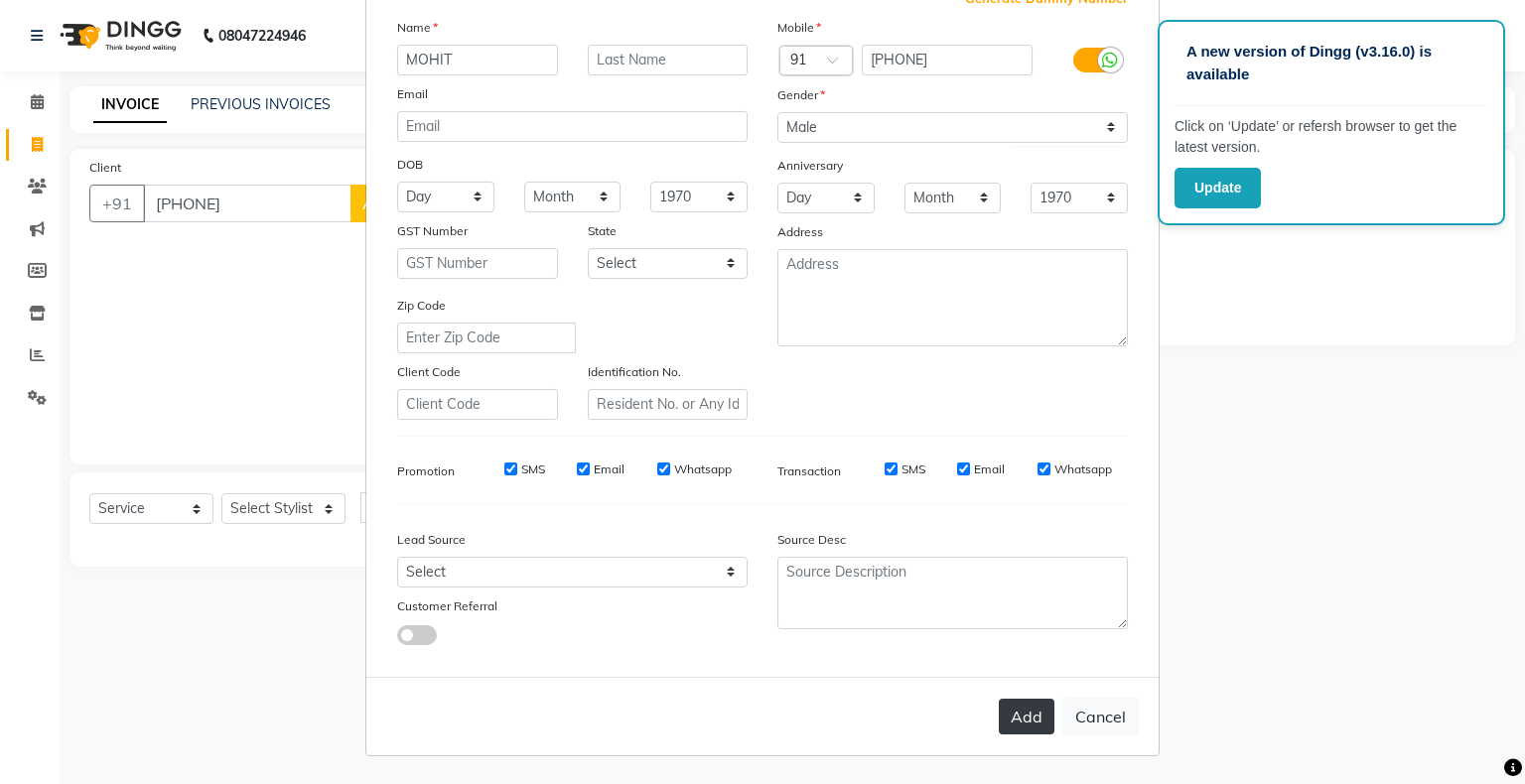 click on "Add" at bounding box center (1027, 717) 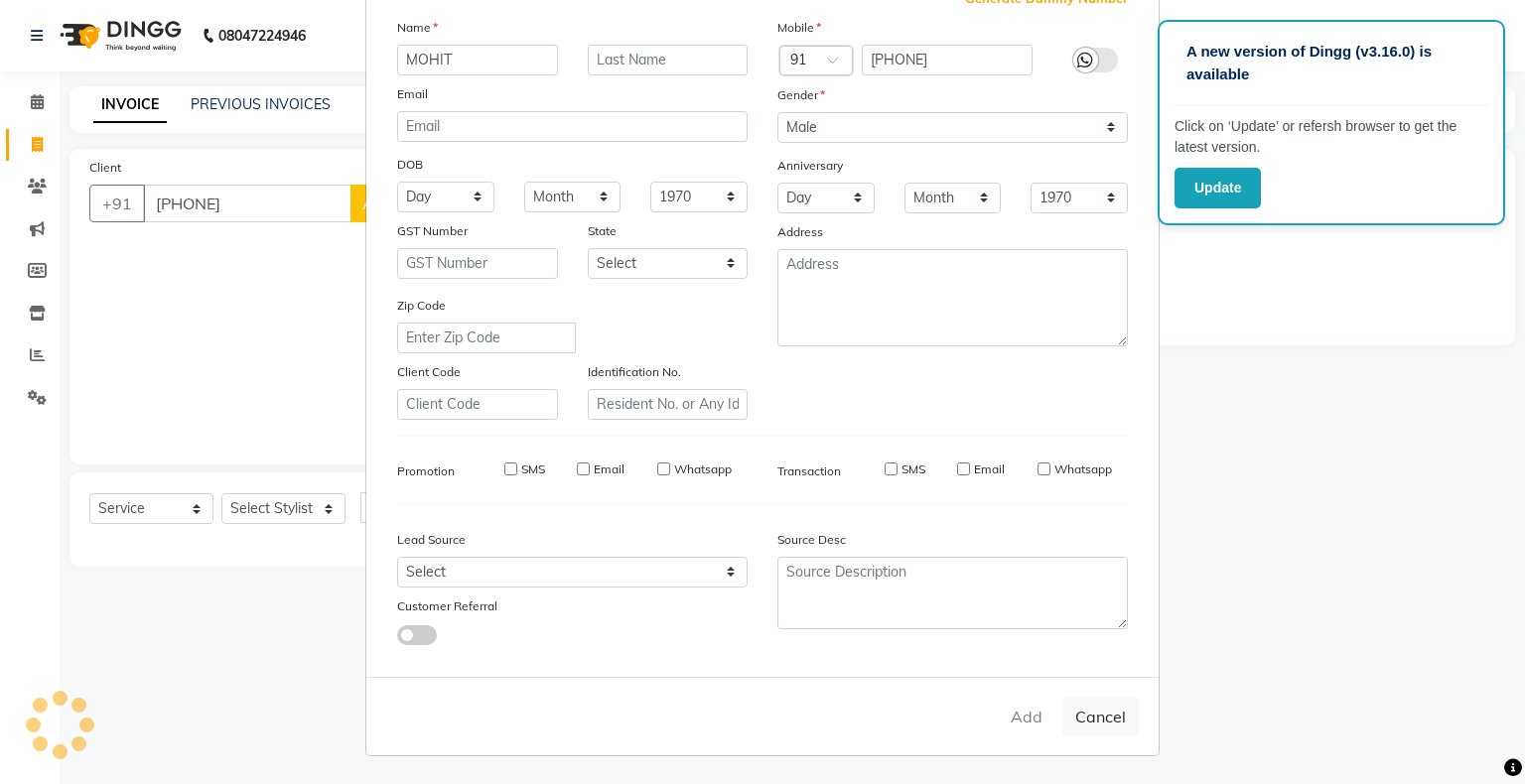 type 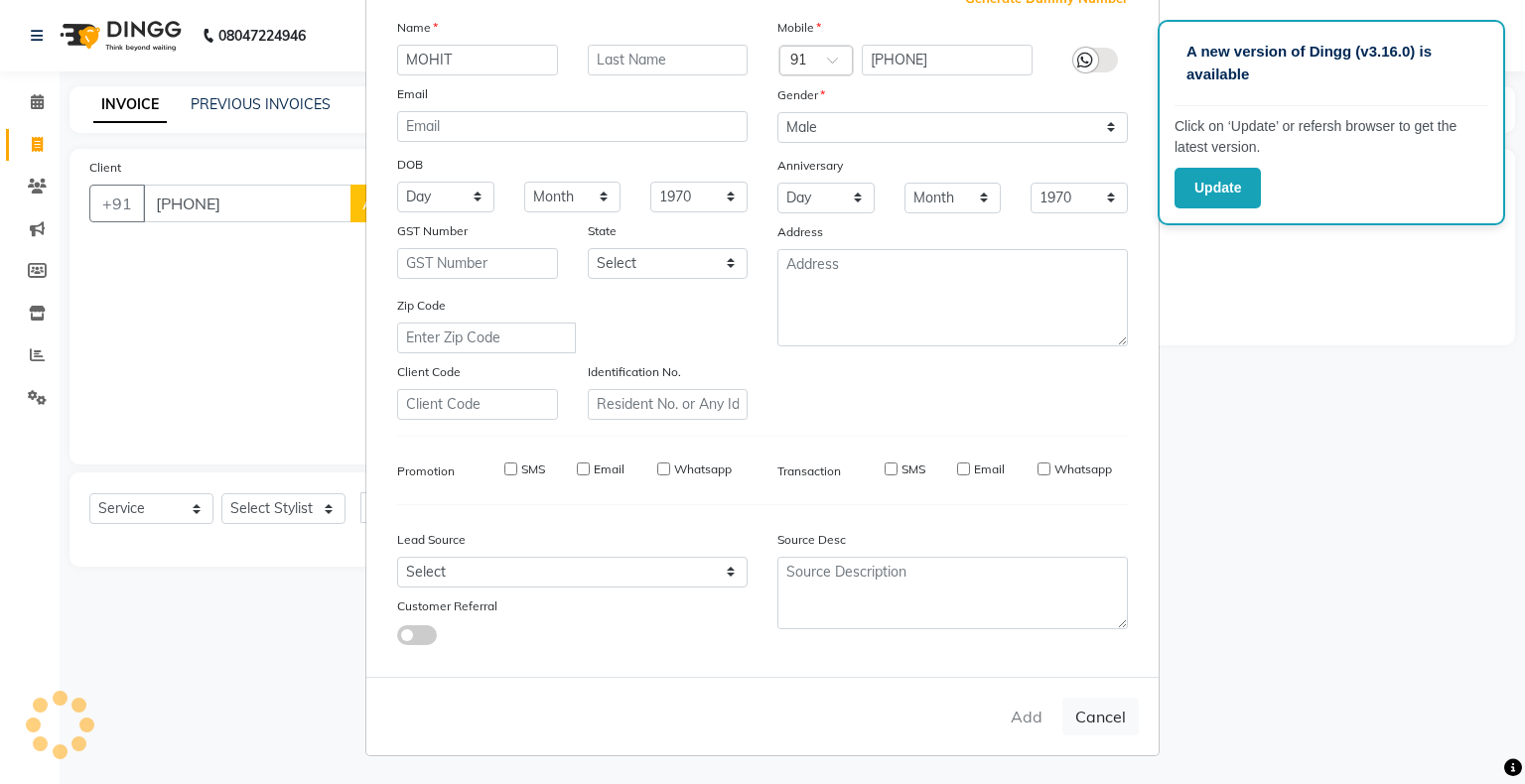 select 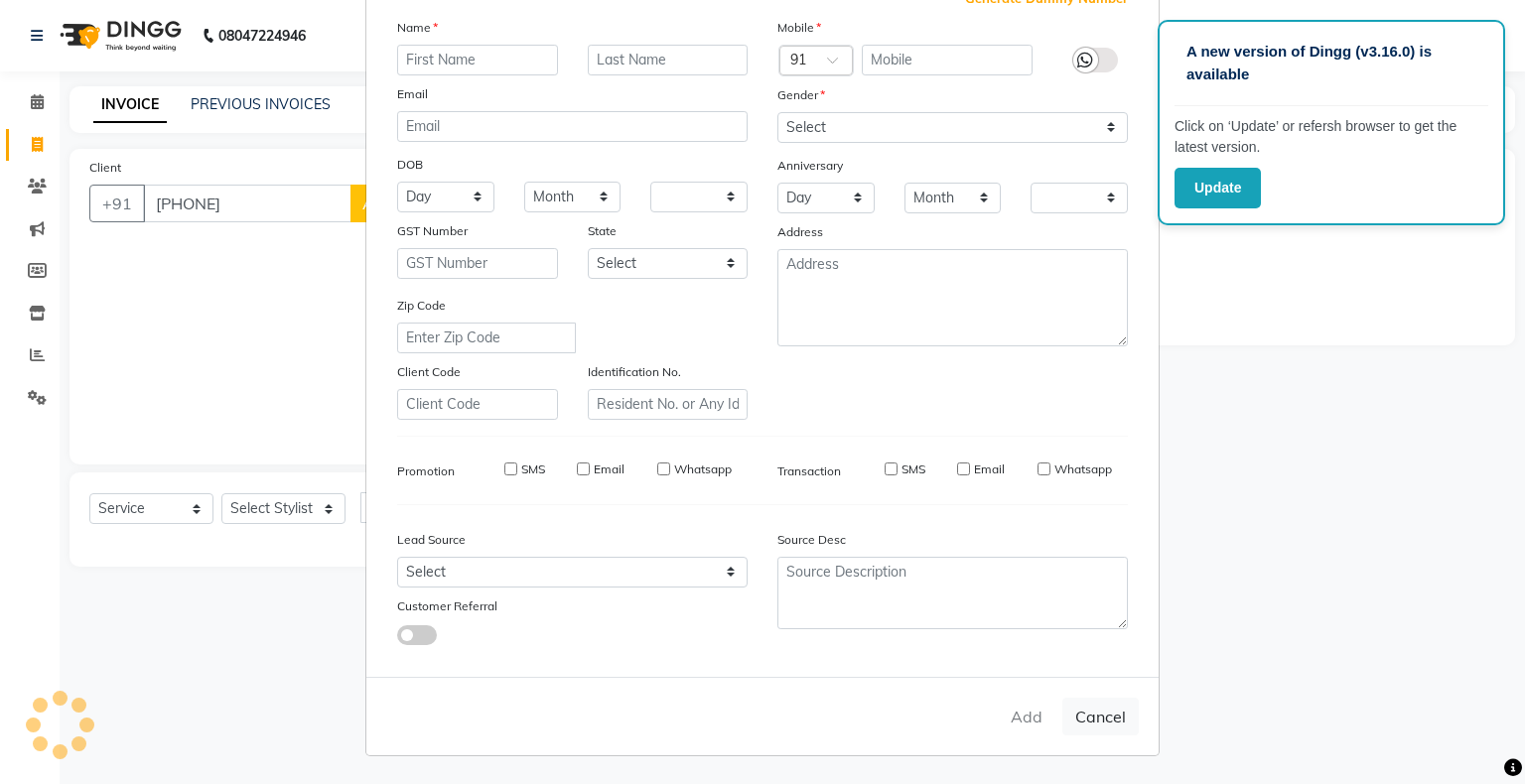 checkbox on "false" 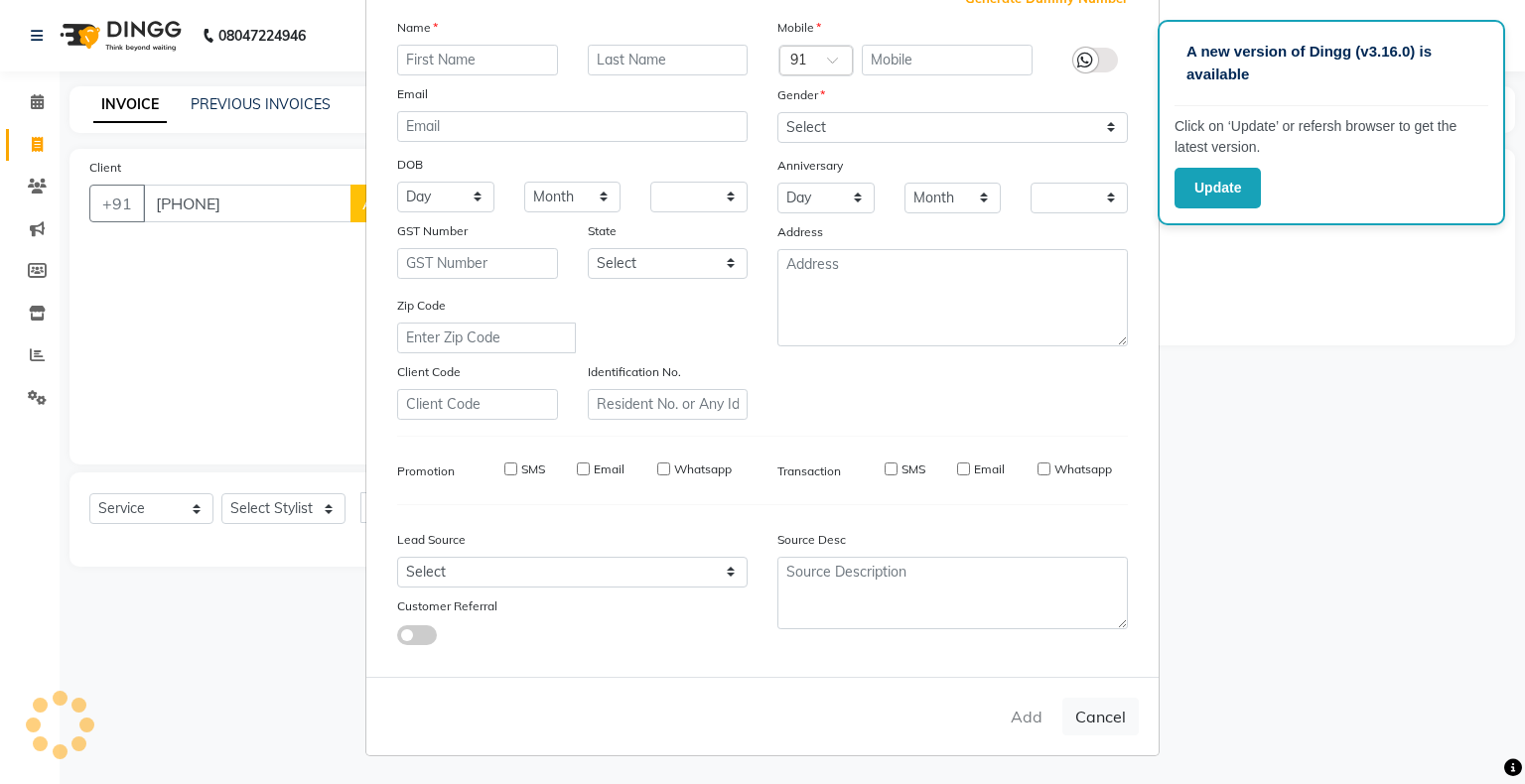 checkbox on "false" 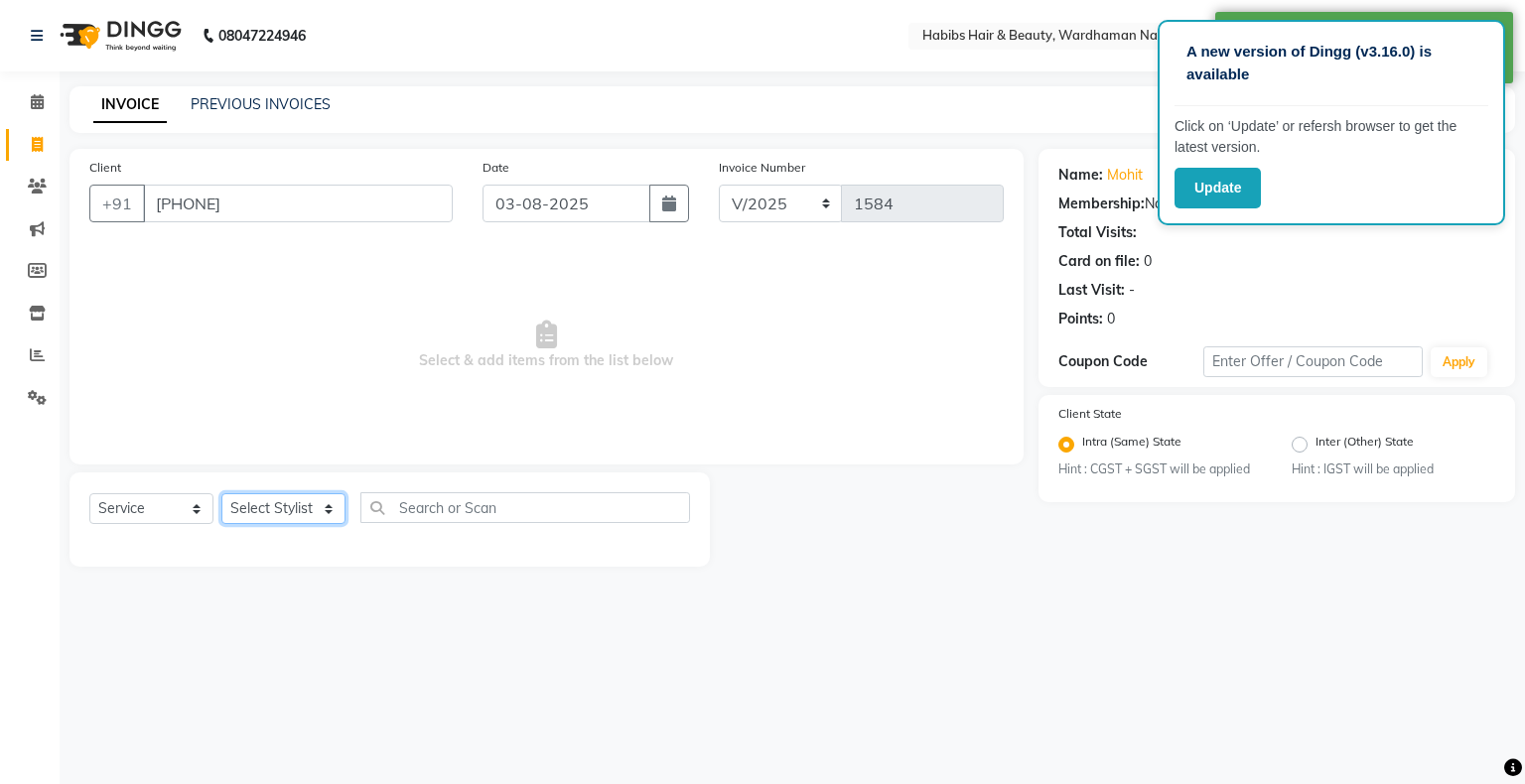 click on "Select Stylist Admin Aman Gayatri Jeetu Mick Raj Rashmi Rasika Sarang" 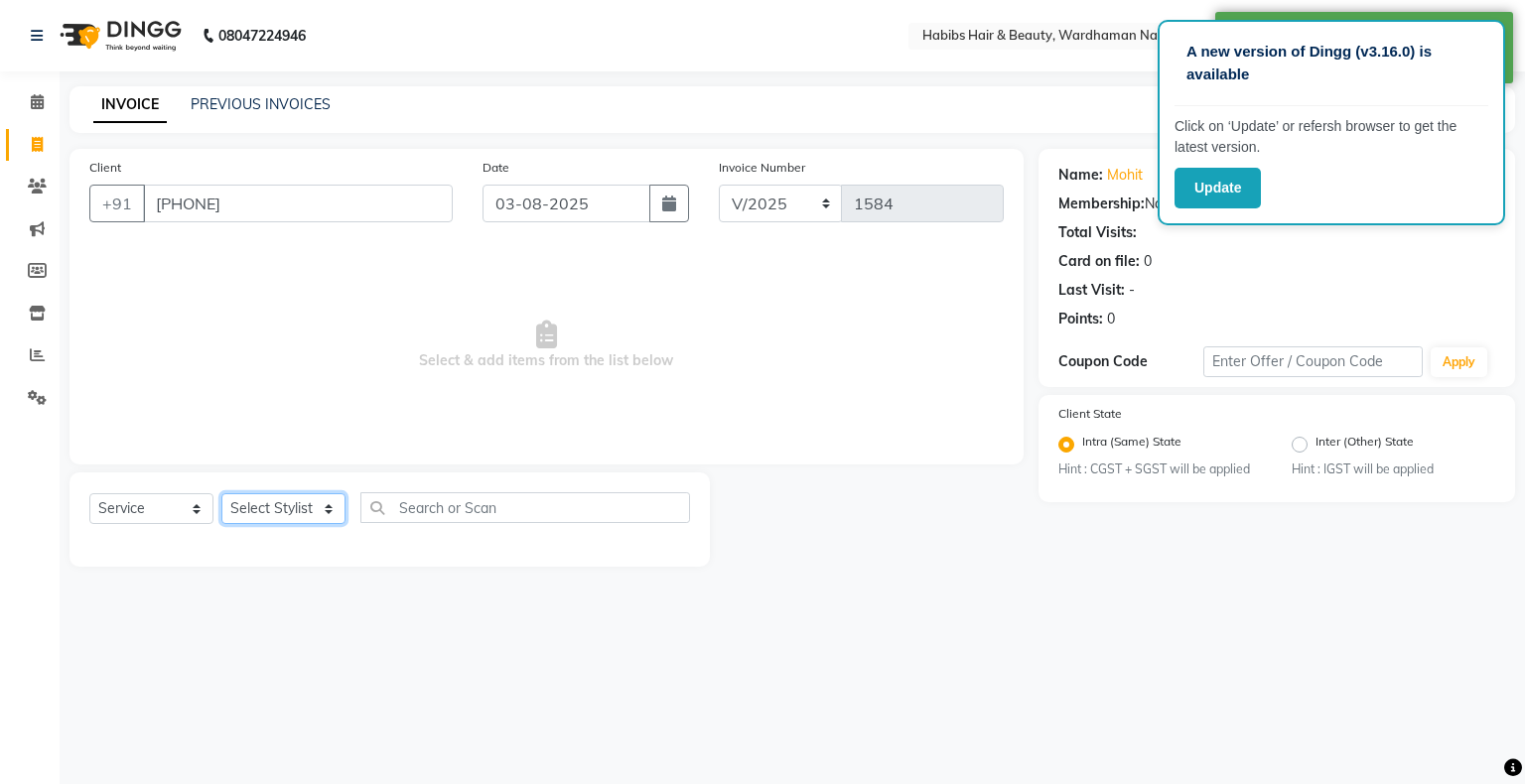 select on "83345" 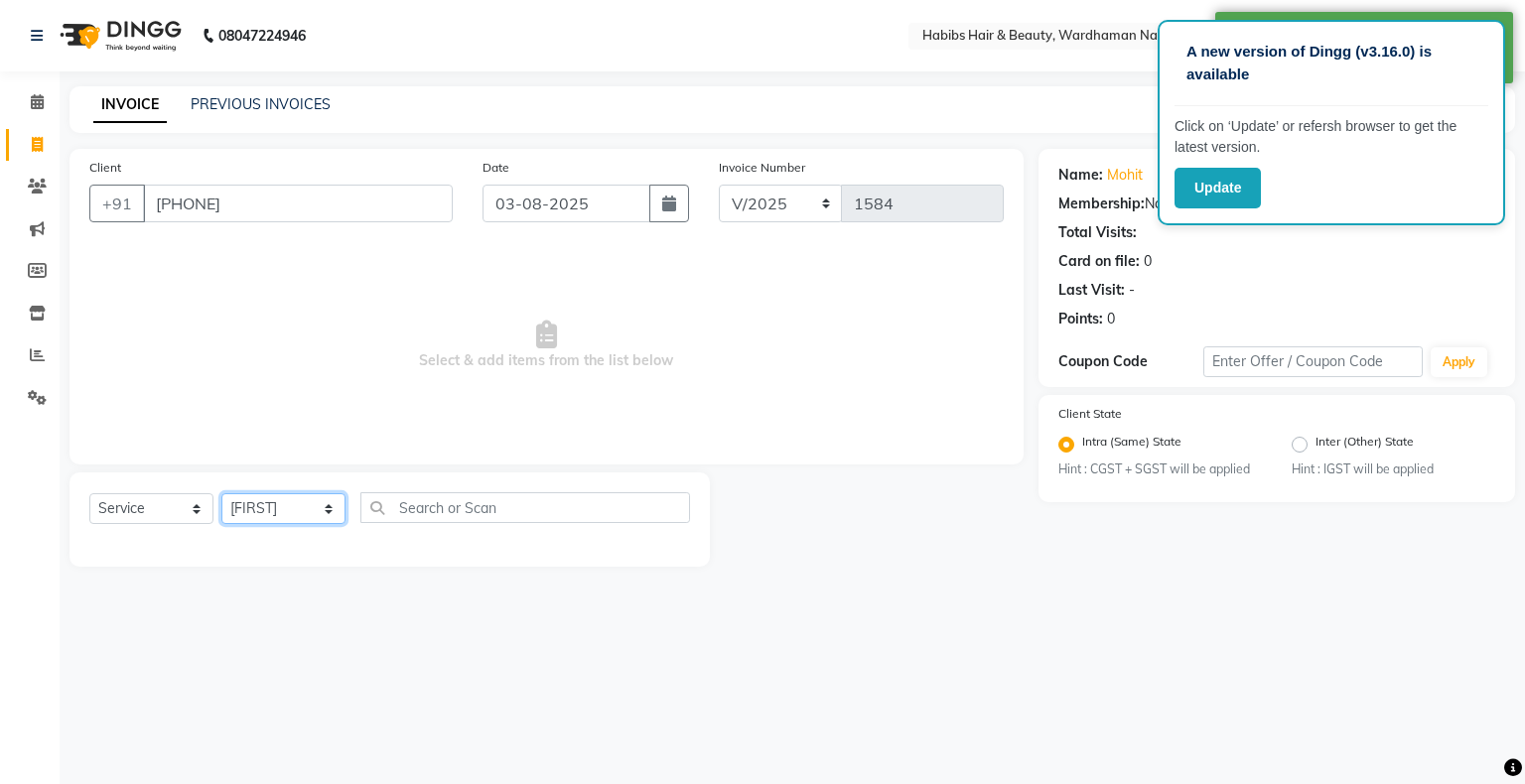 click on "Select Stylist Admin Aman Gayatri Jeetu Mick Raj Rashmi Rasika Sarang" 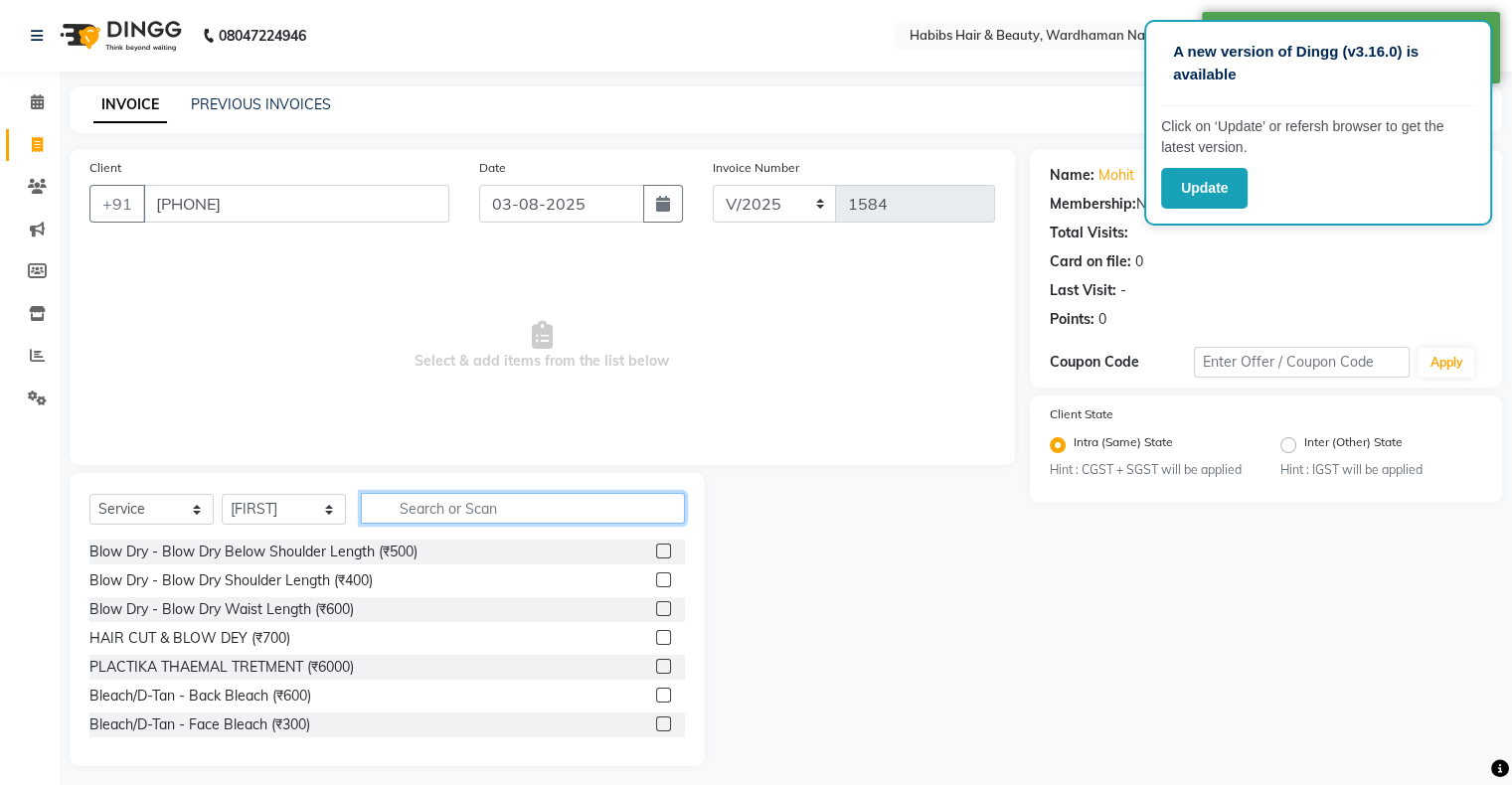 click 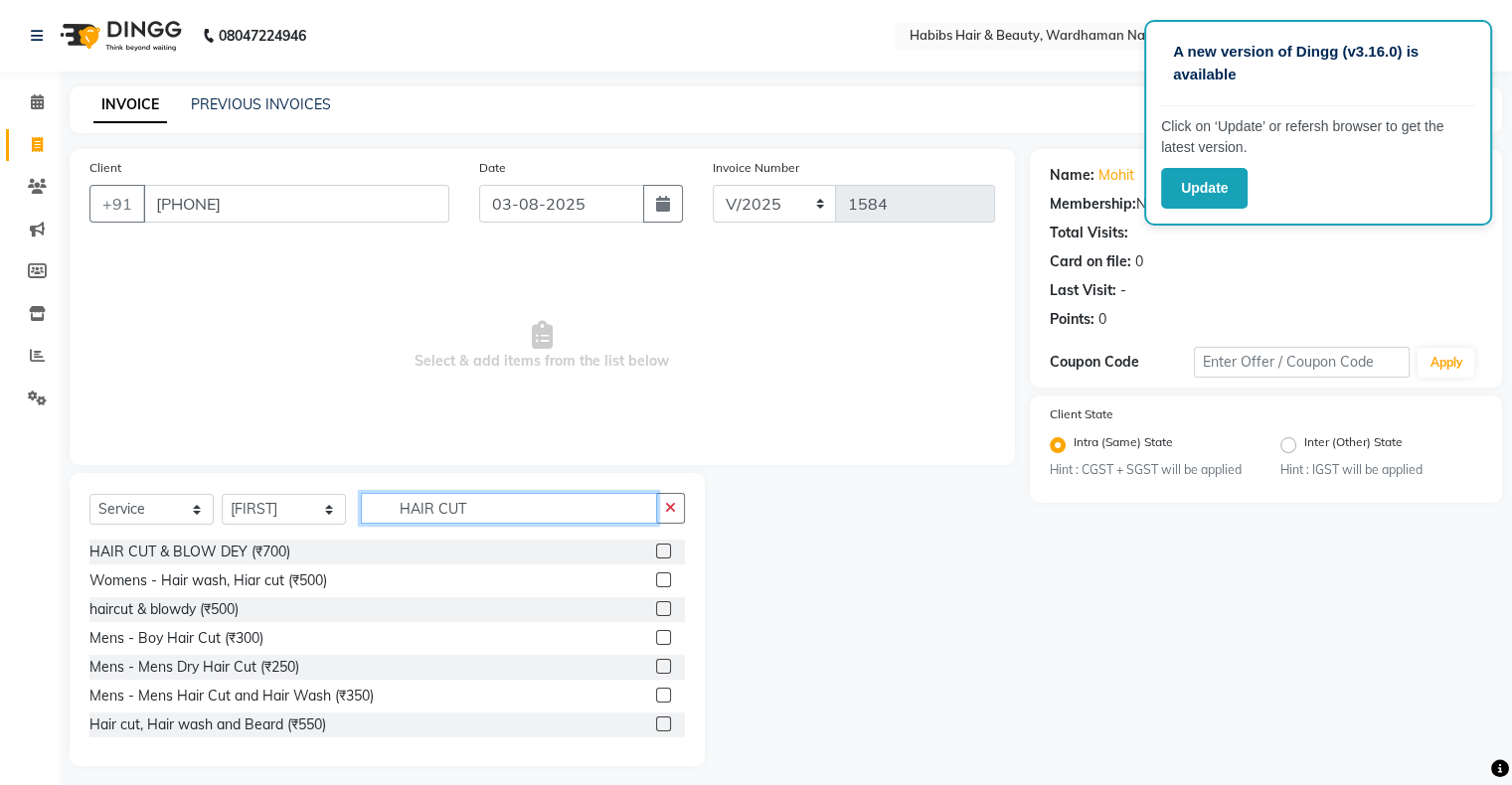 scroll, scrollTop: 11, scrollLeft: 0, axis: vertical 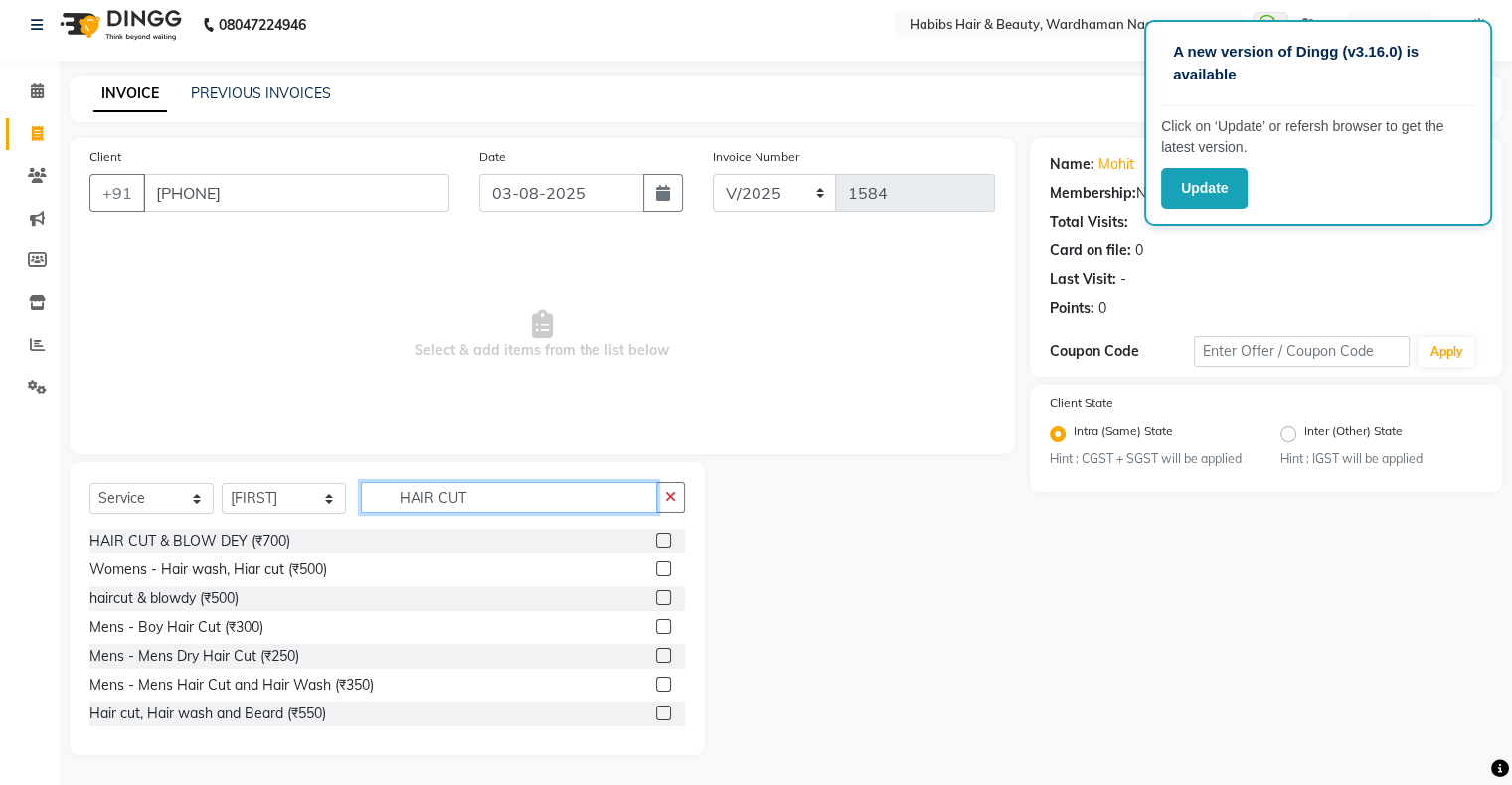 type on "HAIR CUT" 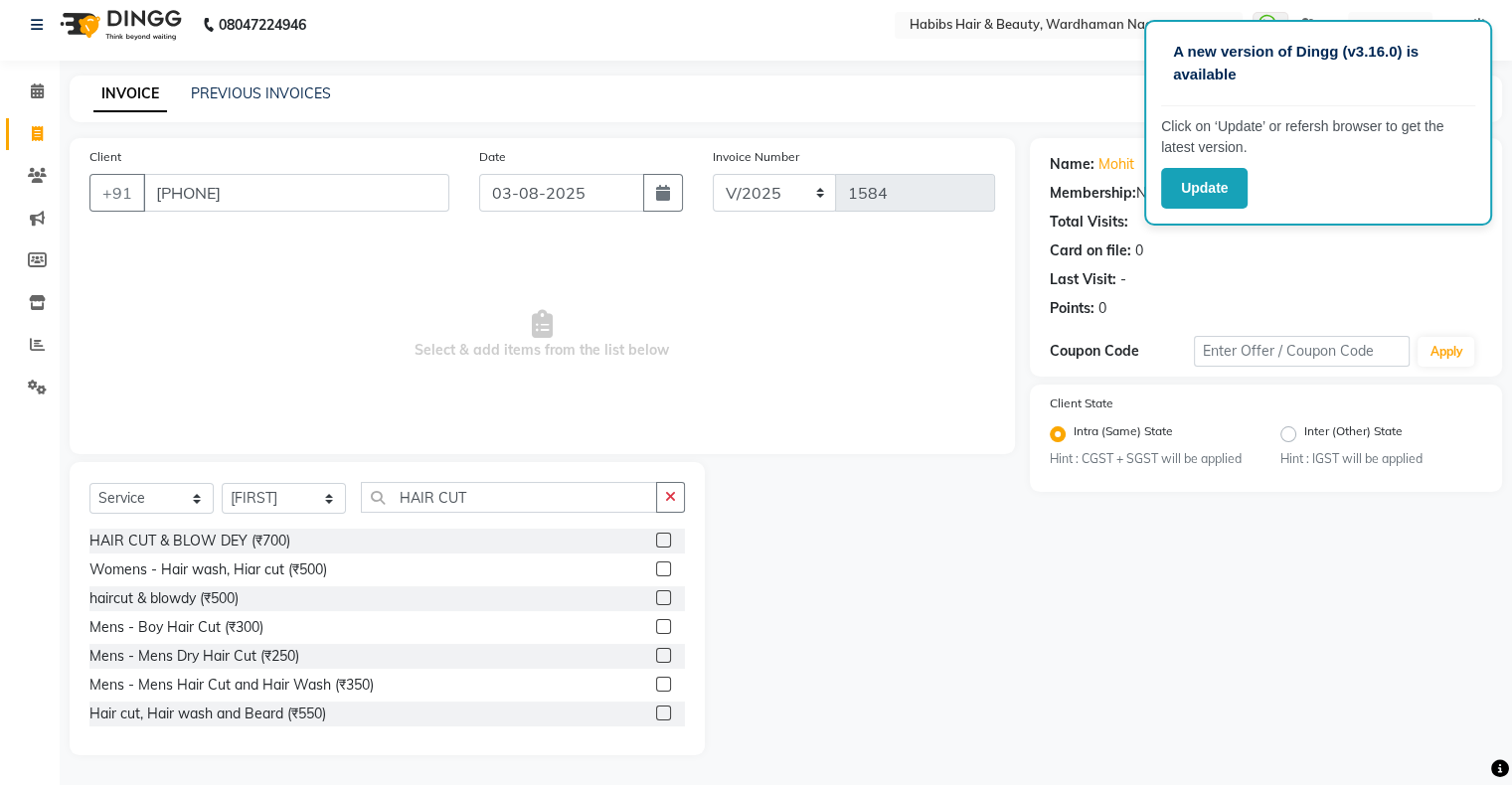 click 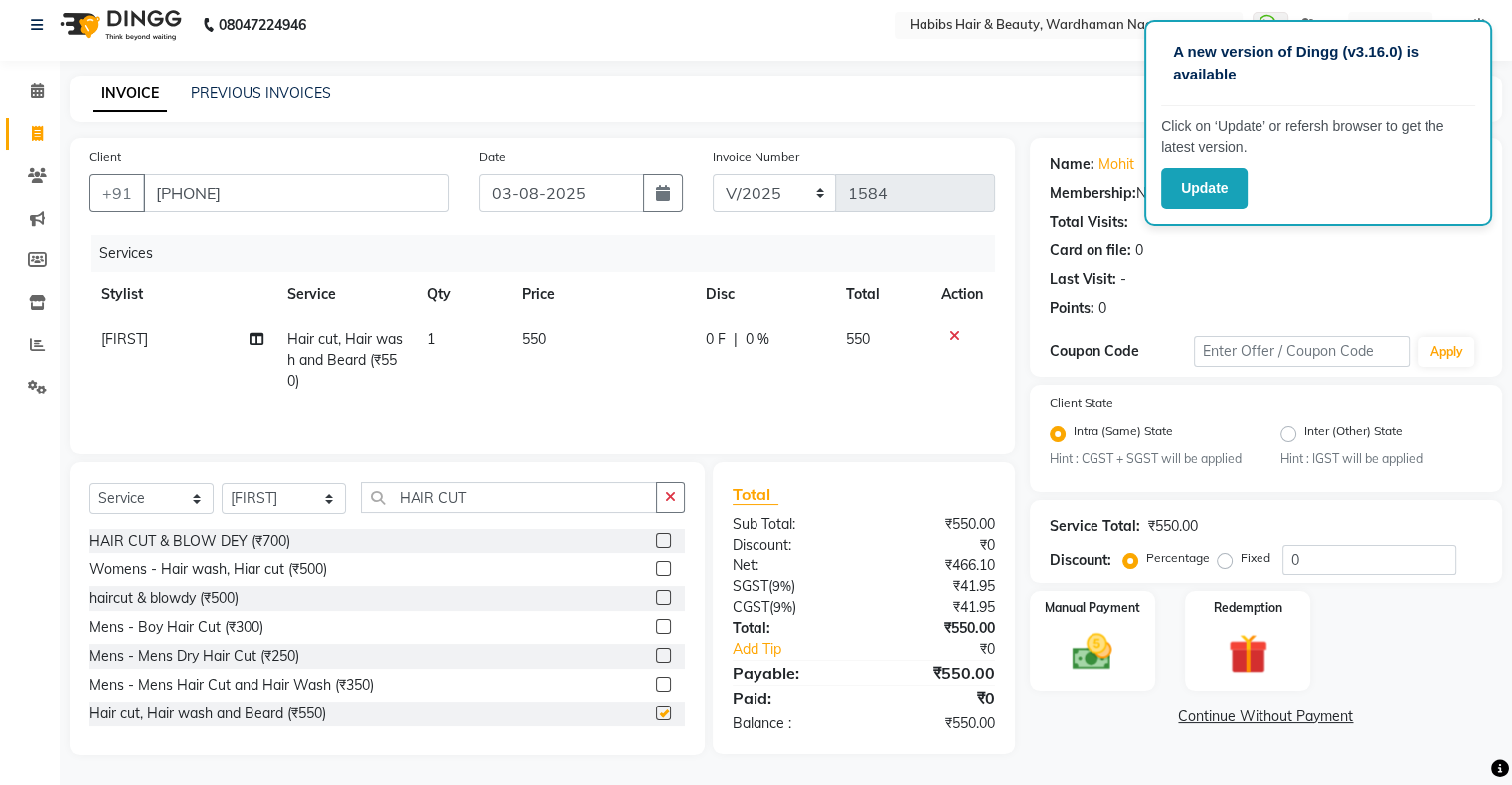 checkbox on "false" 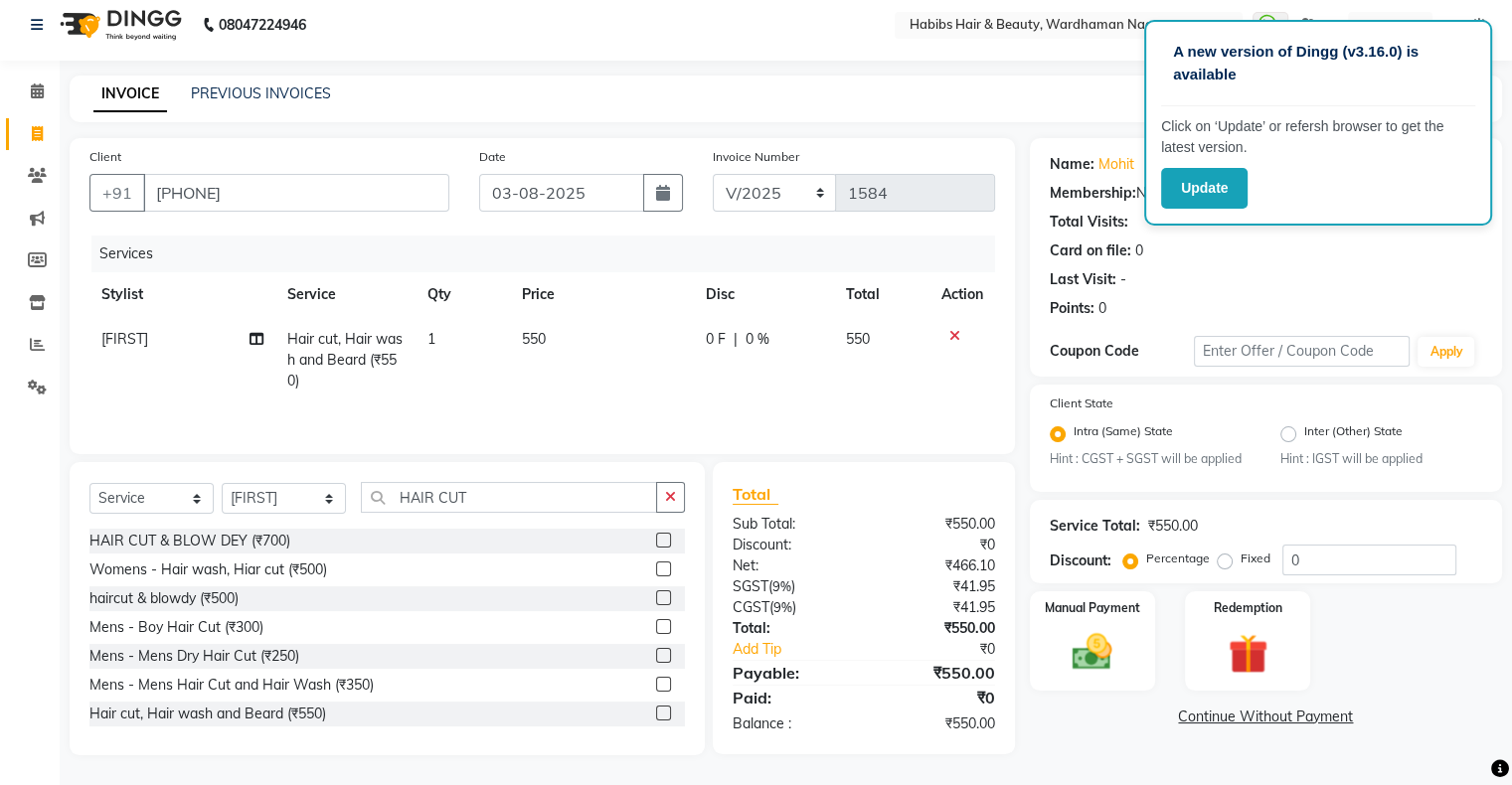 scroll, scrollTop: 147, scrollLeft: 0, axis: vertical 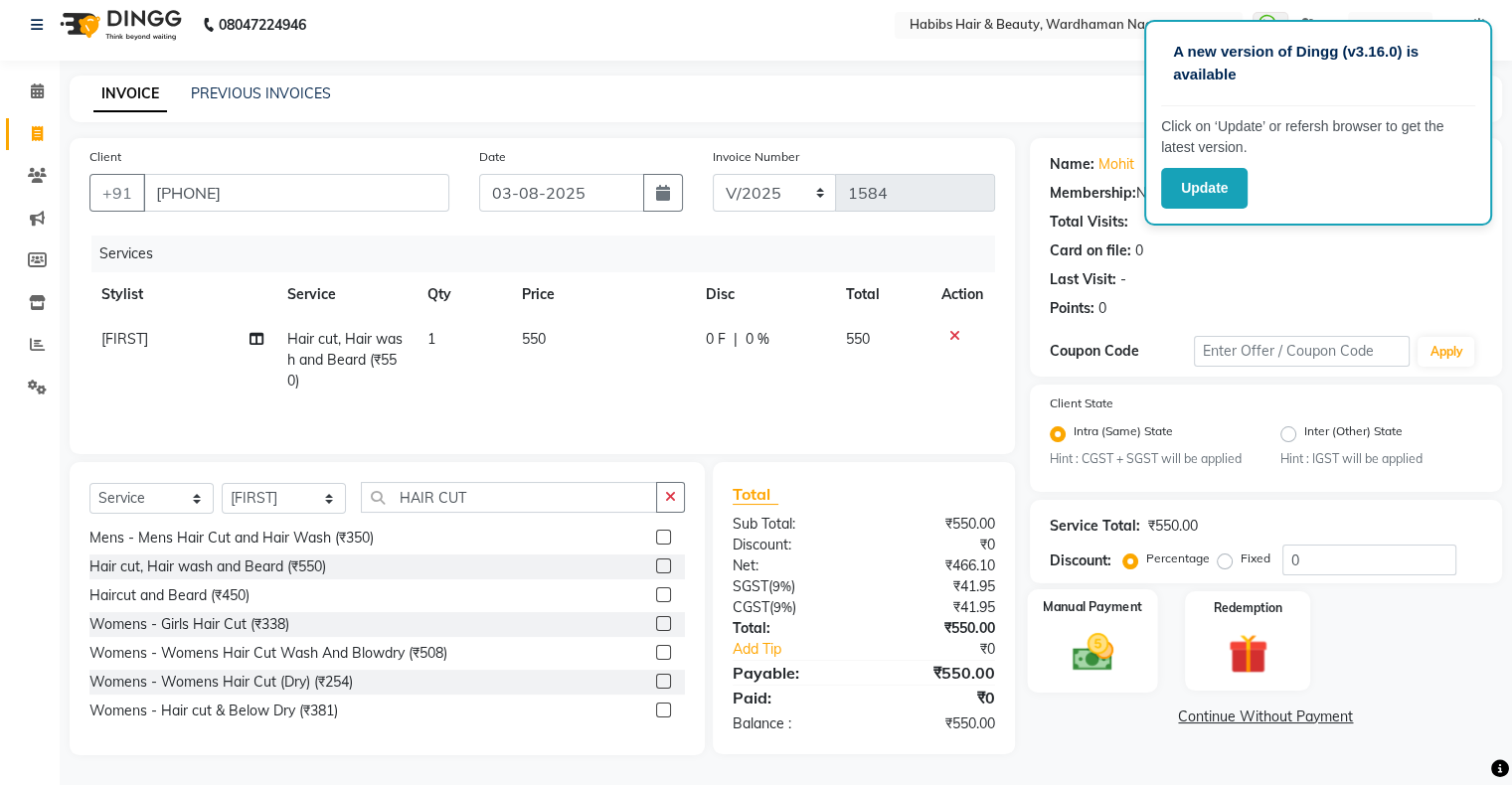 click 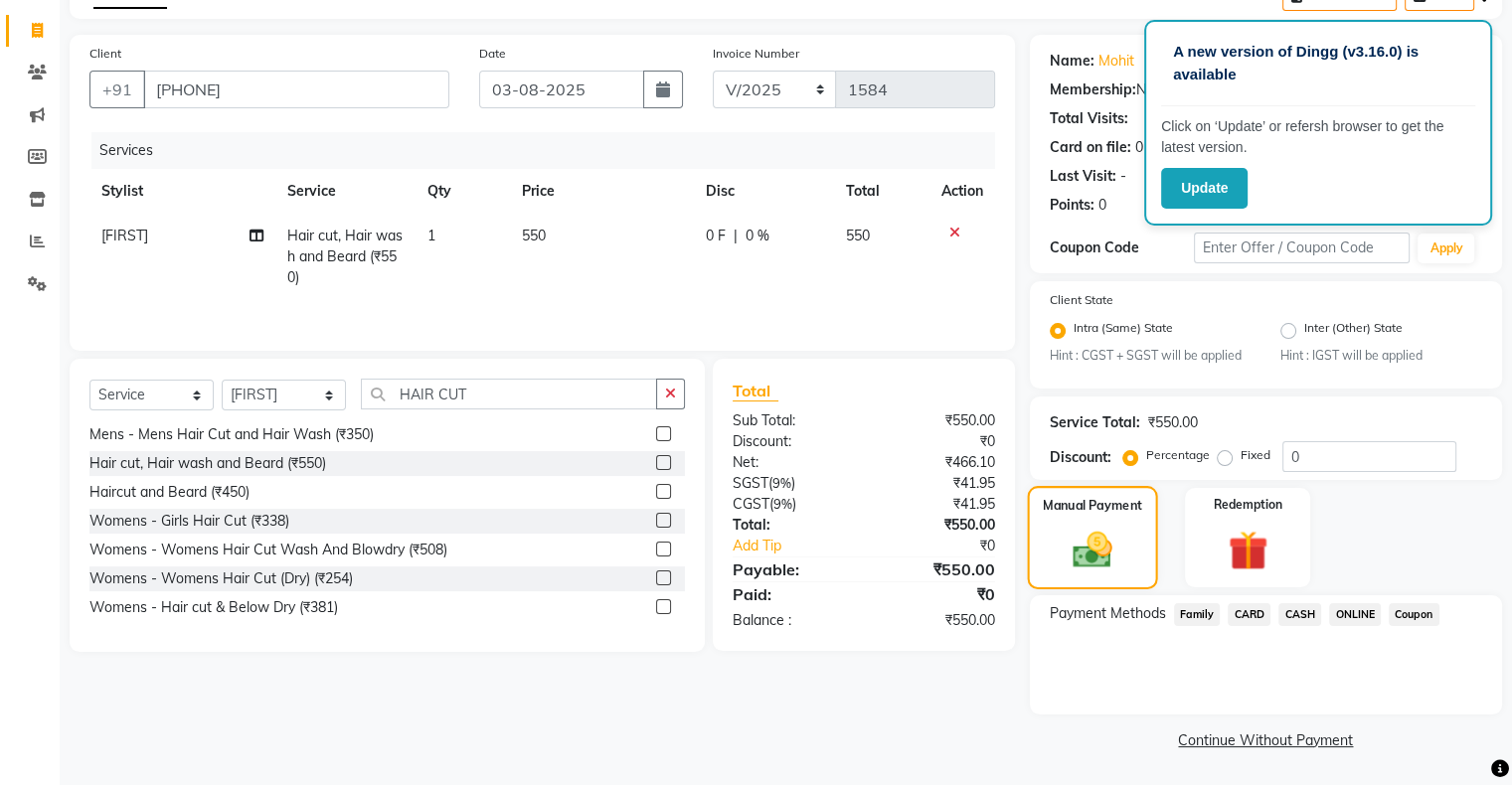 scroll, scrollTop: 115, scrollLeft: 0, axis: vertical 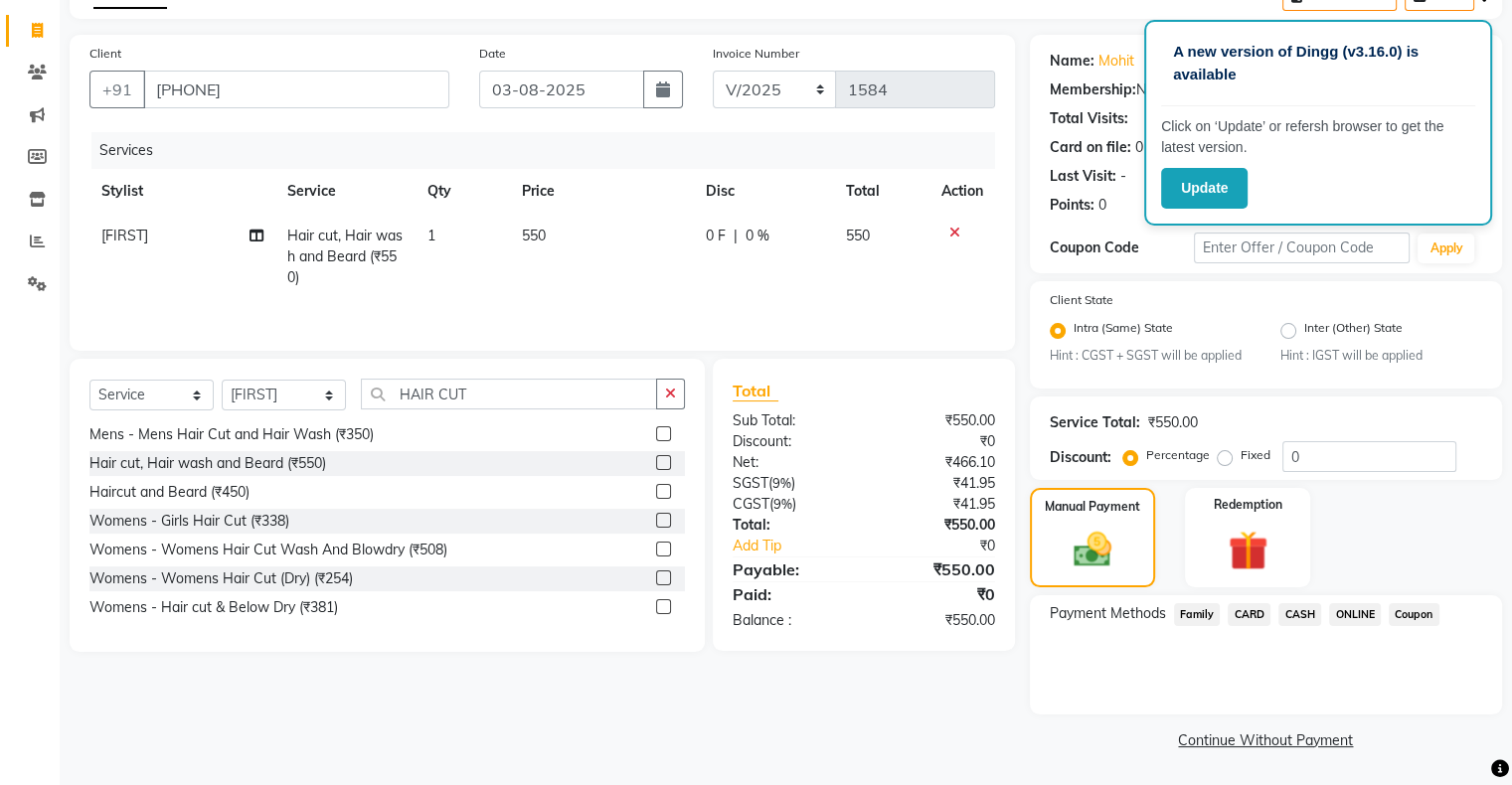 click on "ONLINE" 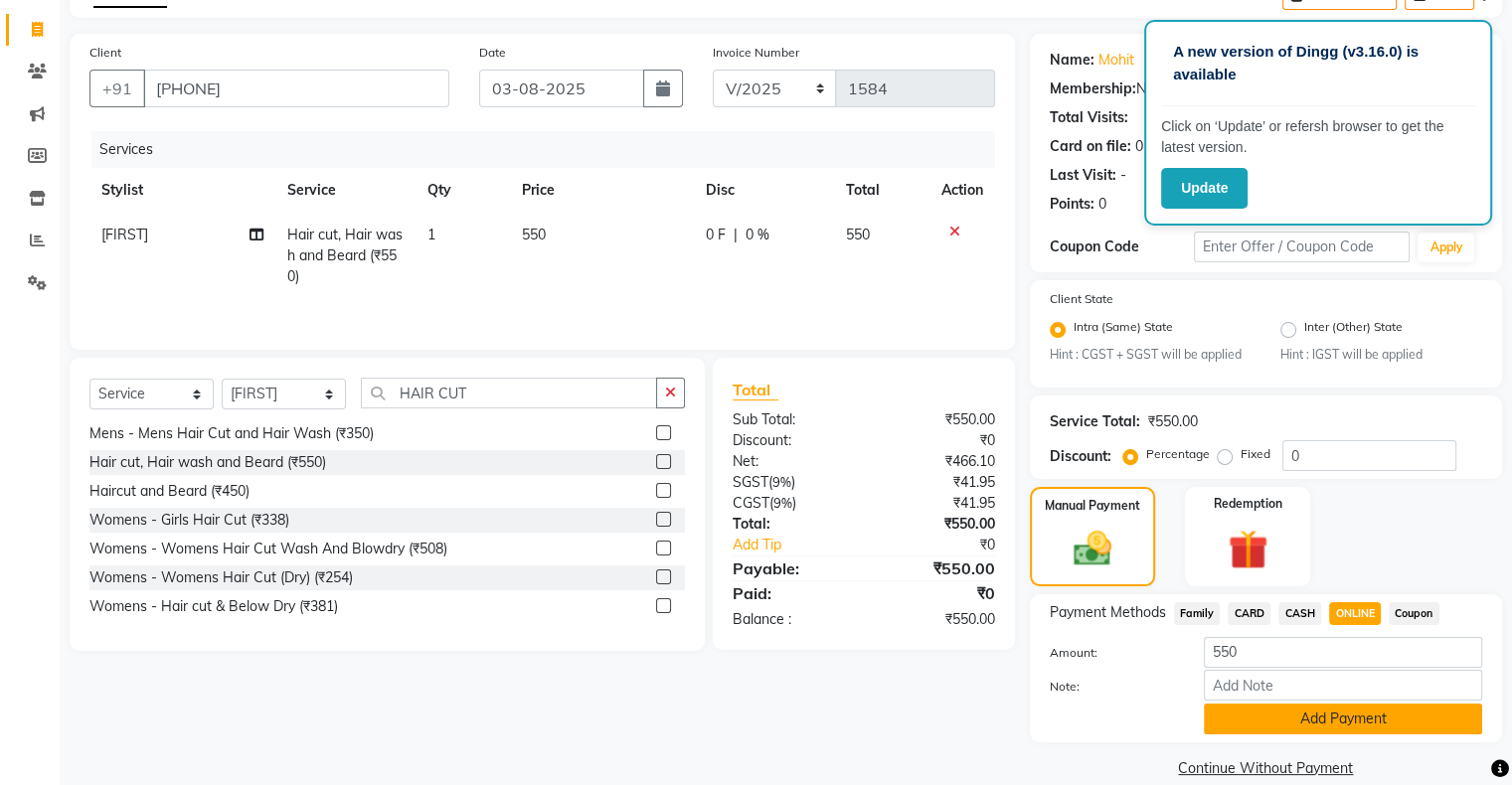 click on "Add Payment" 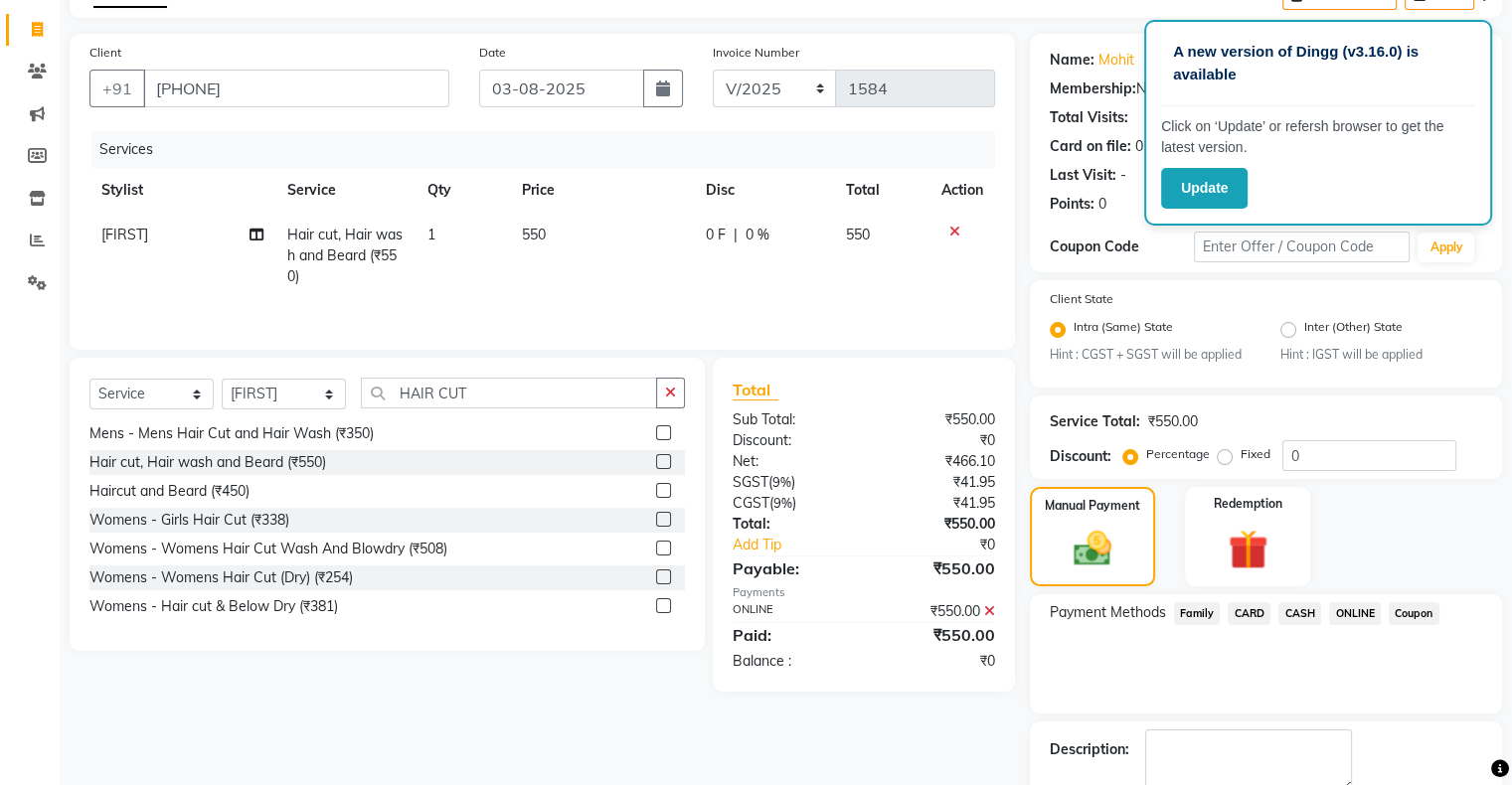 scroll, scrollTop: 227, scrollLeft: 0, axis: vertical 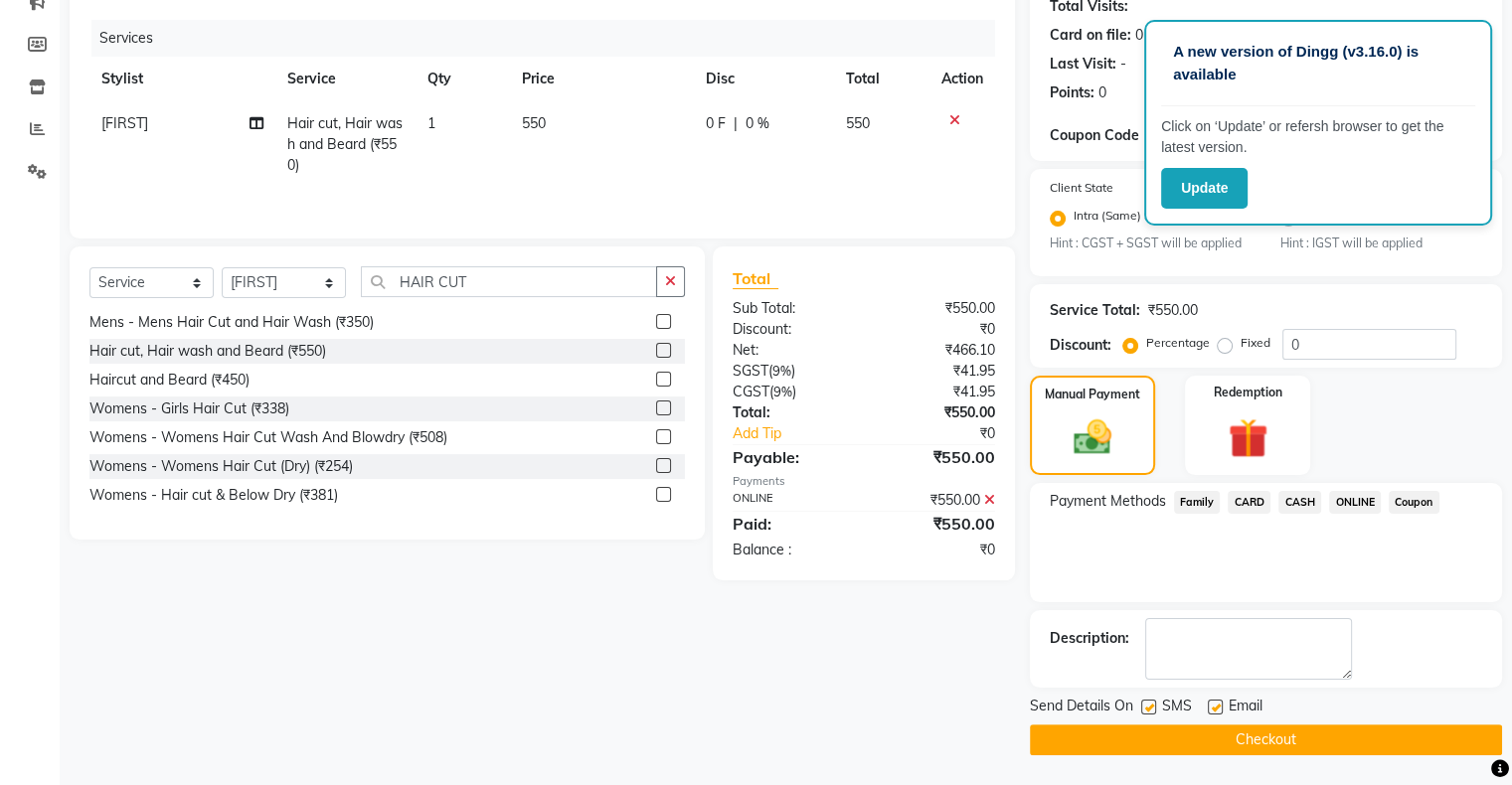 click on "Checkout" 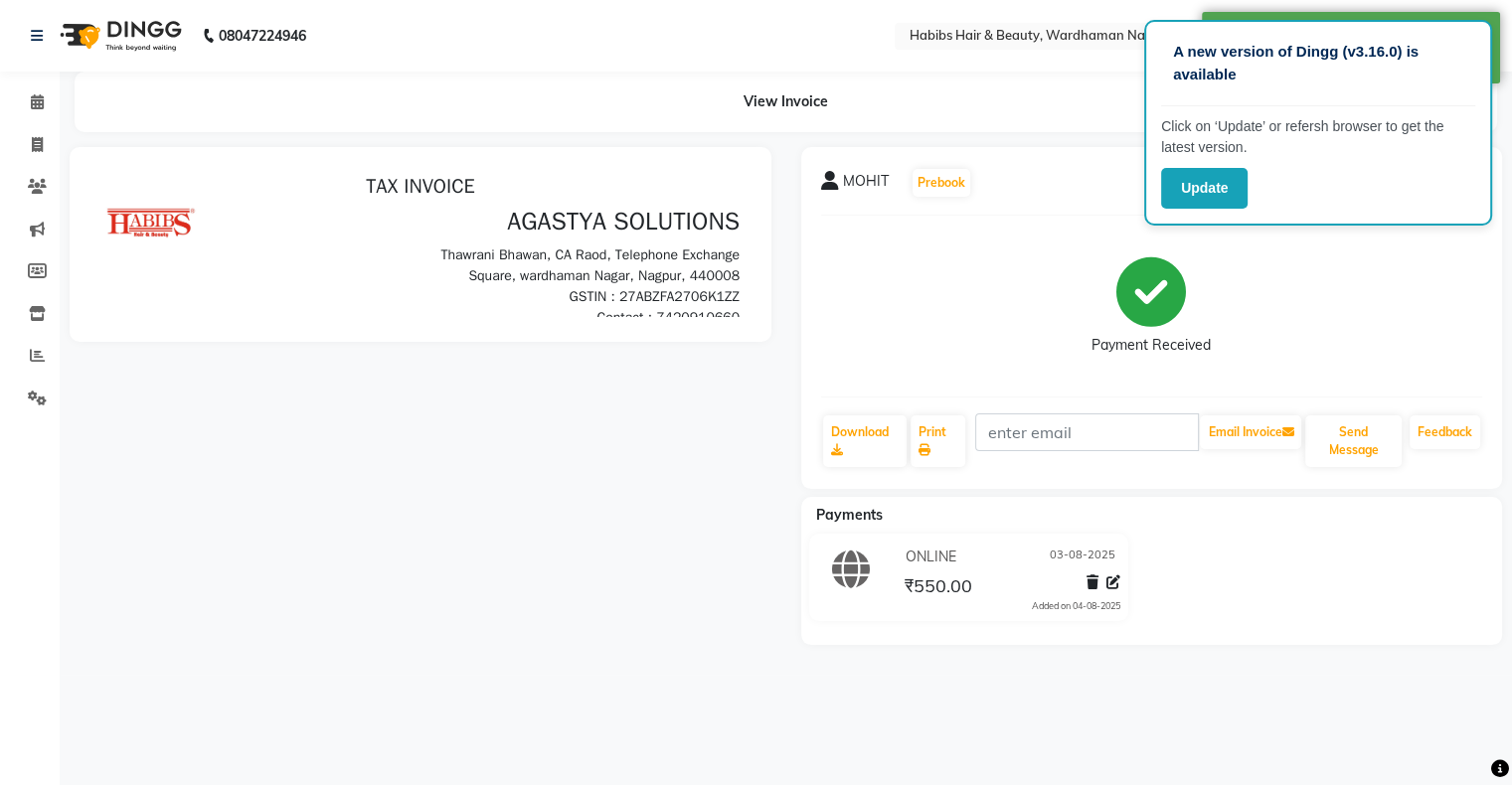 scroll, scrollTop: 0, scrollLeft: 0, axis: both 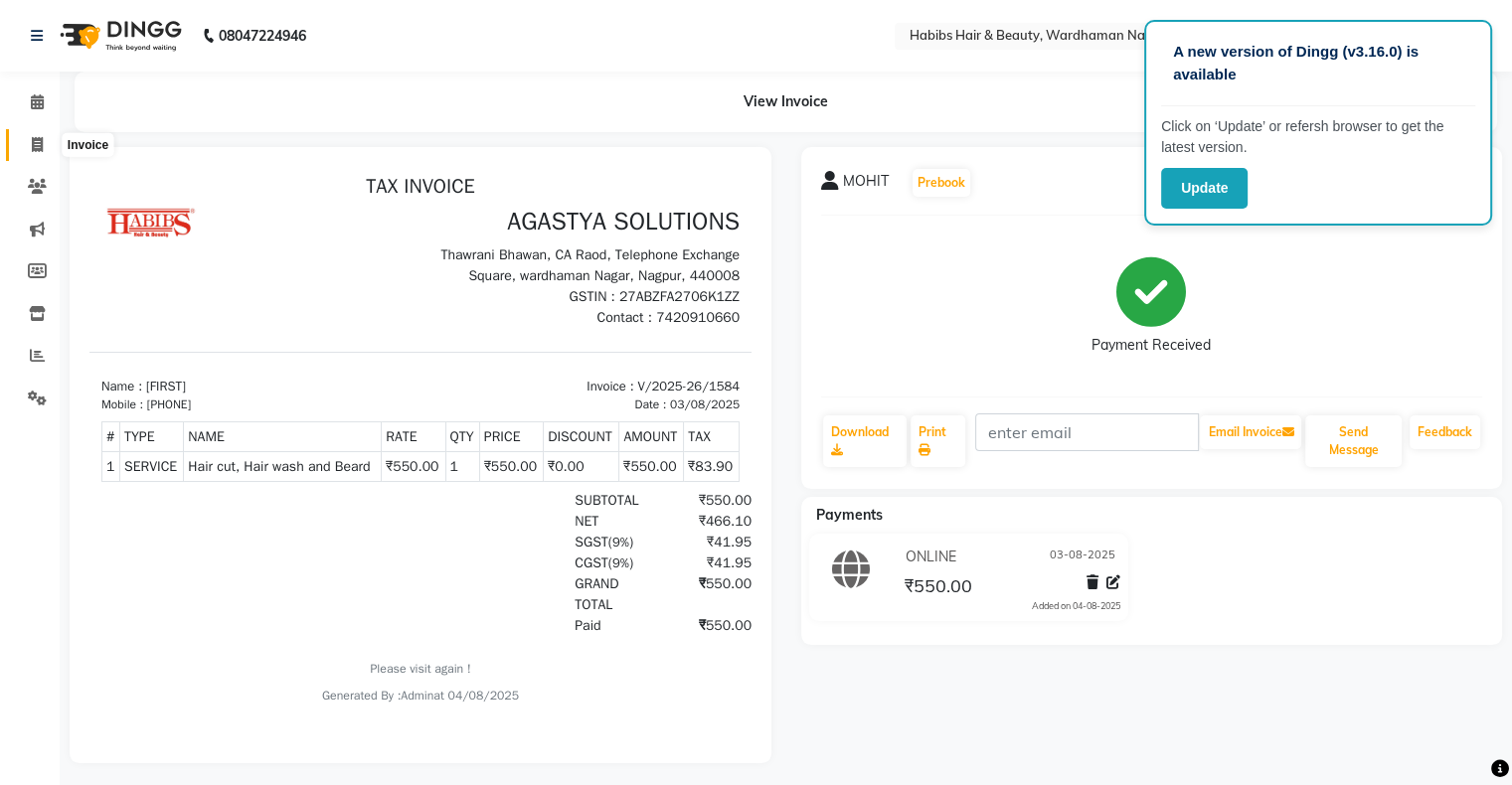 click 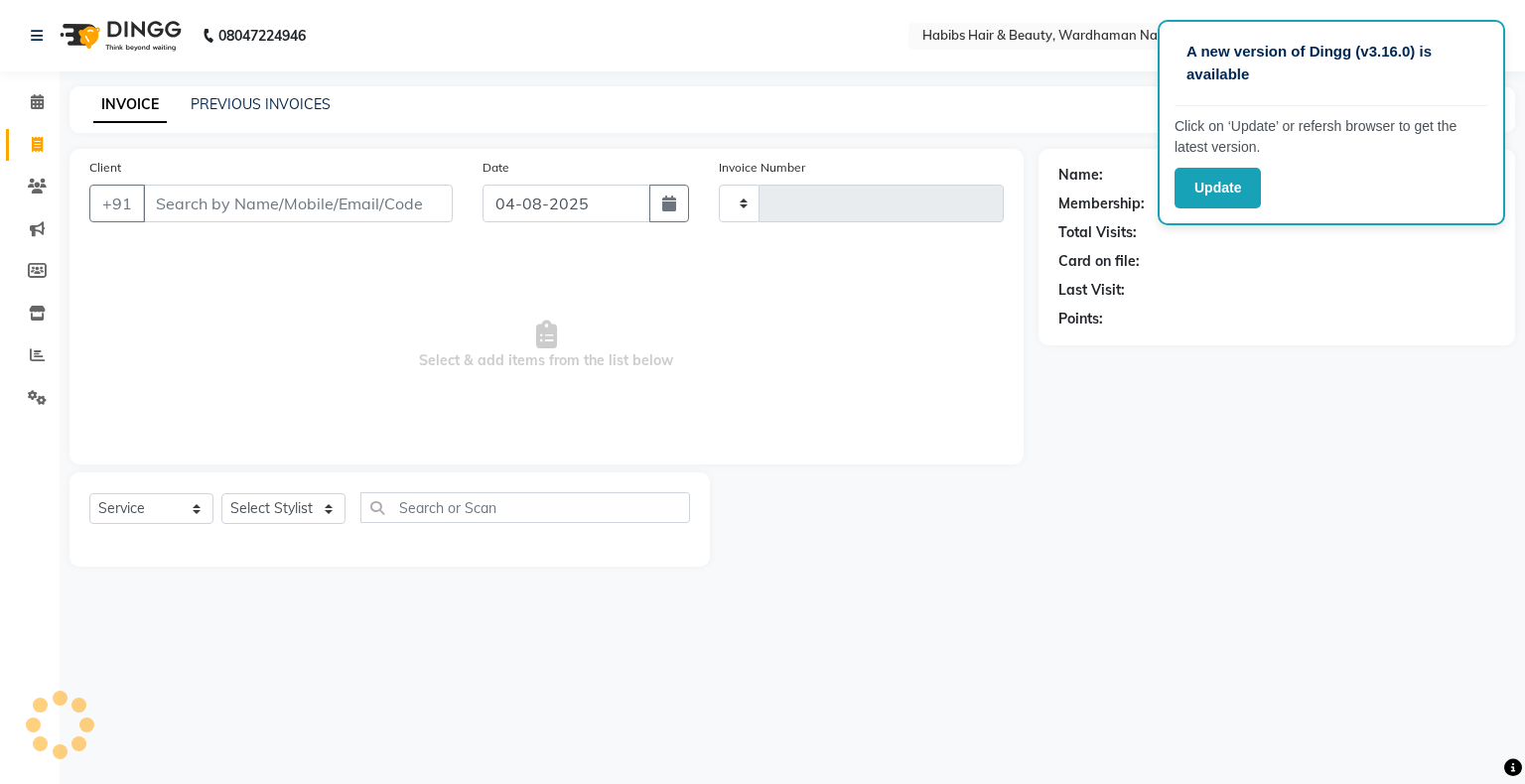 type on "1585" 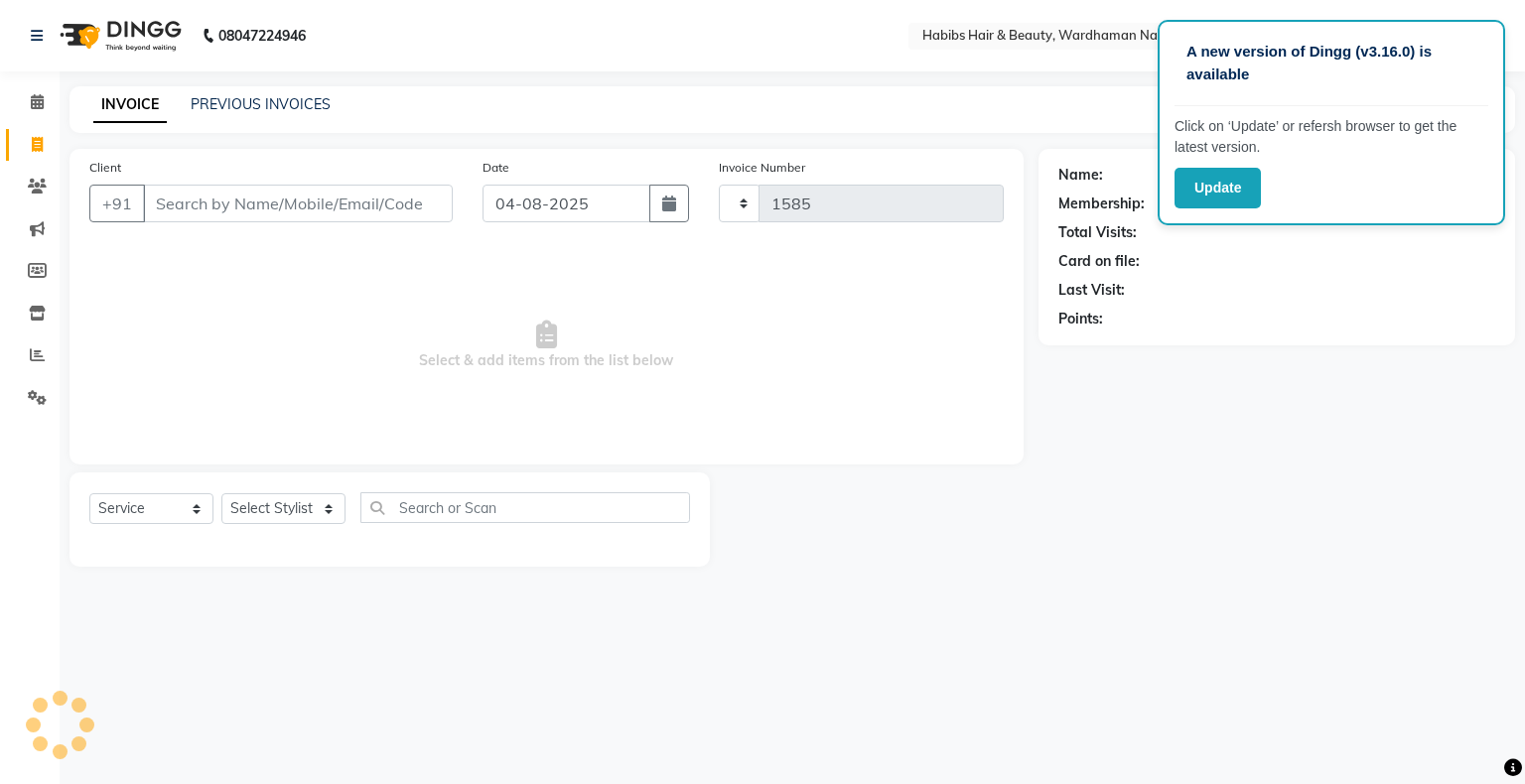 select on "3714" 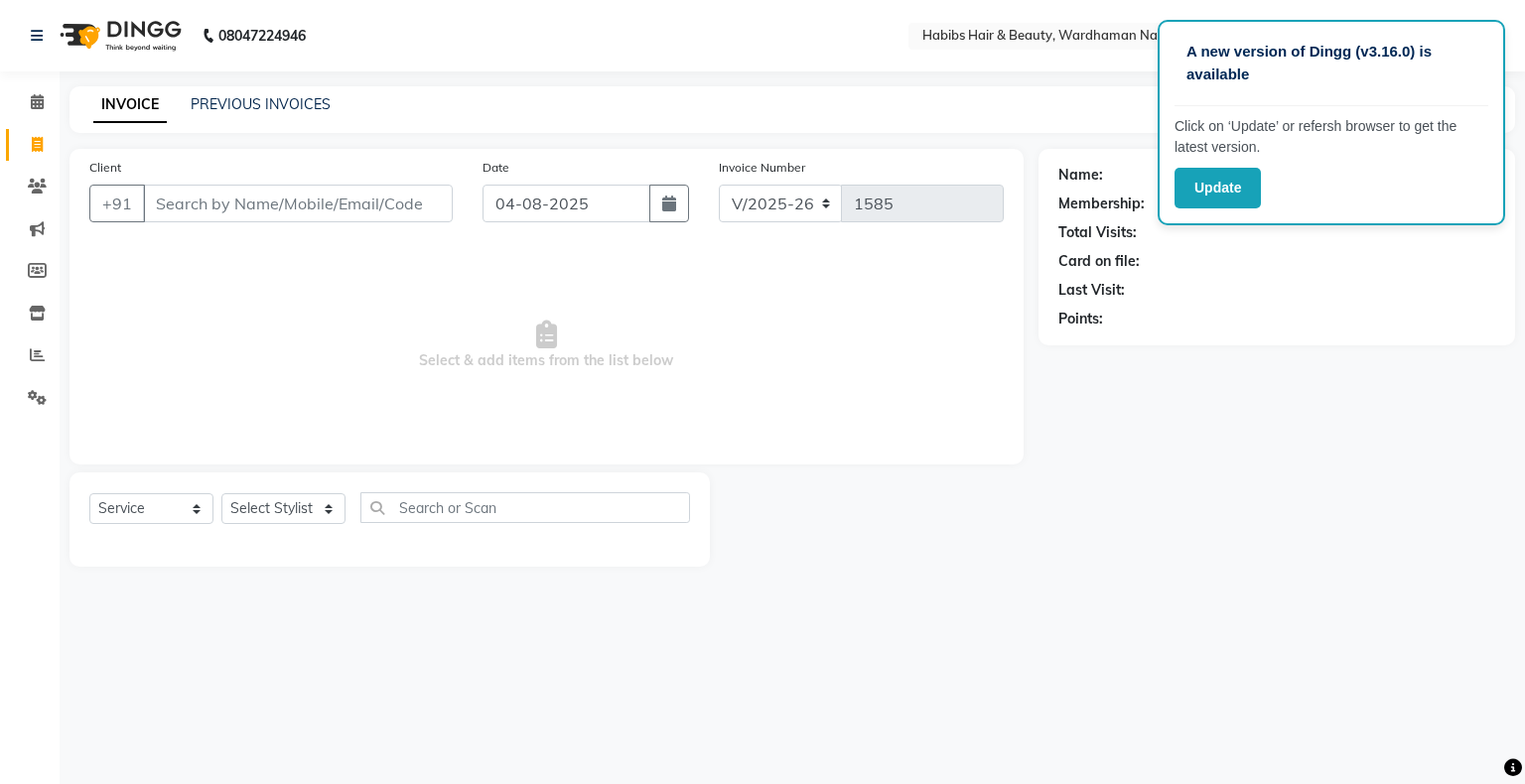 click on "Client" at bounding box center (298, 203) 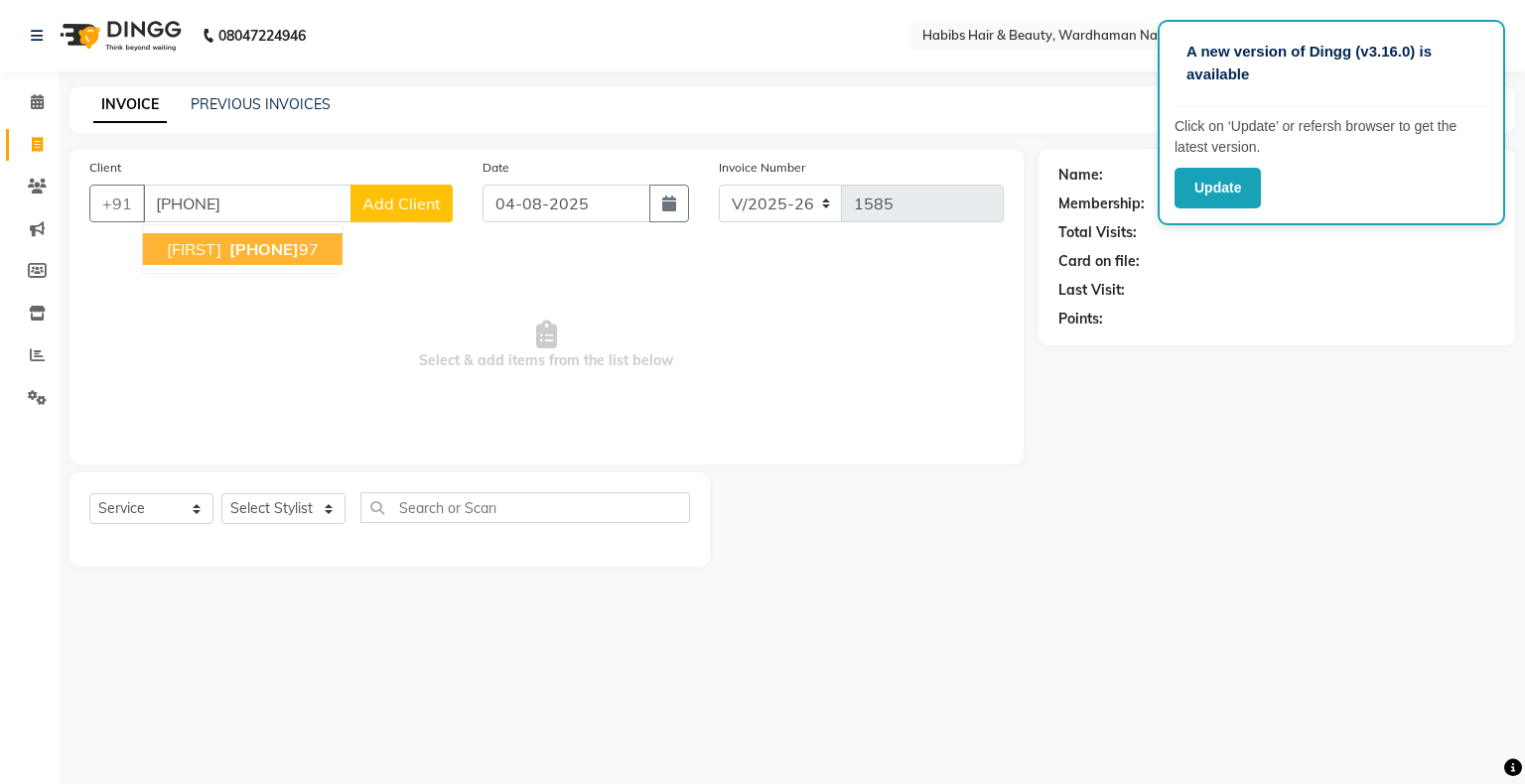 click on "82340927" at bounding box center (264, 249) 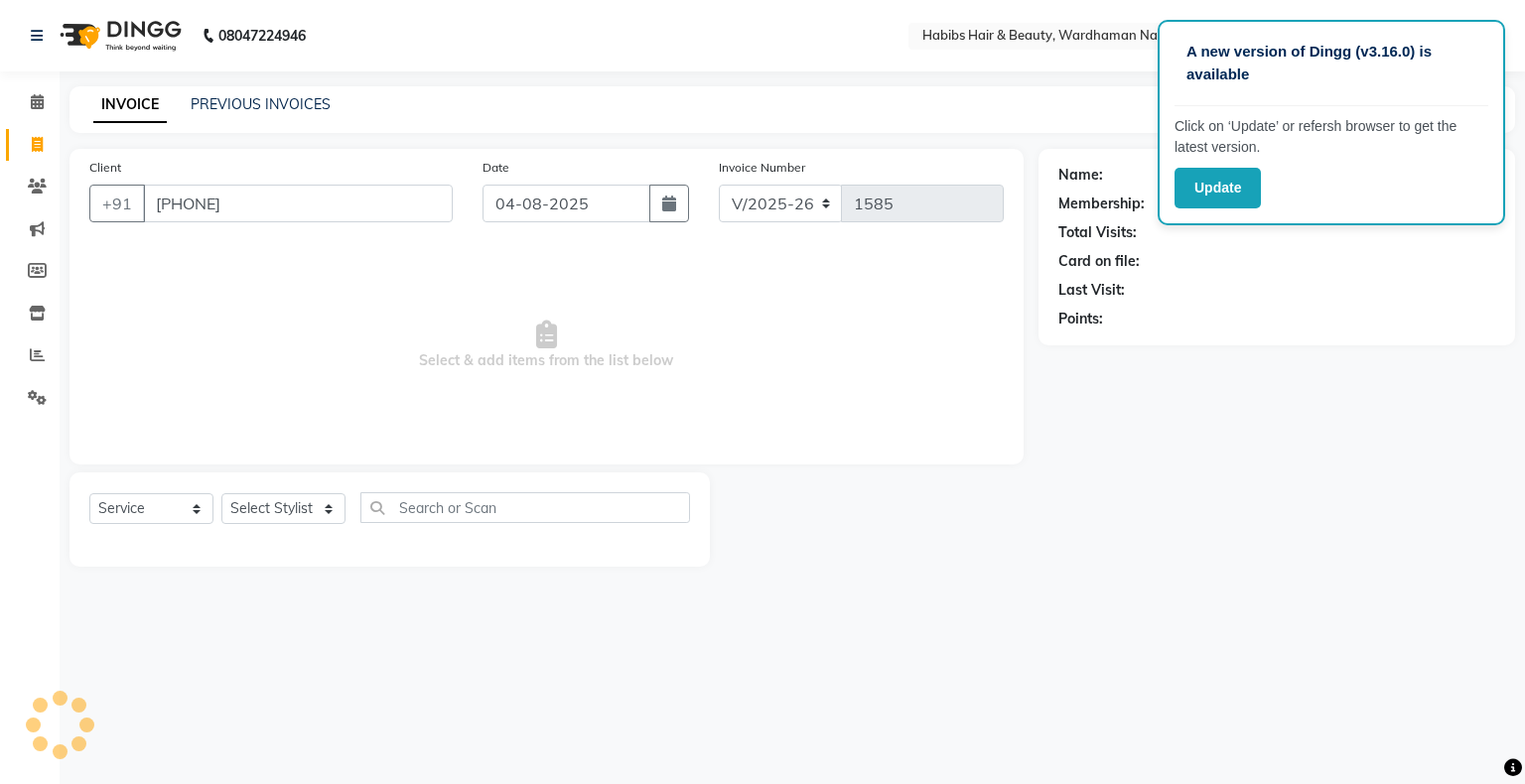 type on "8234092797" 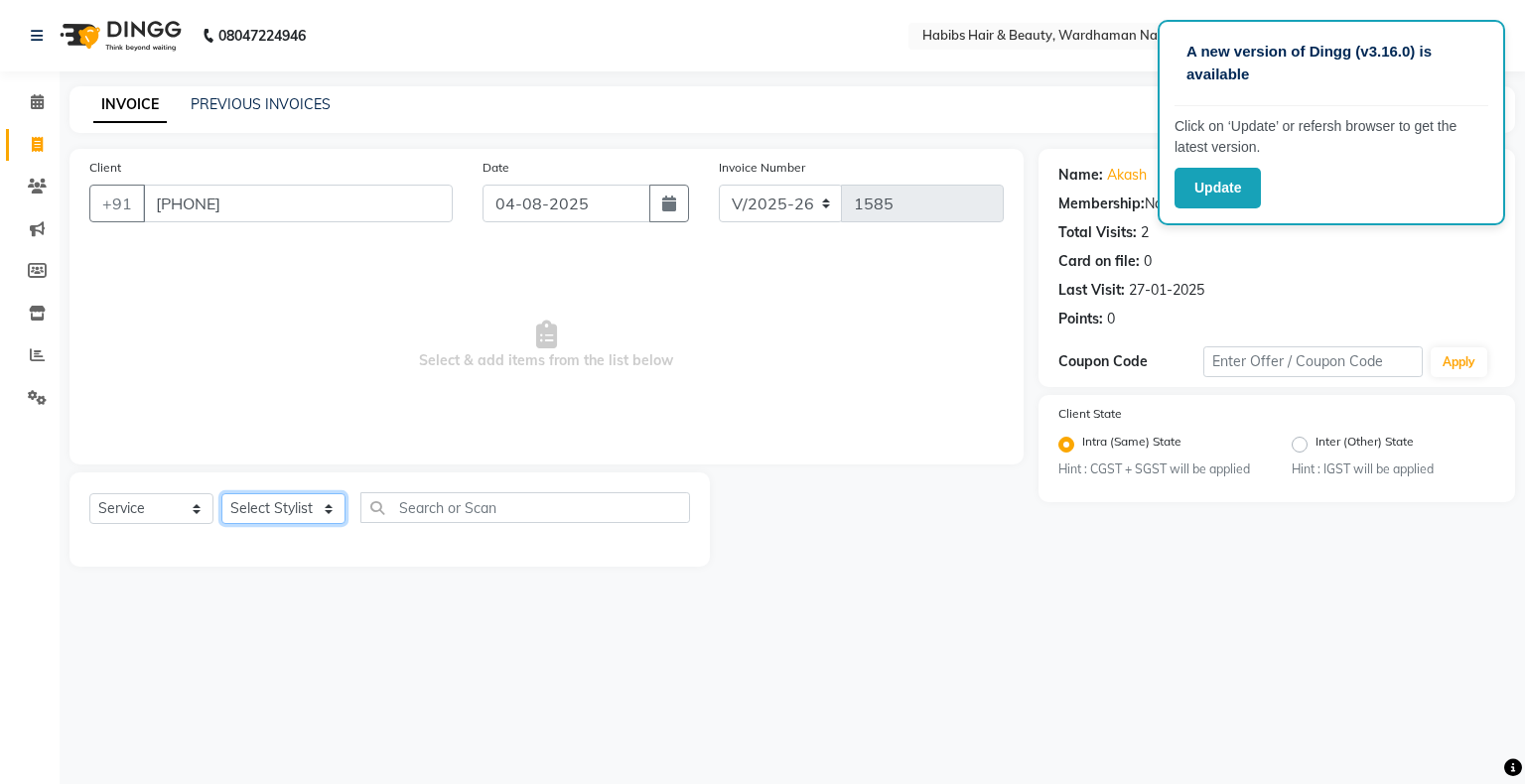 click on "Select Stylist Admin Aman Gayatri Jeetu Mick Raj Rashmi Rasika Sarang" 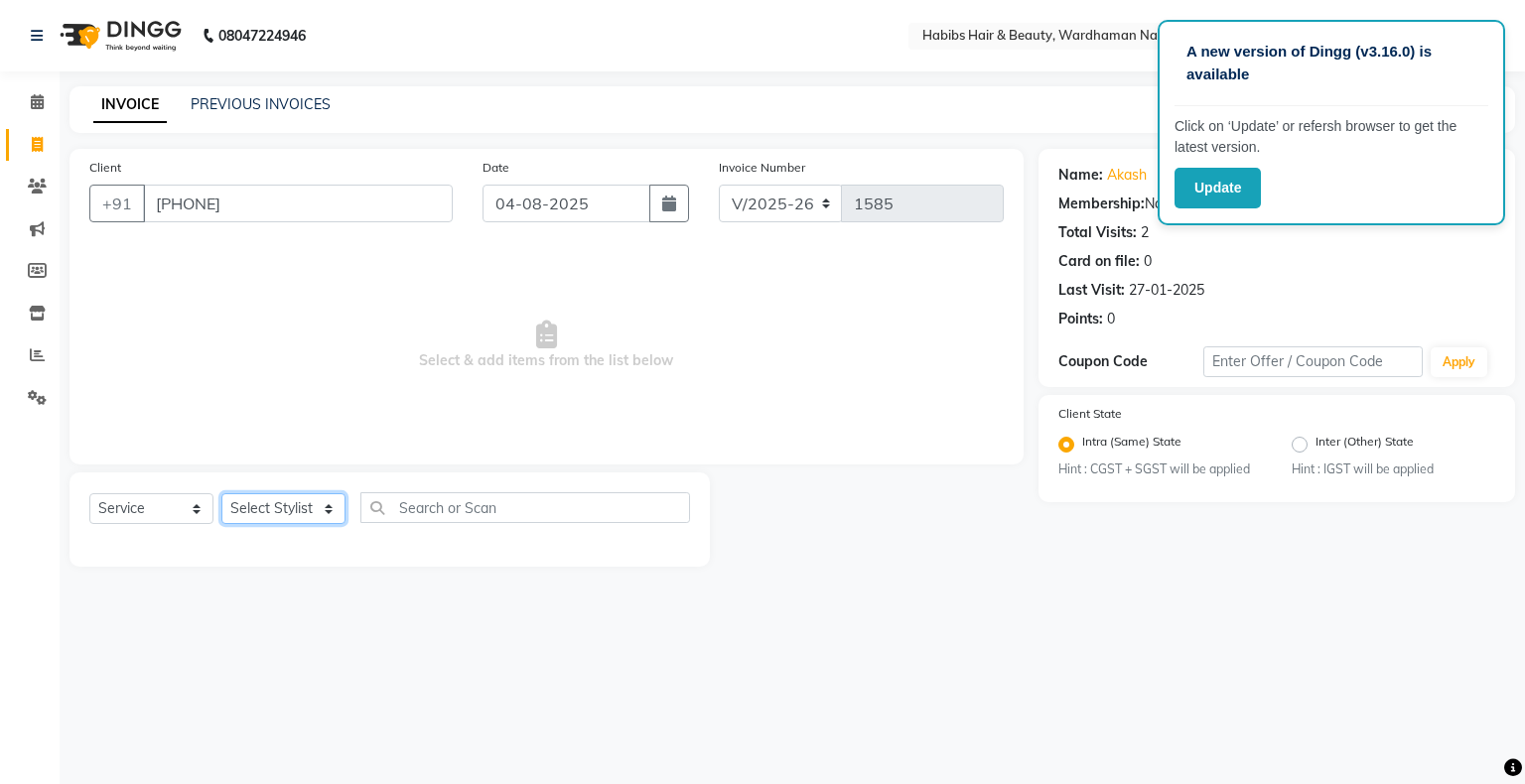 select on "63156" 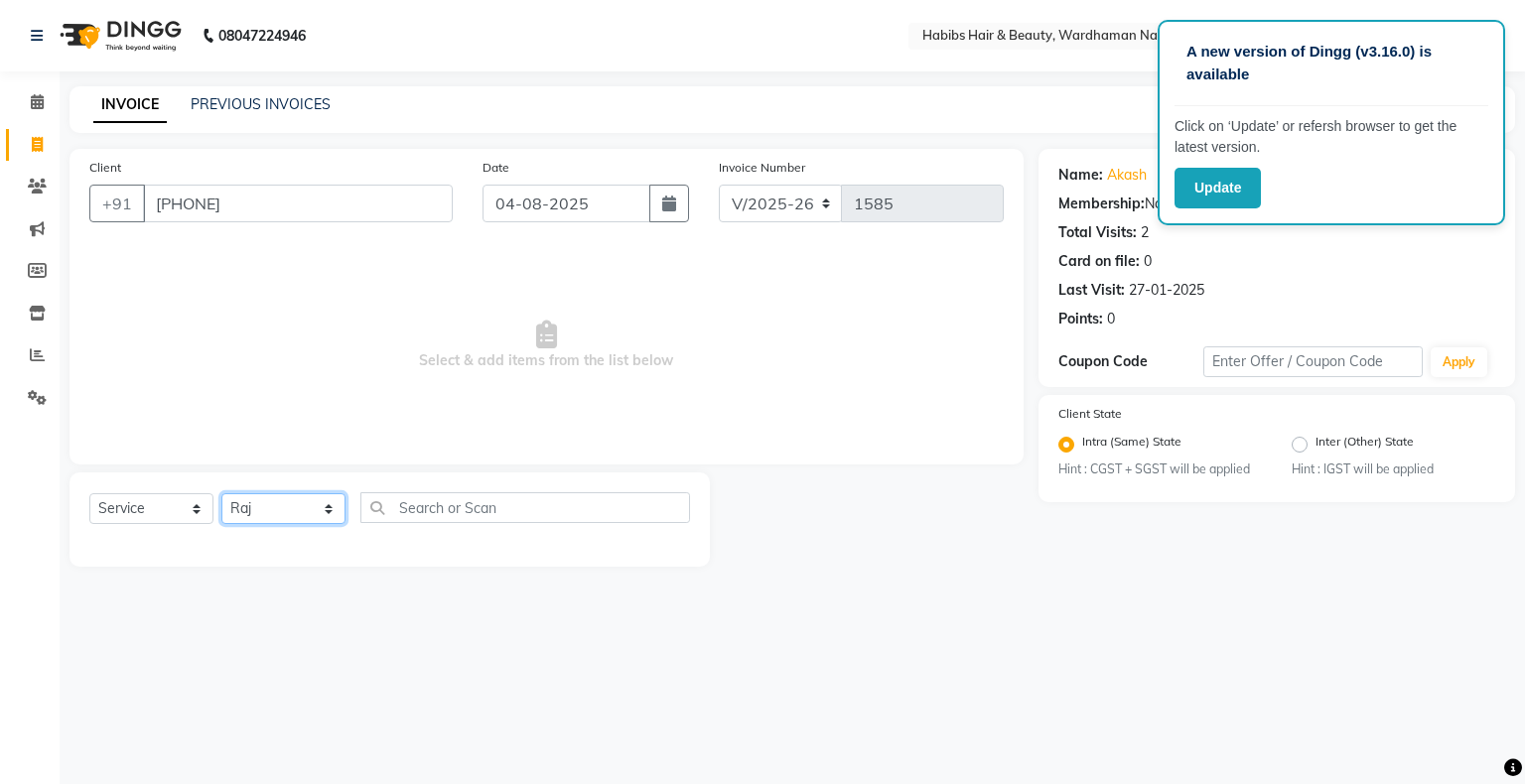 click on "Select Stylist Admin Aman Gayatri Jeetu Mick Raj Rashmi Rasika Sarang" 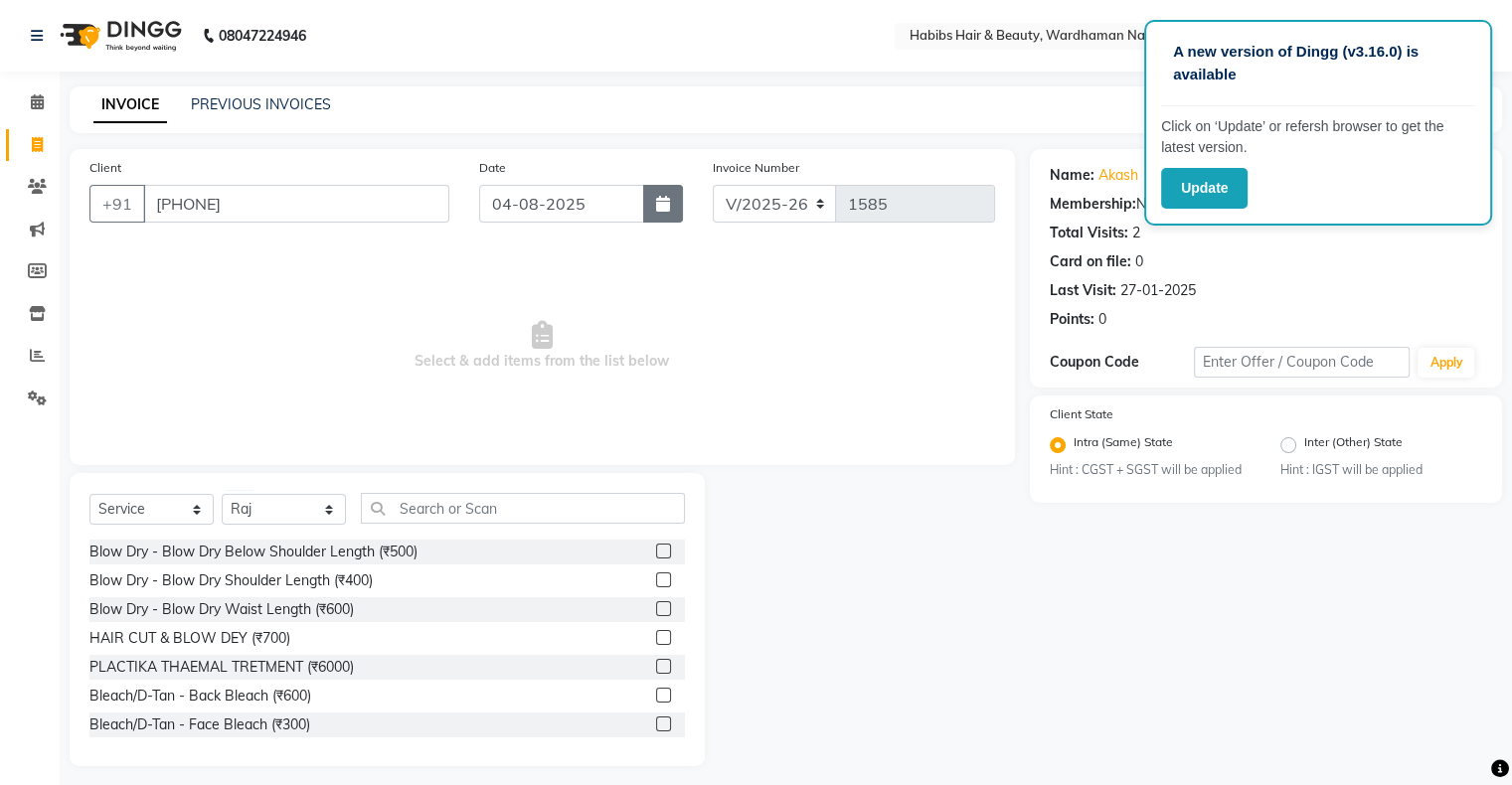 click 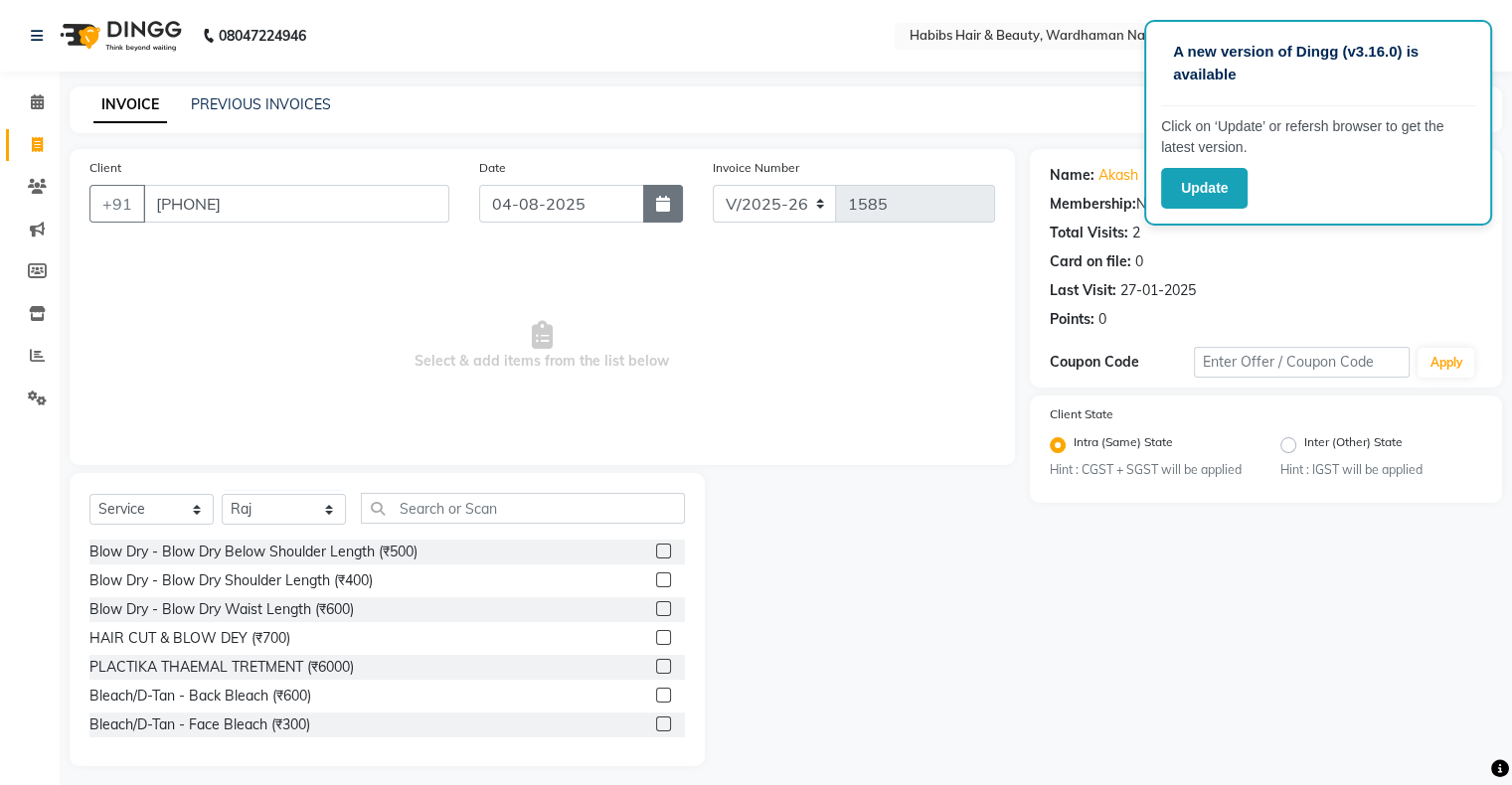 select on "8" 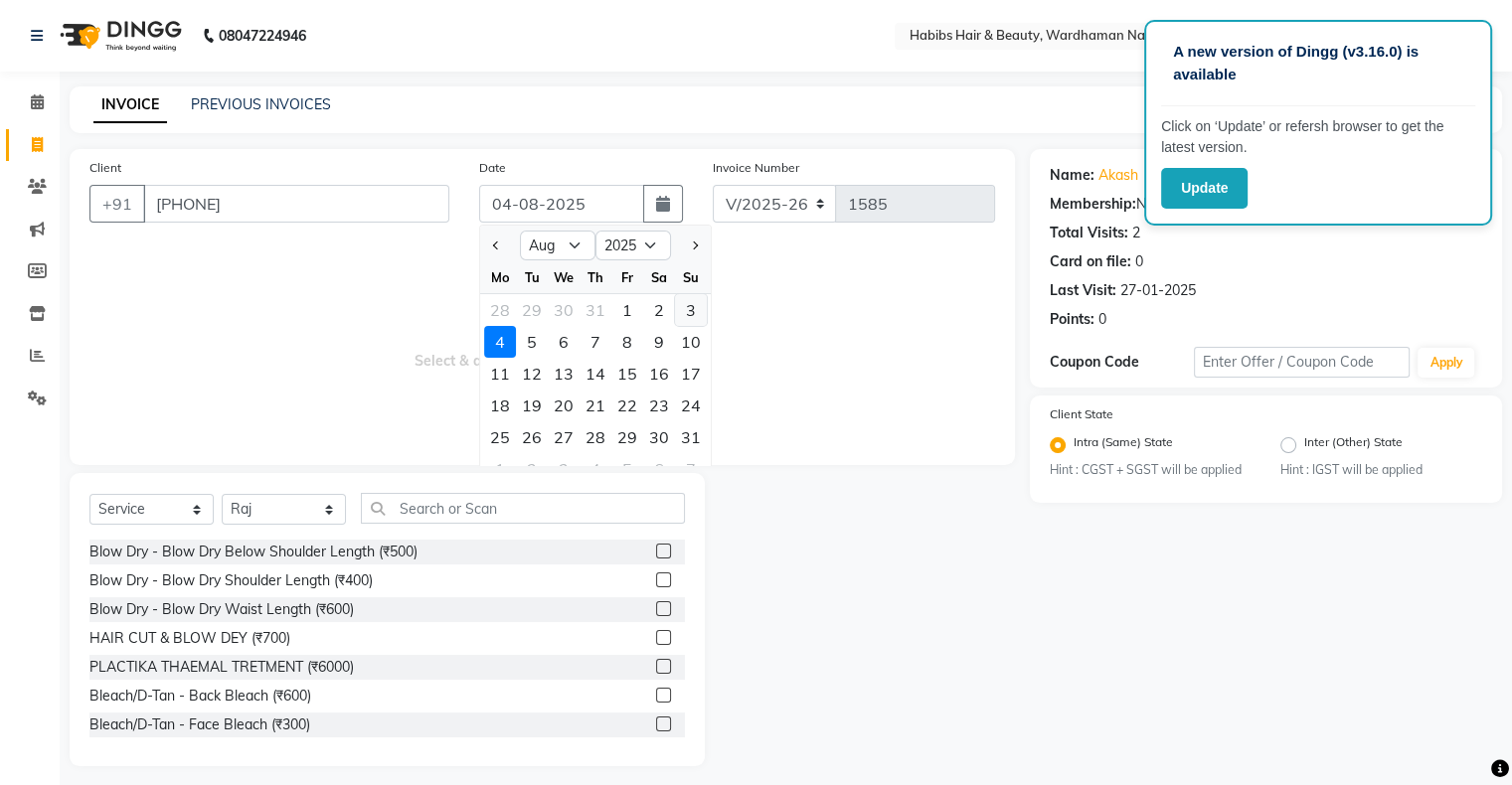 click on "3" 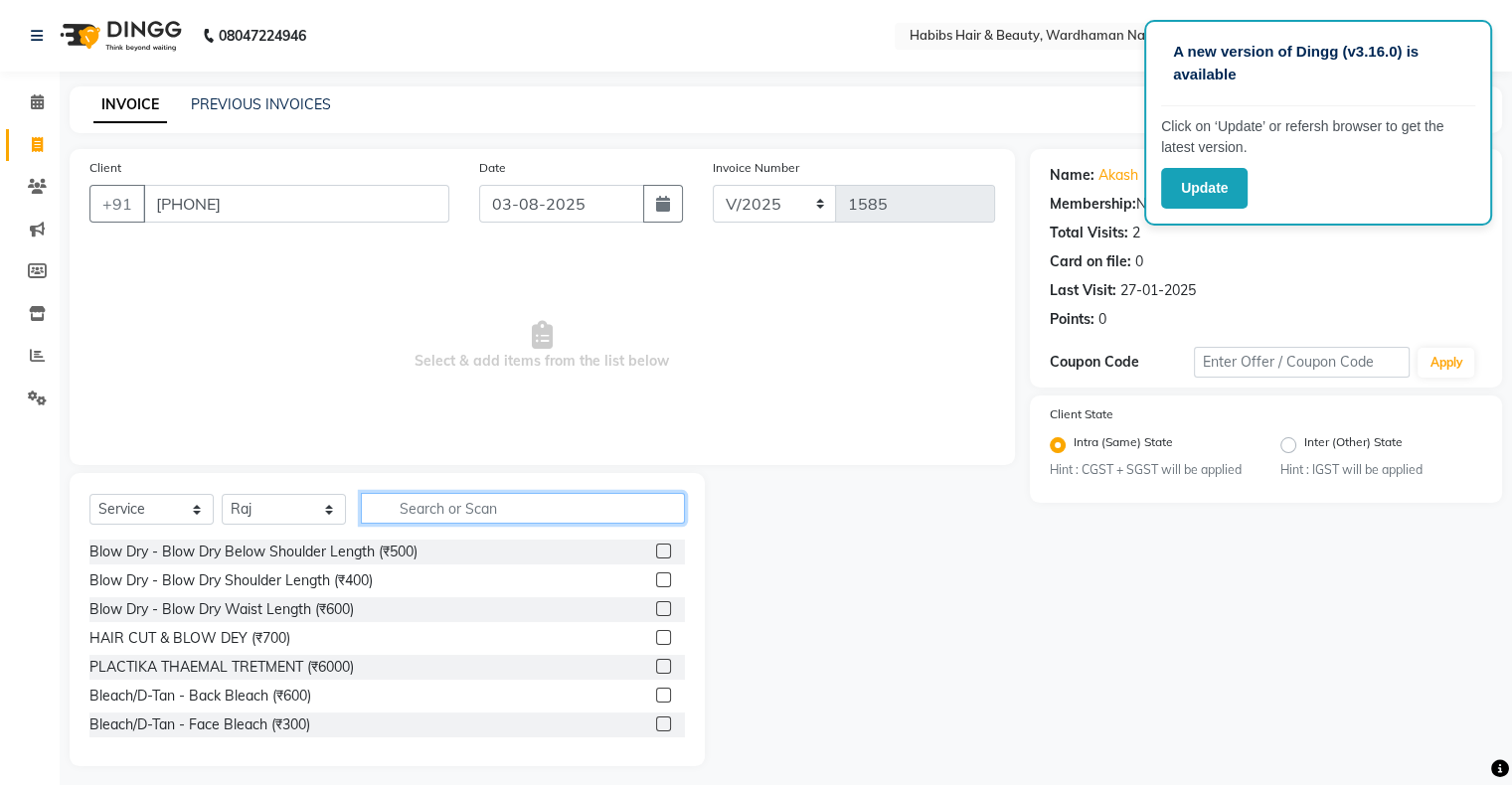 click 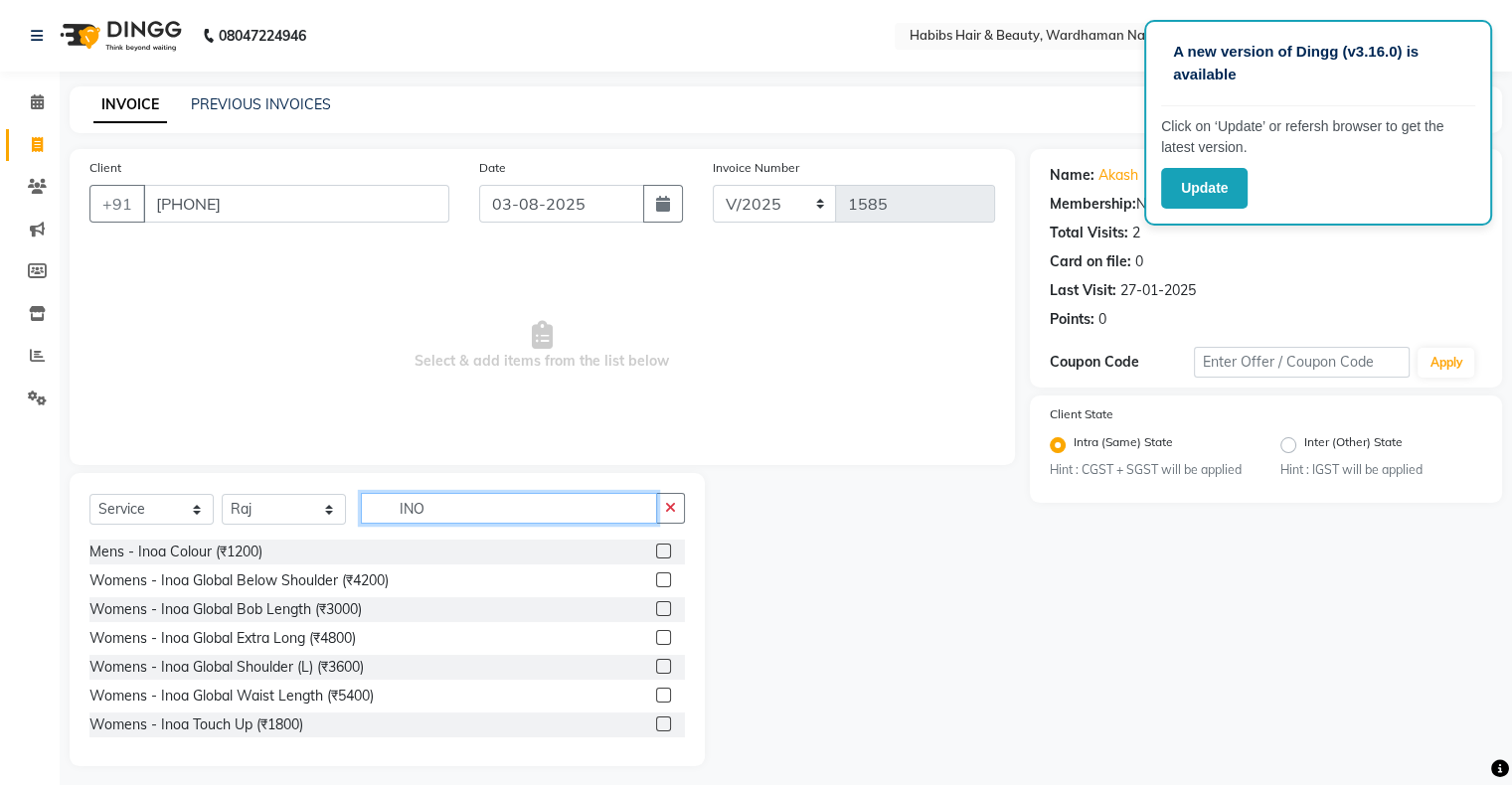 type on "INO" 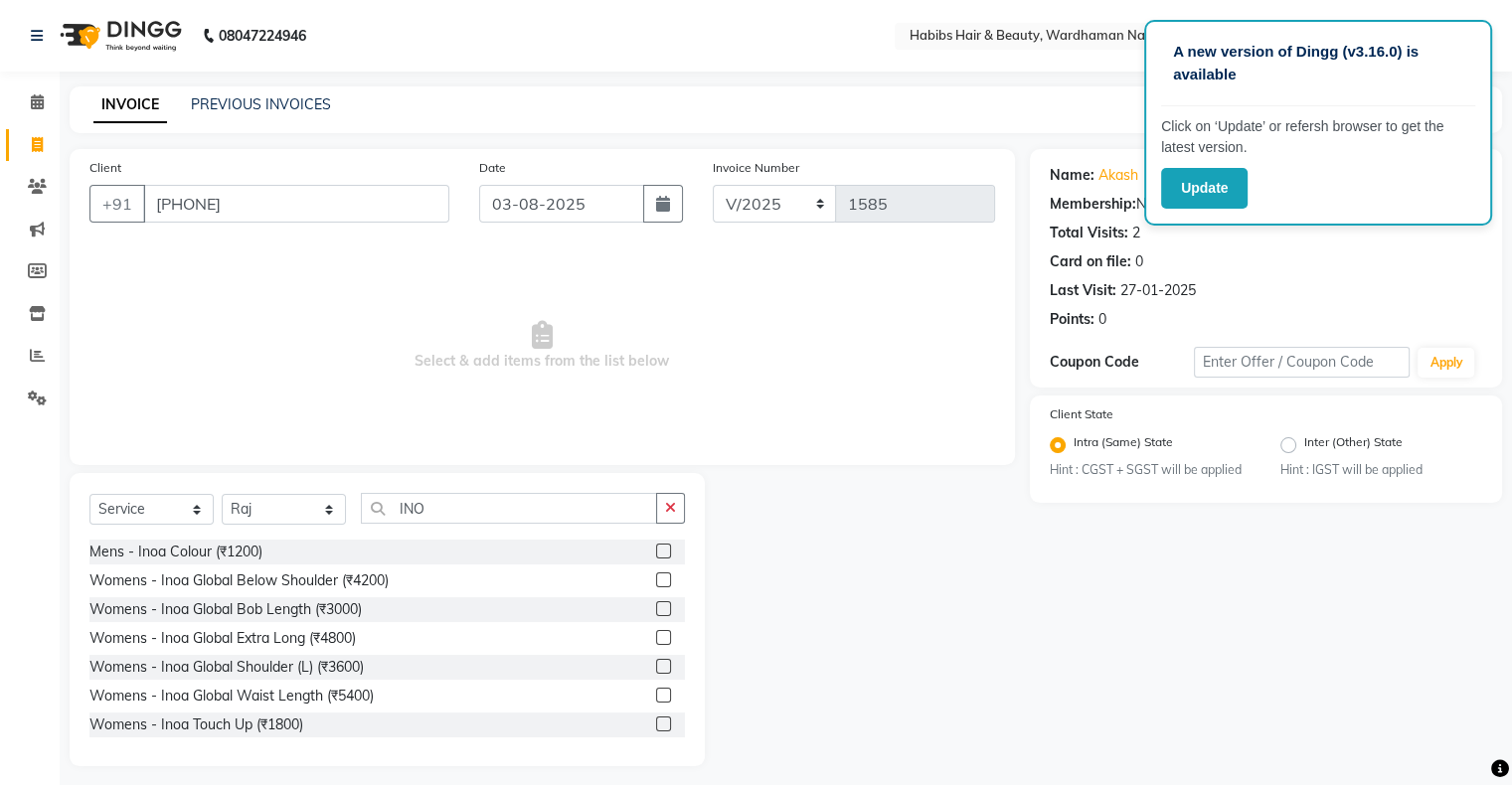 click 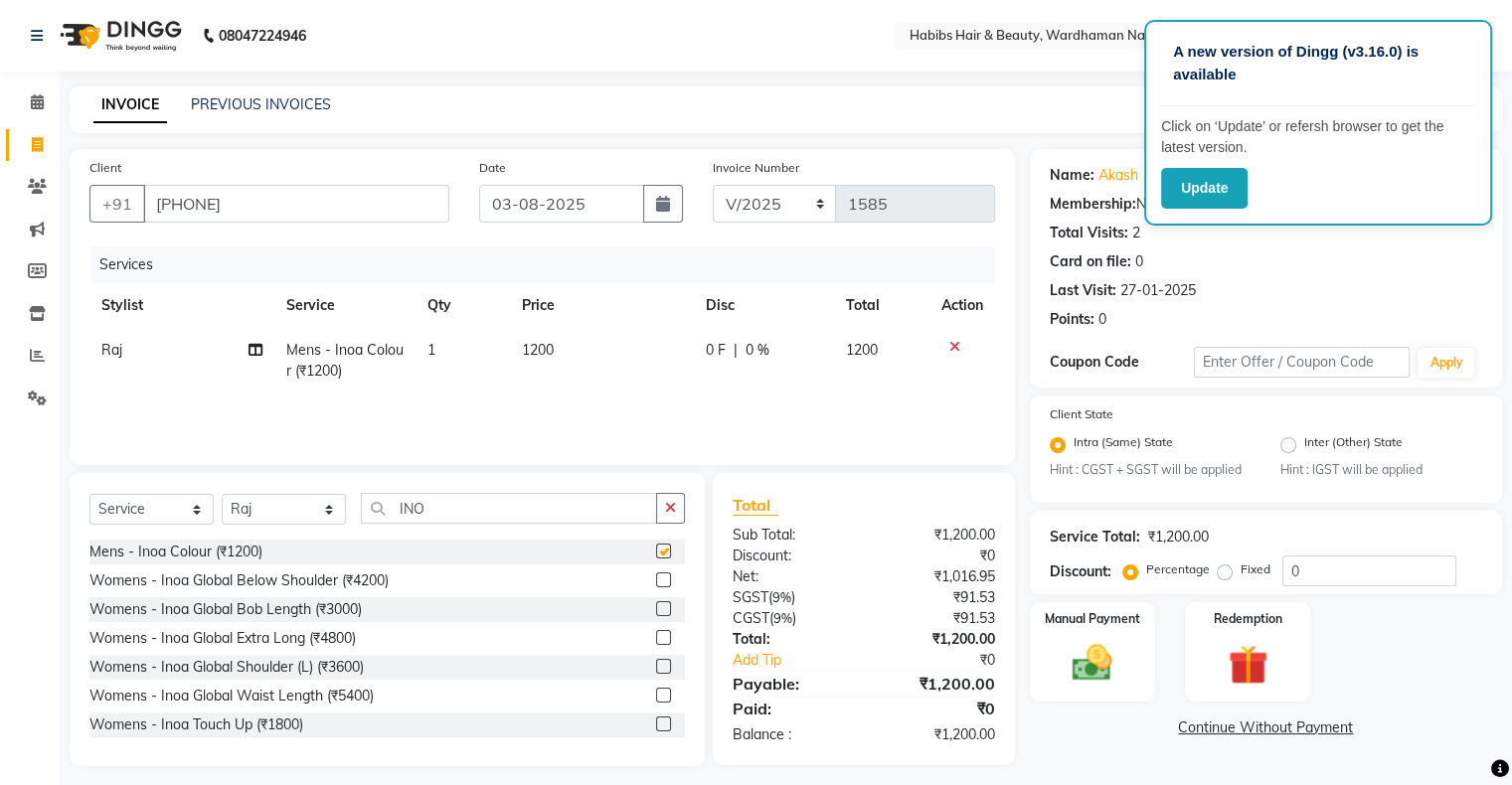 checkbox on "false" 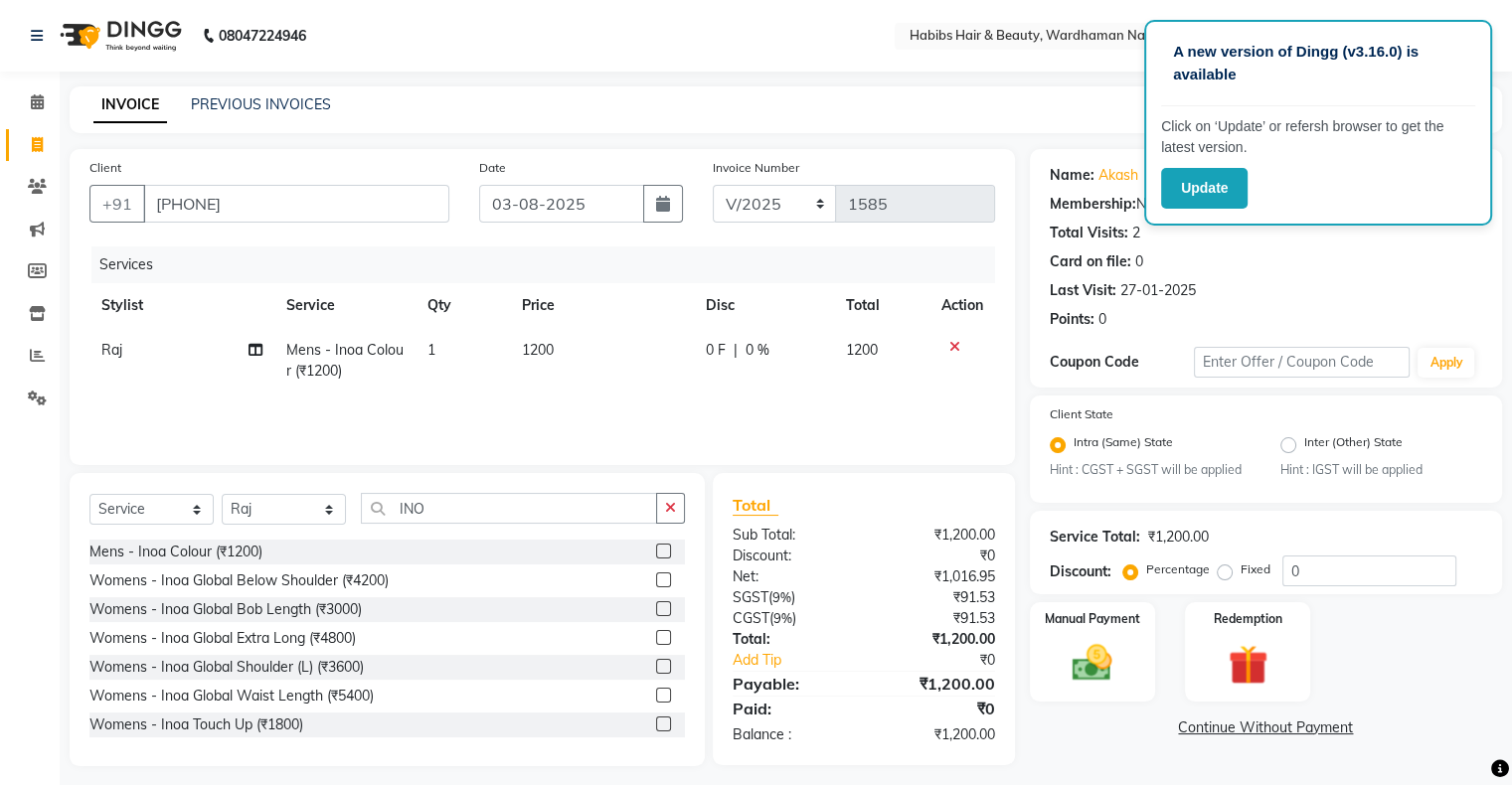 click on "1200" 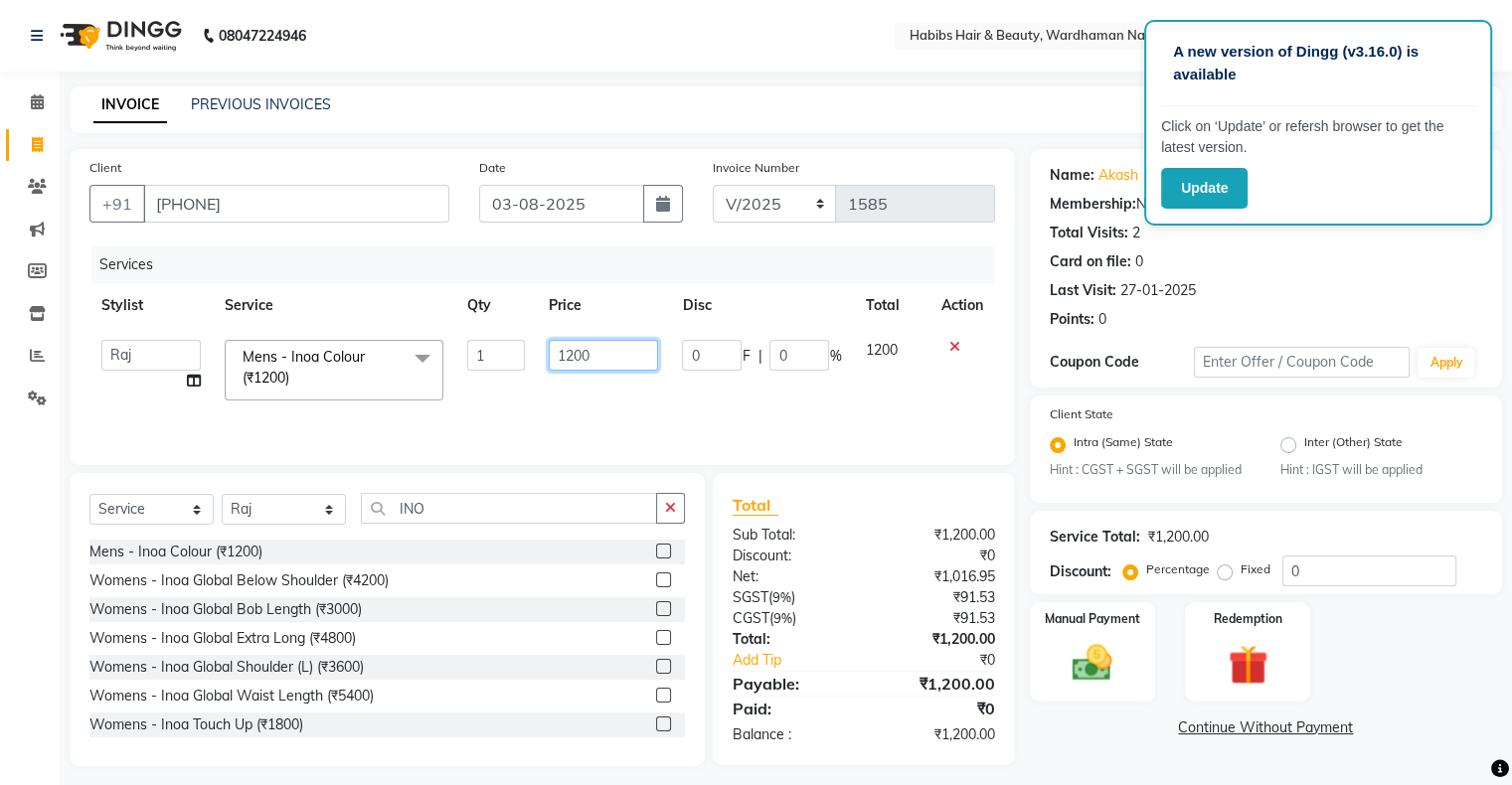 click on "1200" 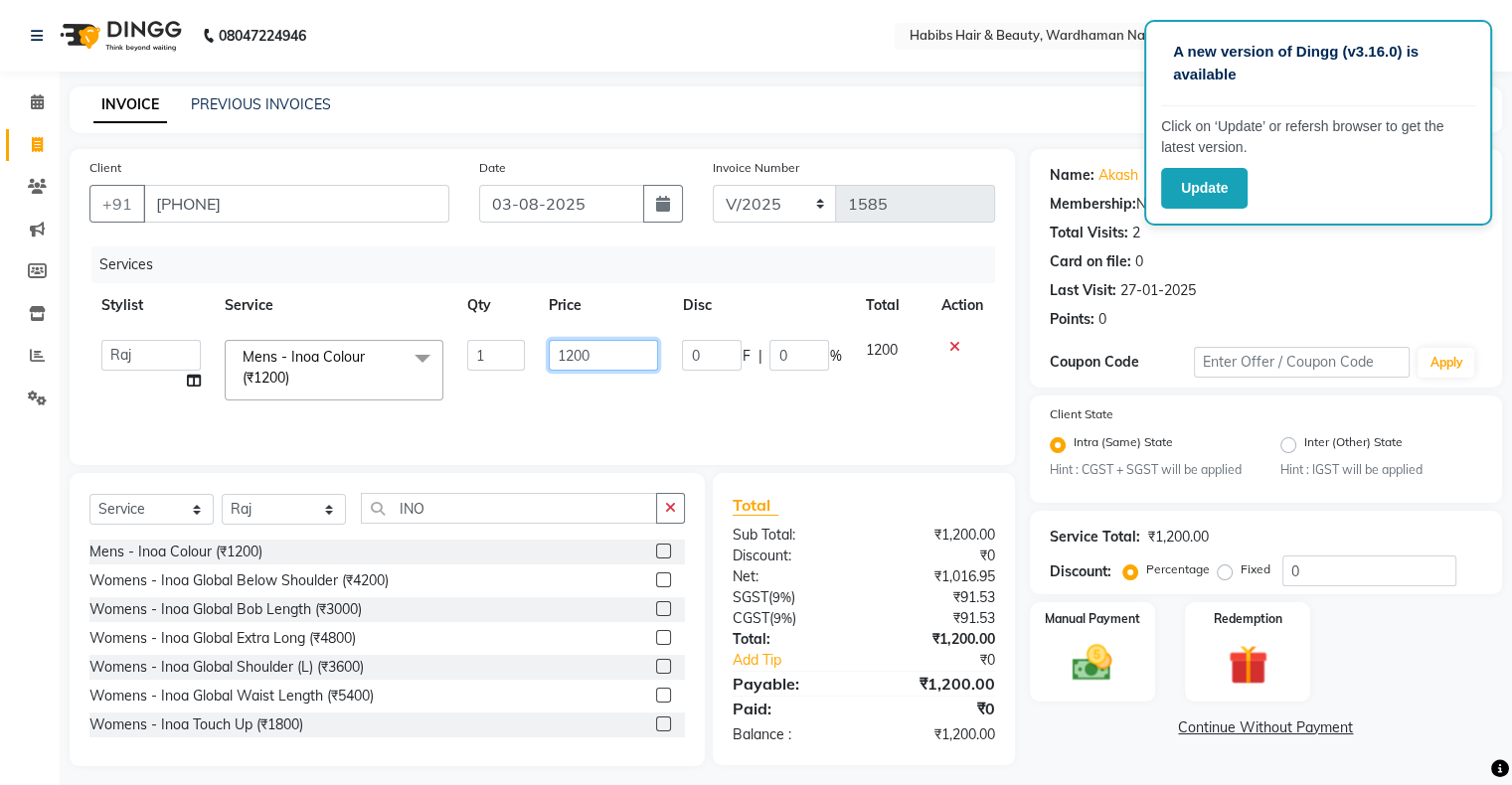 click on "1200" 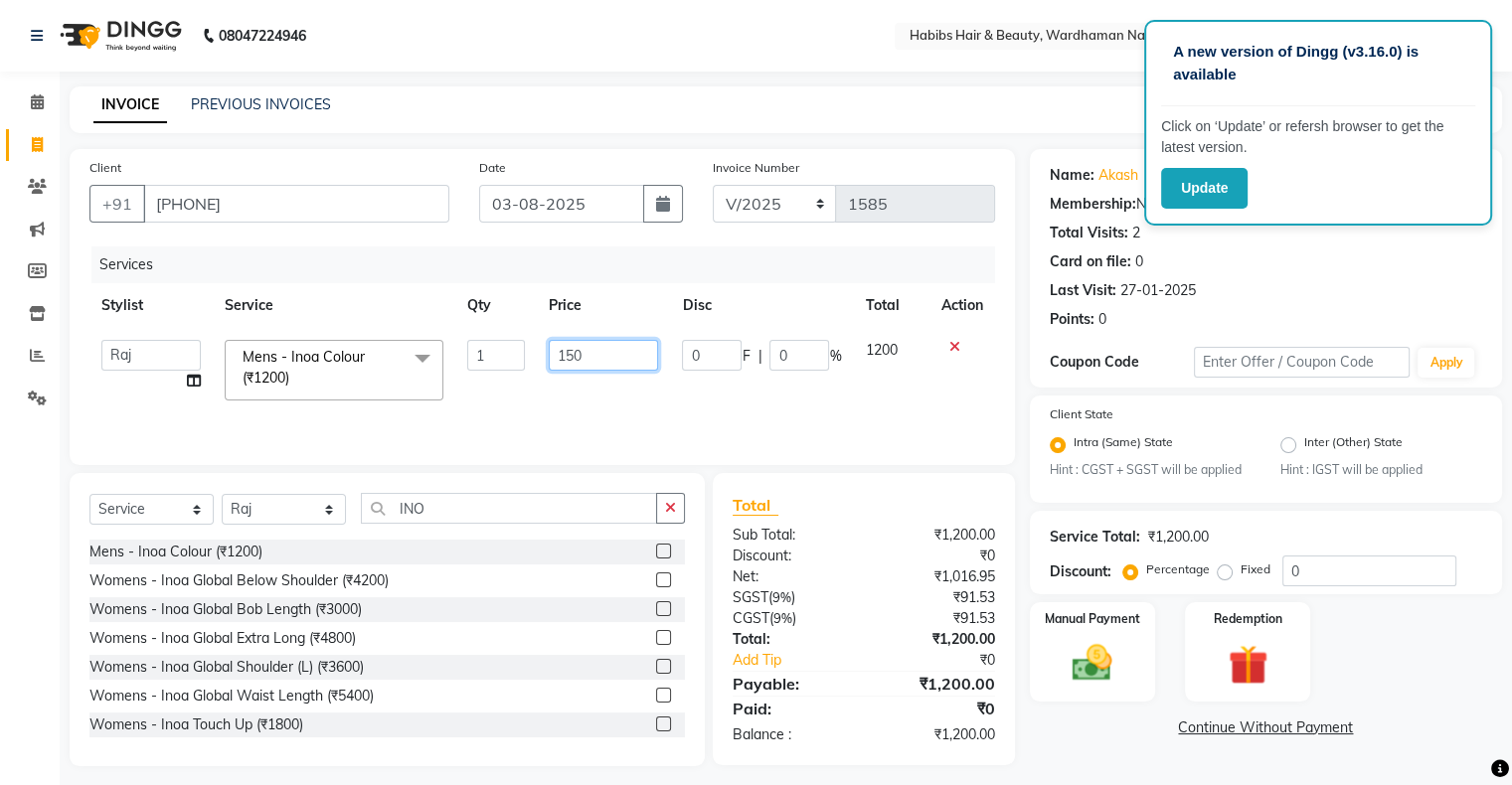 type on "1500" 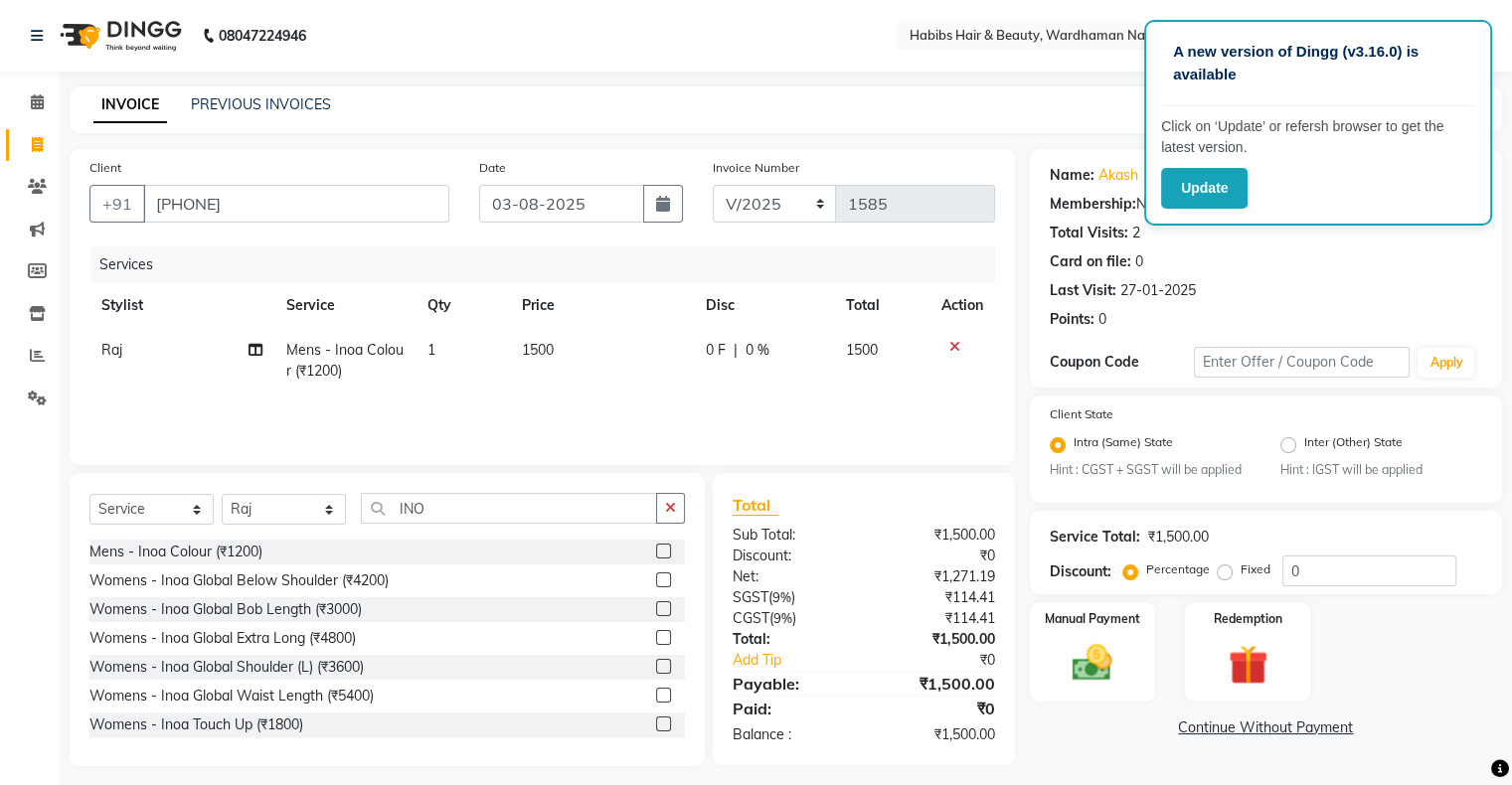 click on "0 F | 0 %" 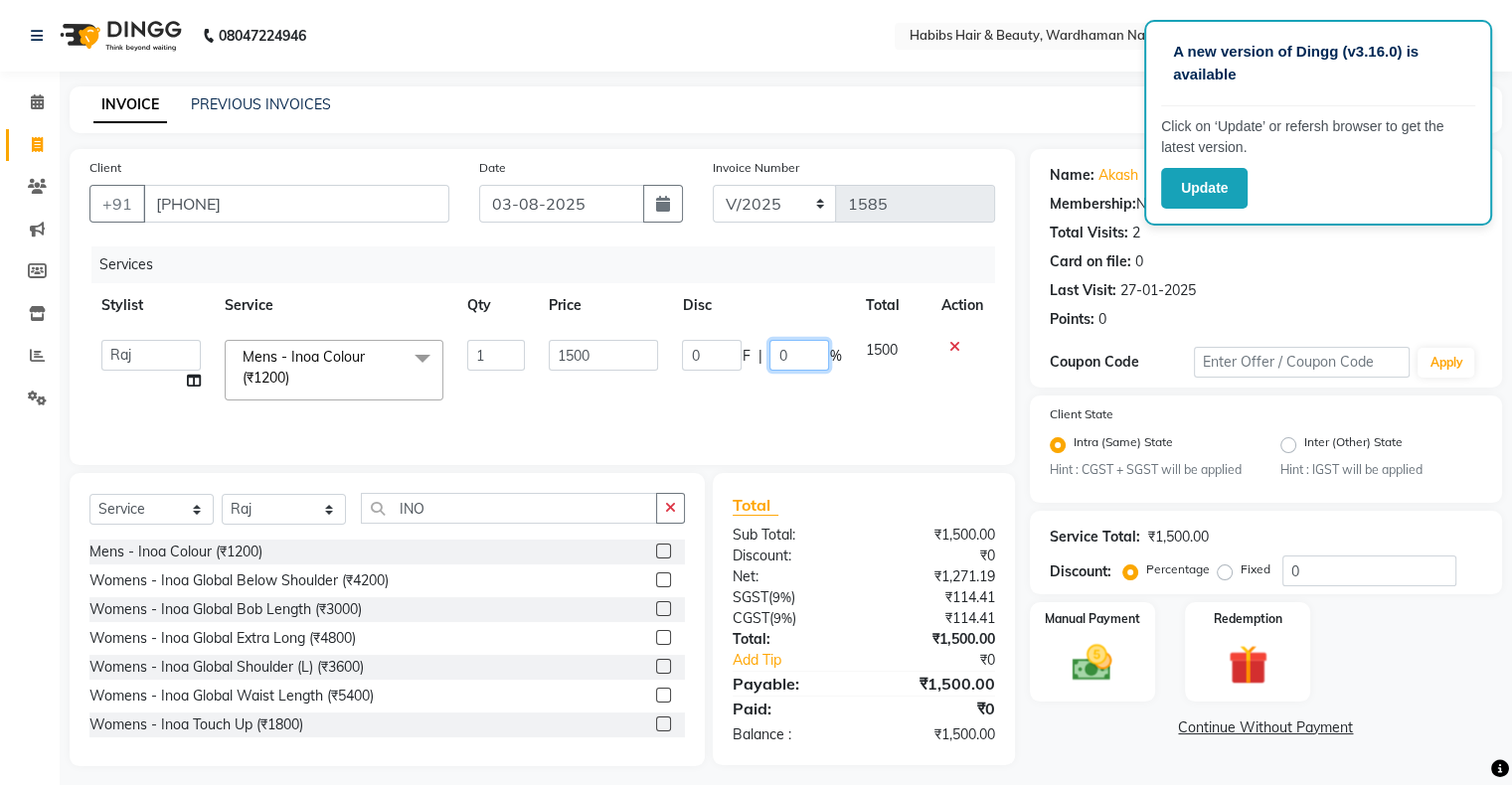 click on "0" 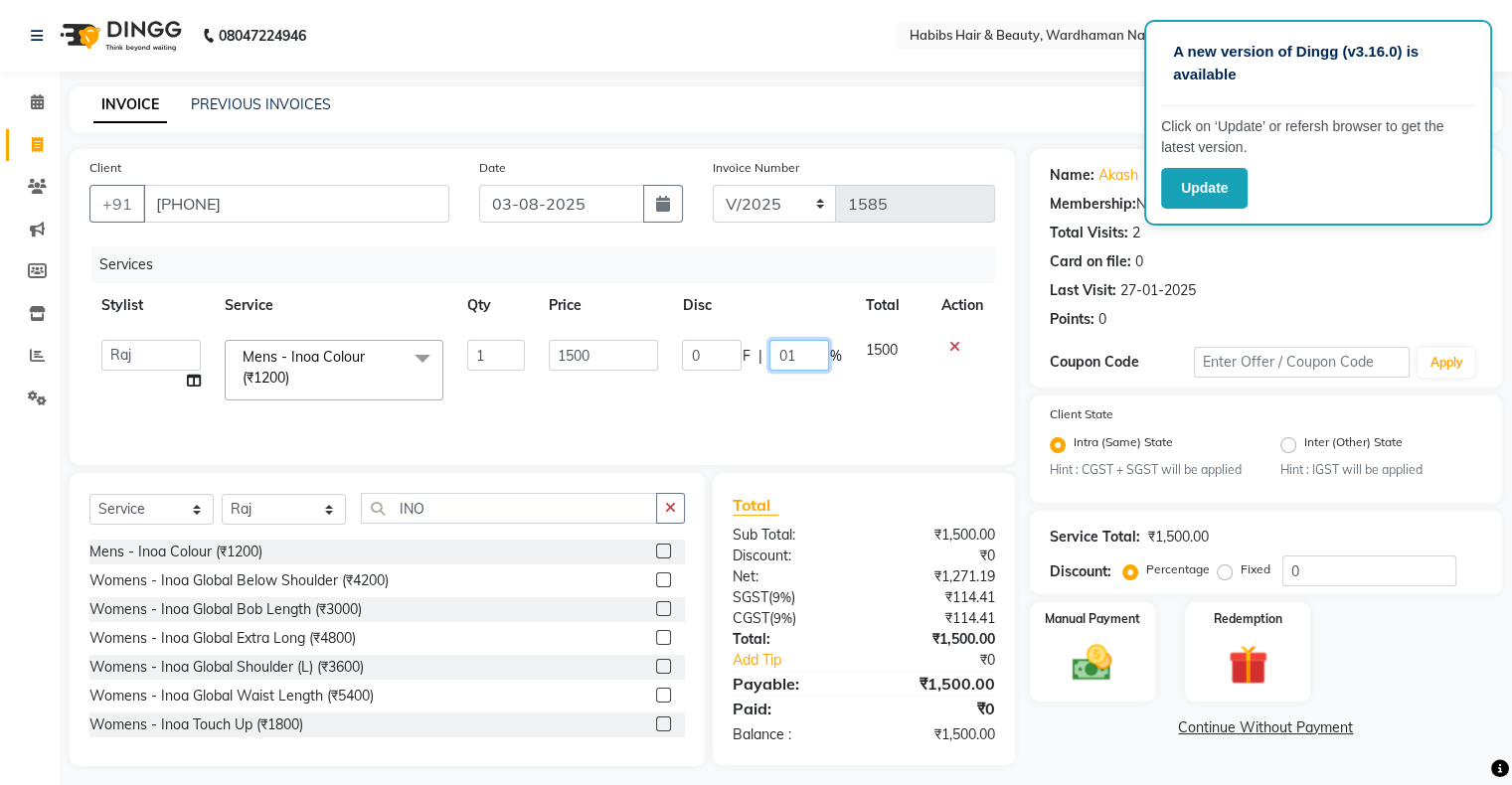 type on "0" 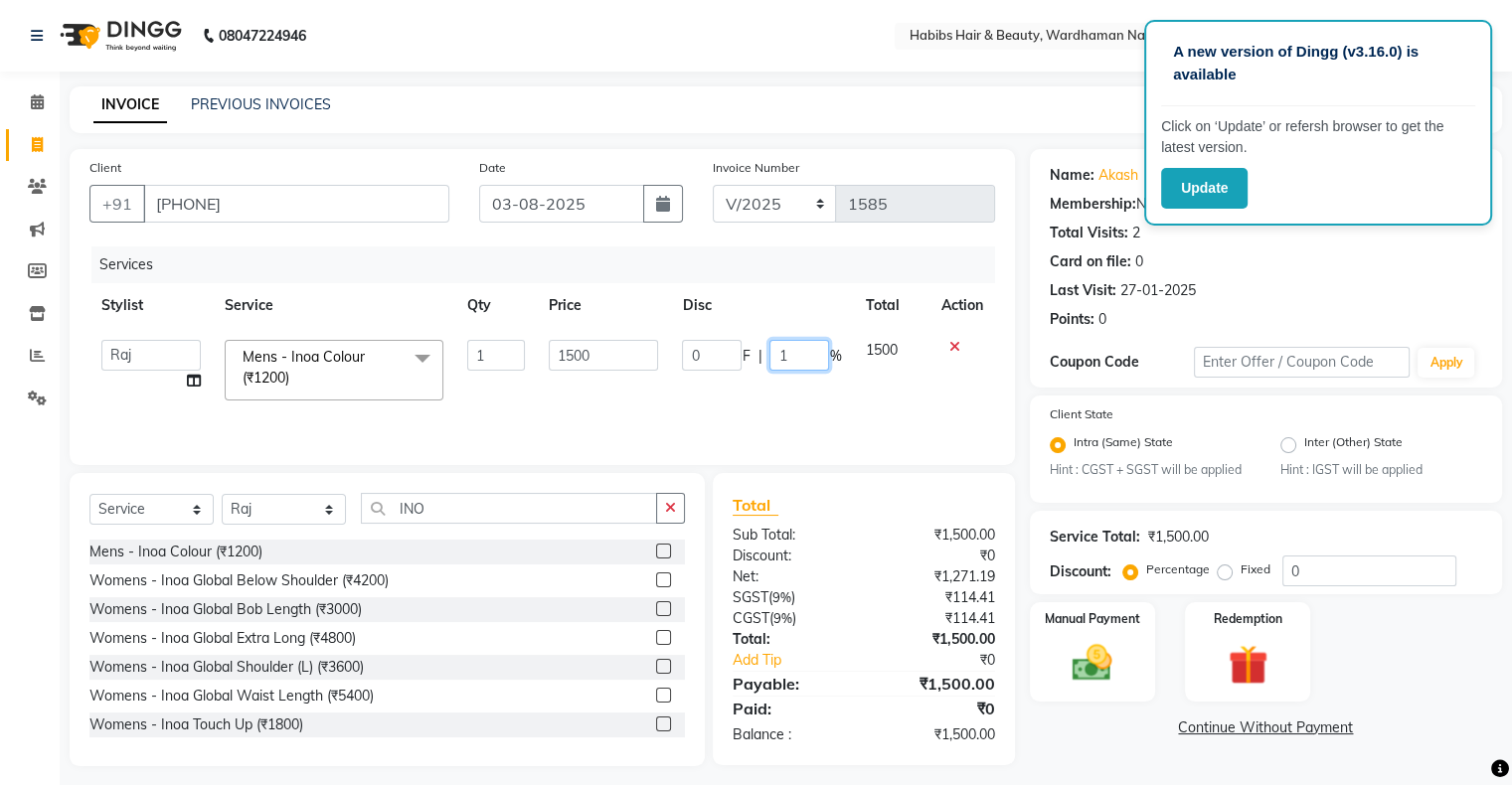 type on "10" 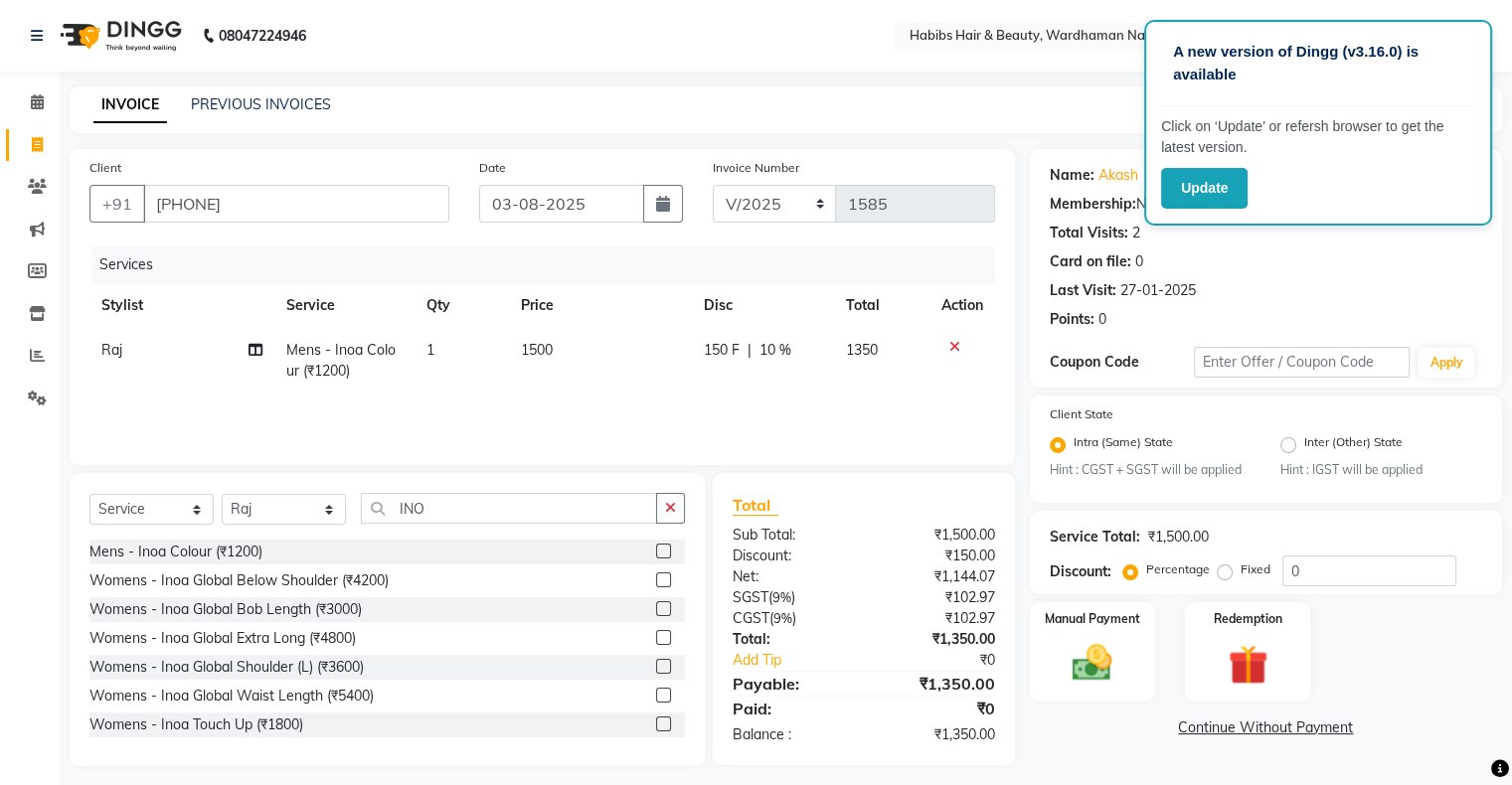 click on "Client +91 8234092797 Date 03-08-2025 Invoice Number V/2025 V/2025-26 1585 Services Stylist Service Qty Price Disc Total Action Raj Mens - Inoa Colour (₹1200) 1 1500 150 F | 10 % 1350" 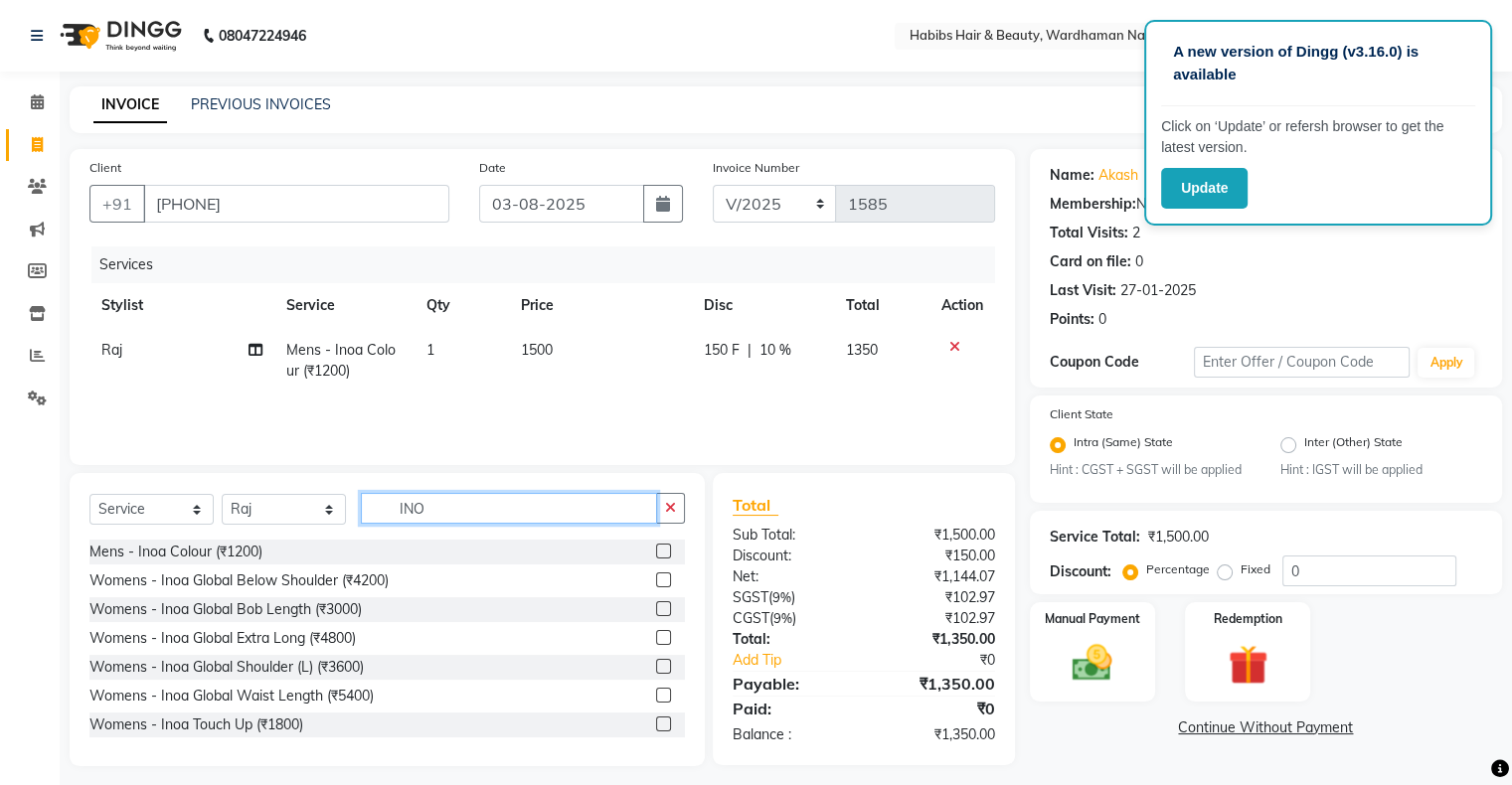 click on "INO" 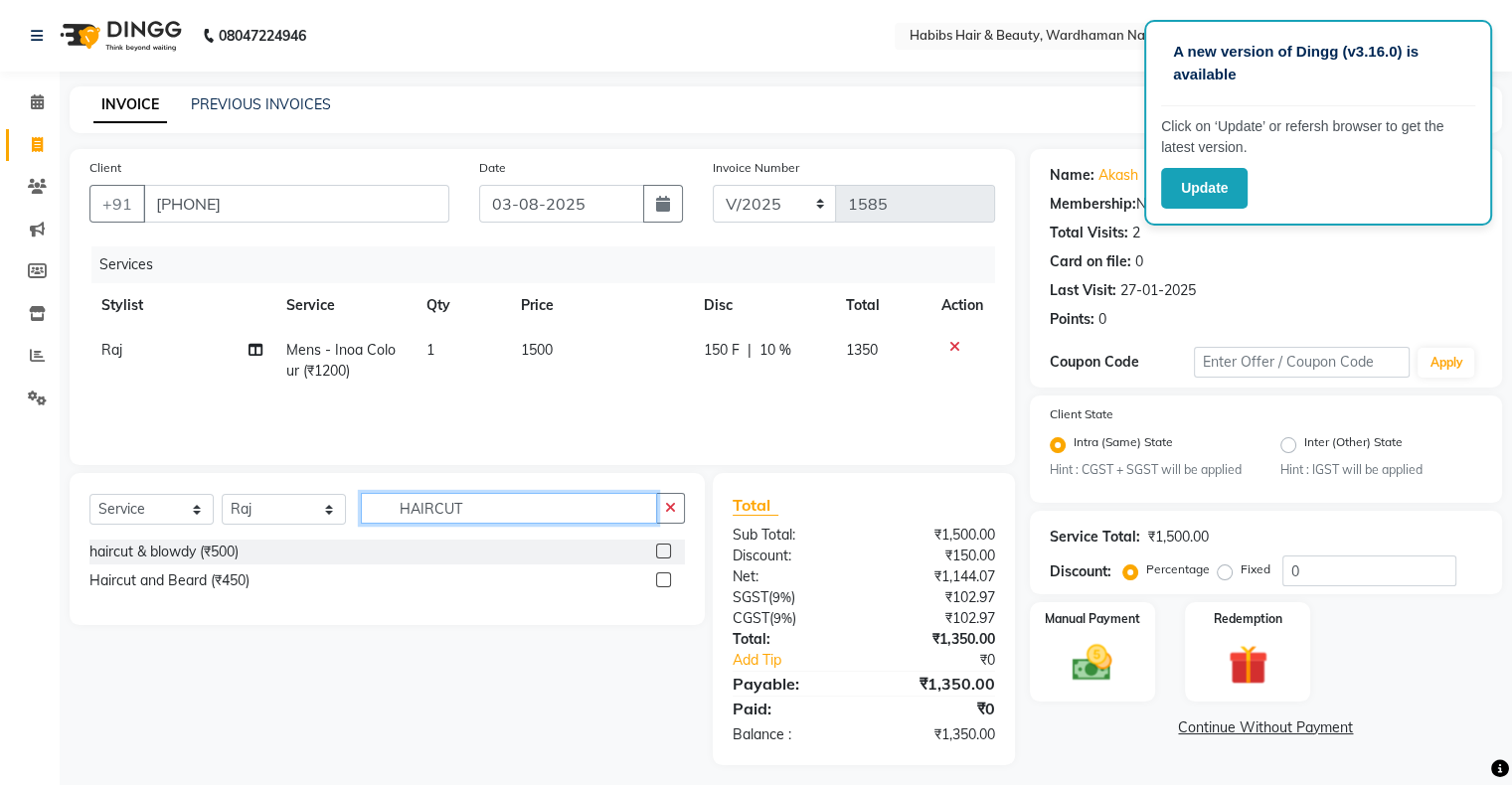 type on "HAIRCUT" 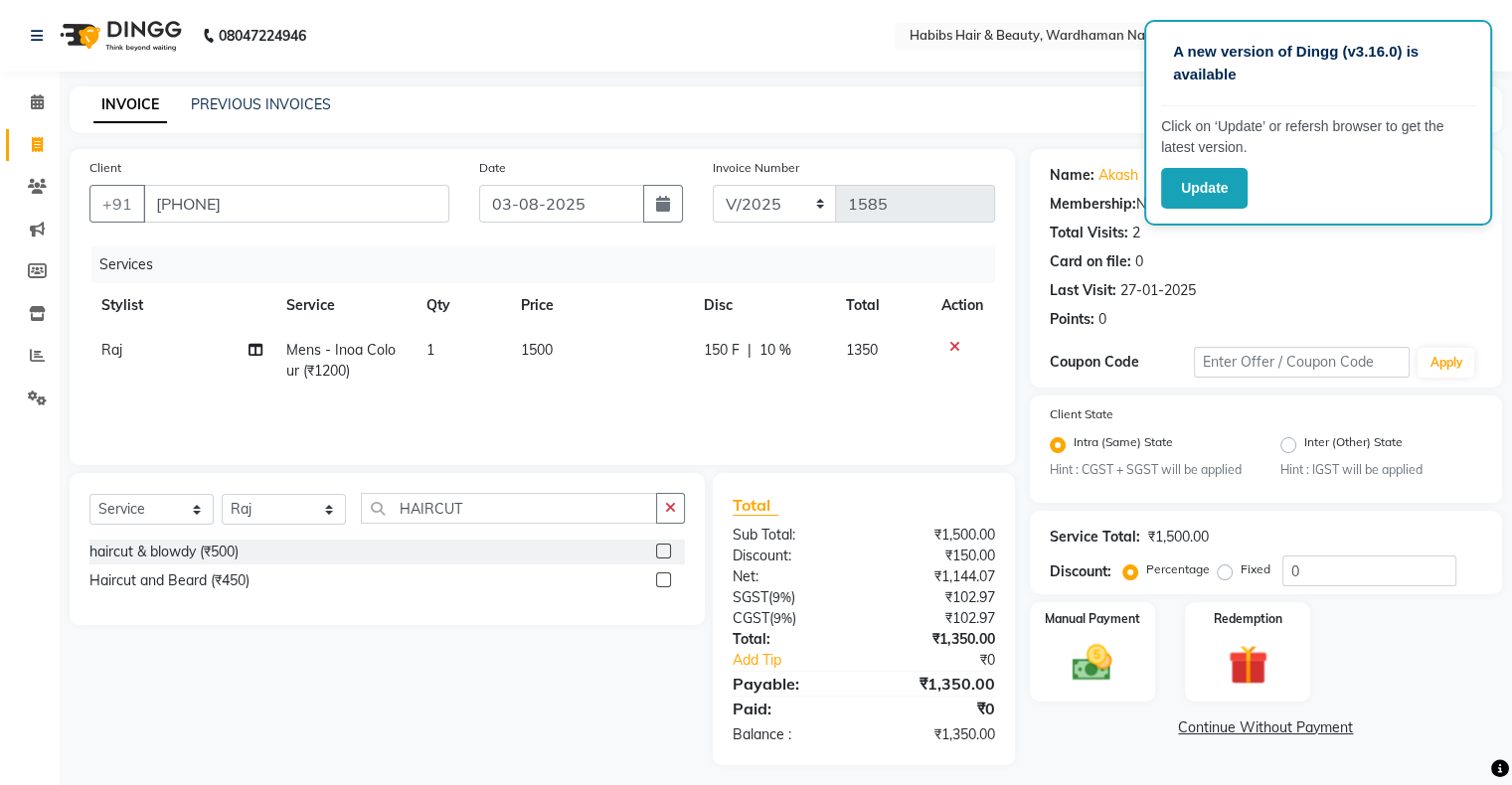 click 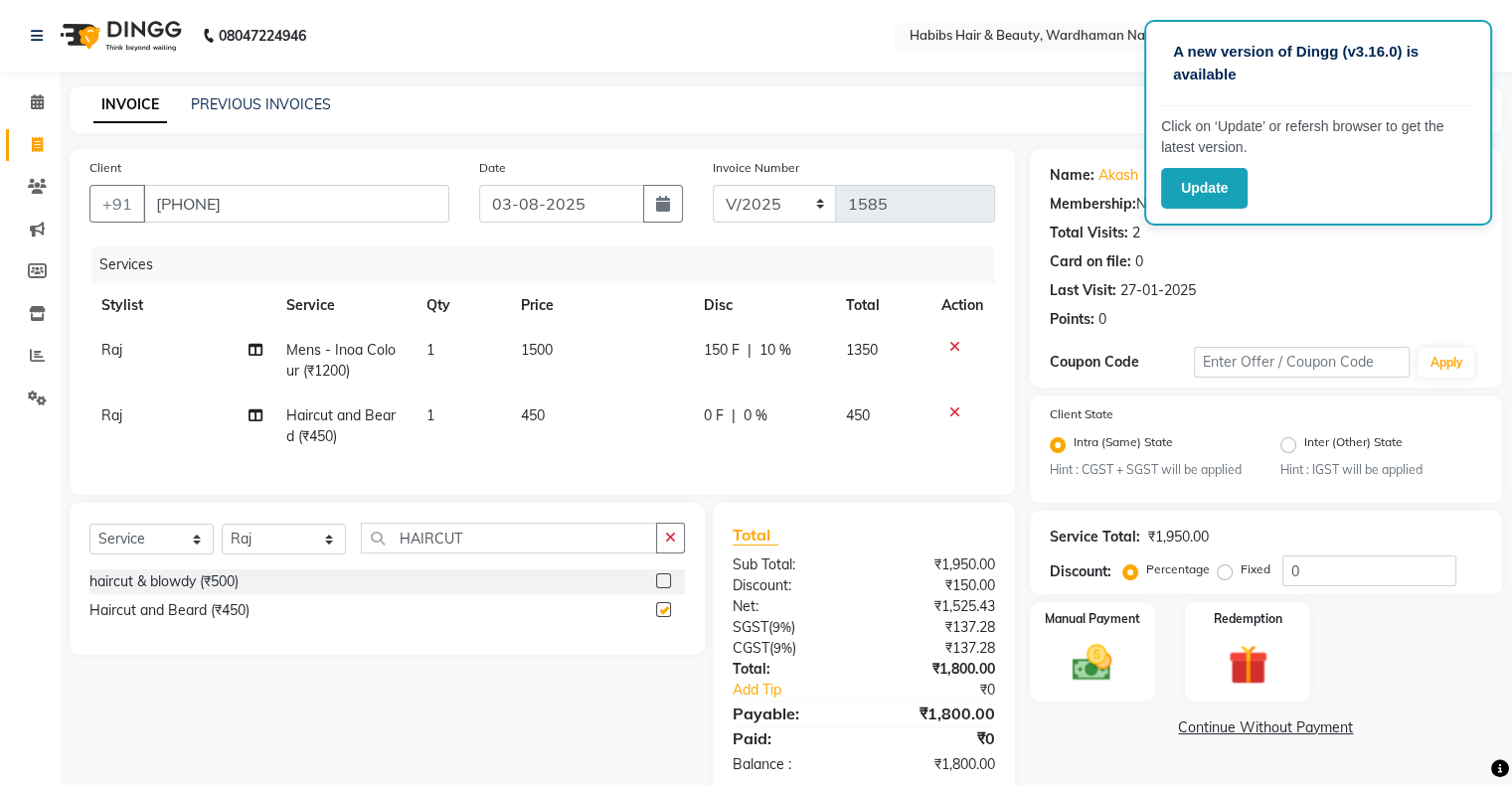 checkbox on "false" 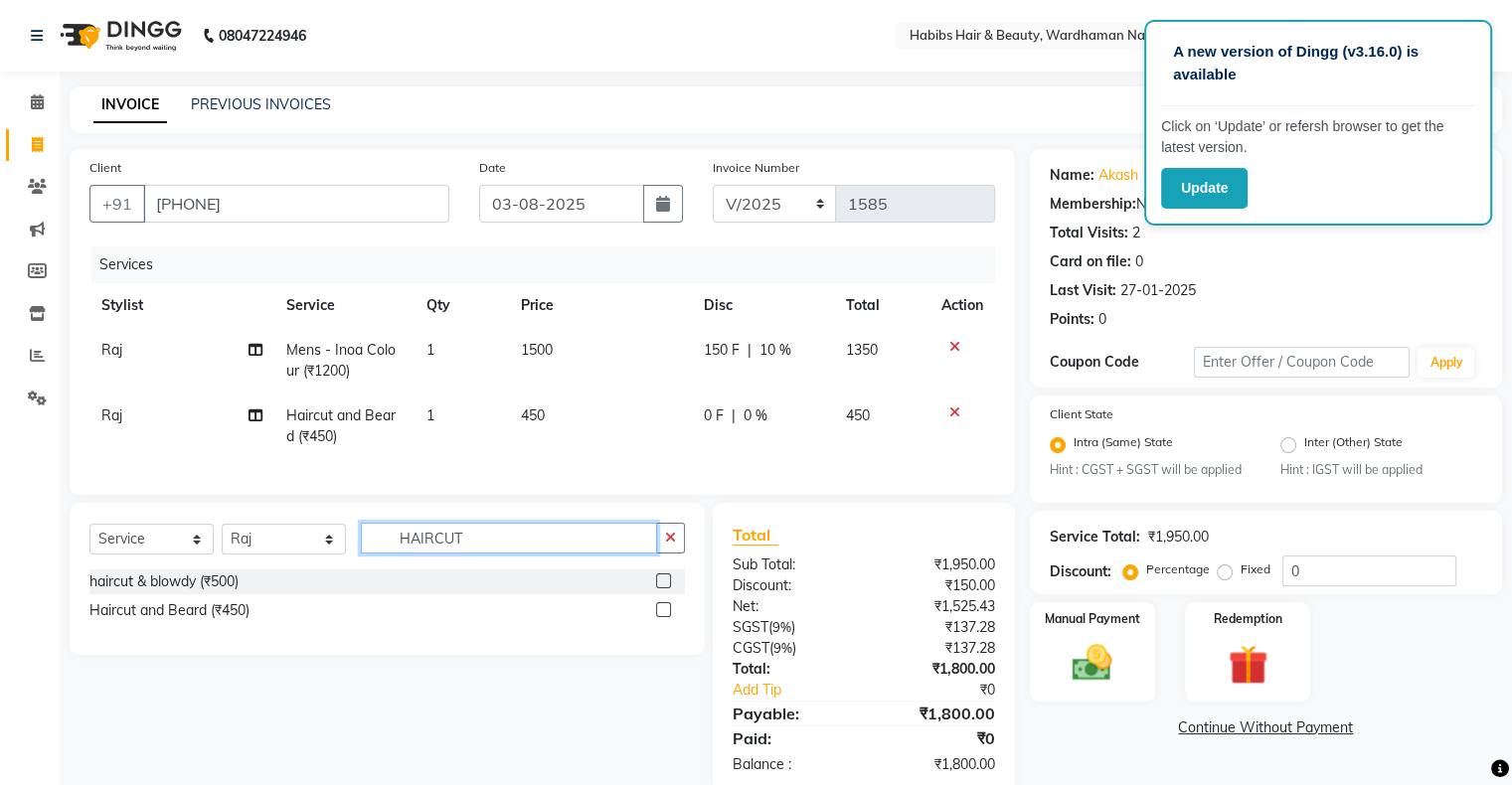 click on "HAIRCUT" 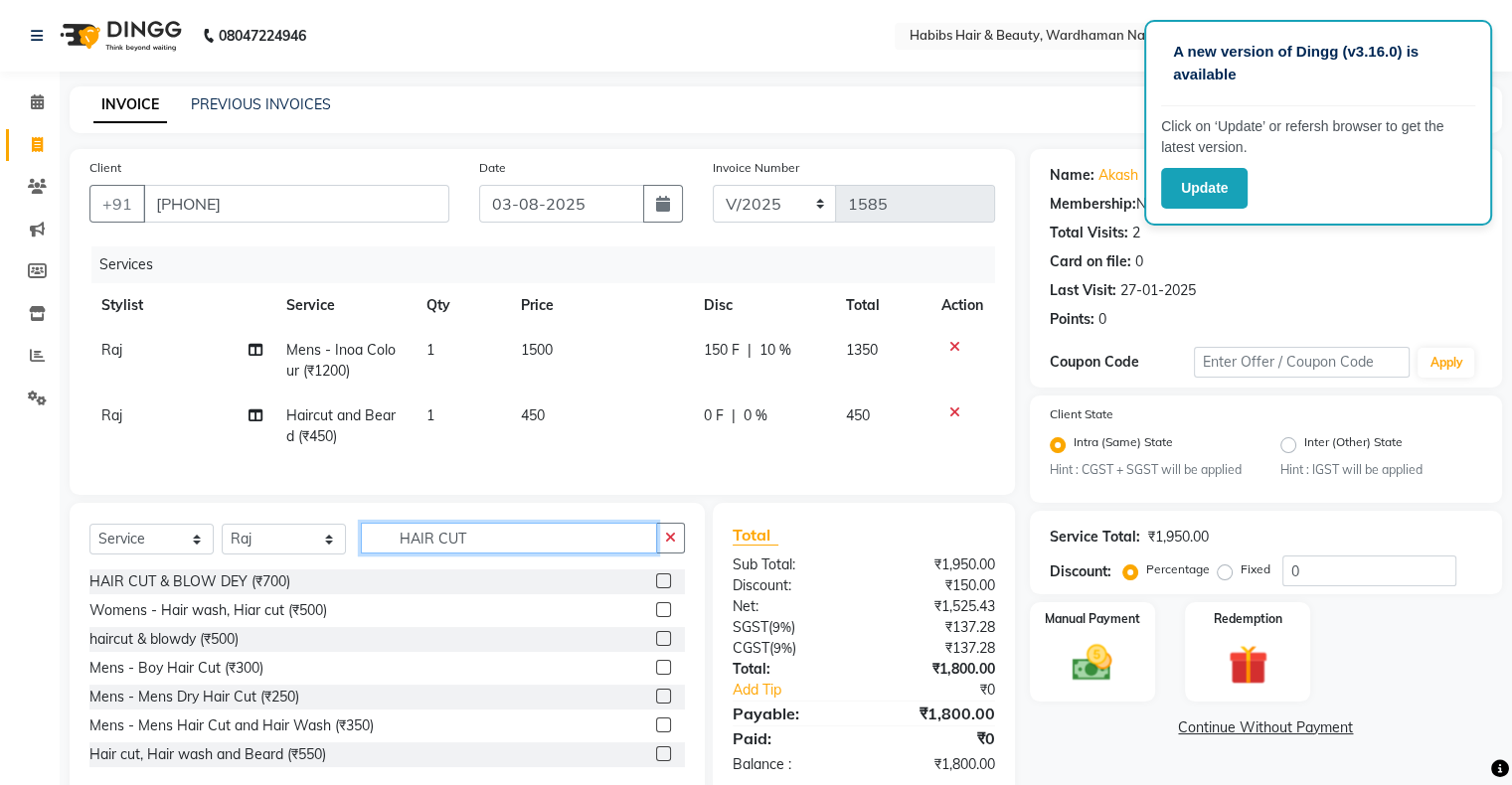 scroll, scrollTop: 56, scrollLeft: 0, axis: vertical 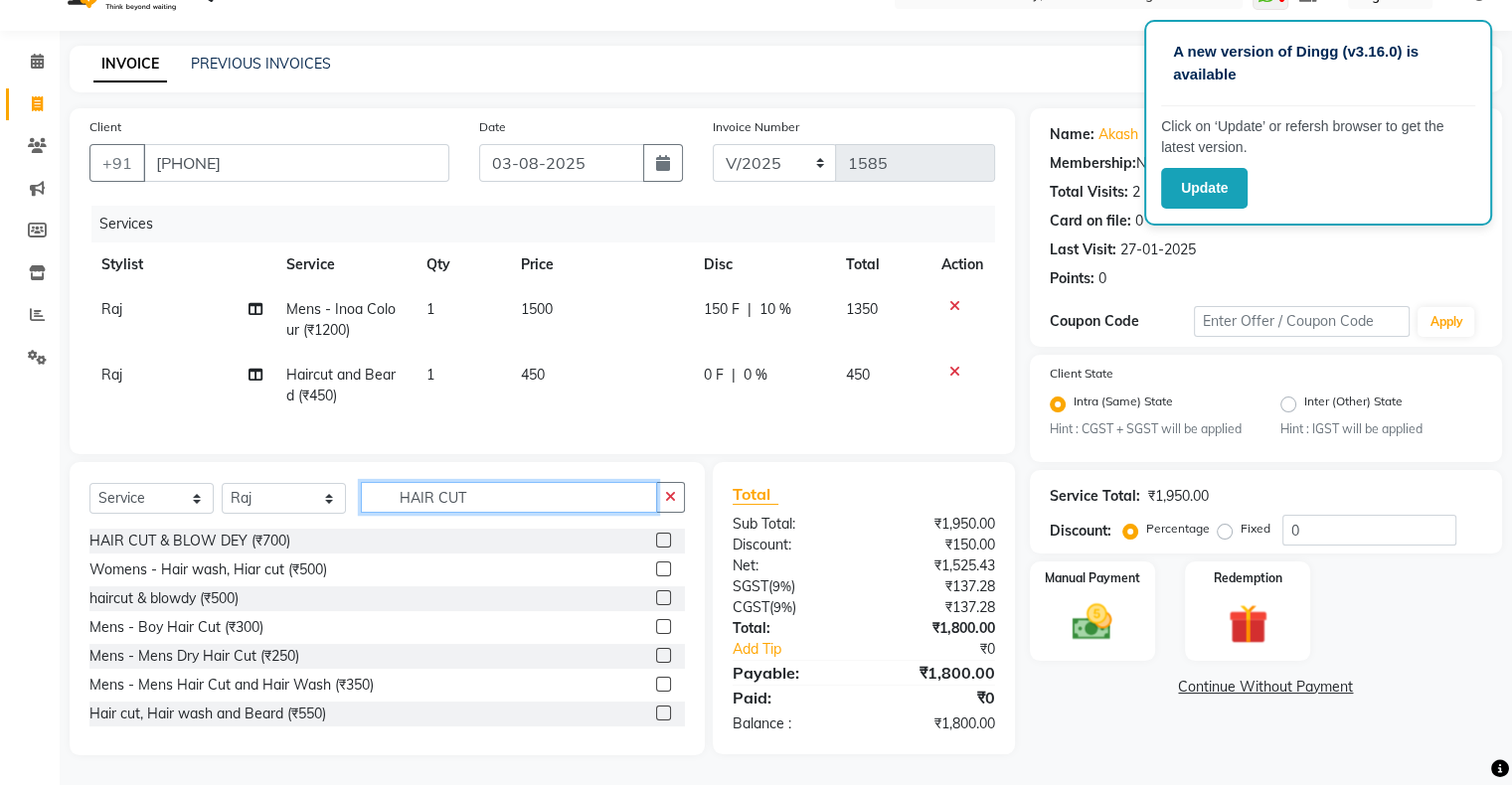 type on "HAIR CUT" 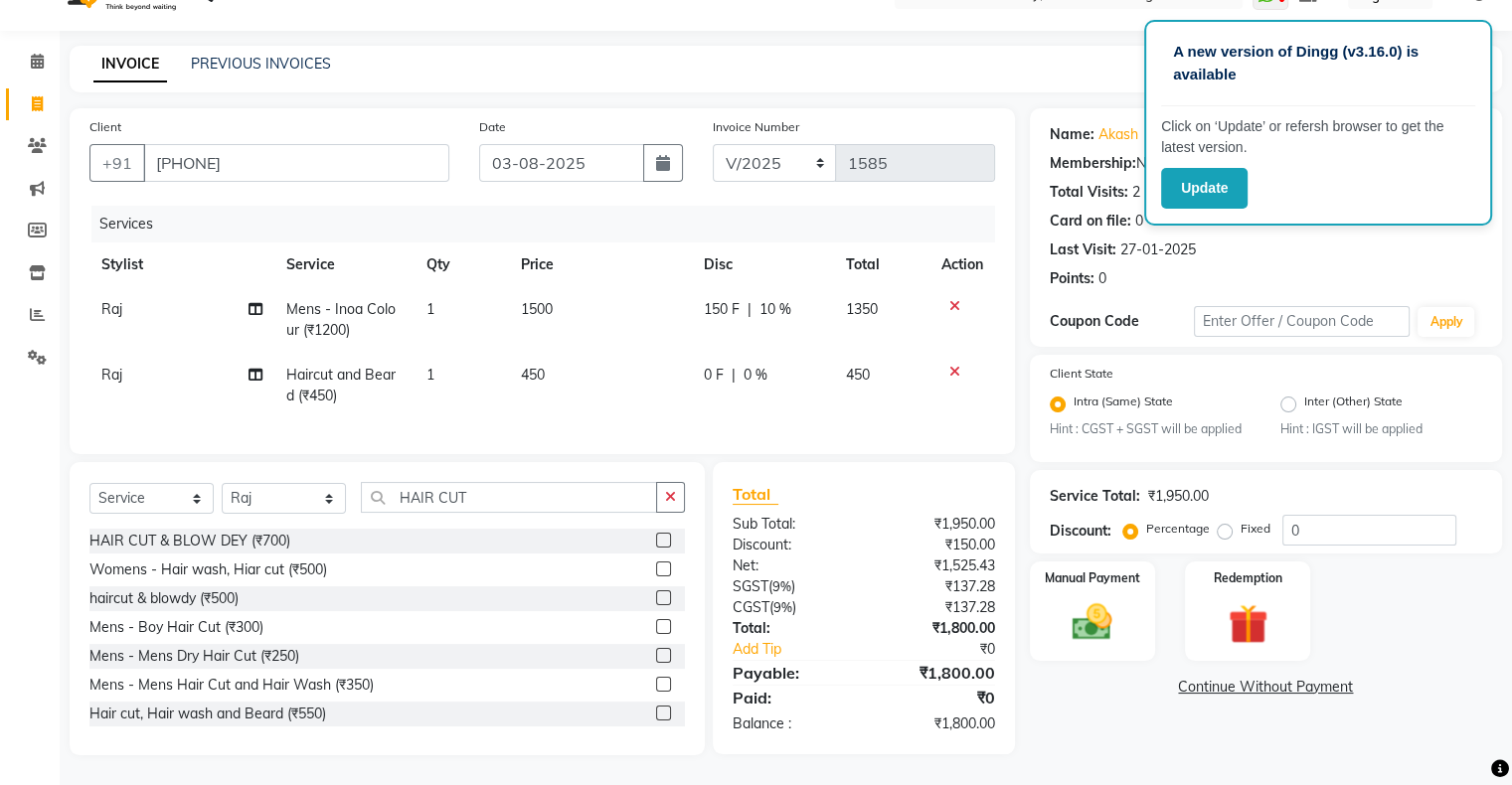 click 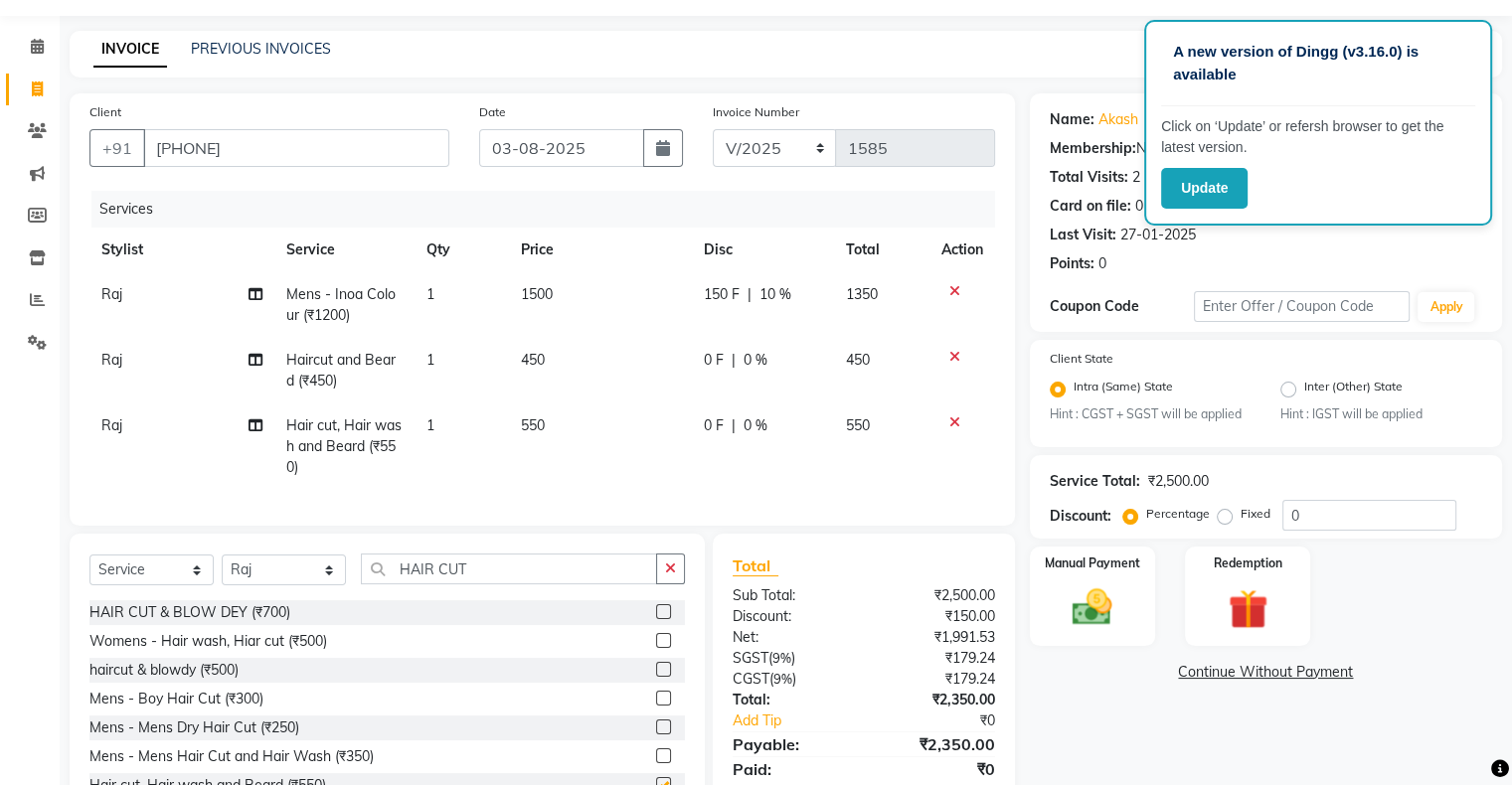 checkbox on "false" 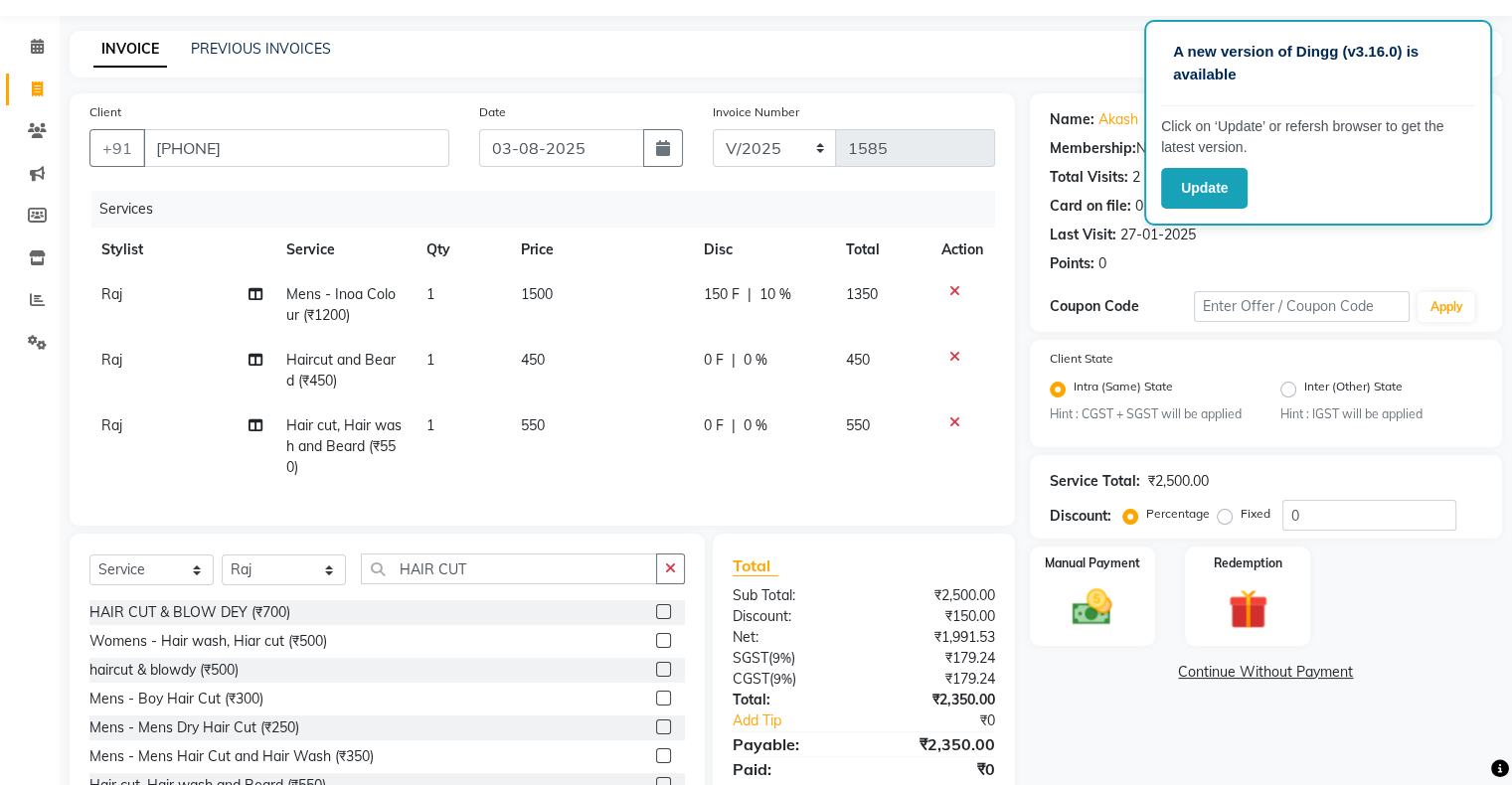 click 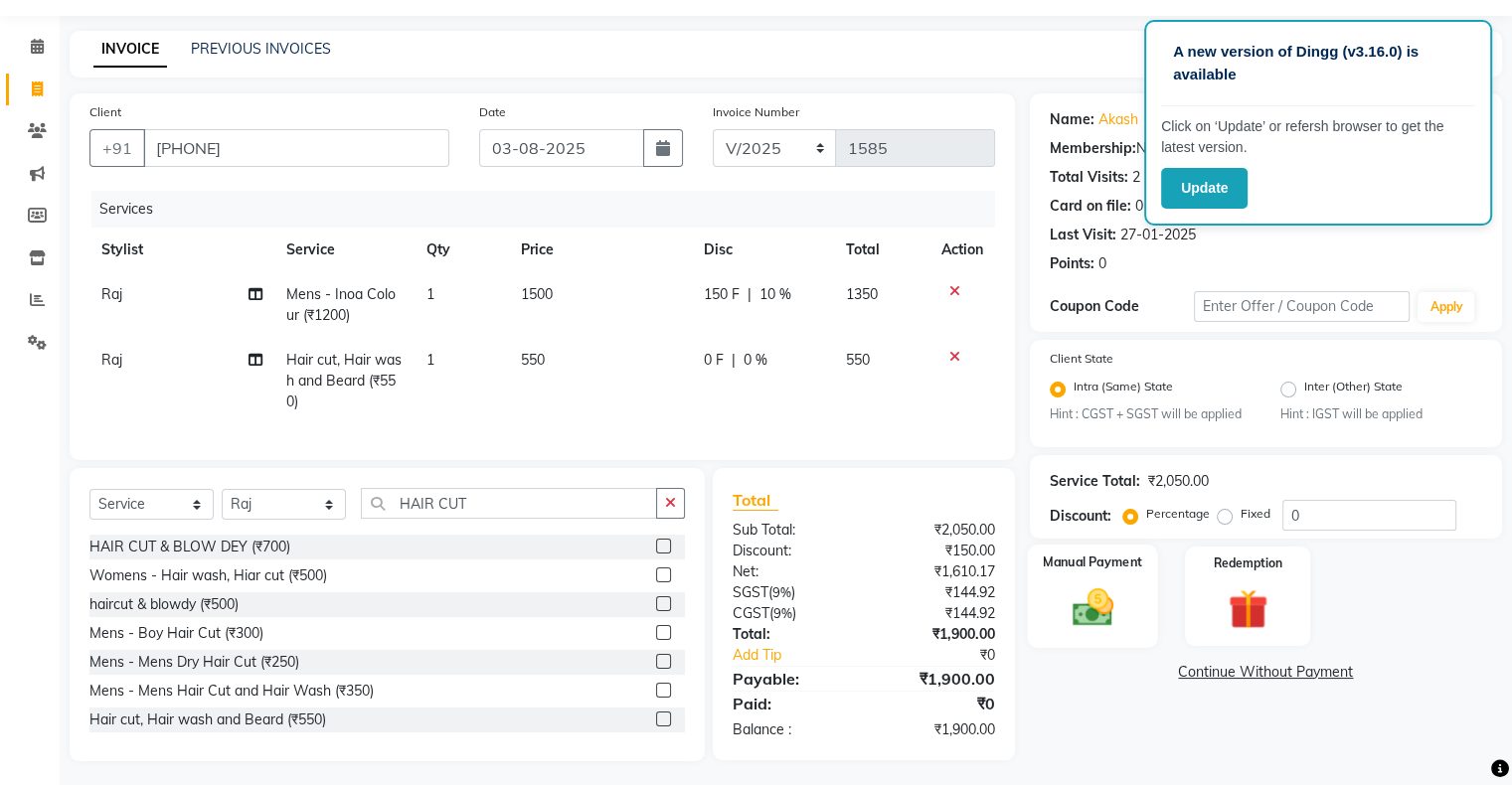 click 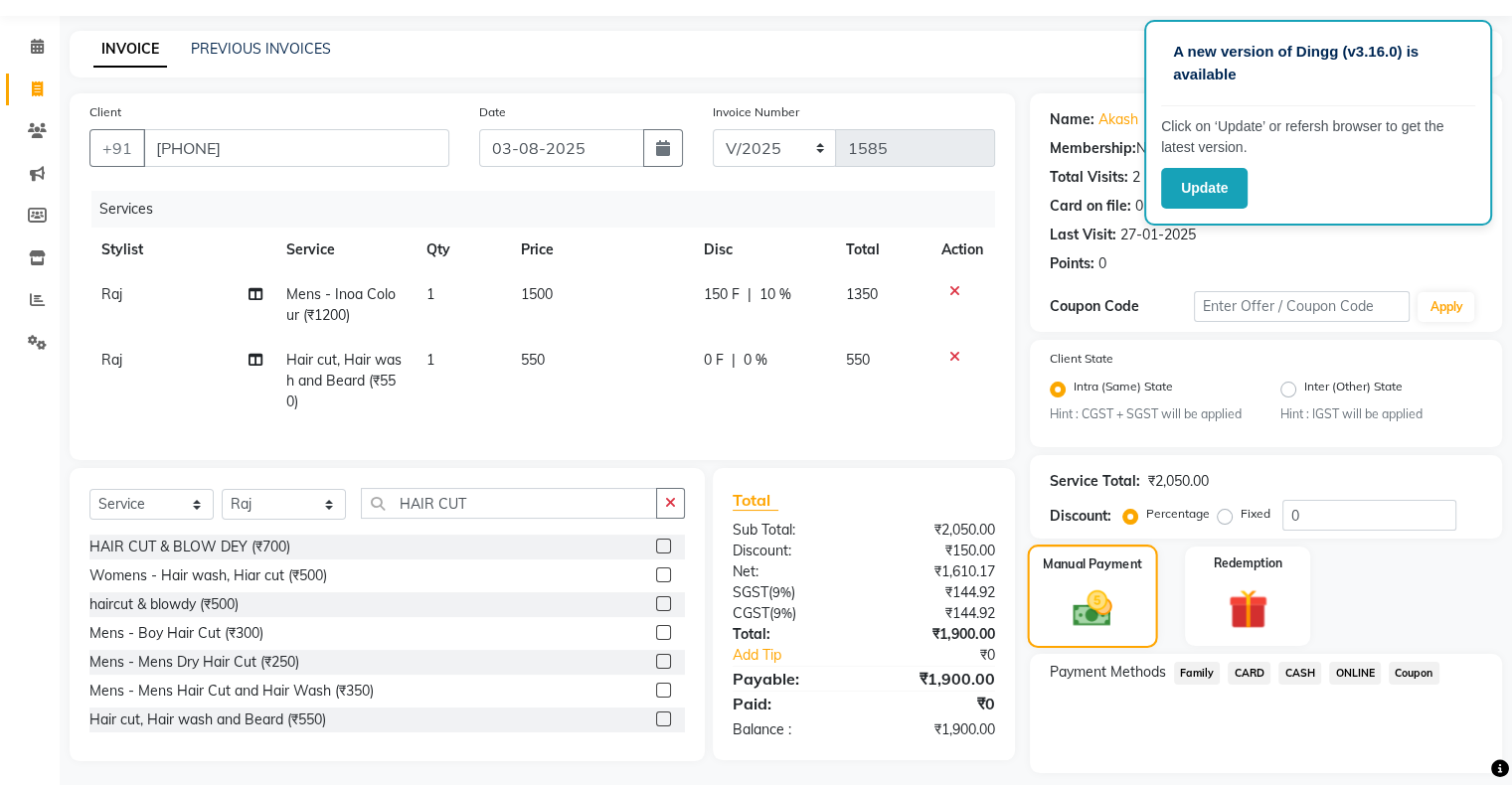 scroll, scrollTop: 115, scrollLeft: 0, axis: vertical 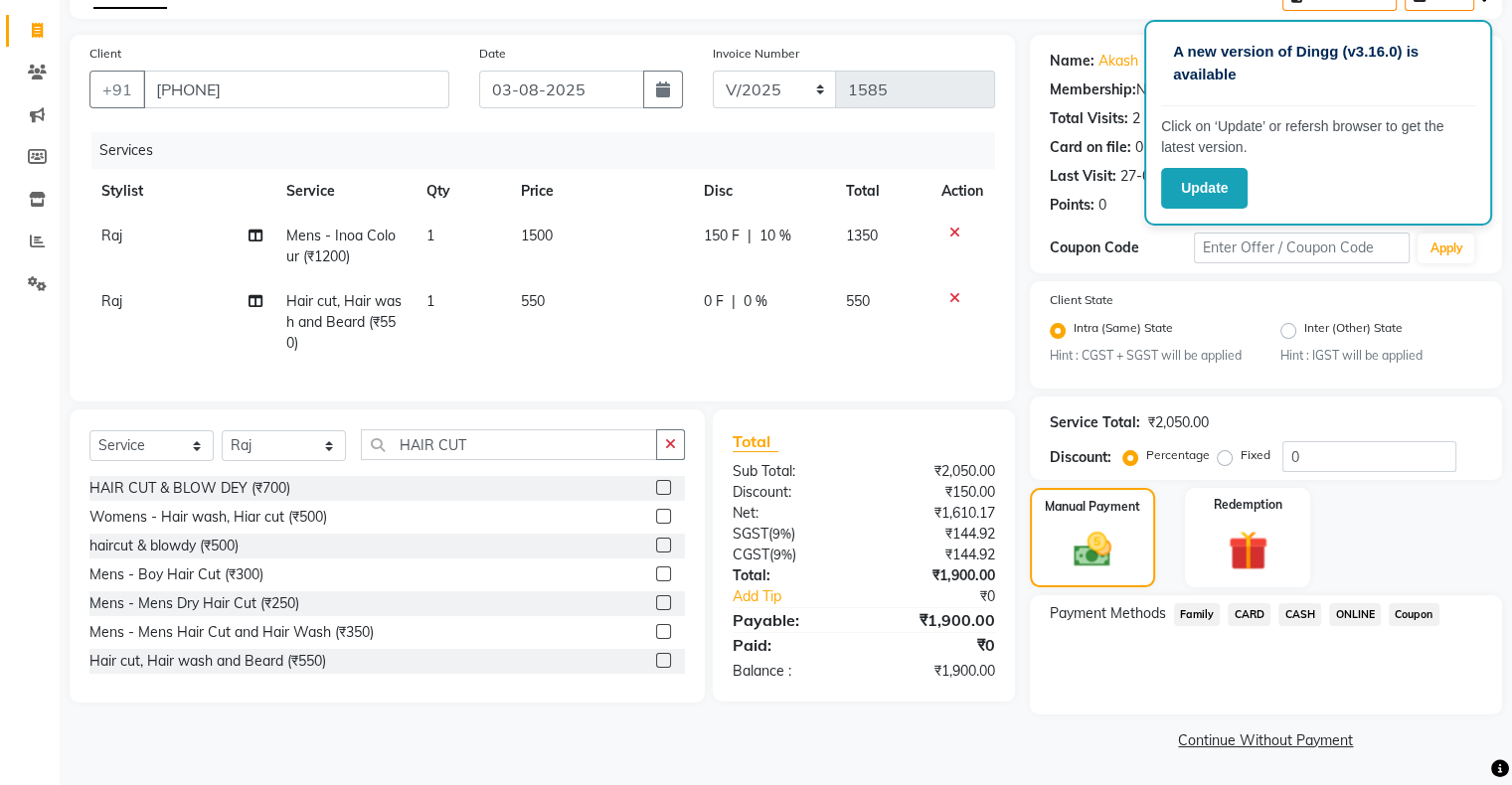 click on "CARD" 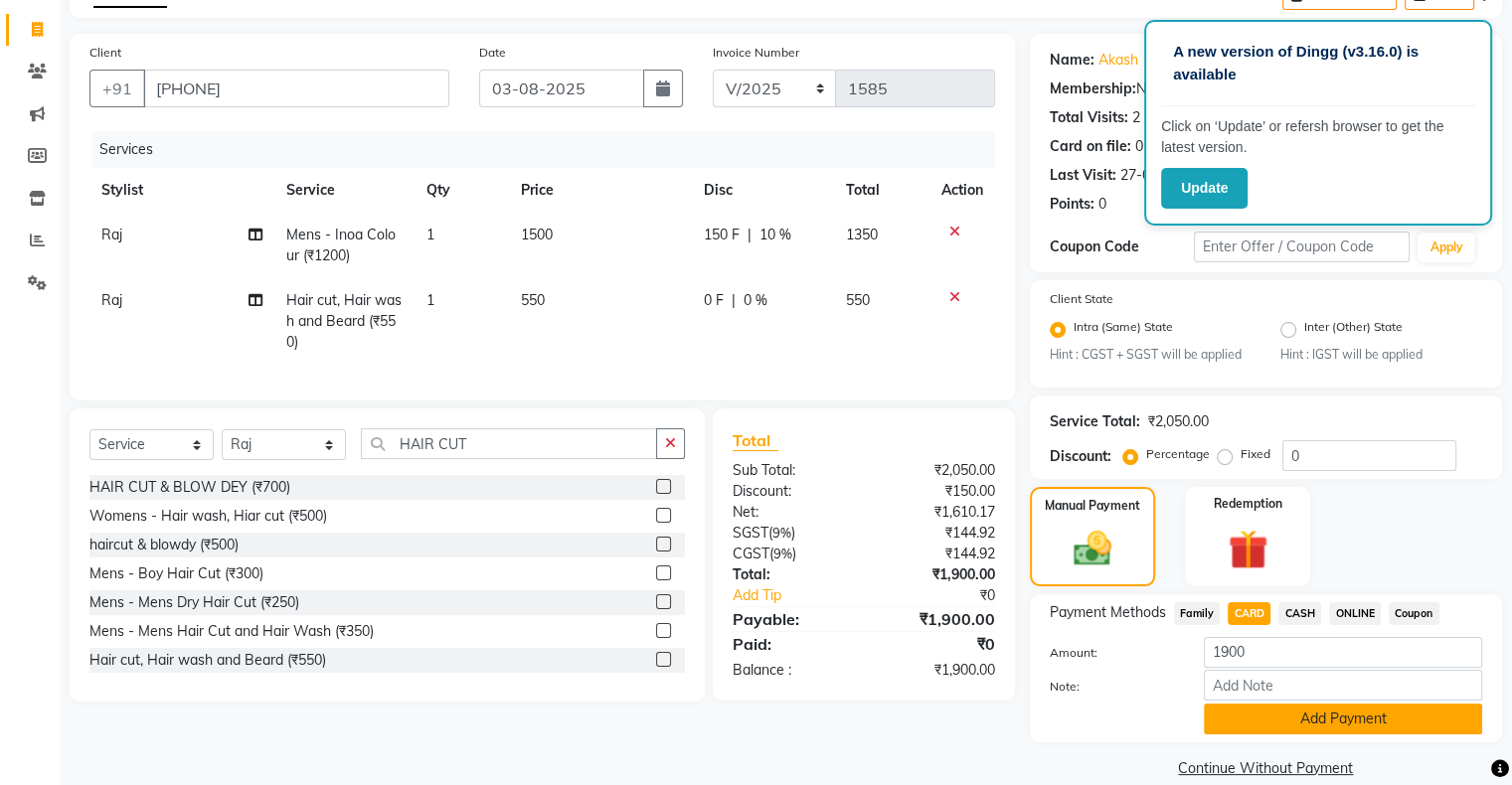 click on "Add Payment" 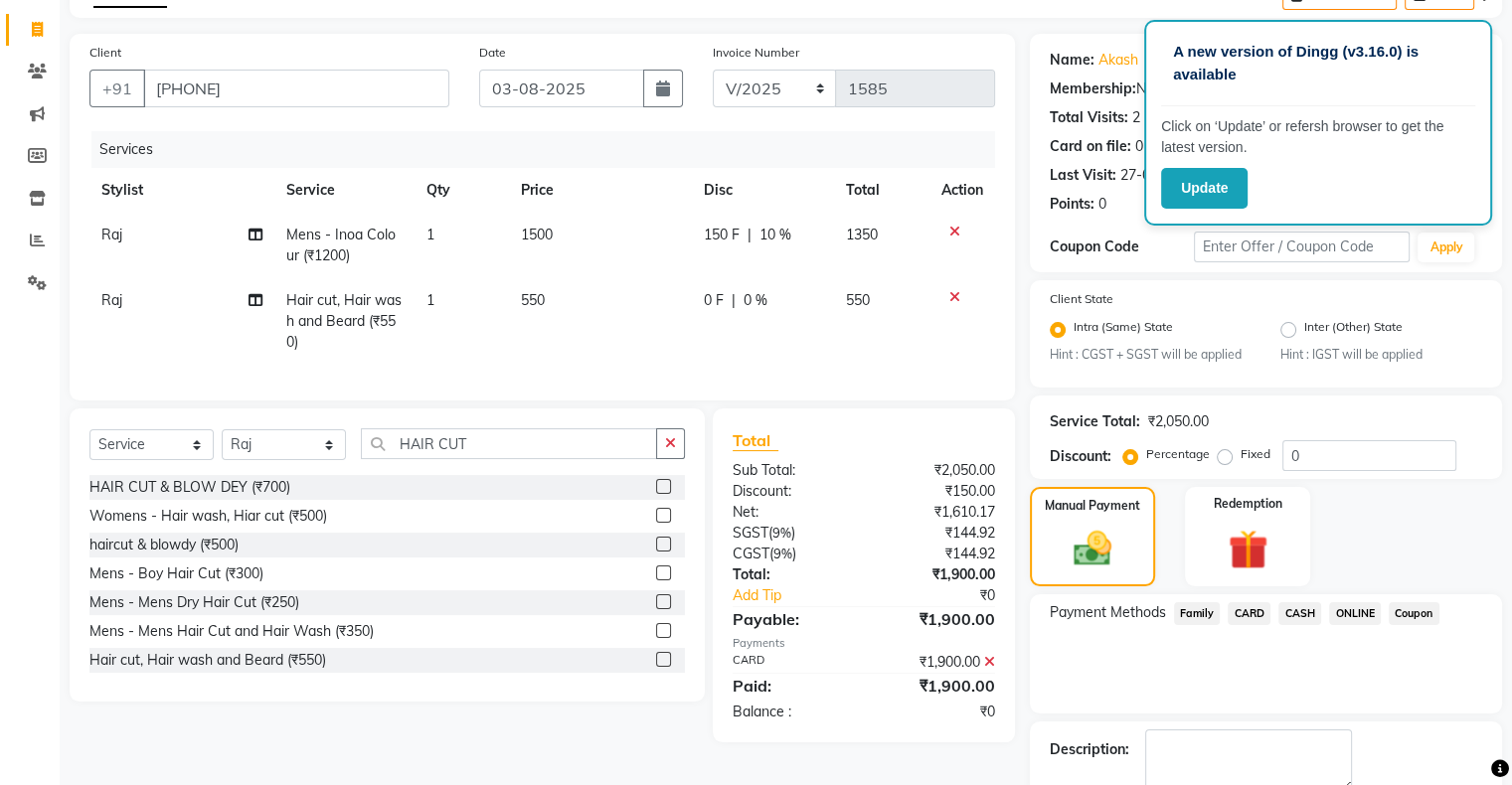 scroll, scrollTop: 227, scrollLeft: 0, axis: vertical 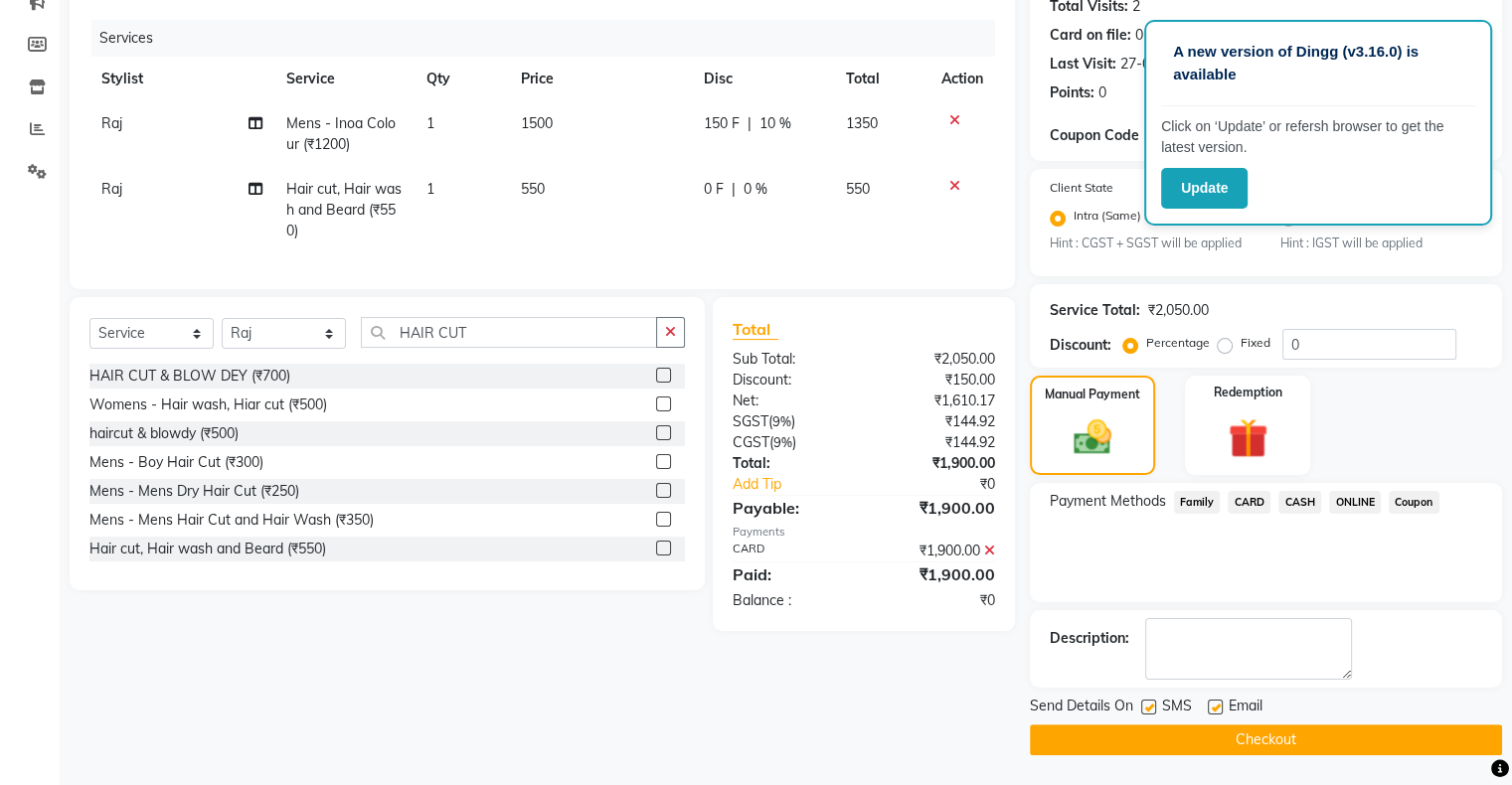 click on "Checkout" 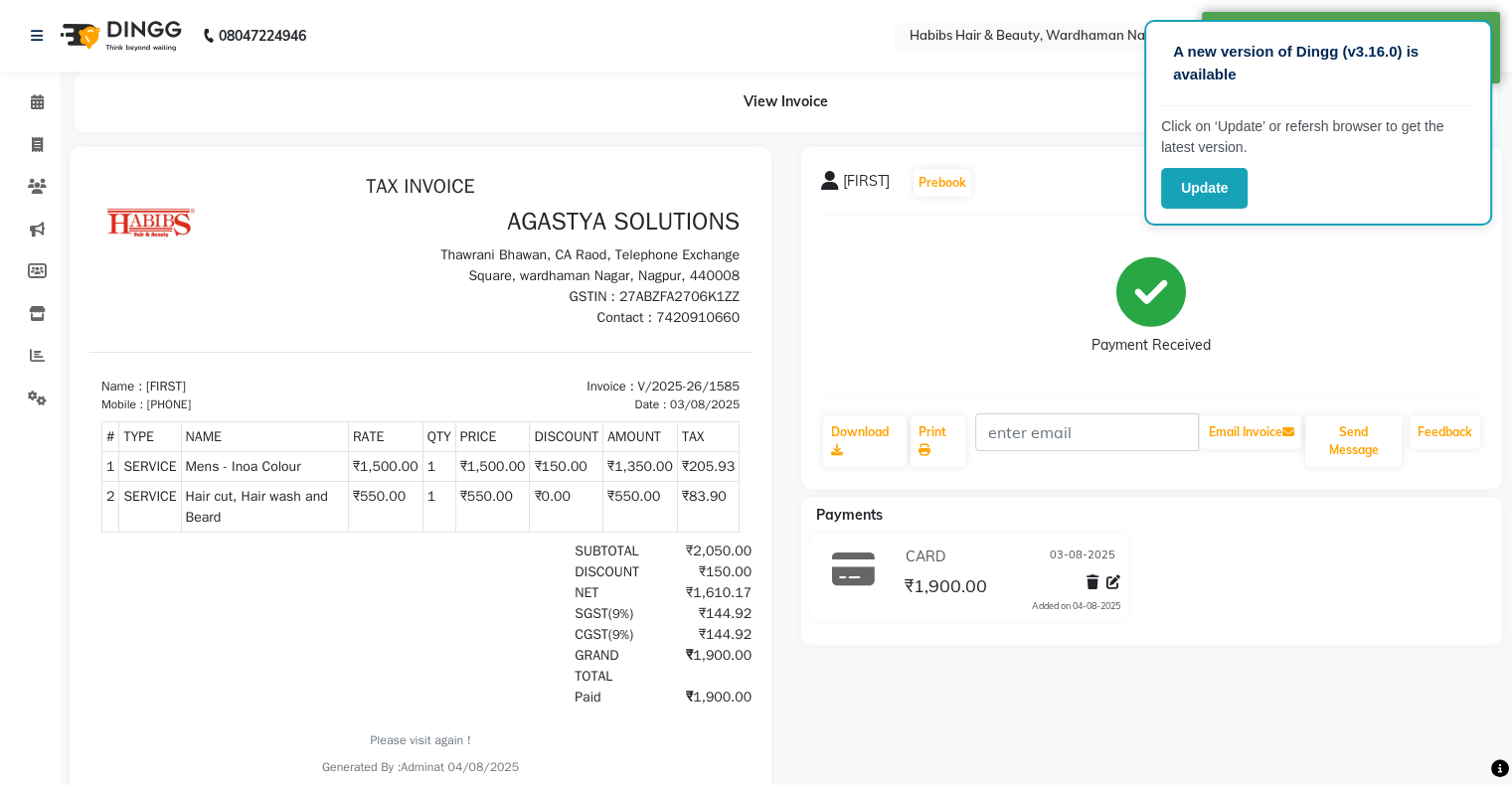 scroll, scrollTop: 0, scrollLeft: 0, axis: both 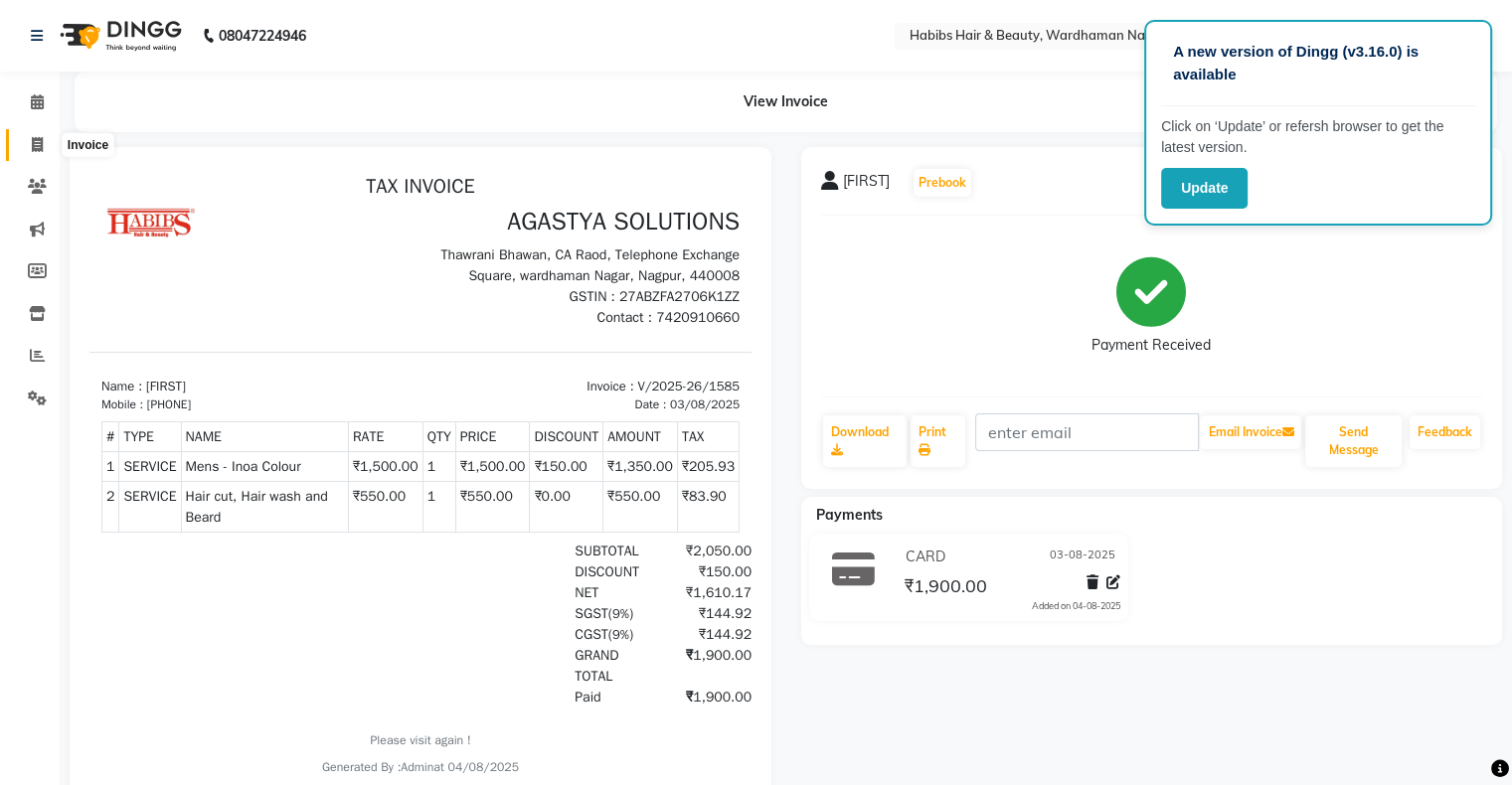 click 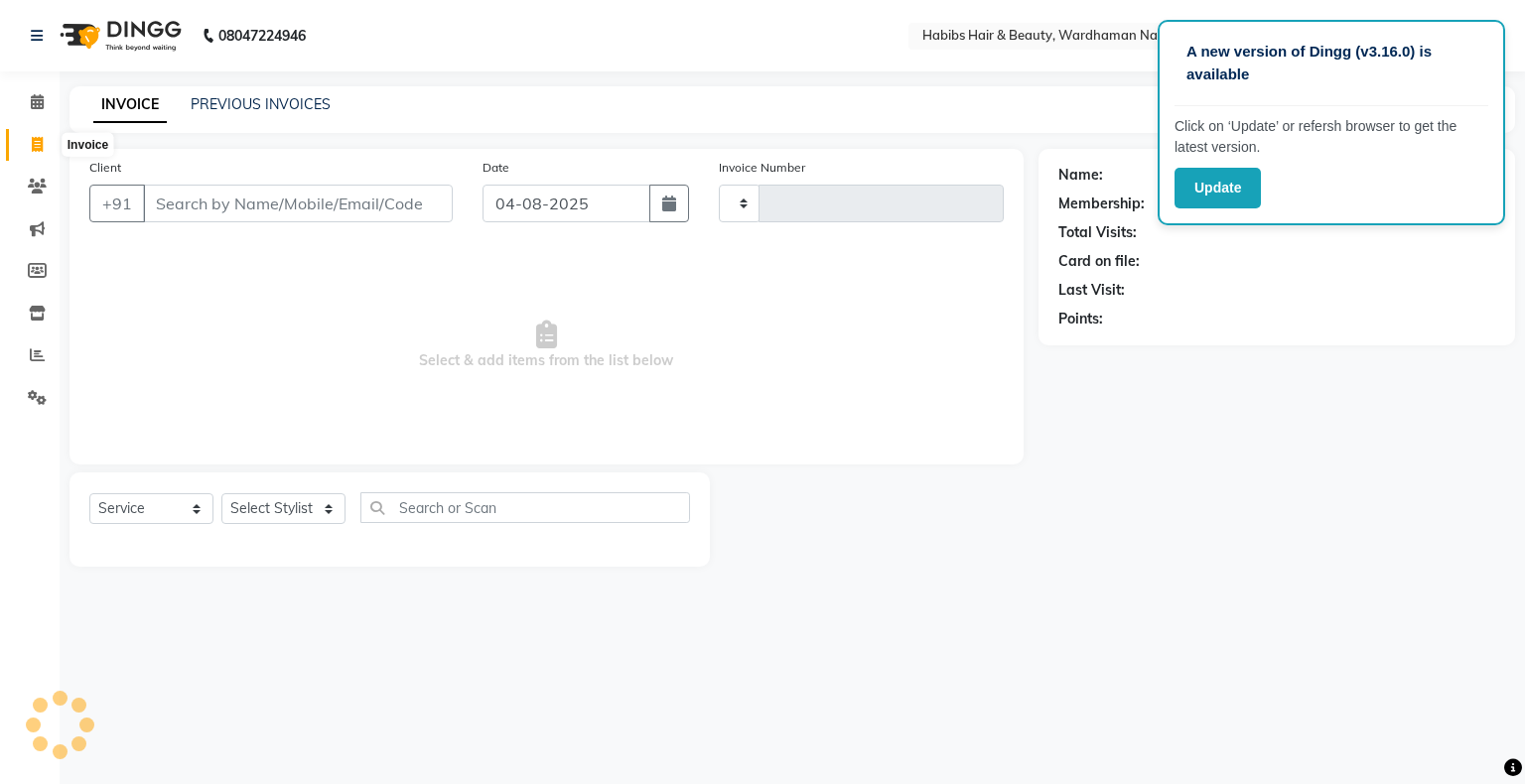 type on "1586" 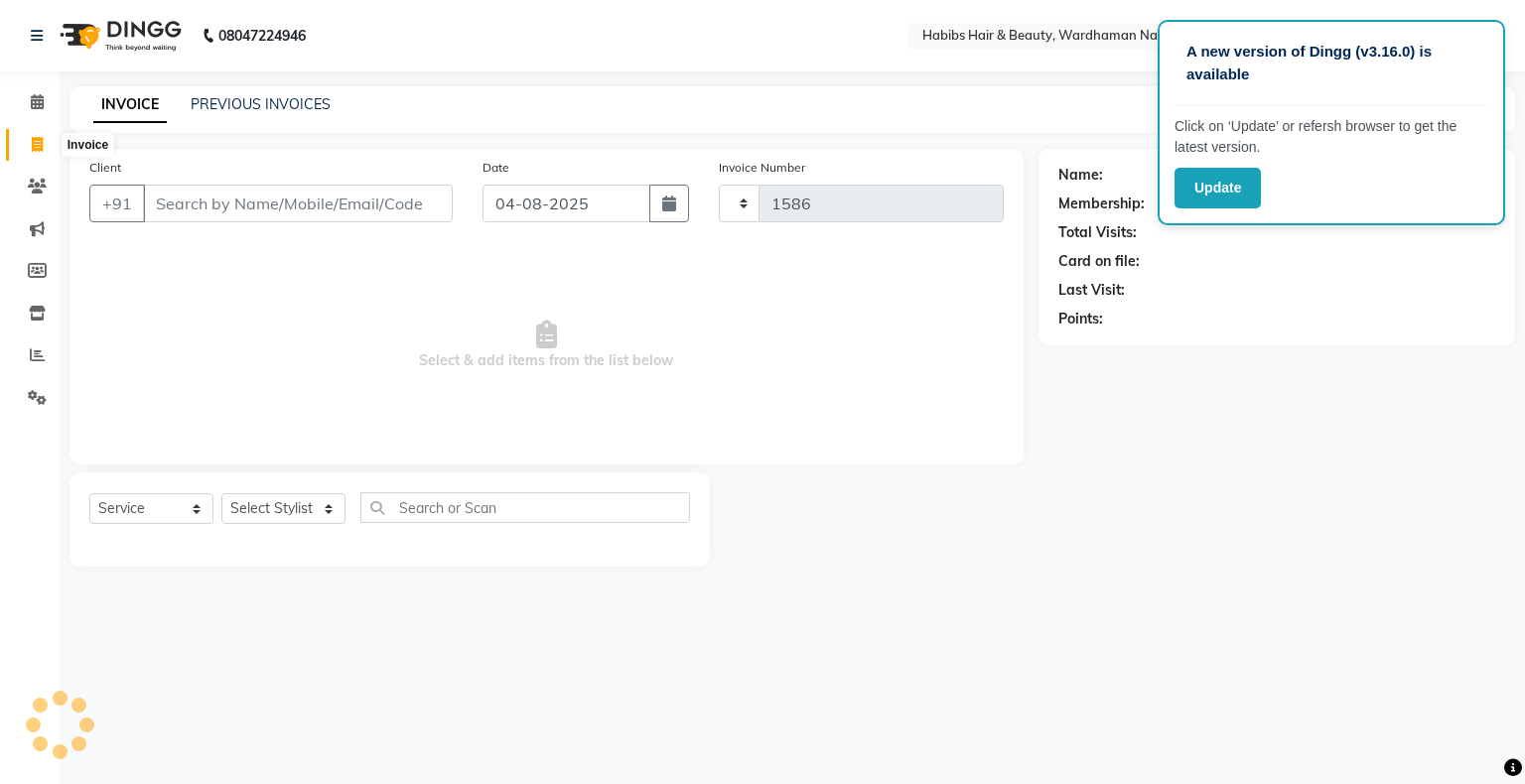 select on "3714" 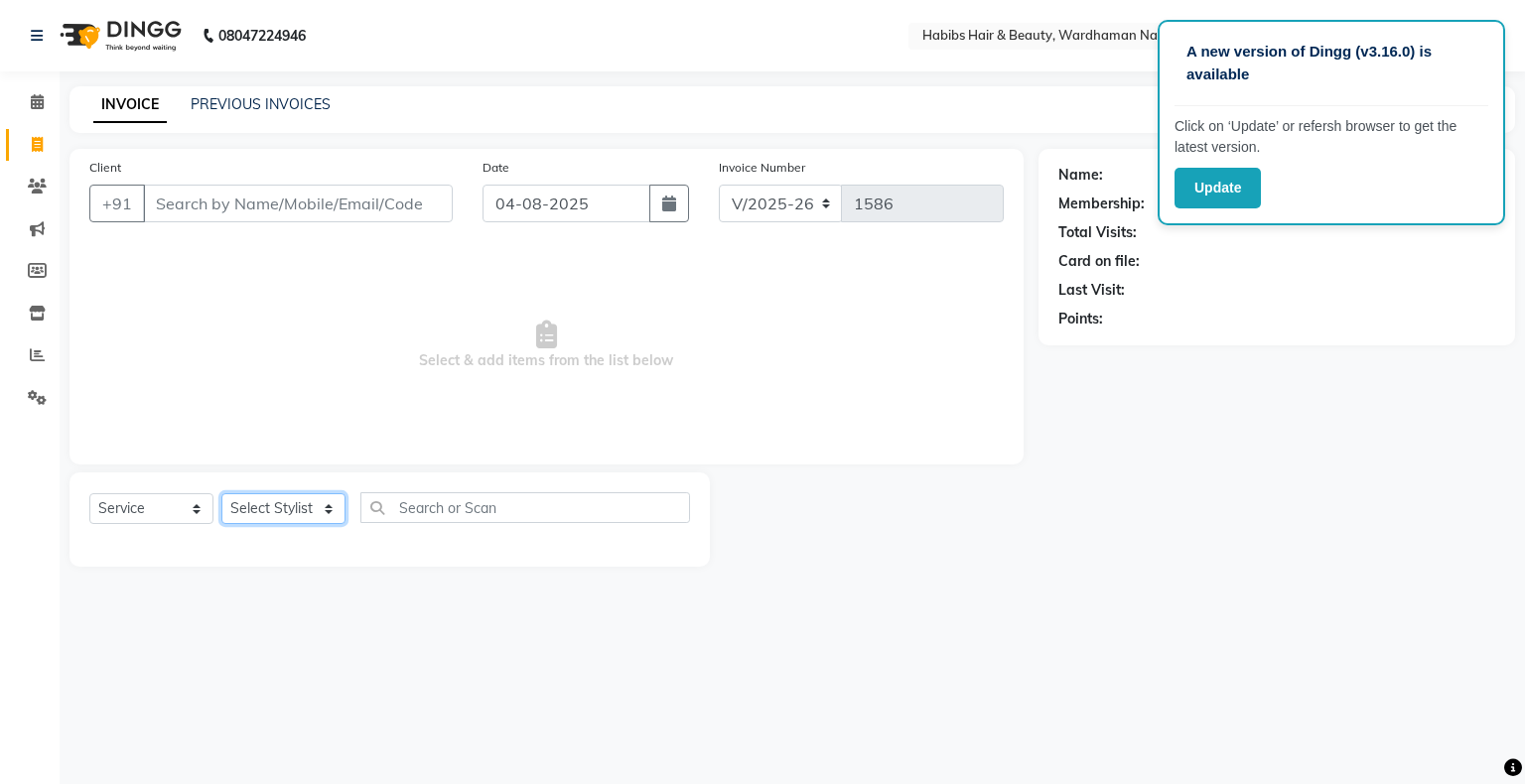 click on "Select Stylist" 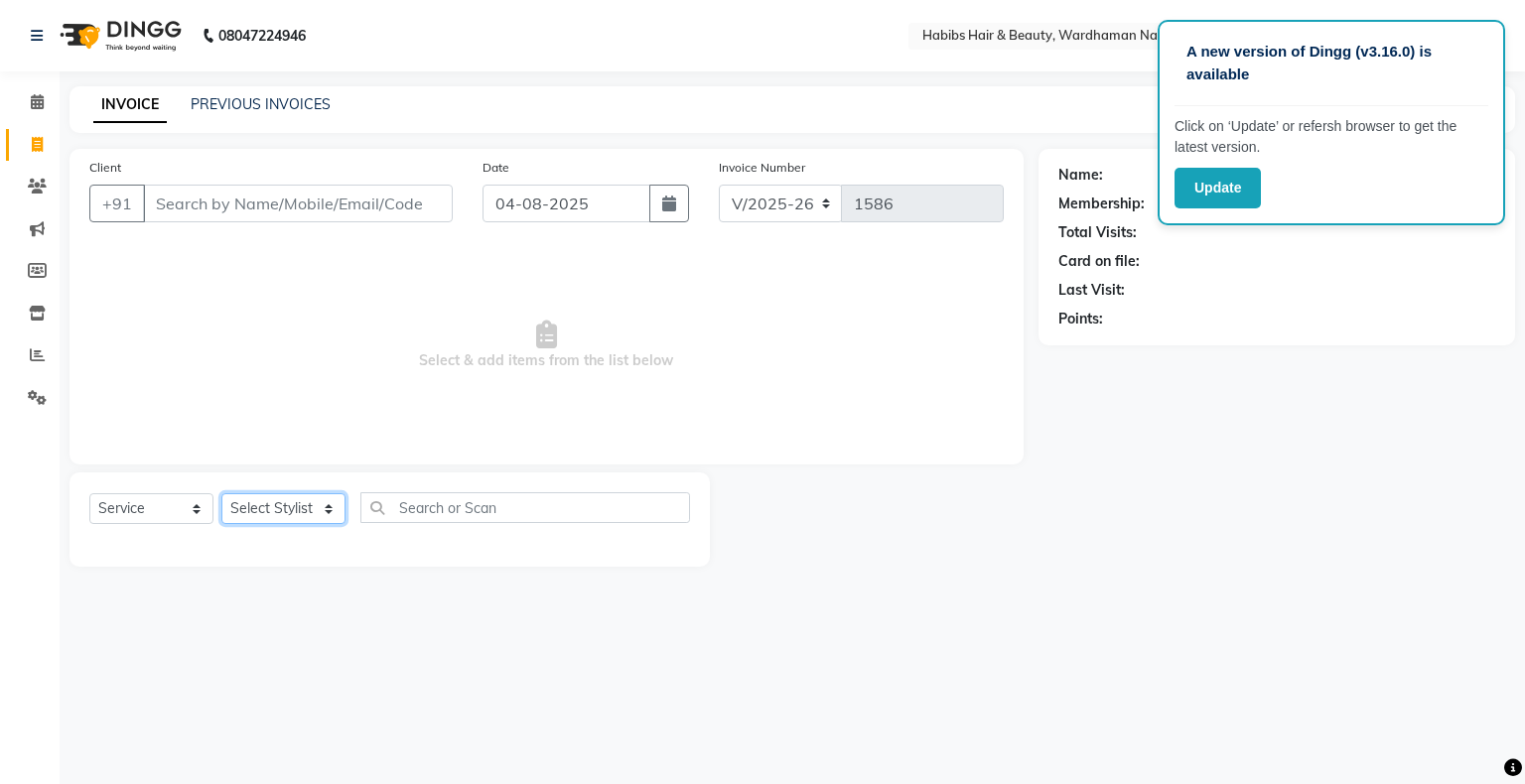 select on "17878" 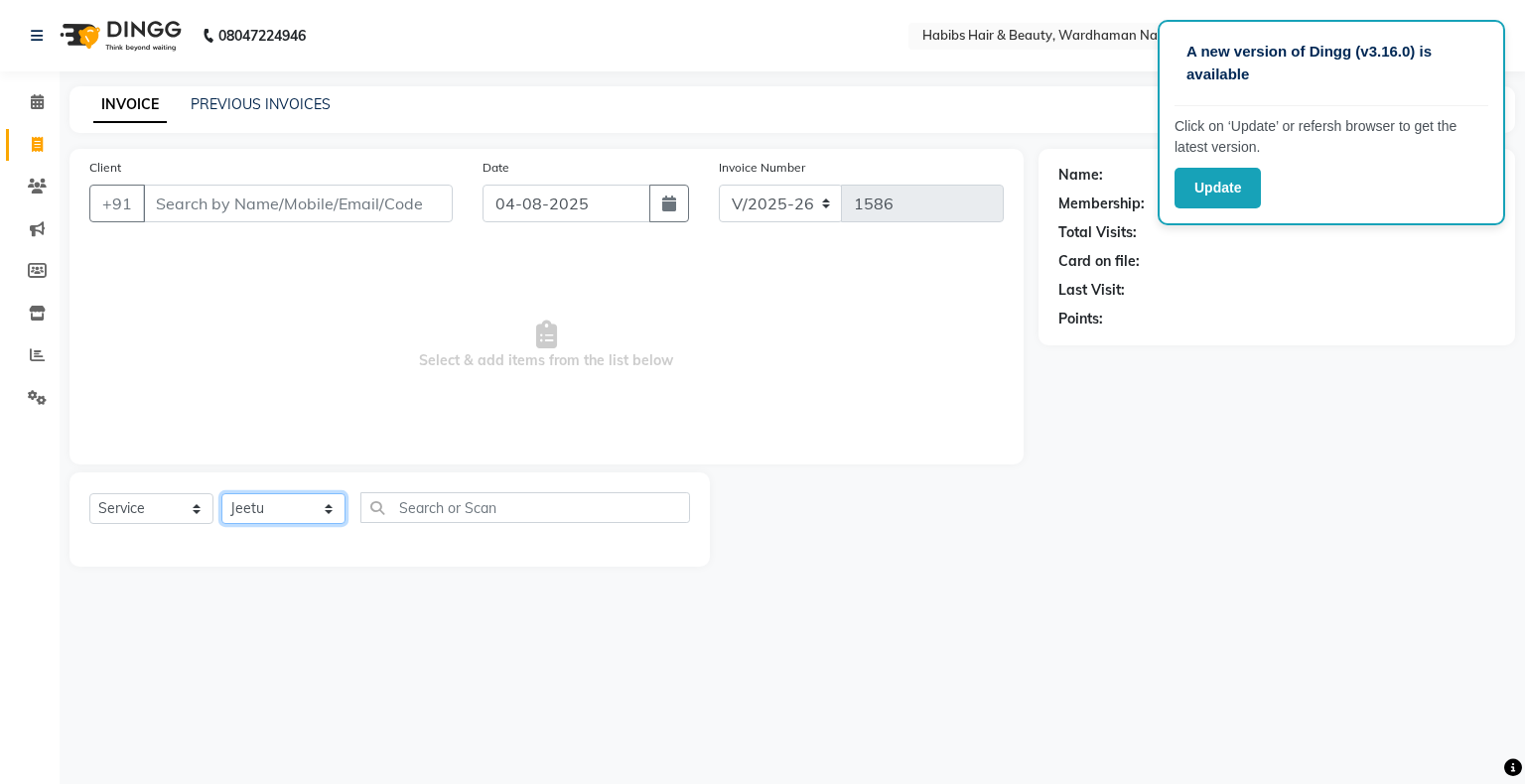 click on "Select Stylist Admin Aman Gayatri Jeetu Mick Raj Rashmi Rasika Sarang" 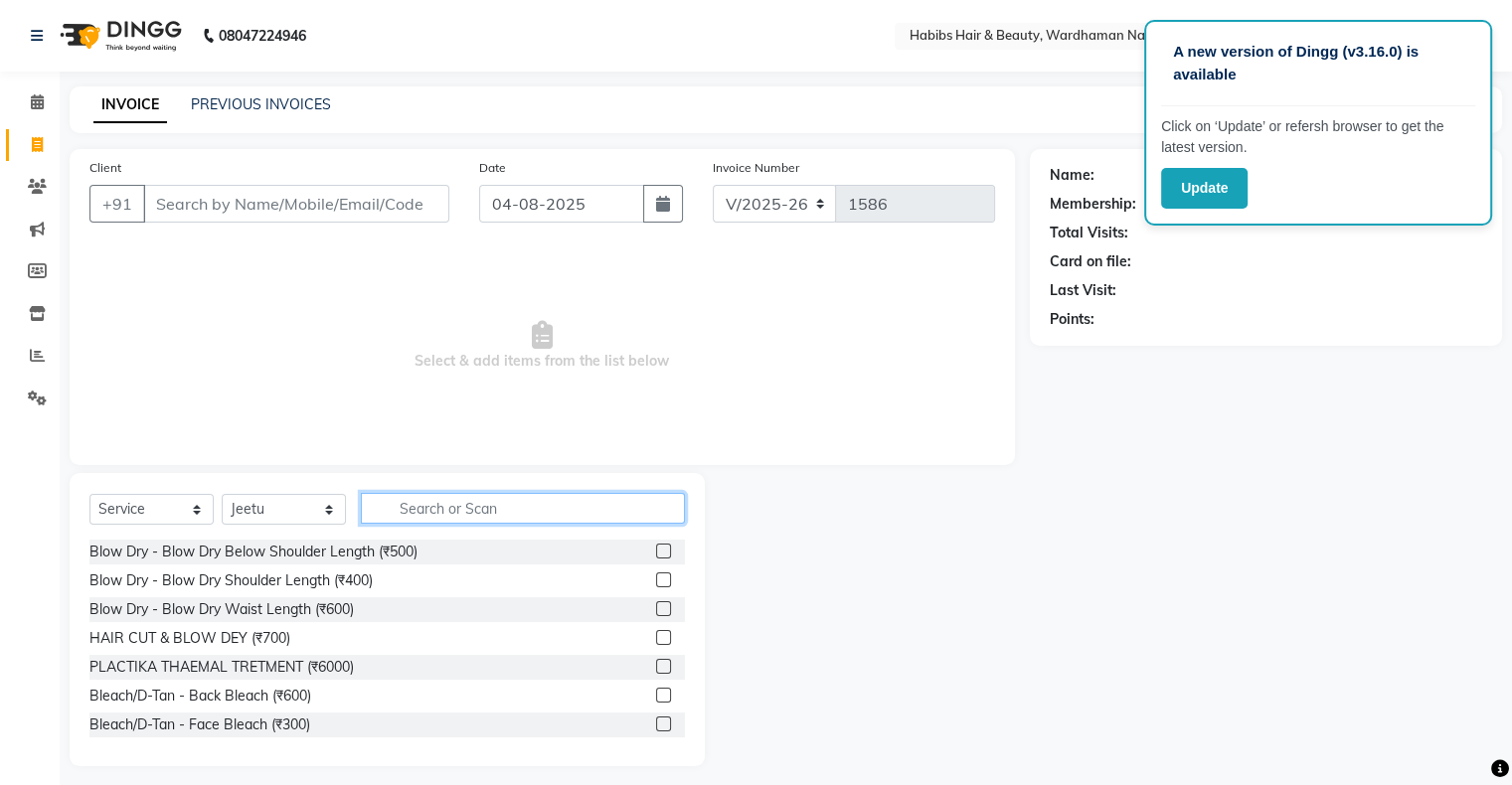 click 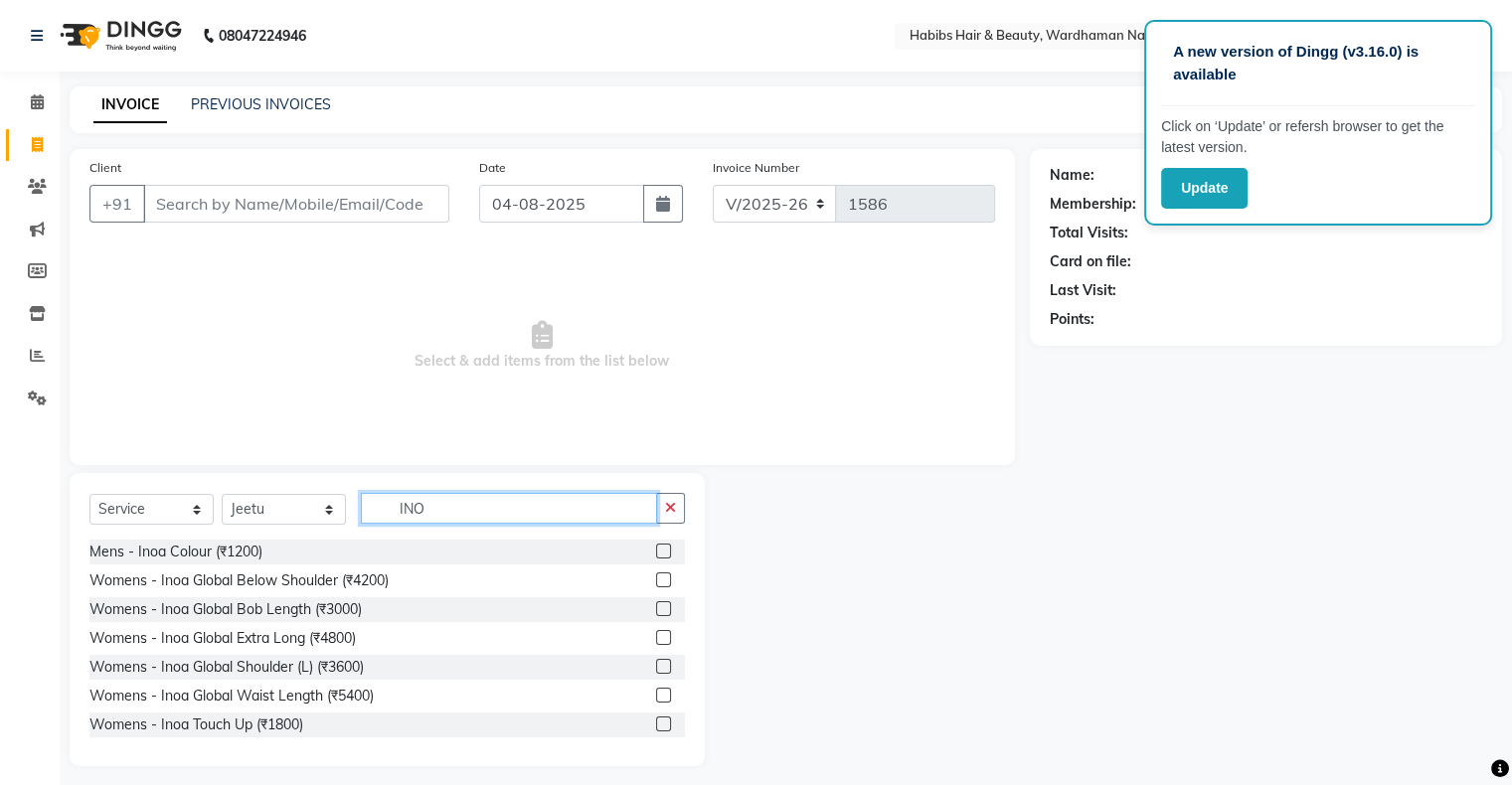 type on "INO" 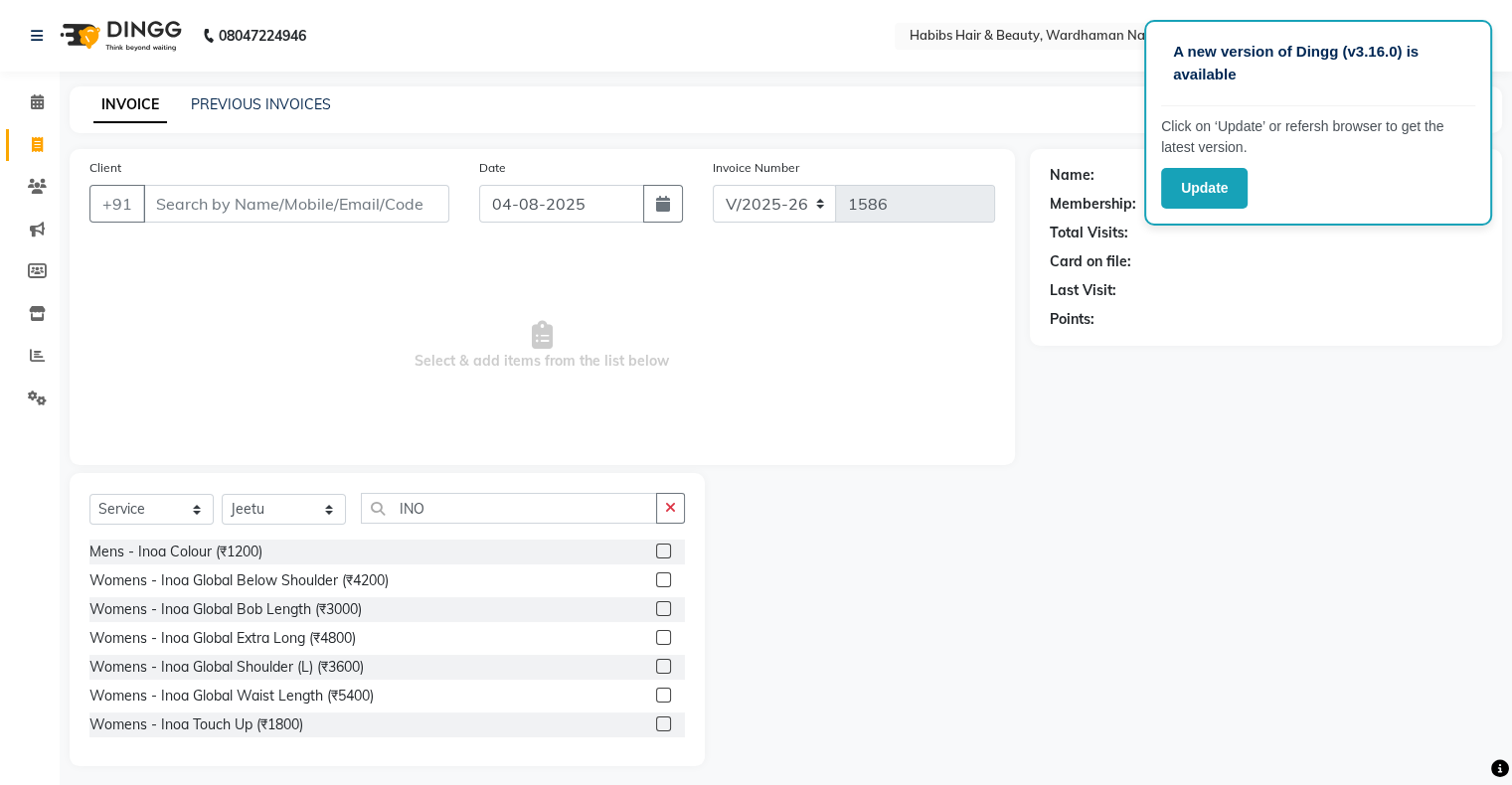 click 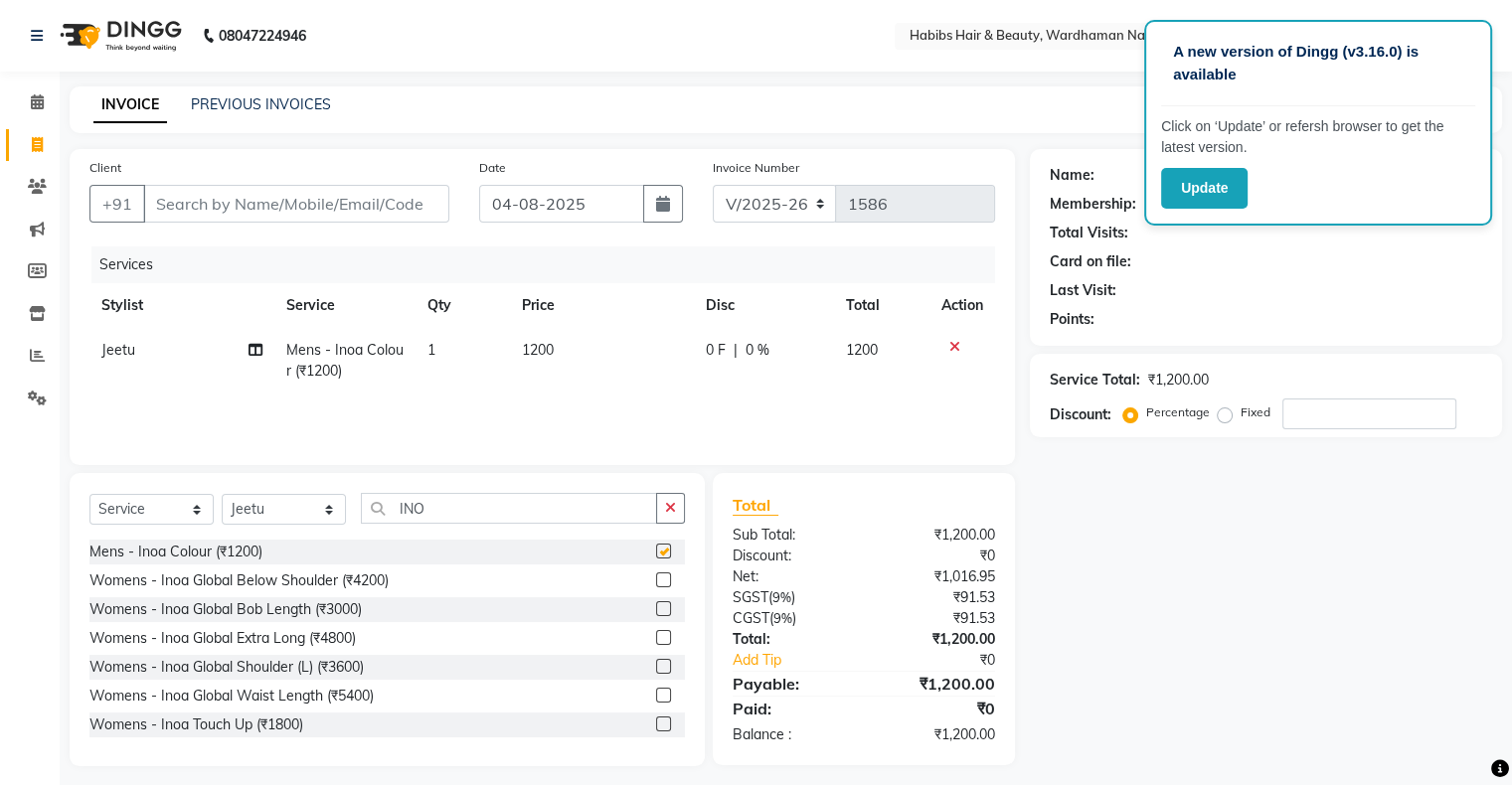 checkbox on "false" 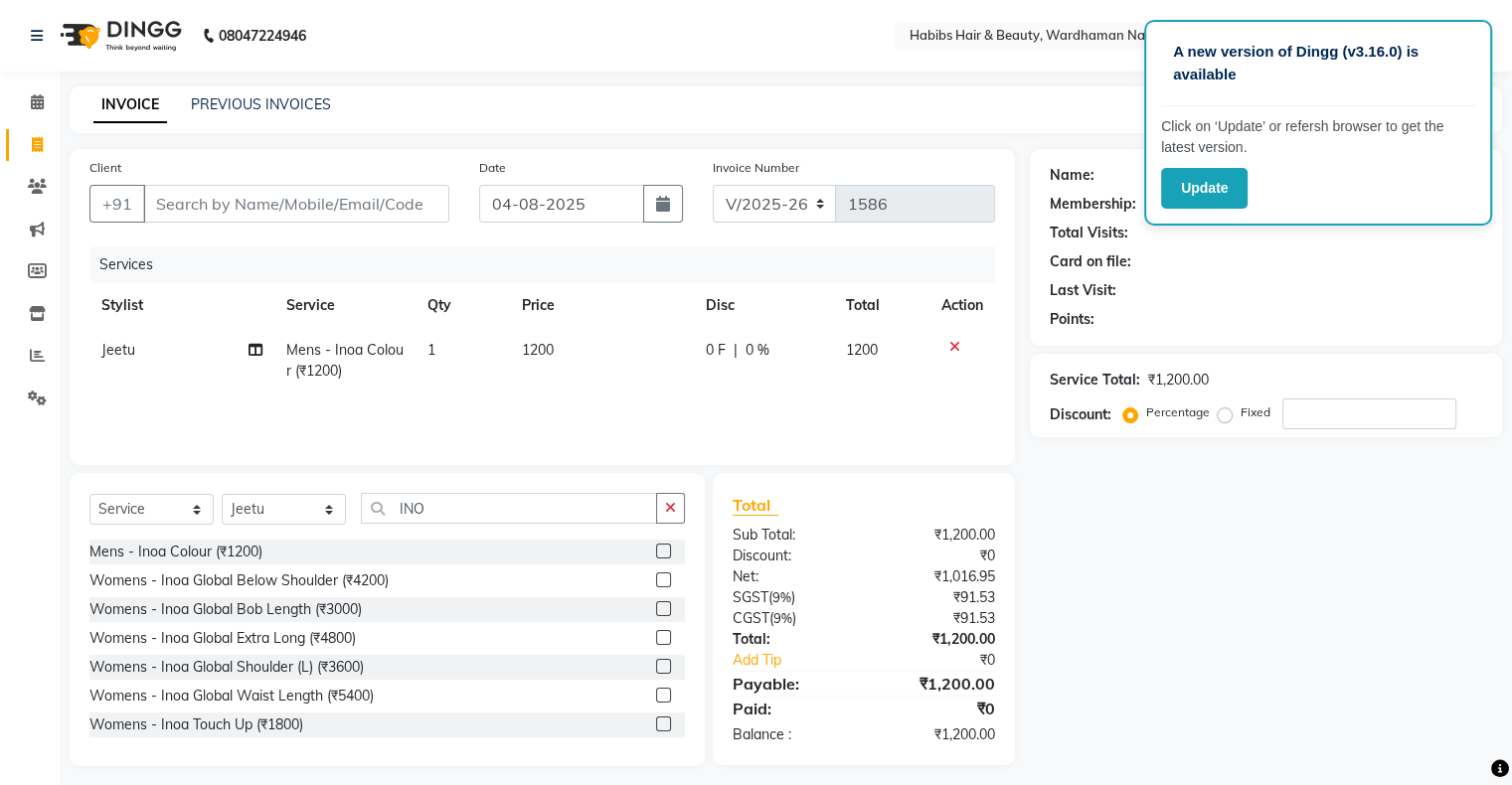 click on "1200" 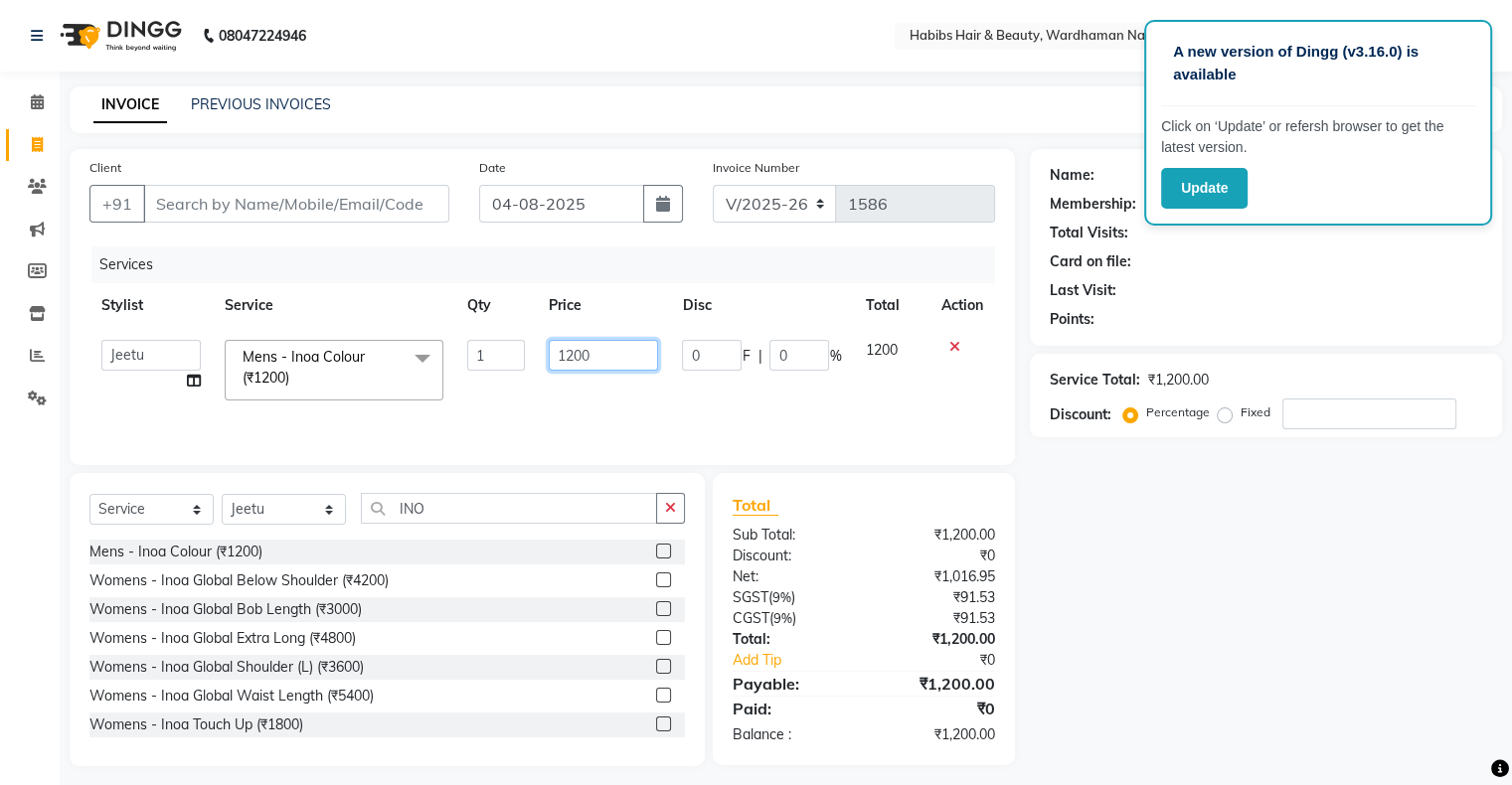 click on "1200" 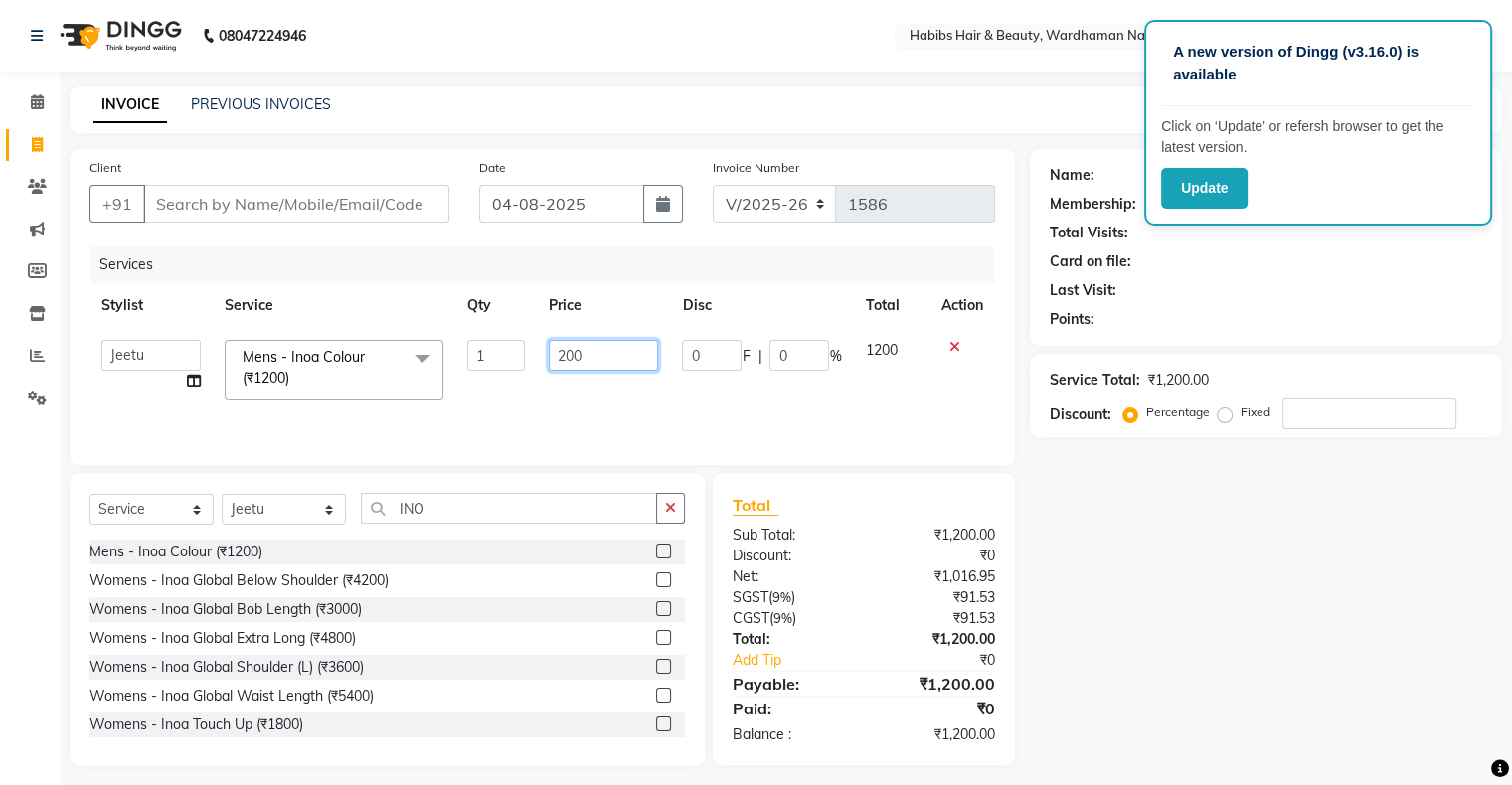 click on "200" 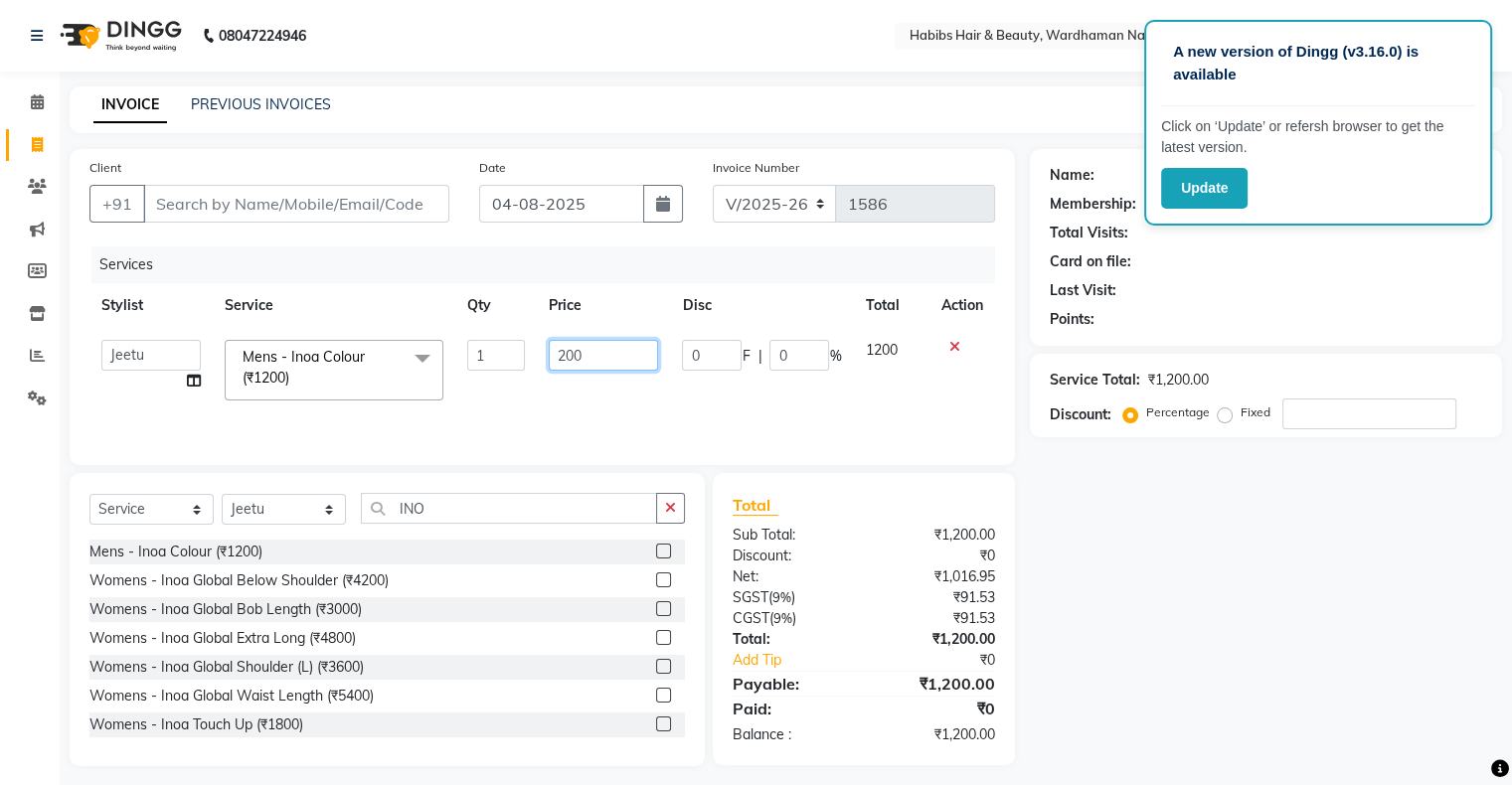 type on "2000" 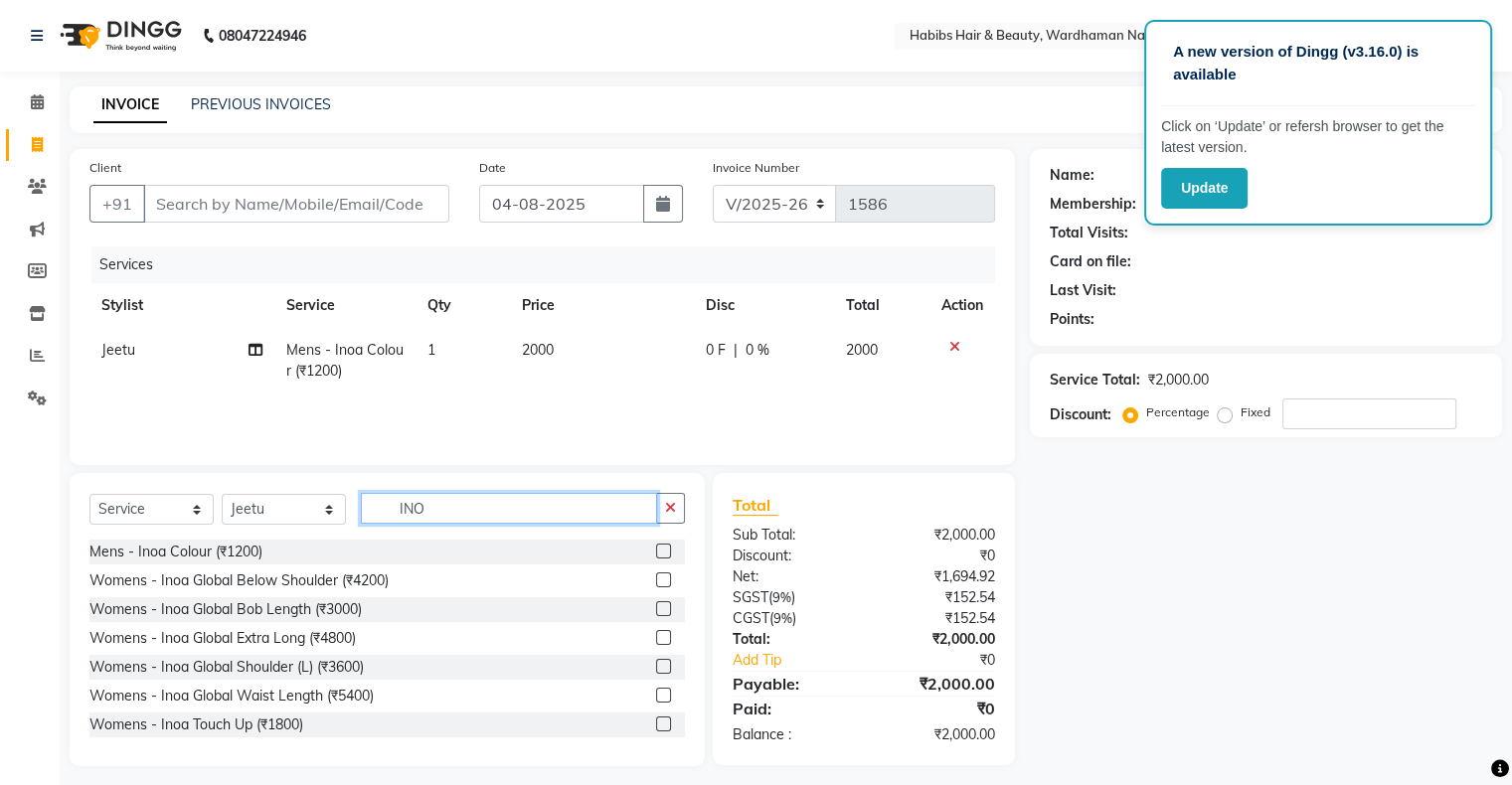 click on "INO" 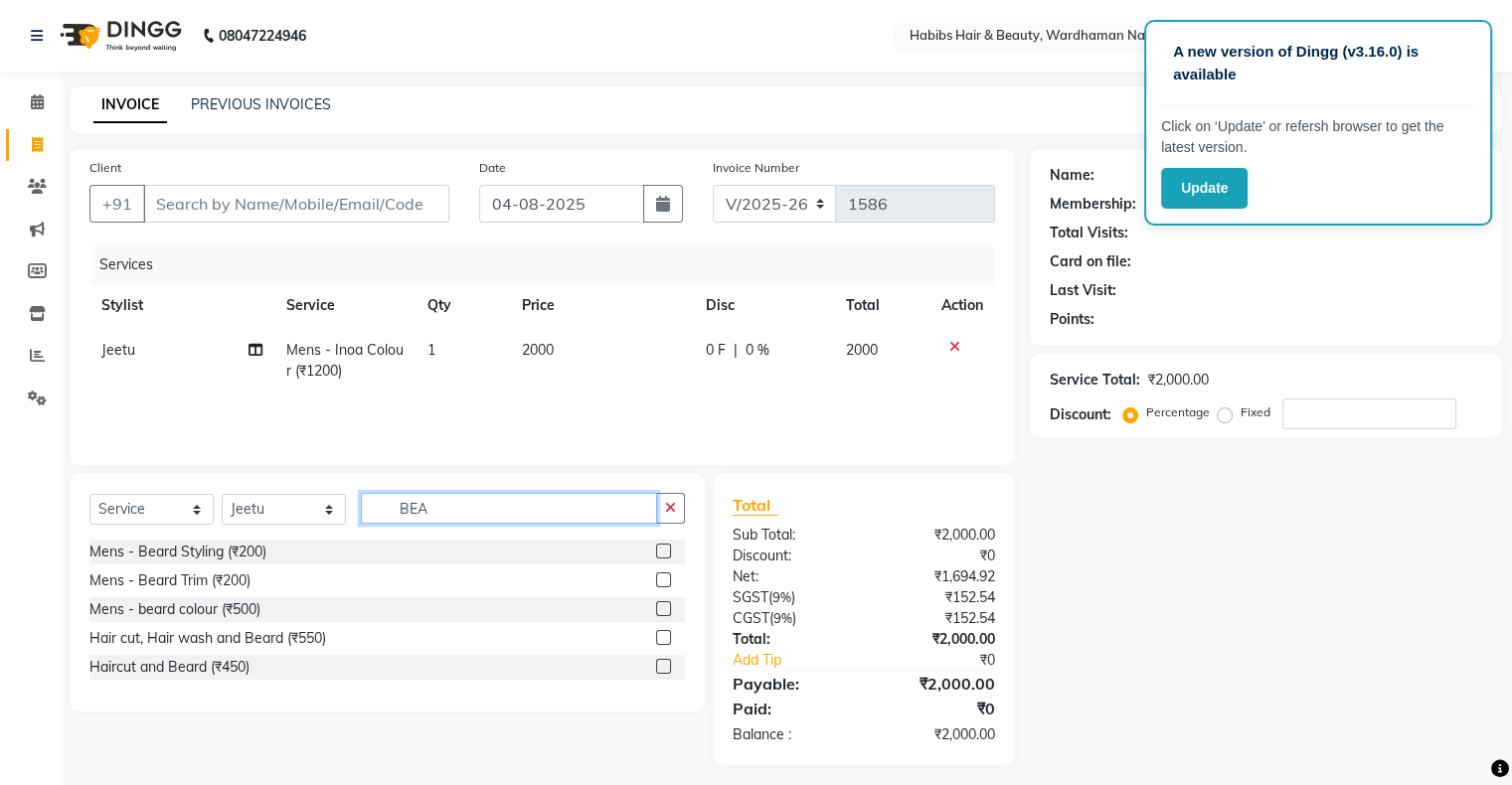 type on "BEA" 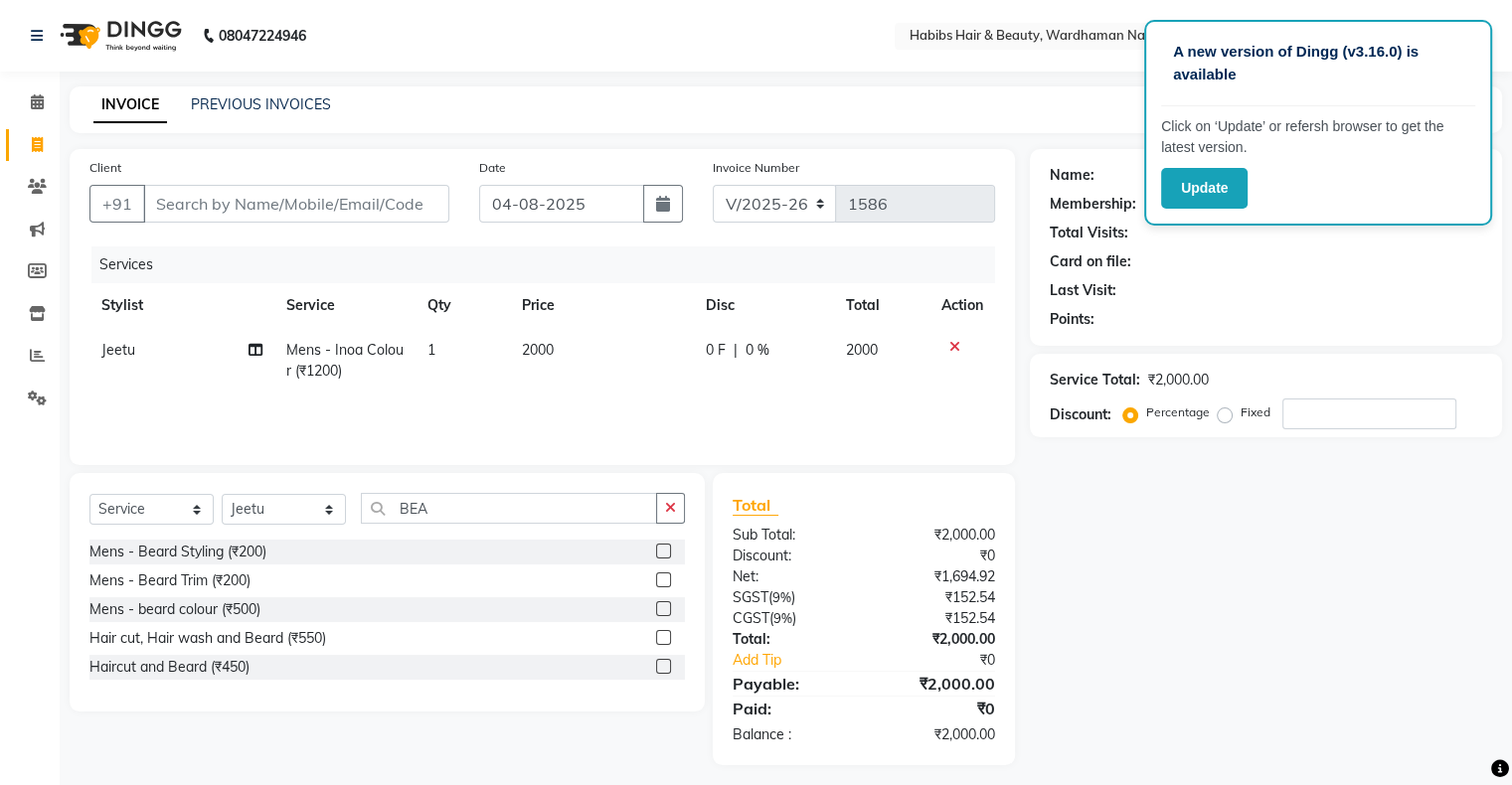 click 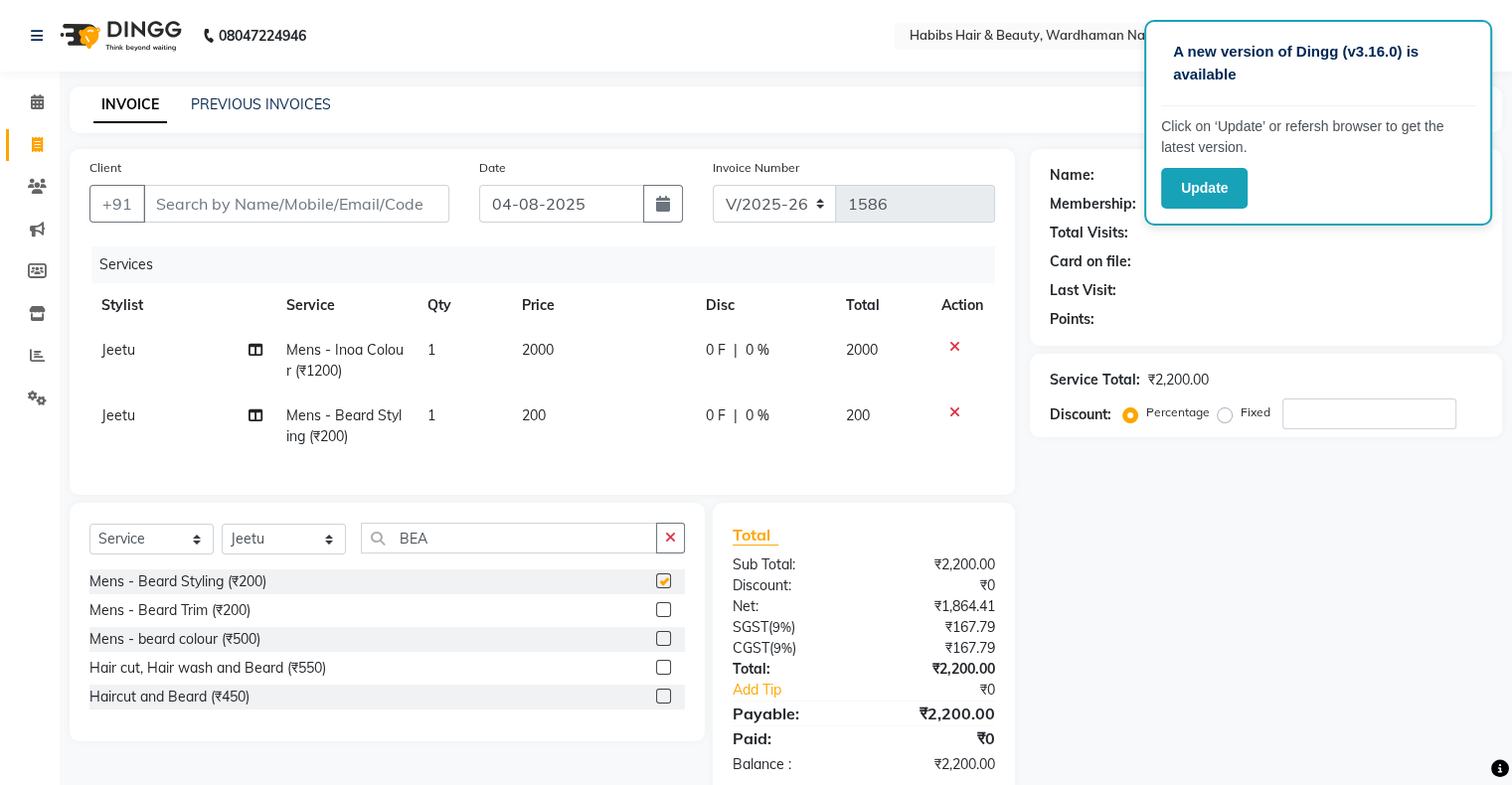 checkbox on "false" 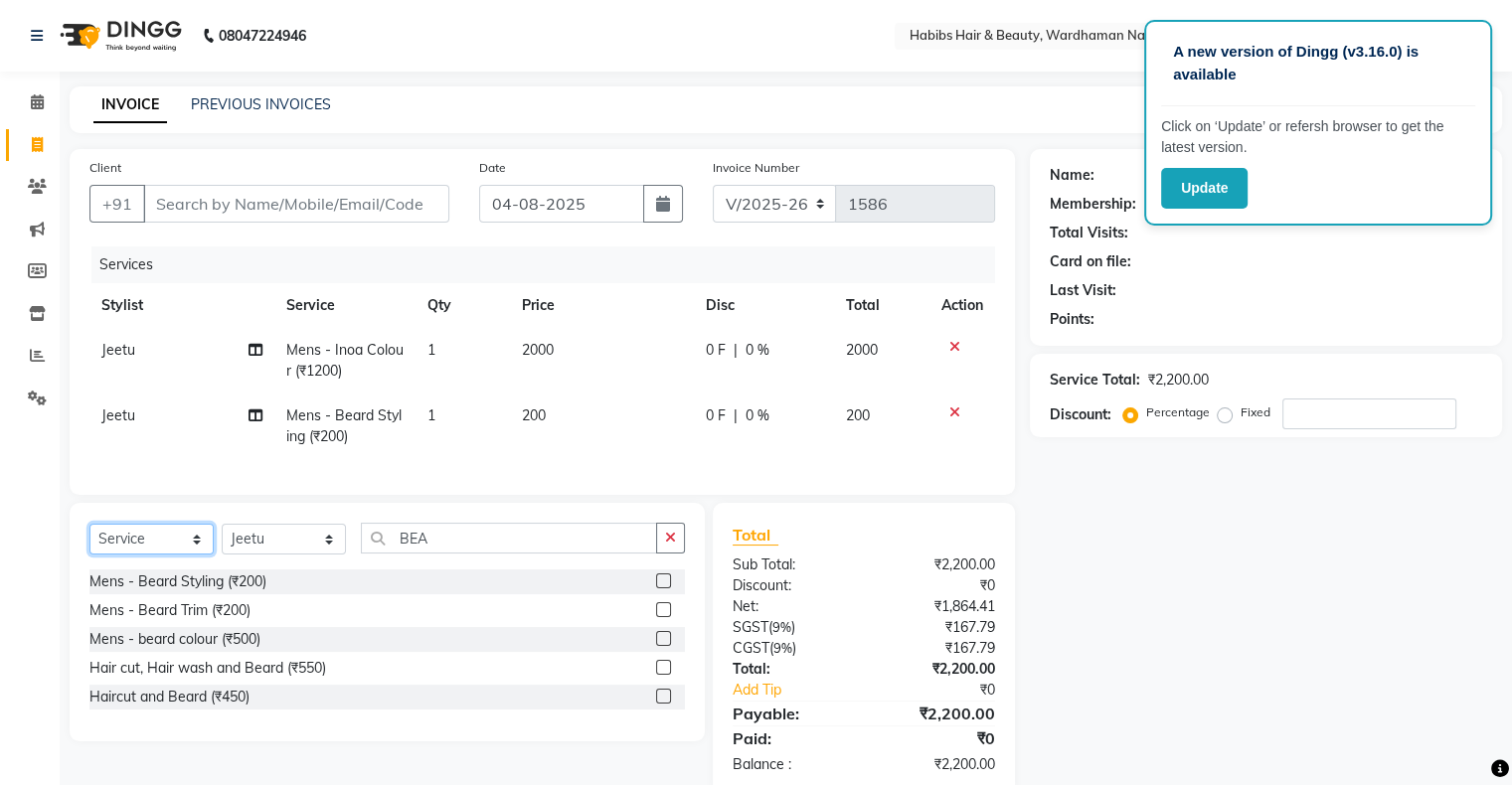 click on "Select  Service  Product  Membership  Package Voucher Prepaid Gift Card" 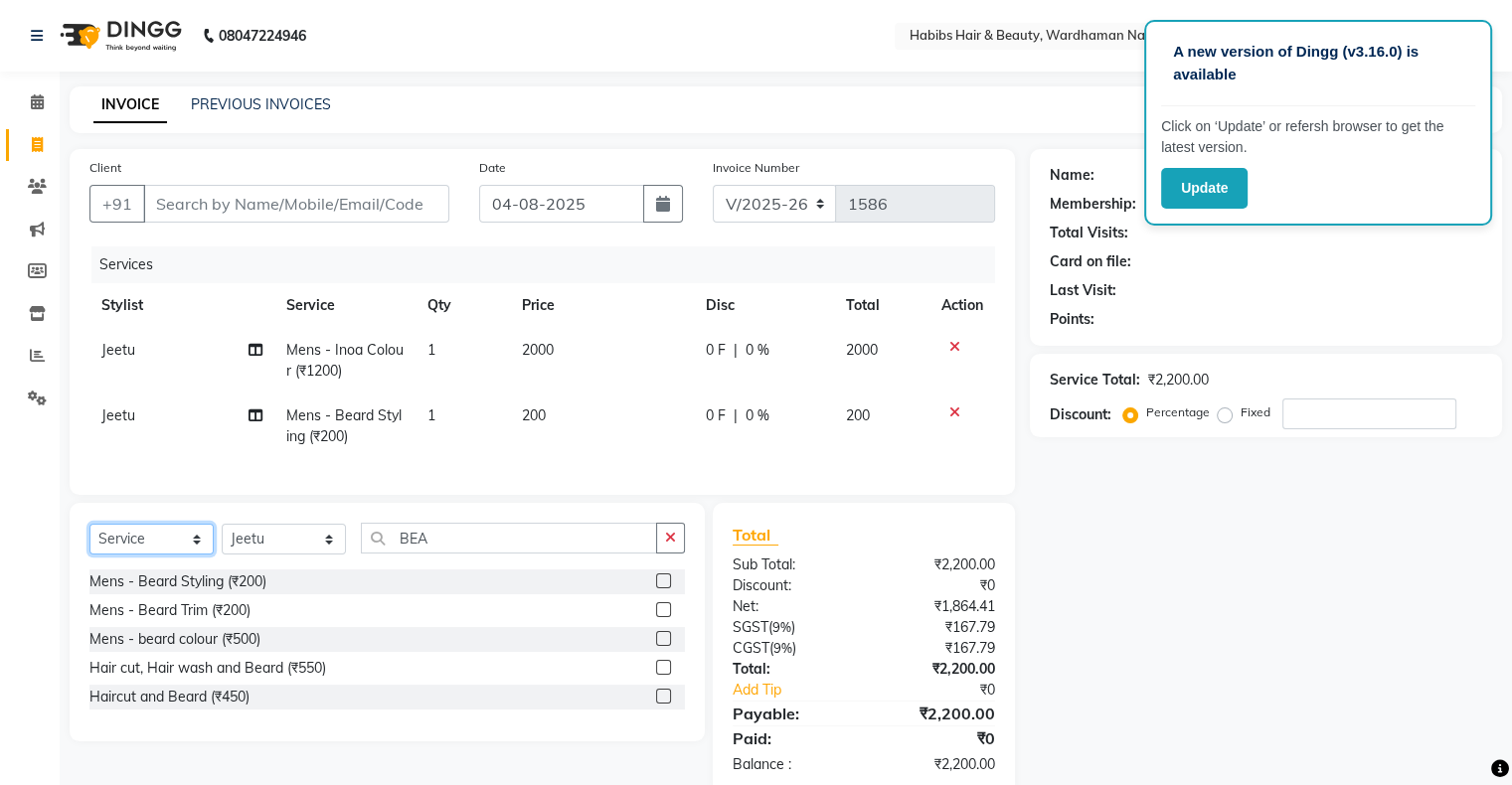 select on "product" 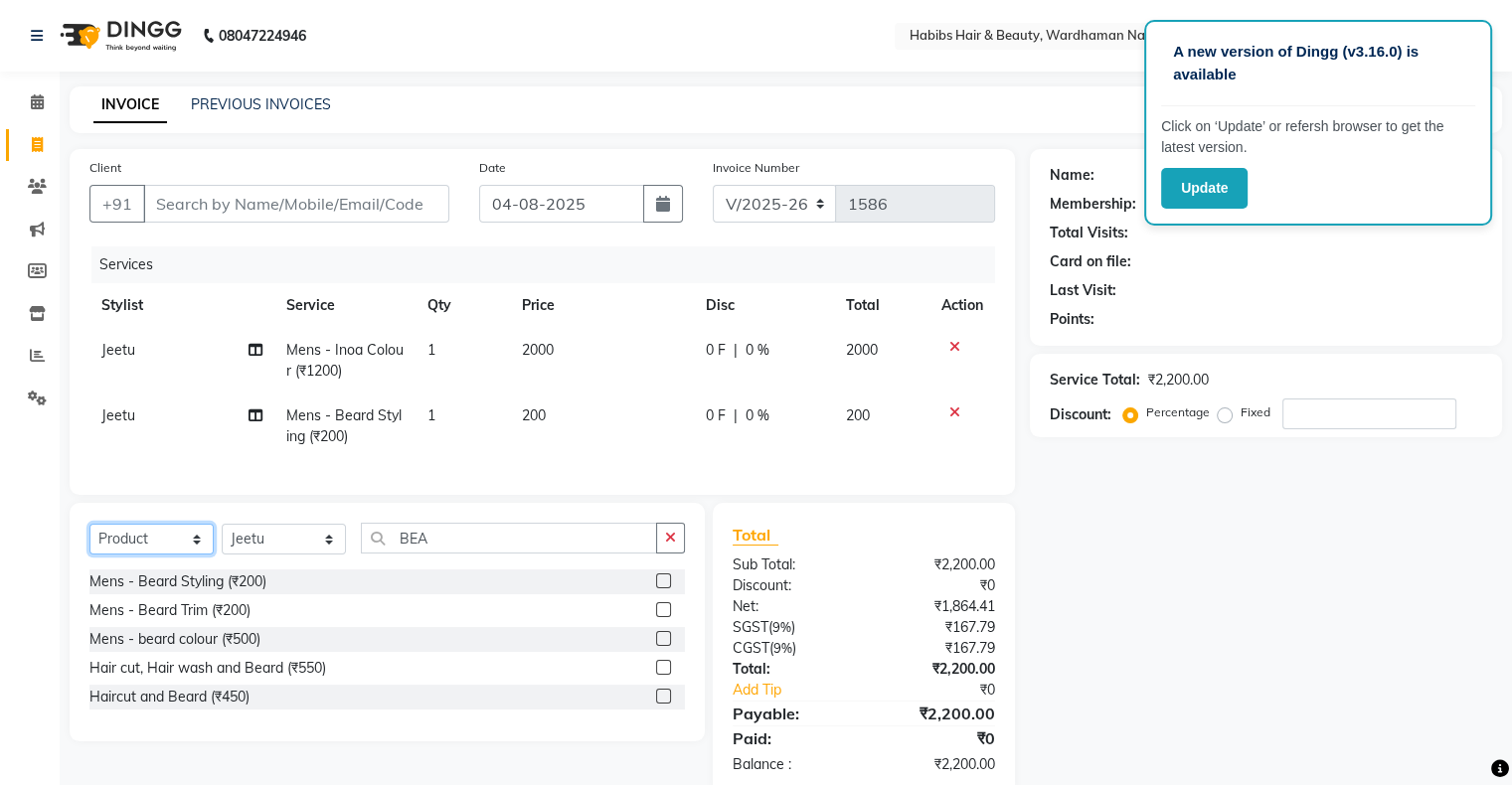 click on "Select  Service  Product  Membership  Package Voucher Prepaid Gift Card" 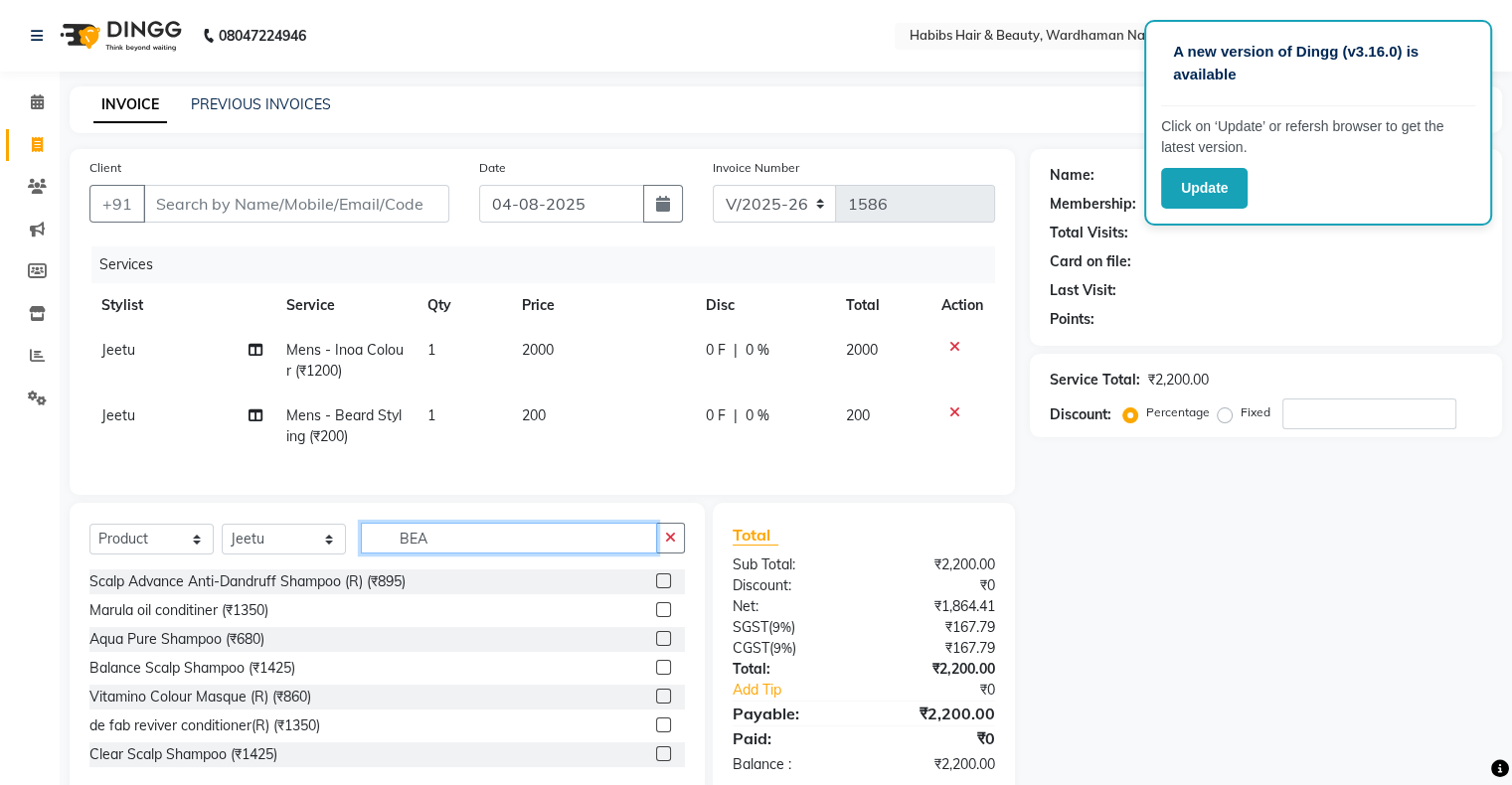 click on "BEA" 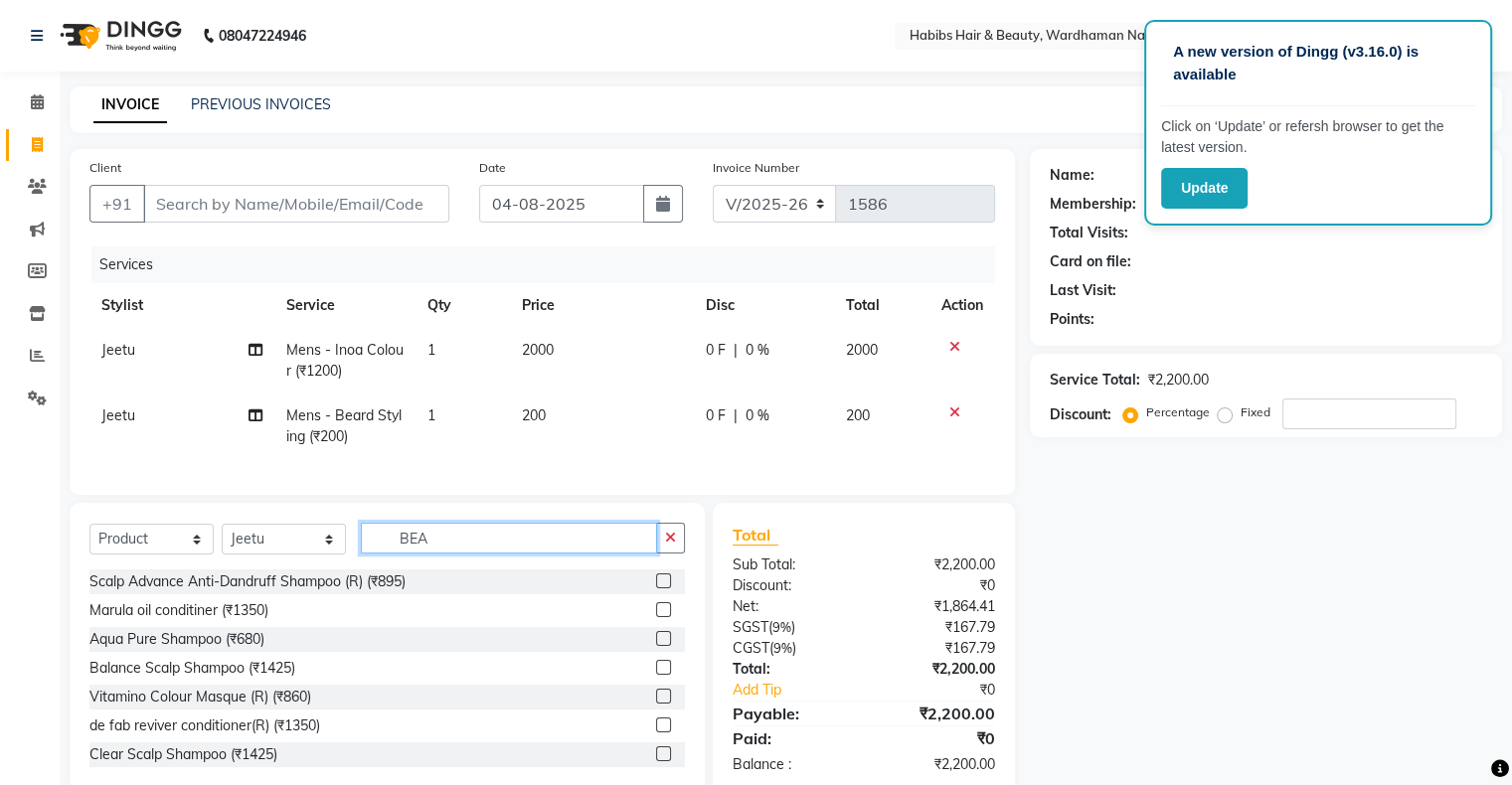 click on "BEA" 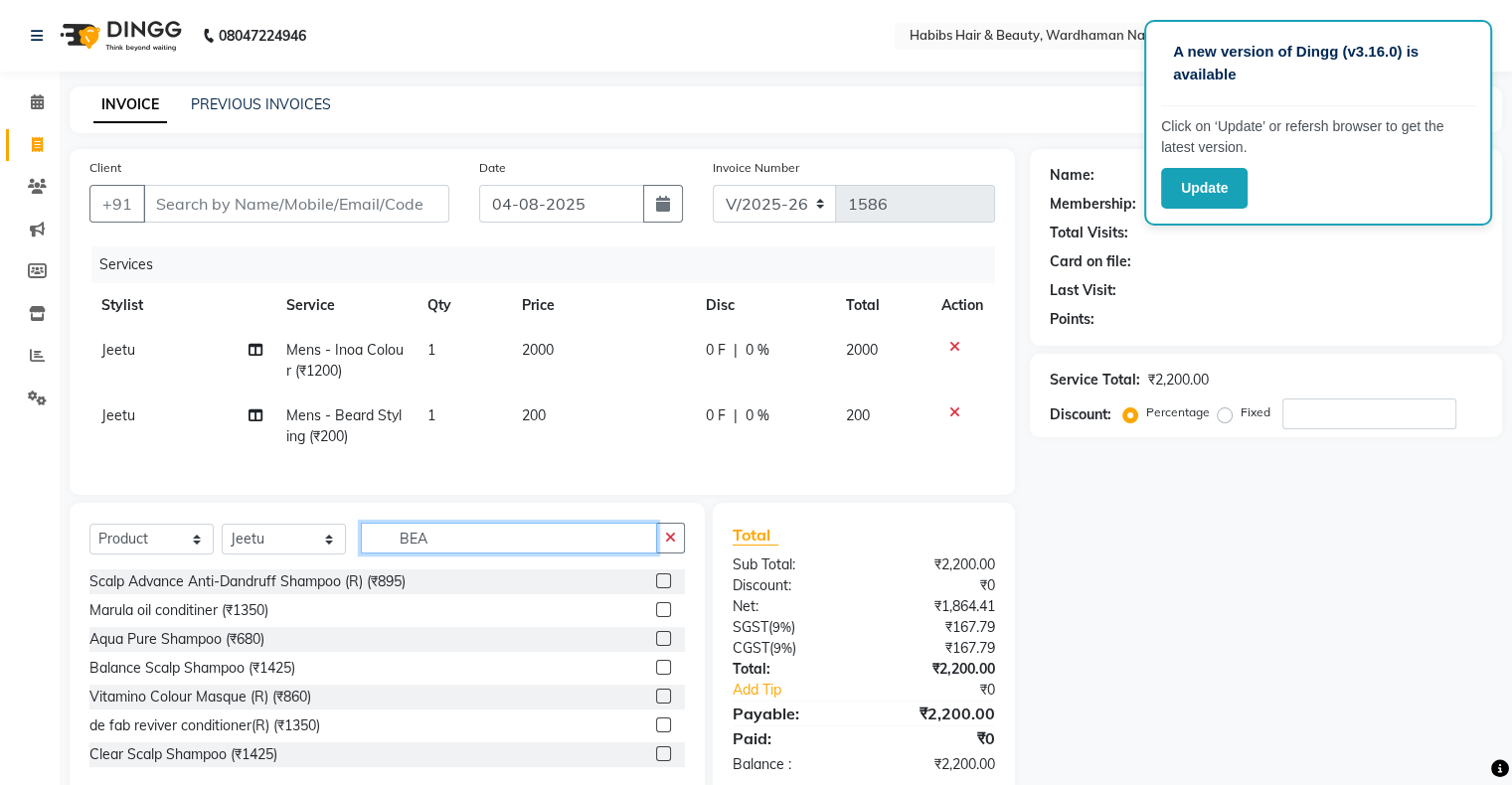 click on "BEA" 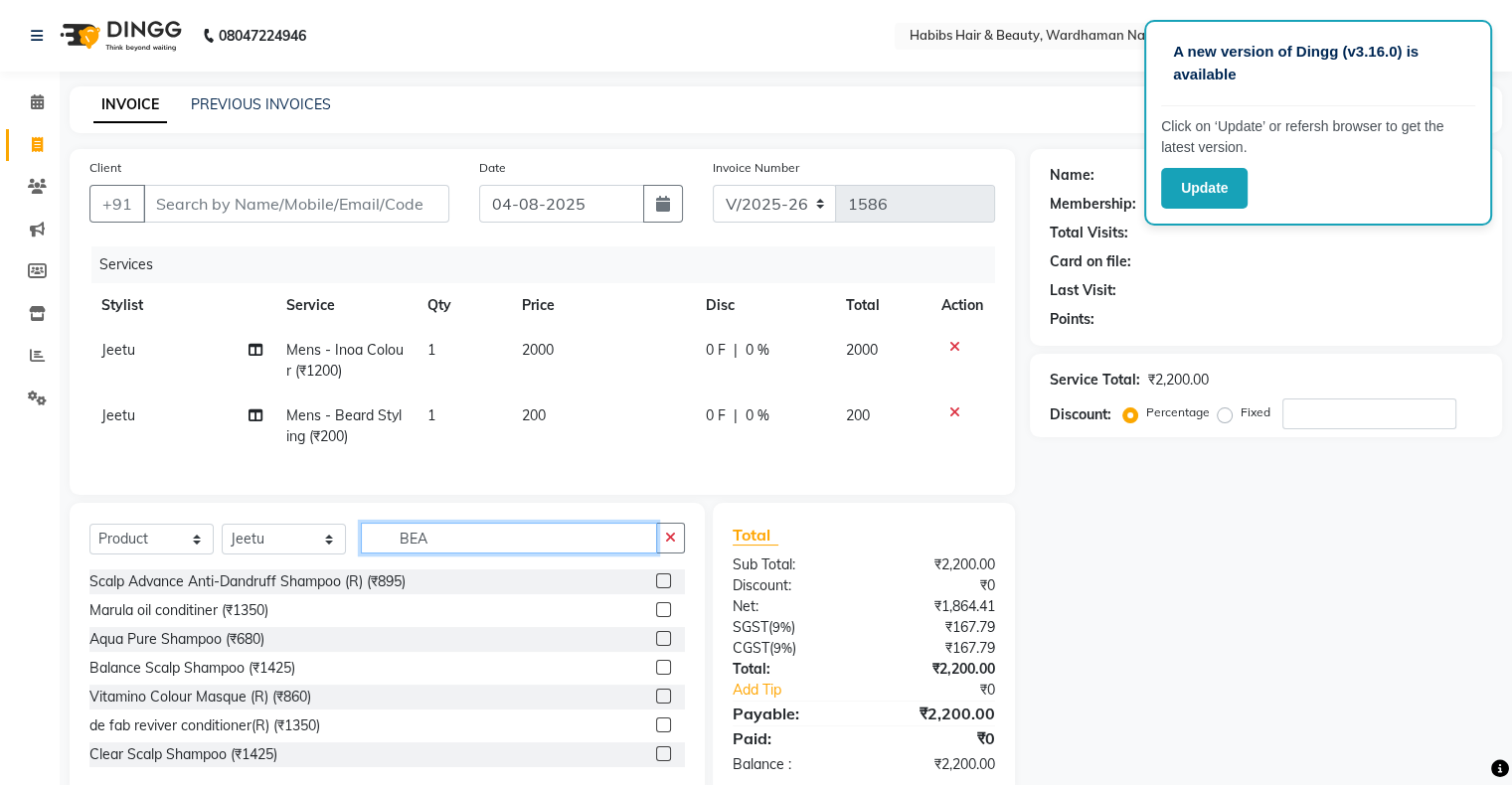 click on "BEA" 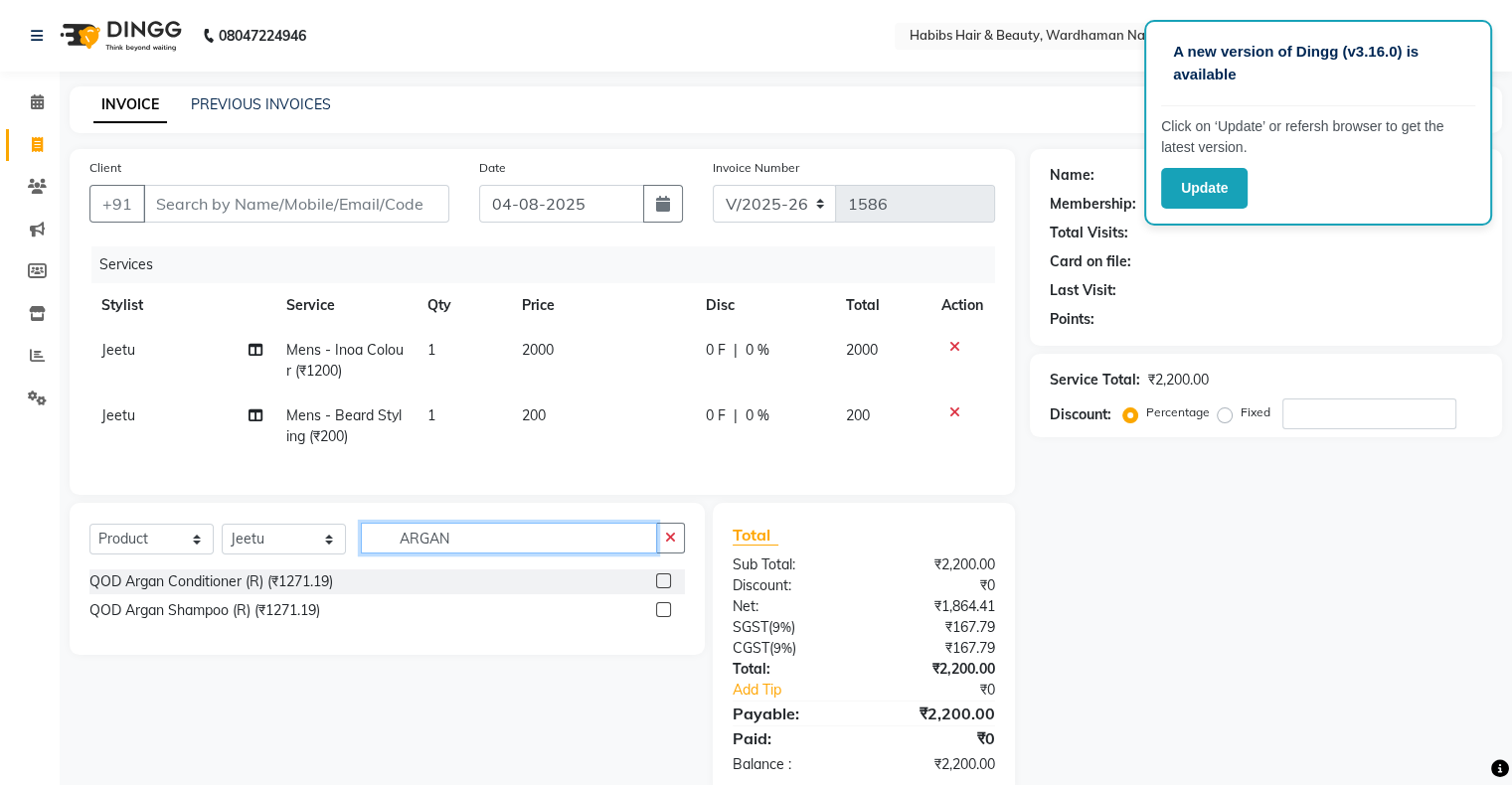 type on "ARGAN" 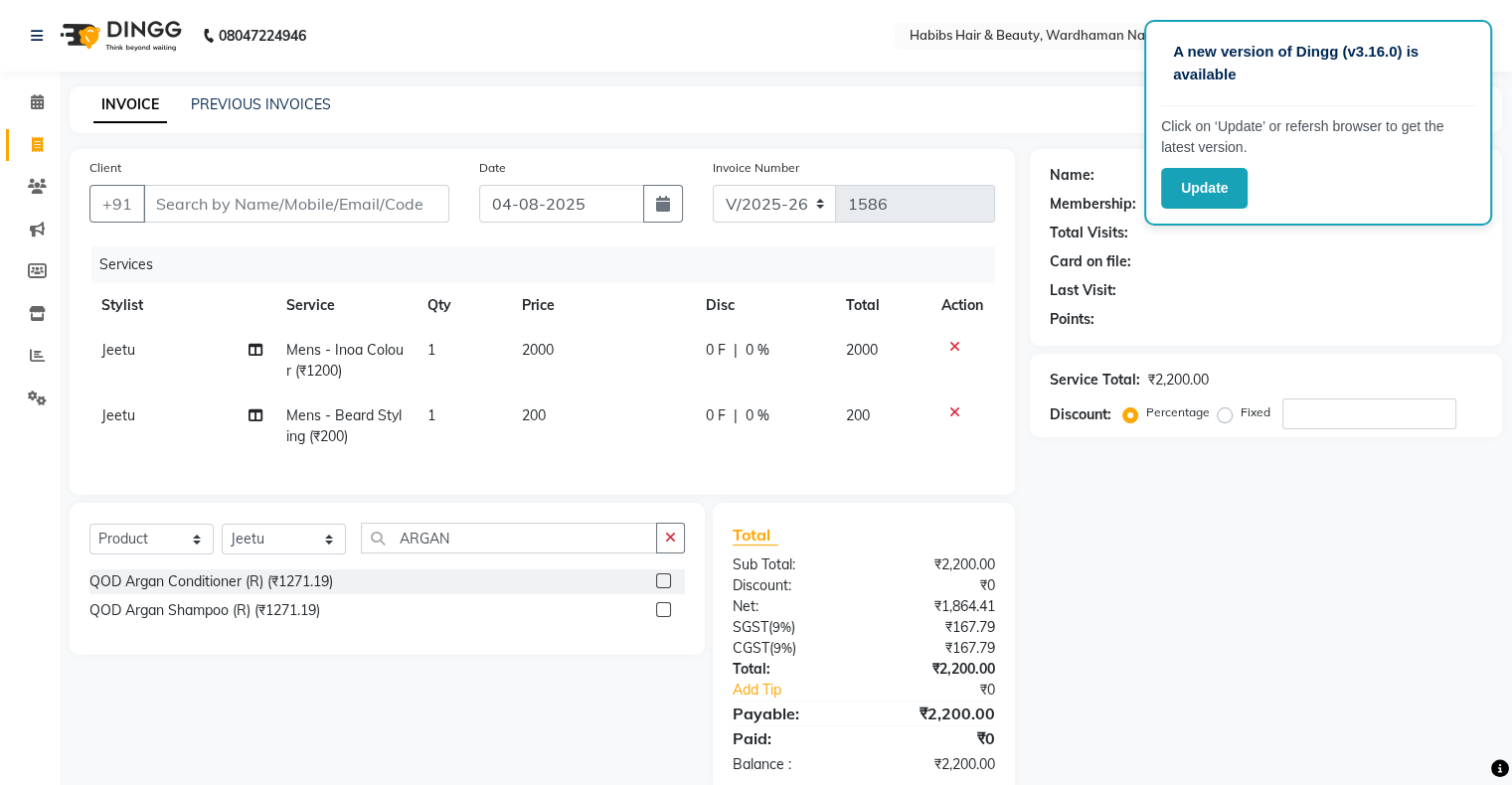 click 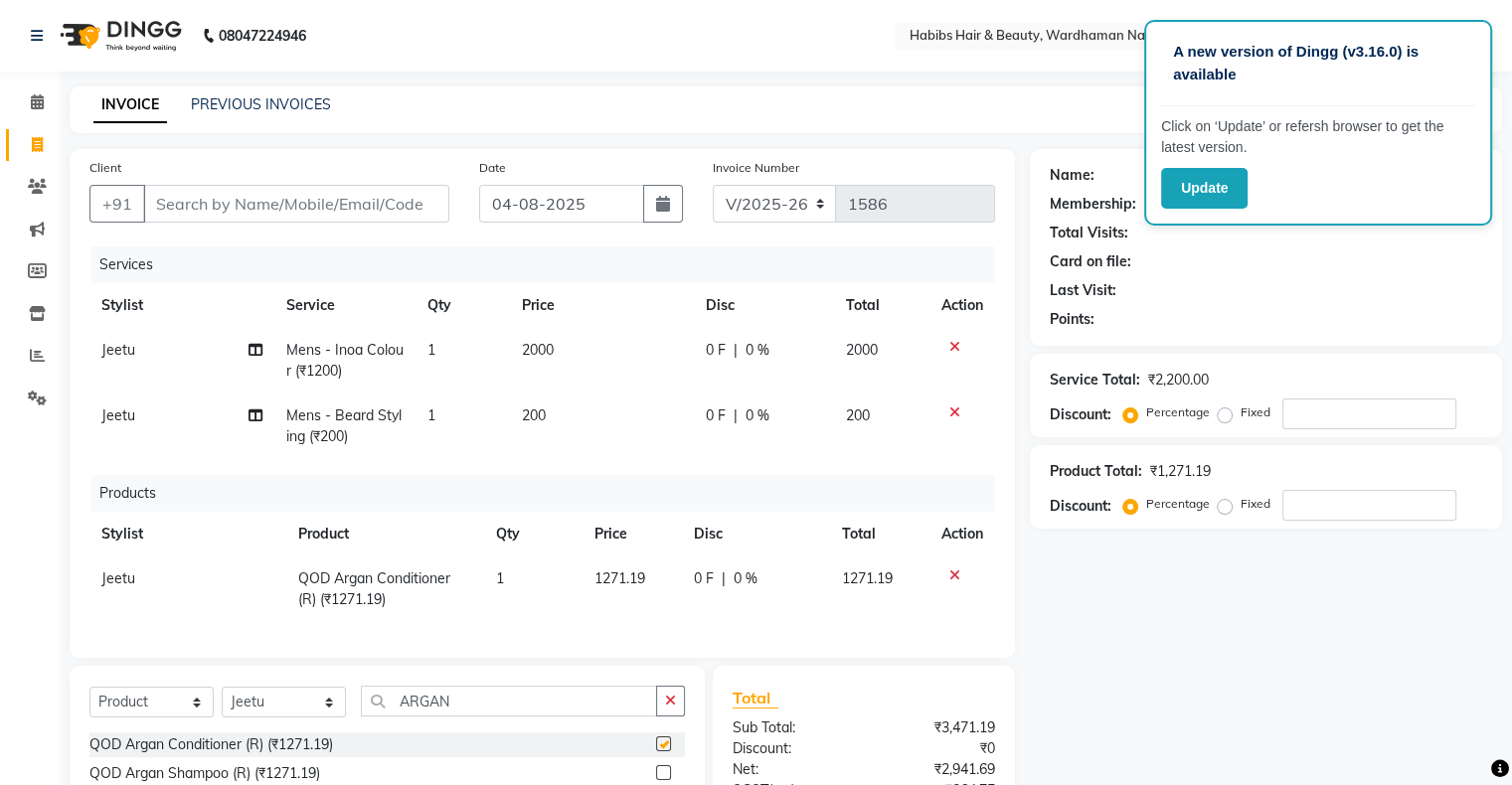 checkbox on "false" 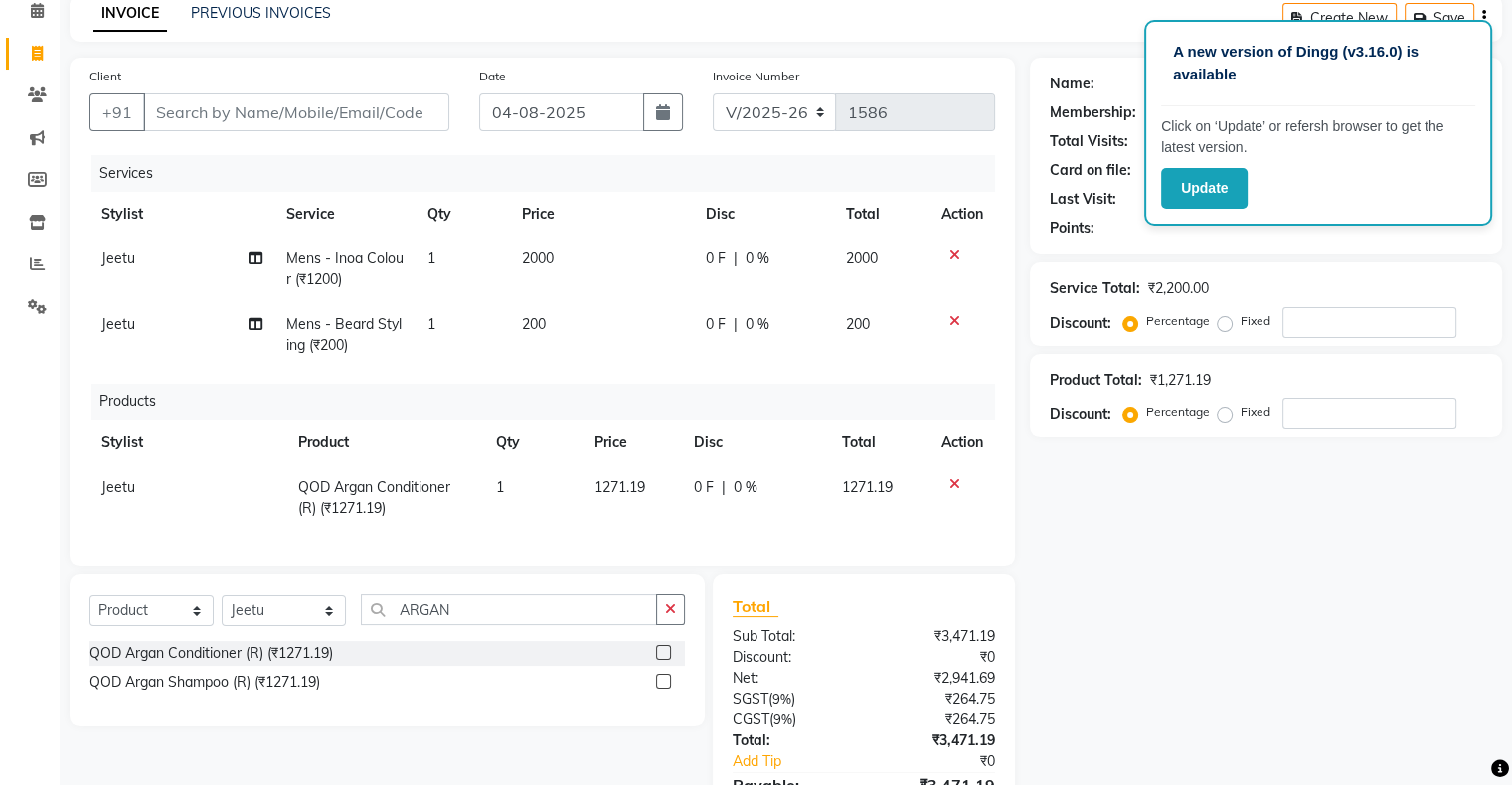 scroll, scrollTop: 97, scrollLeft: 0, axis: vertical 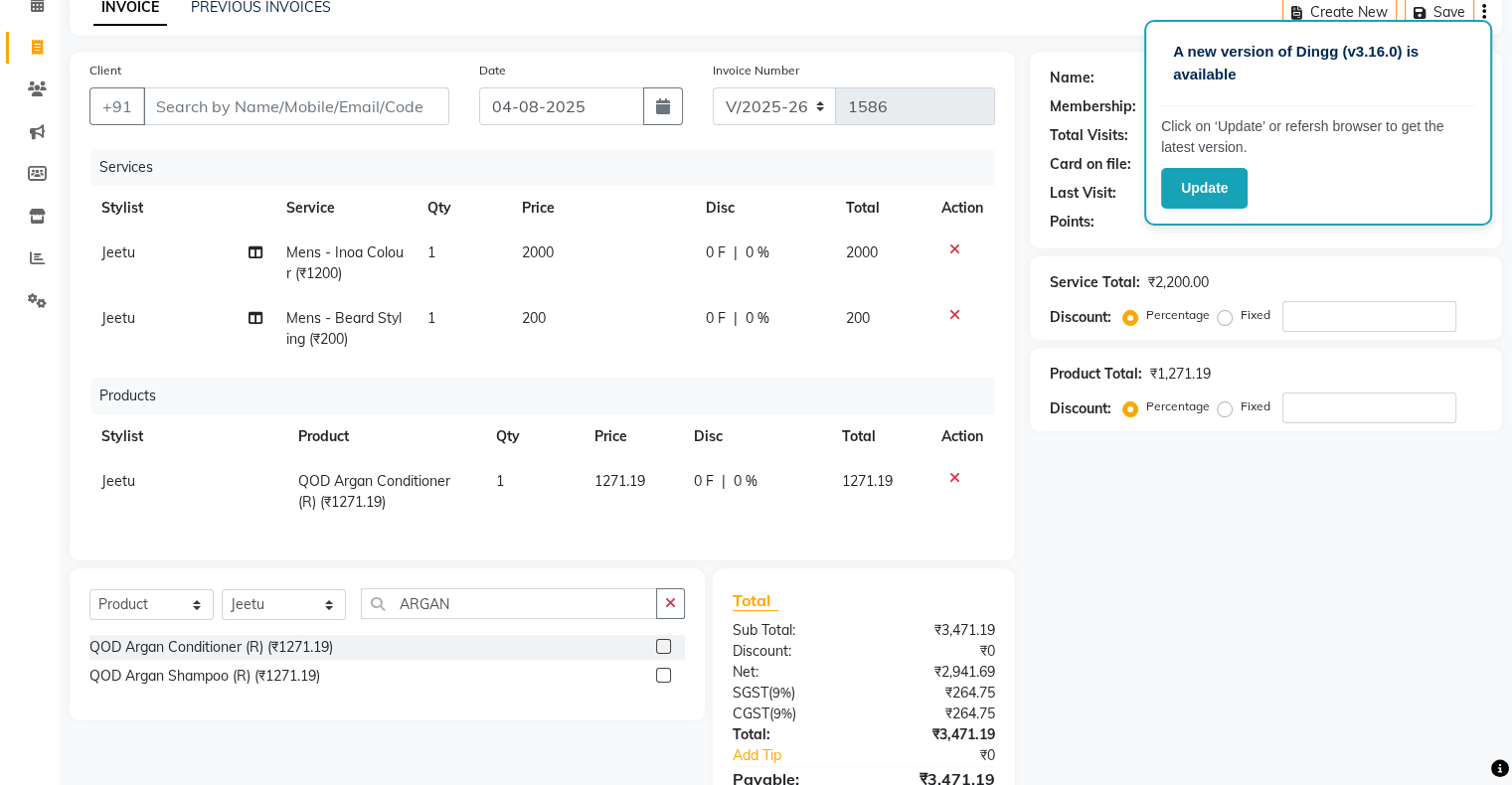 click 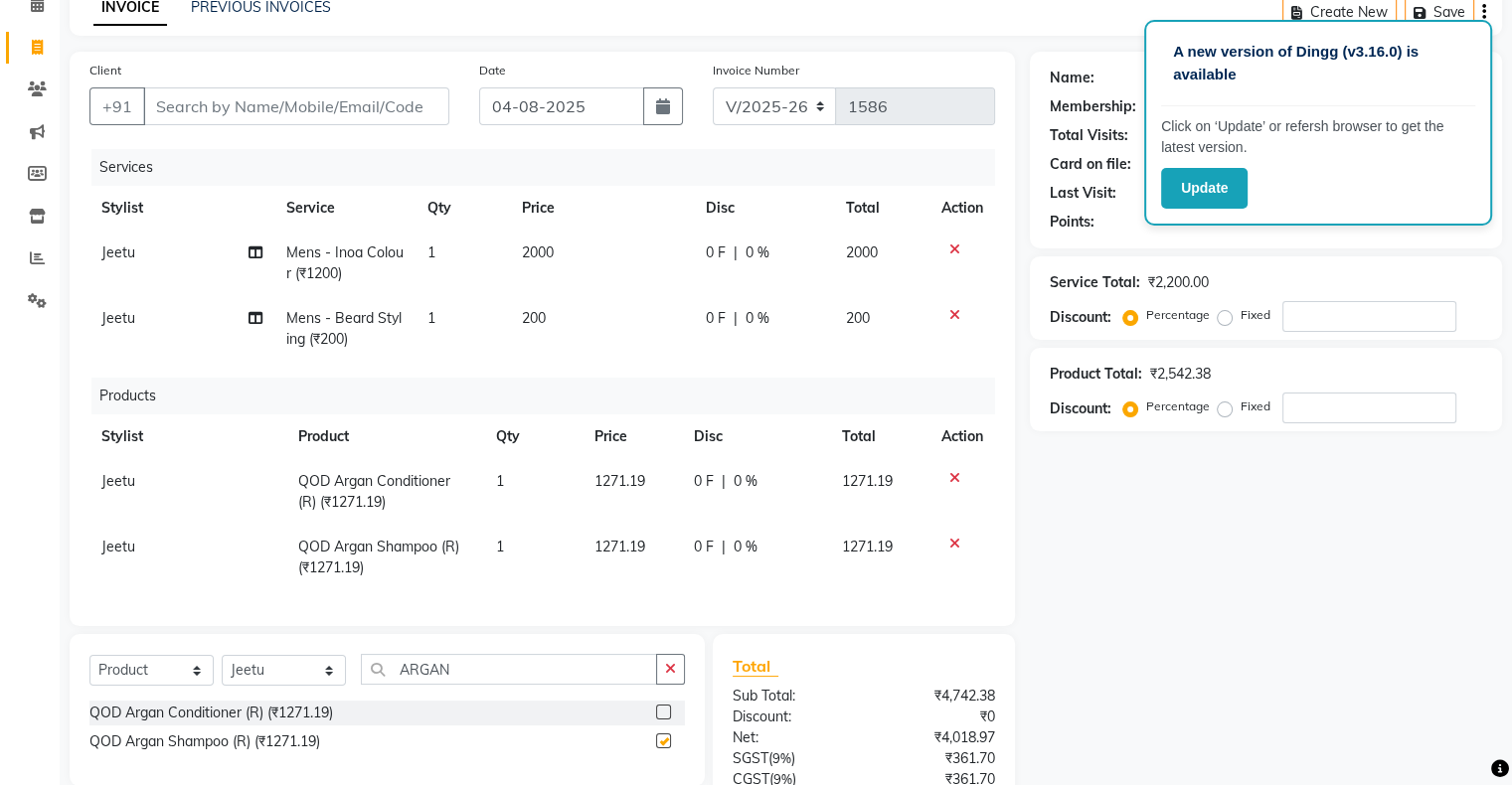 checkbox on "false" 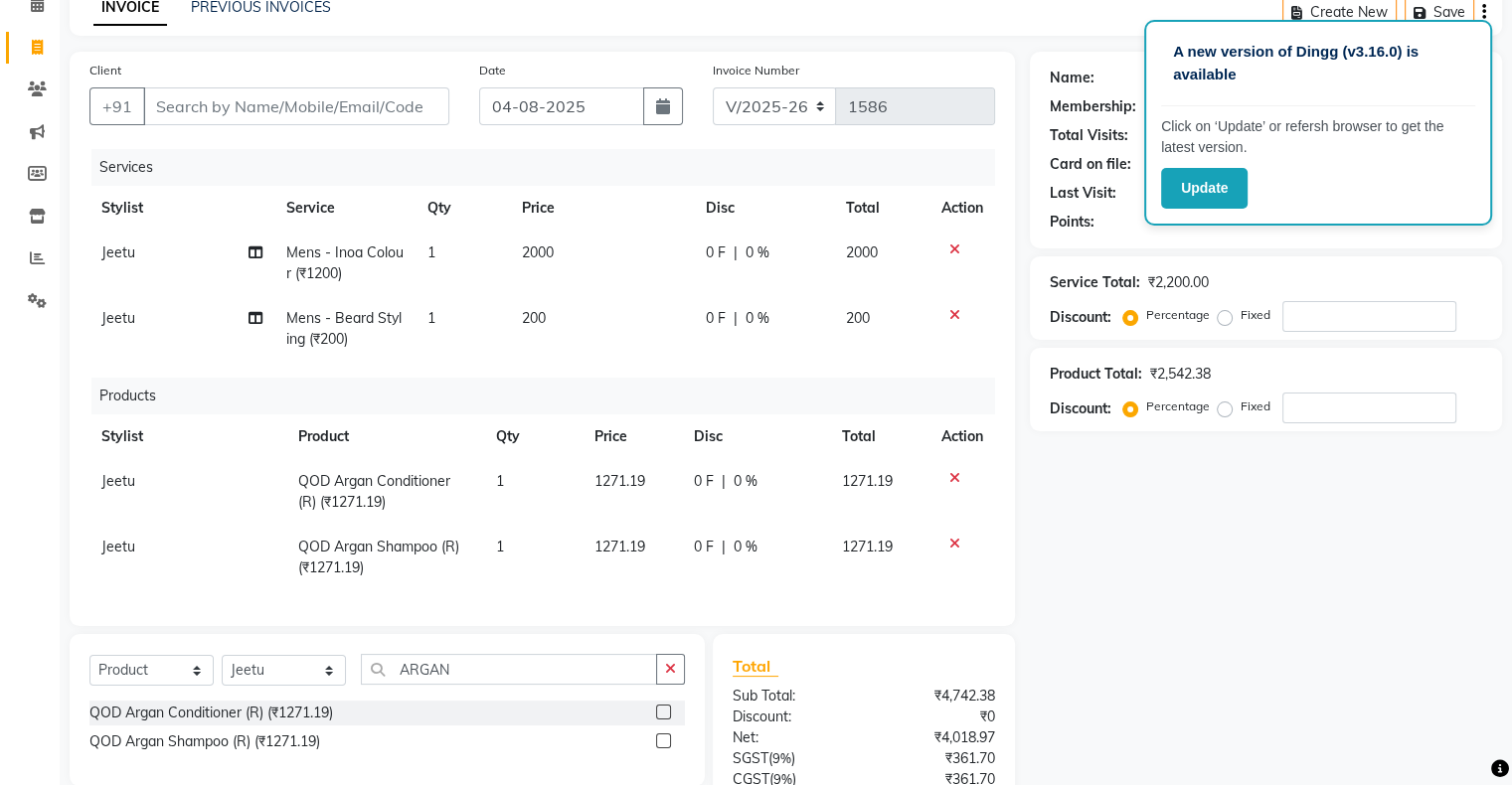click on "1271.19" 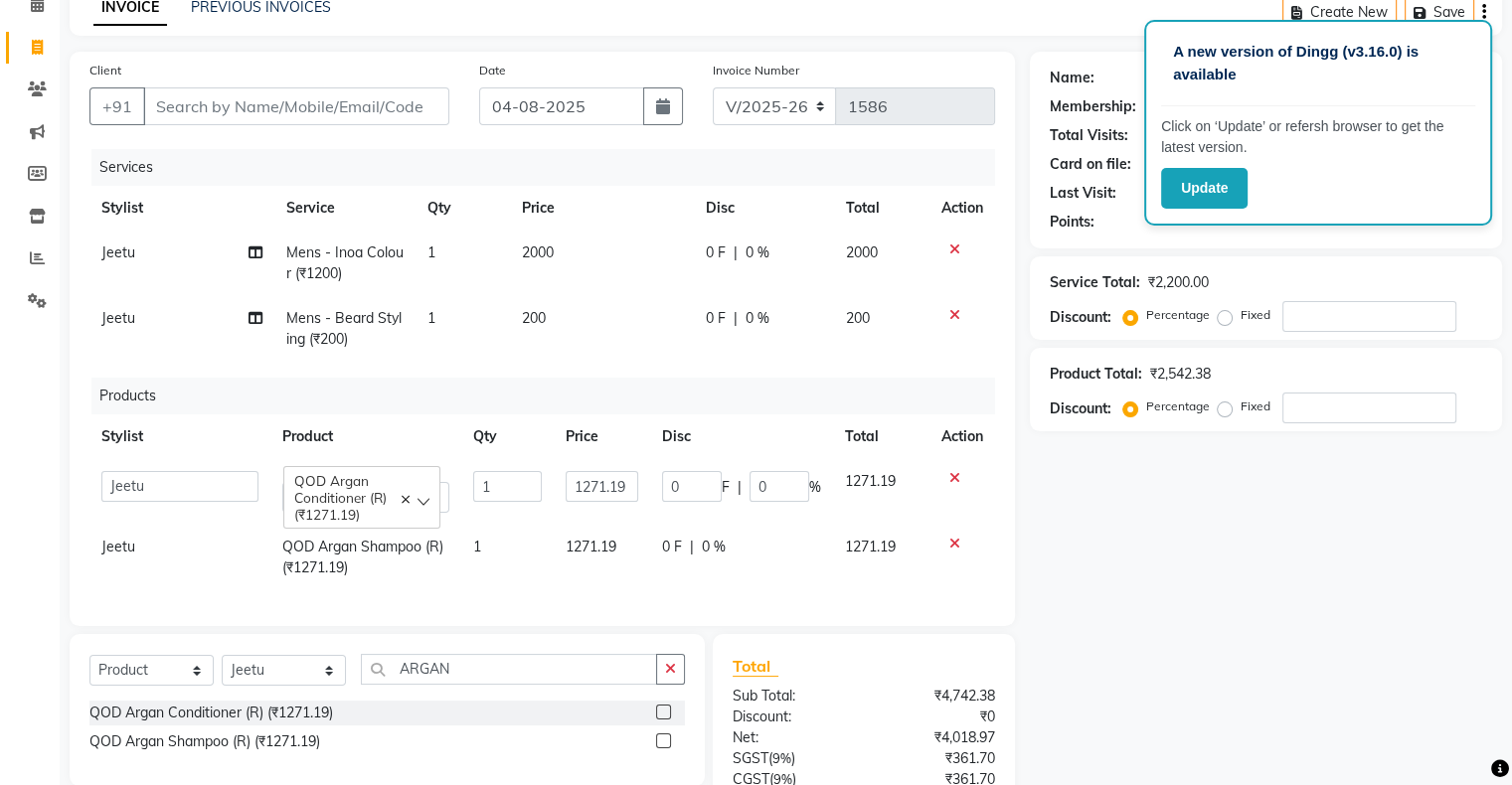 click on "1271.19" 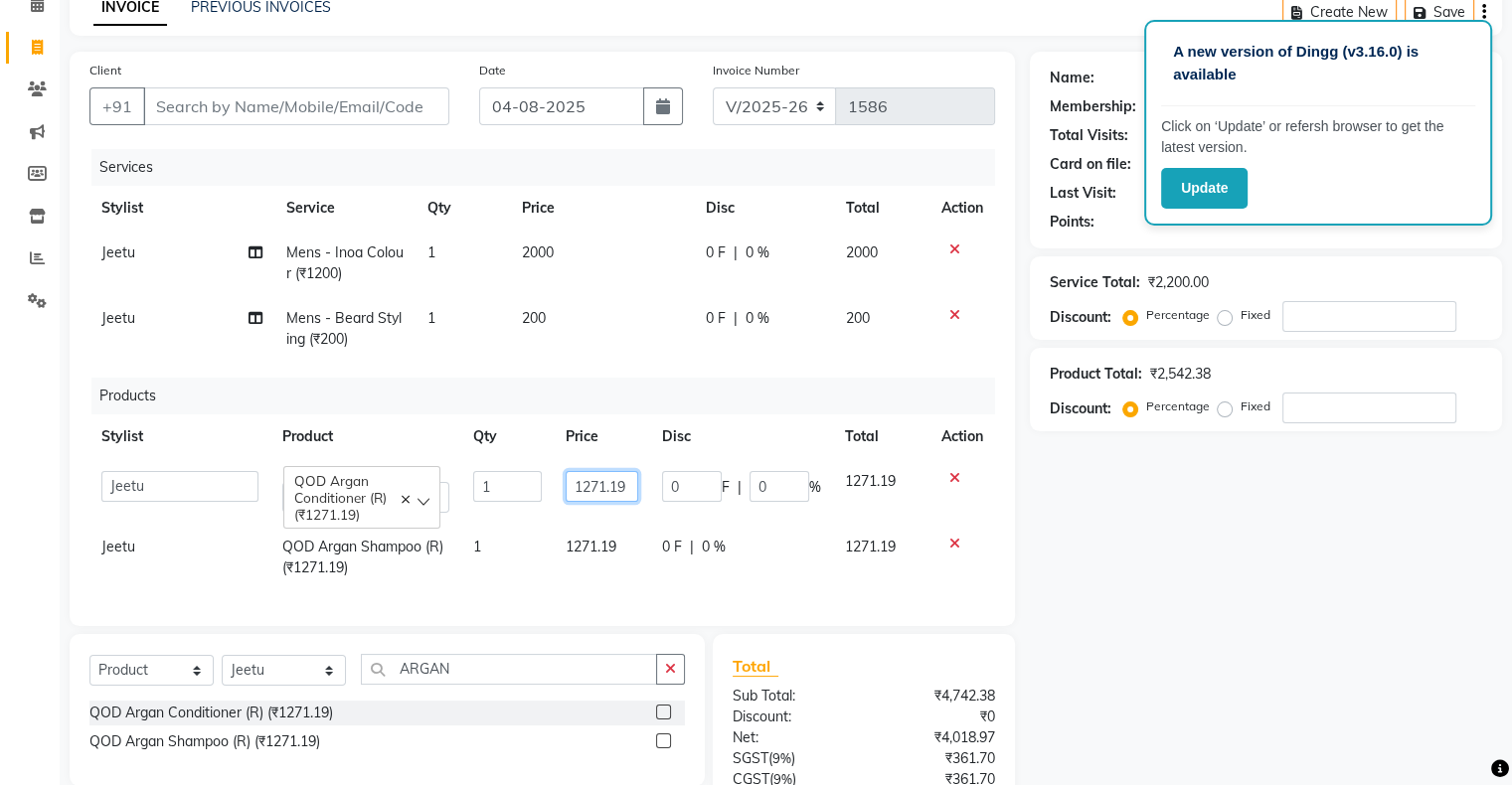 click on "1271.19" 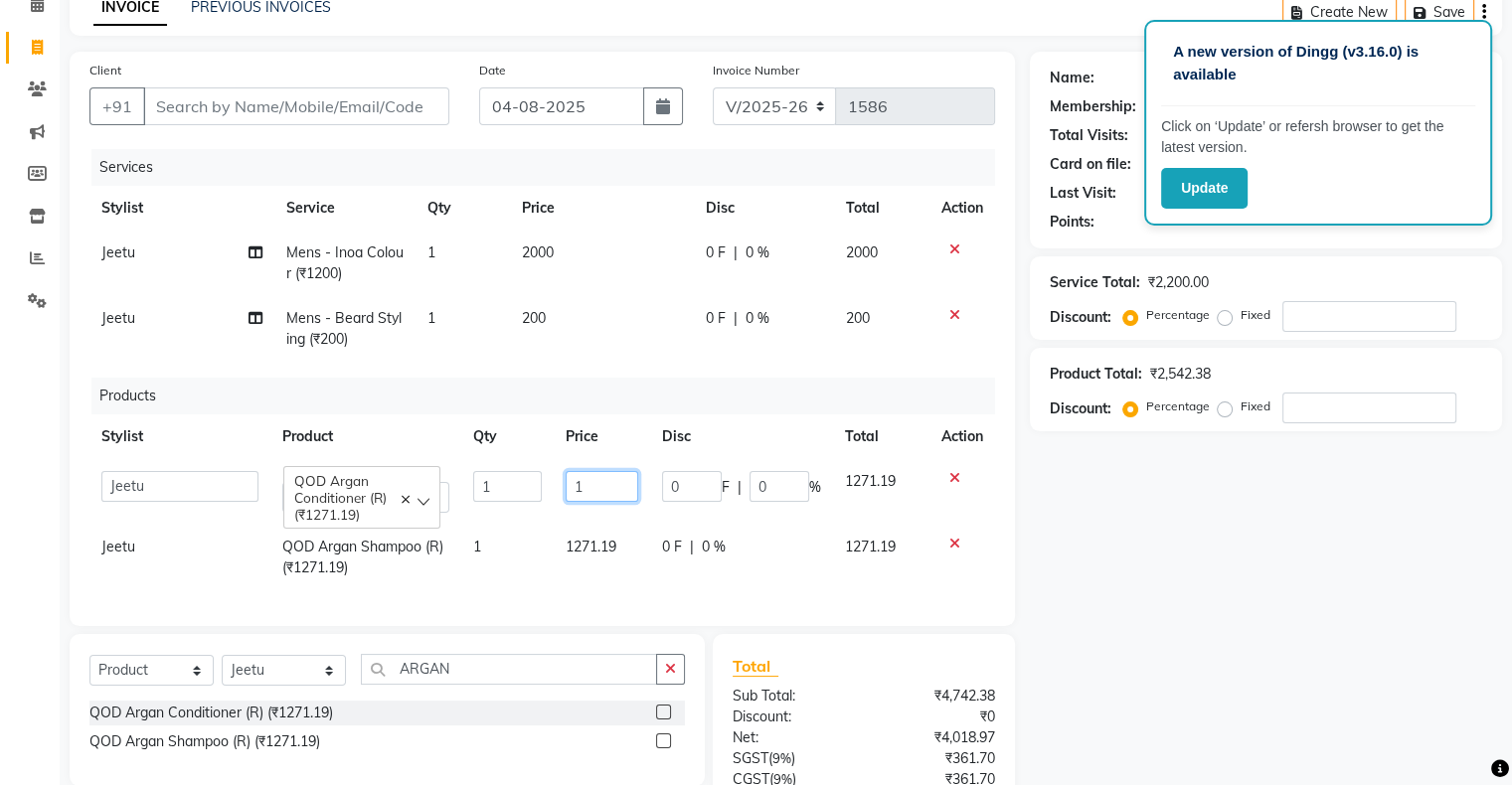 type on "16" 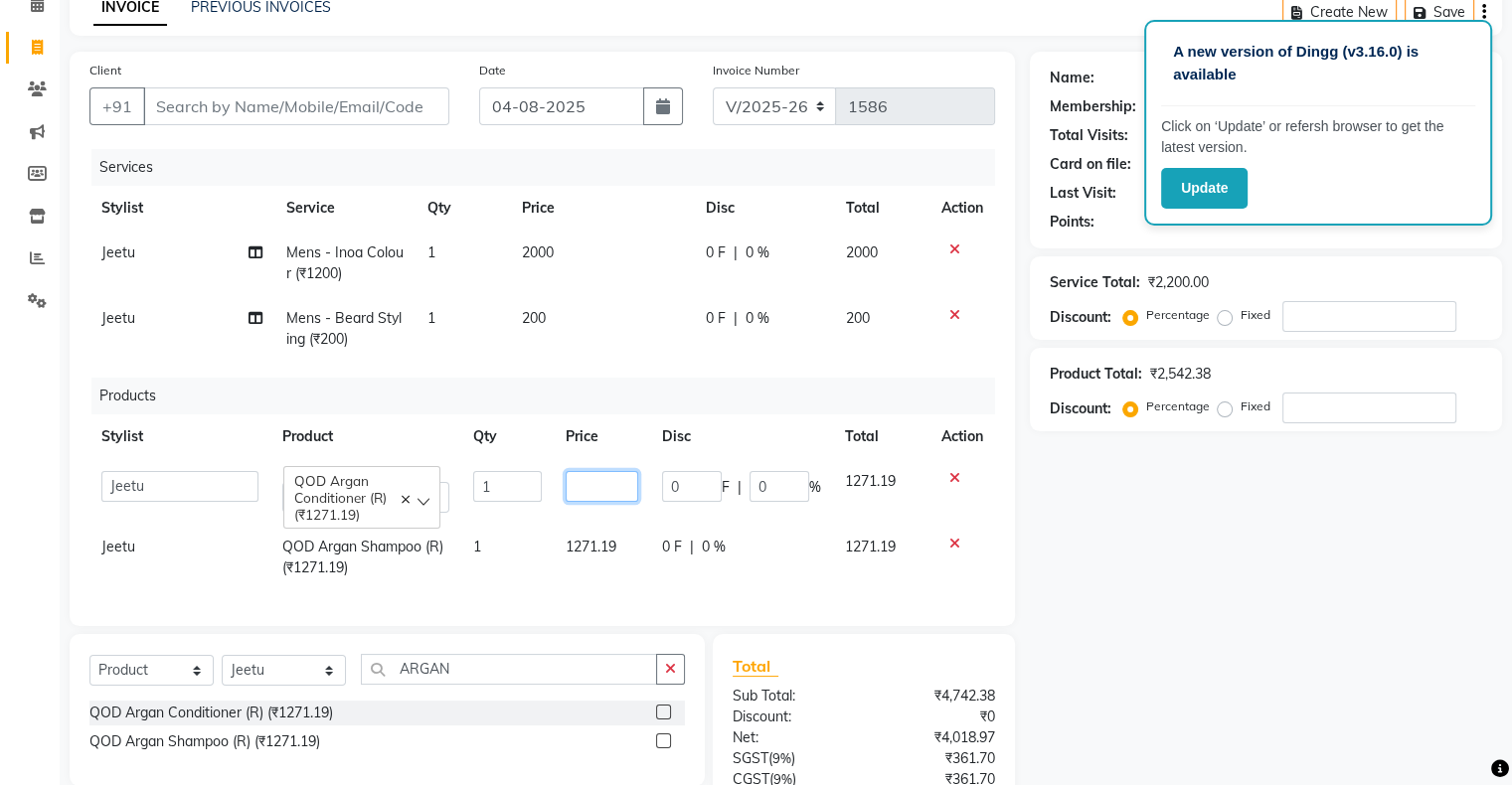 click 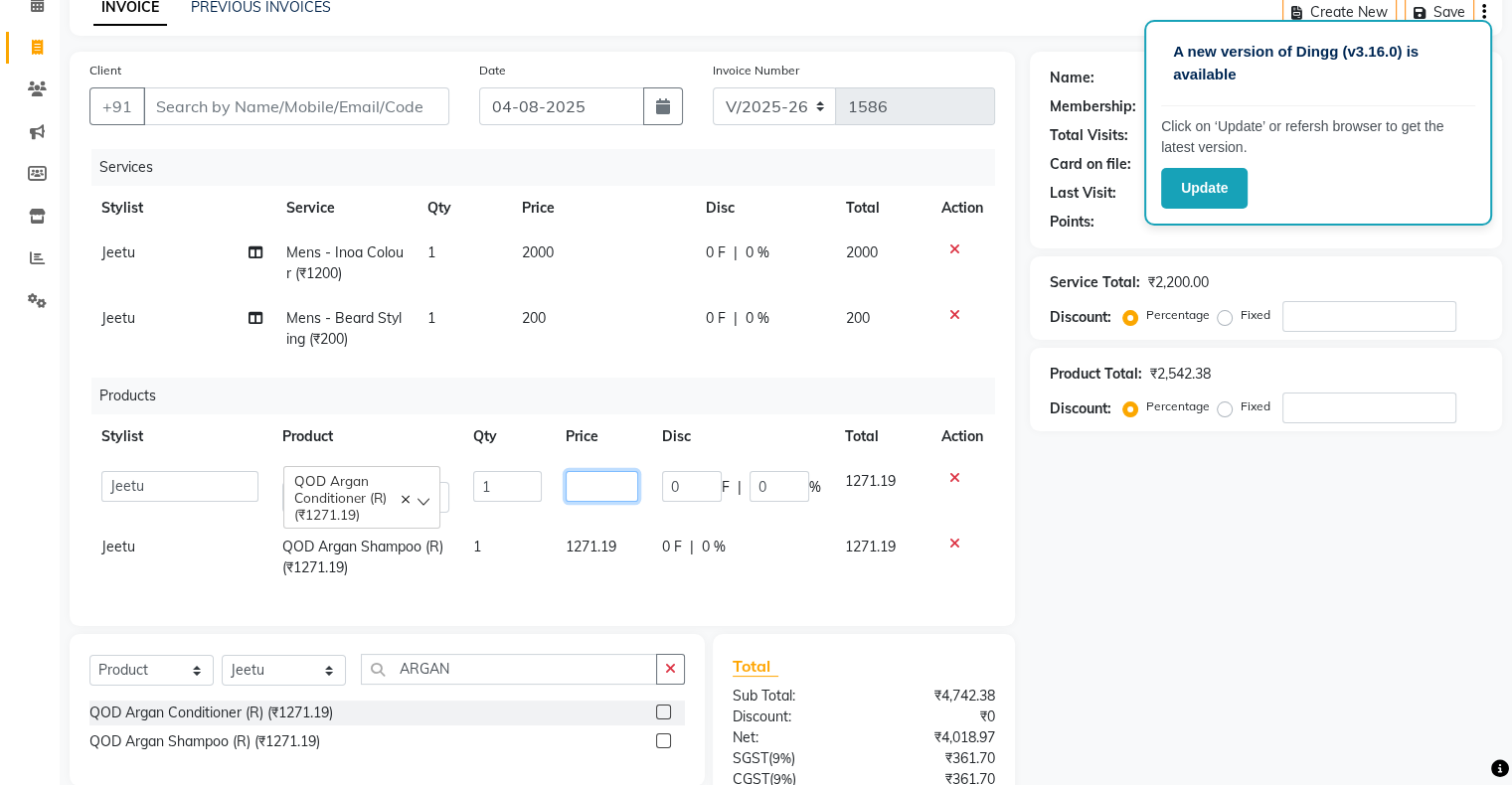 type on "1650" 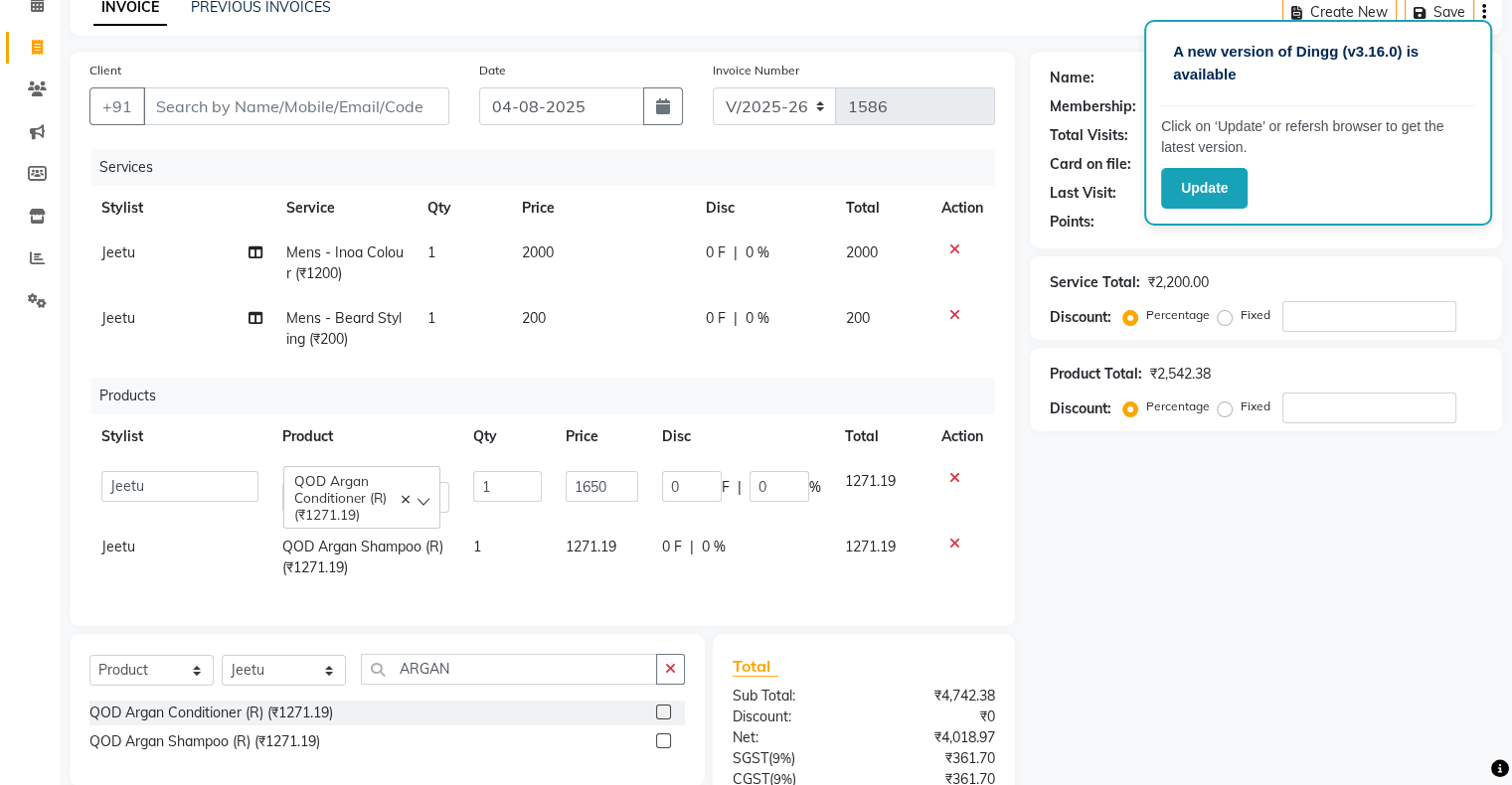 click on "1271.19" 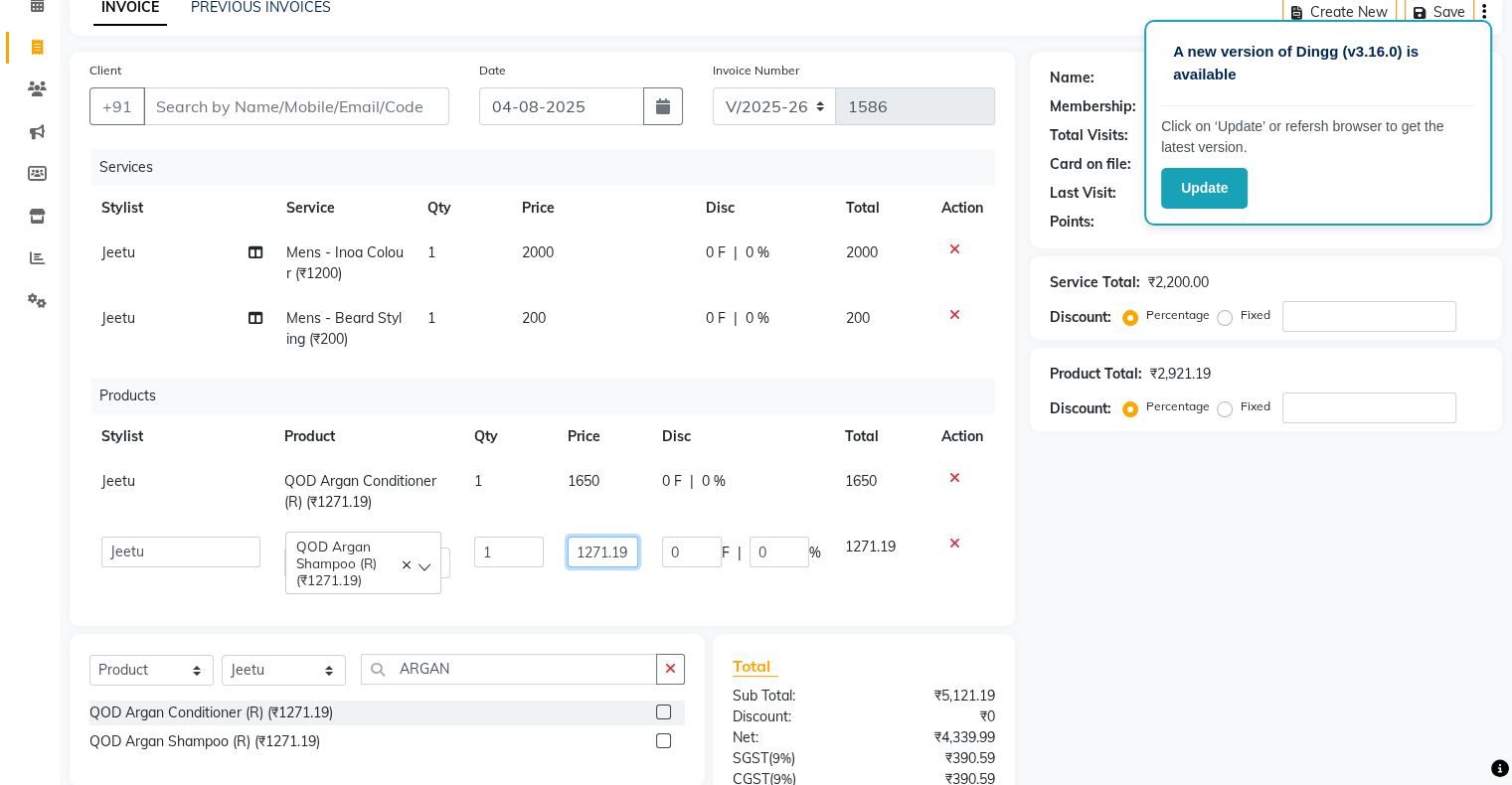 click on "1271.19" 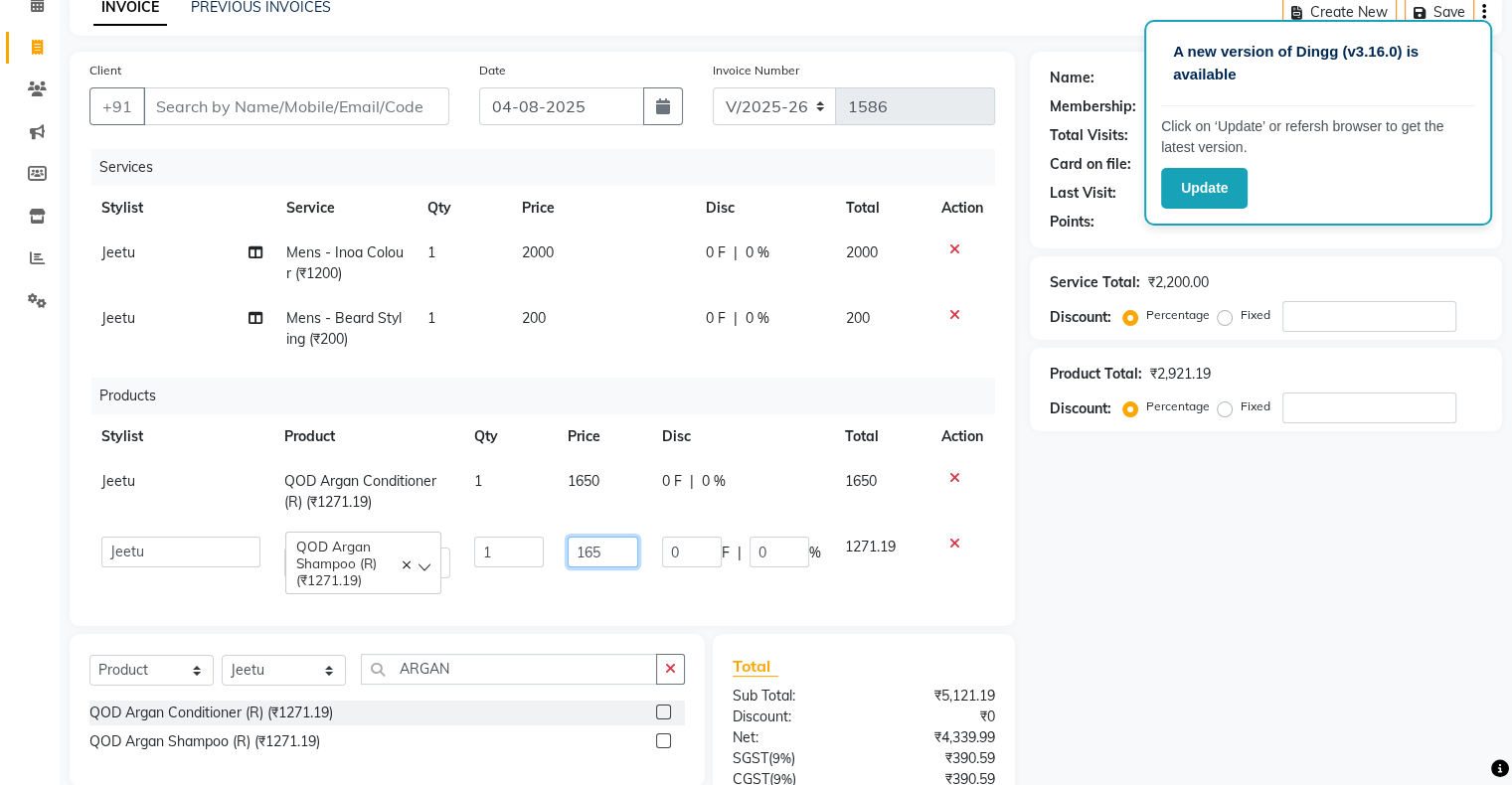 type on "1650" 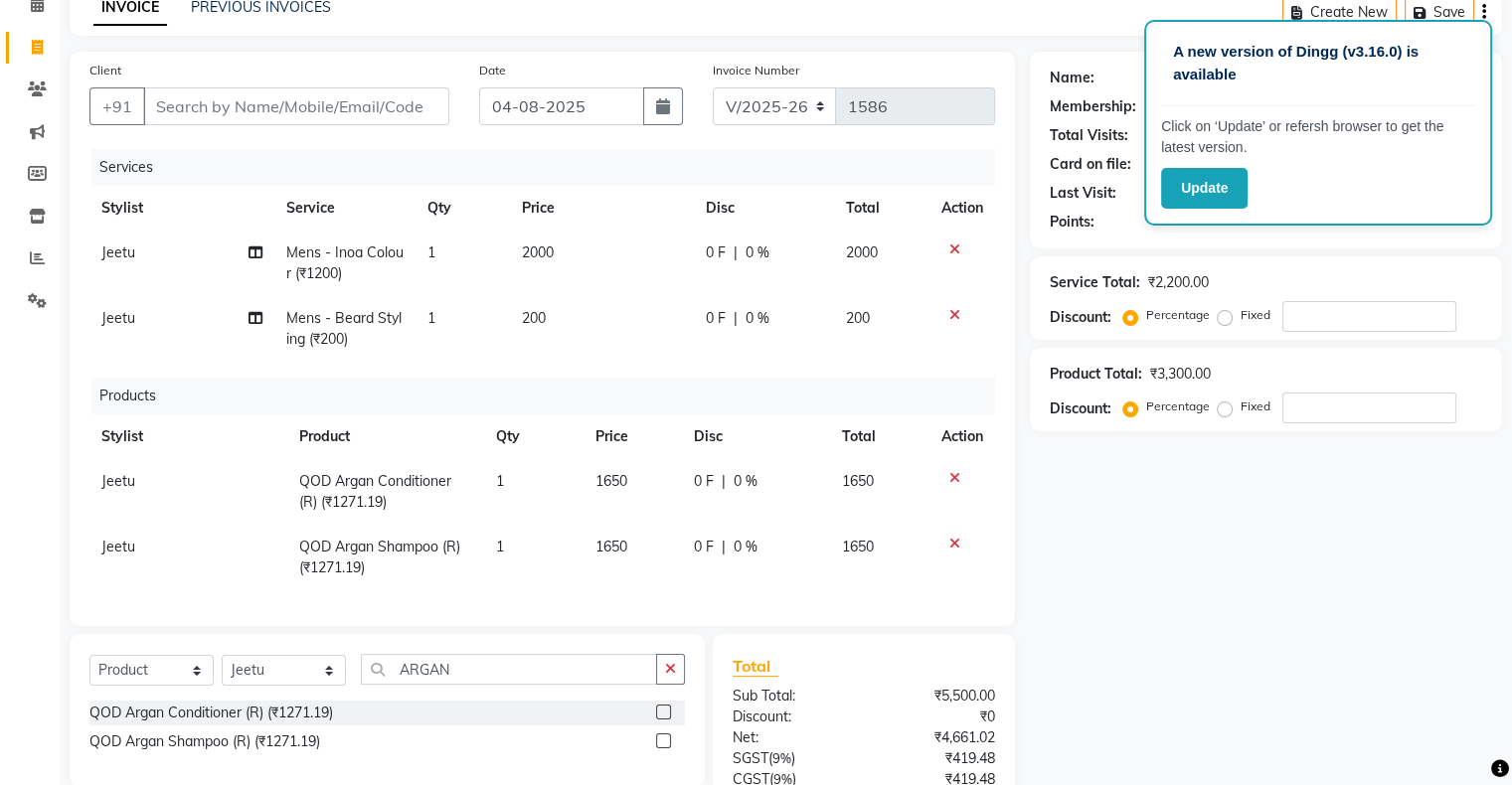 click on "Select  Service  Product  Membership  Package Voucher Prepaid Gift Card  Select Stylist Admin Aman Gayatri Jeetu Mick Raj Rashmi Rasika Sarang ARGAN QOD Argan Conditioner (R) (₹1271.19)  QOD Argan Shampoo (R) (₹1271.19)" 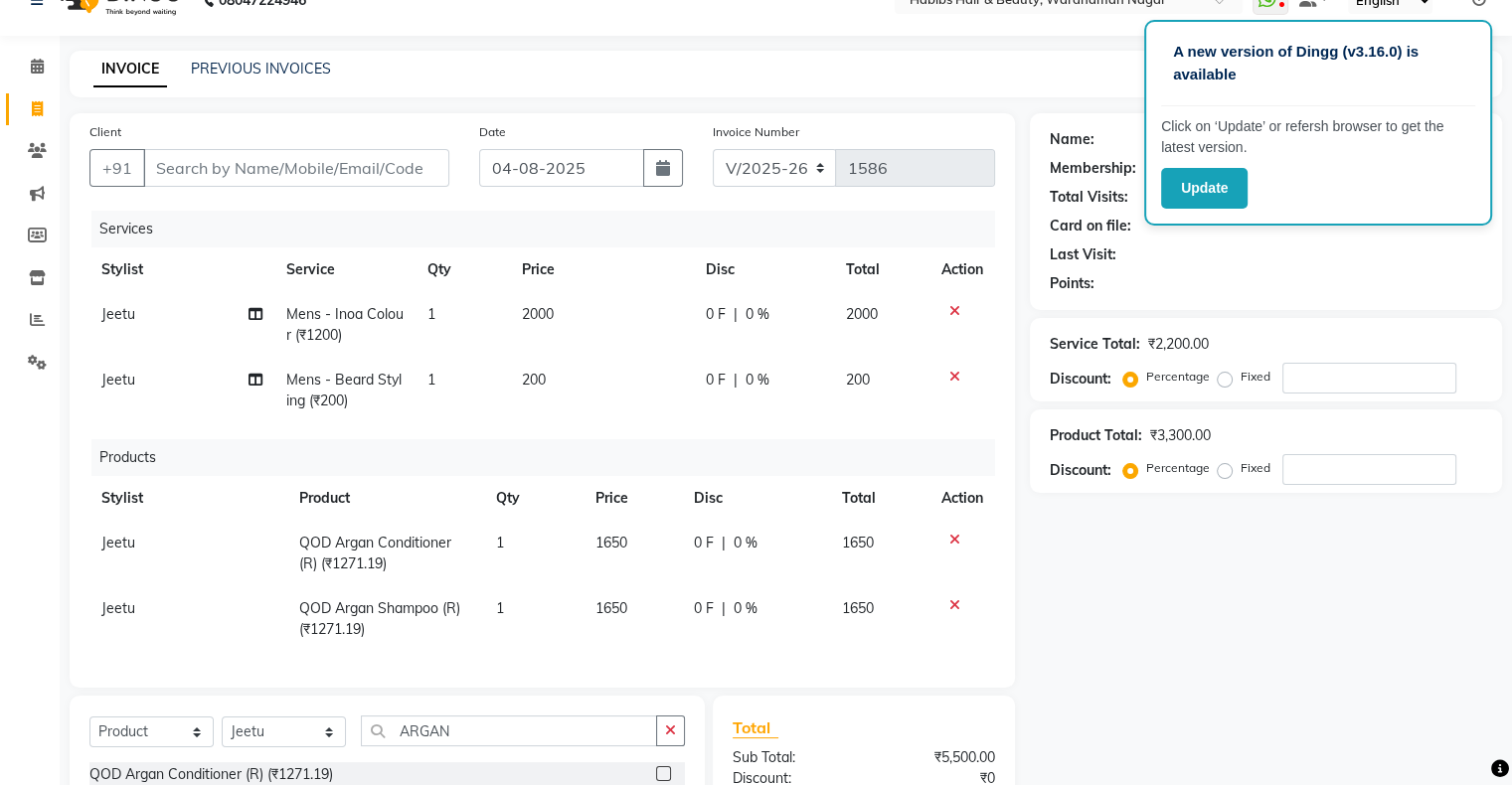scroll, scrollTop: 35, scrollLeft: 0, axis: vertical 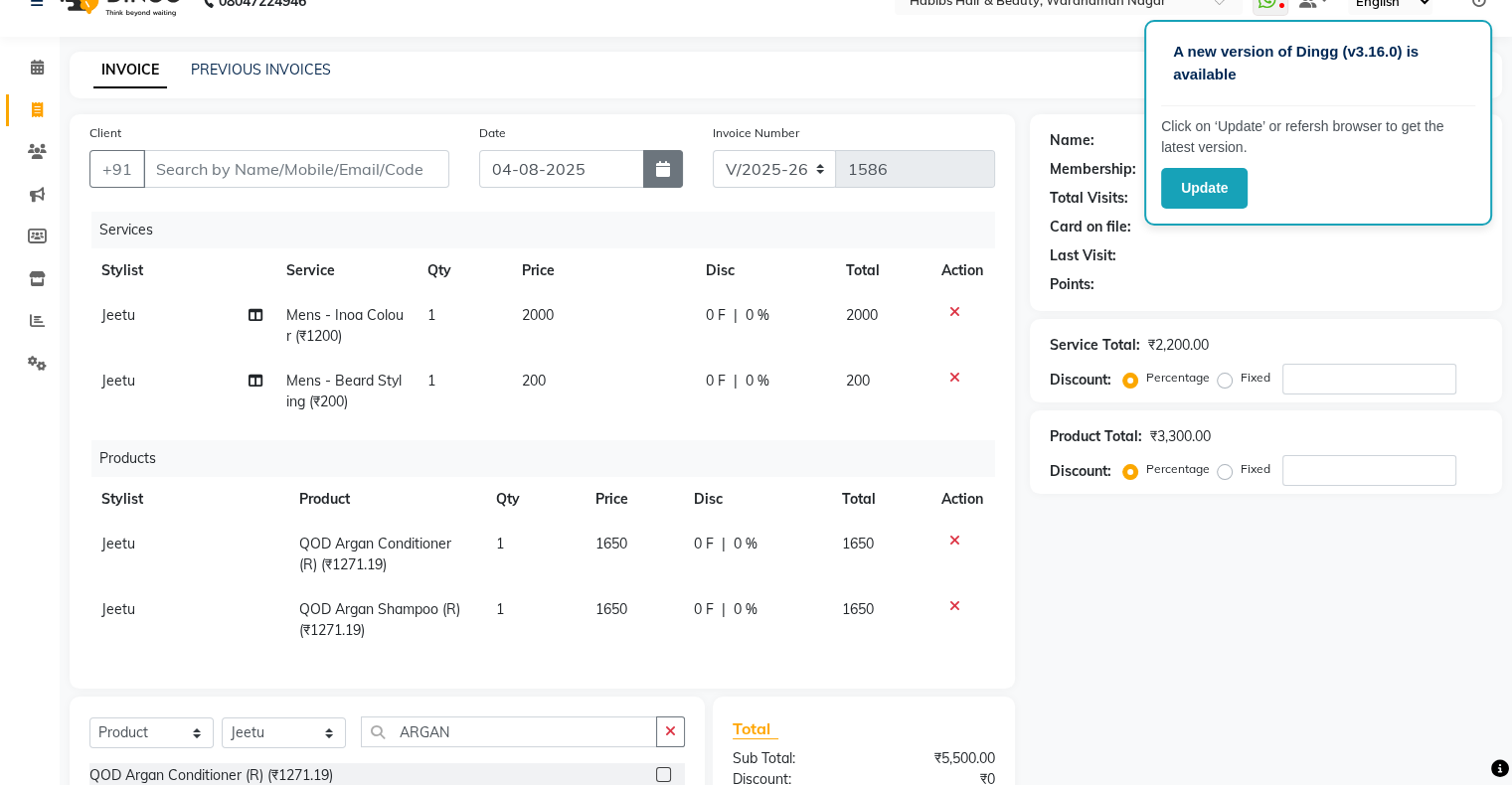 click 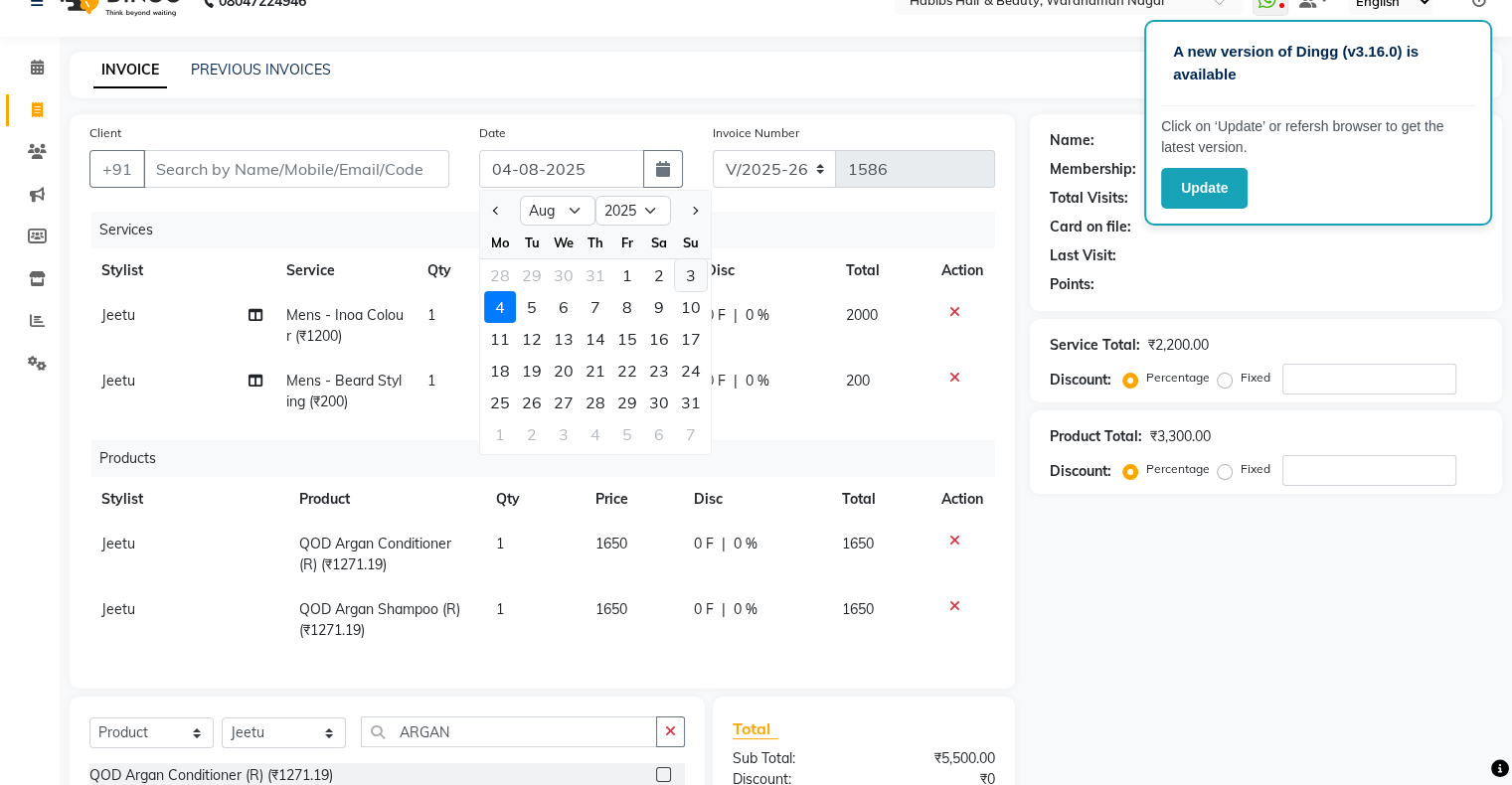 click on "3" 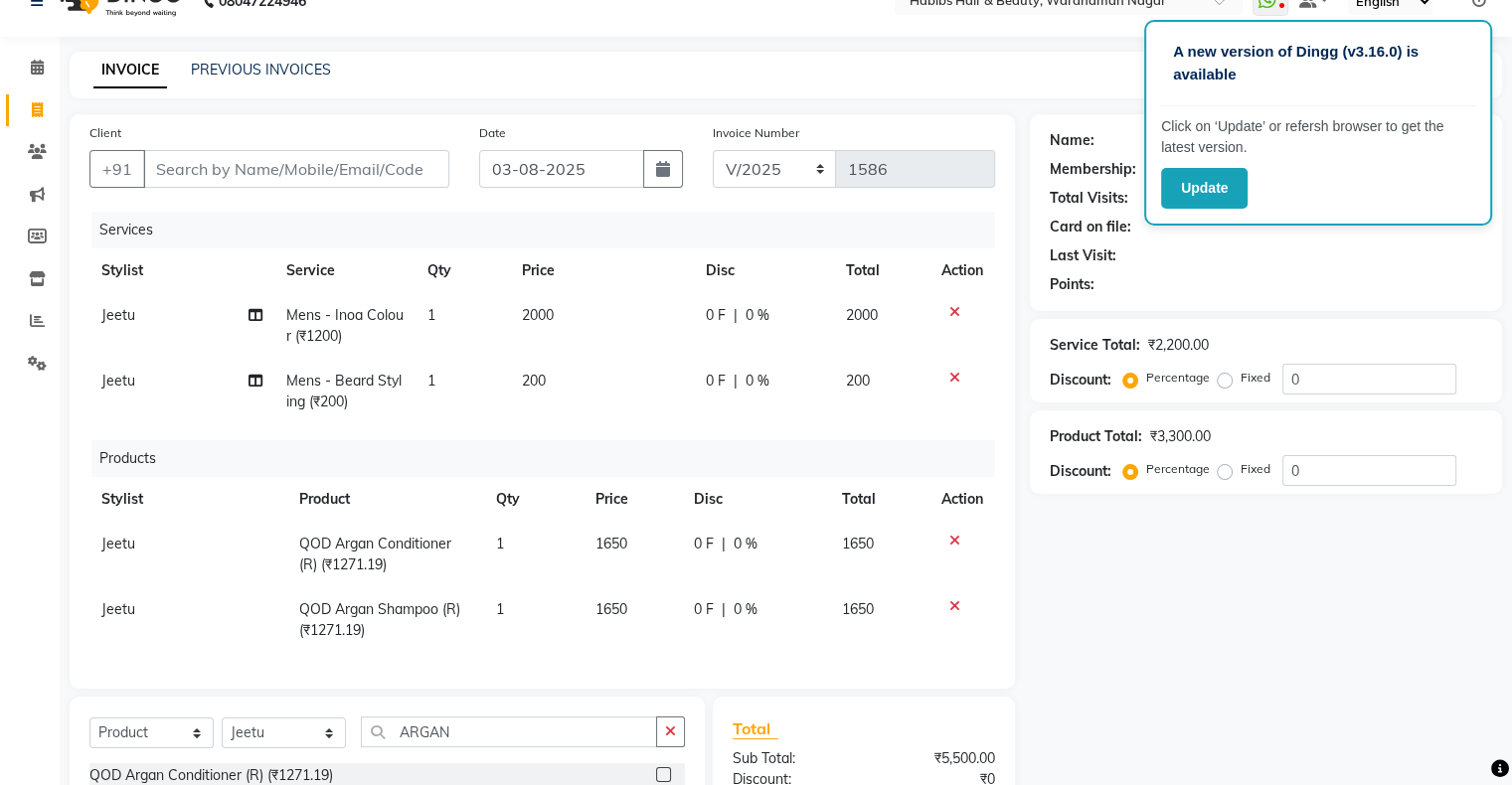 scroll, scrollTop: 0, scrollLeft: 0, axis: both 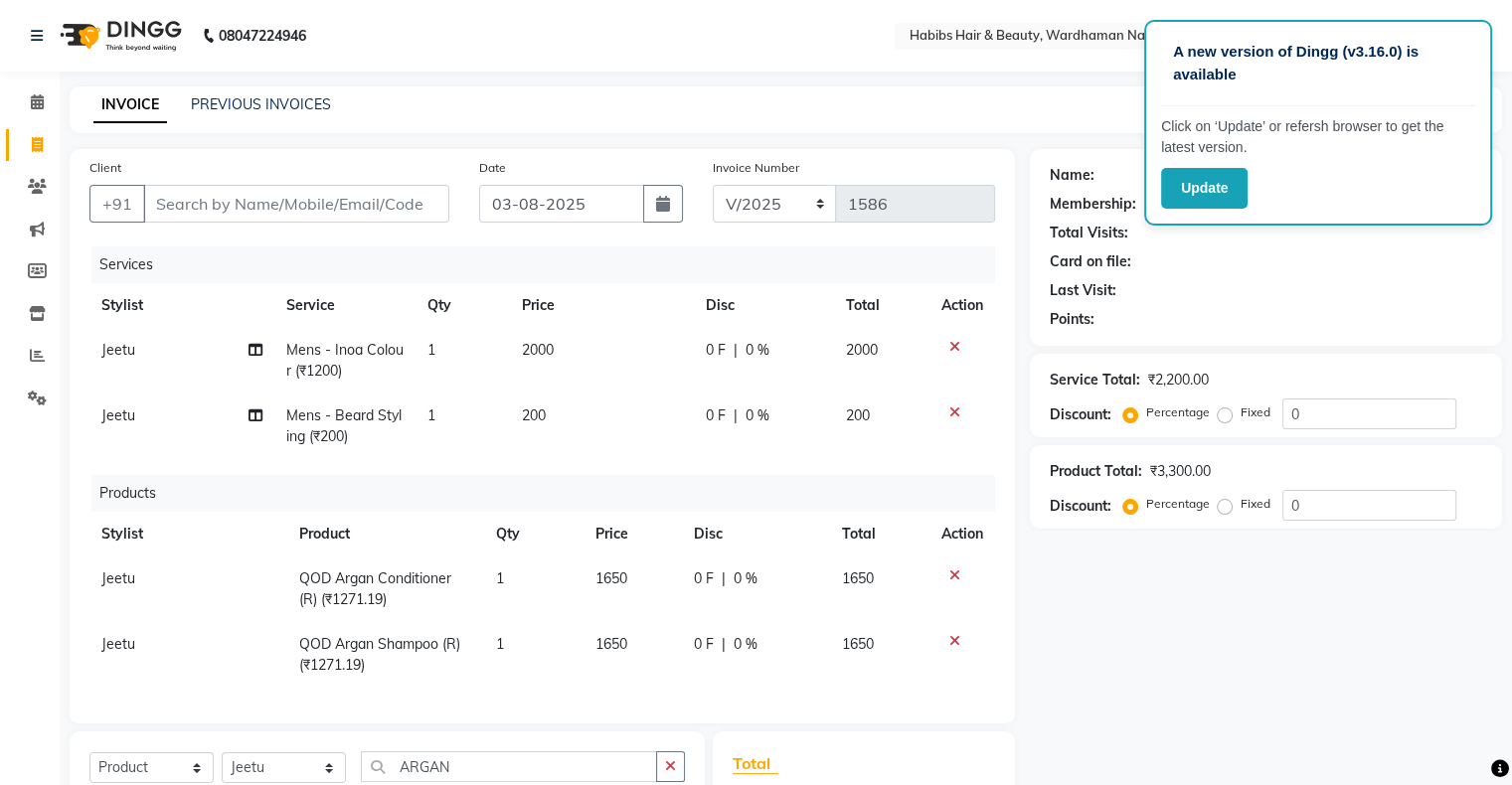 click on "1" 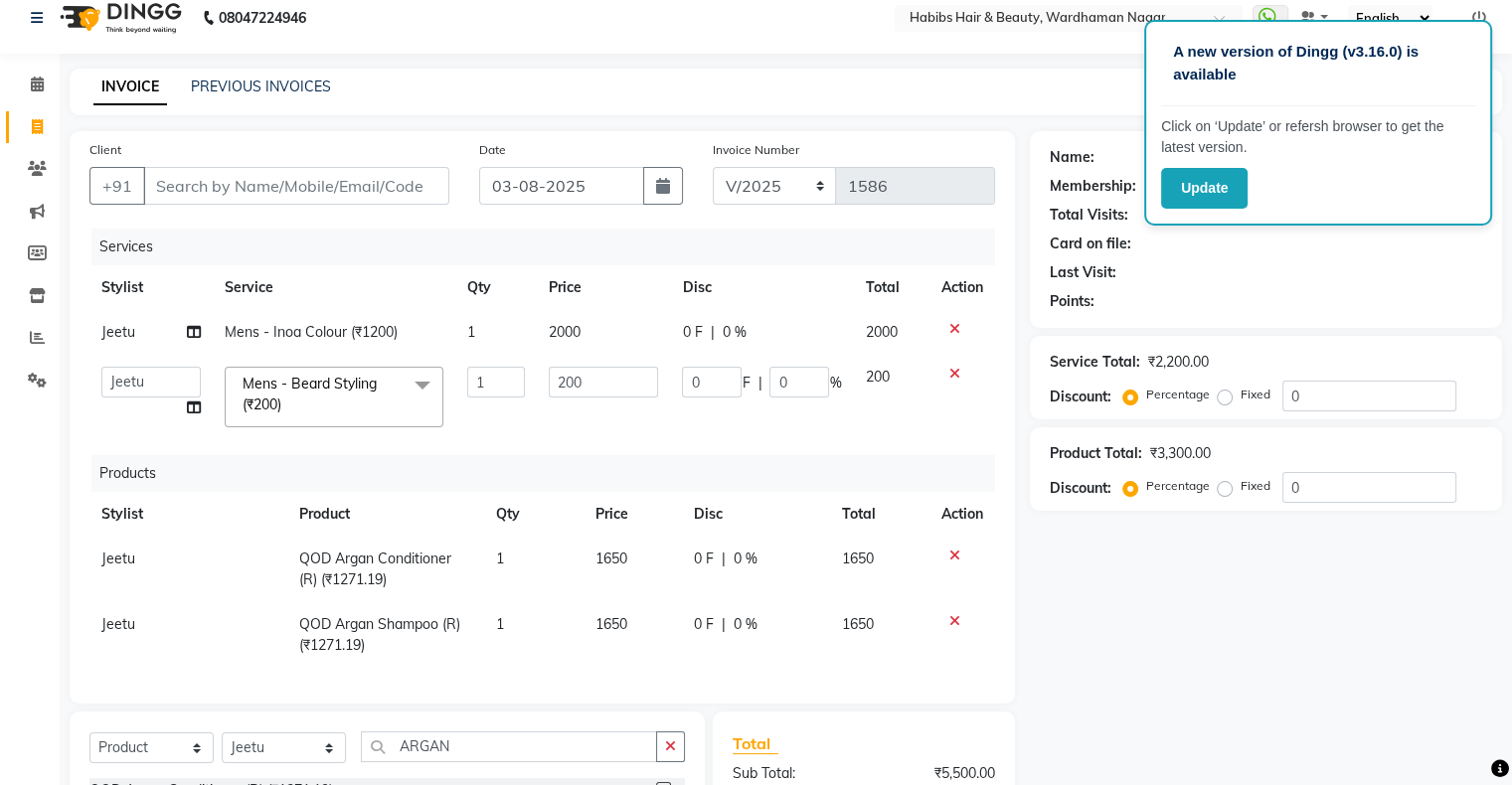 scroll, scrollTop: 0, scrollLeft: 0, axis: both 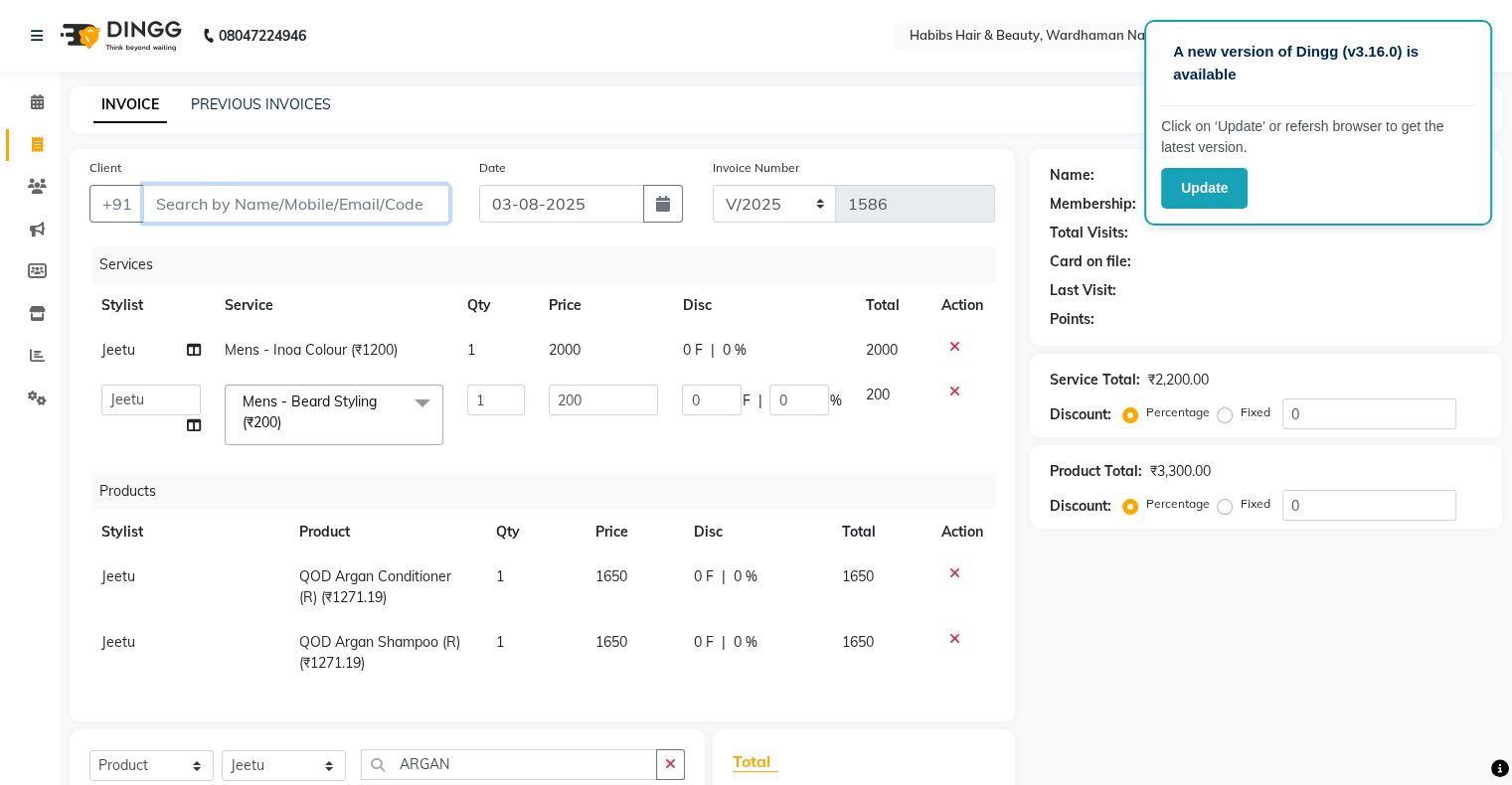 click on "Client" at bounding box center [296, 204] 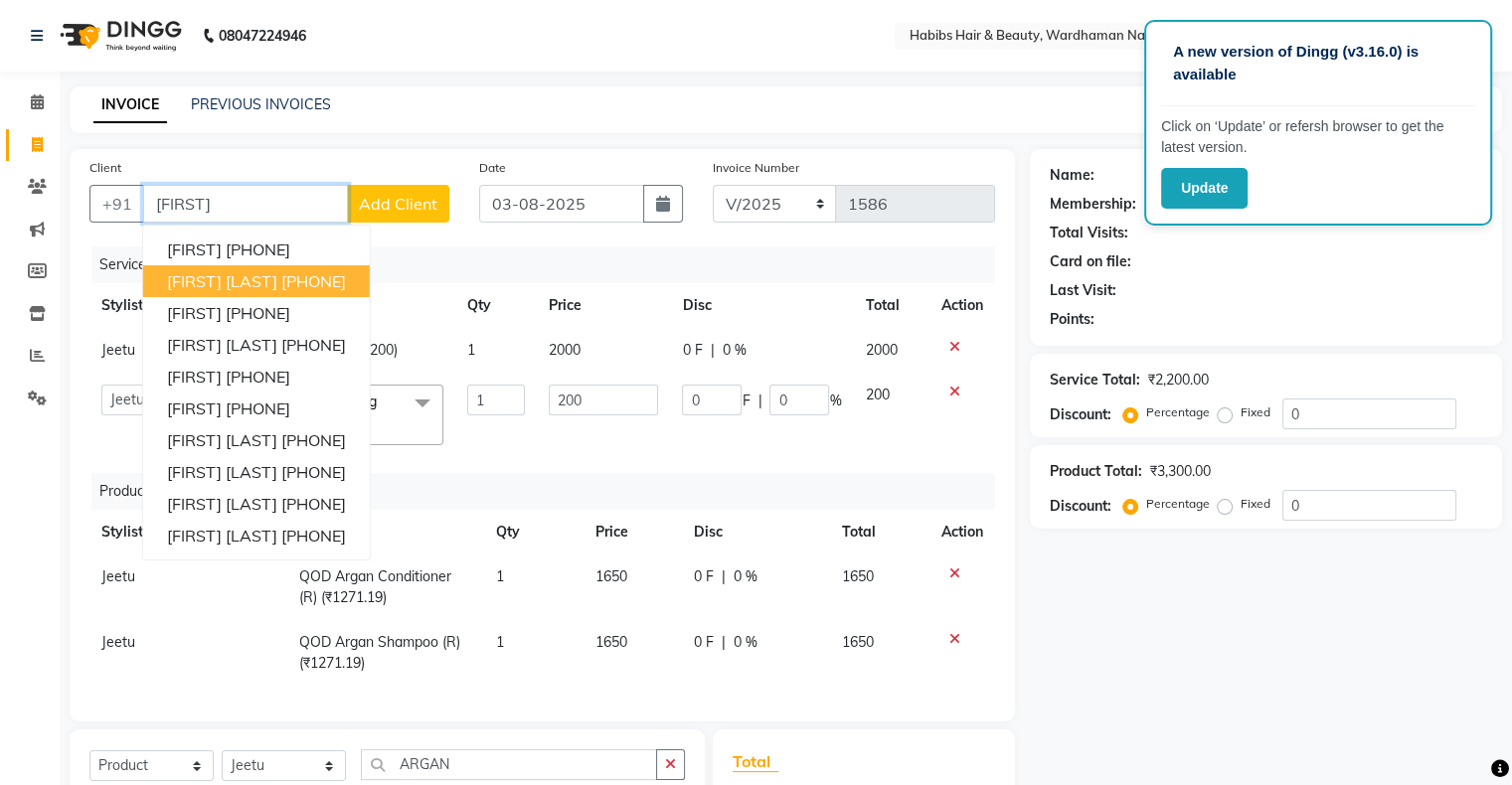 click on "RAJAT LAD" at bounding box center (222, 281) 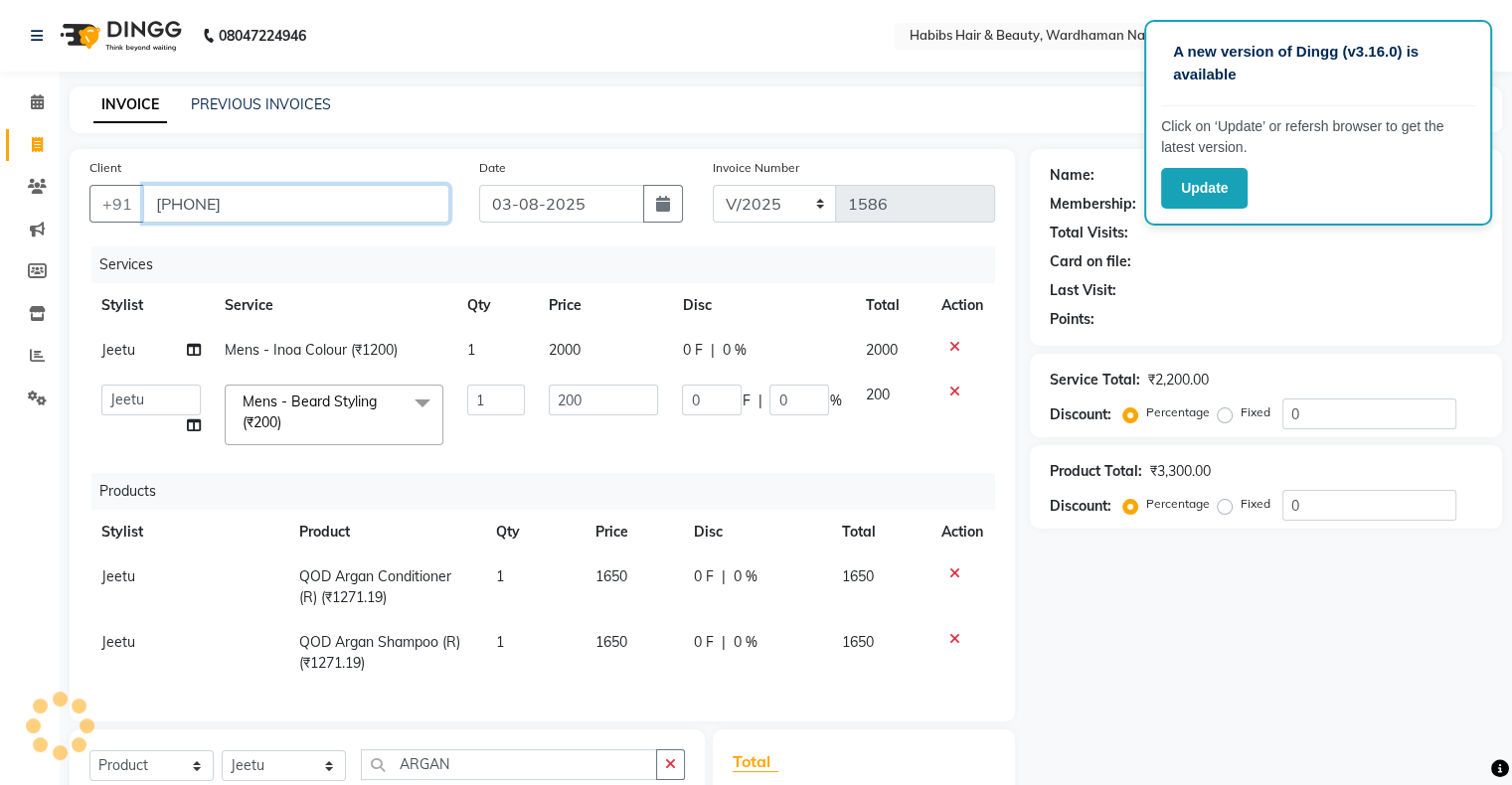 type on "8237888273" 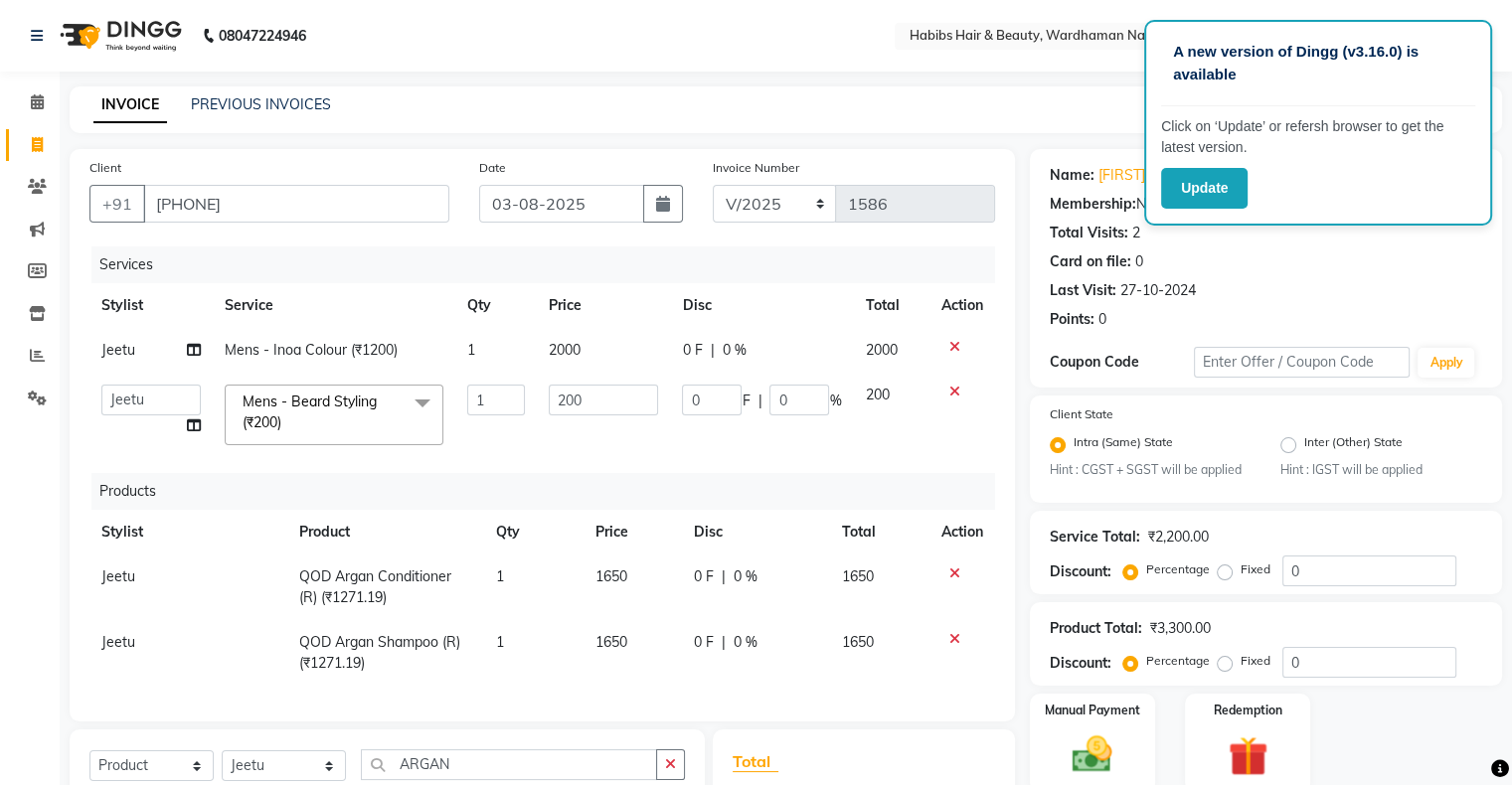 scroll, scrollTop: 281, scrollLeft: 0, axis: vertical 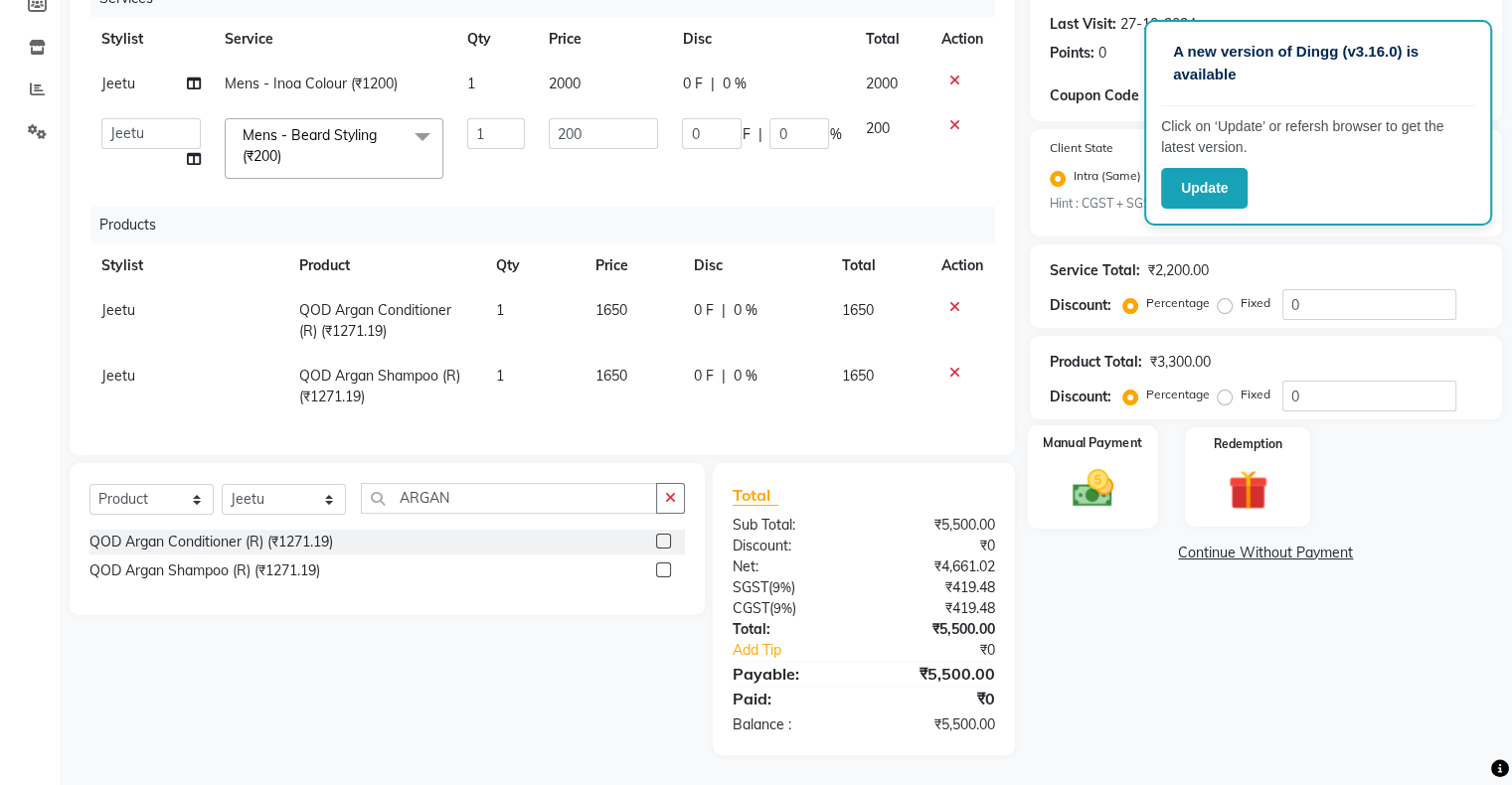 click 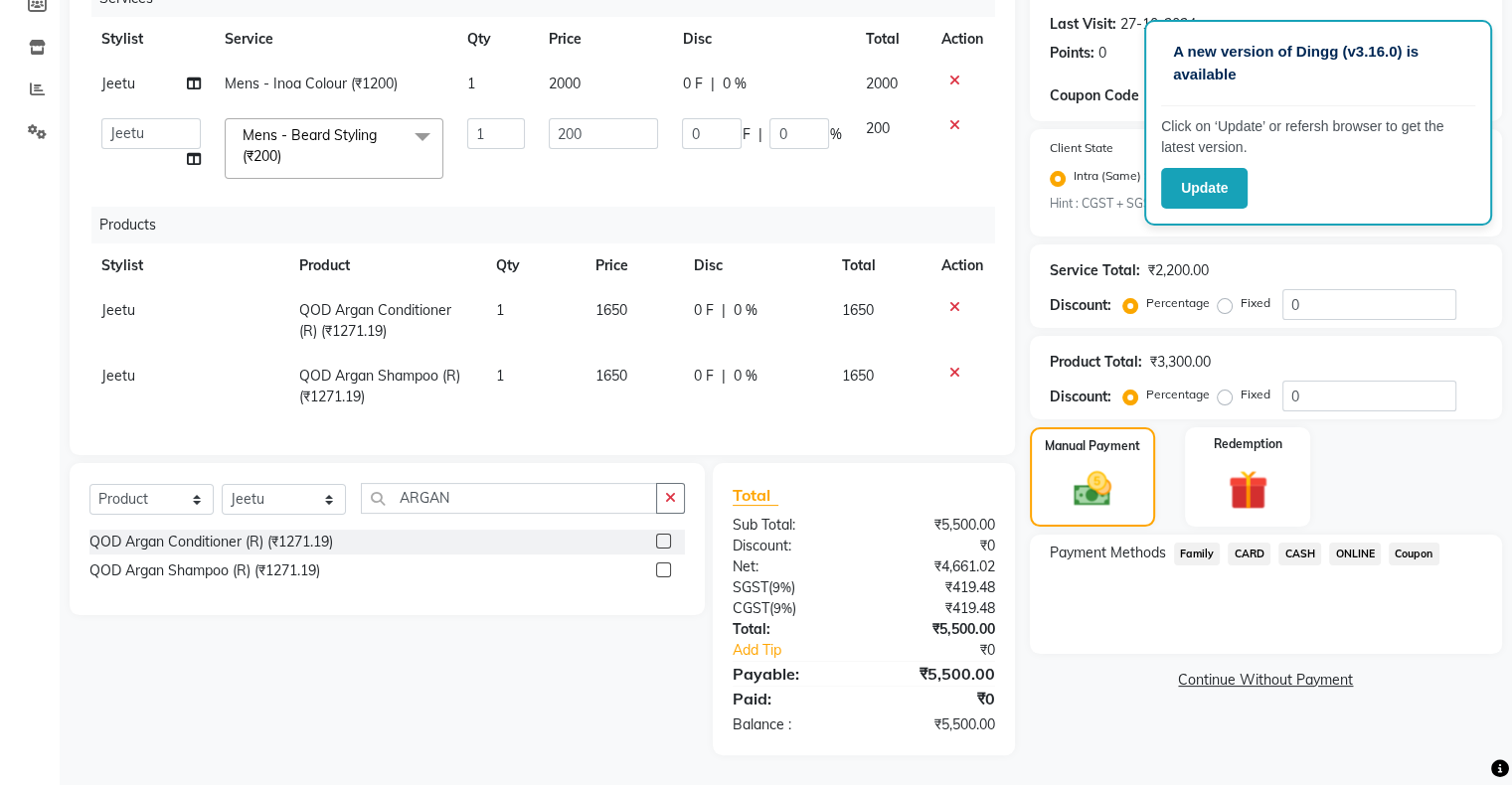 click on "ONLINE" 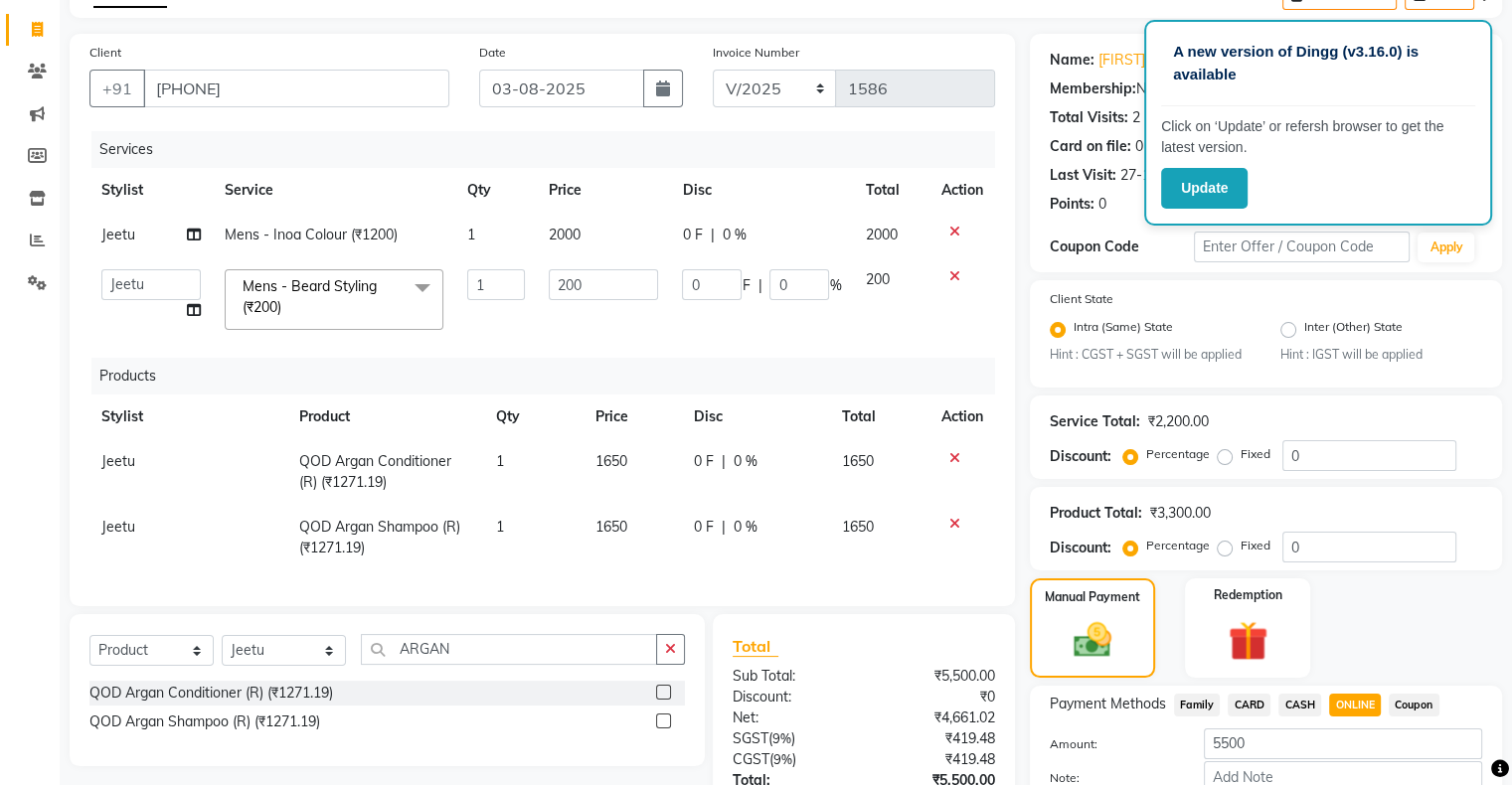 scroll, scrollTop: 281, scrollLeft: 0, axis: vertical 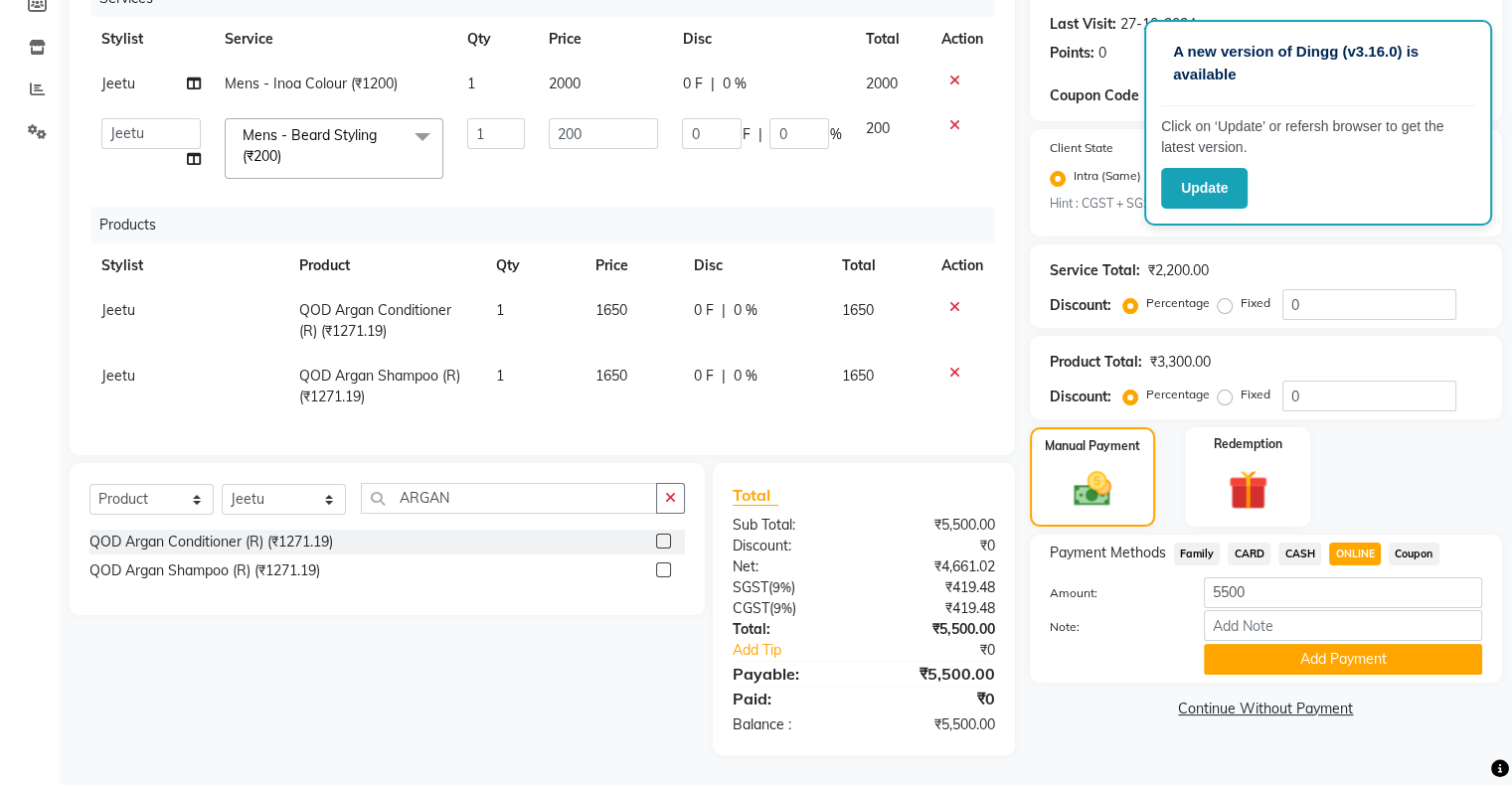 click on "Payment Methods  Family   CARD   CASH   ONLINE   Coupon  Amount: 5500 Note: Add Payment" 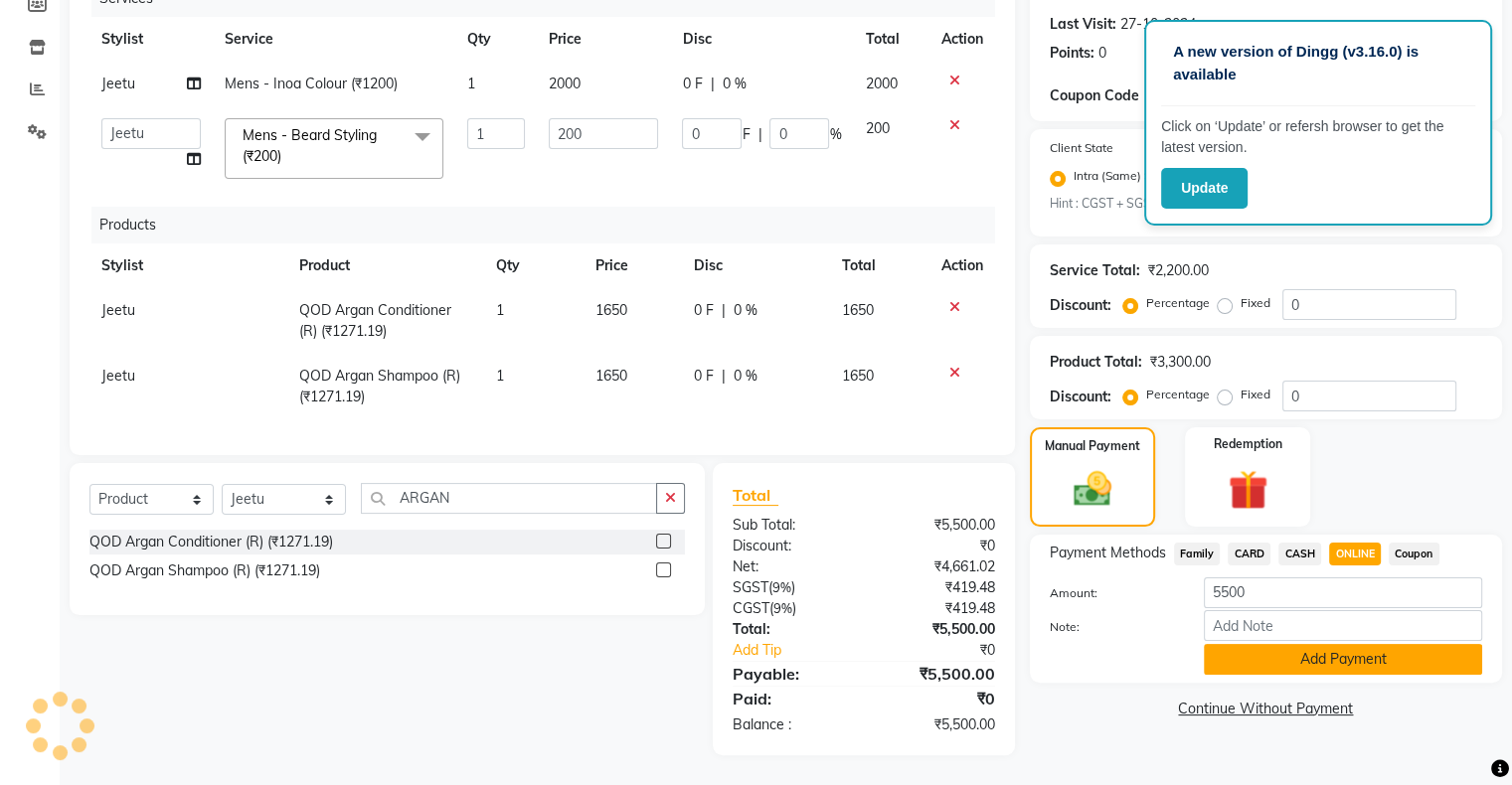 click on "Add Payment" 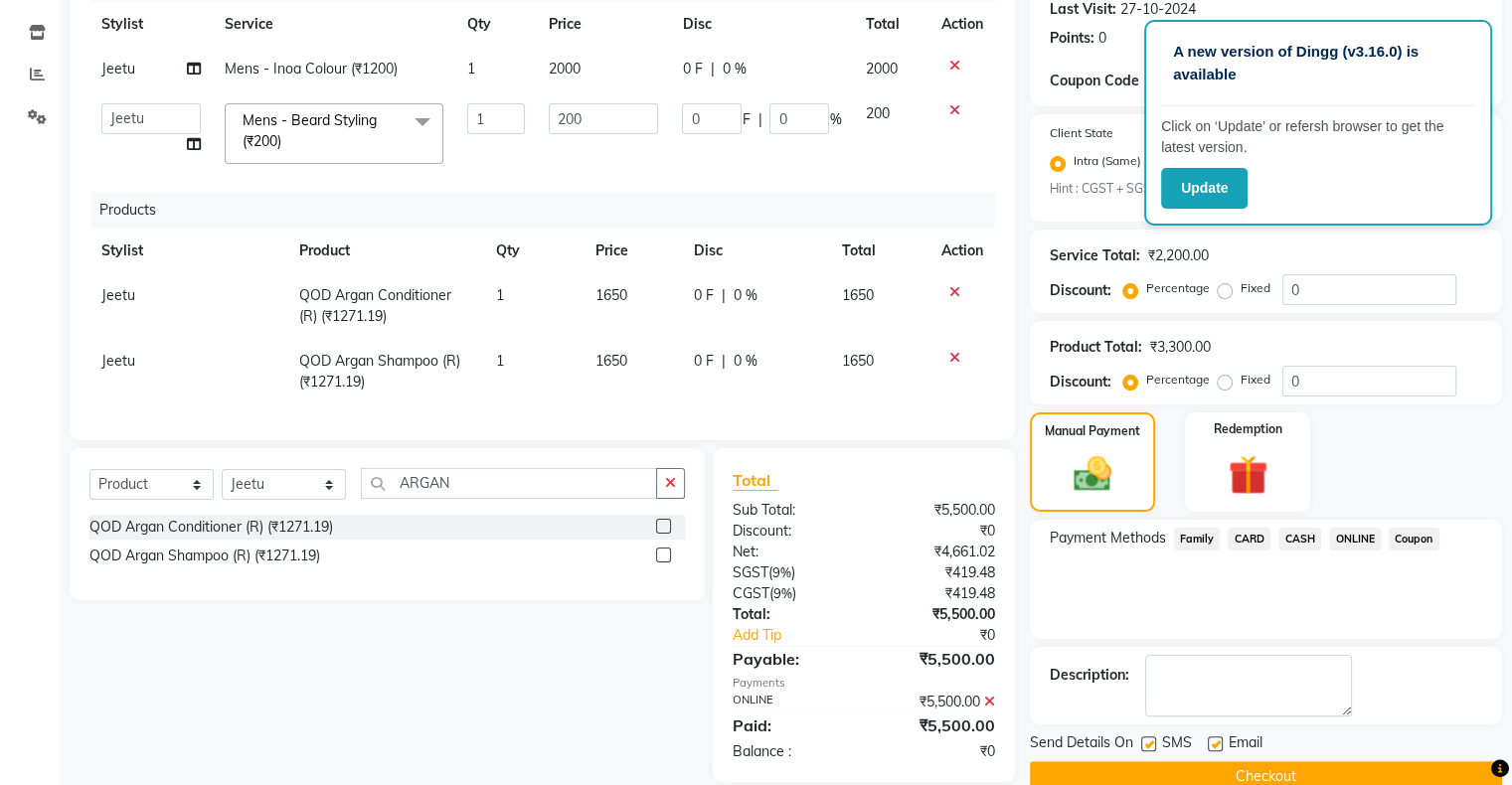 scroll, scrollTop: 322, scrollLeft: 0, axis: vertical 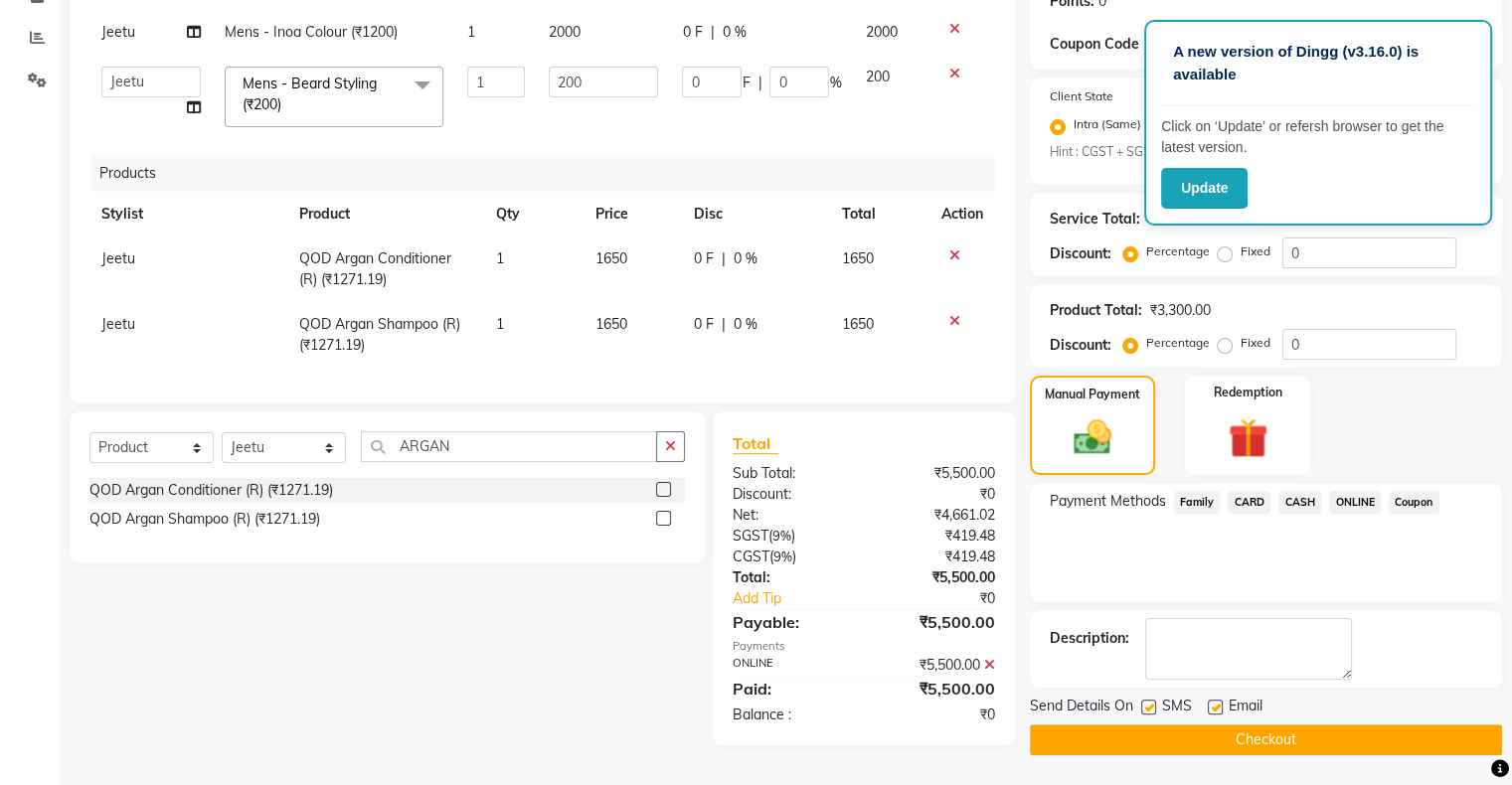 click on "Checkout" 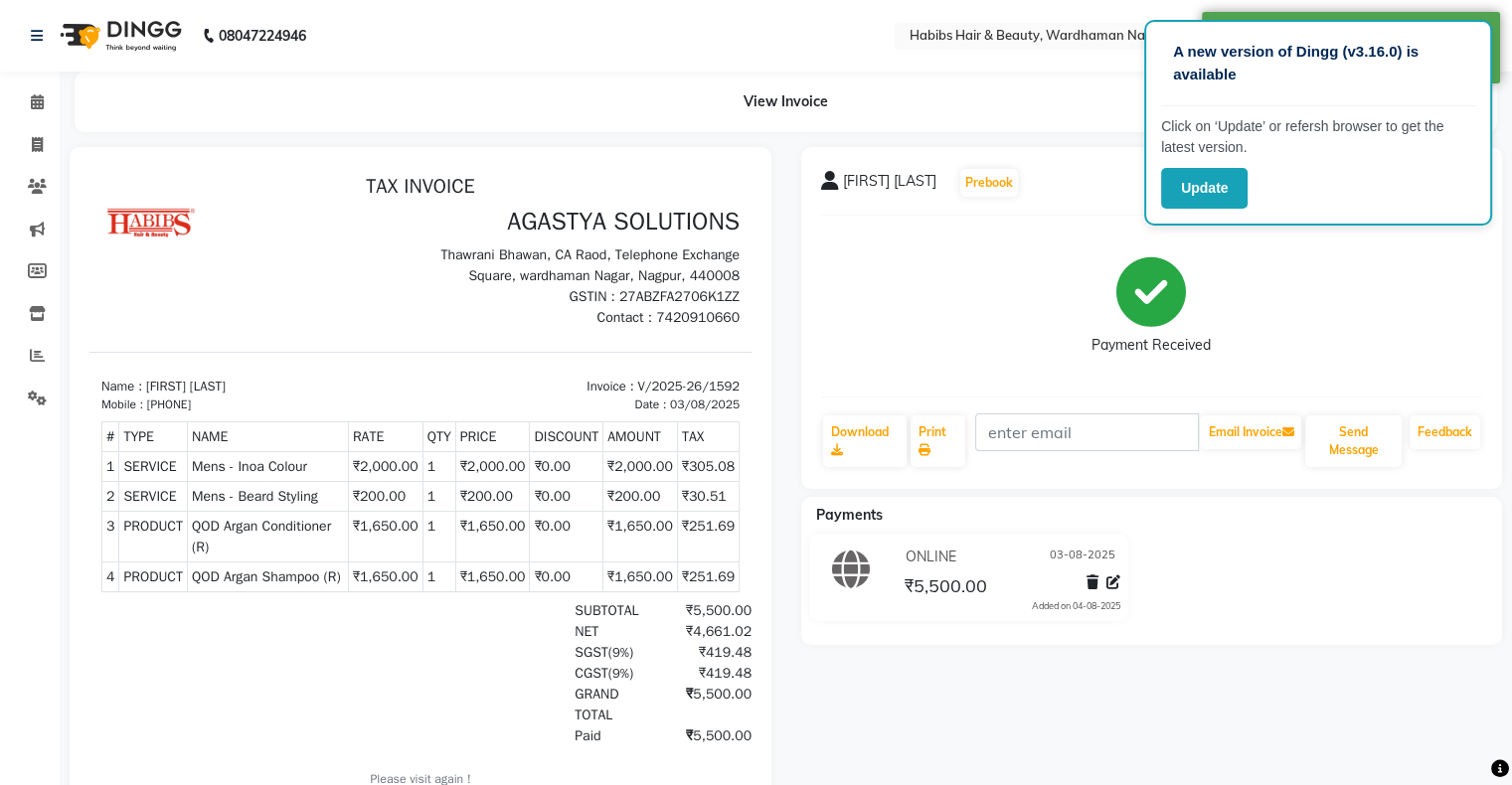 scroll, scrollTop: 0, scrollLeft: 0, axis: both 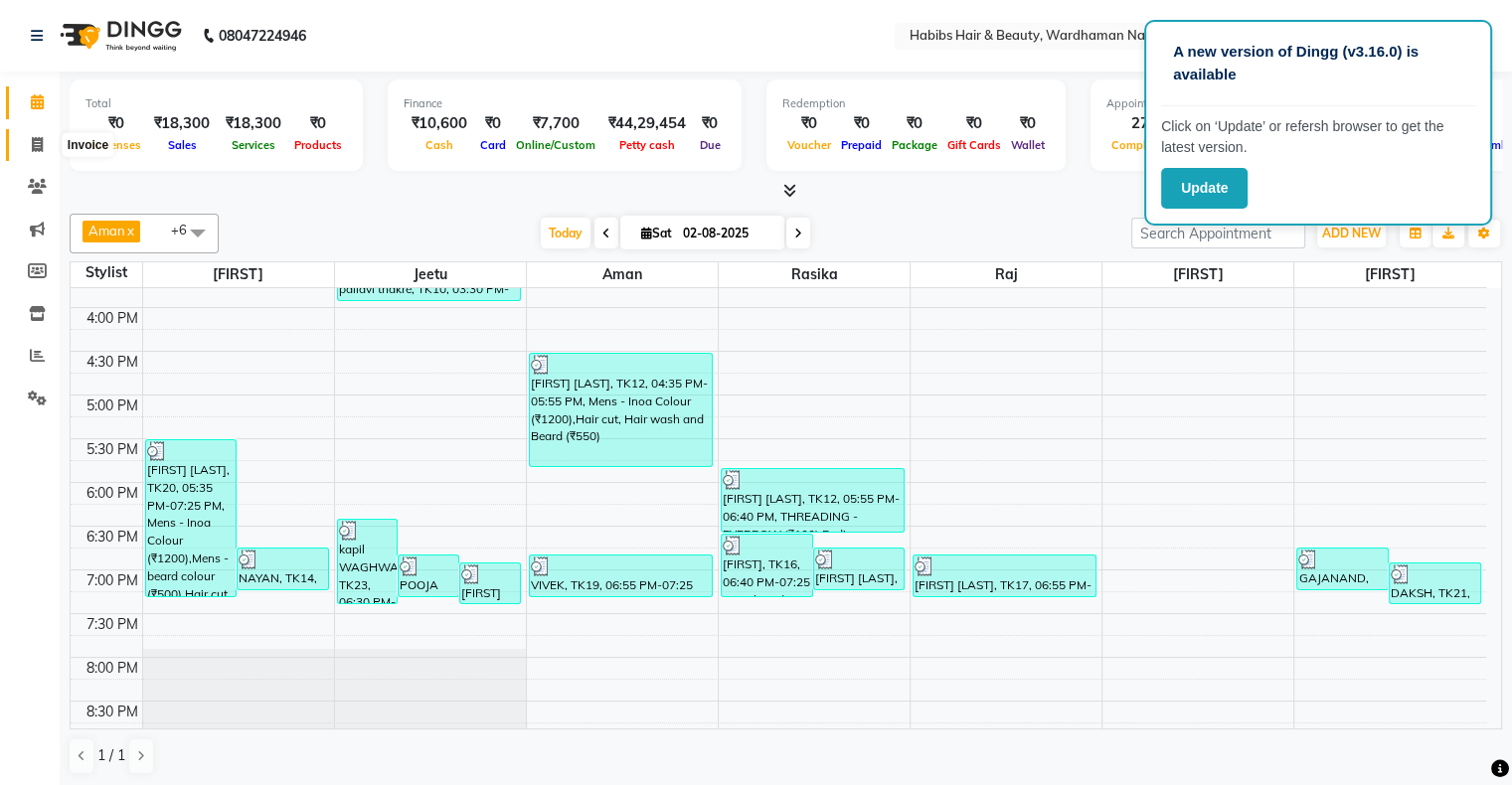 click 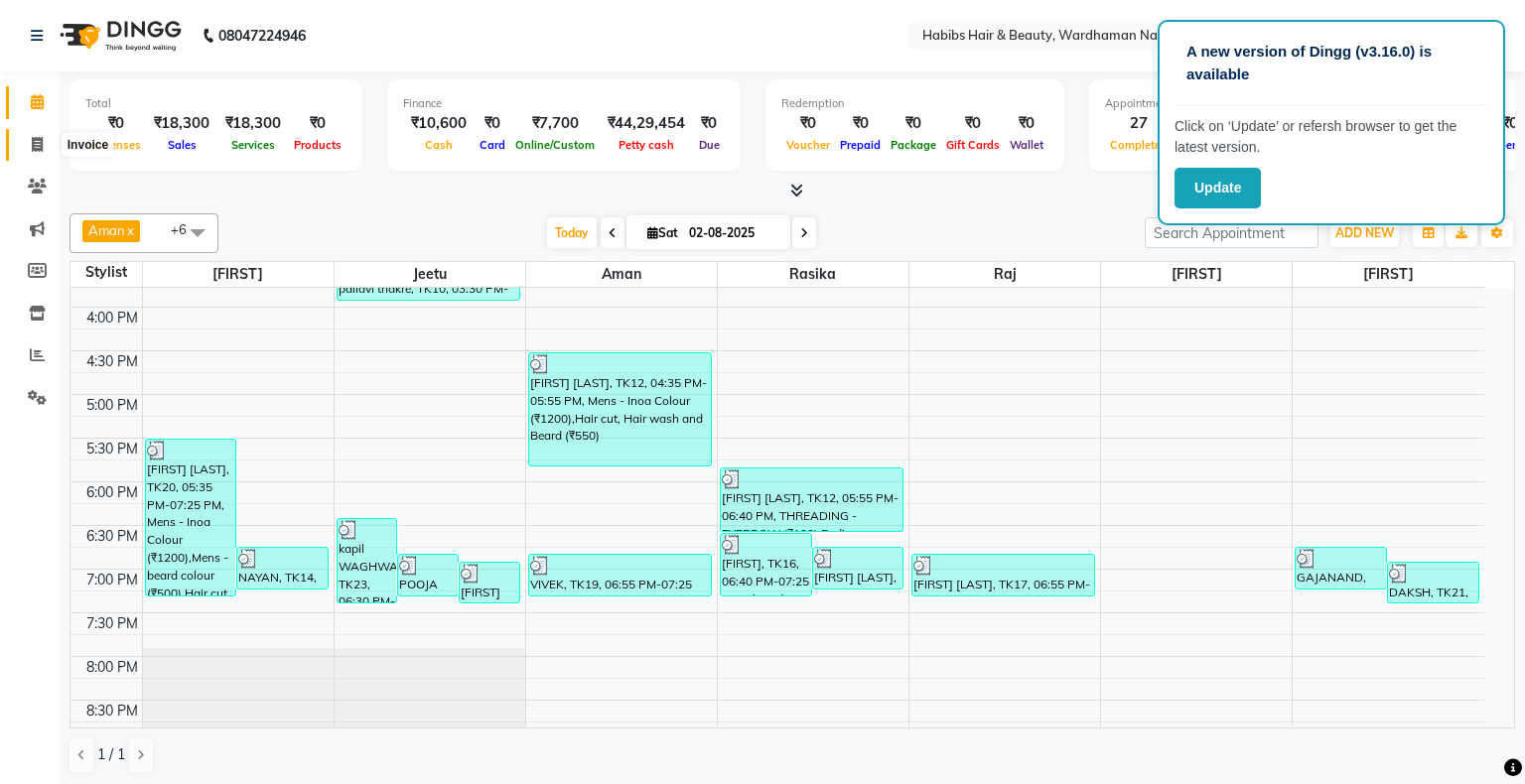 select on "service" 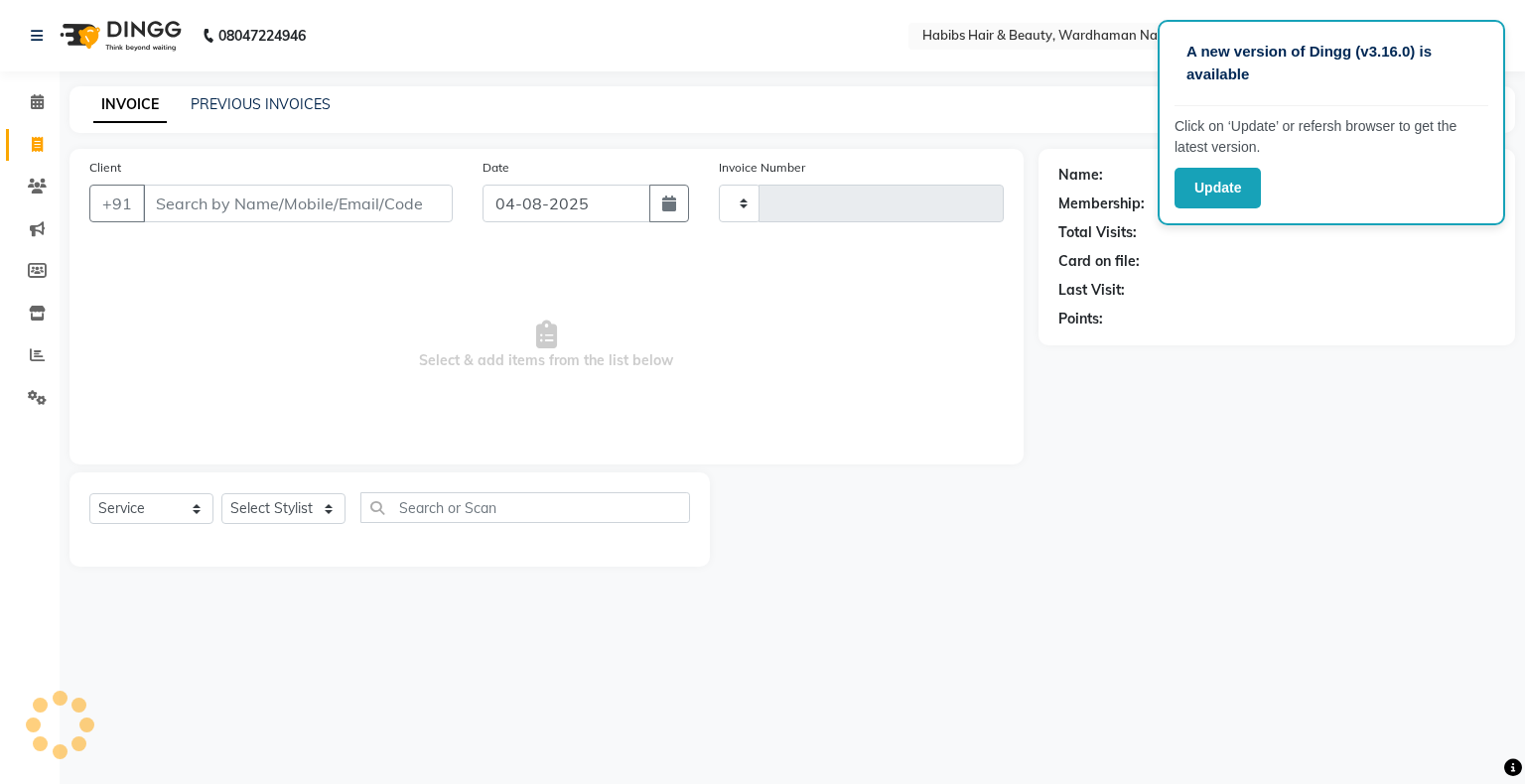 type on "1586" 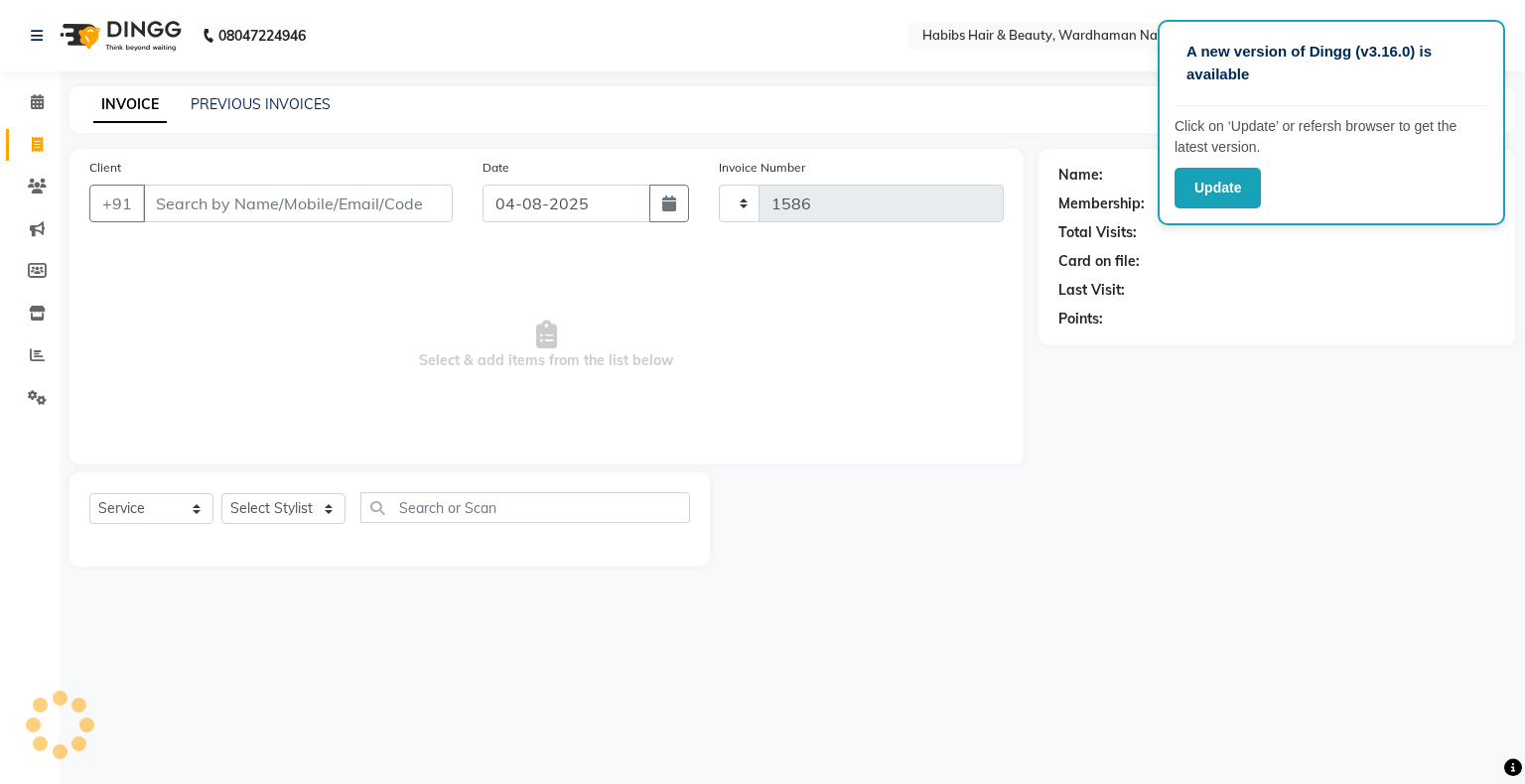 select on "3714" 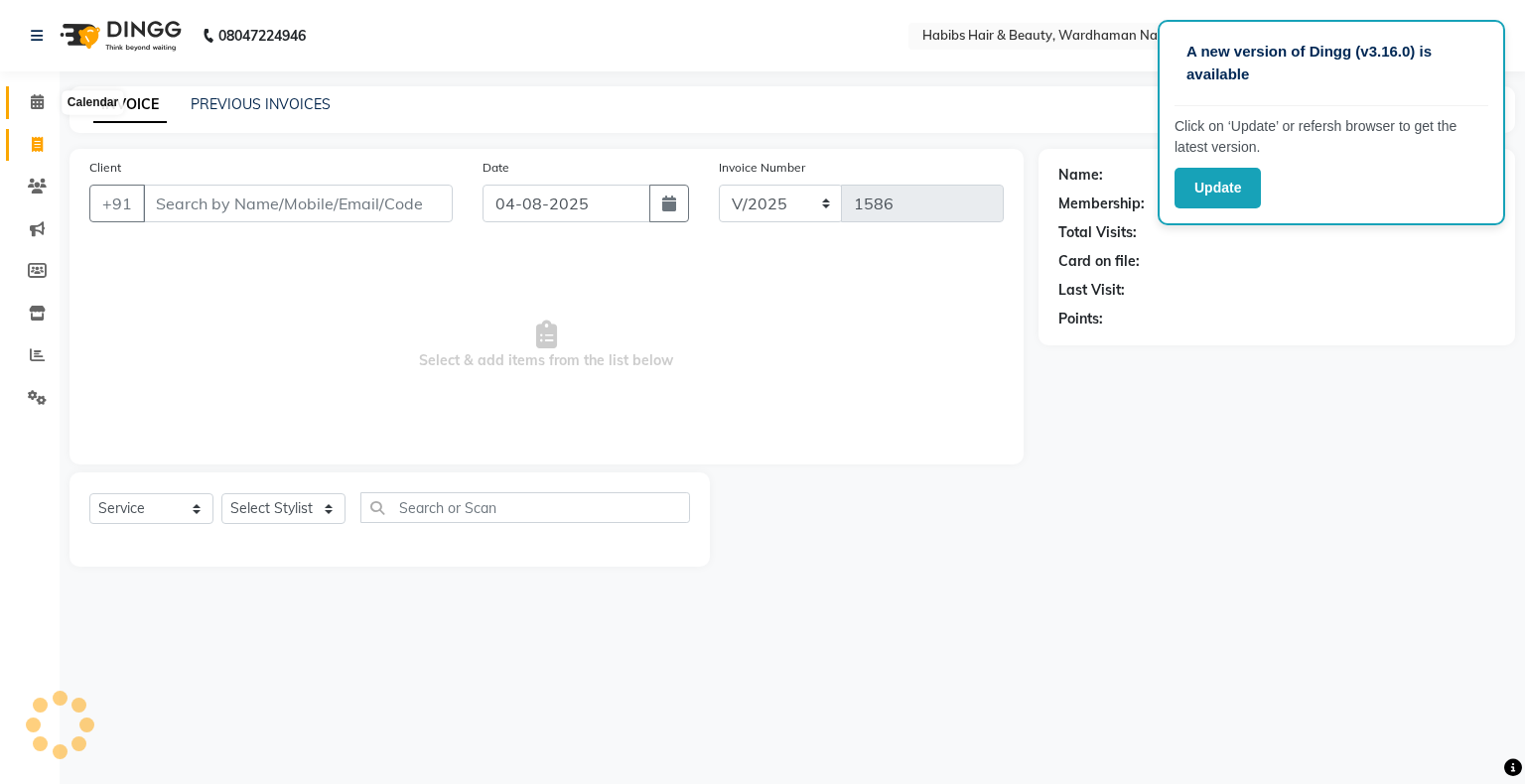 click 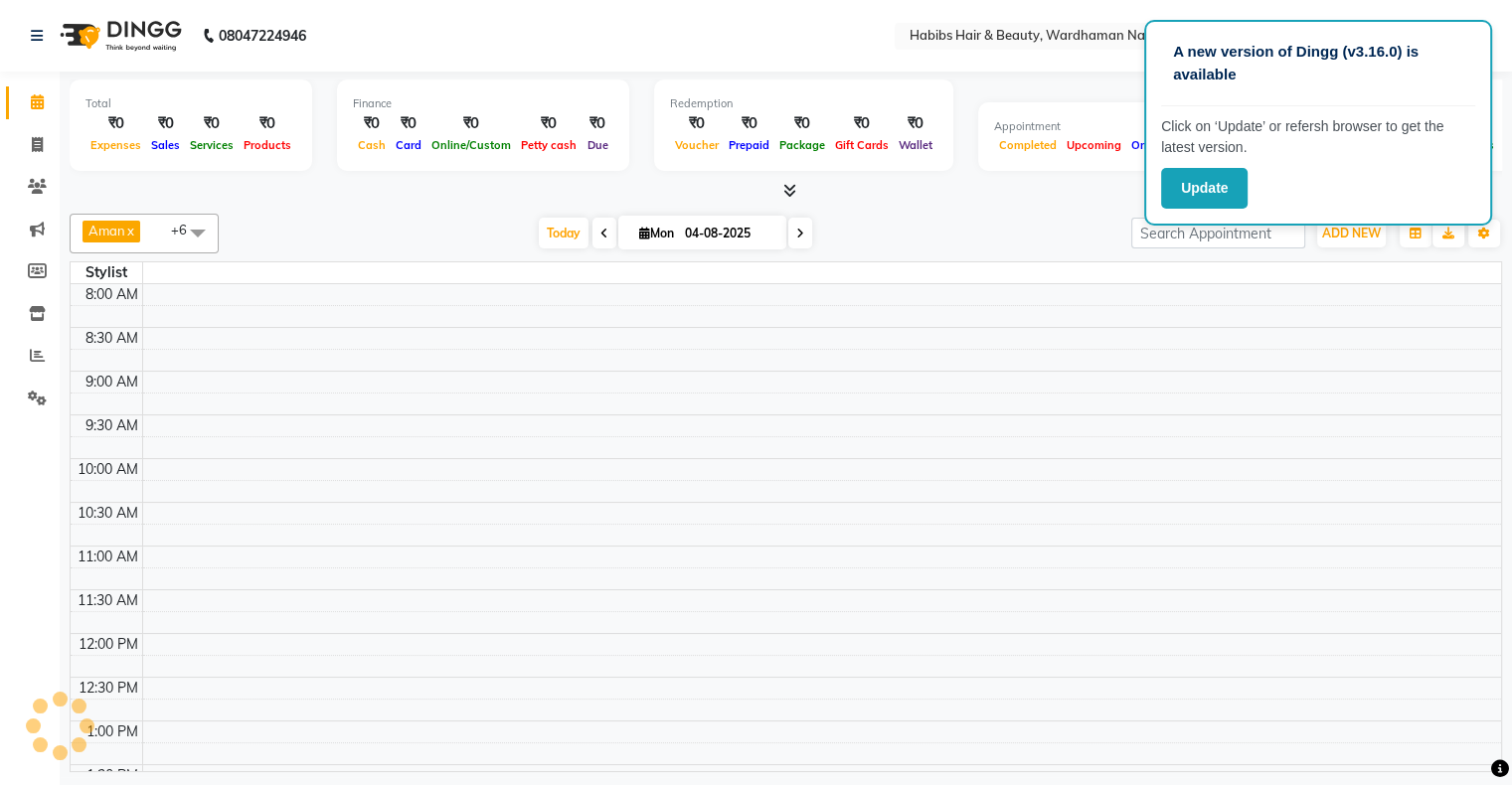 scroll, scrollTop: 0, scrollLeft: 0, axis: both 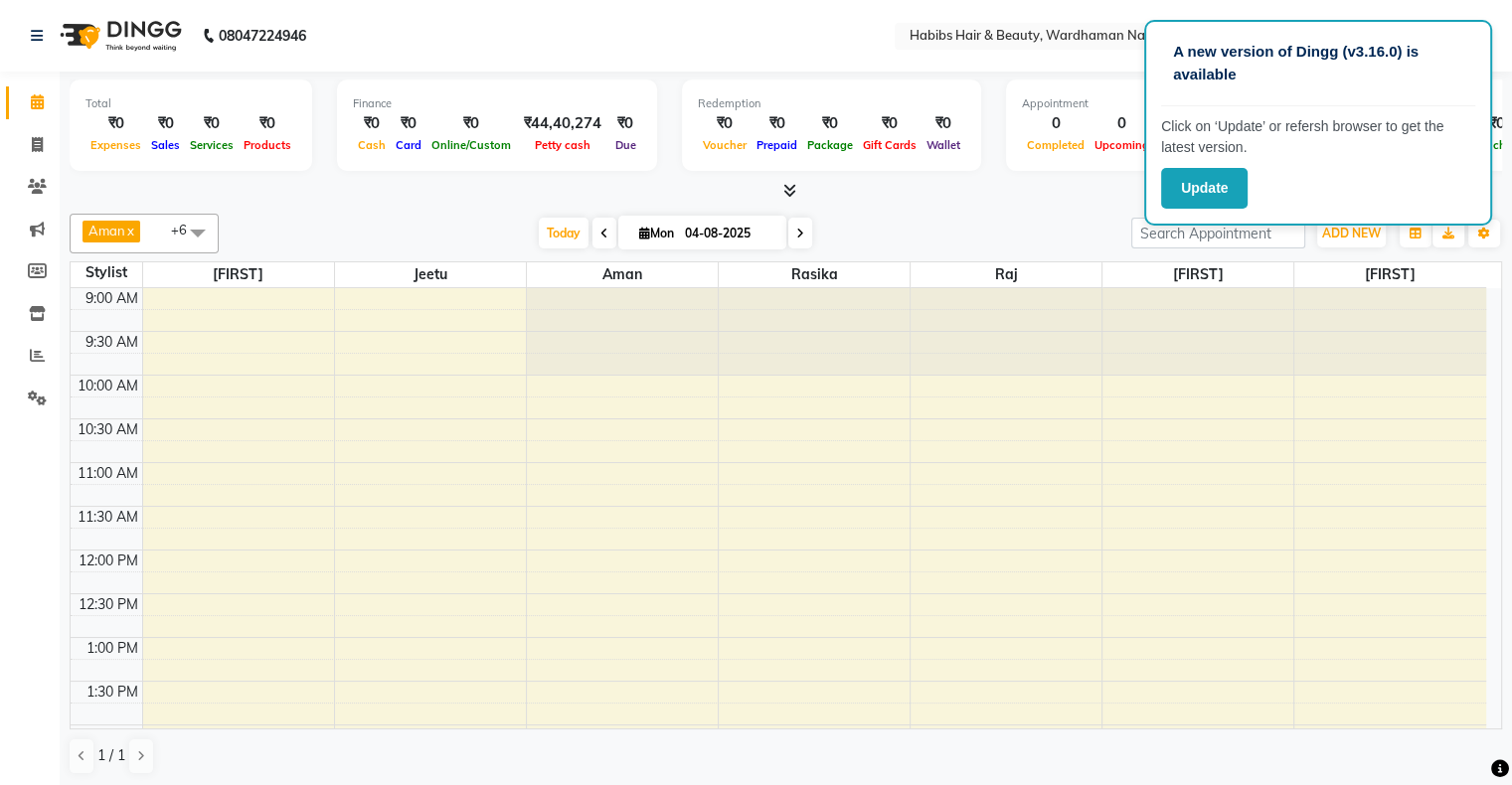 click at bounding box center (604, 234) 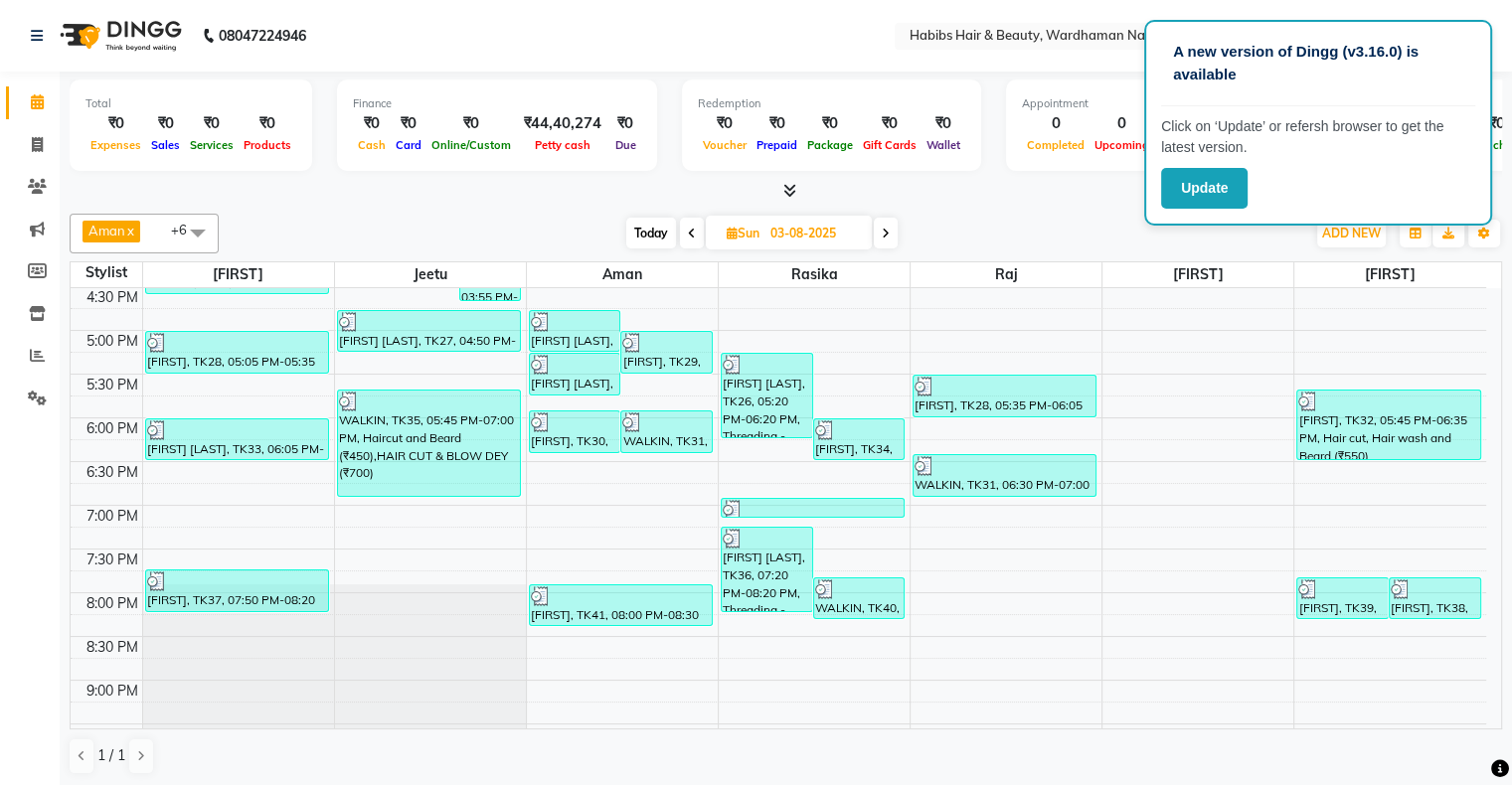 scroll, scrollTop: 771, scrollLeft: 0, axis: vertical 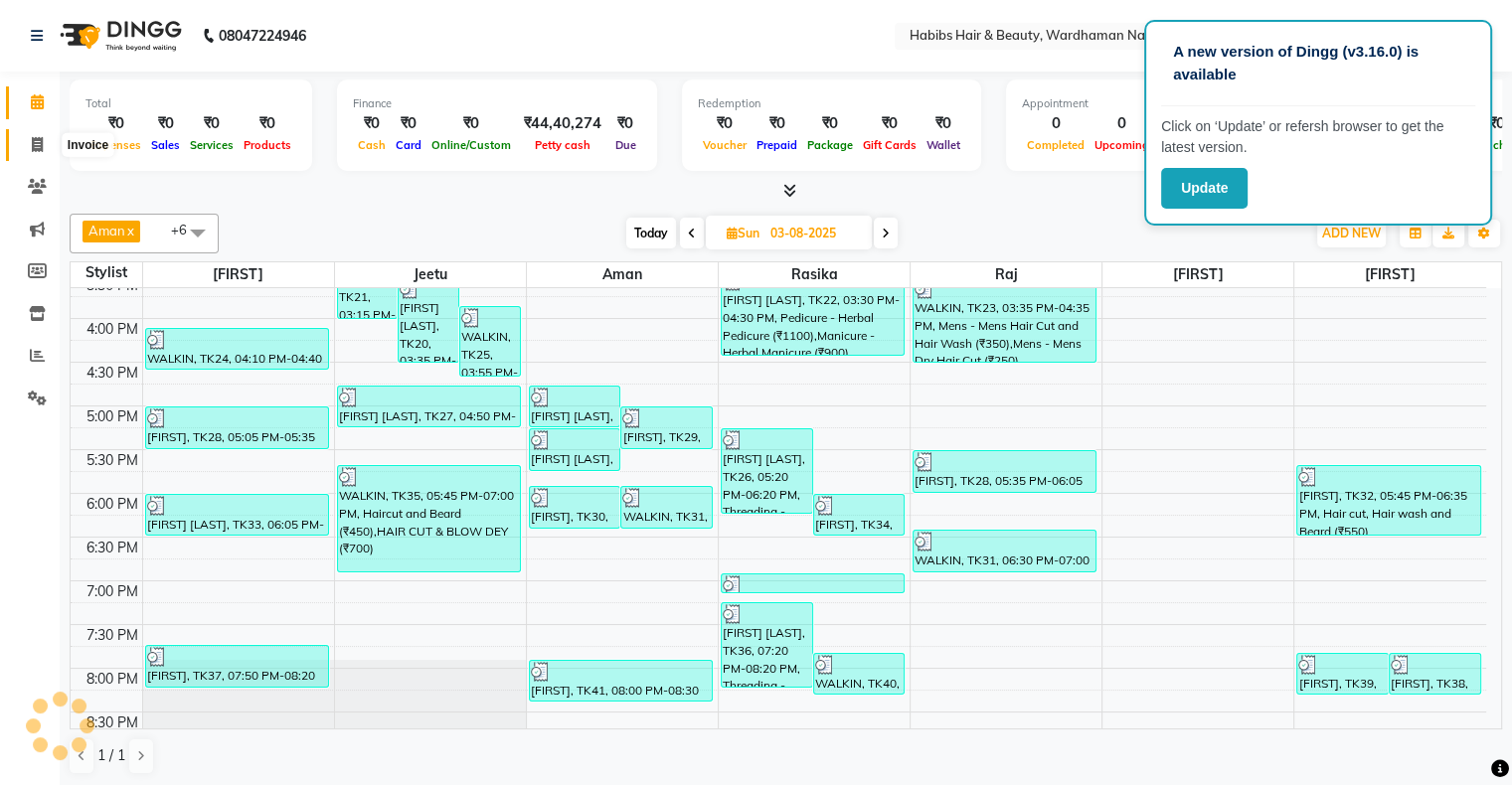 click 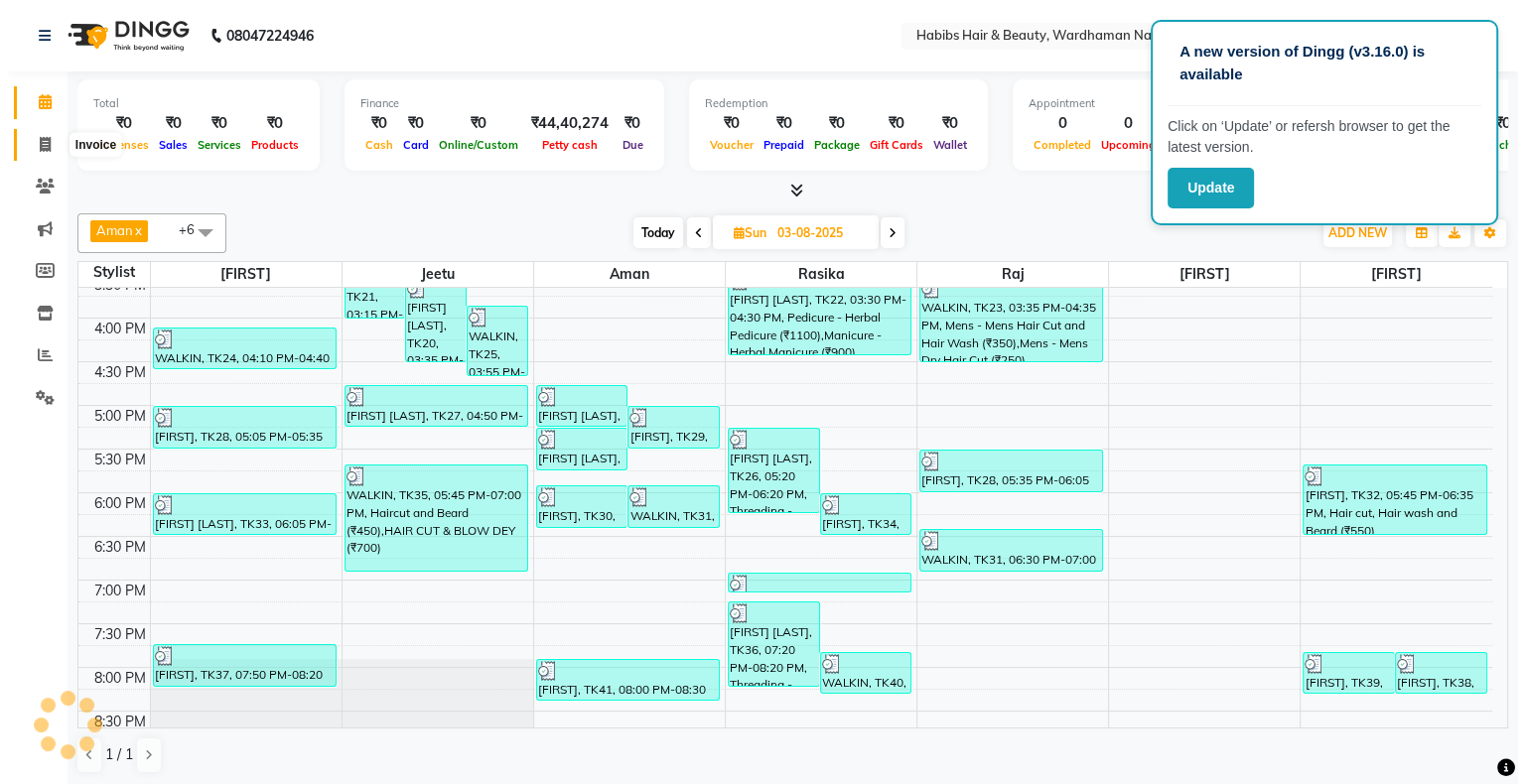 scroll, scrollTop: 0, scrollLeft: 0, axis: both 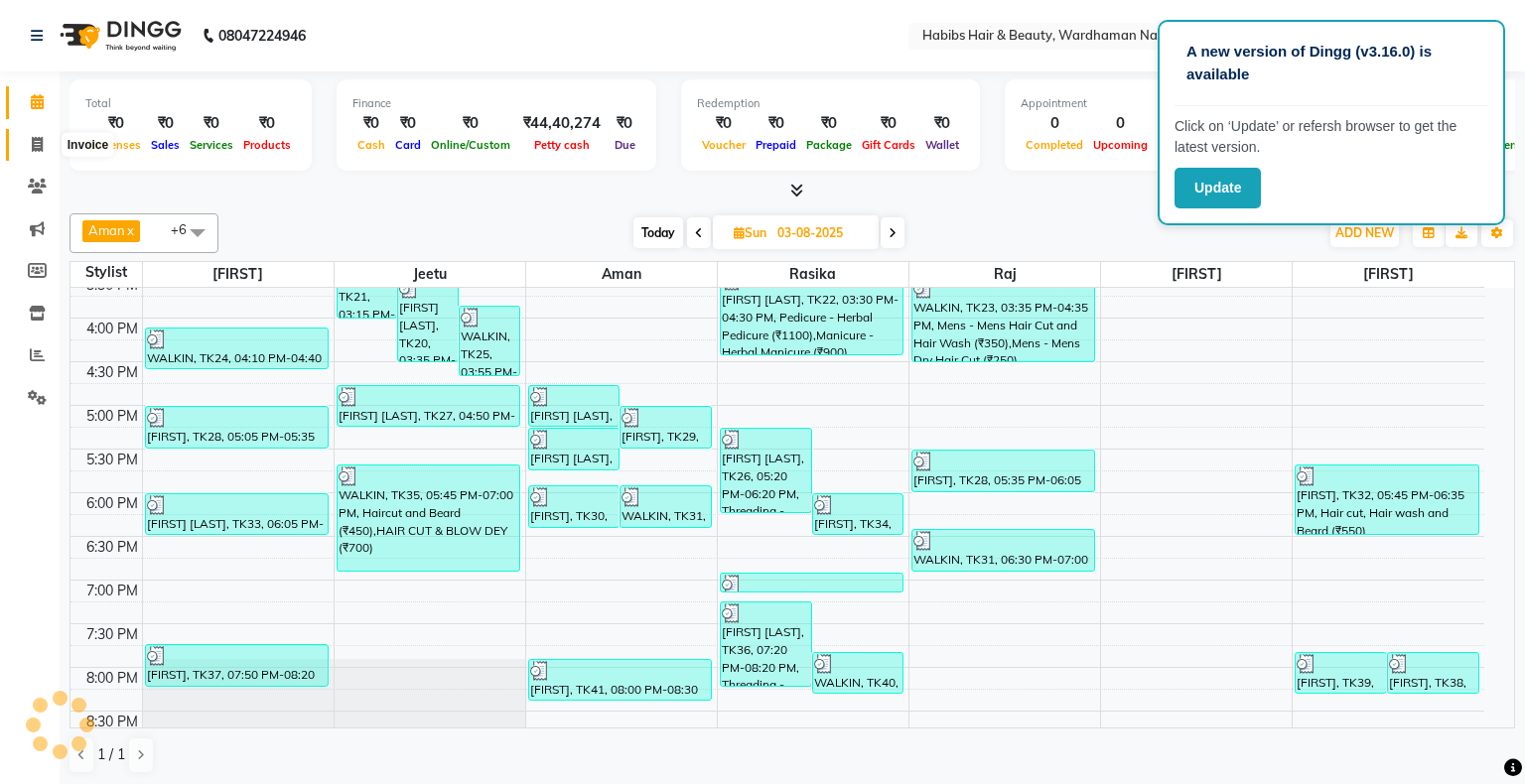 select on "service" 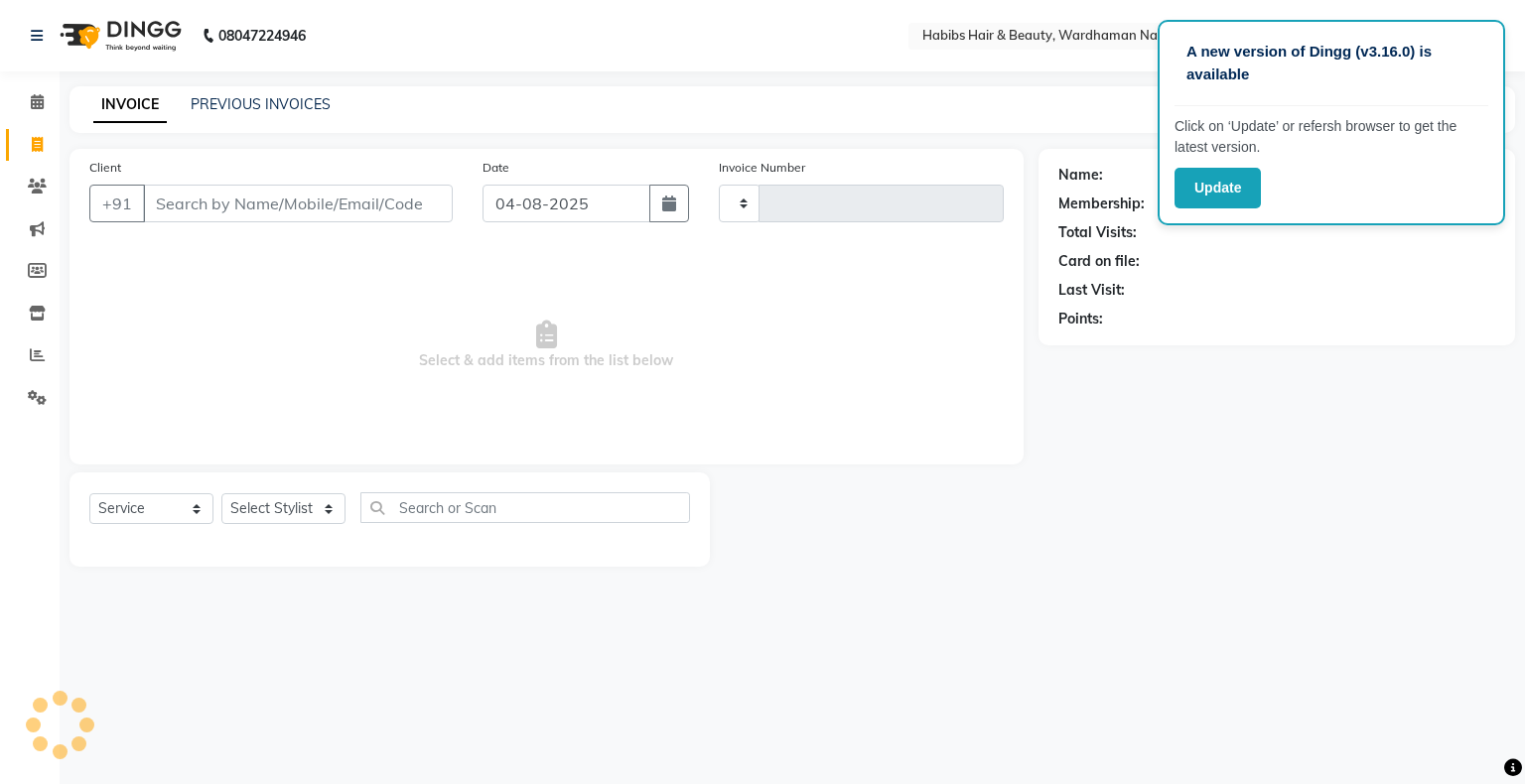 type on "1586" 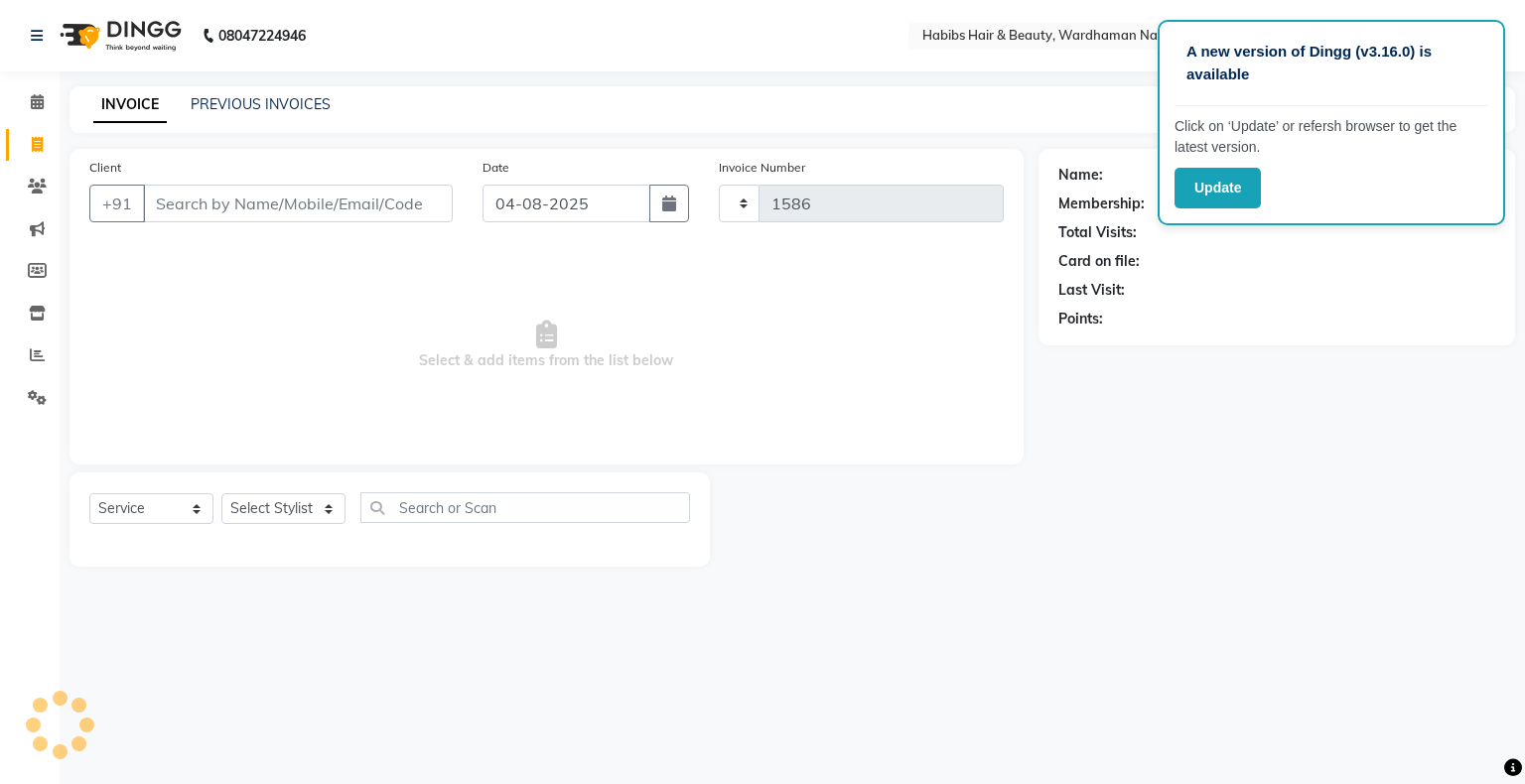 select on "3714" 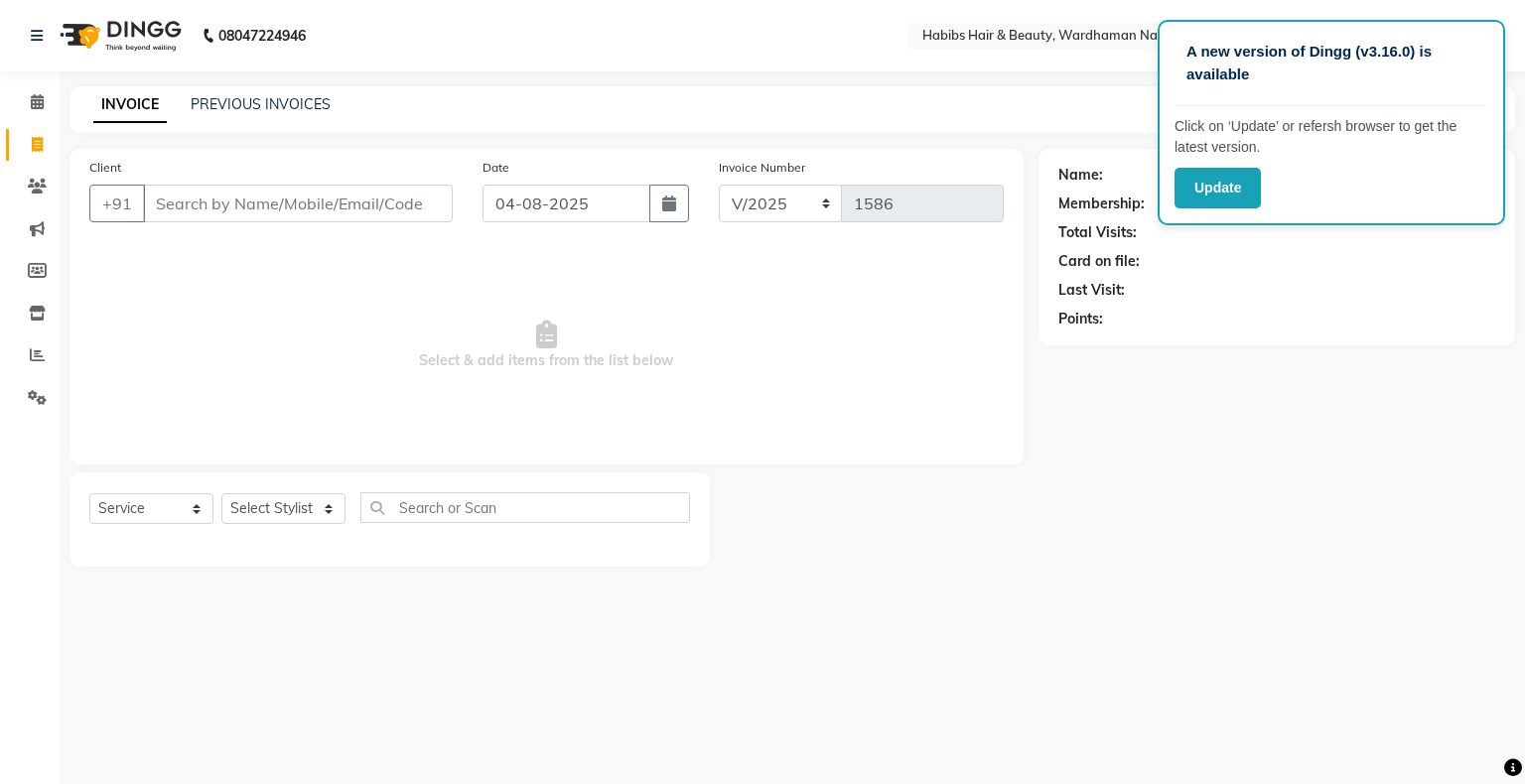 click on "Client" at bounding box center [298, 203] 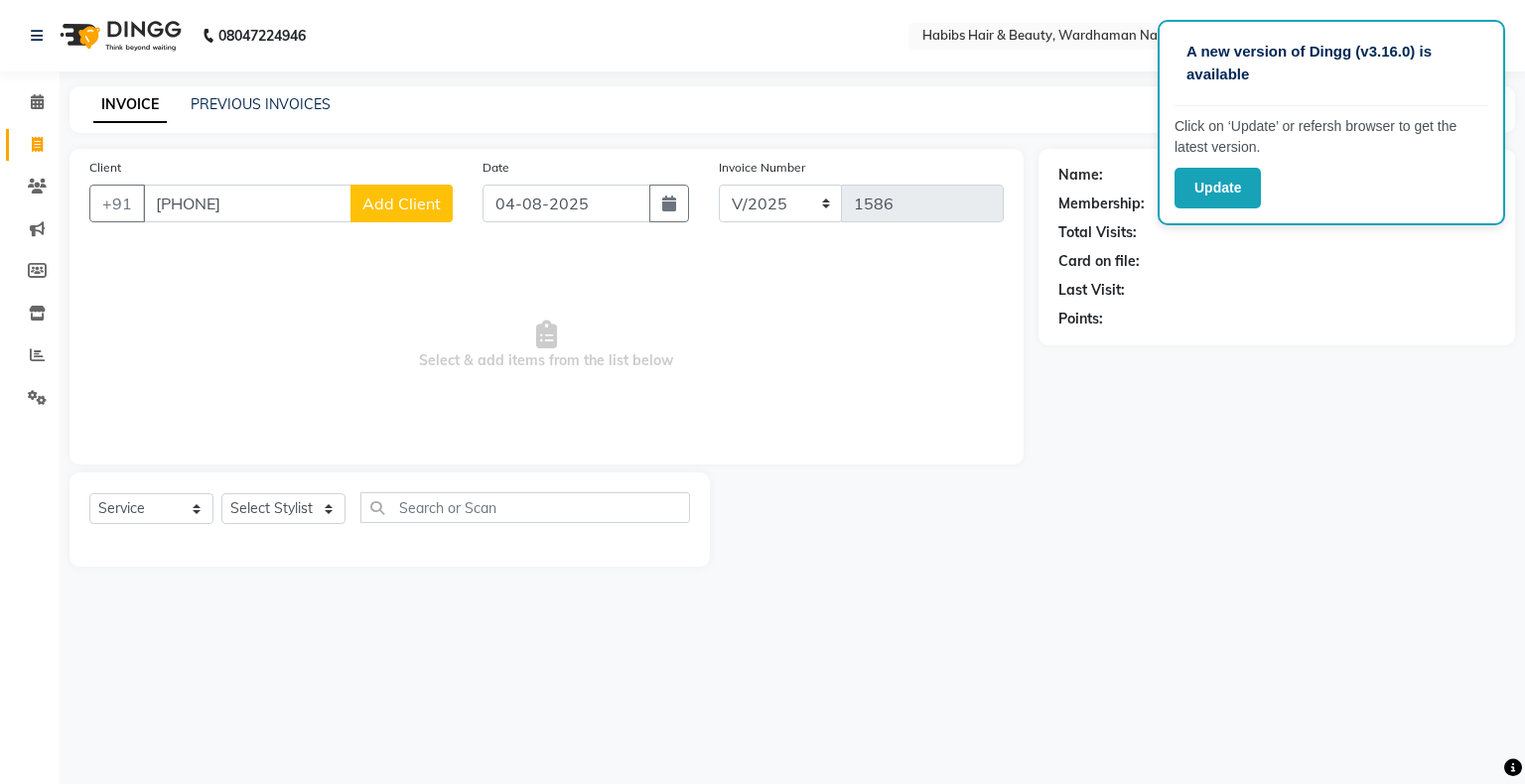 click on "965717232" at bounding box center [247, 203] 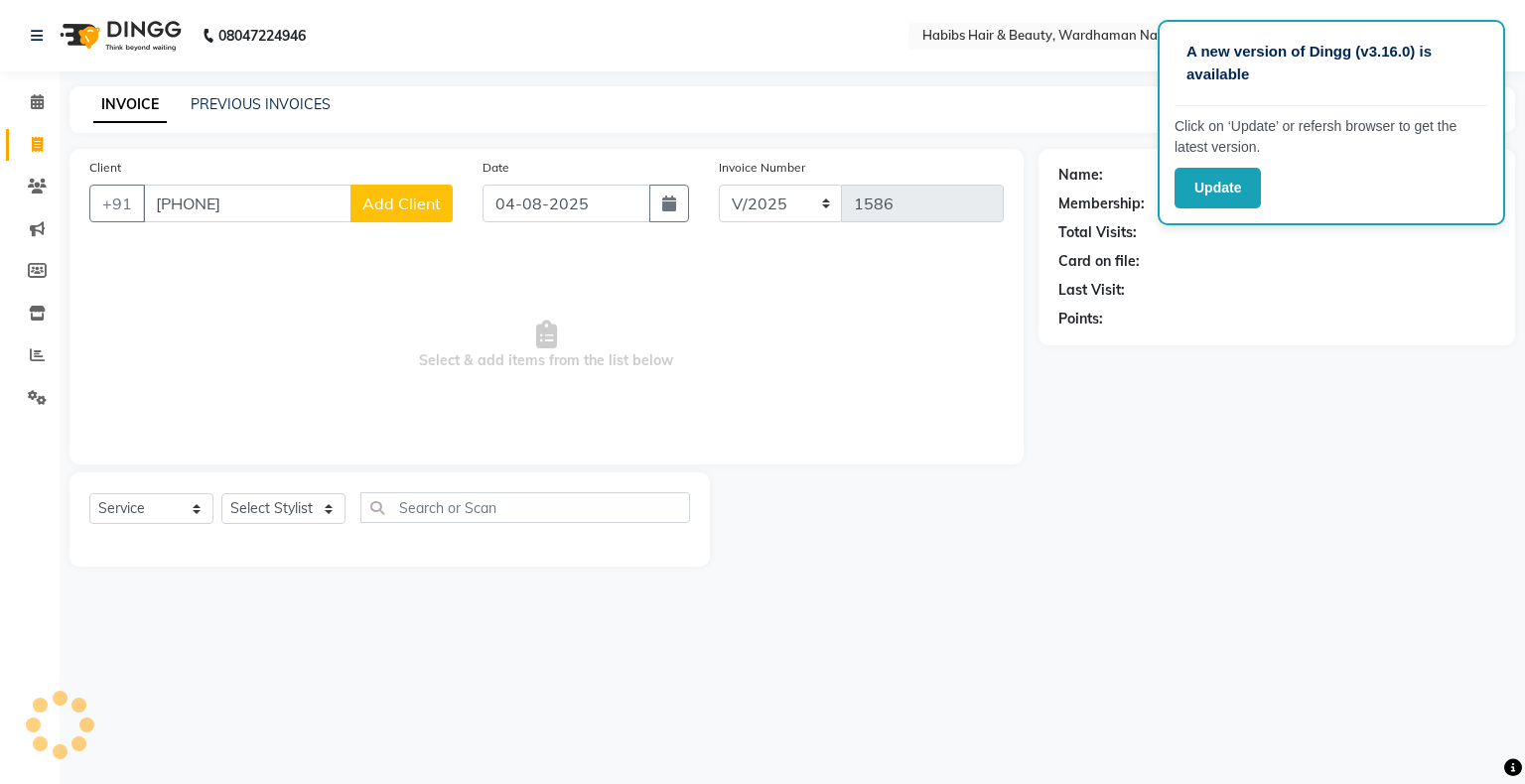 type on "[PHONE]" 